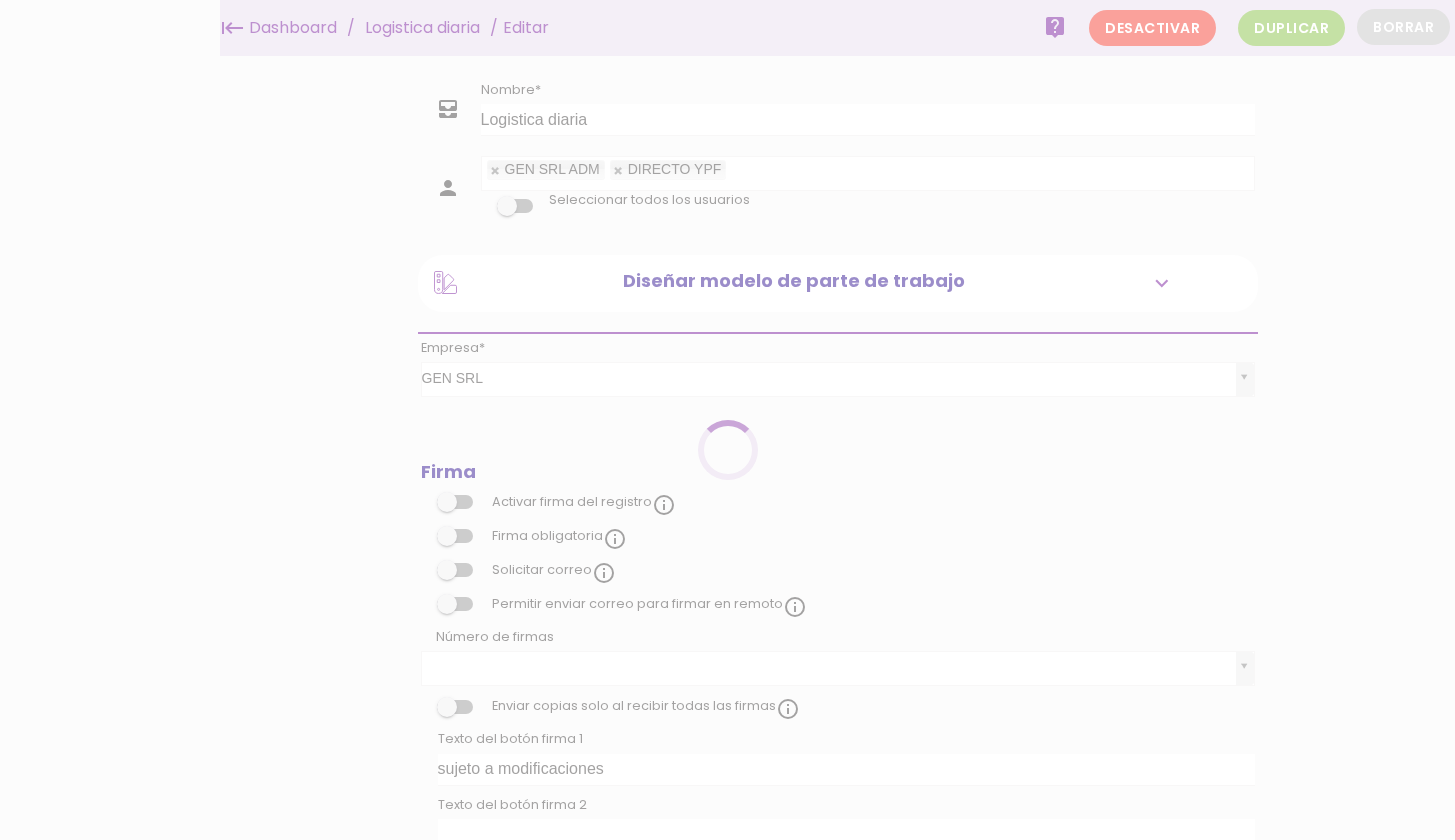 scroll, scrollTop: 0, scrollLeft: 0, axis: both 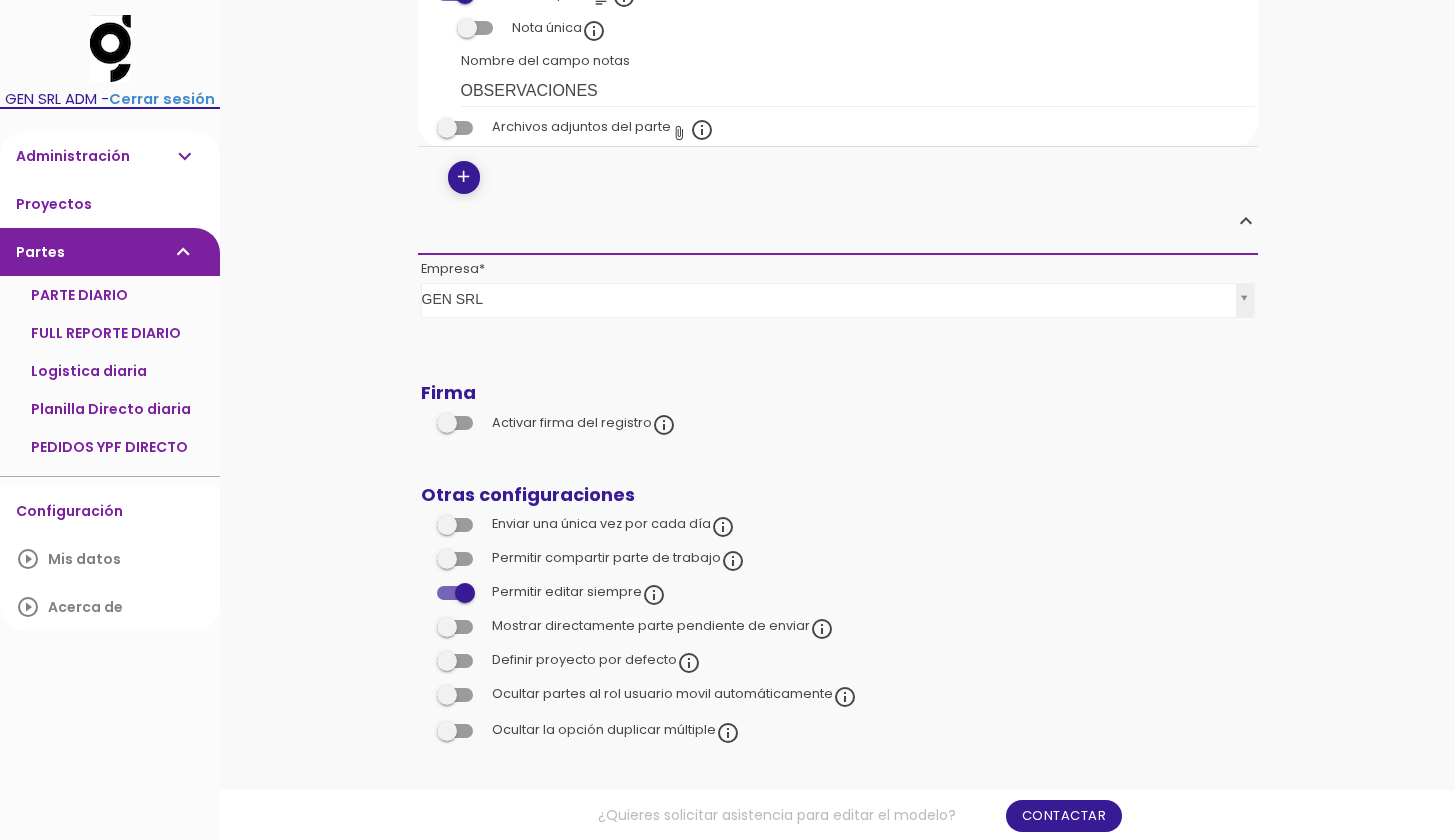 click at bounding box center (455, 559) 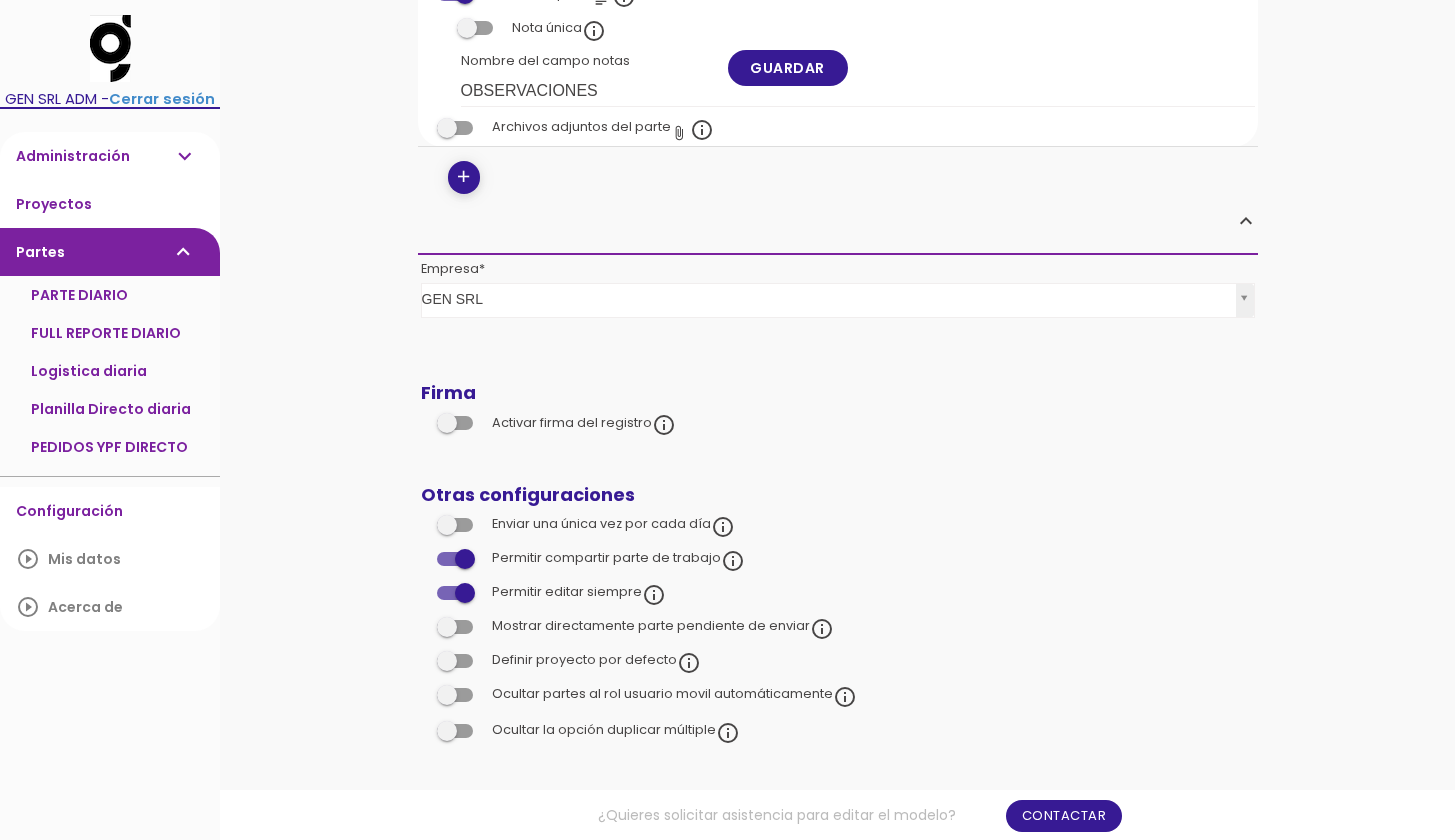 click at bounding box center [455, 559] 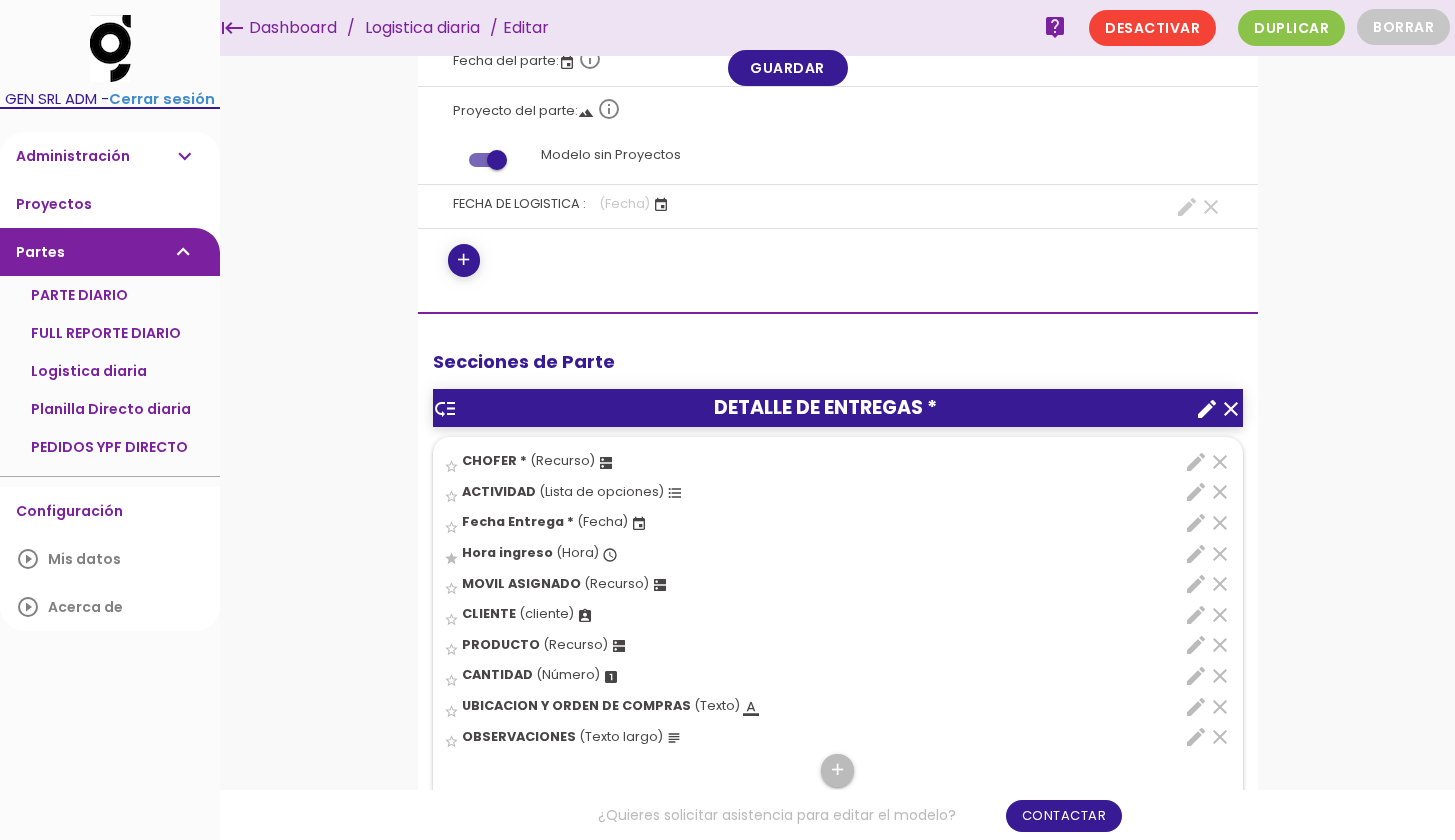 scroll, scrollTop: 239, scrollLeft: 0, axis: vertical 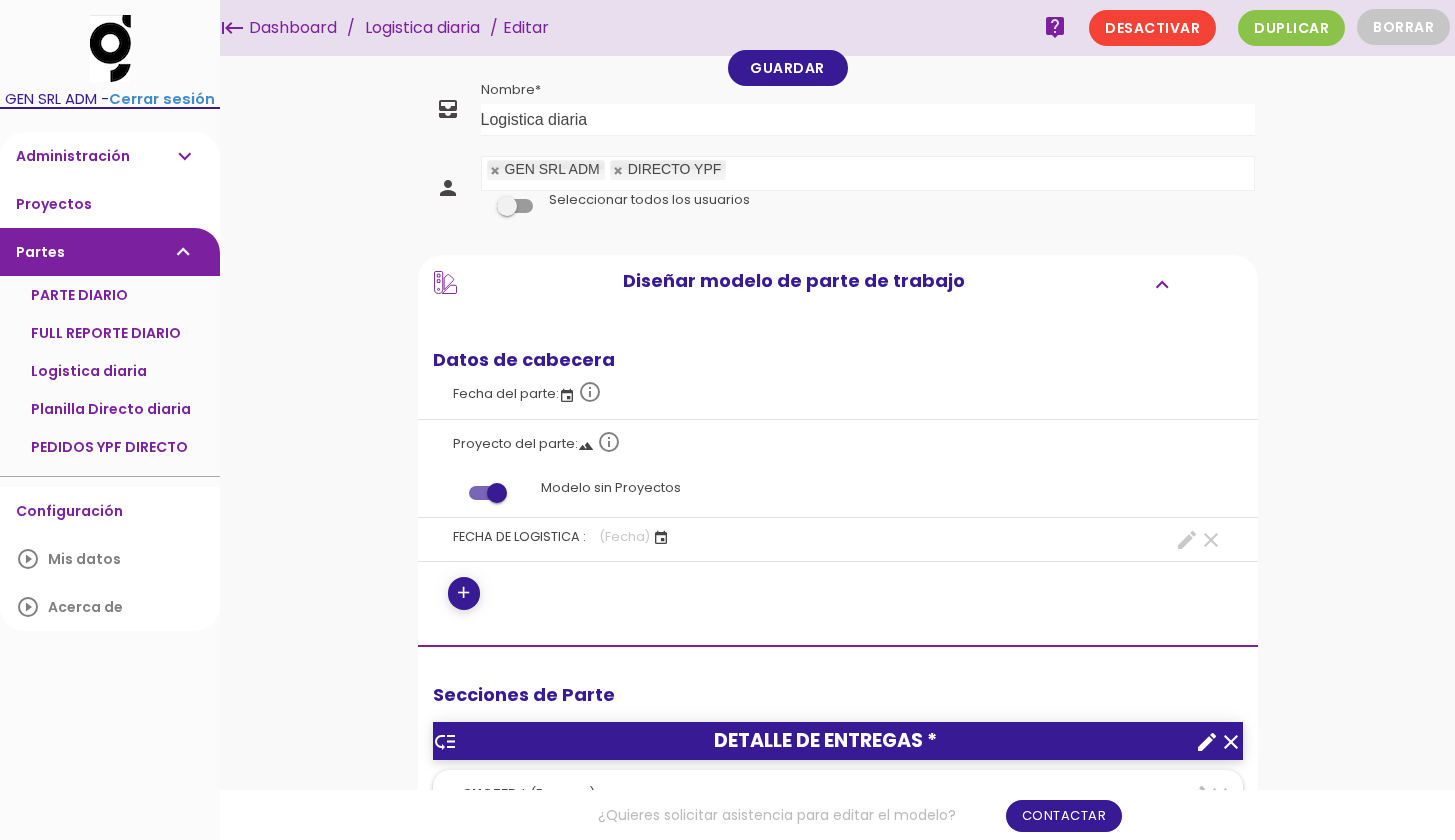 click on "Administración
expand_more" at bounding box center (110, 156) 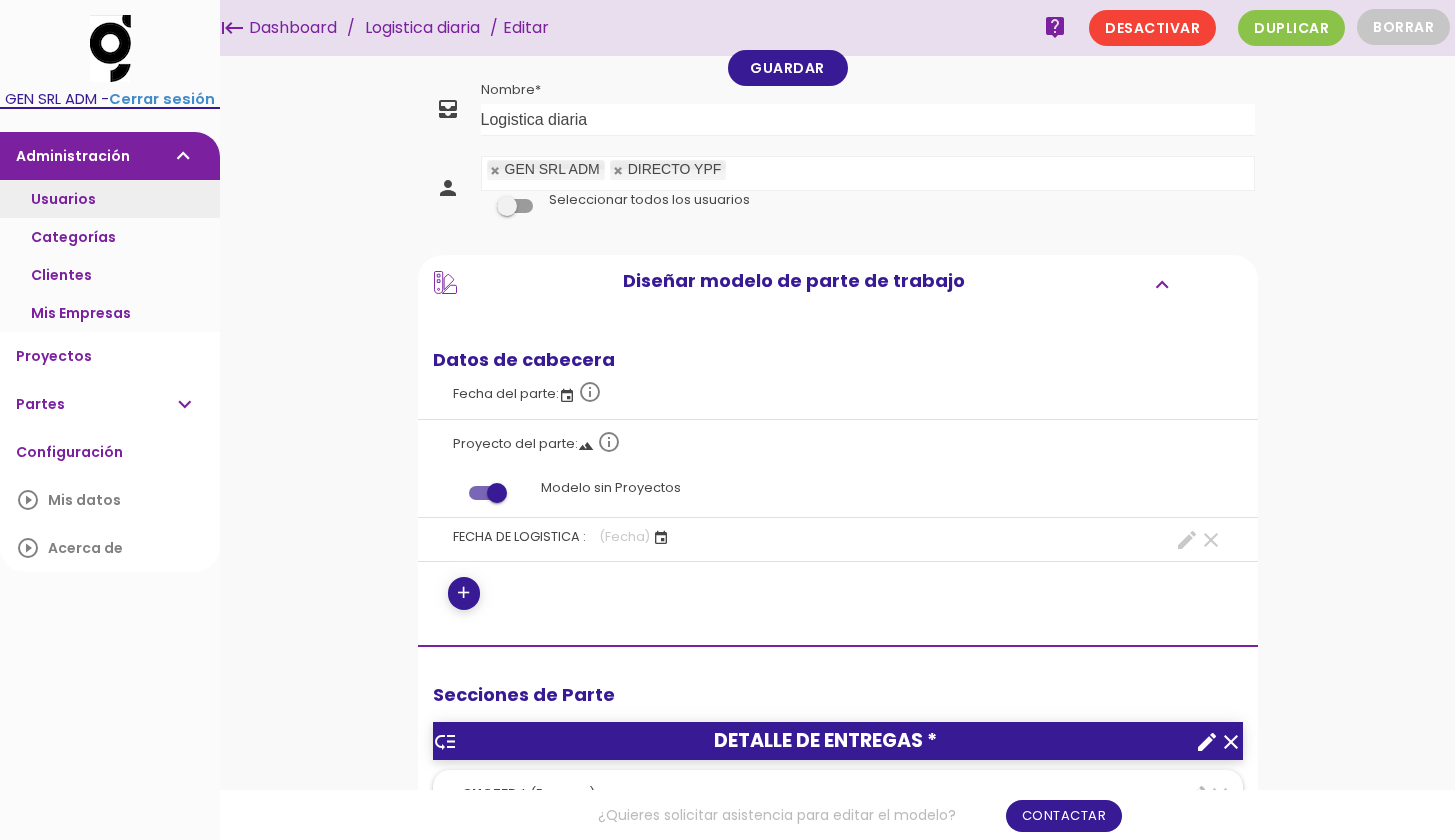 click on "Usuarios" at bounding box center [110, 199] 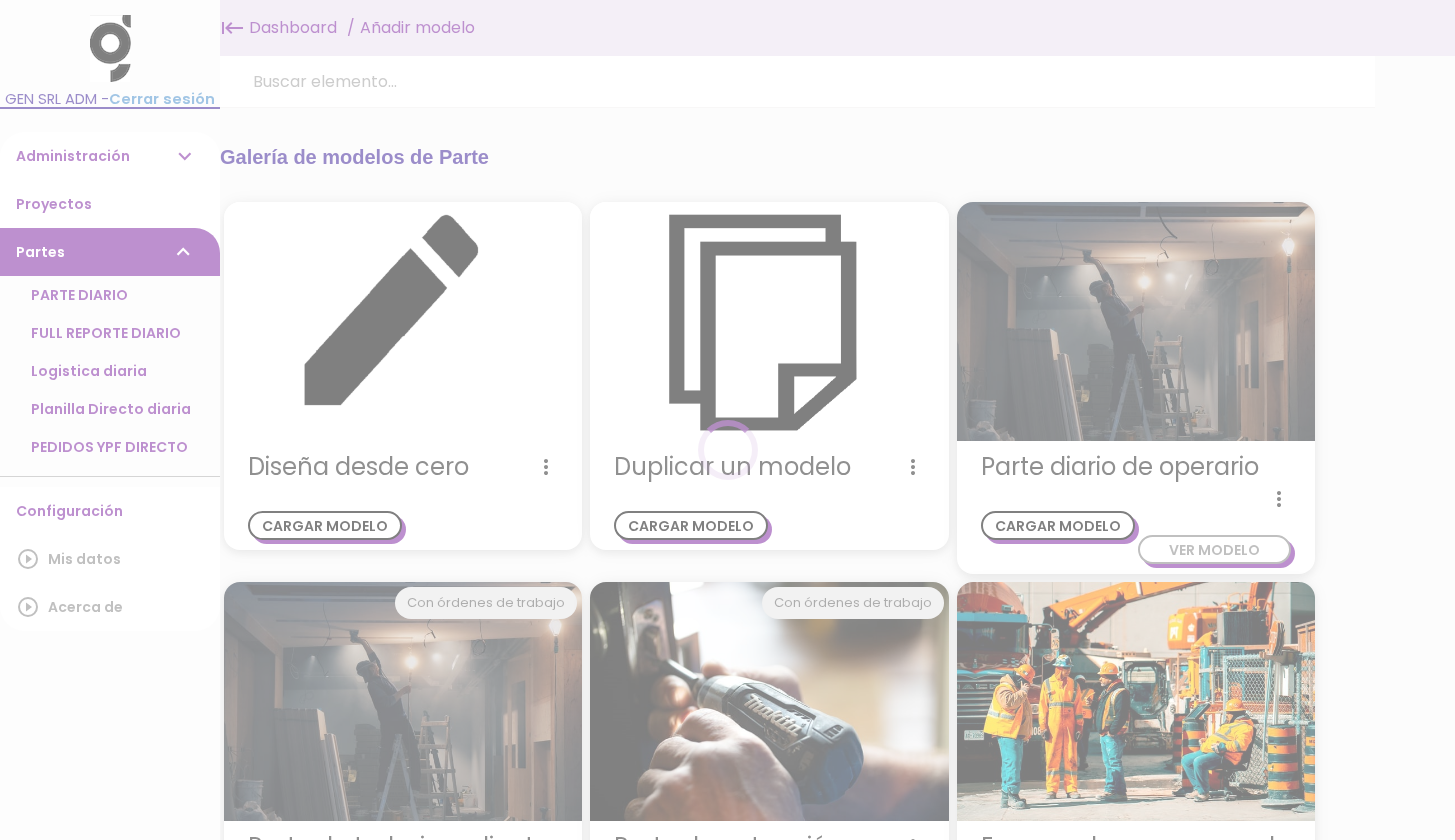 scroll, scrollTop: 0, scrollLeft: 0, axis: both 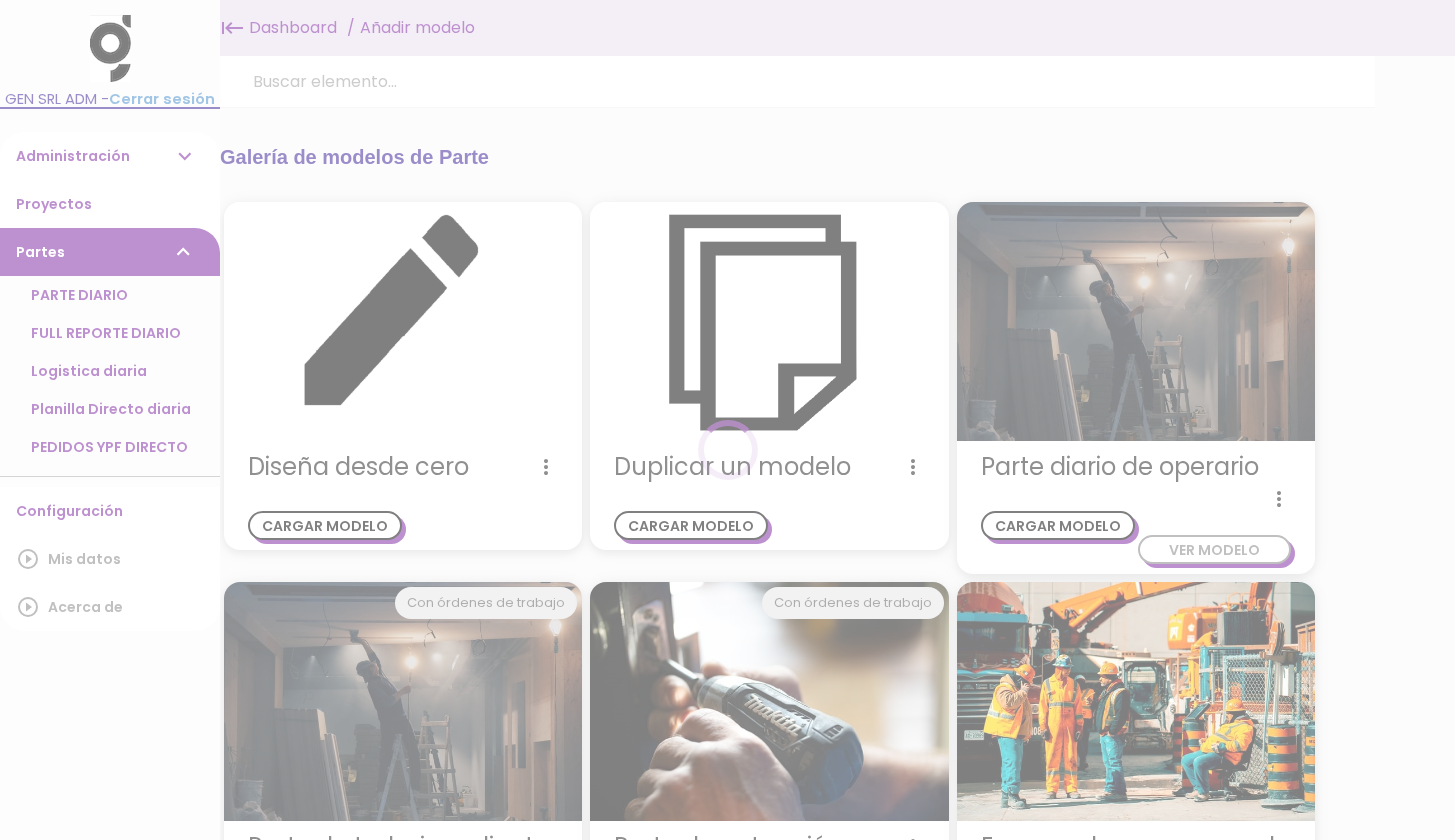 click at bounding box center [727, 420] 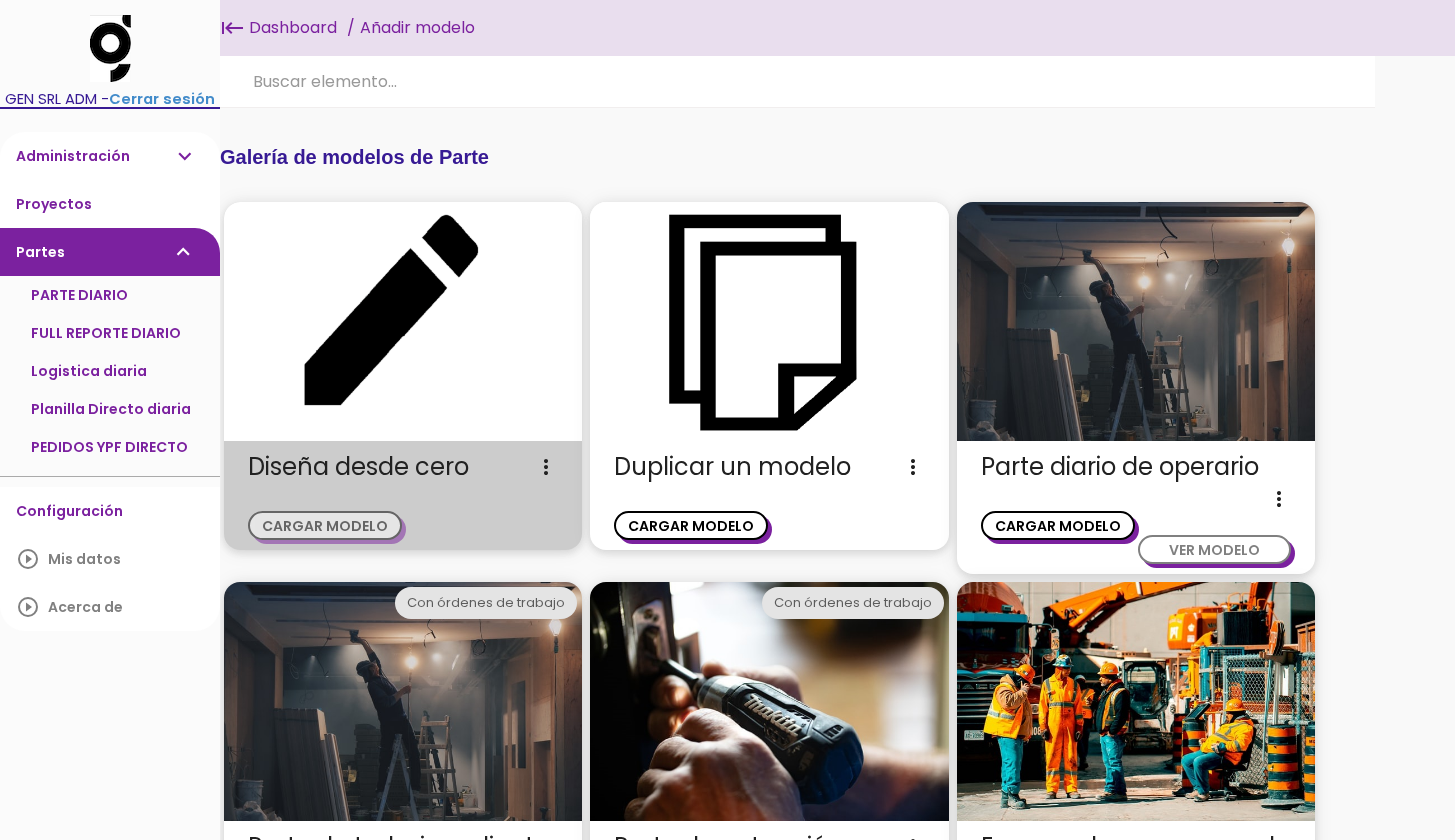 click on "CARGAR MODELO" at bounding box center (325, 525) 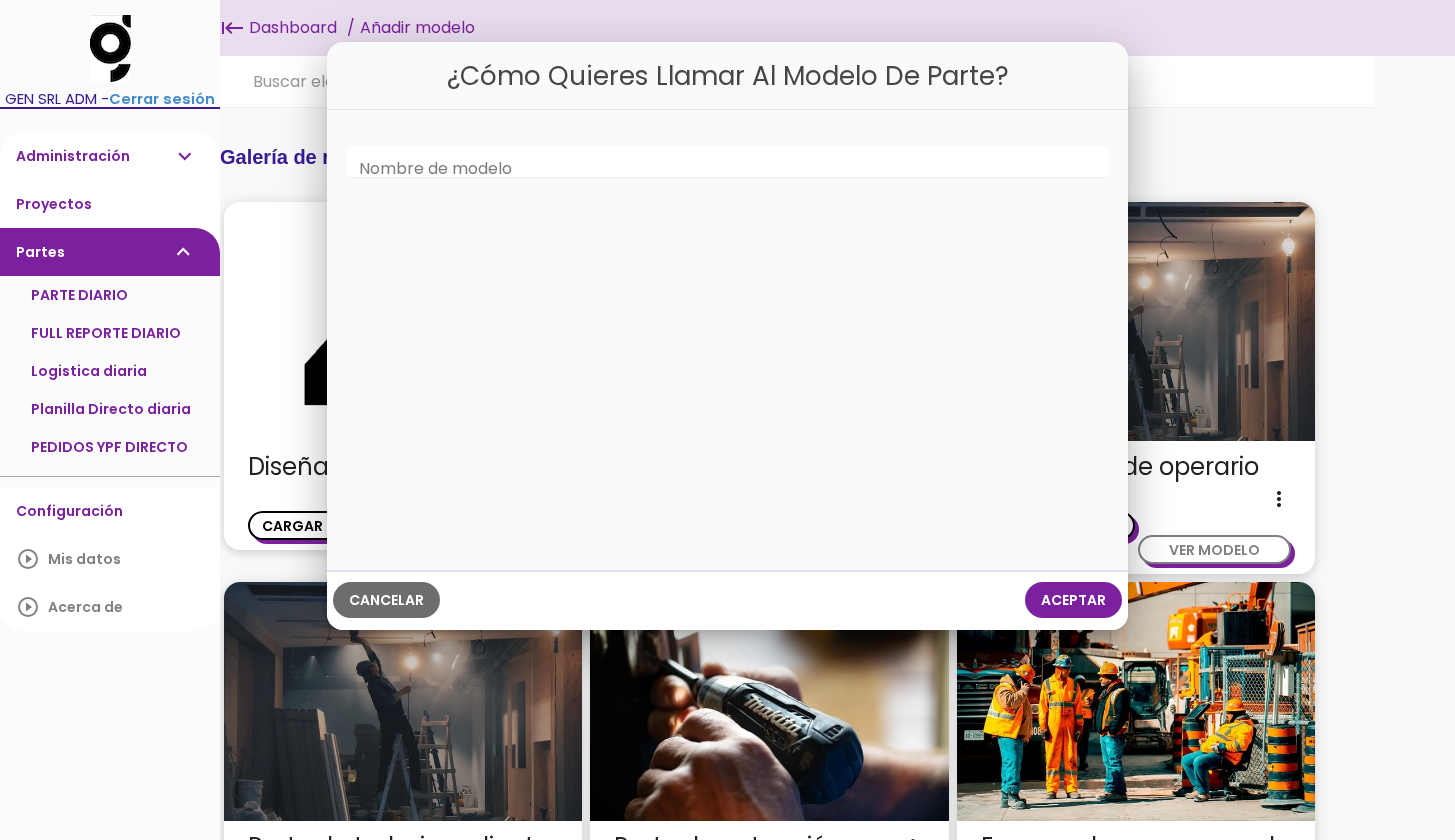 click on "Nombre de modelo" at bounding box center (435, 169) 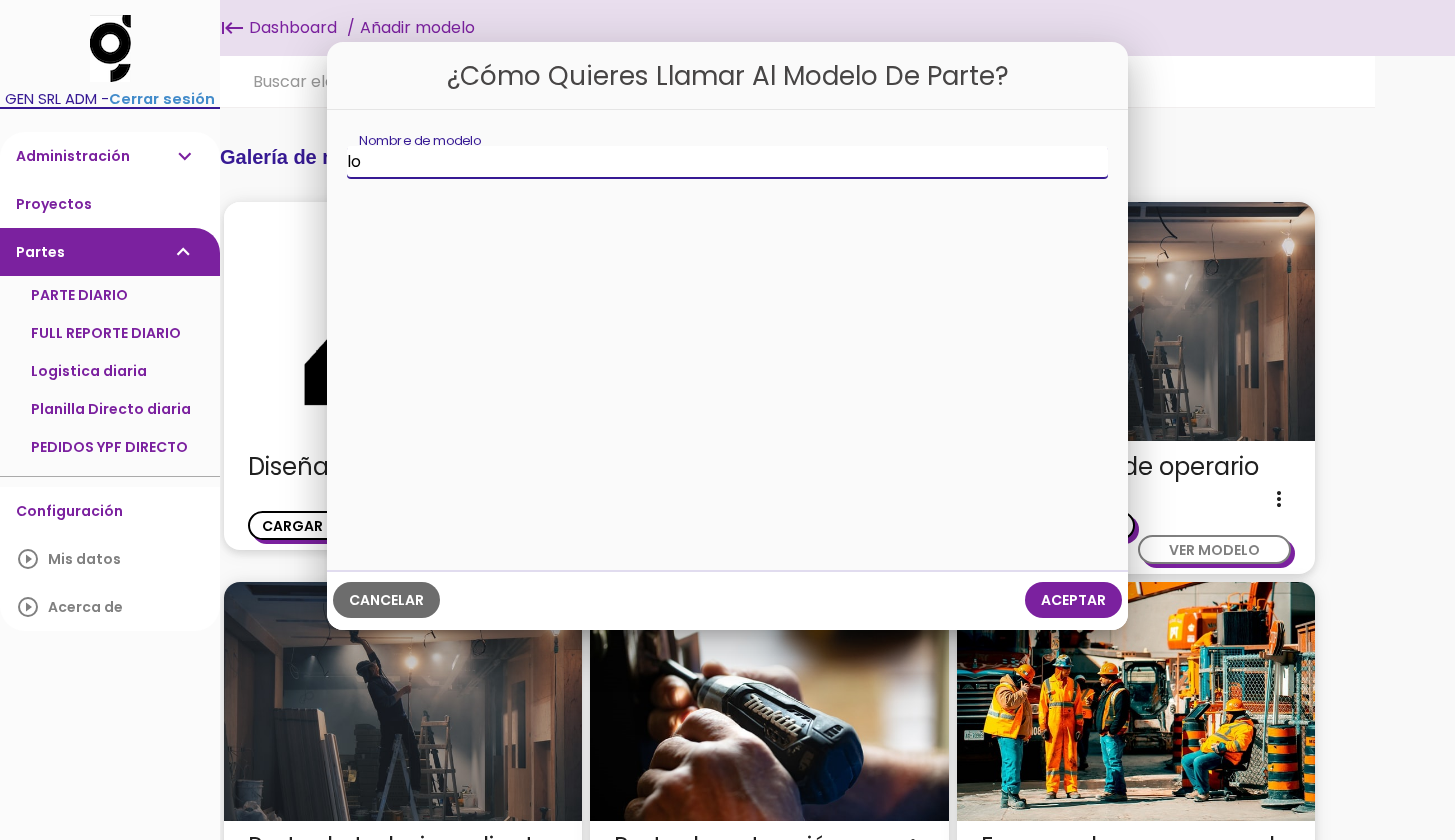 type on "l" 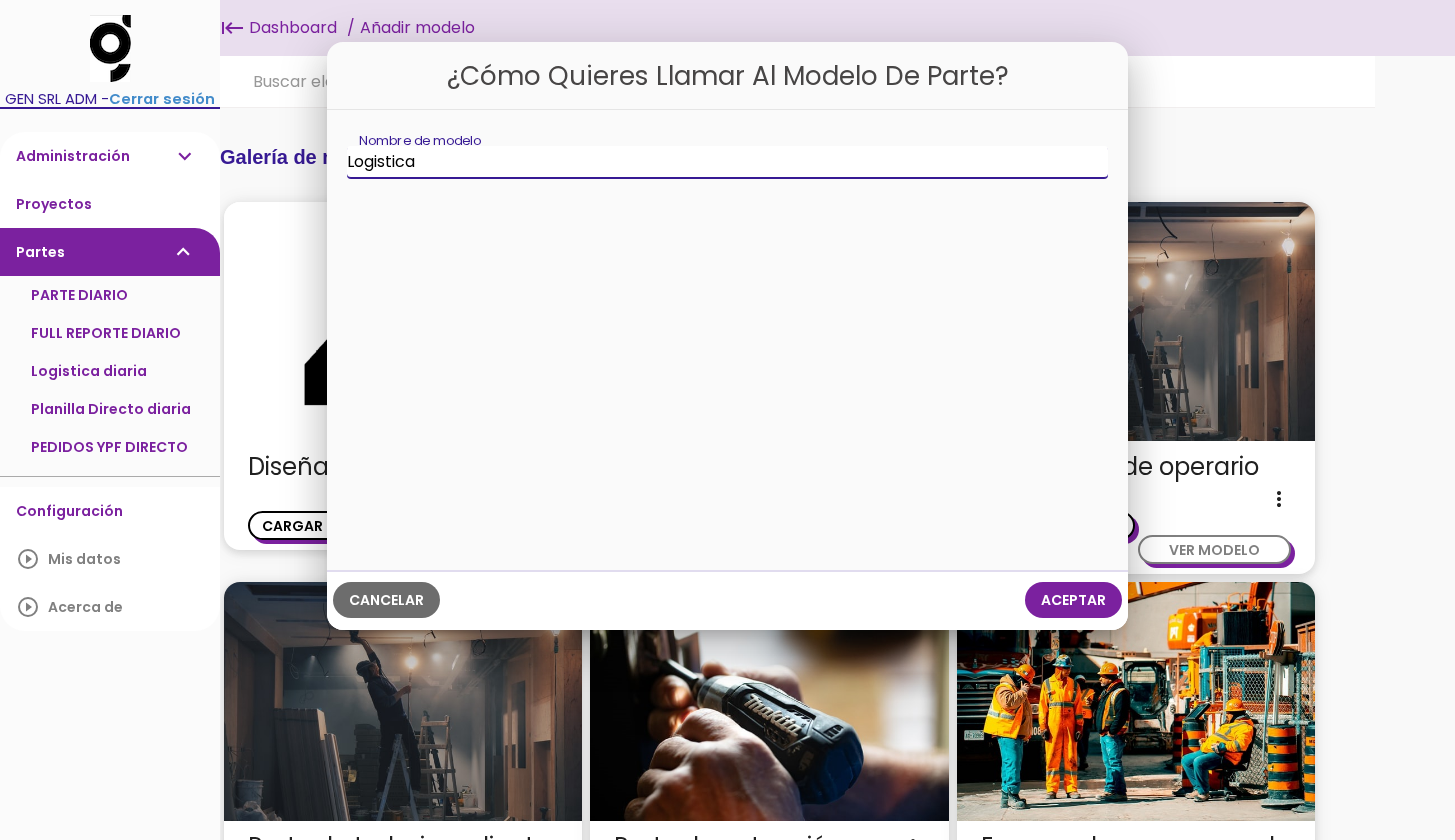 type on "Logistica 2" 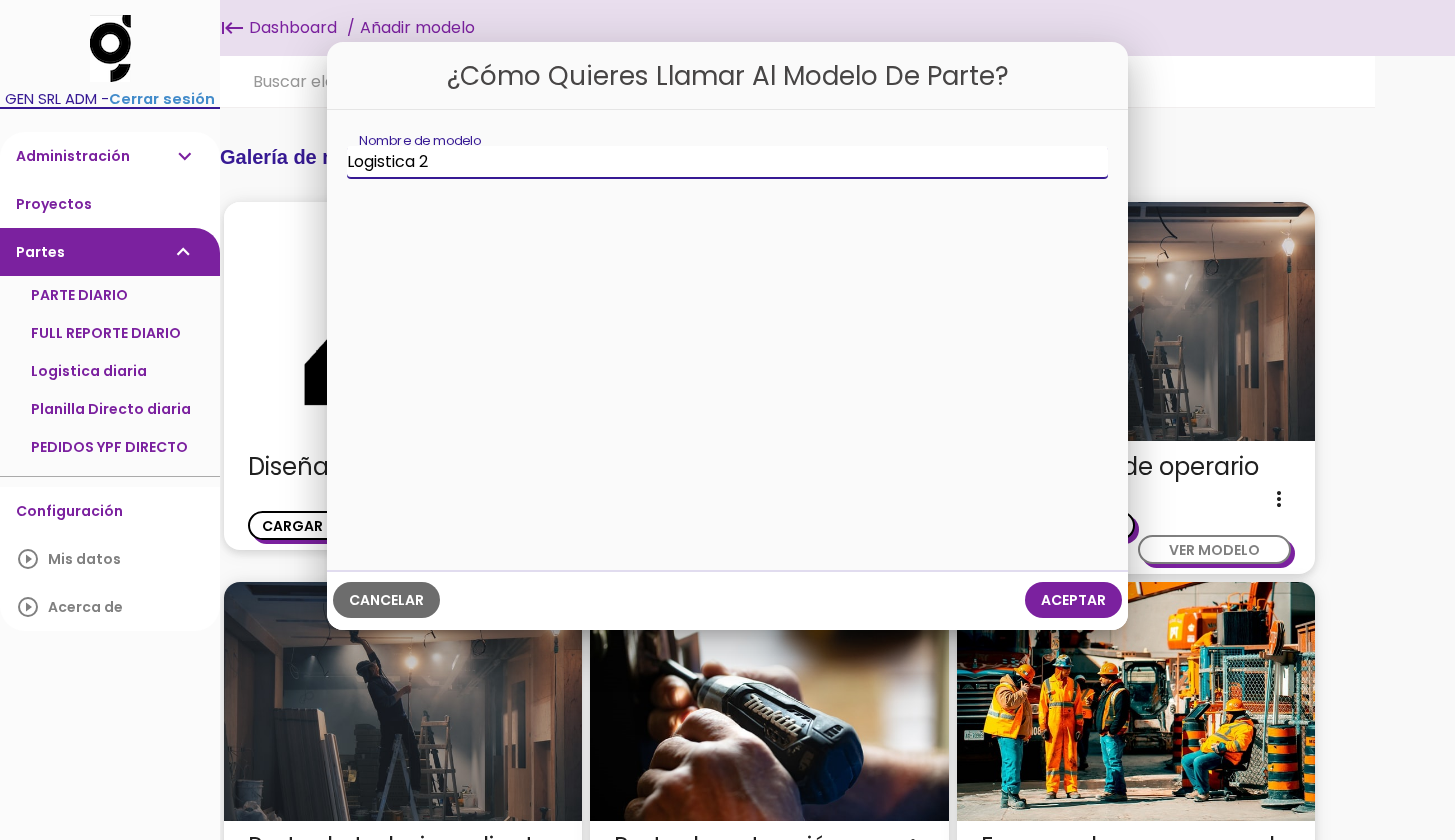 click on "Aceptar" at bounding box center (1073, 600) 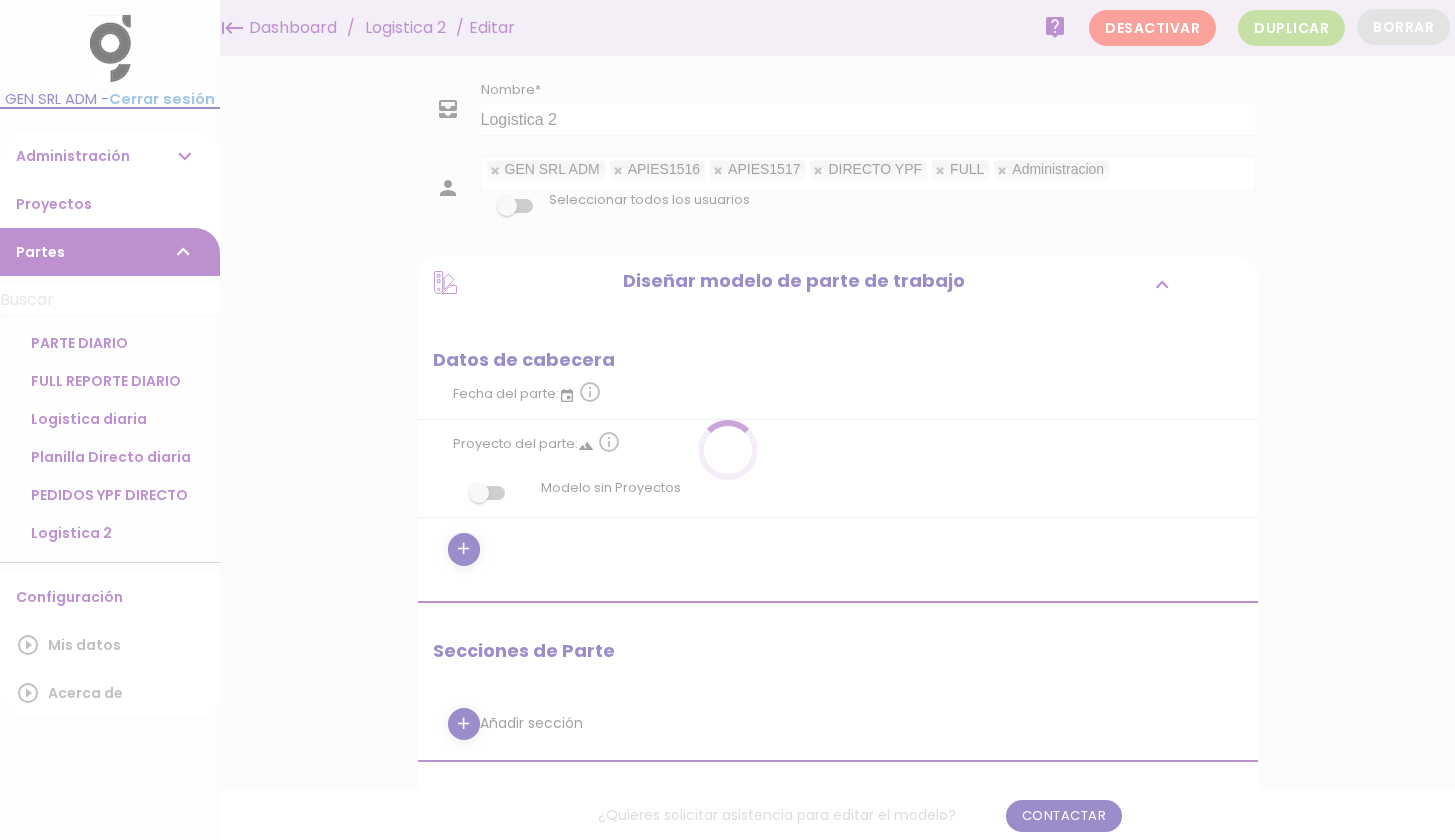 scroll, scrollTop: 0, scrollLeft: 0, axis: both 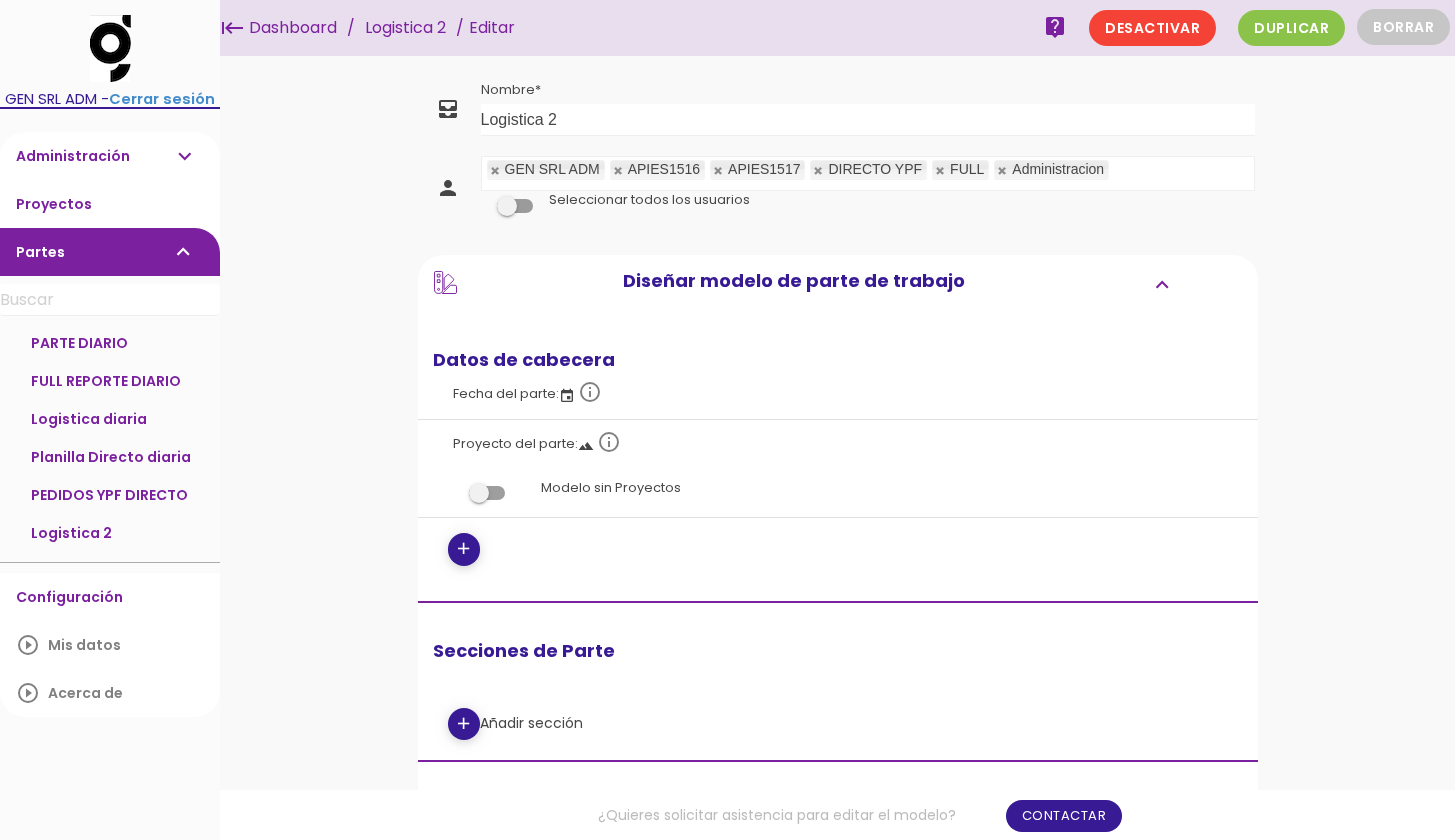click at bounding box center (941, 170) 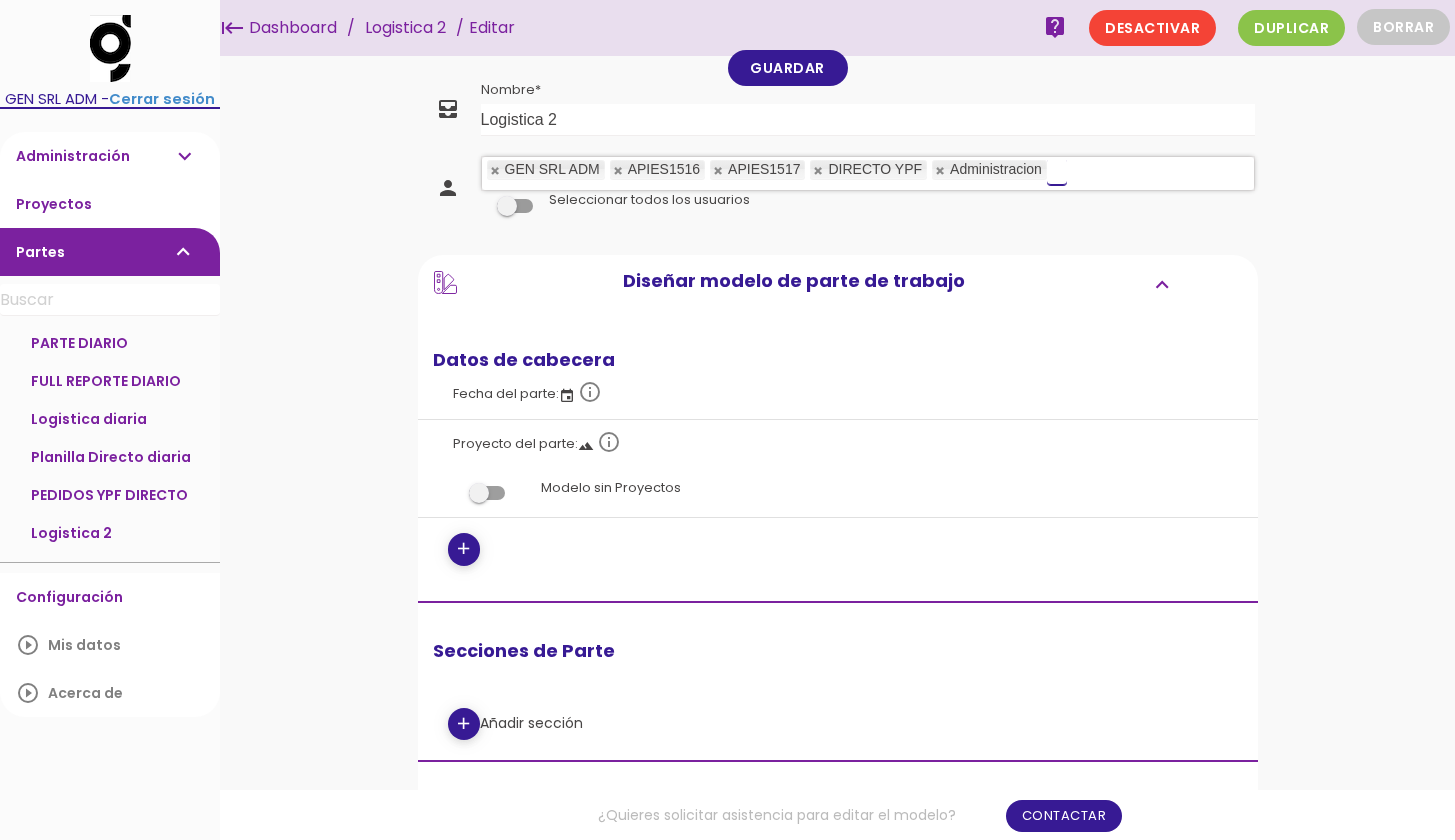 click at bounding box center (941, 170) 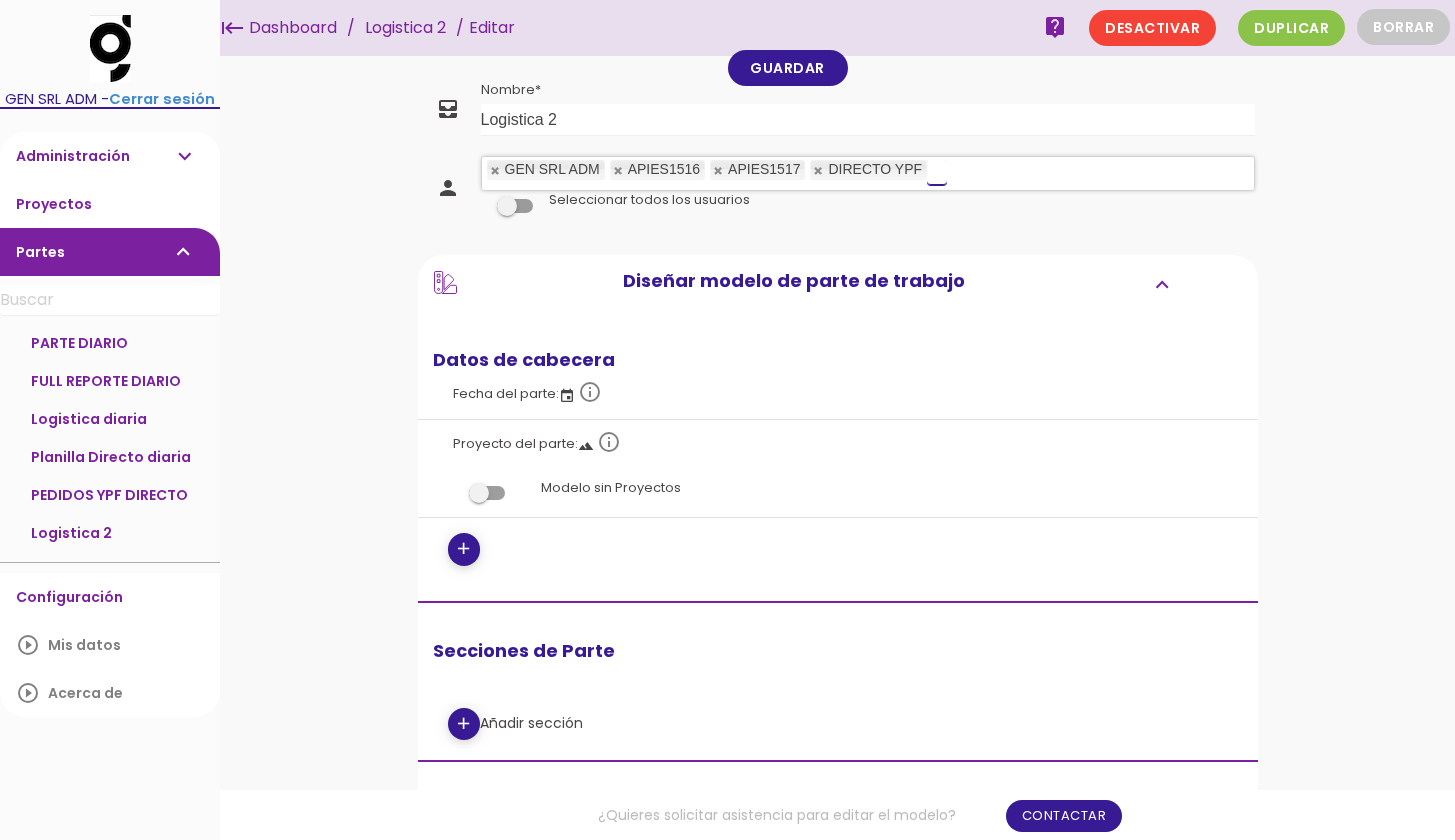 click at bounding box center [719, 170] 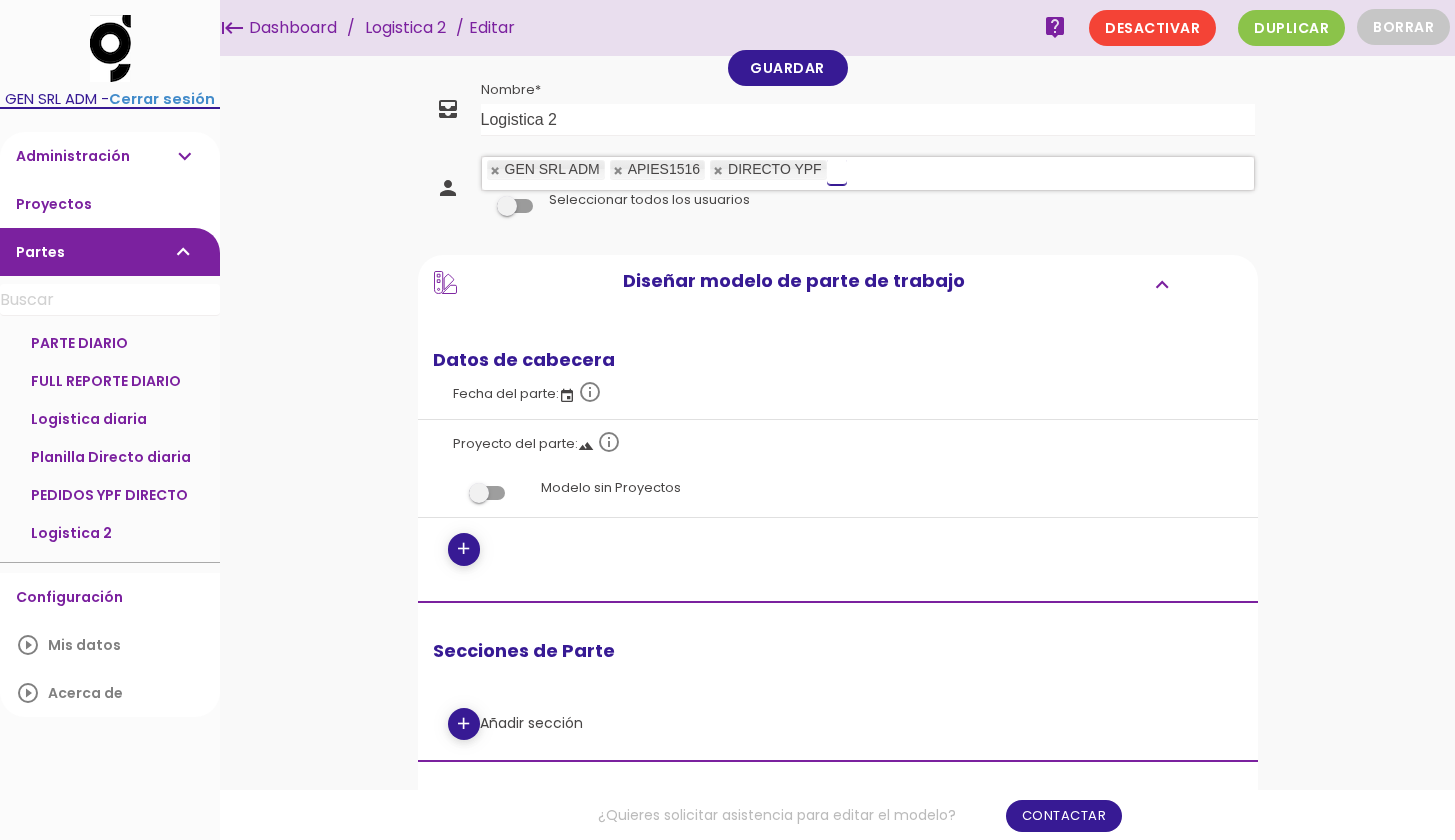click at bounding box center (619, 170) 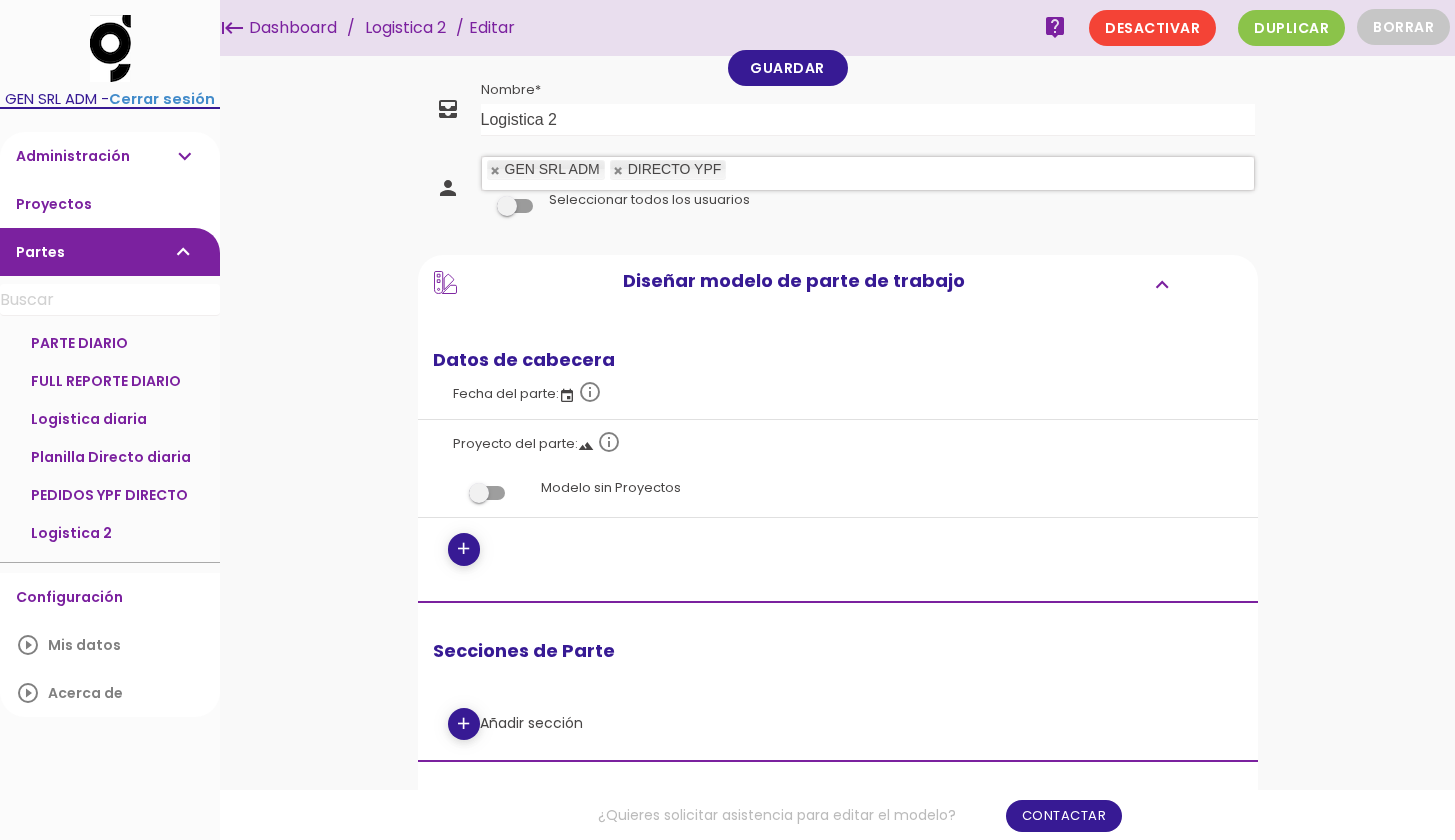 click at bounding box center [487, 493] 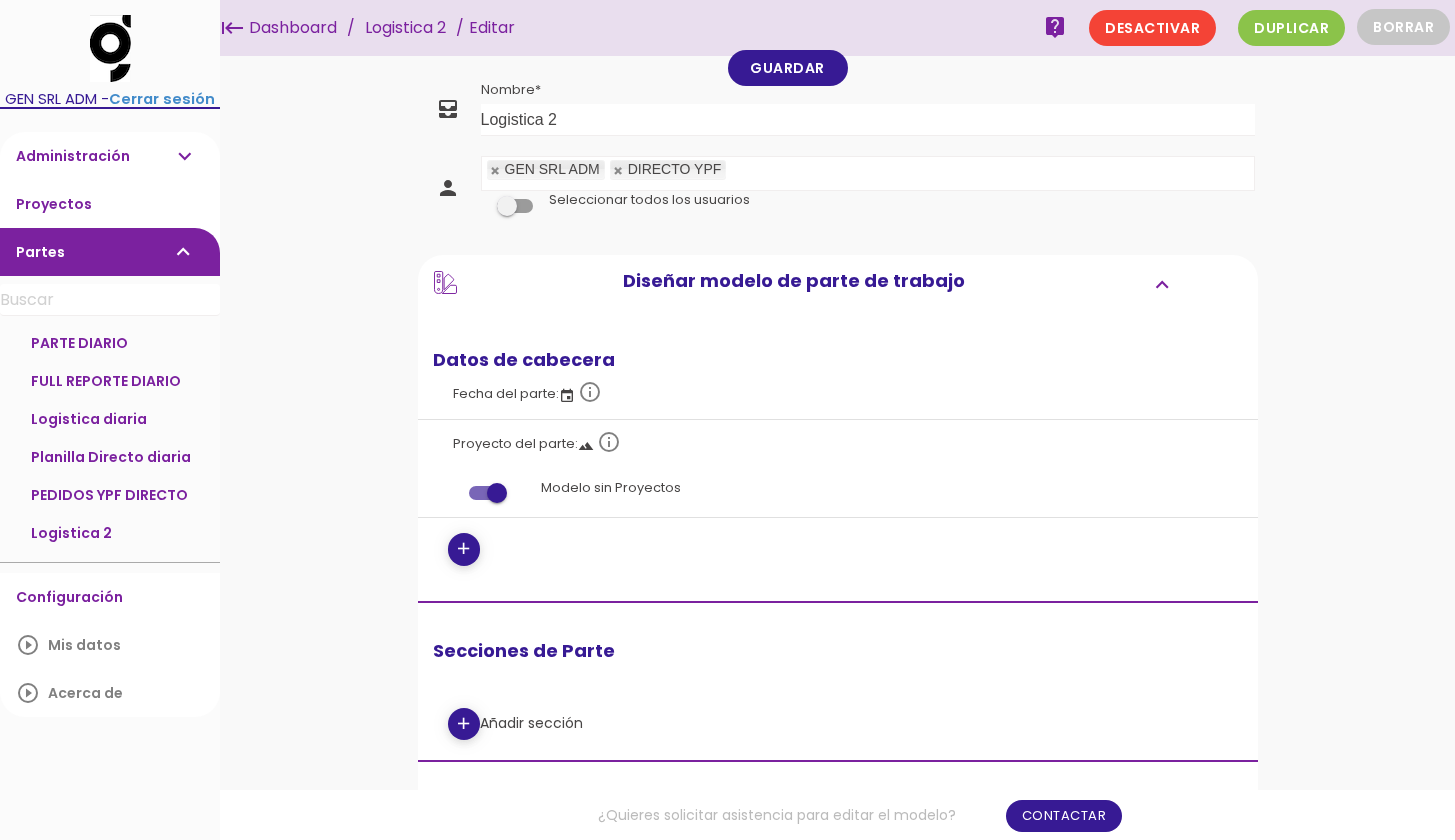 click on "add" at bounding box center (463, 549) 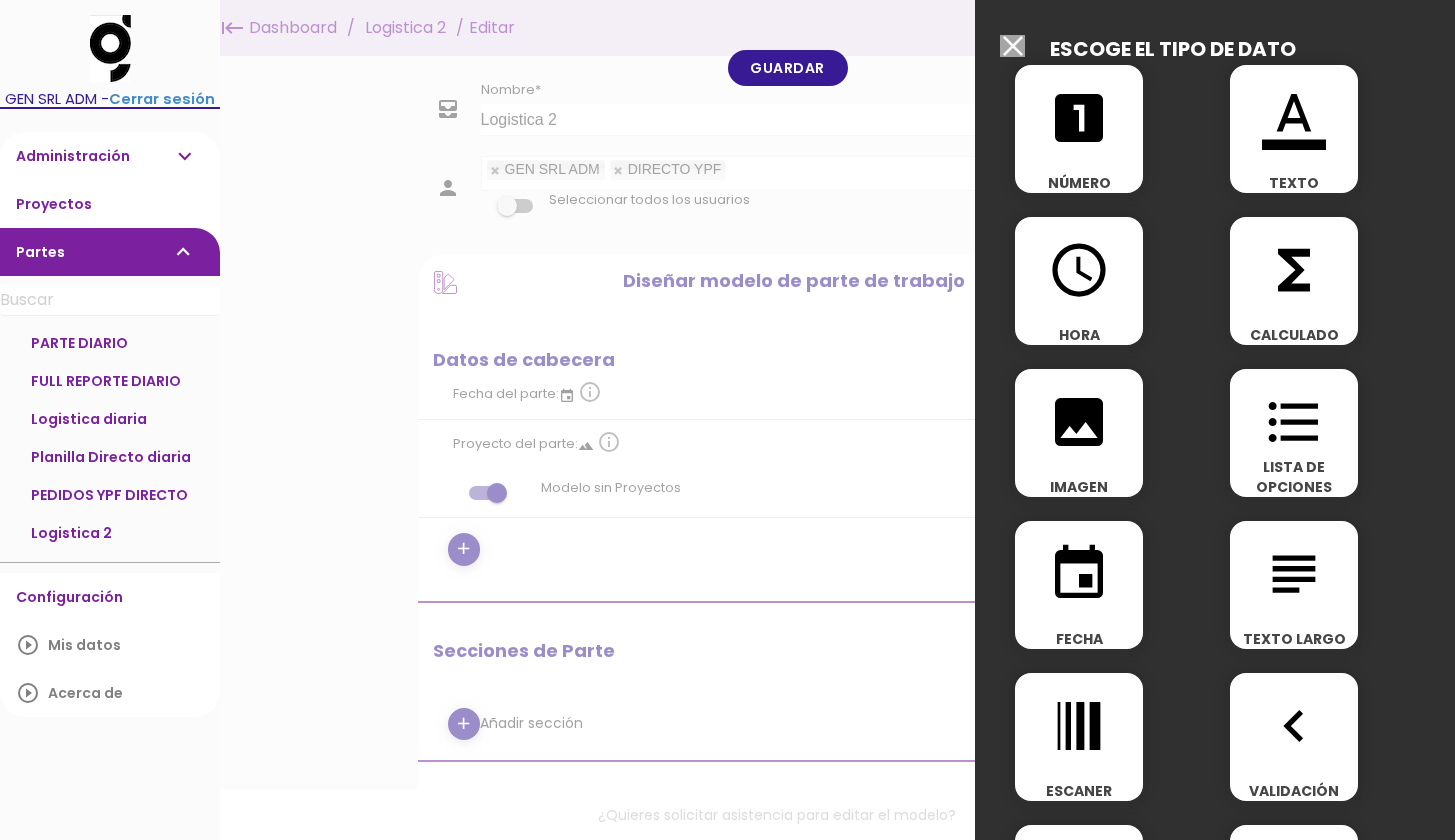 click on "event
FECHA" at bounding box center (1079, 585) 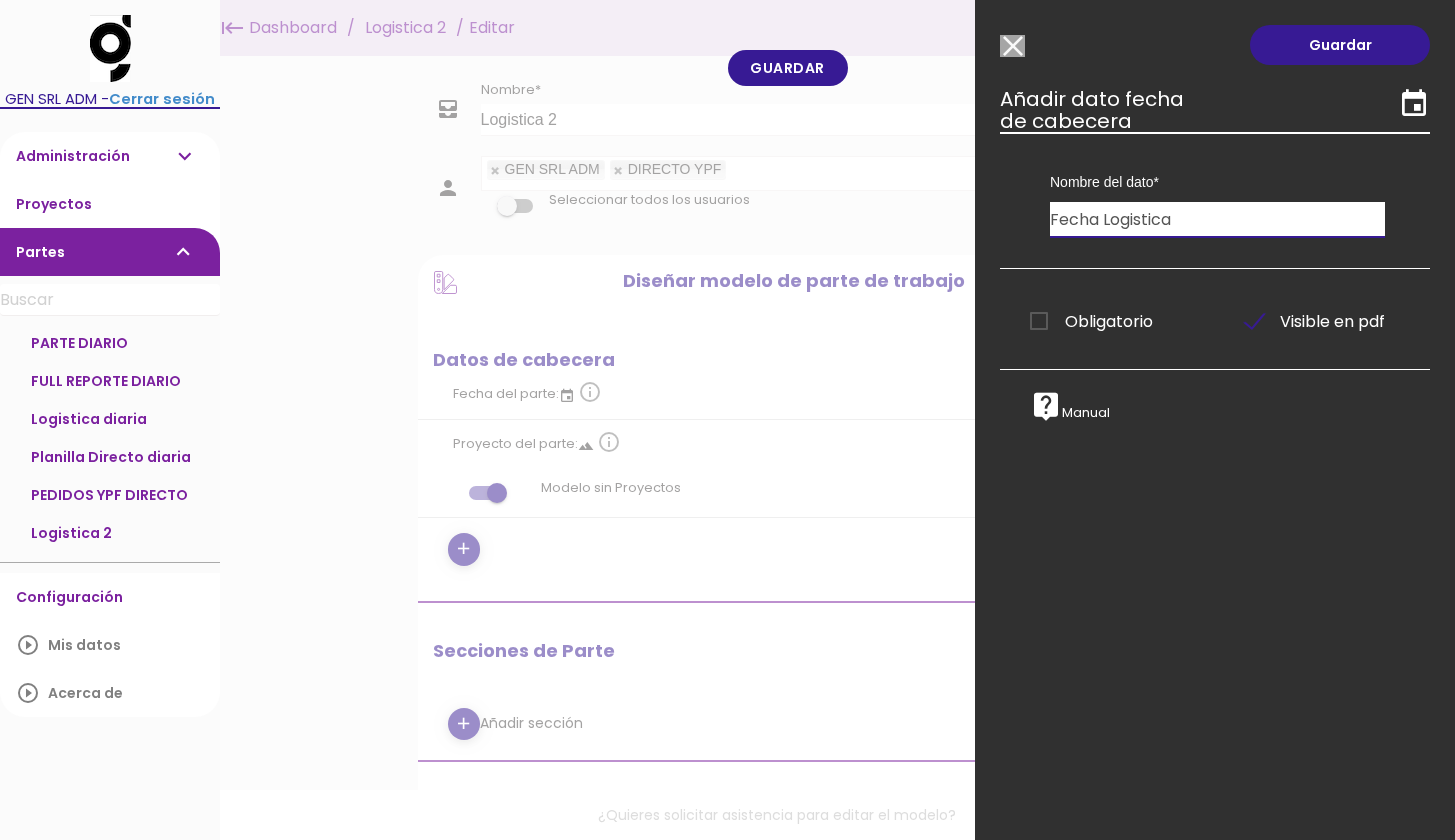 type on "Fecha Logistica" 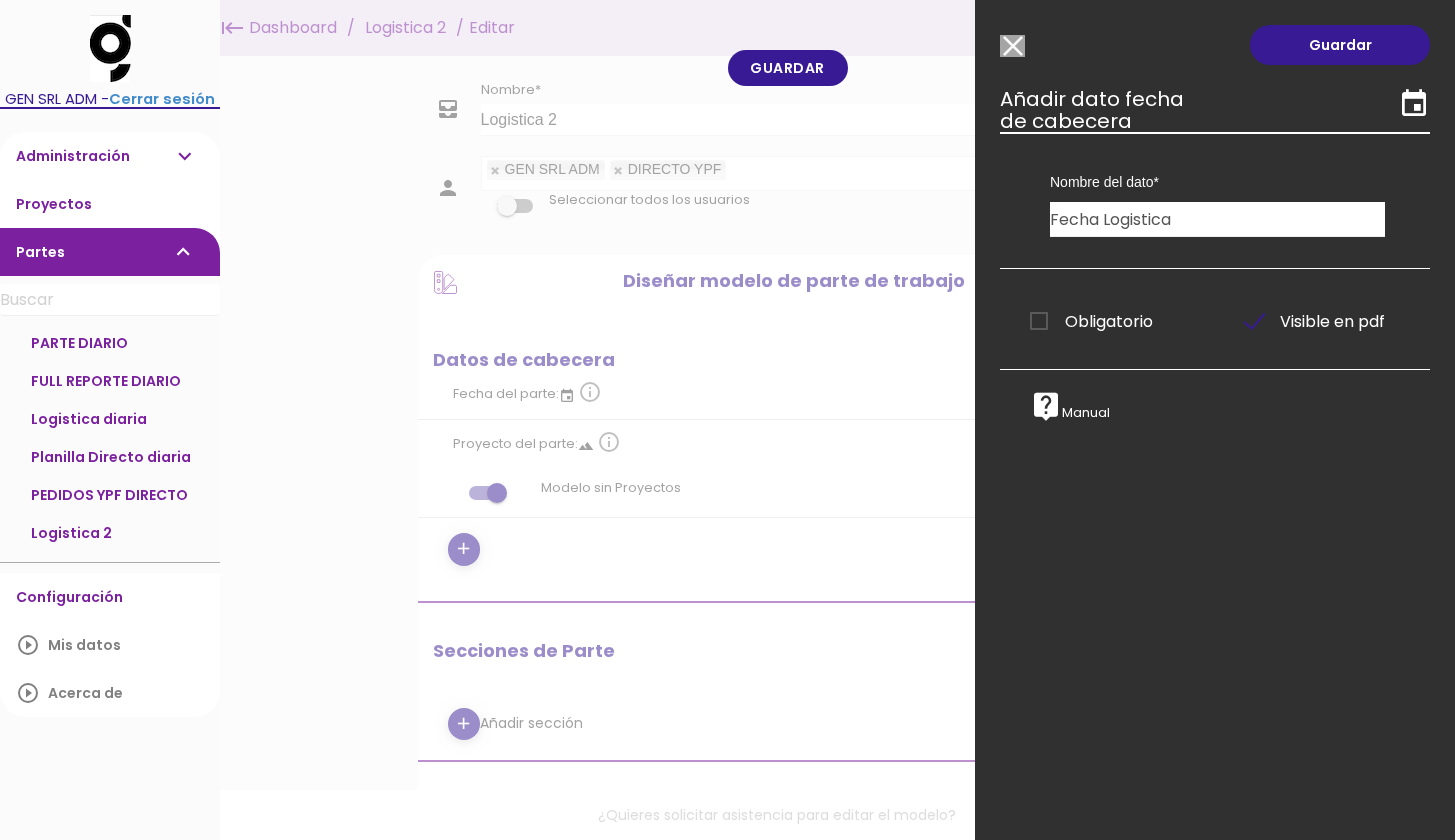 click on "Obligatorio" at bounding box center (1091, 321) 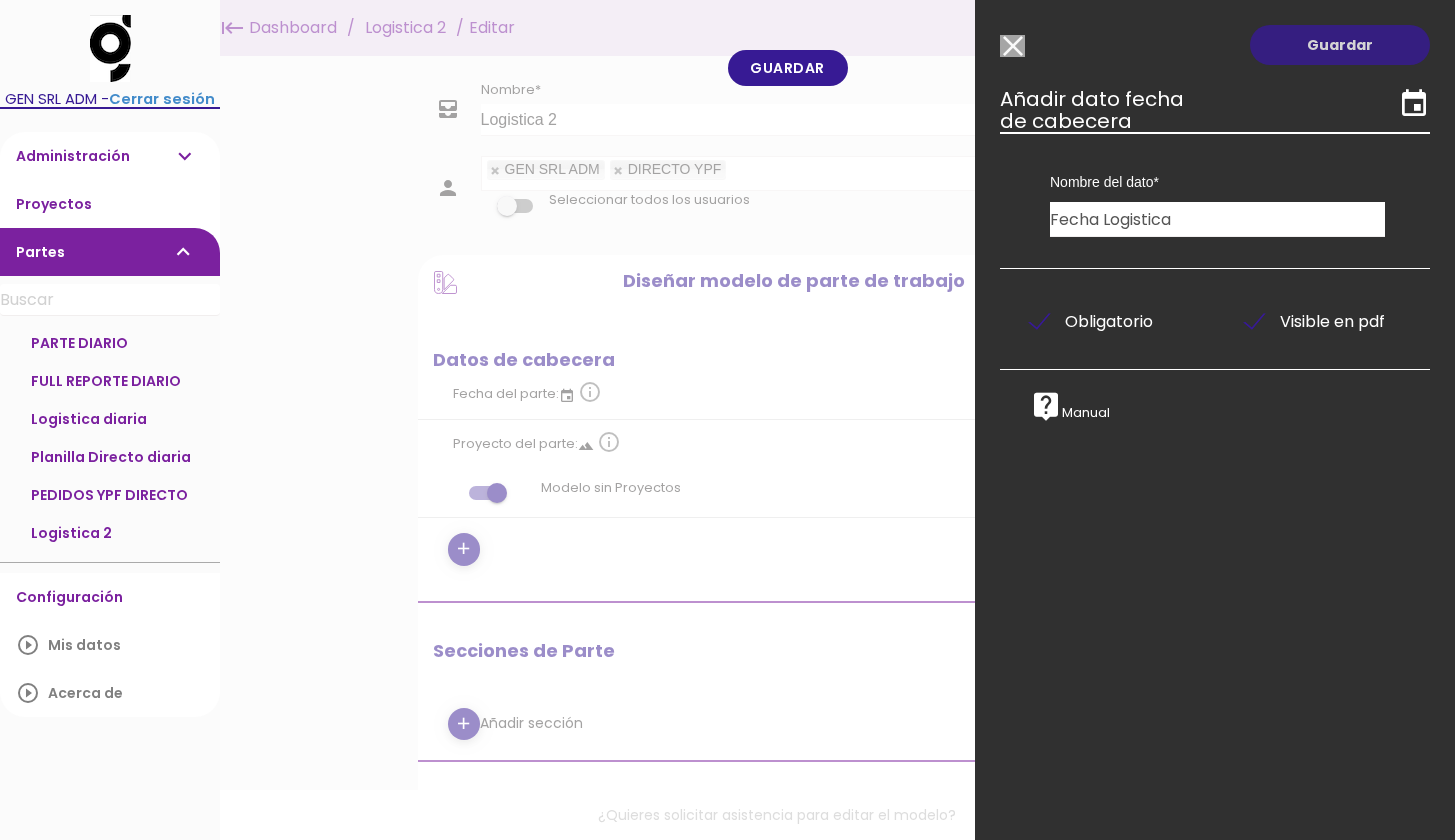 click on "Guardar" at bounding box center [1340, 45] 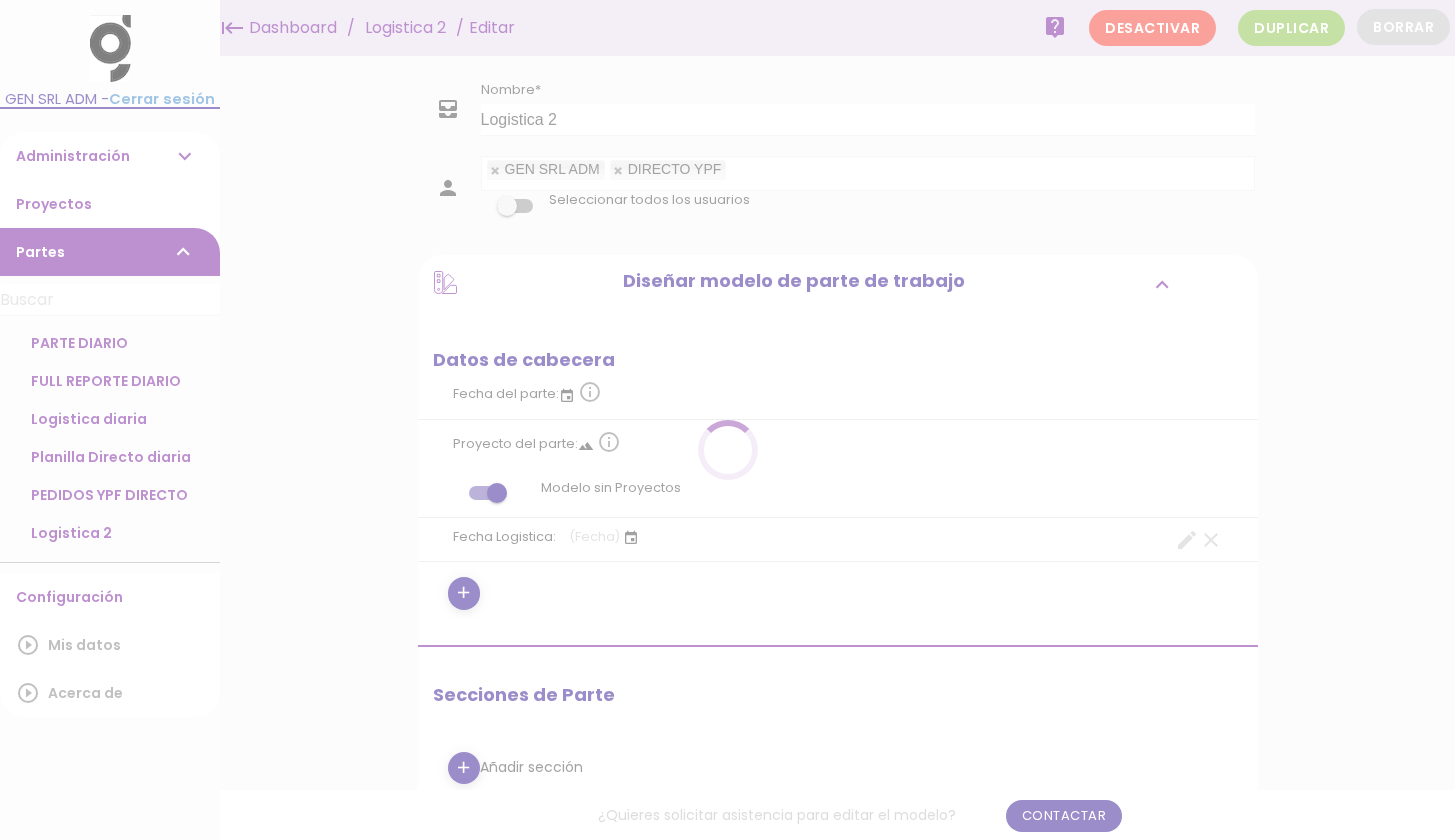 scroll, scrollTop: 0, scrollLeft: 0, axis: both 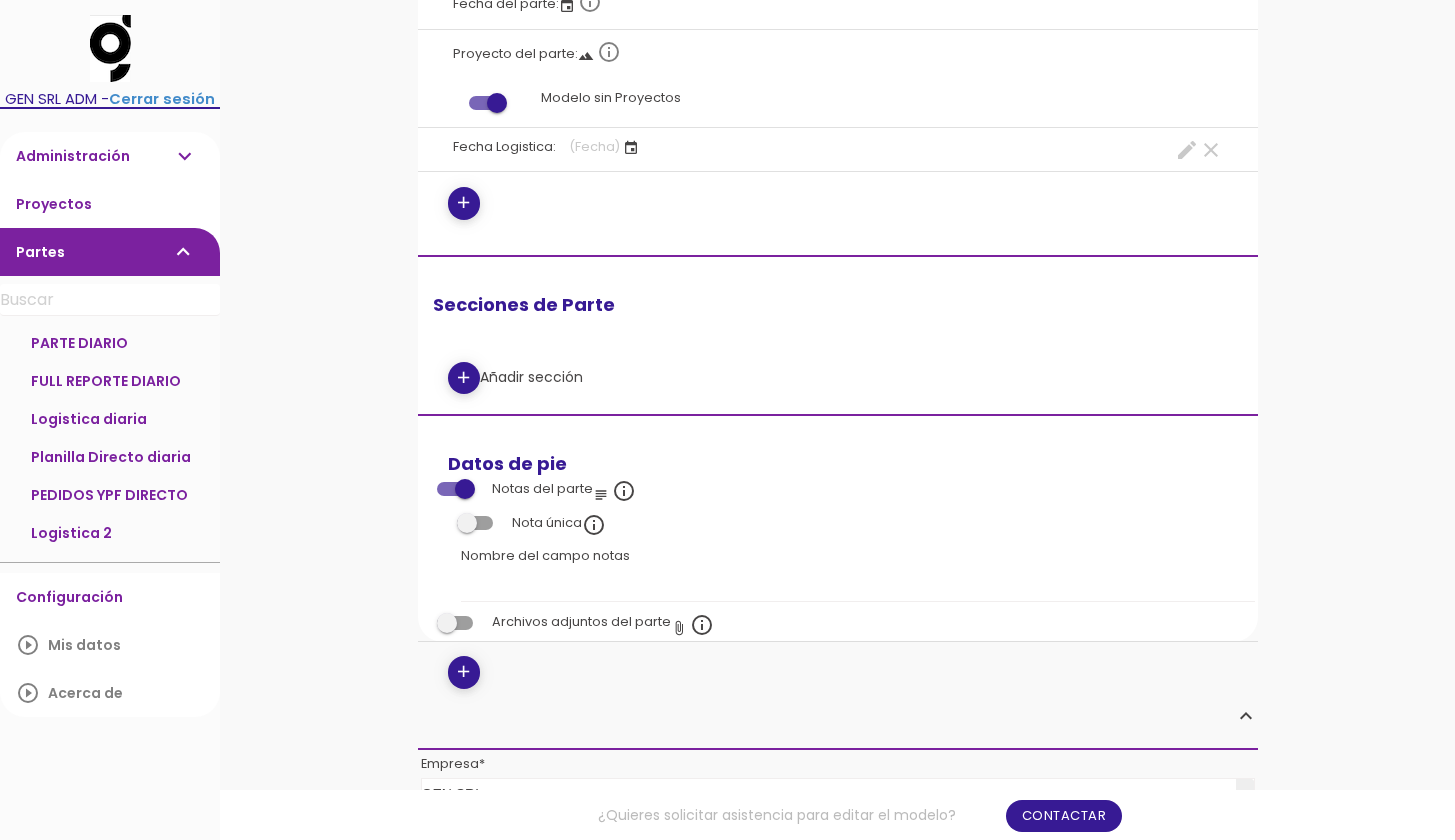 click on "add" at bounding box center (463, 378) 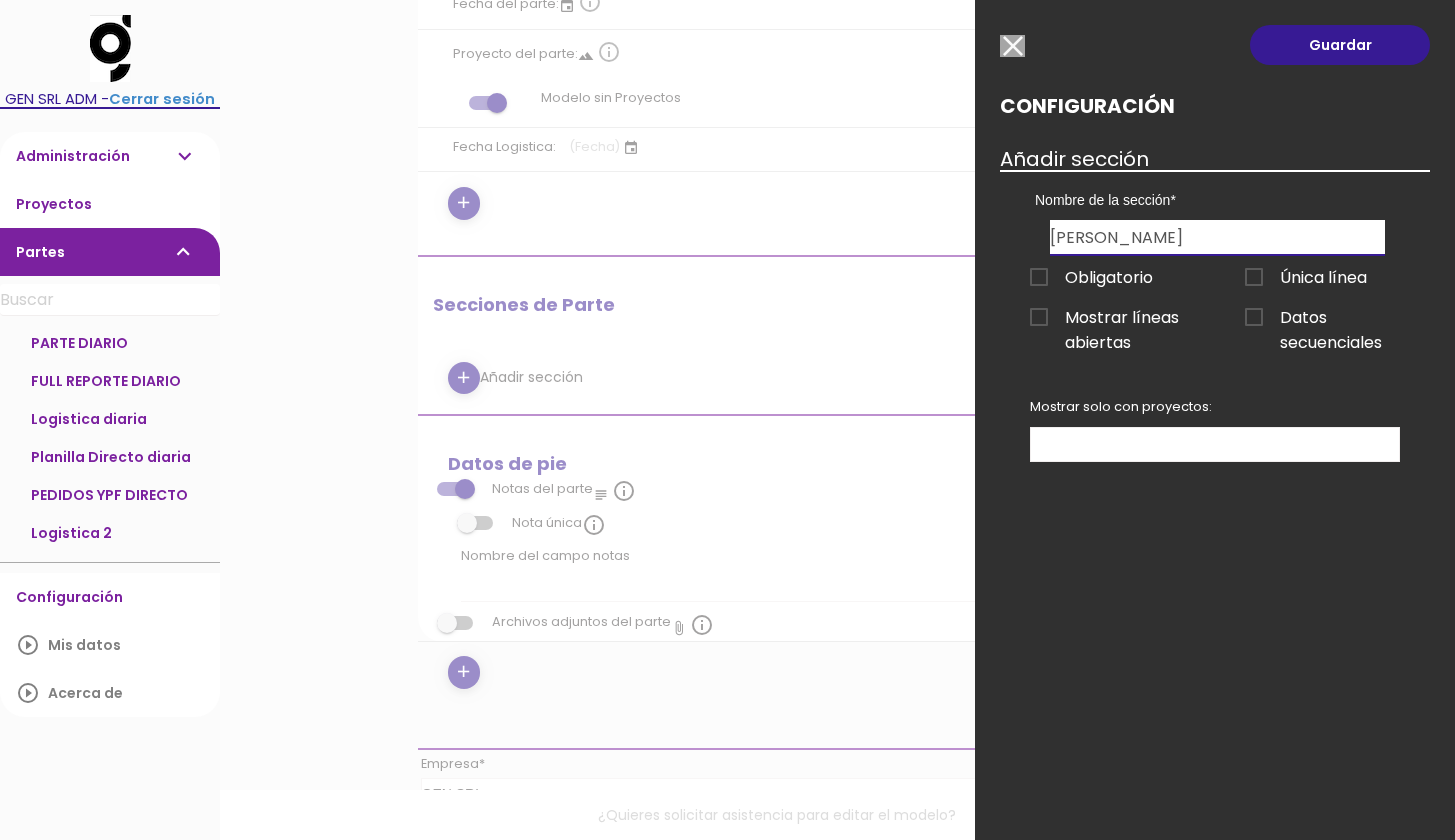 type on "Espino Daniel" 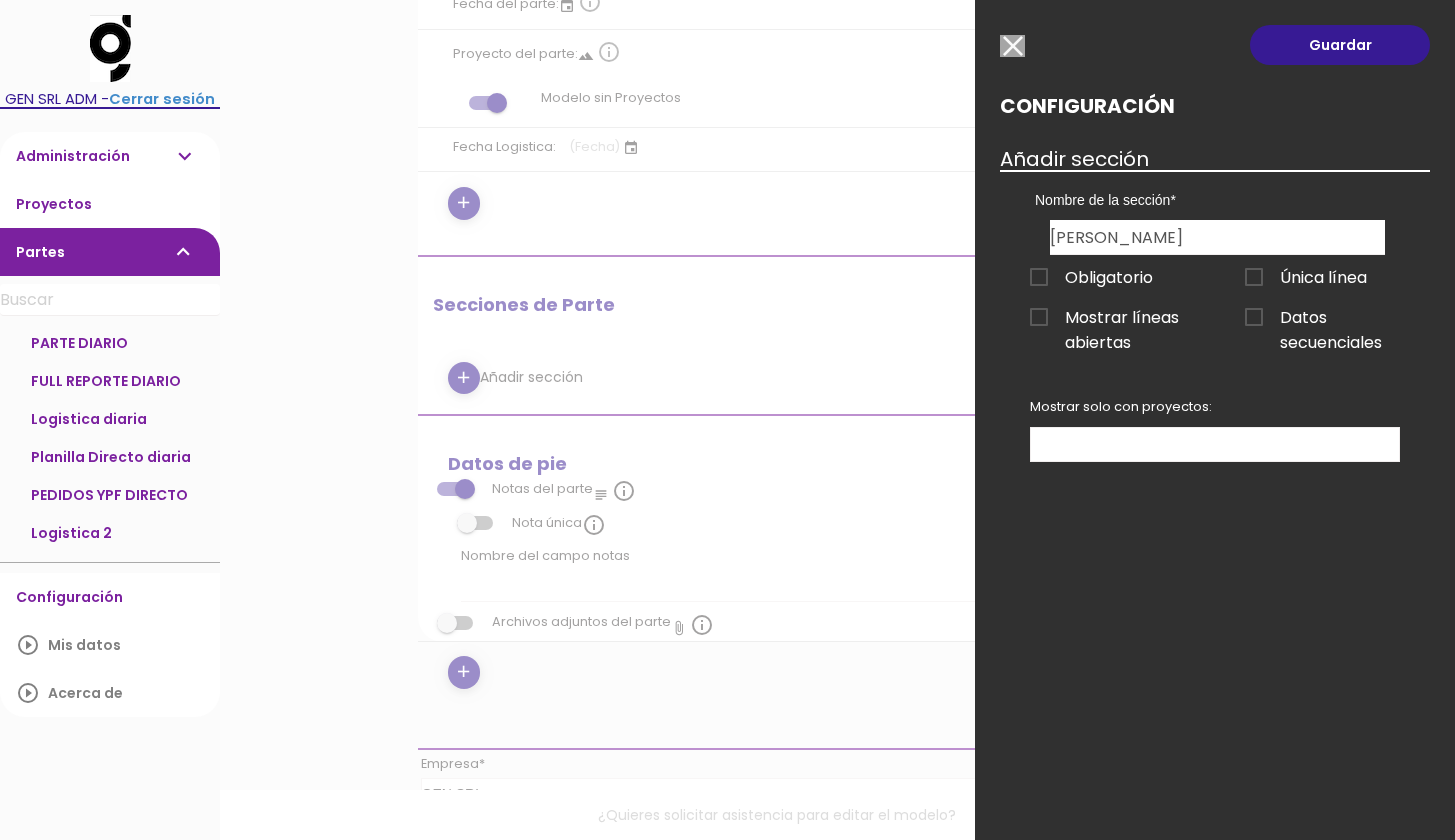click on "Obligatorio" at bounding box center [1091, 277] 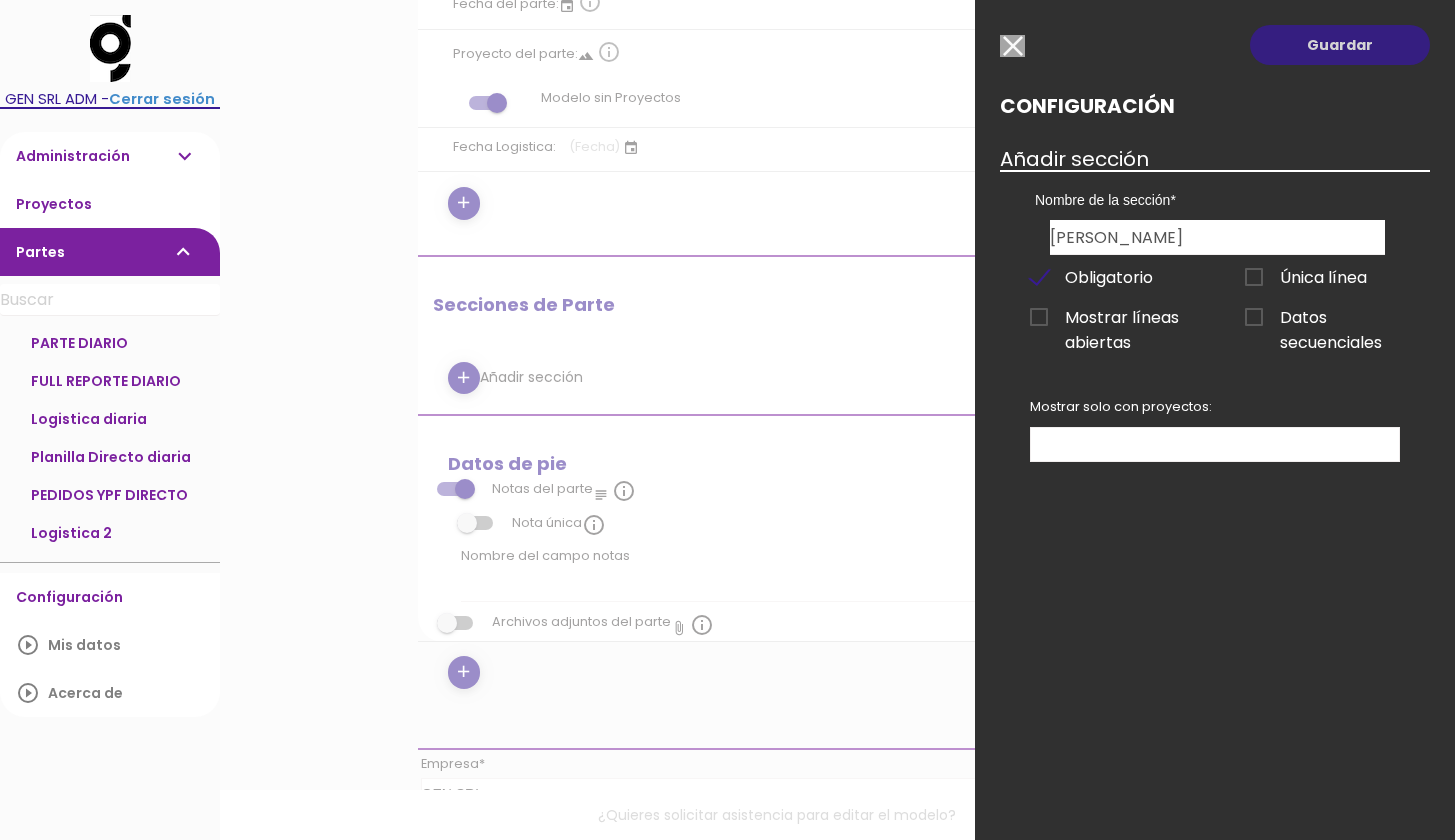 click on "Guardar" at bounding box center (1340, 45) 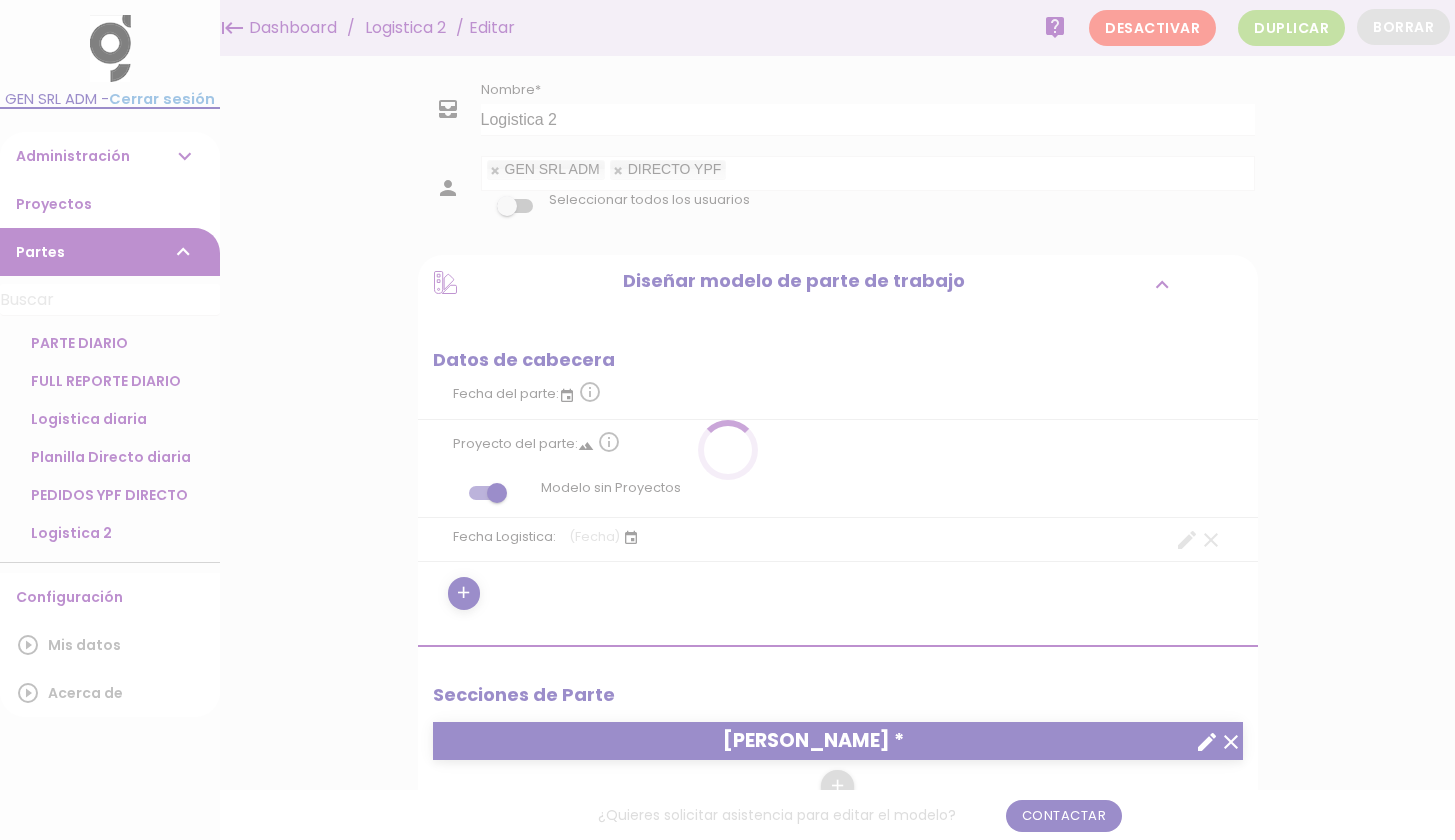 scroll, scrollTop: 0, scrollLeft: 0, axis: both 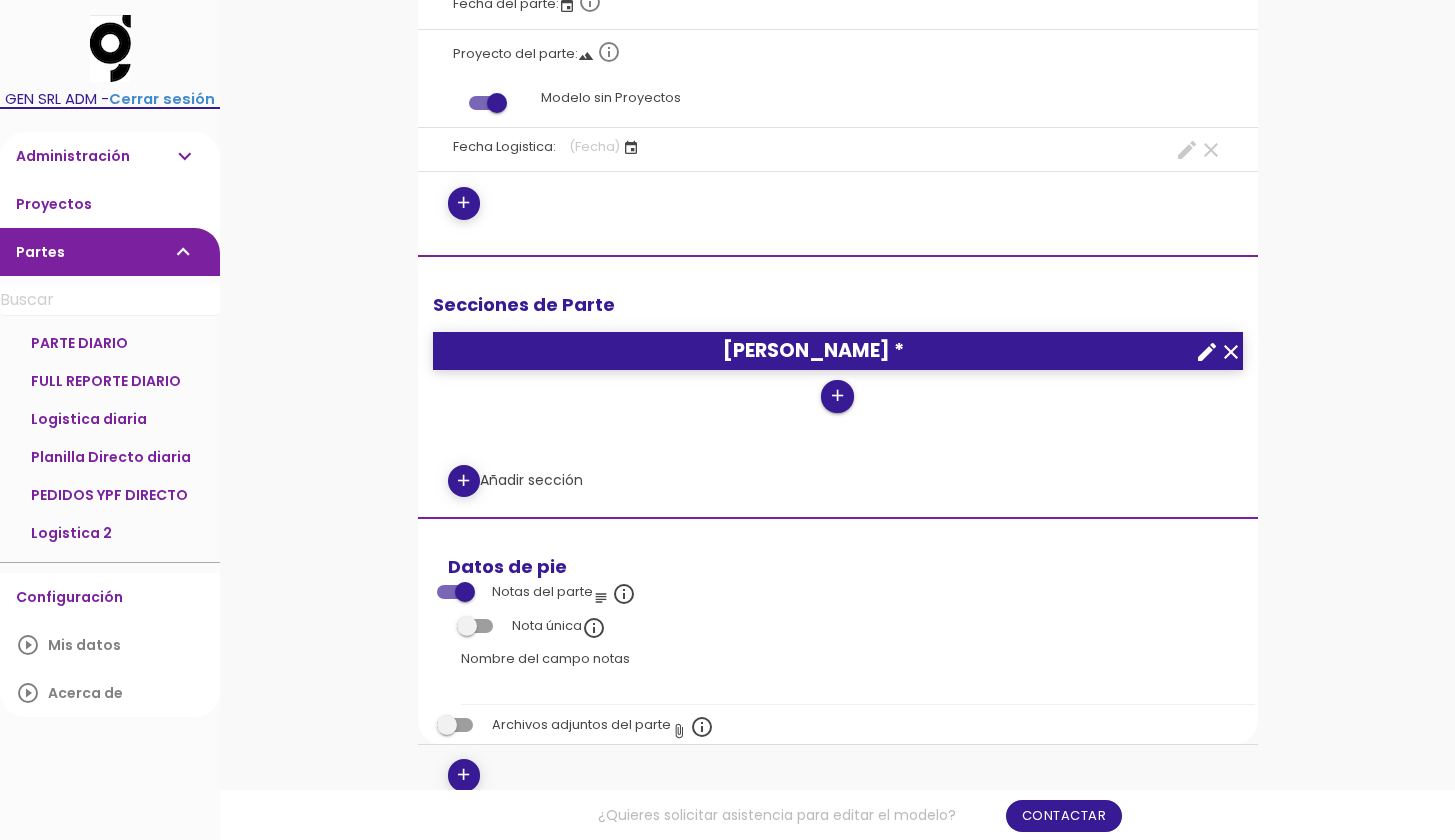 click on "add" at bounding box center [837, 396] 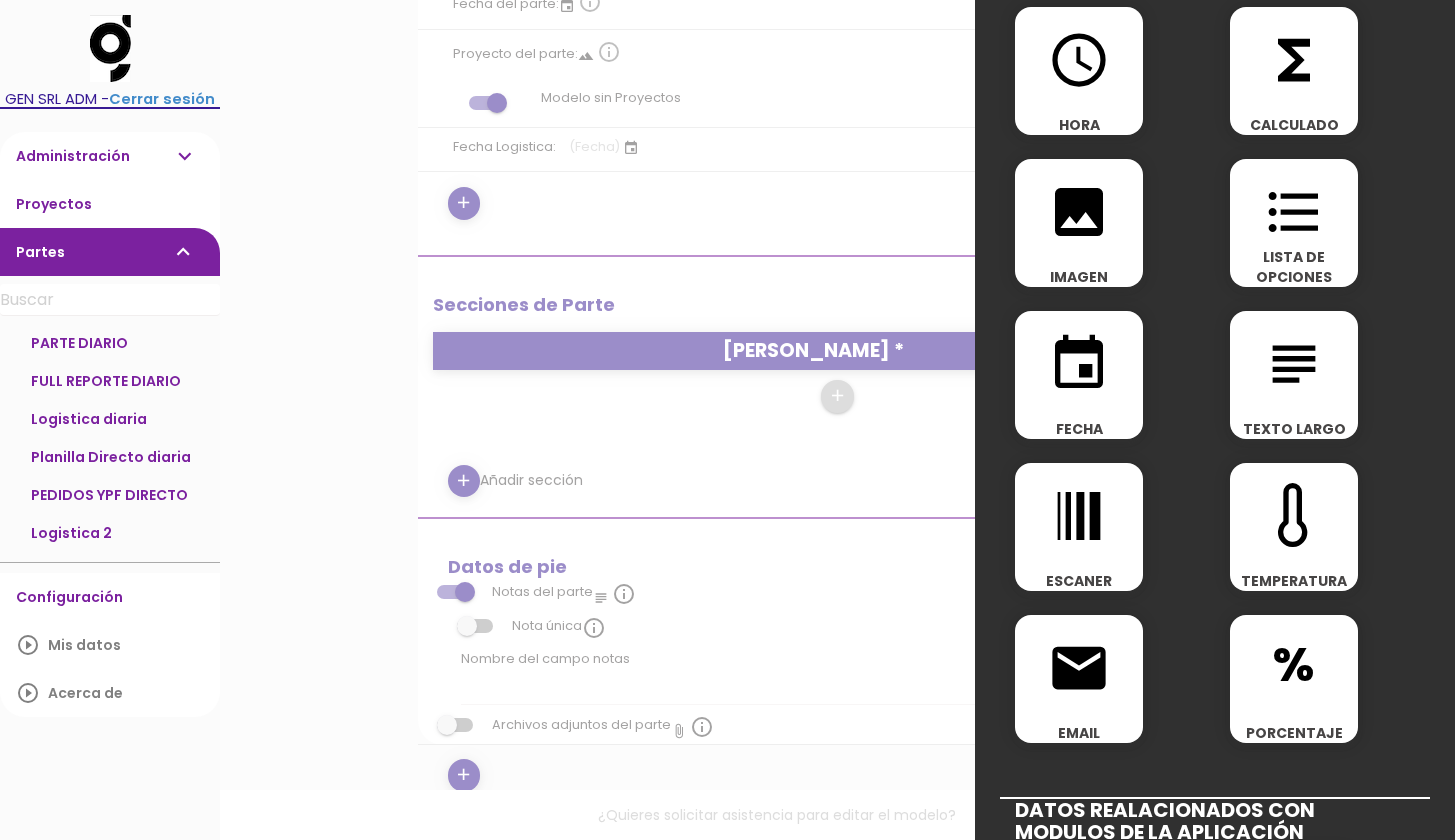 scroll, scrollTop: 0, scrollLeft: 0, axis: both 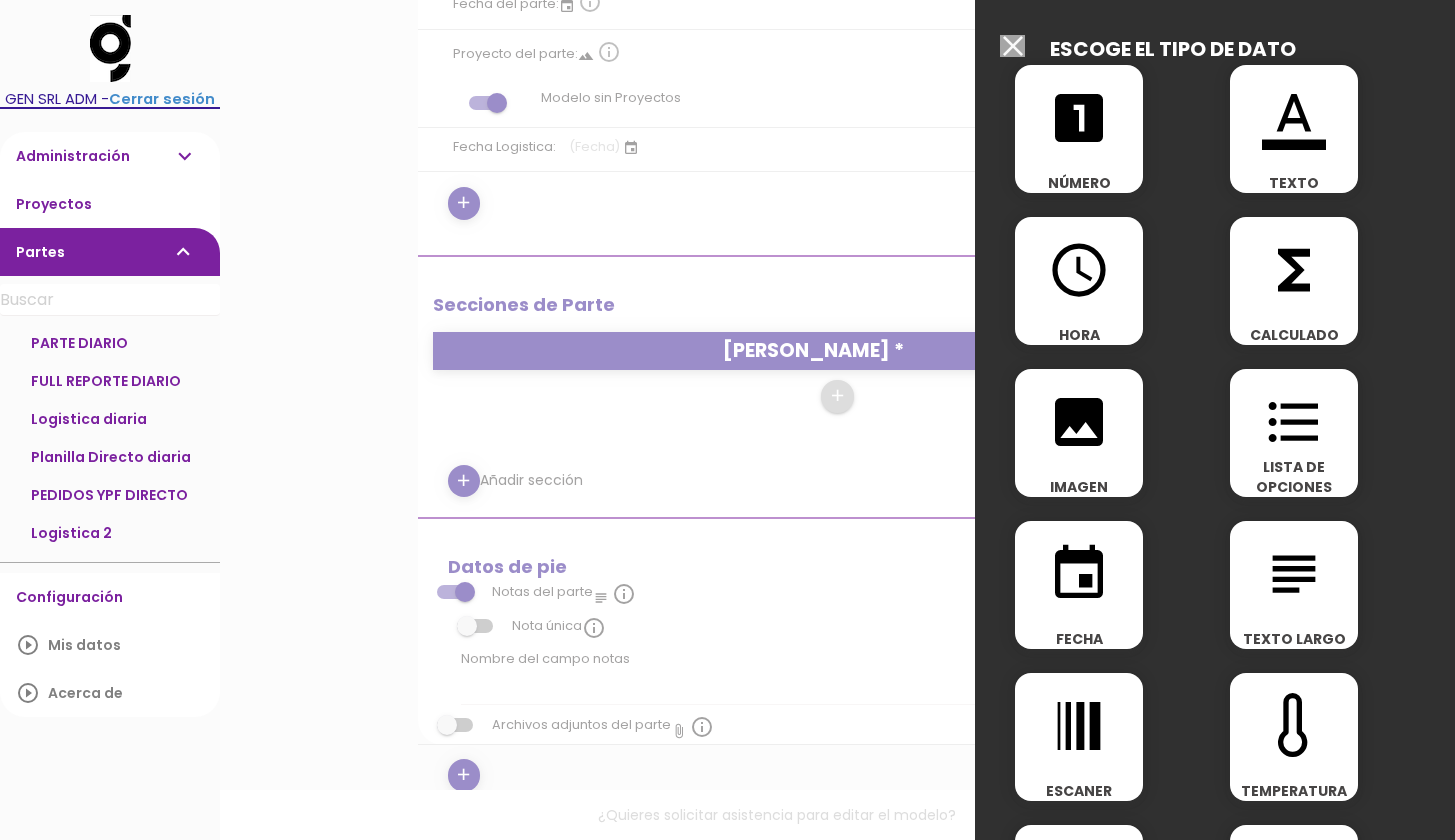 click on "access_time" at bounding box center [1079, 270] 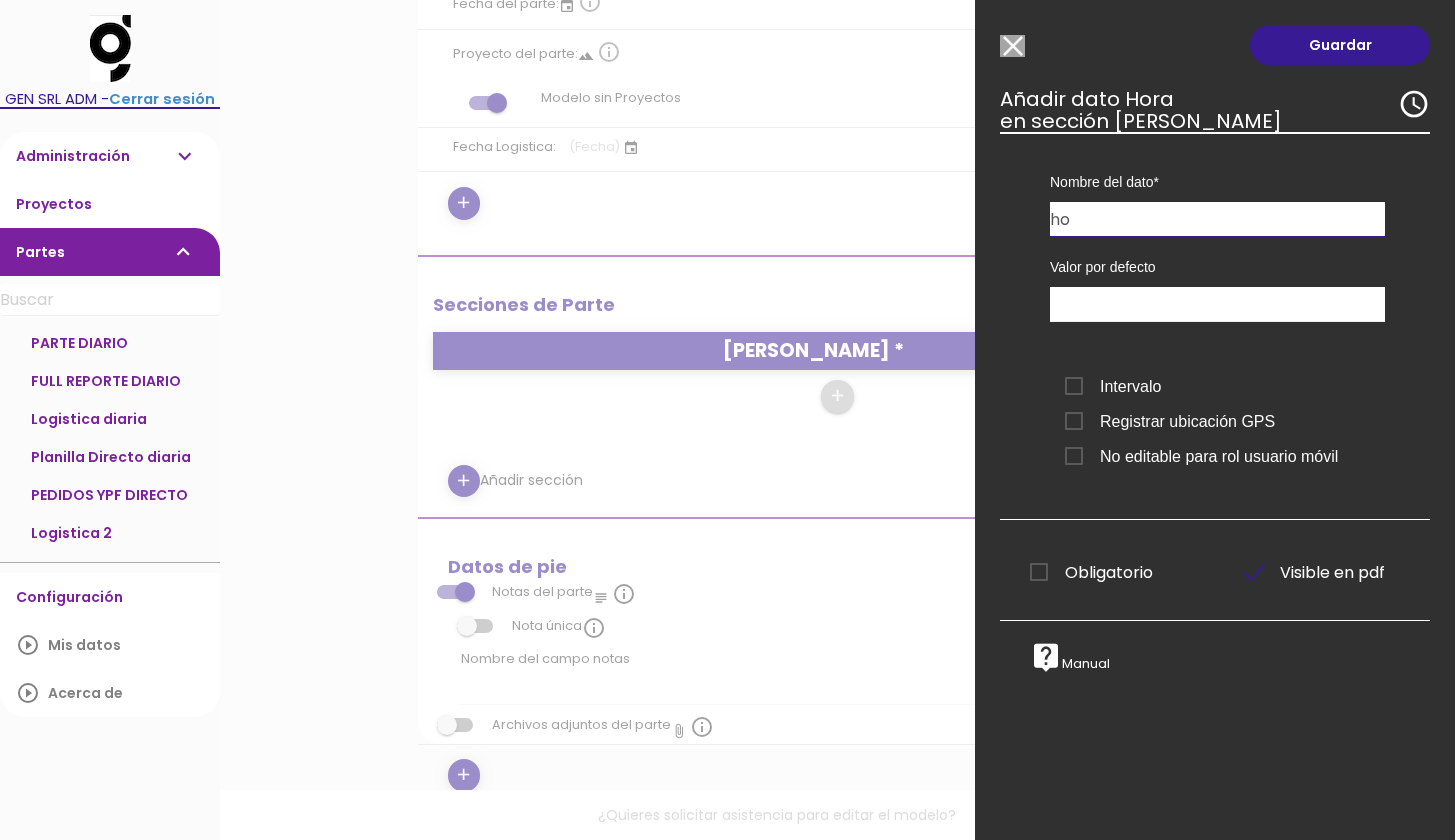 type on "h" 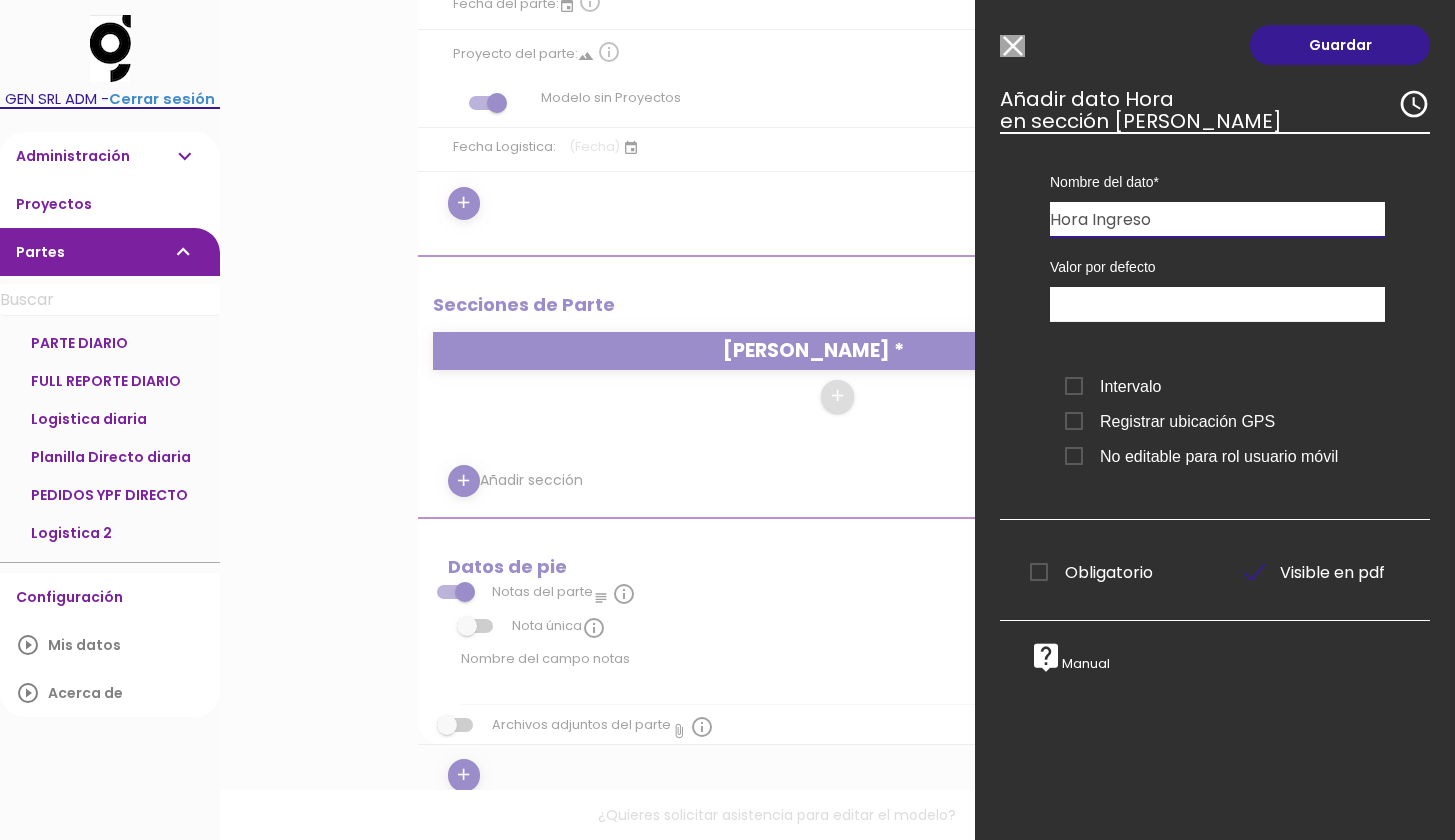 type on "Hora Ingreso" 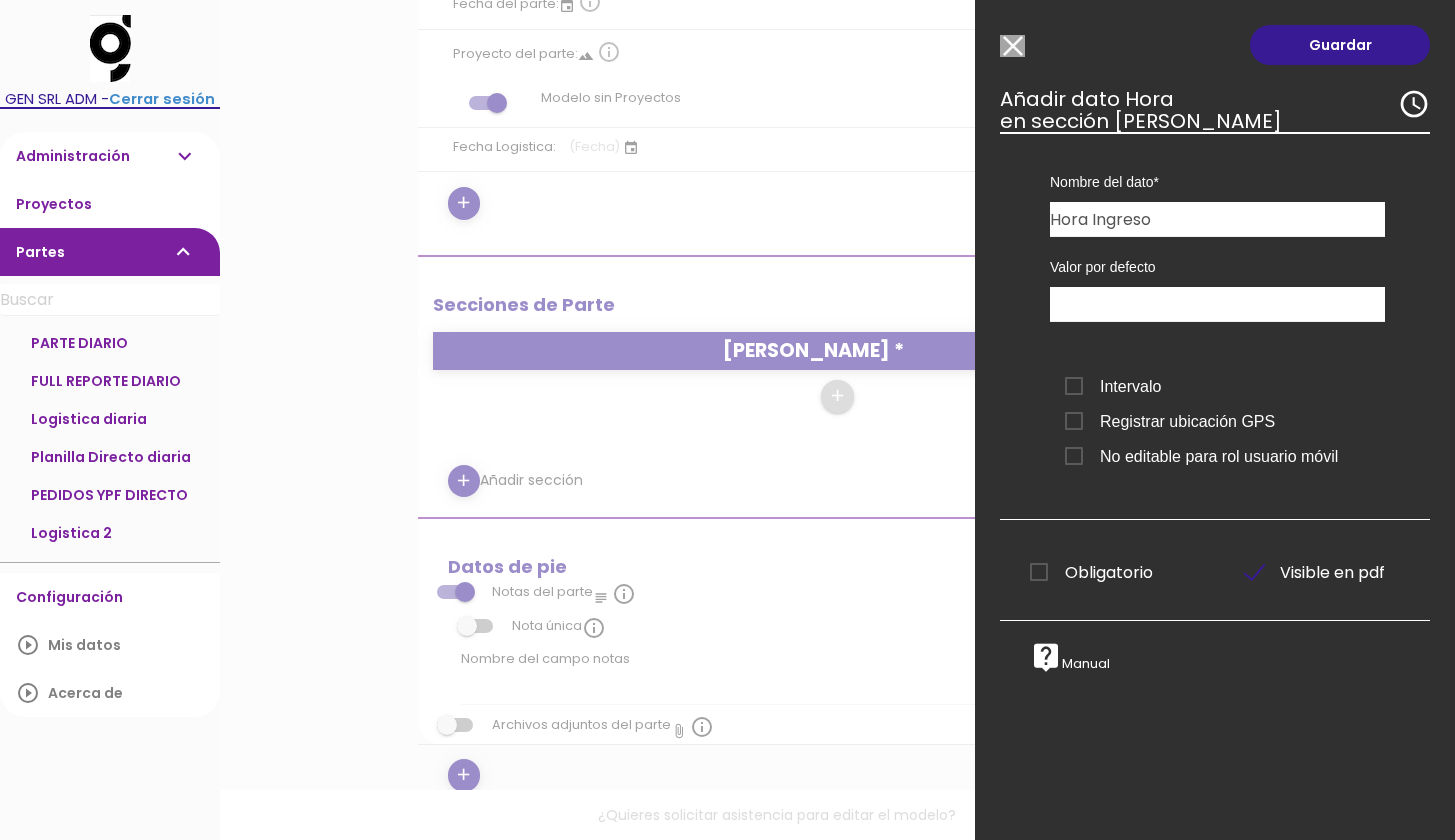 click on "Obligatorio" at bounding box center (1091, 572) 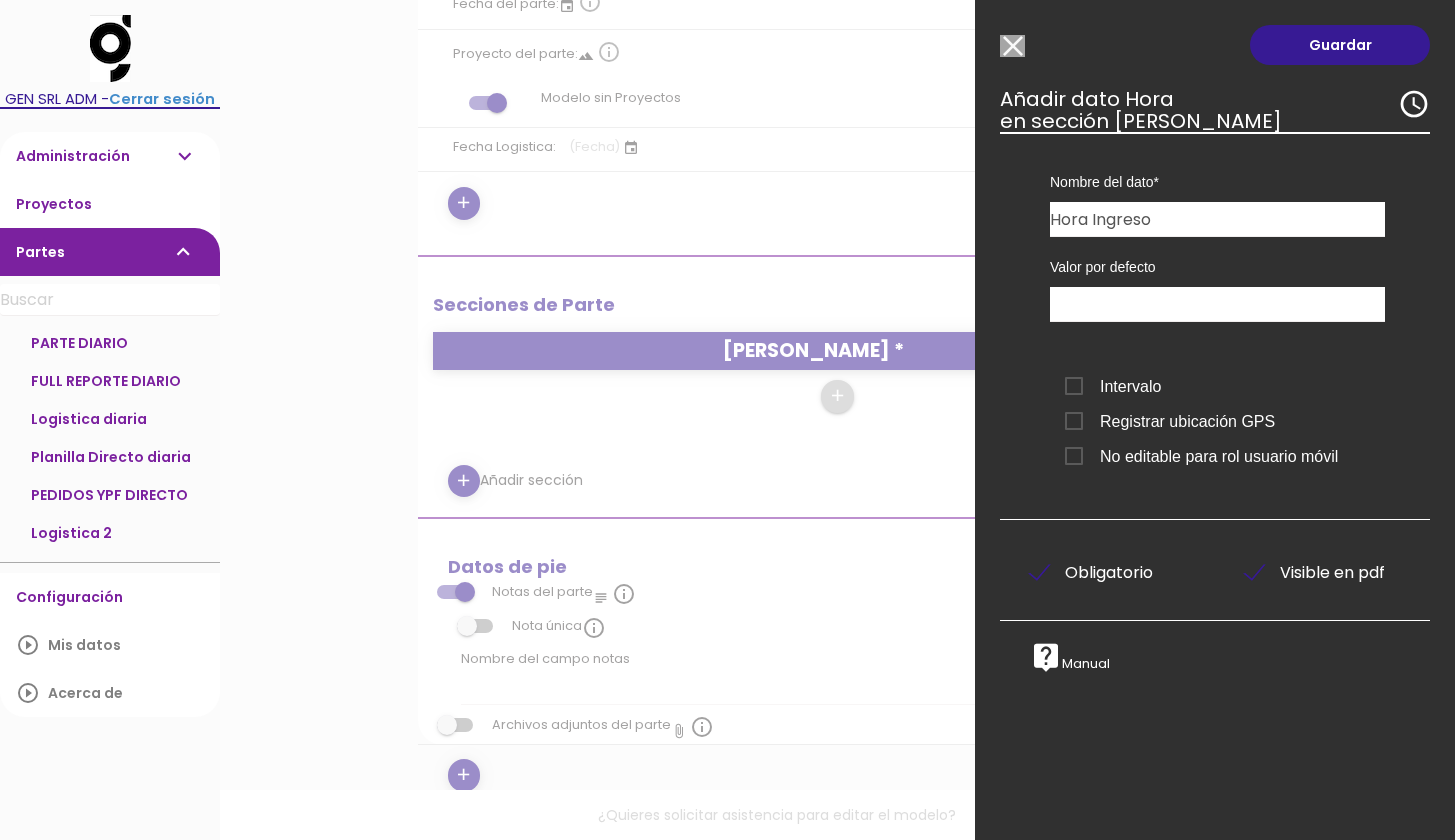 click on "Obligatorio" at bounding box center (1091, 572) 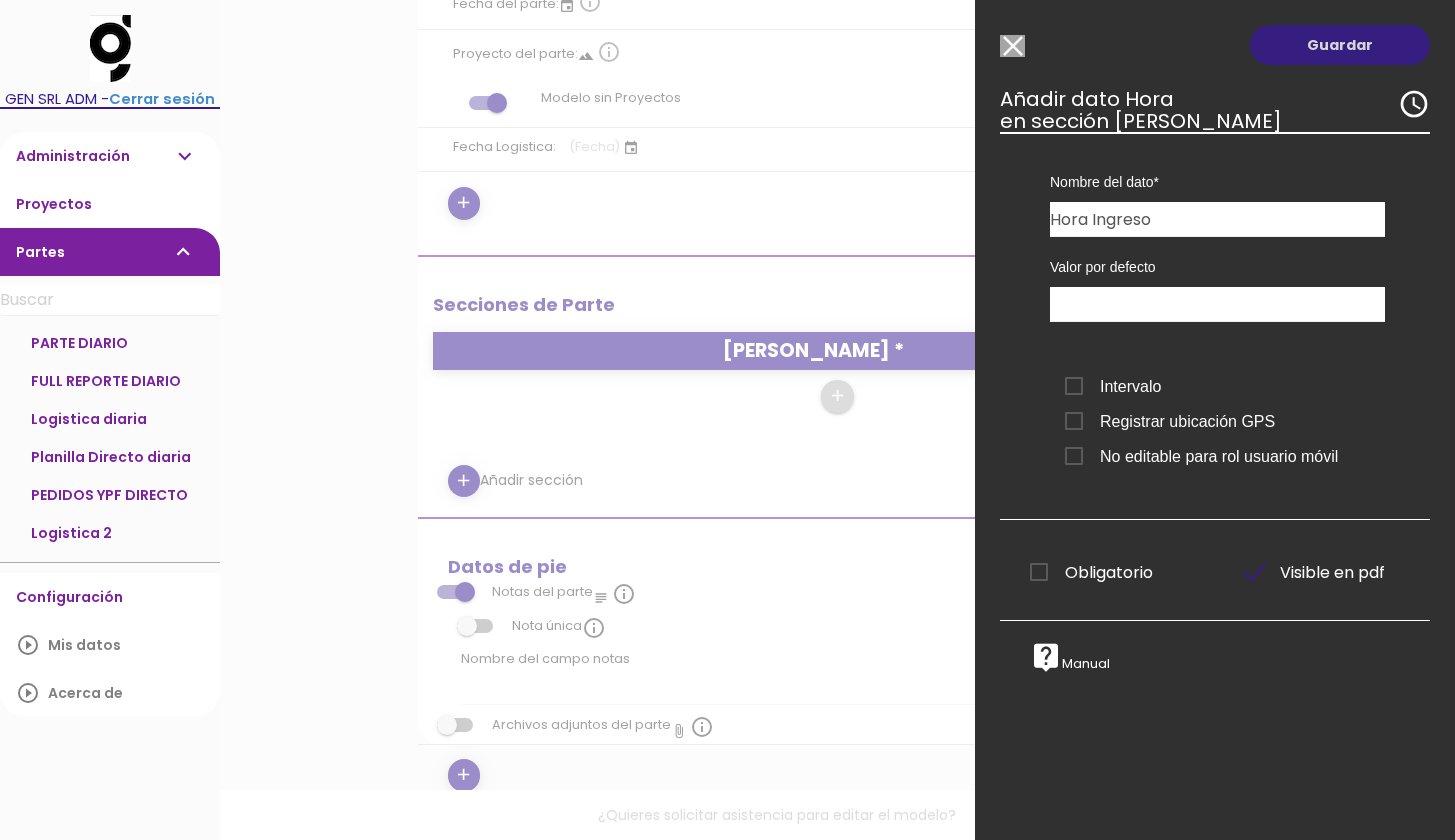 click on "Guardar" at bounding box center [1340, 45] 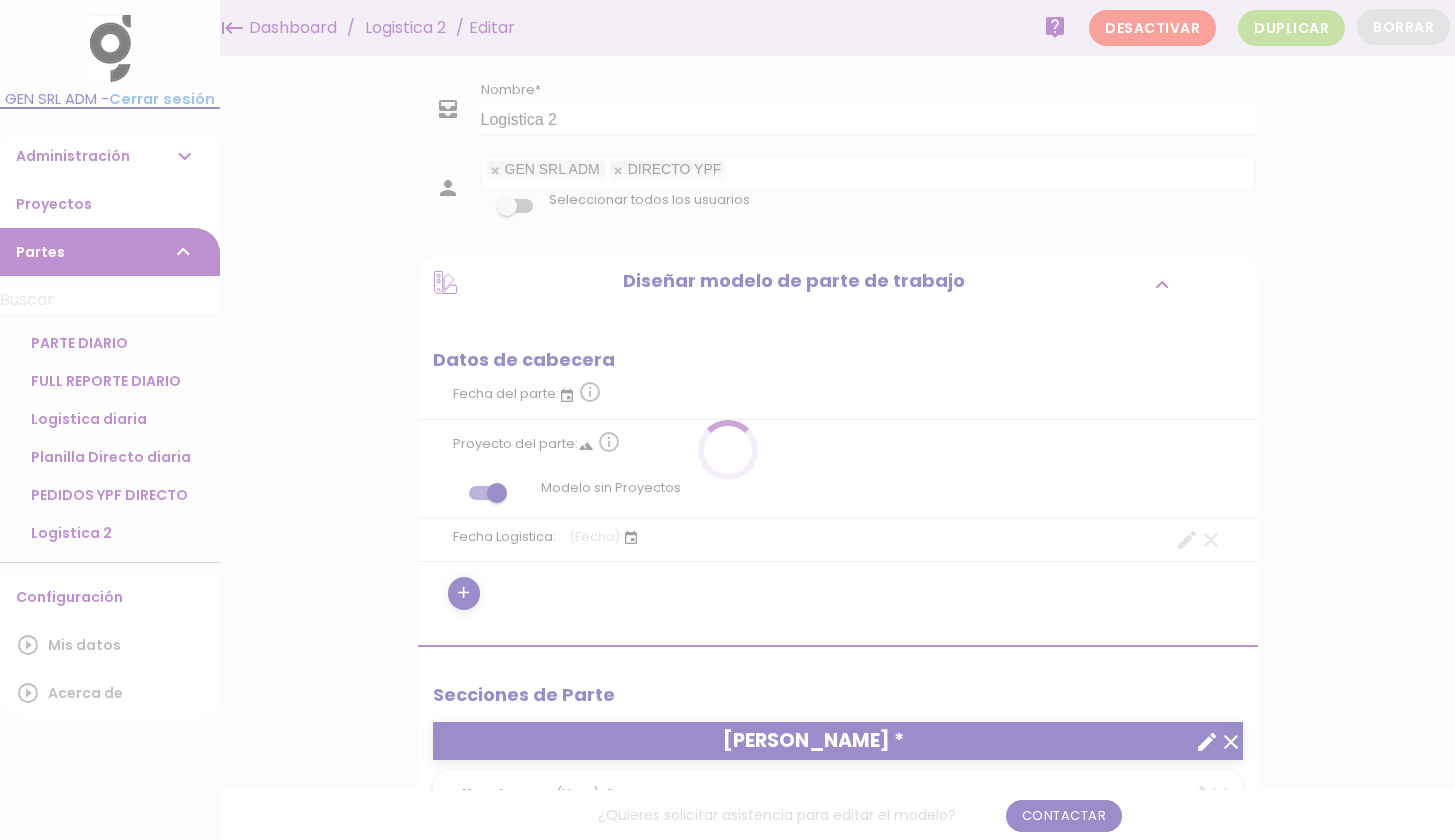 scroll, scrollTop: 0, scrollLeft: 0, axis: both 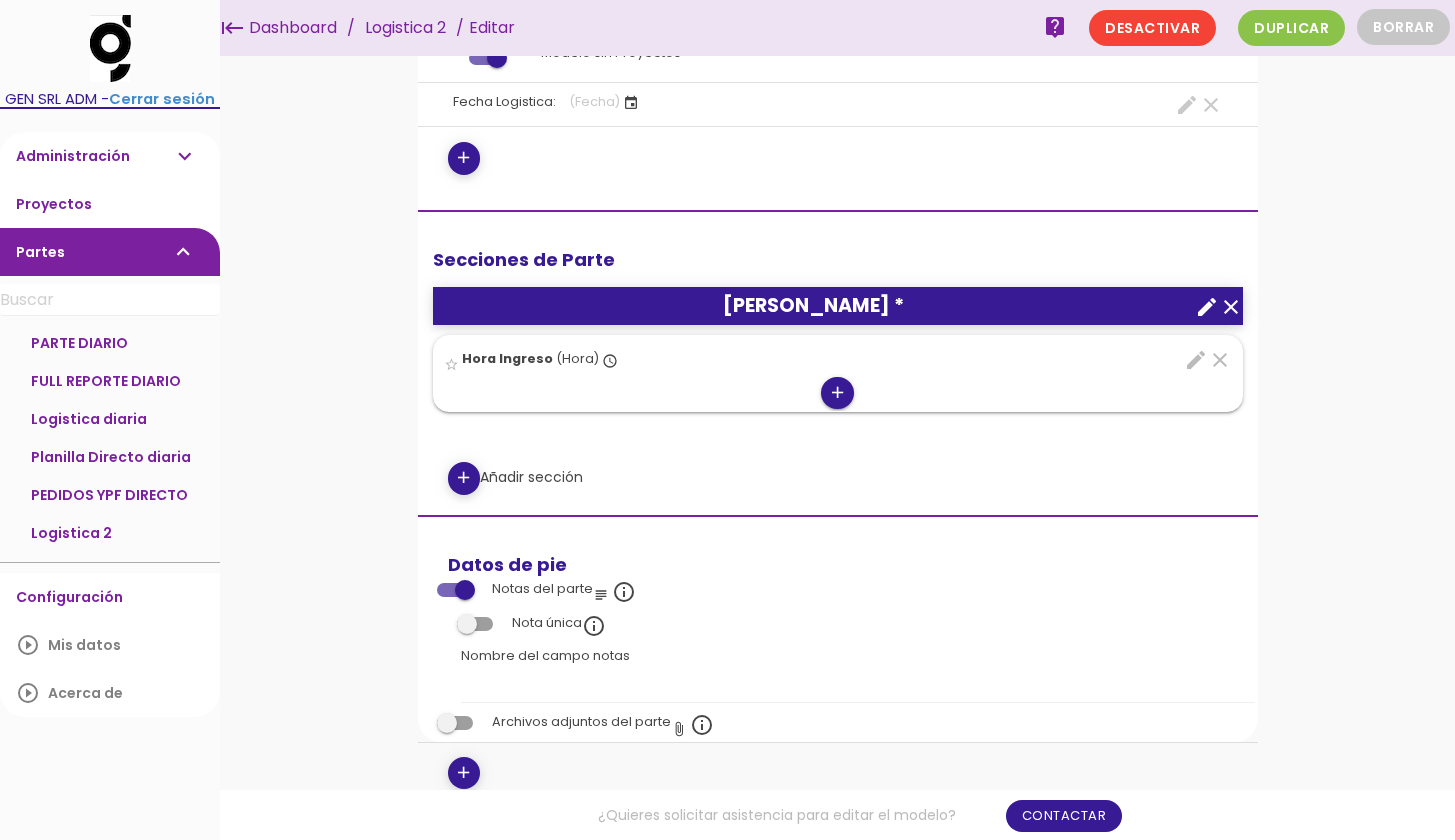 click on "add" at bounding box center [837, 393] 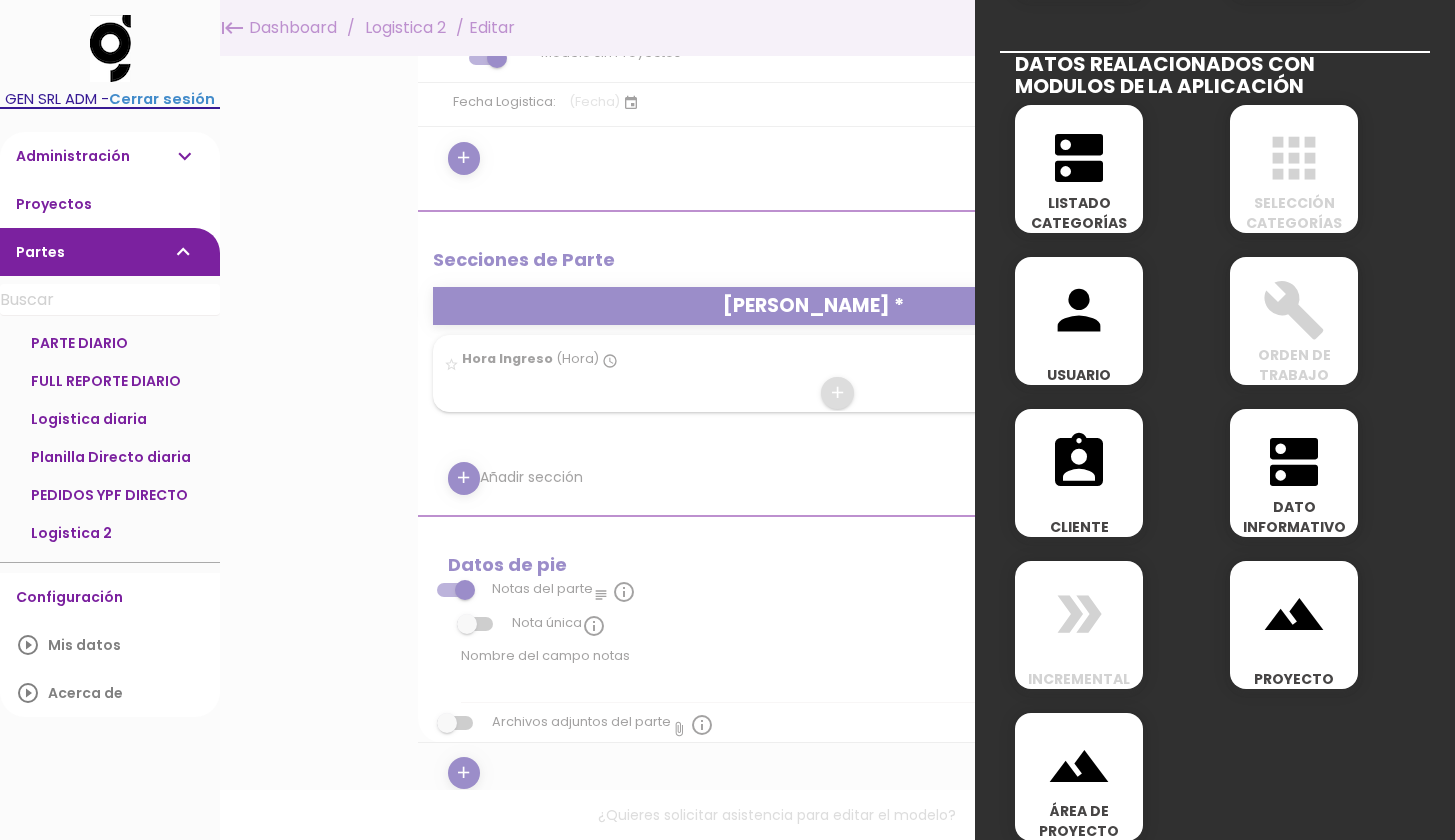 scroll, scrollTop: 961, scrollLeft: 0, axis: vertical 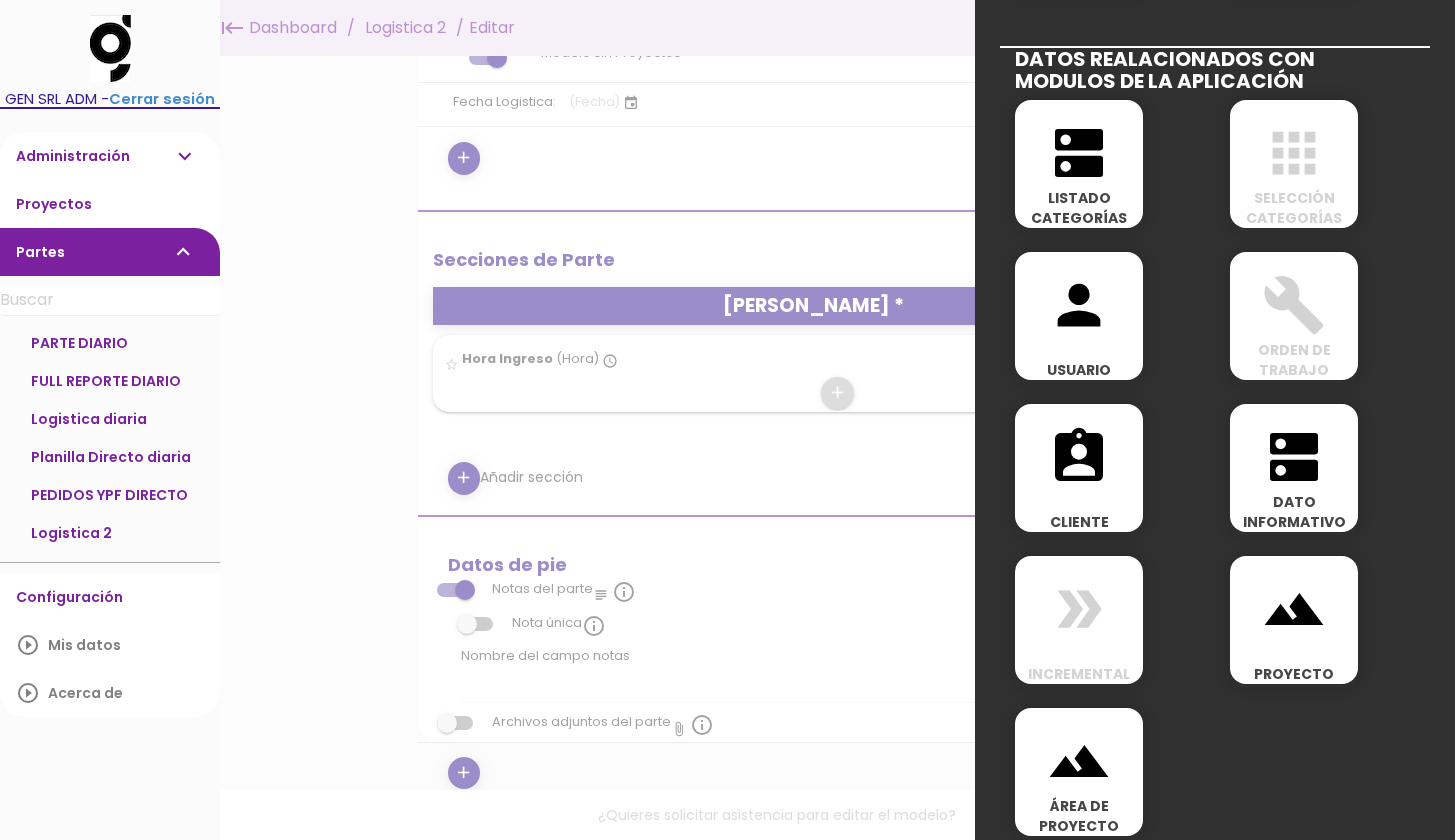 click on "dns" at bounding box center [1079, 142] 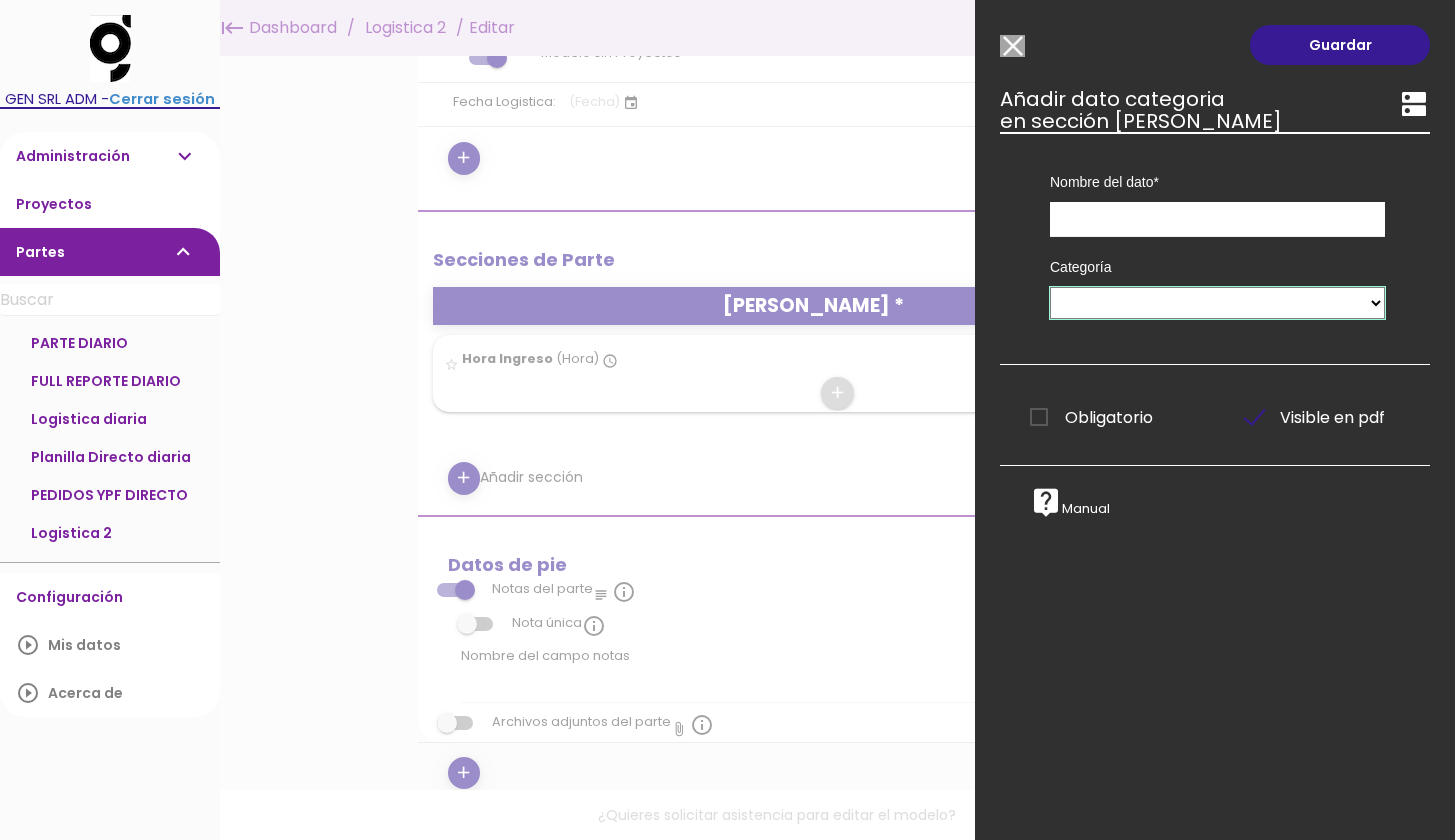 select on "73" 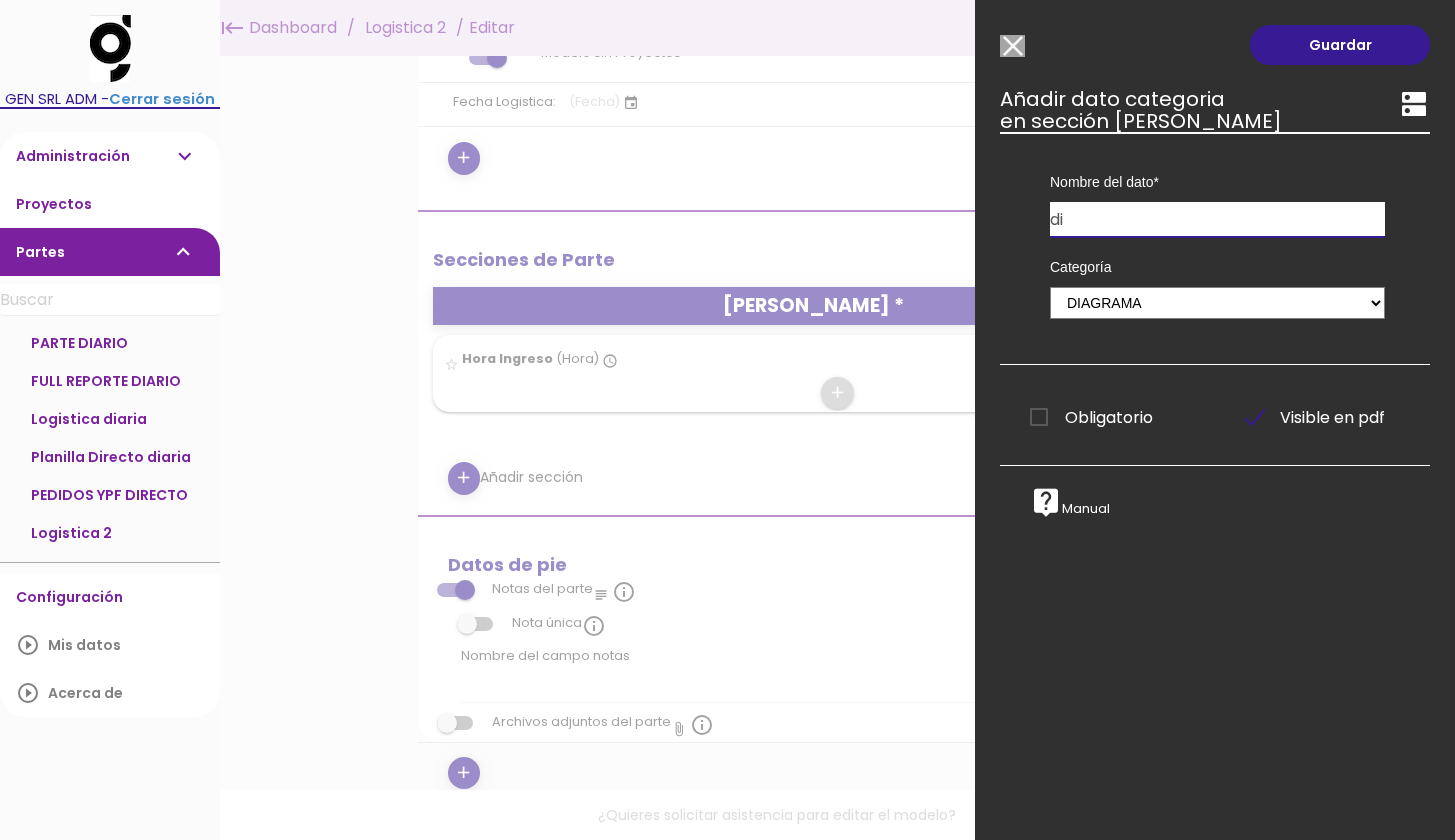 type on "d" 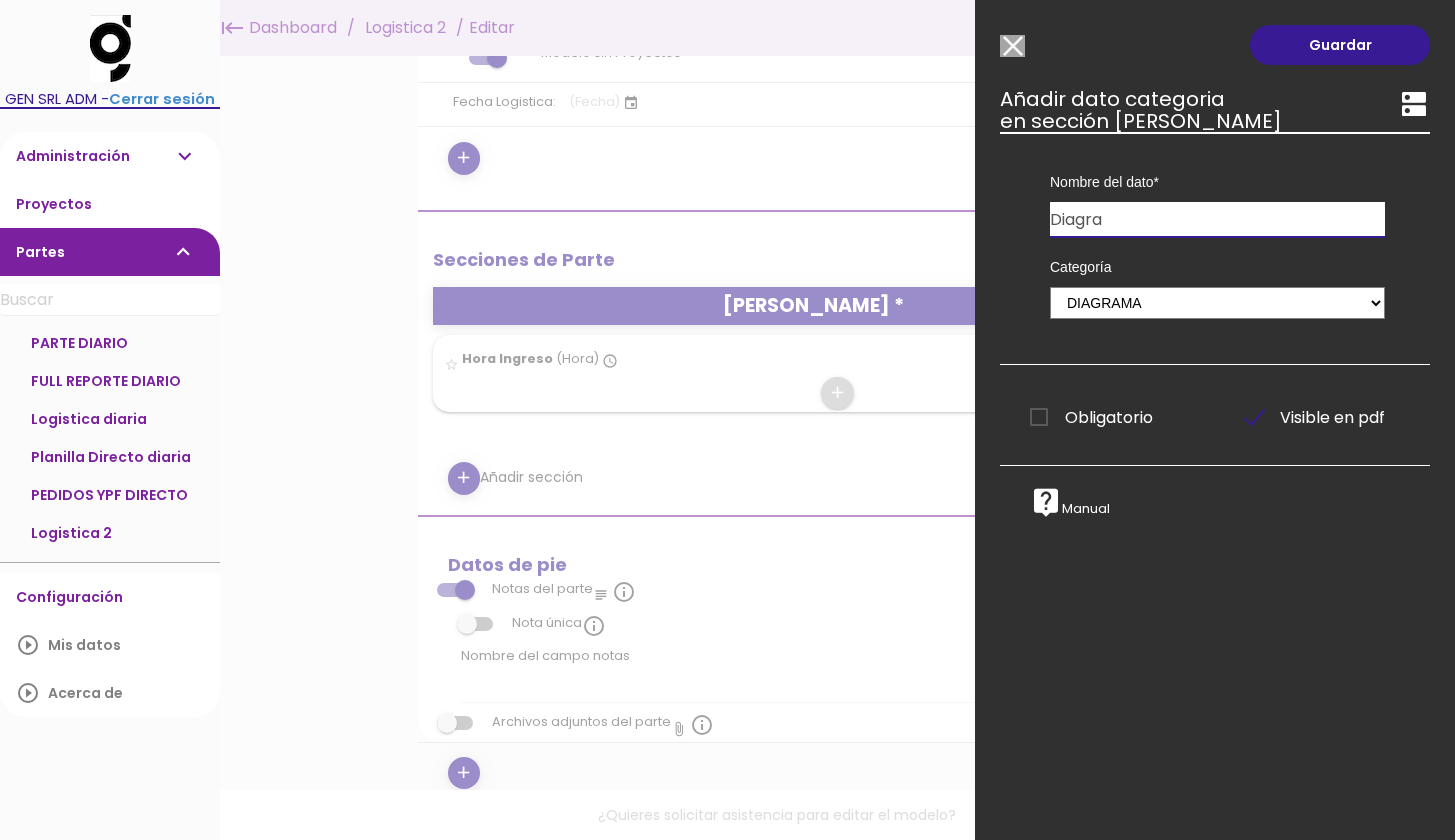 drag, startPoint x: 1123, startPoint y: 224, endPoint x: 1146, endPoint y: 222, distance: 23.086792 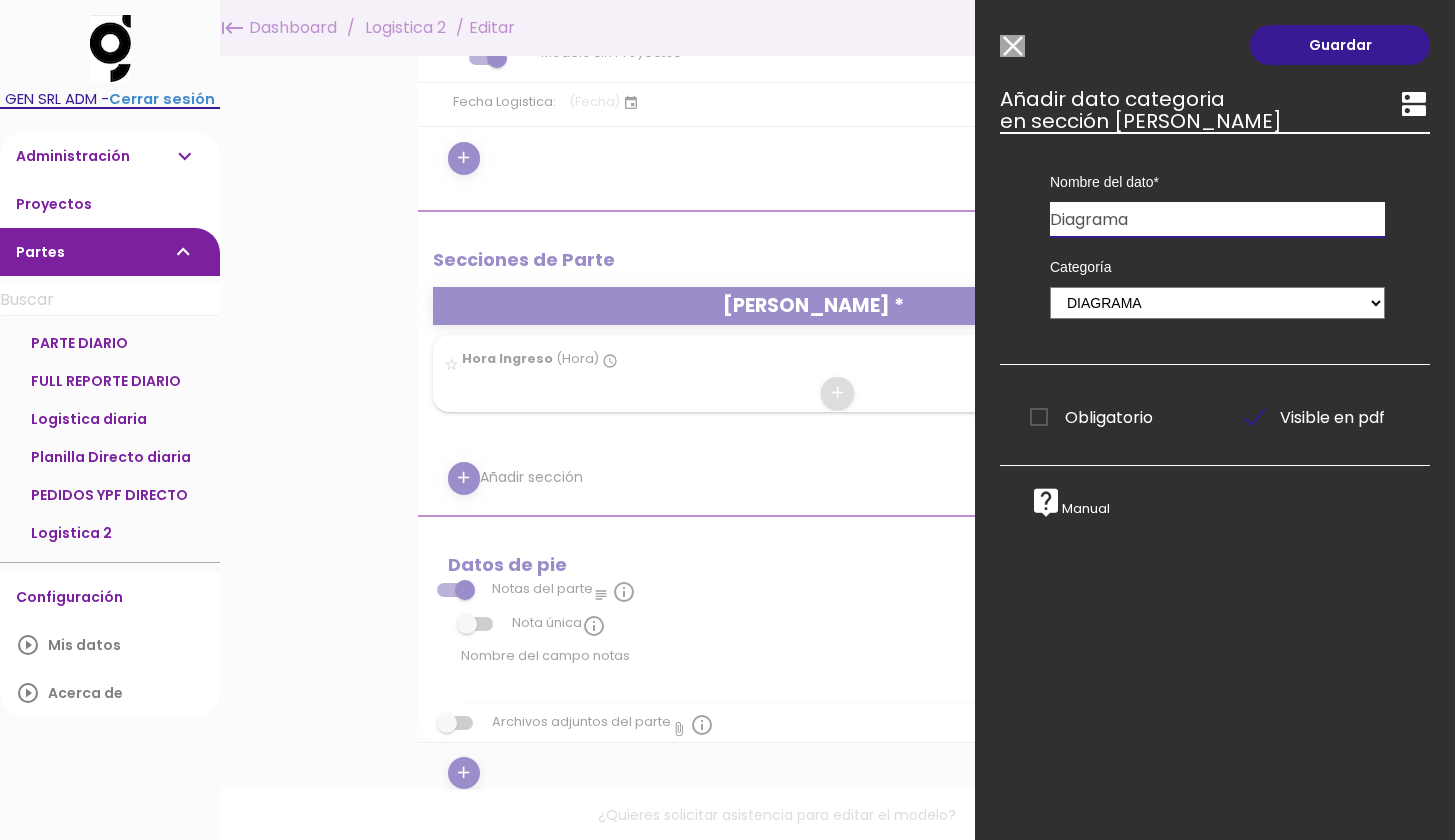 type on "Diagrama" 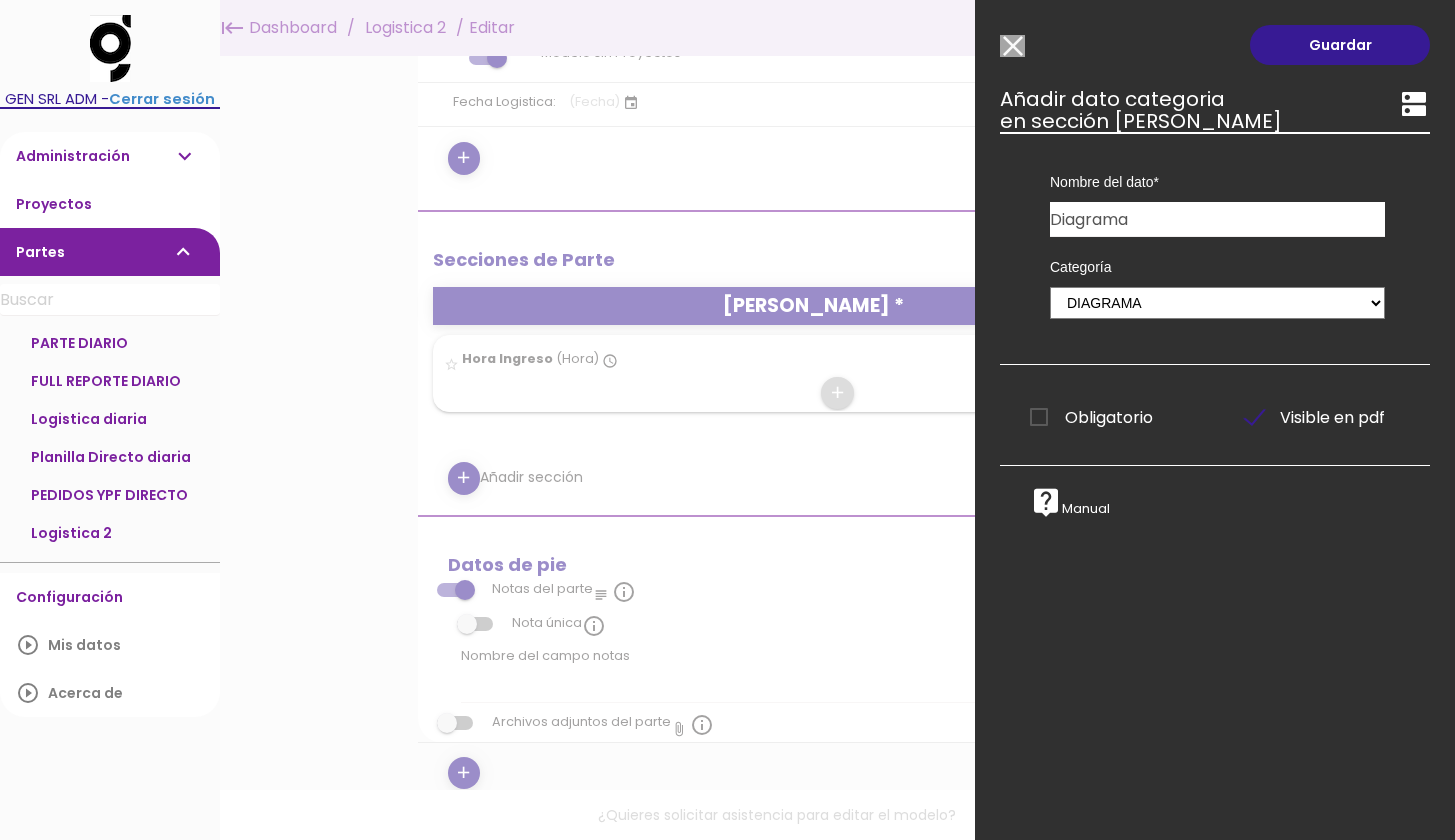 click on "Obligatorio" at bounding box center (1091, 417) 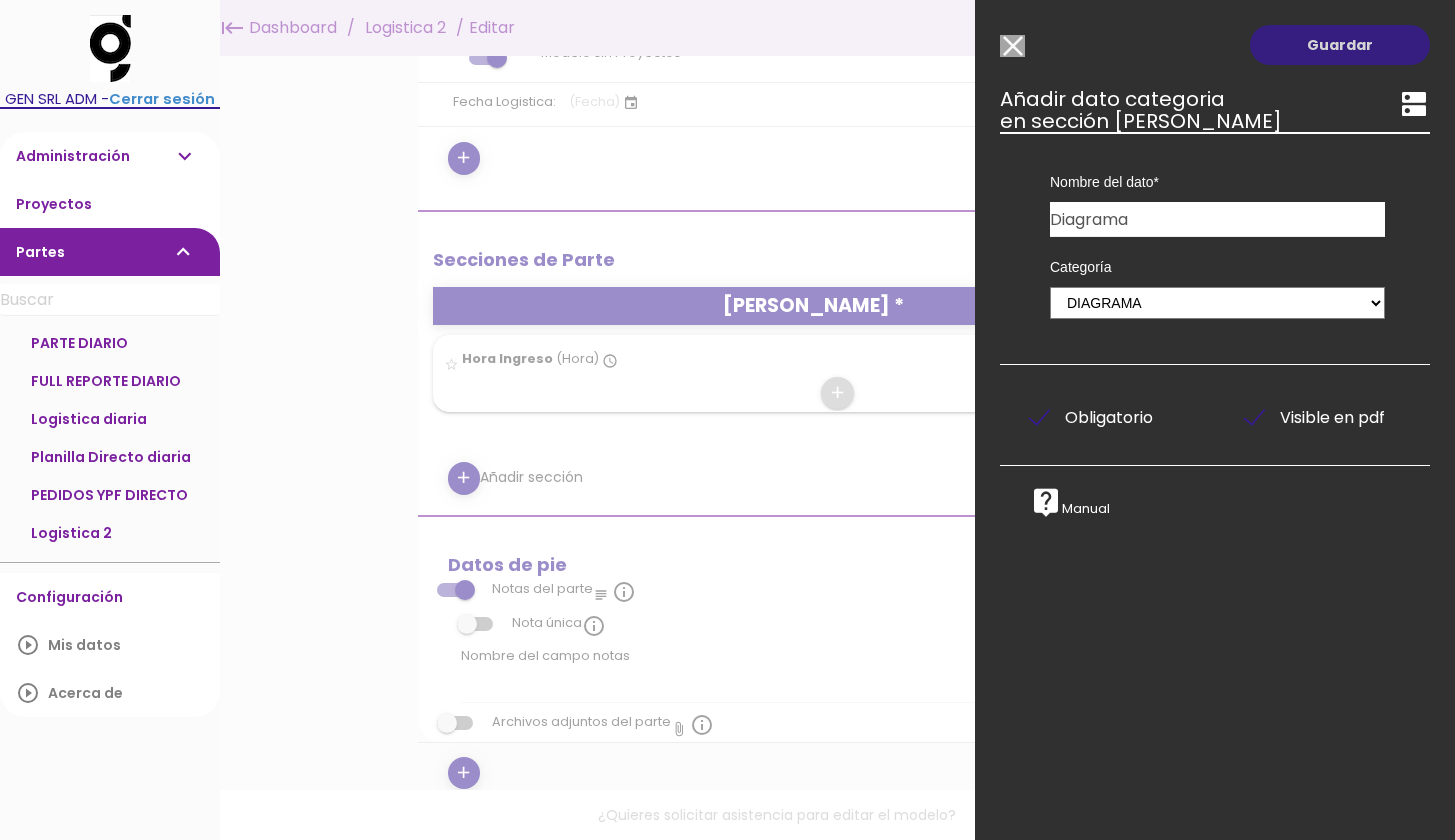 click on "Guardar" at bounding box center (1340, 45) 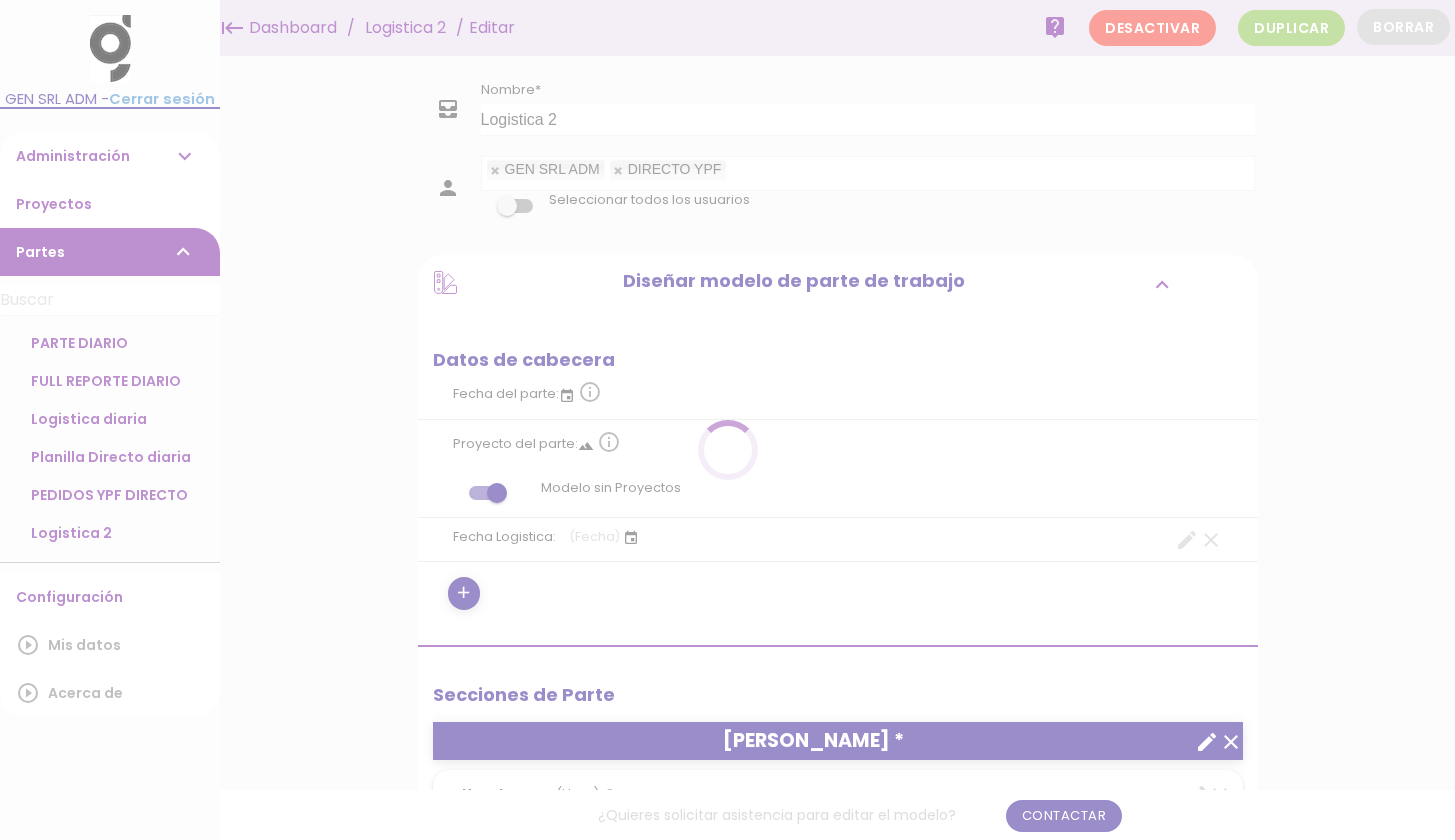 scroll, scrollTop: 0, scrollLeft: 0, axis: both 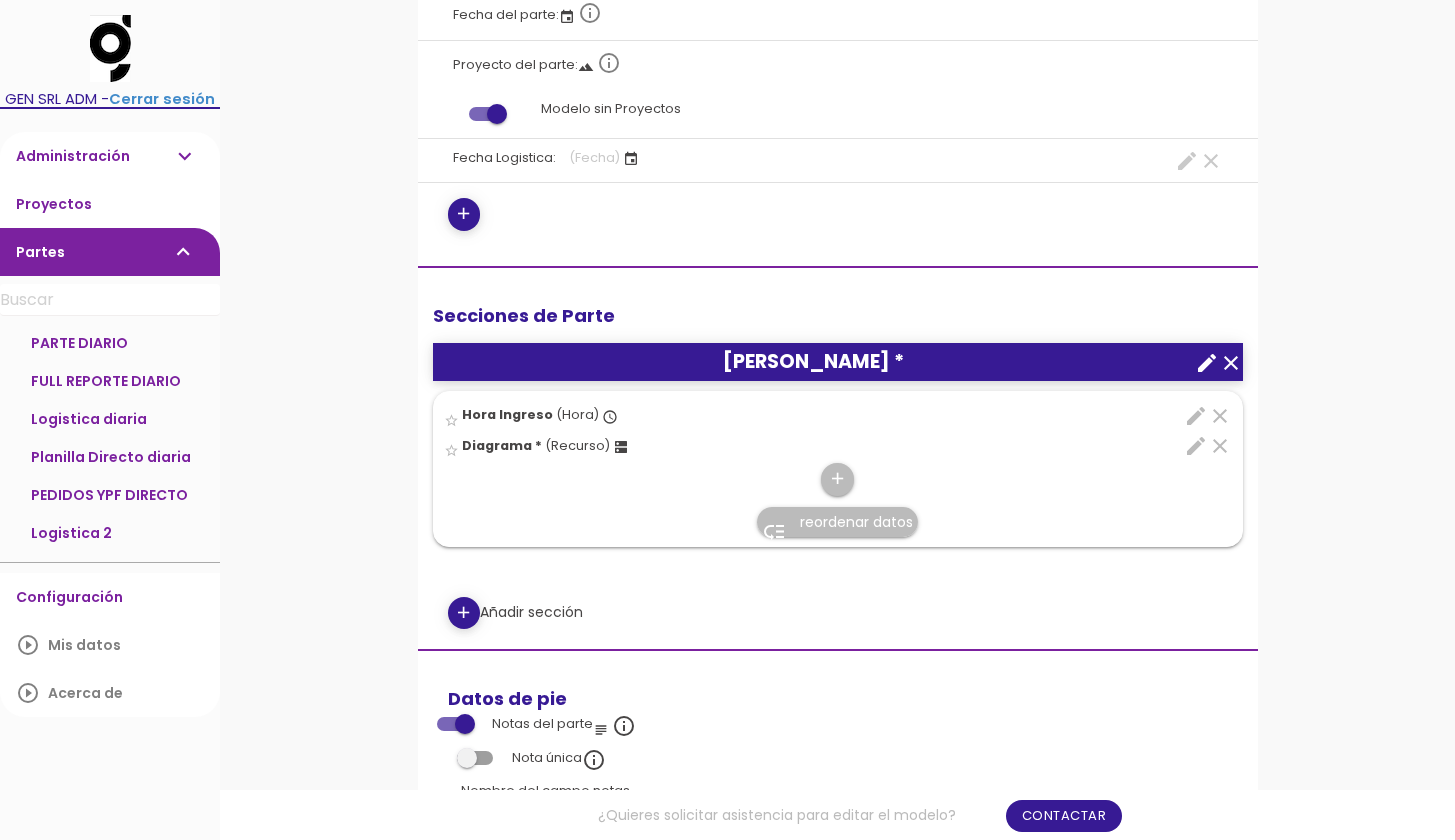 click on "reordenar datos" at bounding box center (856, 522) 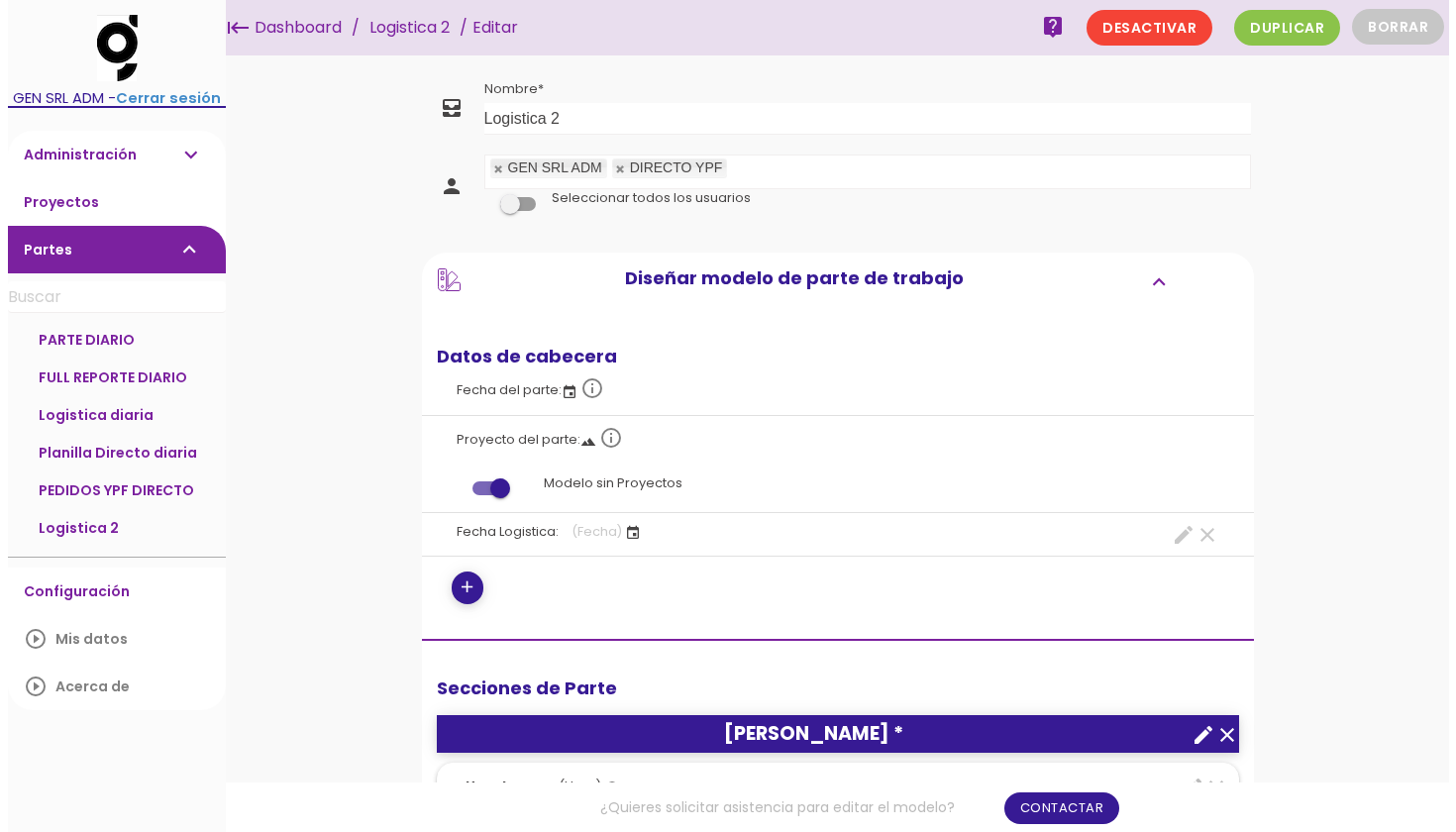scroll, scrollTop: 0, scrollLeft: 0, axis: both 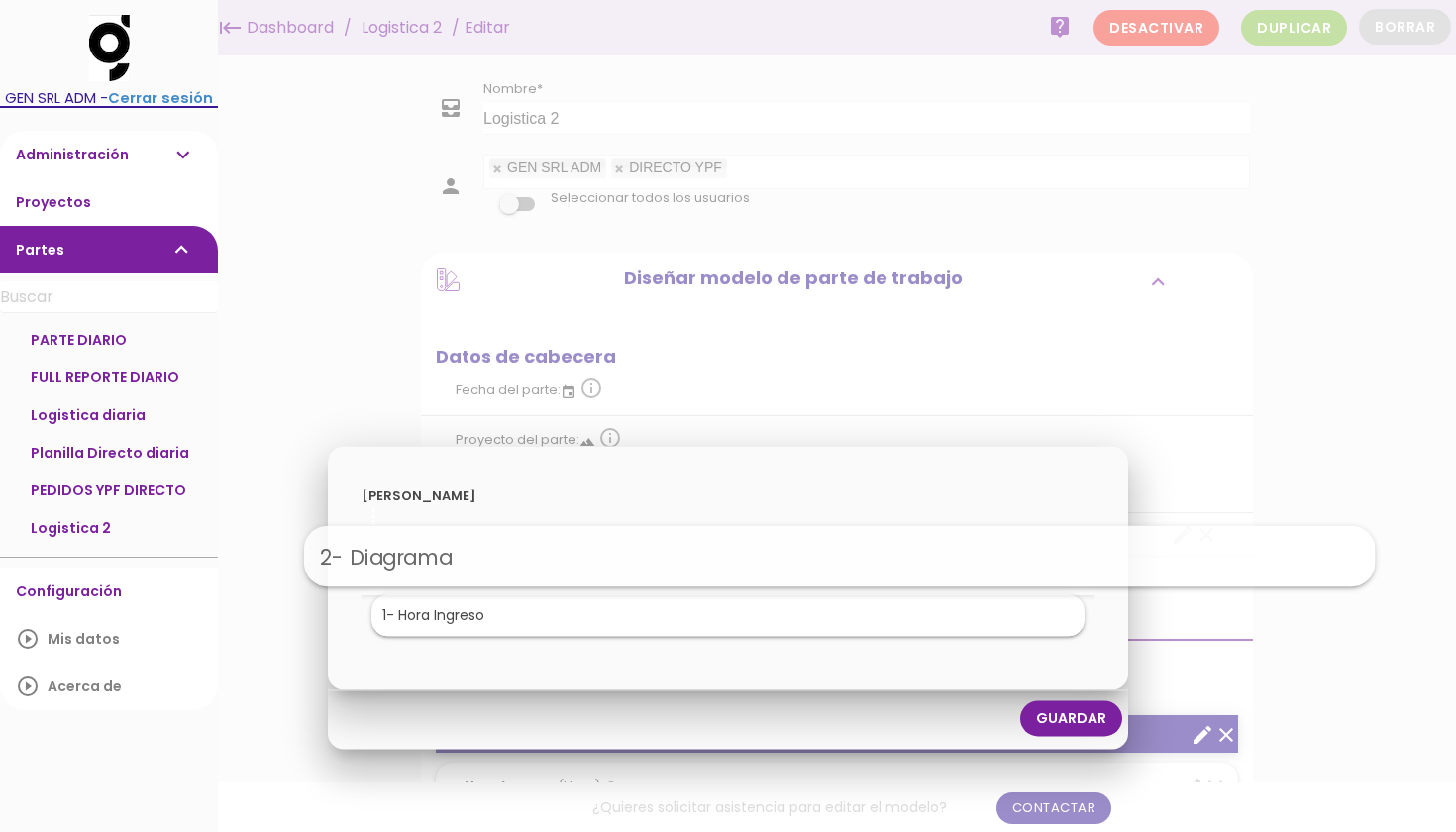 drag, startPoint x: 665, startPoint y: 615, endPoint x: 778, endPoint y: 552, distance: 129.37542 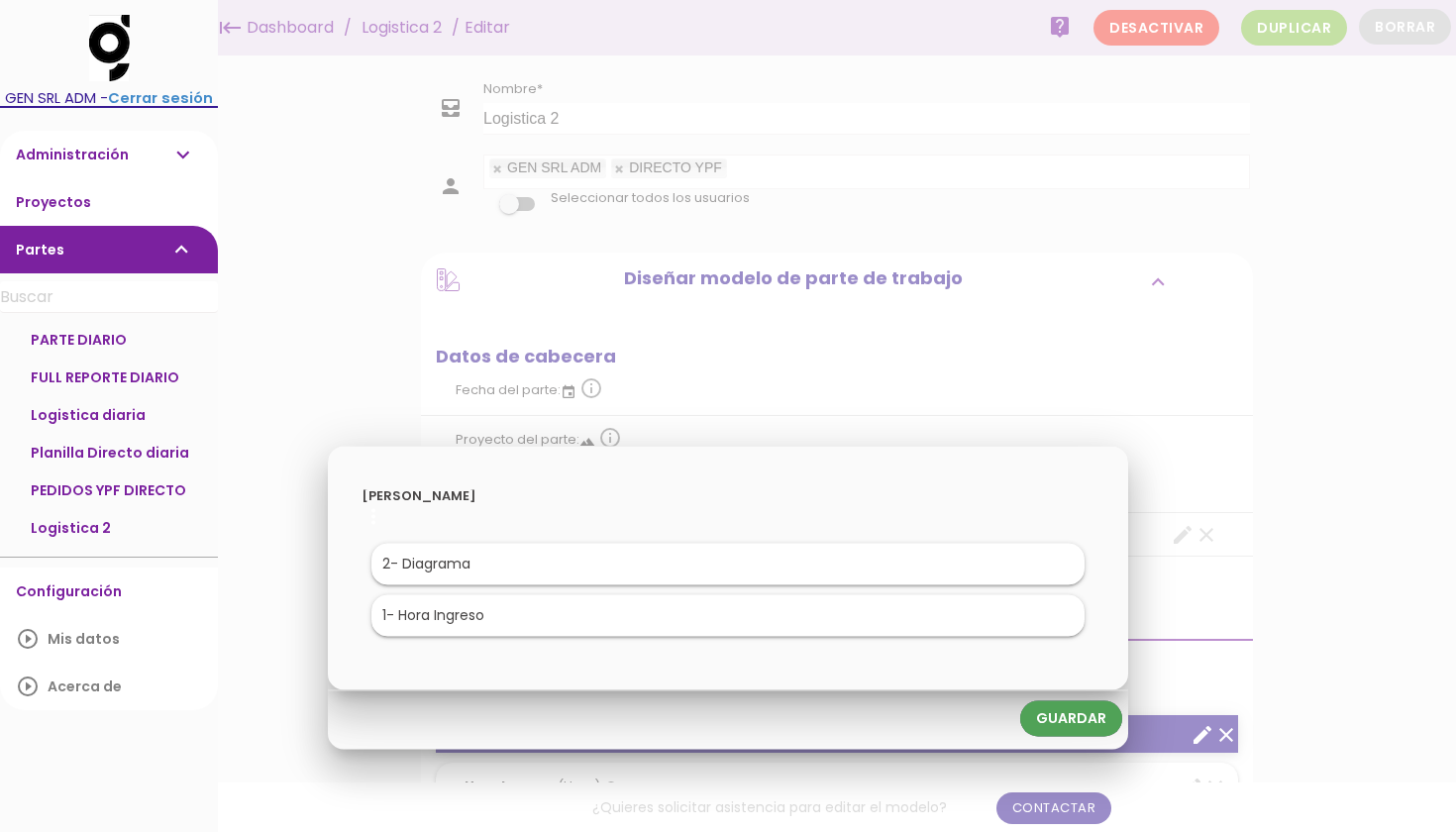 click on "Guardar" at bounding box center [1071, 718] 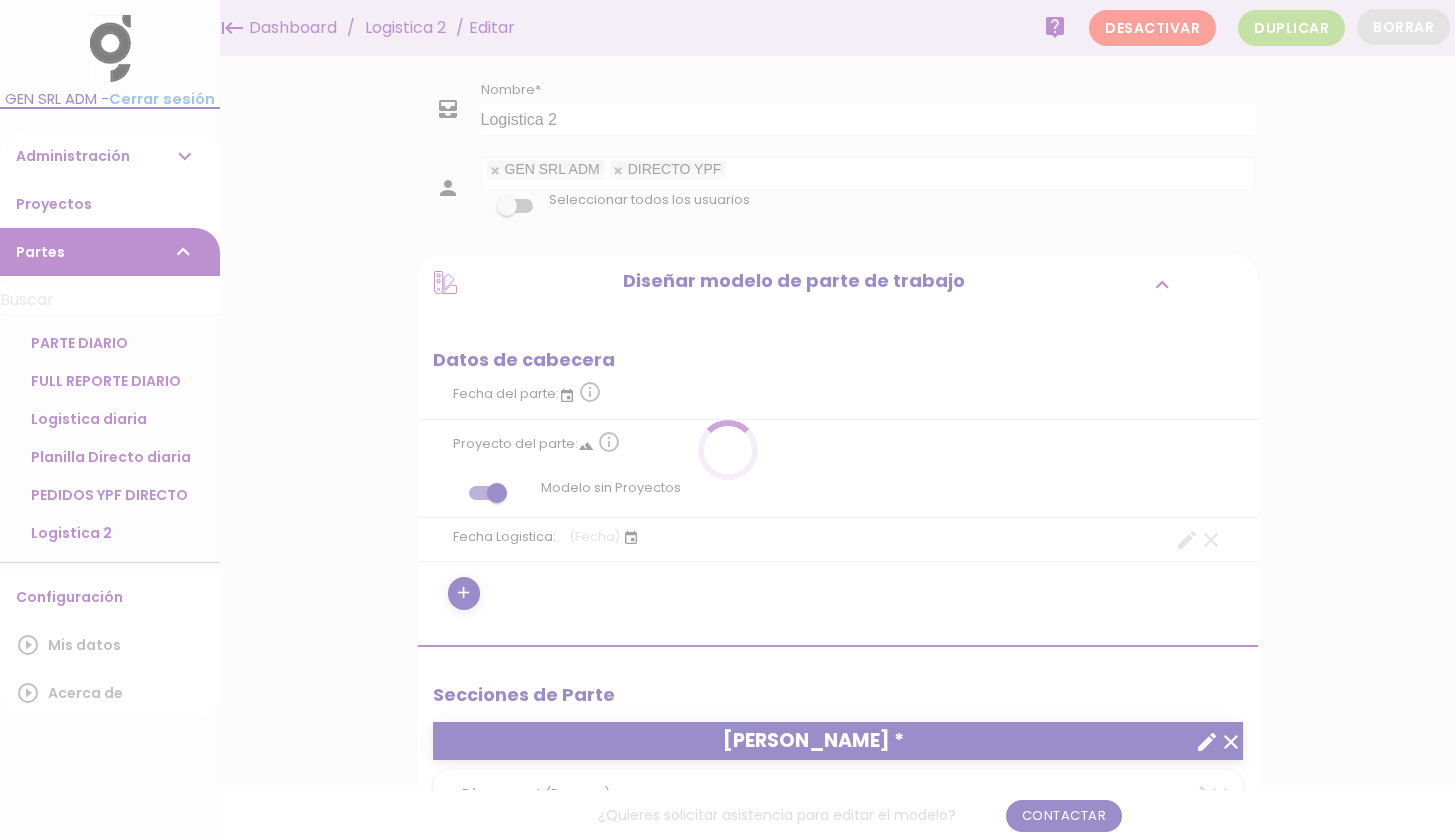 scroll, scrollTop: 0, scrollLeft: 0, axis: both 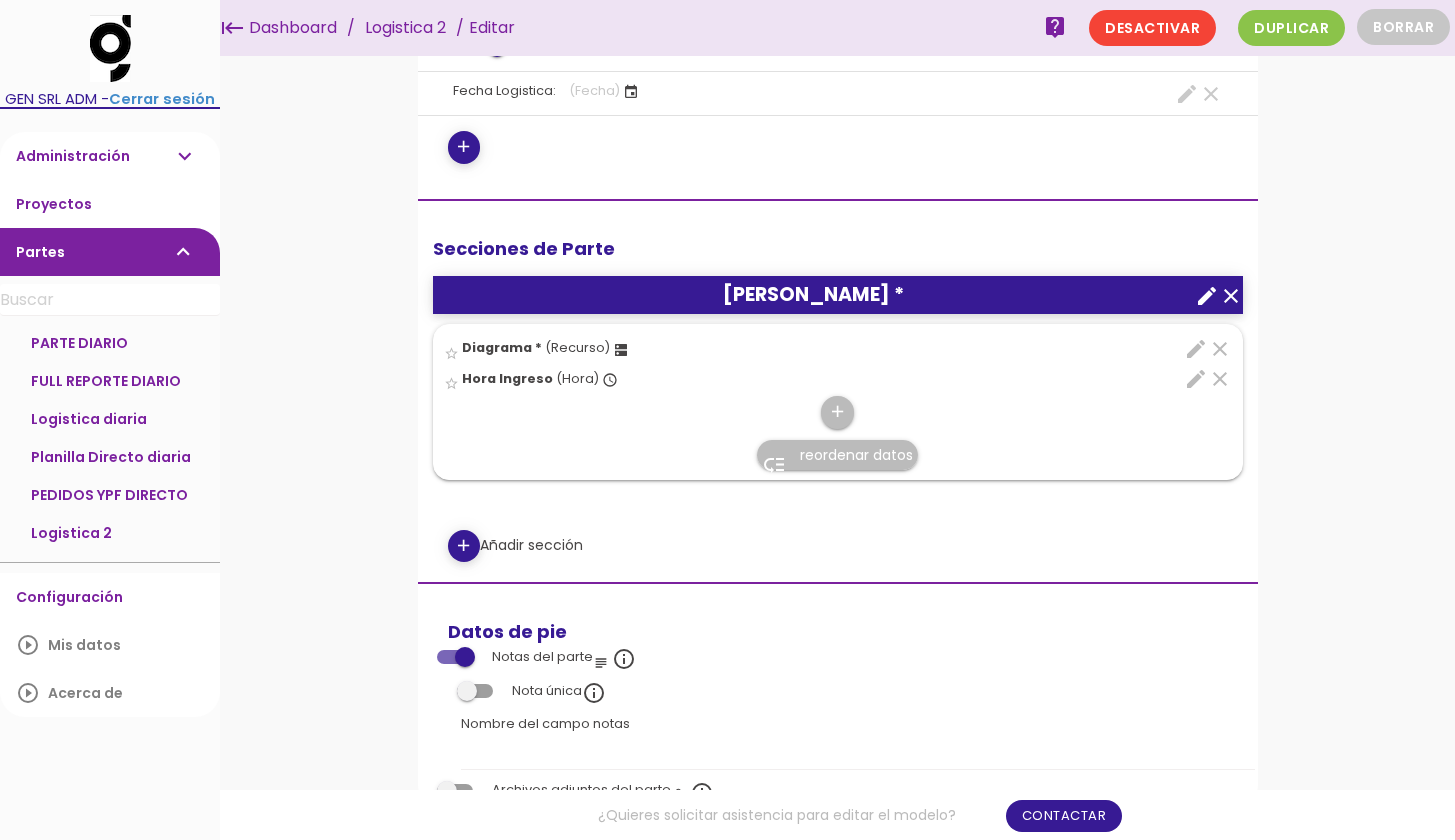 click on "edit" at bounding box center (1196, 379) 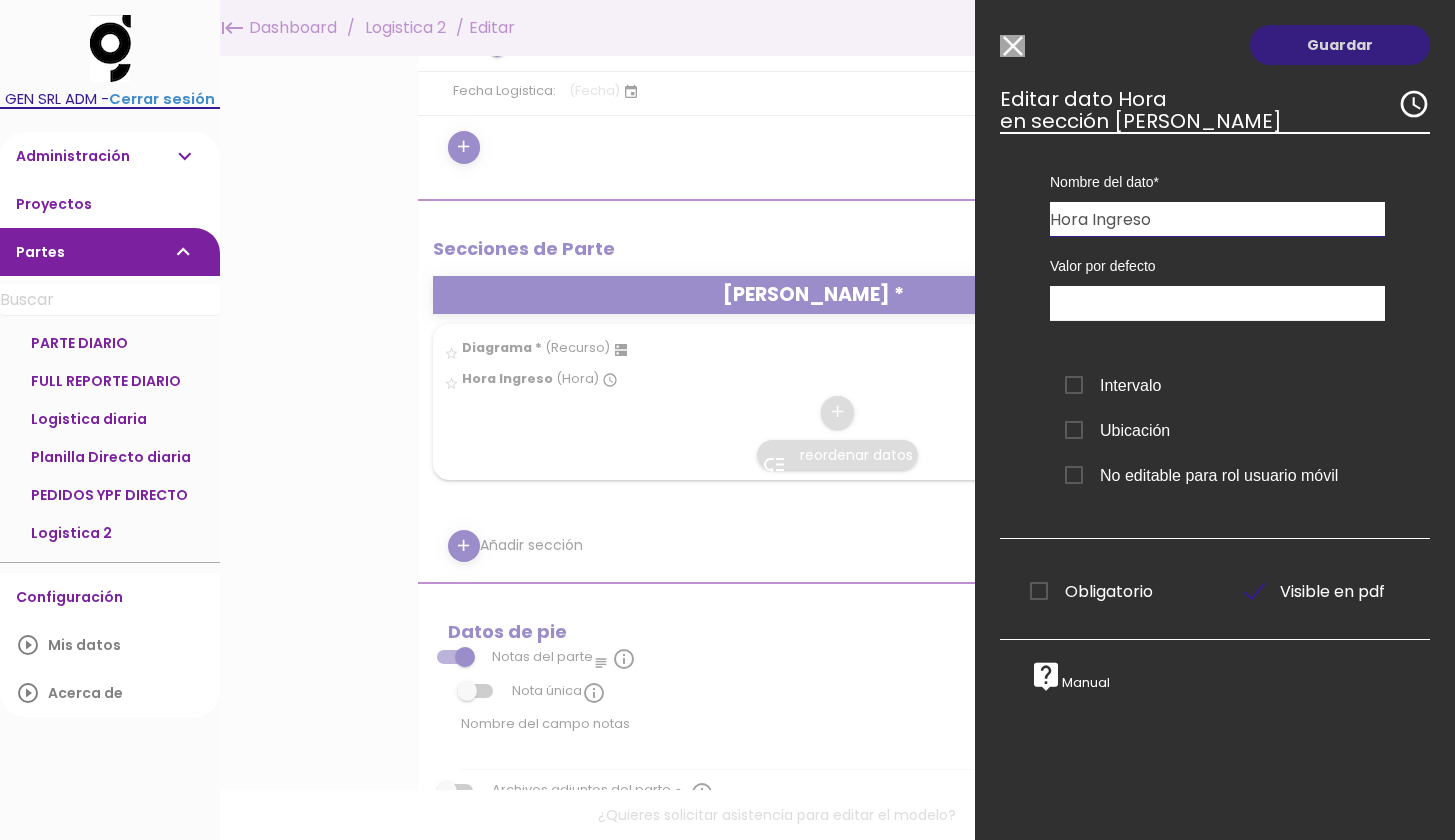 click on "Guardar" at bounding box center (1340, 45) 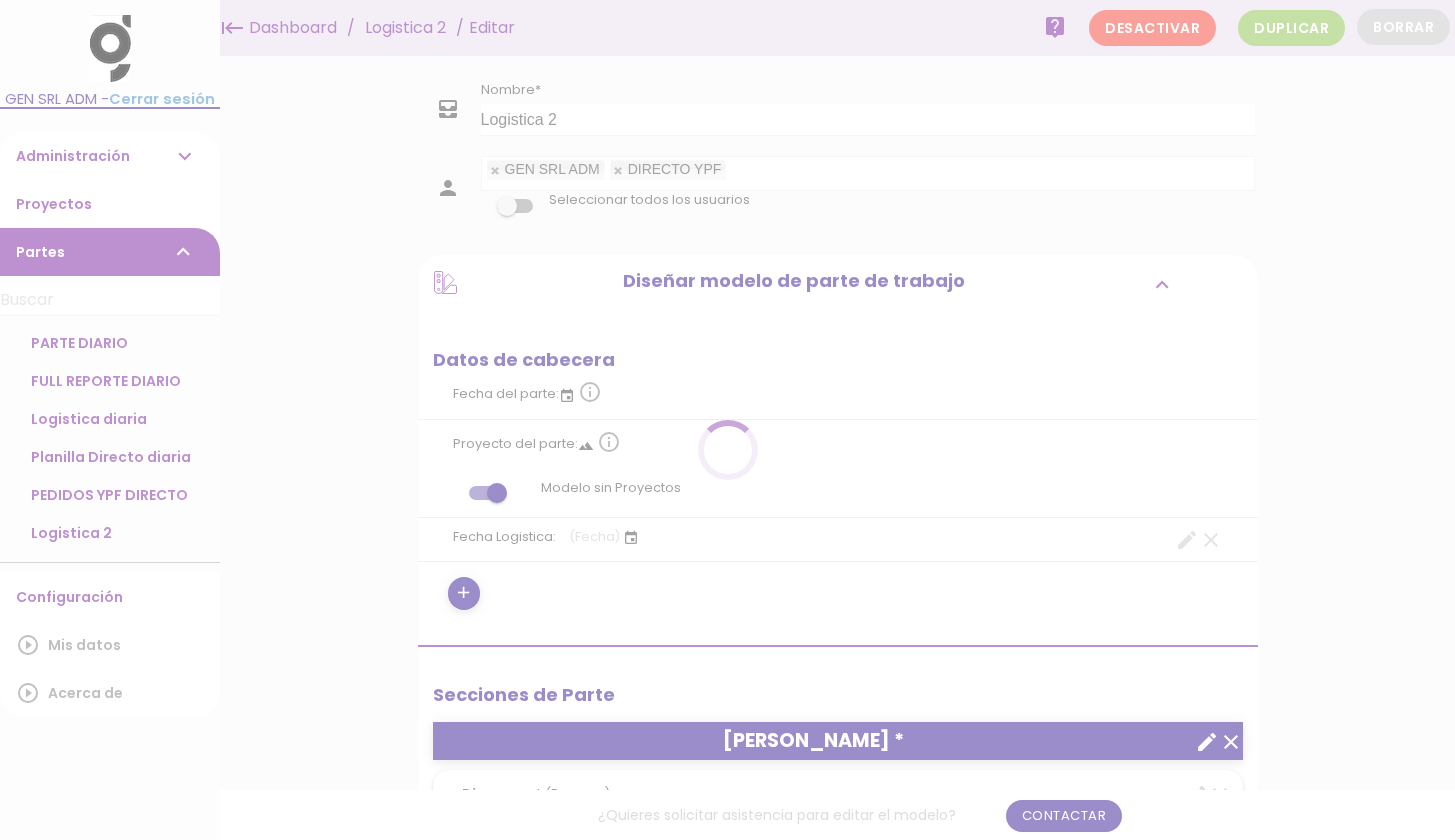 scroll, scrollTop: 0, scrollLeft: 0, axis: both 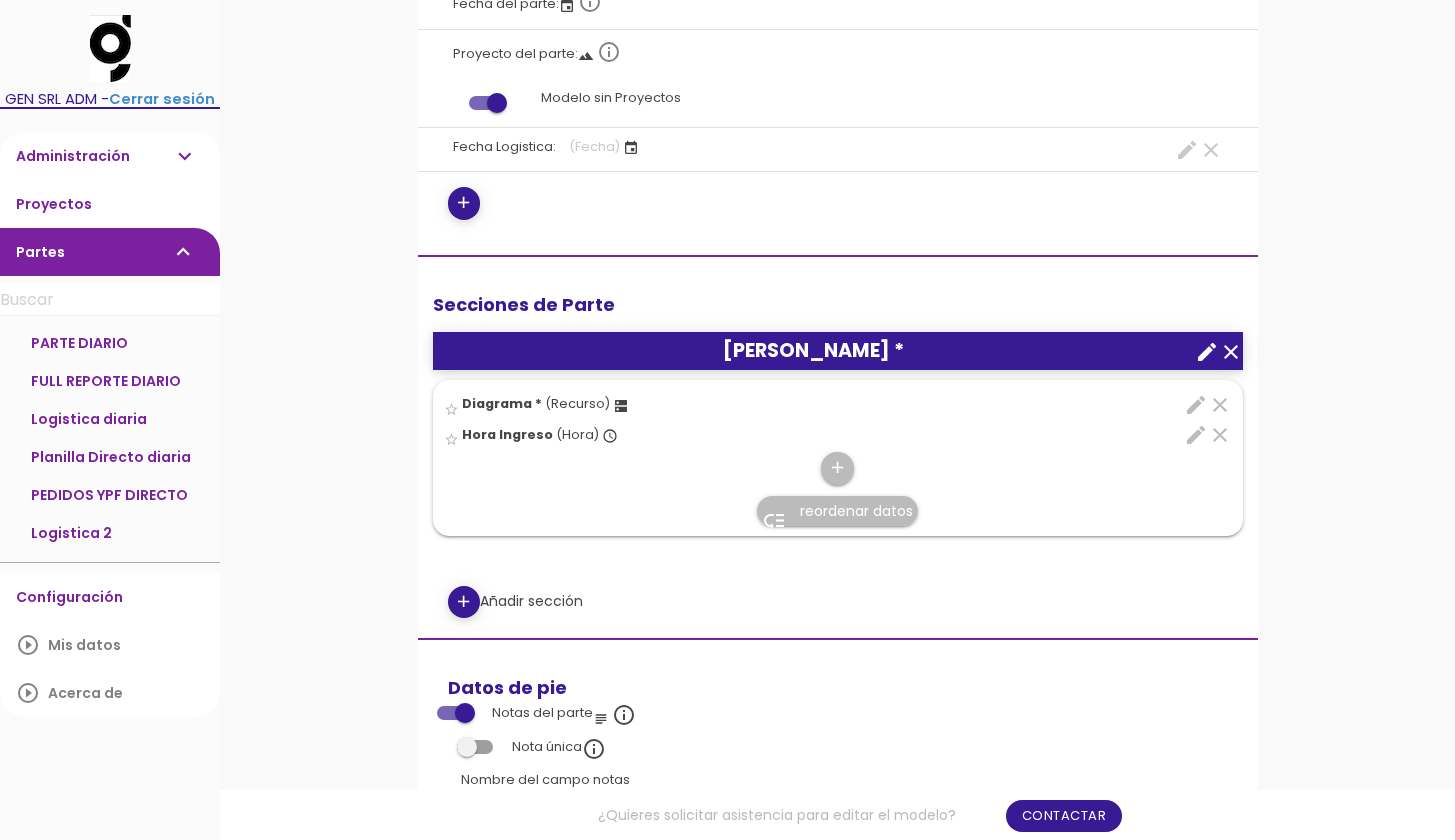 click on "edit" at bounding box center (1196, 405) 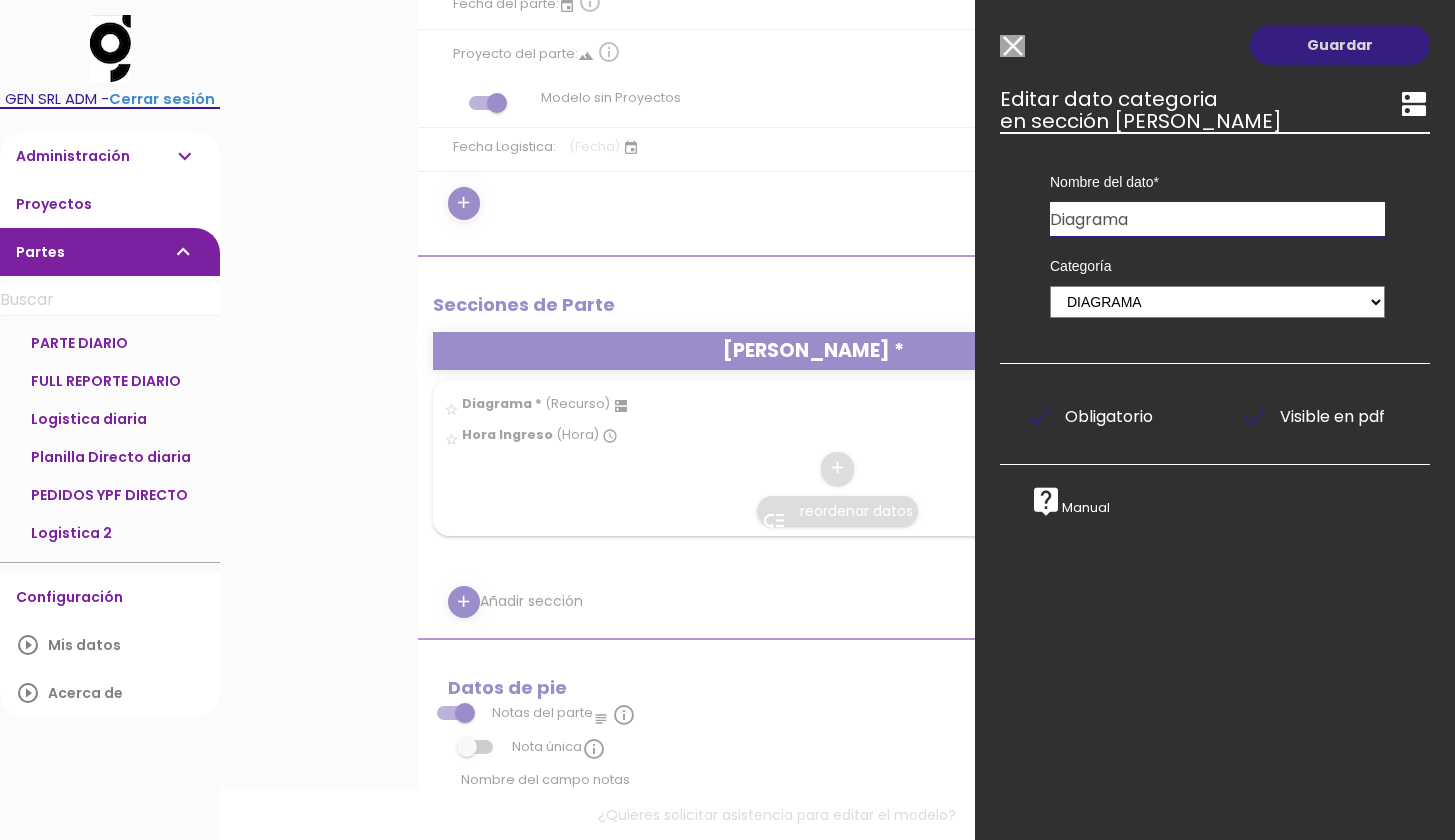 click on "Guardar" at bounding box center (1340, 45) 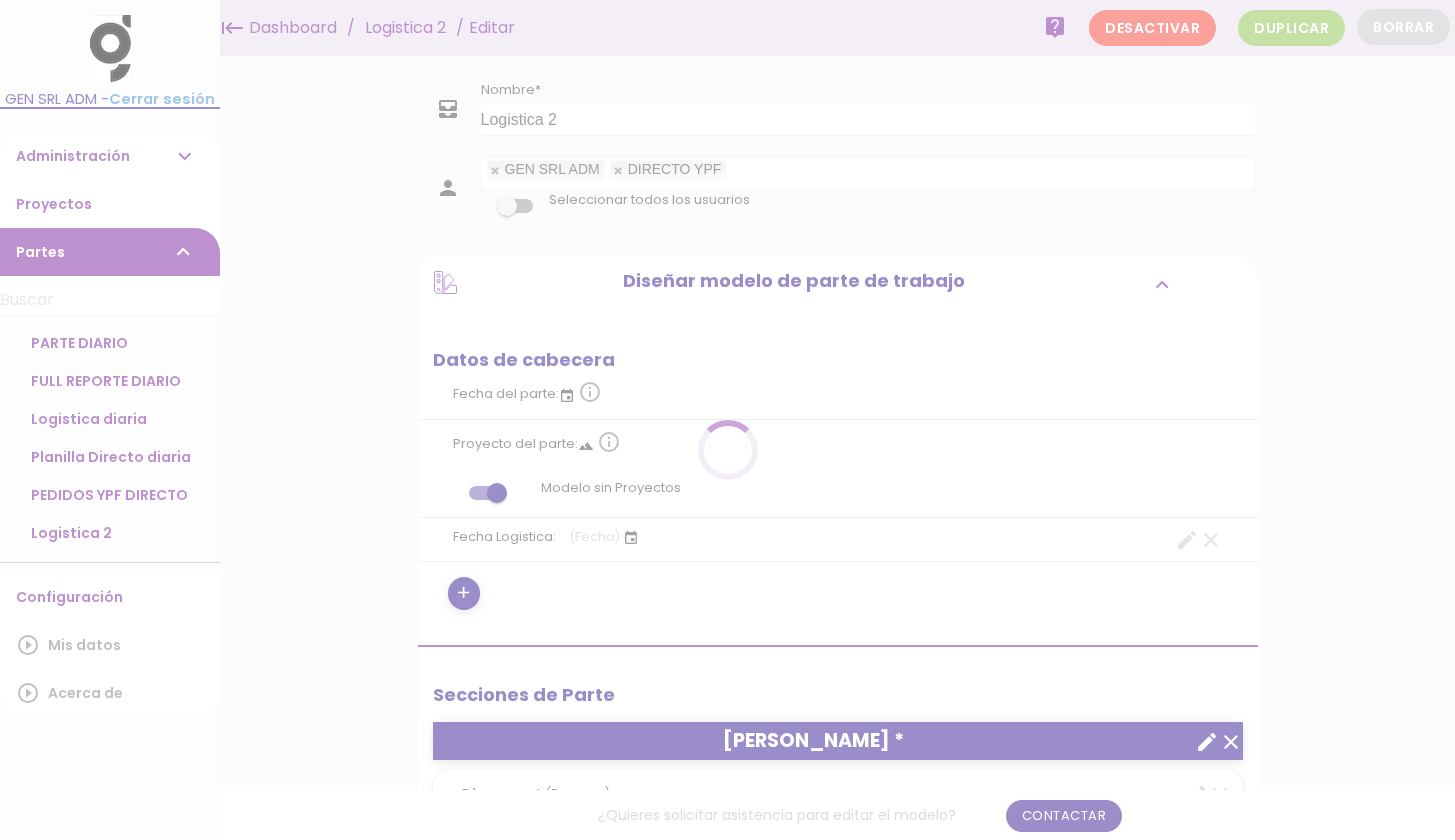 scroll, scrollTop: 0, scrollLeft: 0, axis: both 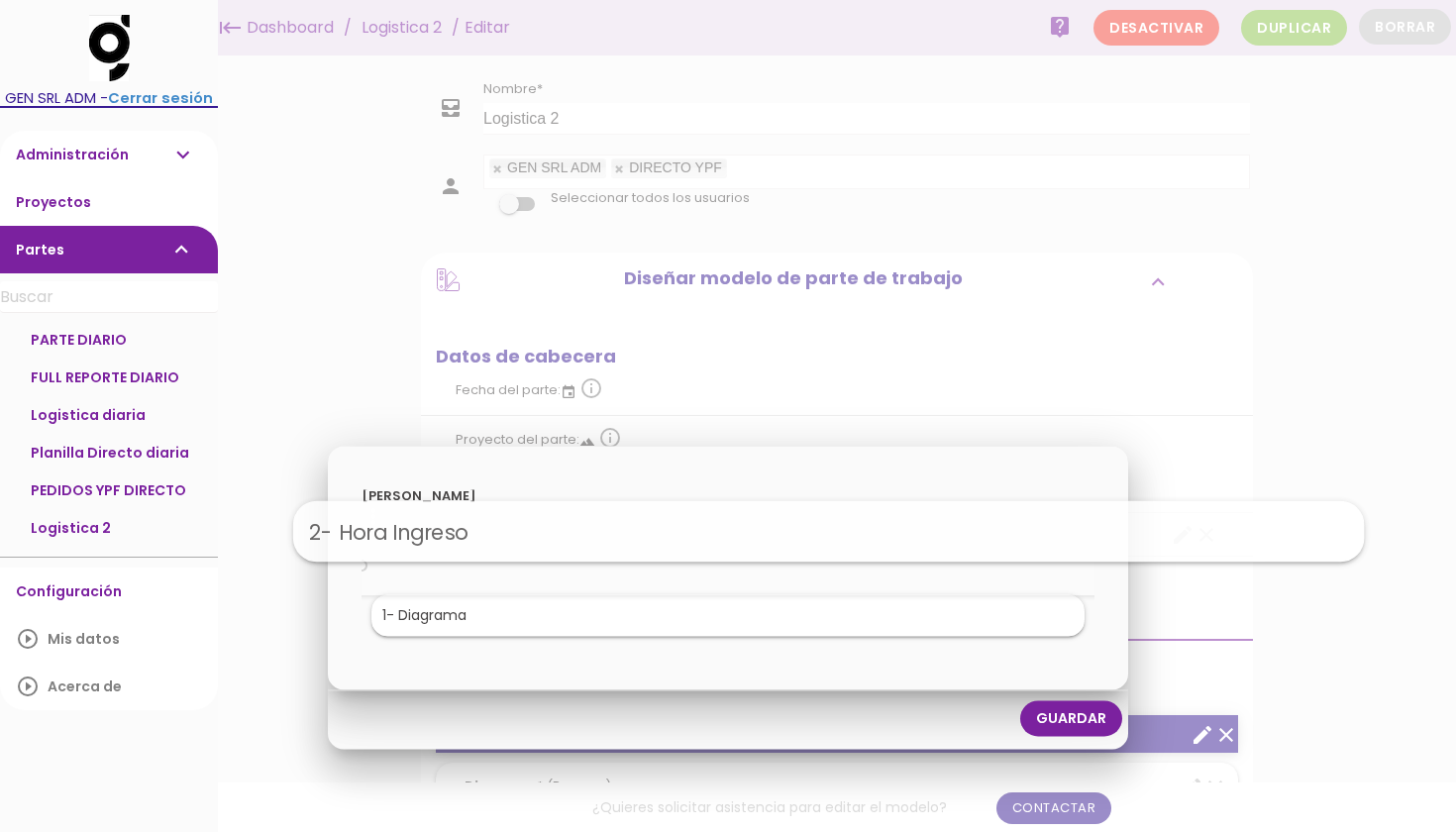 drag, startPoint x: 515, startPoint y: 619, endPoint x: 616, endPoint y: 531, distance: 133.95895 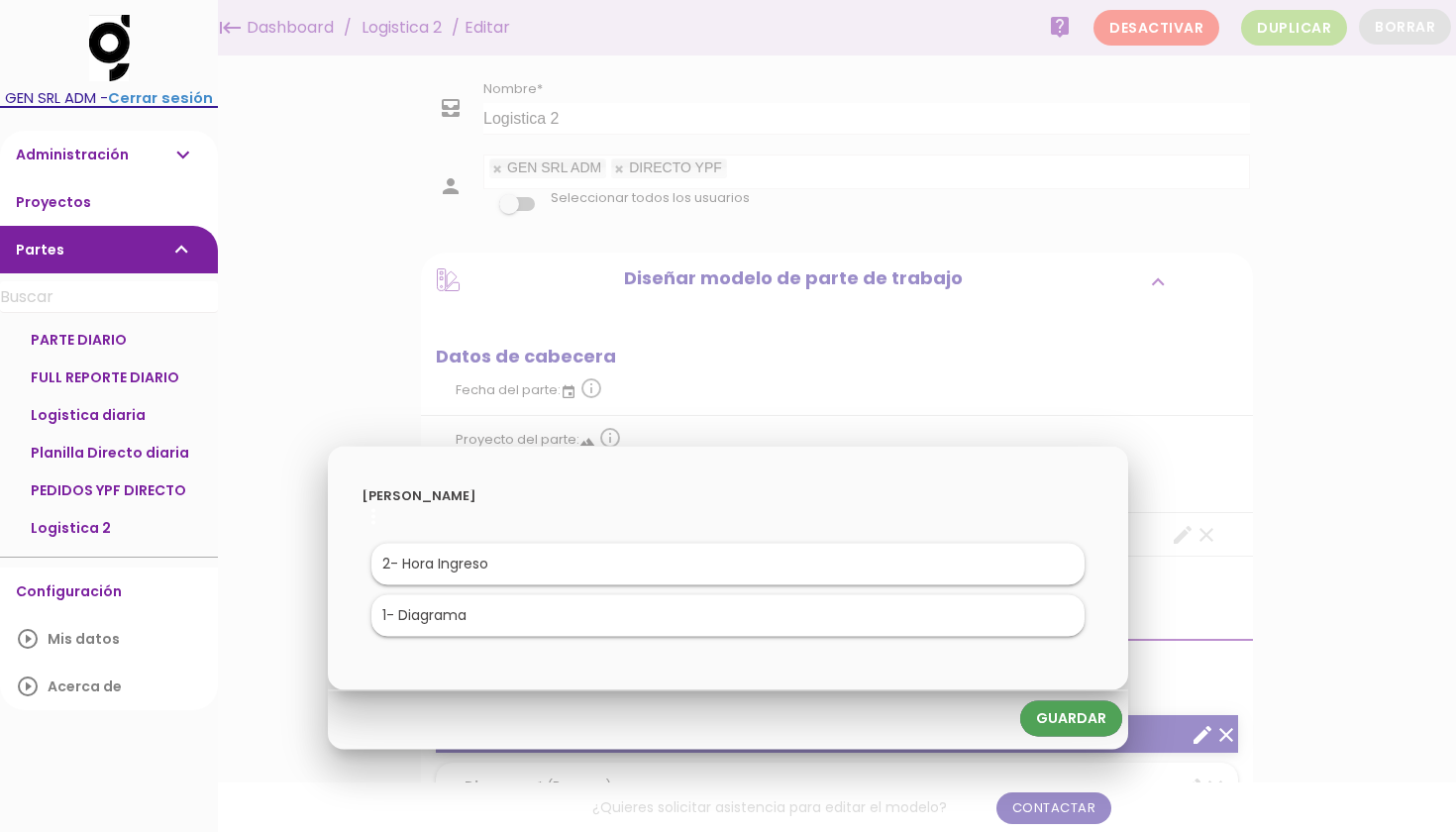 click on "Guardar" at bounding box center [1071, 718] 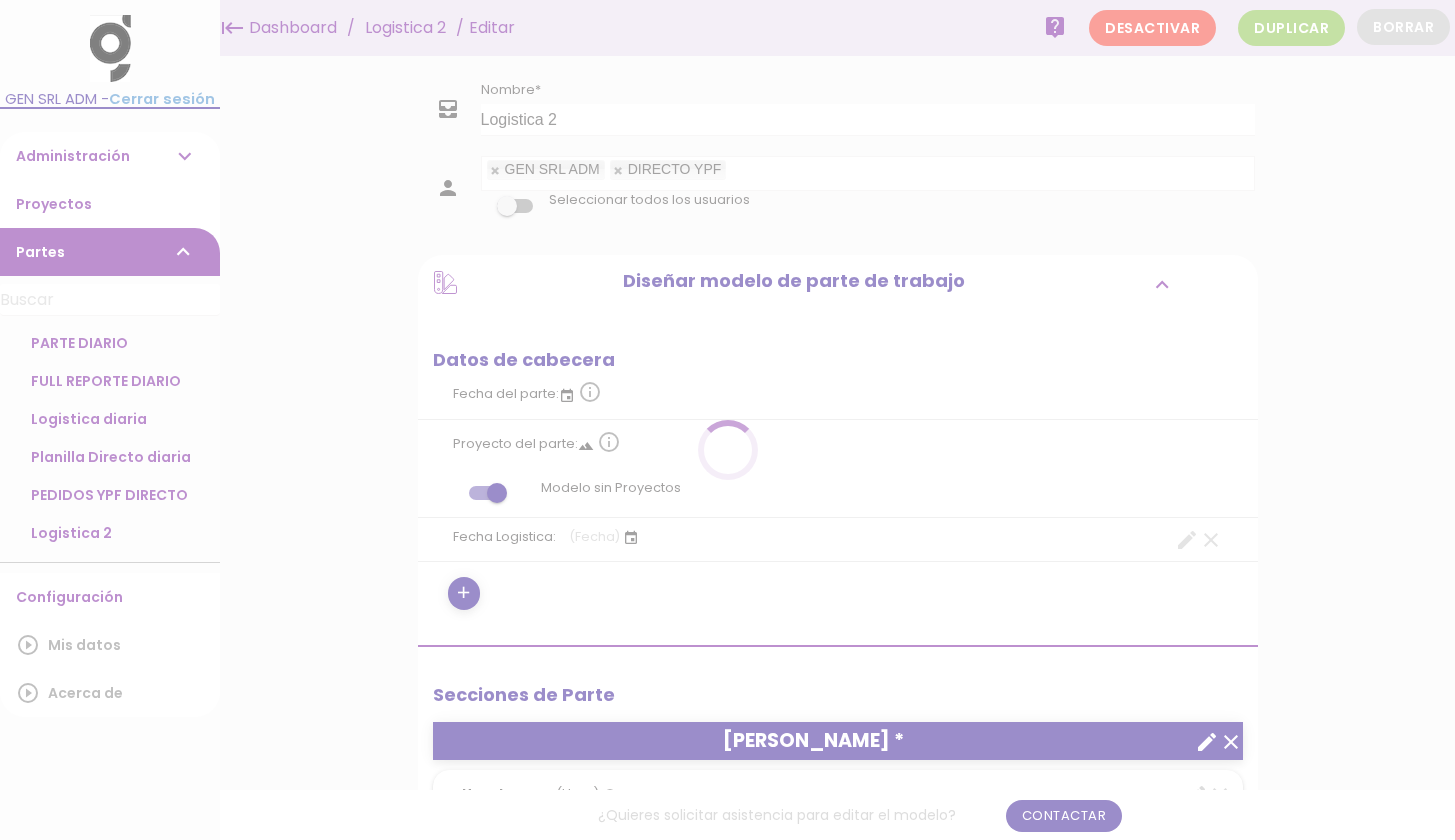 scroll, scrollTop: 0, scrollLeft: 0, axis: both 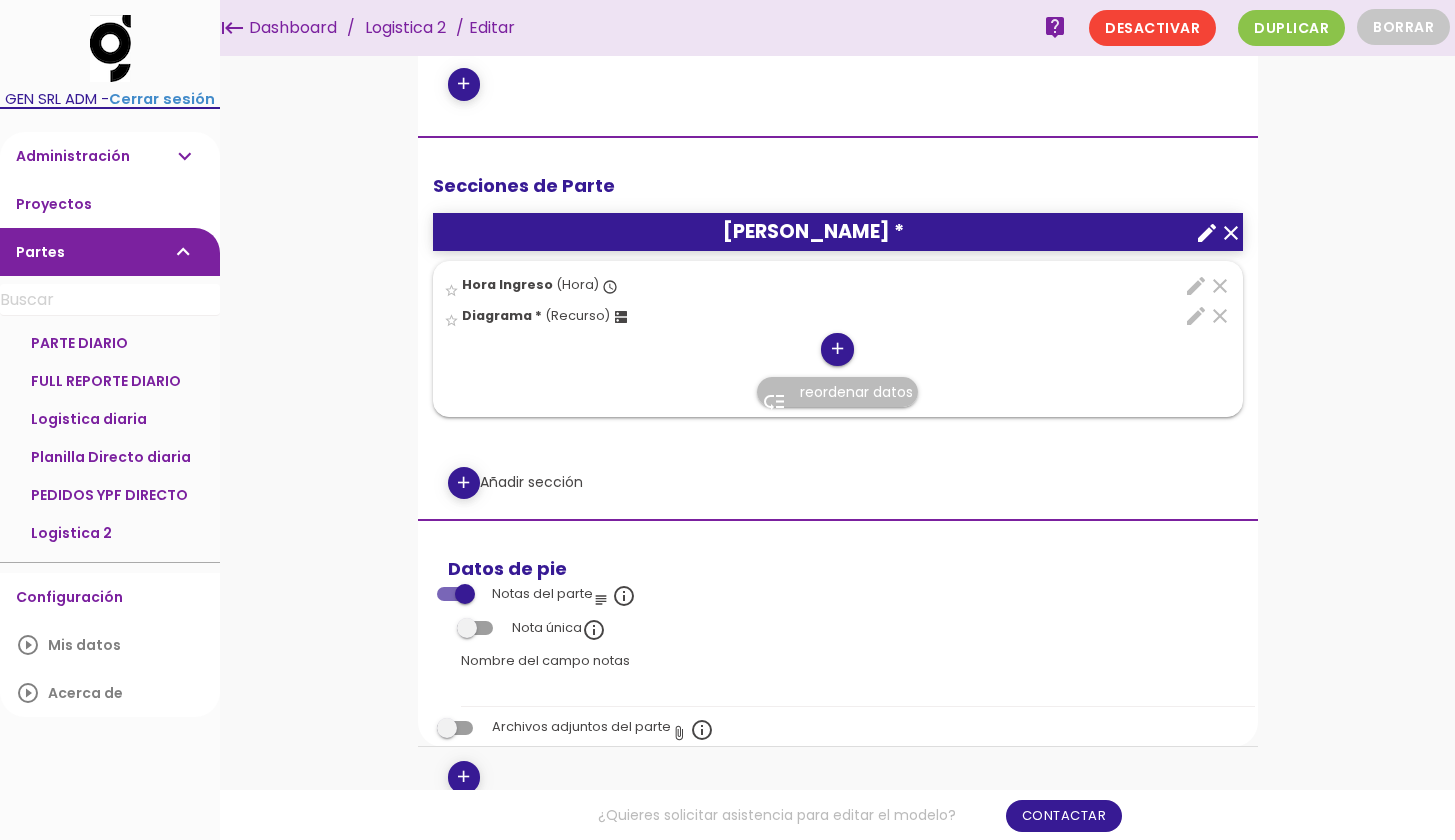 click on "add" at bounding box center [837, 349] 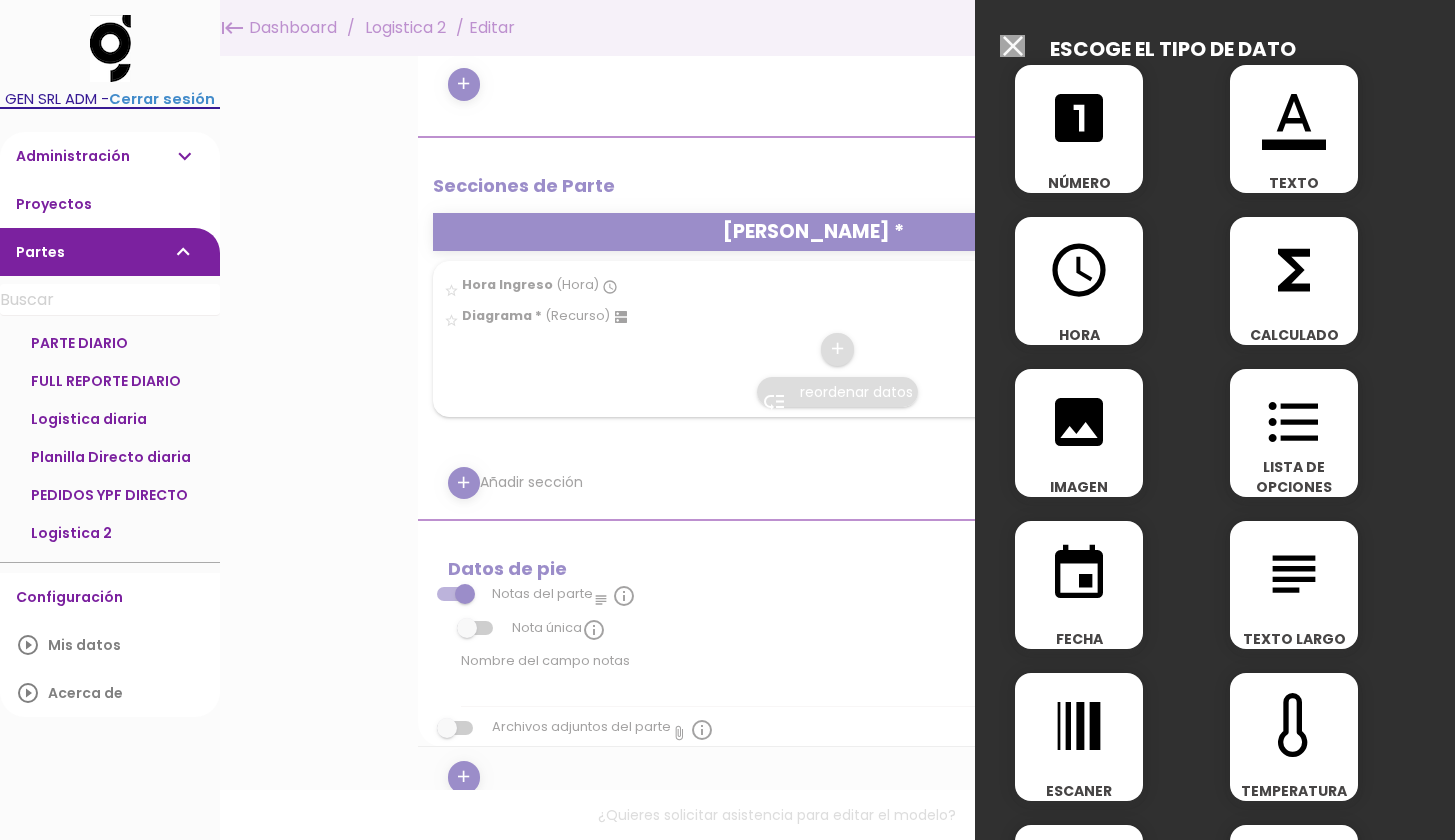 click on "event" at bounding box center (1079, 574) 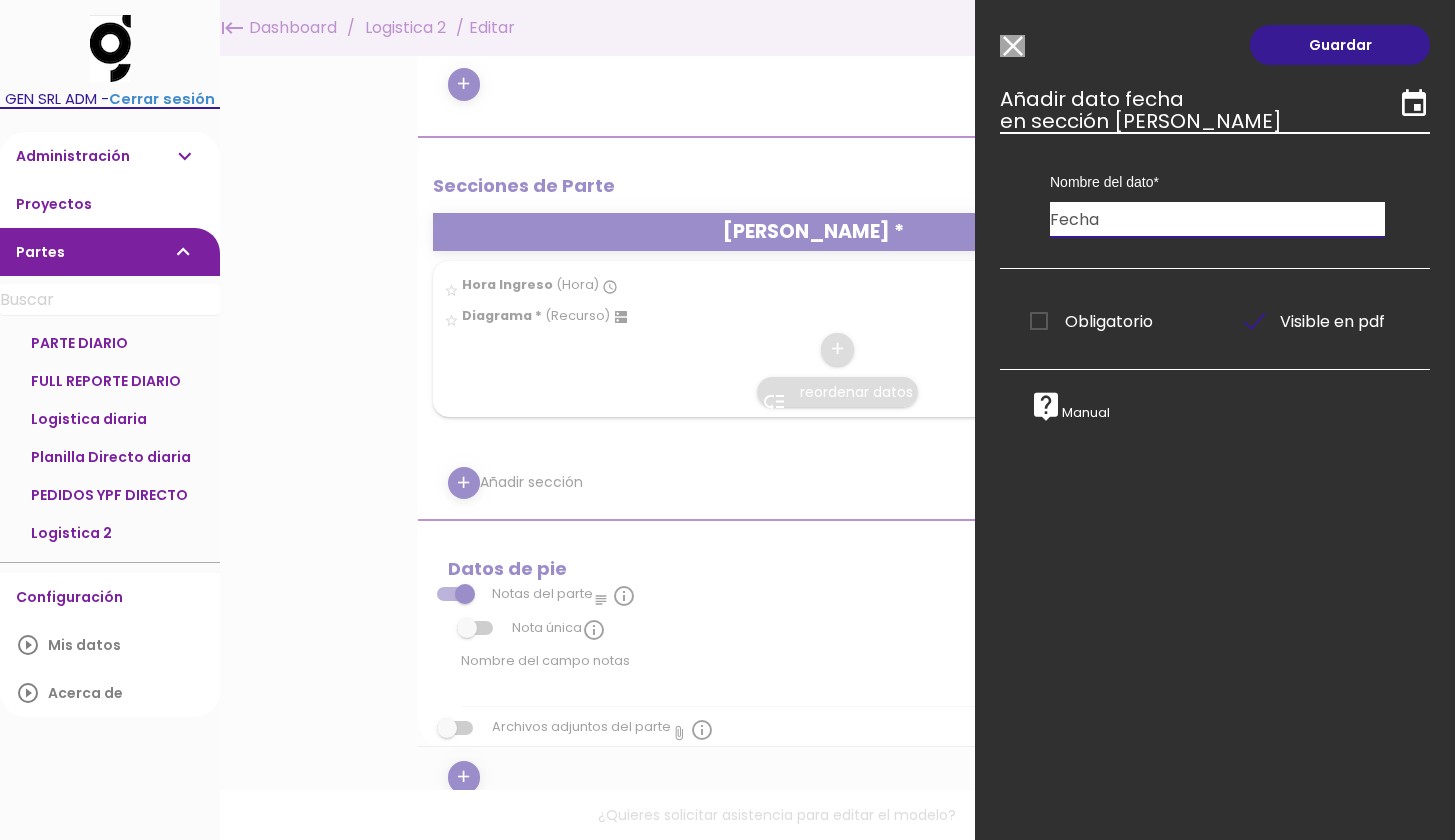 type on "Fecha" 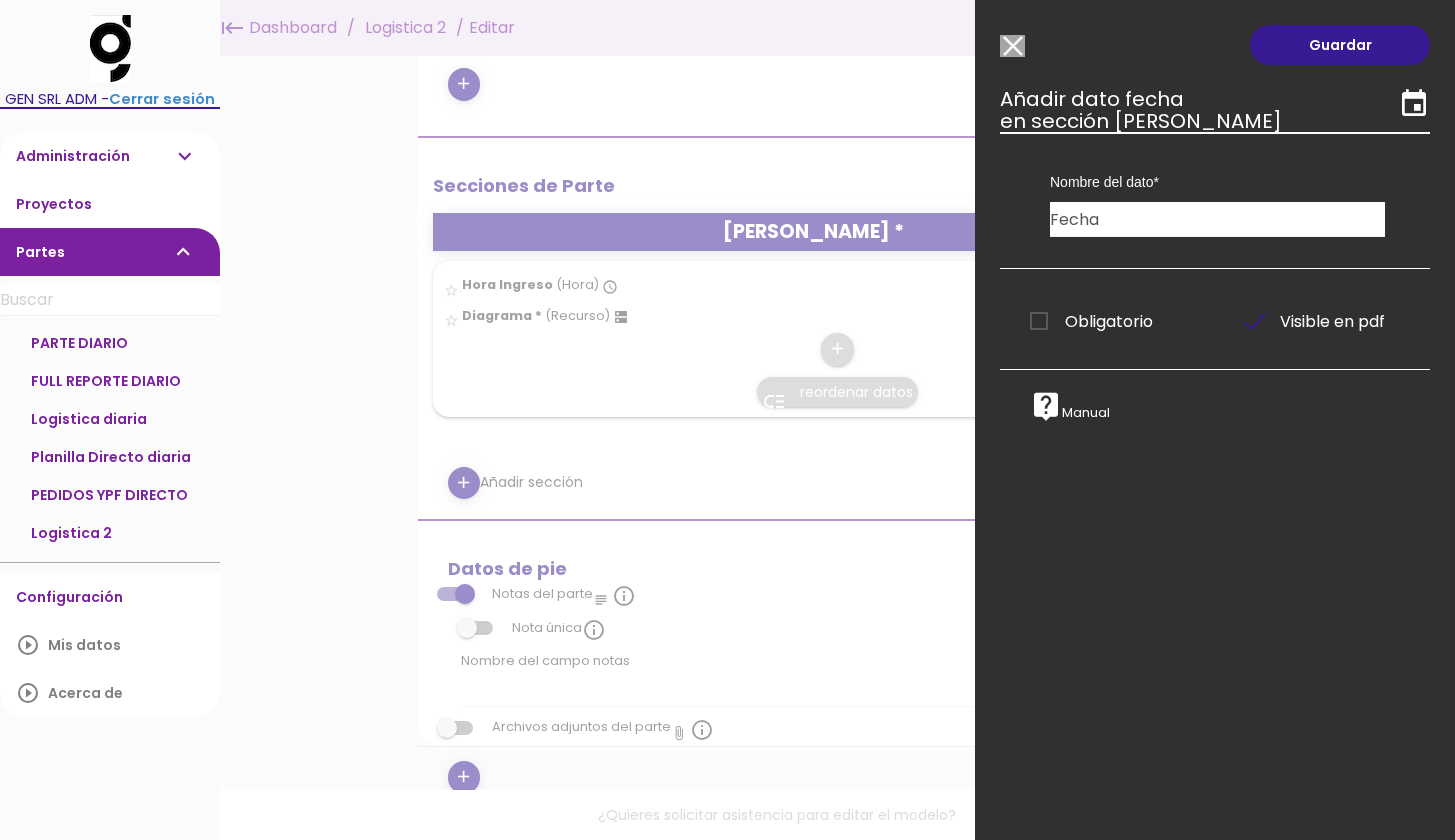 click on "Obligatorio" at bounding box center (1091, 321) 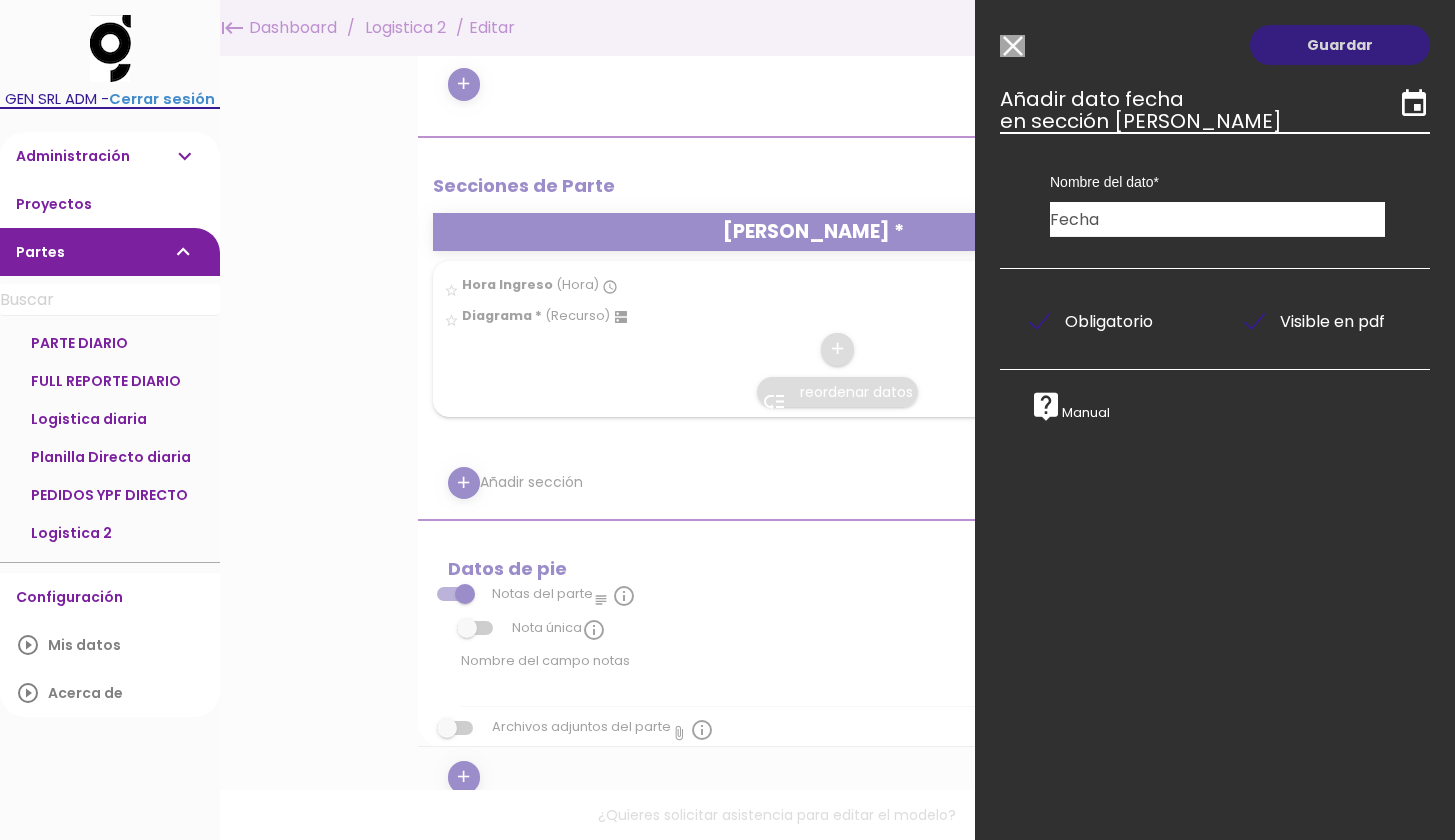 click on "Guardar" at bounding box center (1340, 45) 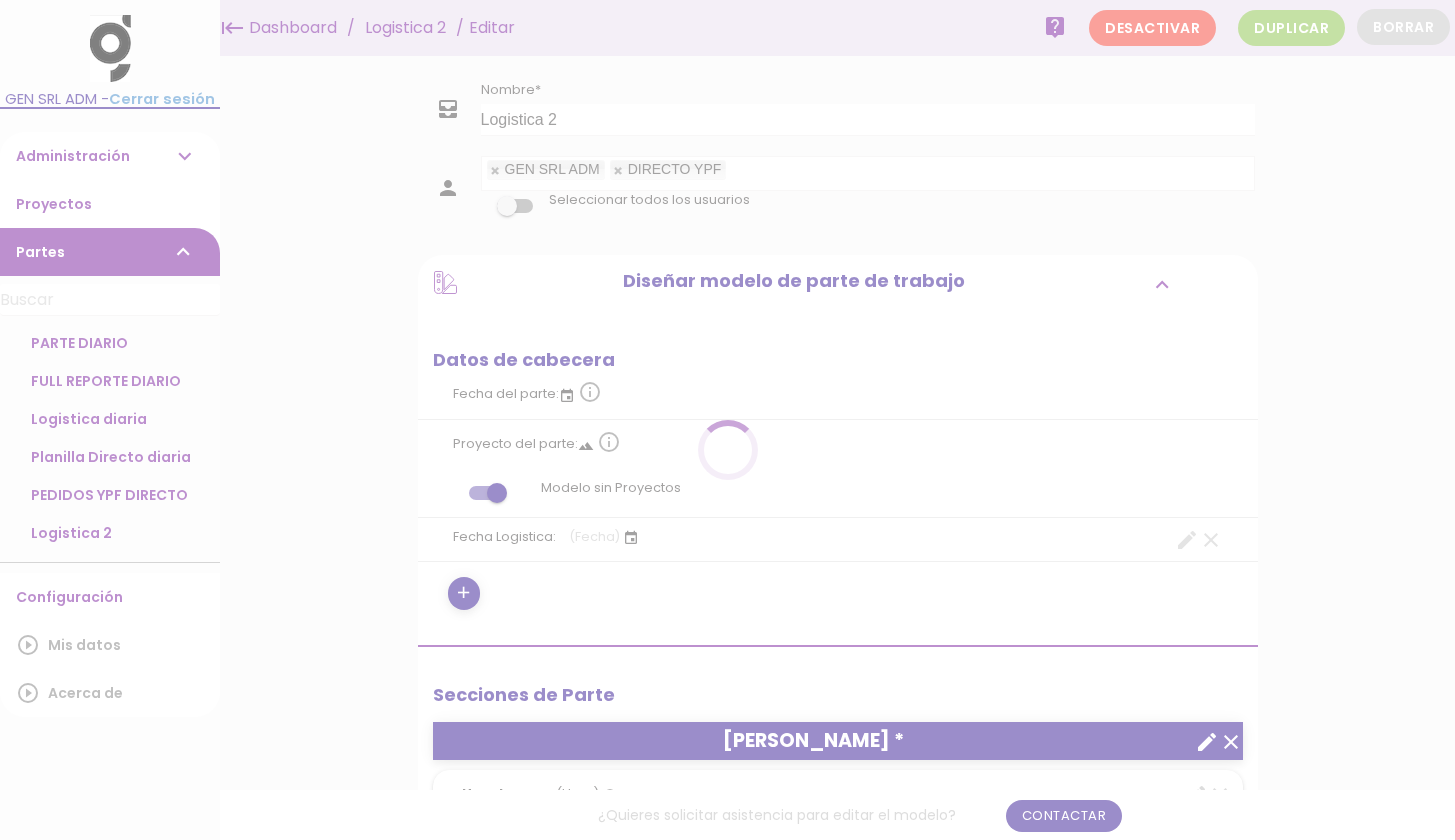 scroll, scrollTop: 0, scrollLeft: 0, axis: both 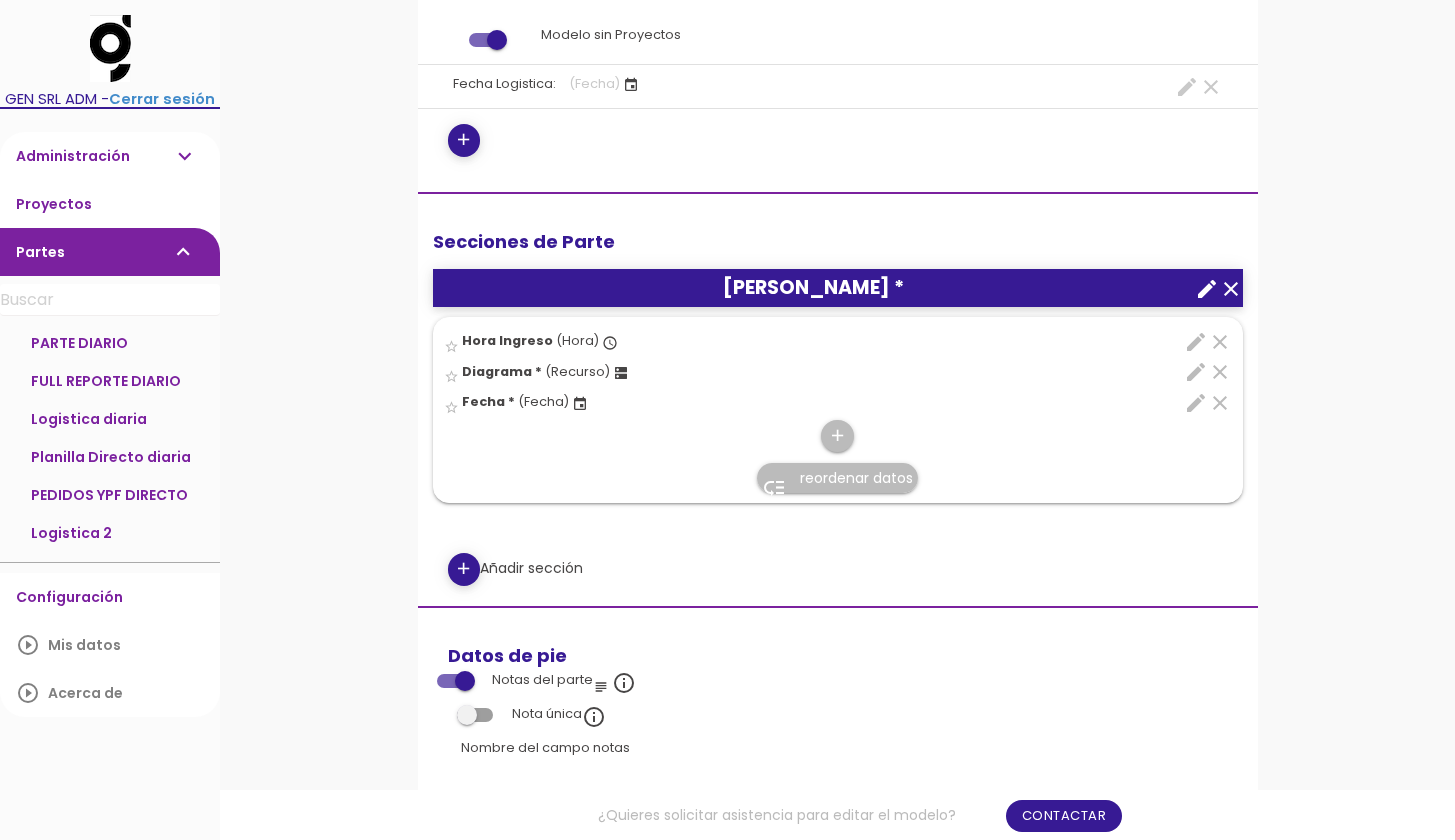 click on "reordenar datos" at bounding box center [856, 478] 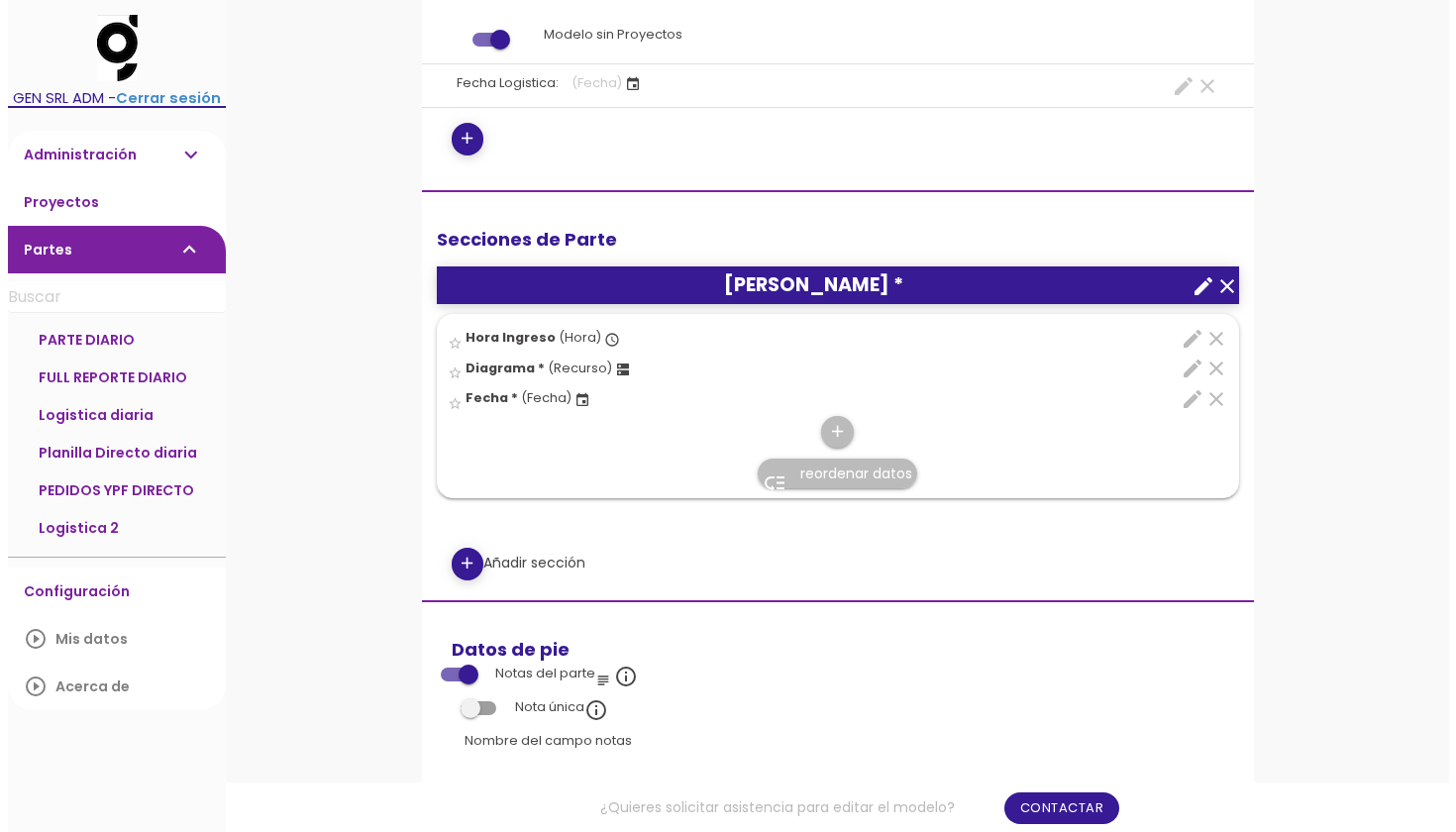 scroll, scrollTop: 0, scrollLeft: 0, axis: both 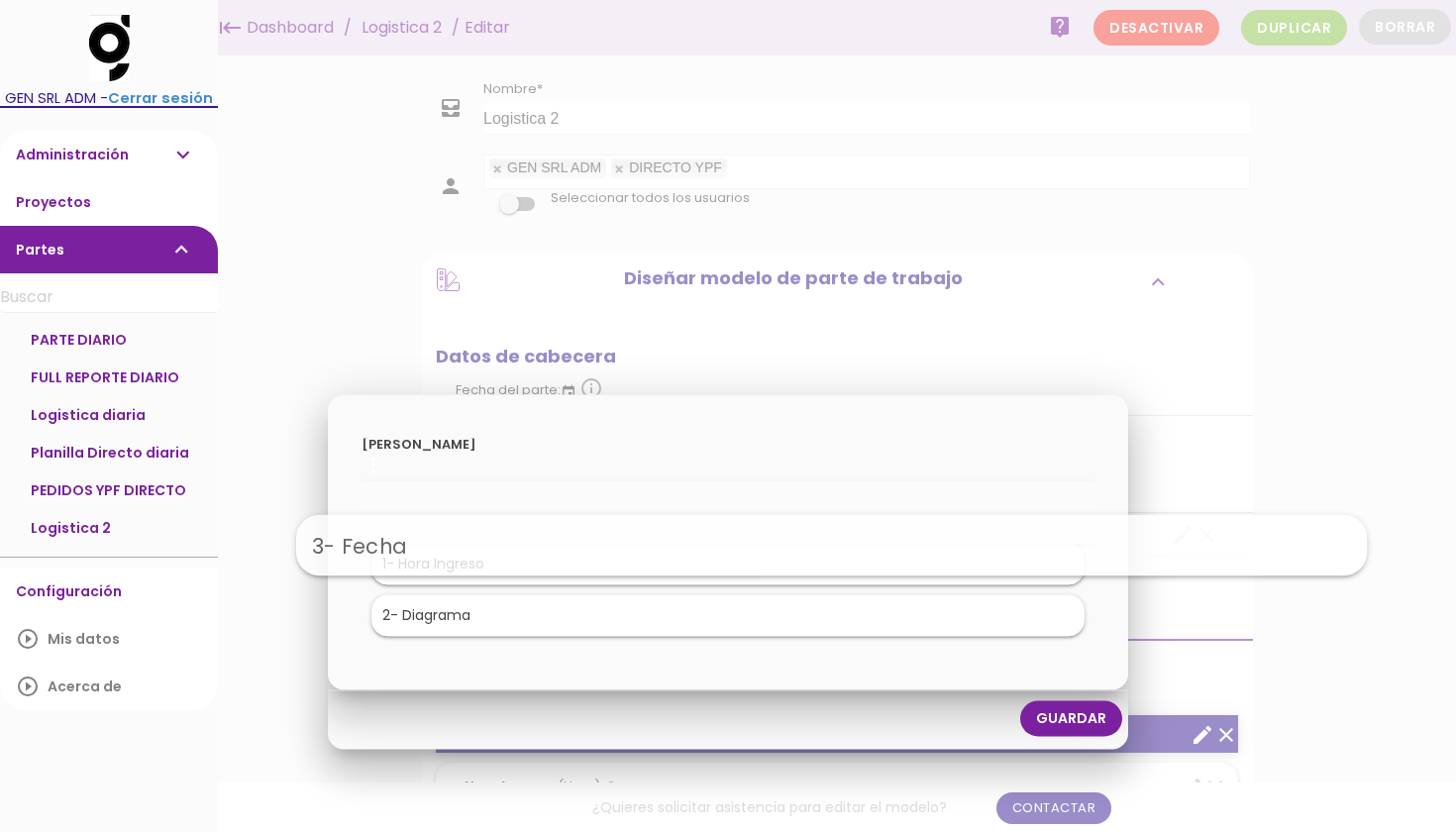 drag, startPoint x: 721, startPoint y: 680, endPoint x: 825, endPoint y: 557, distance: 161.07452 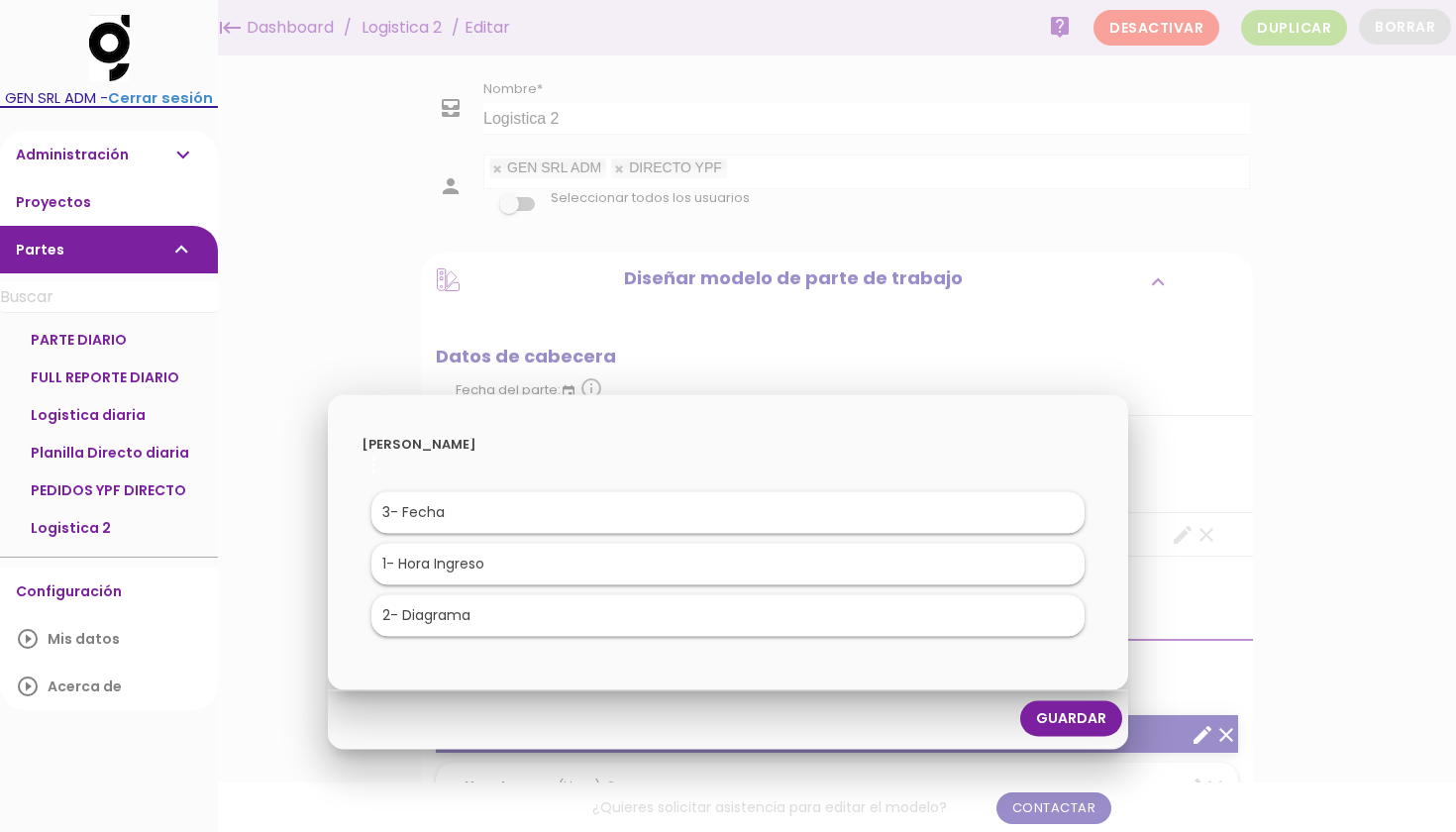 click on "Guardar" at bounding box center [1071, 718] 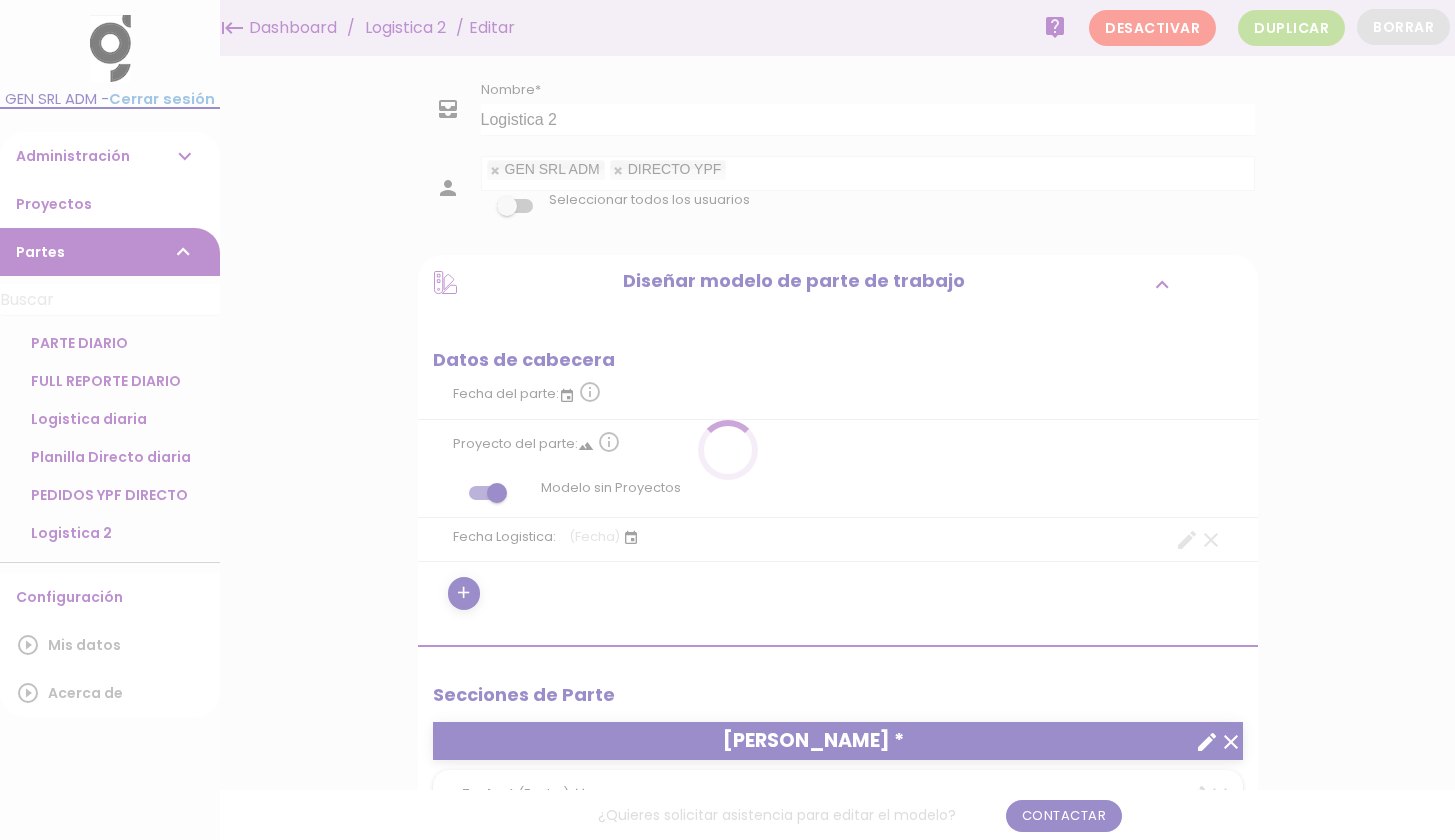 scroll, scrollTop: 0, scrollLeft: 0, axis: both 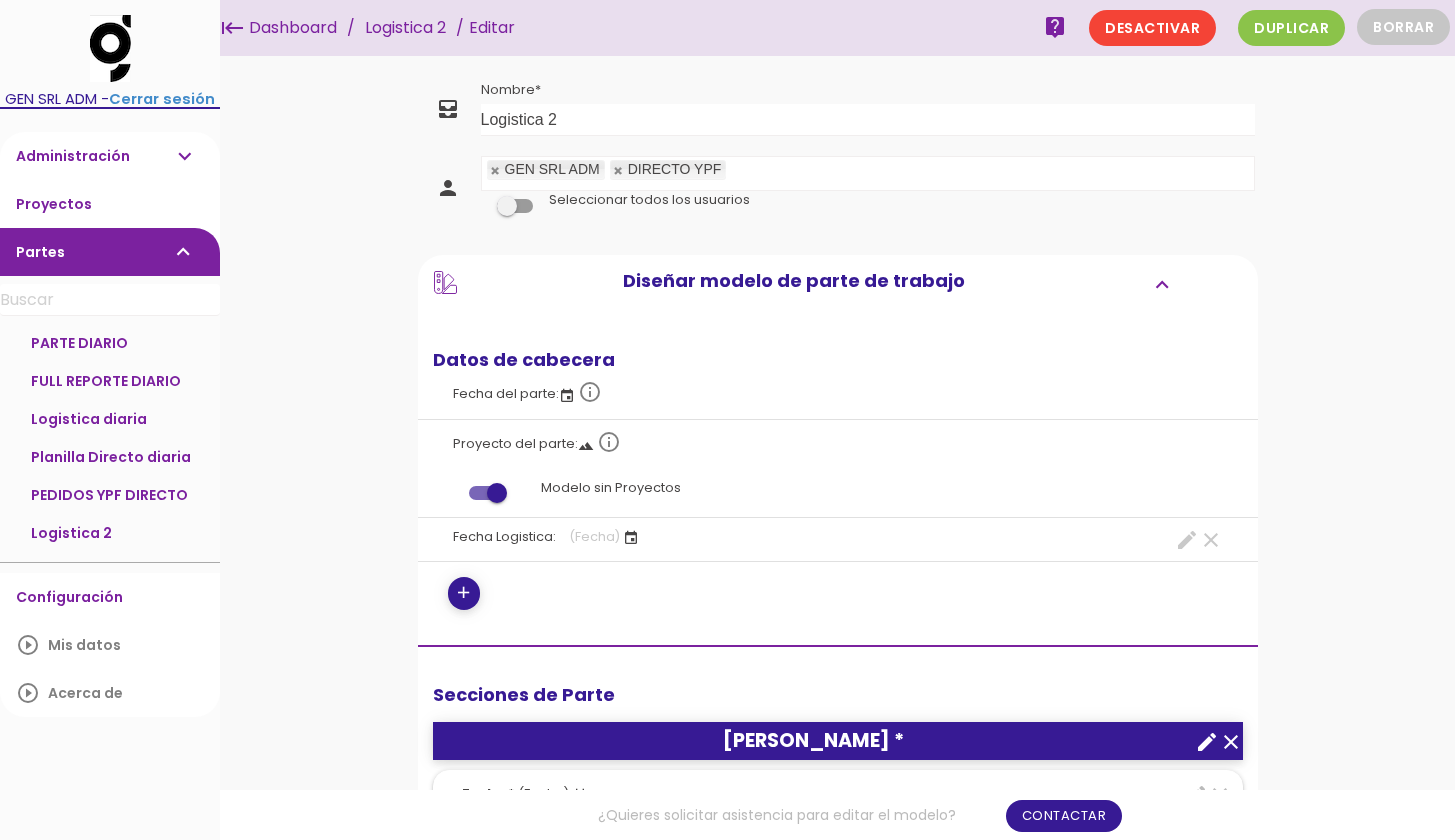 click on "clear" at bounding box center [1211, 540] 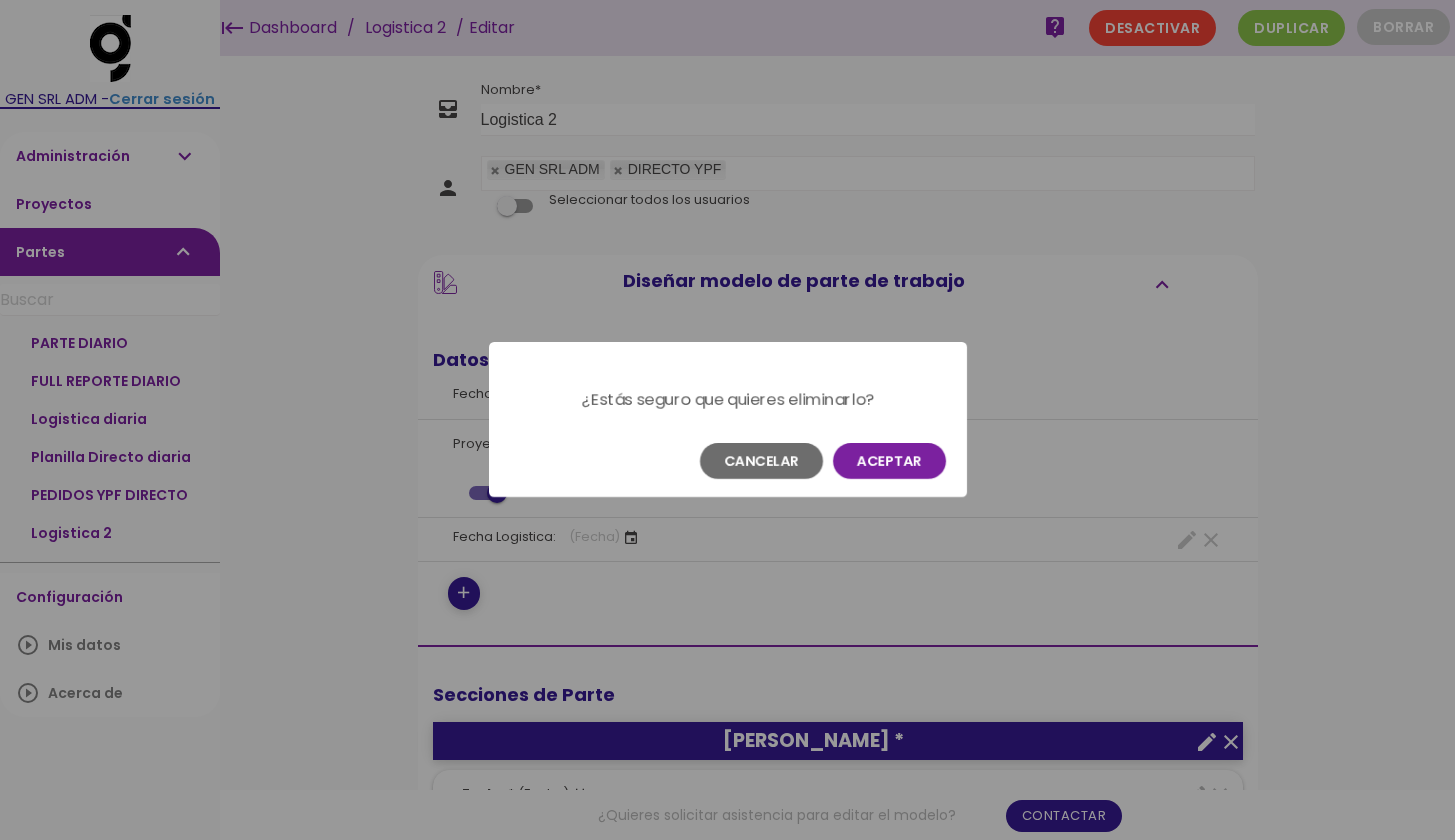 click on "Aceptar" at bounding box center (889, 461) 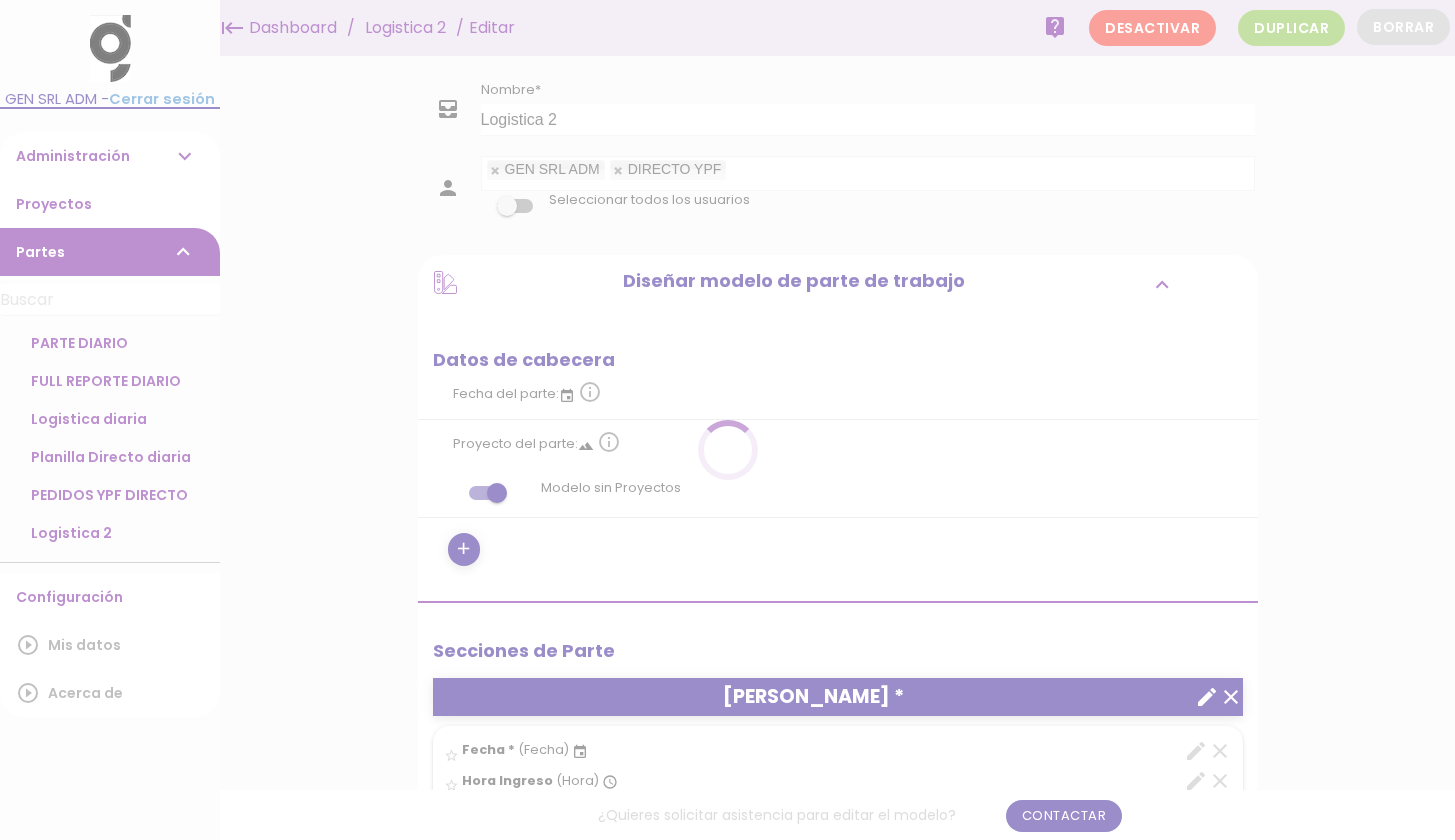 scroll, scrollTop: 0, scrollLeft: 0, axis: both 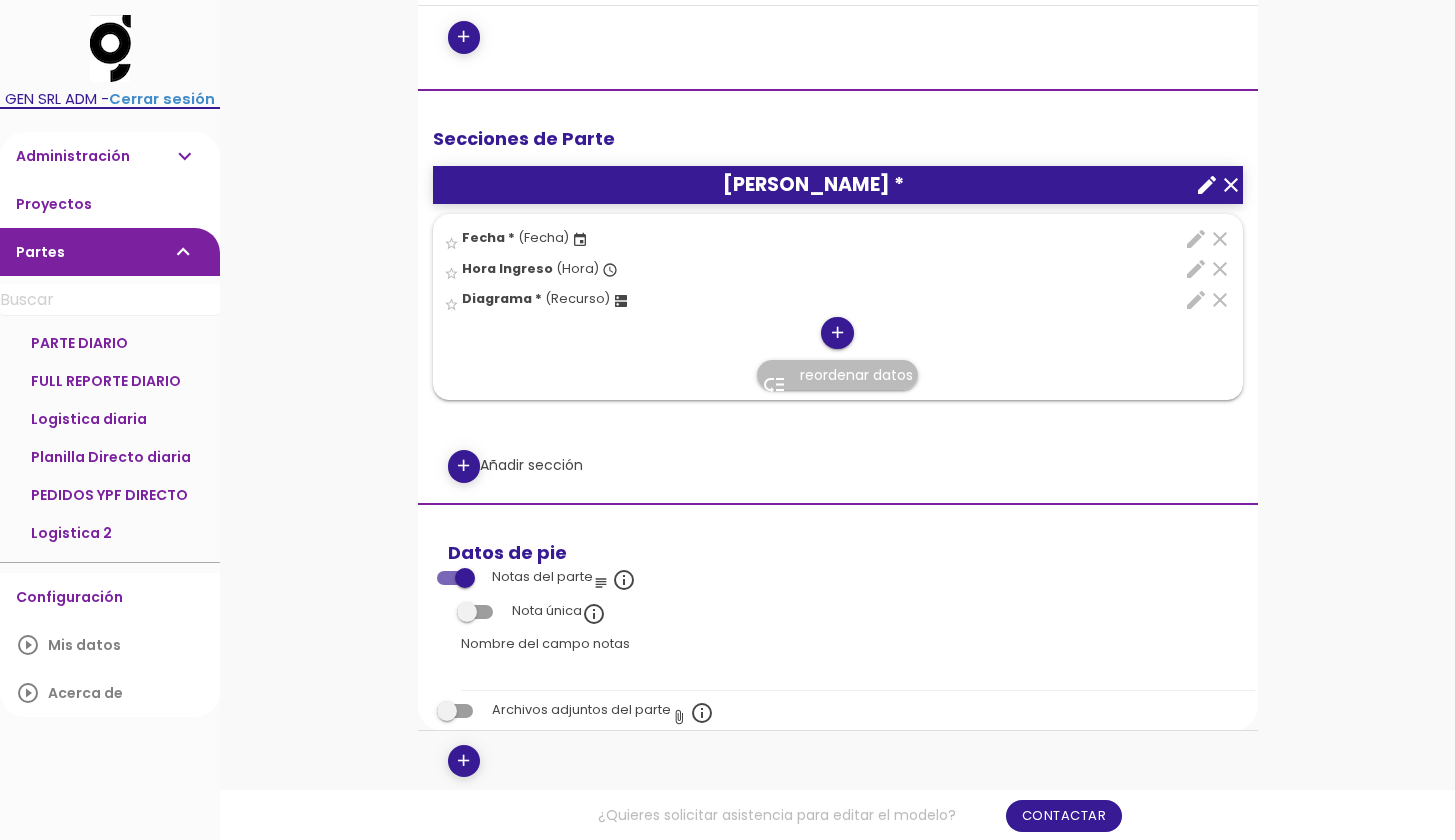 click on "add" at bounding box center [837, 333] 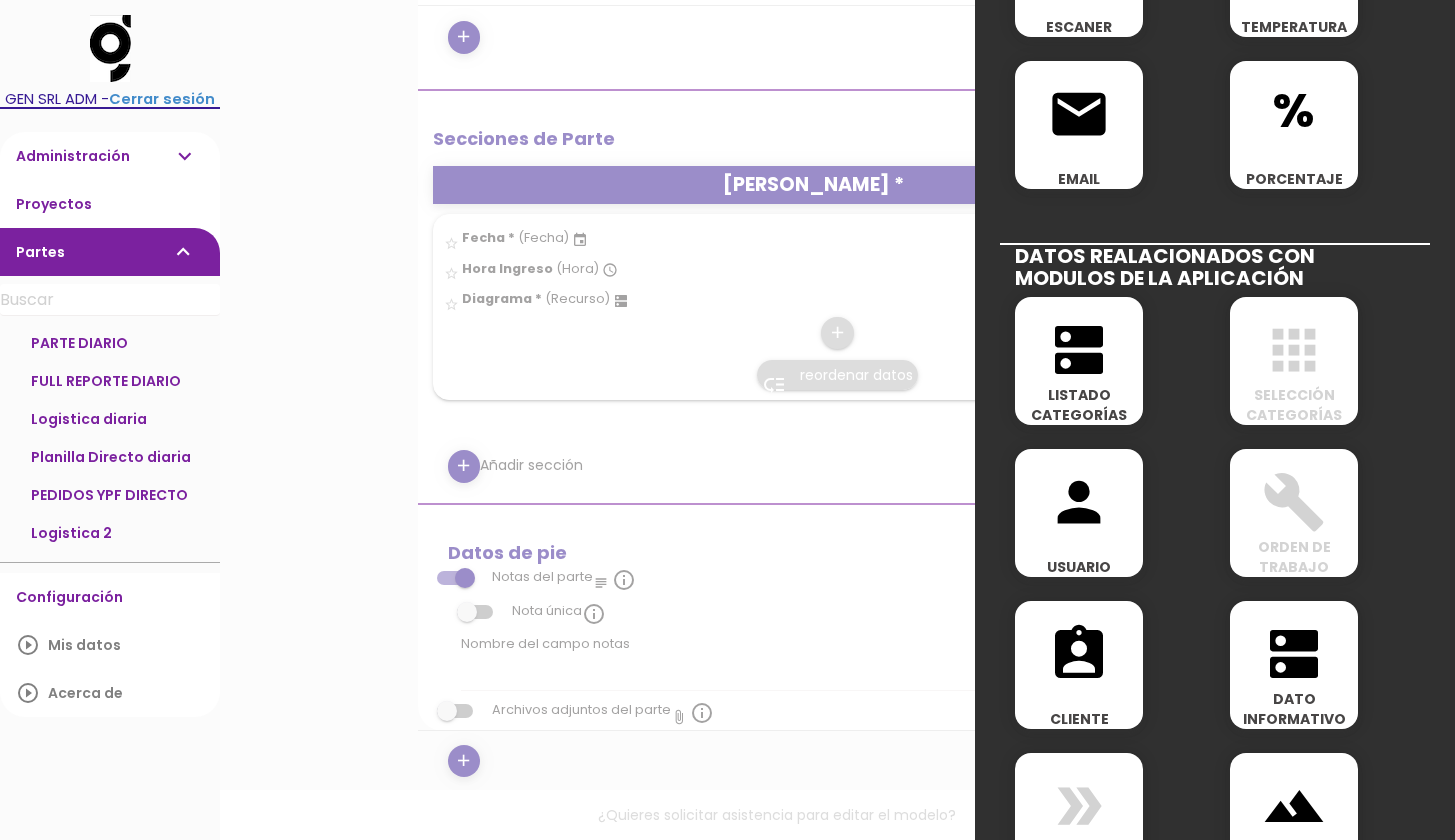 scroll, scrollTop: 840, scrollLeft: 0, axis: vertical 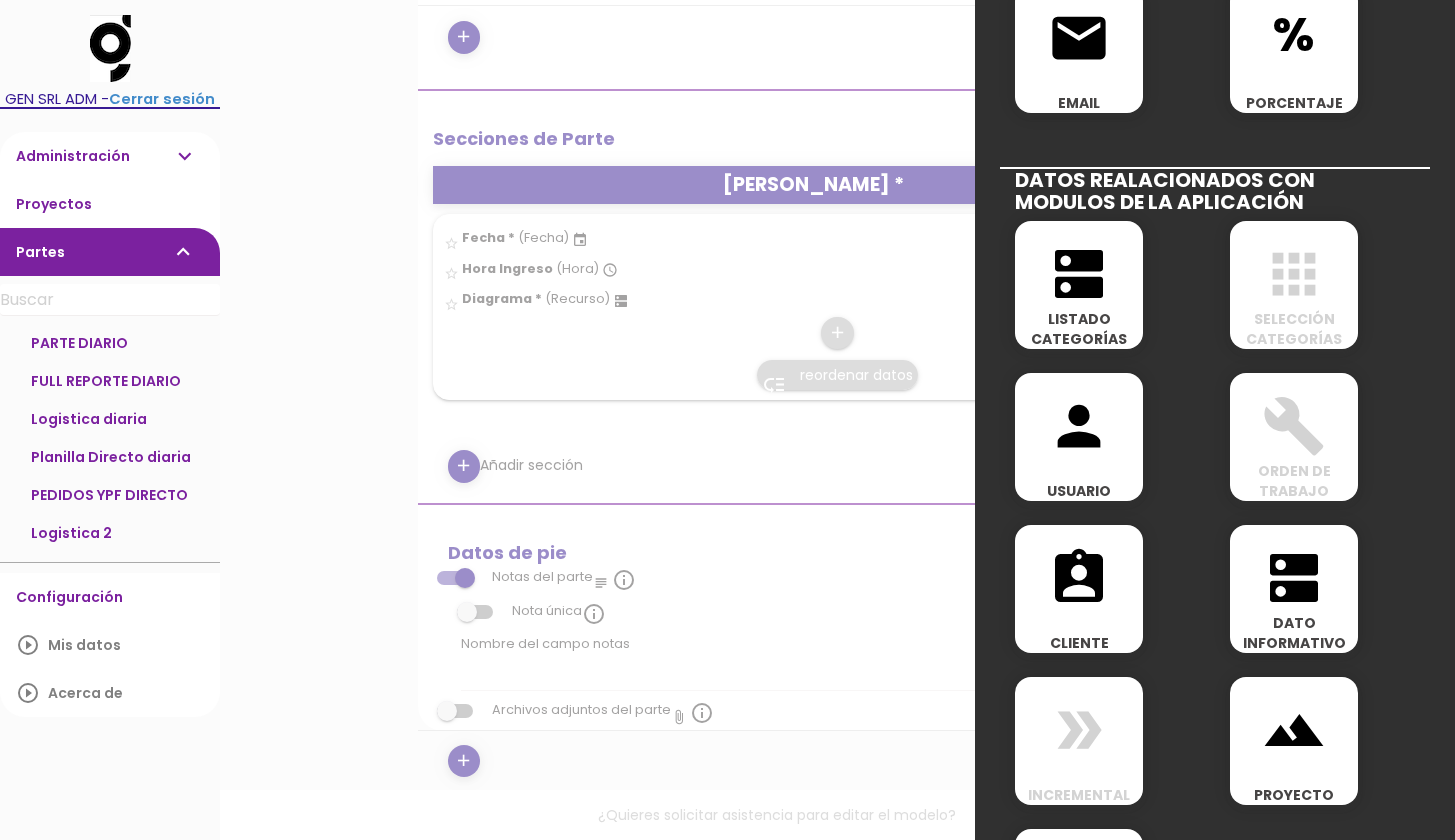 click on "LISTADO CATEGORÍAS" at bounding box center [1079, 329] 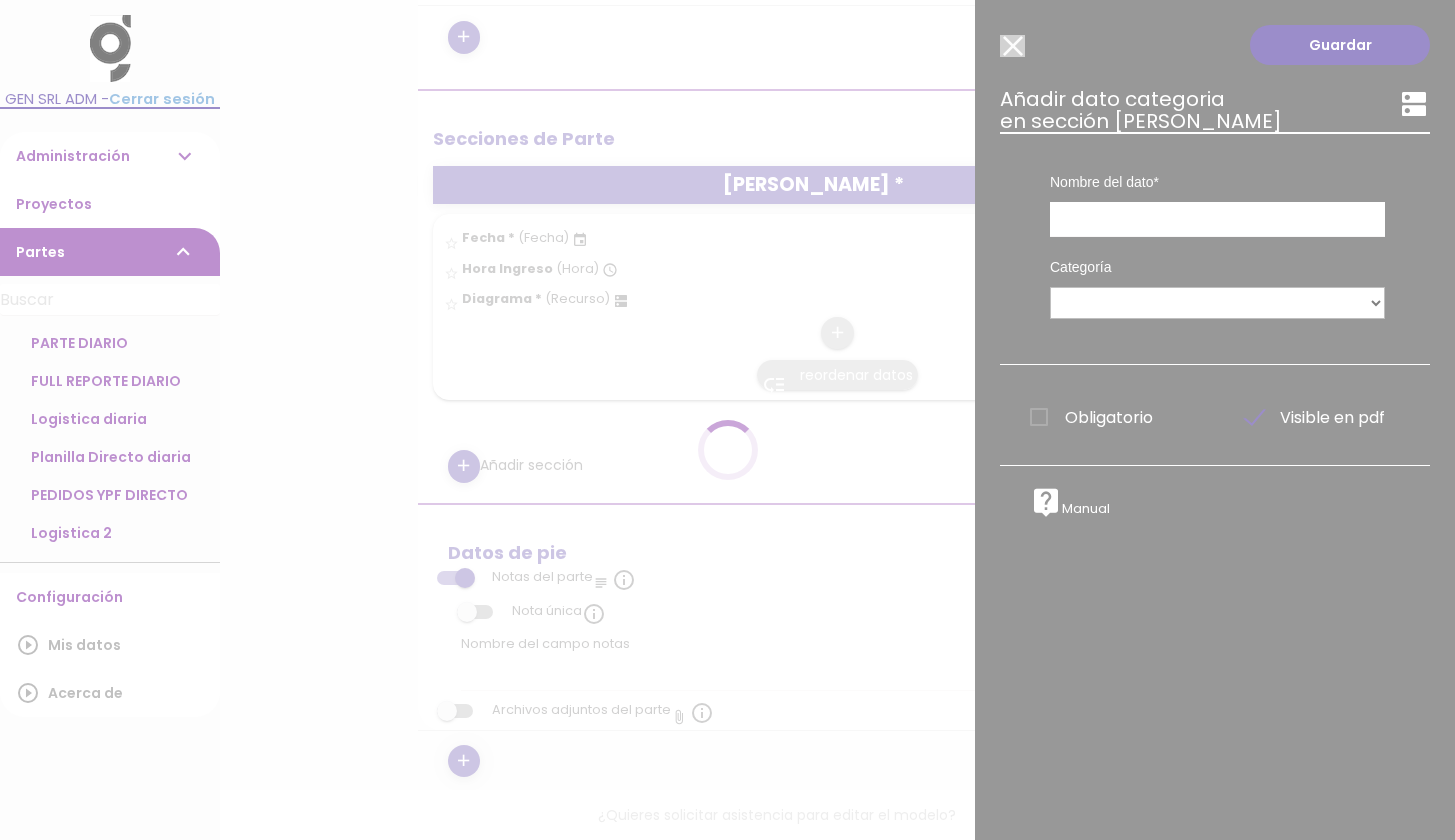 scroll, scrollTop: 0, scrollLeft: 0, axis: both 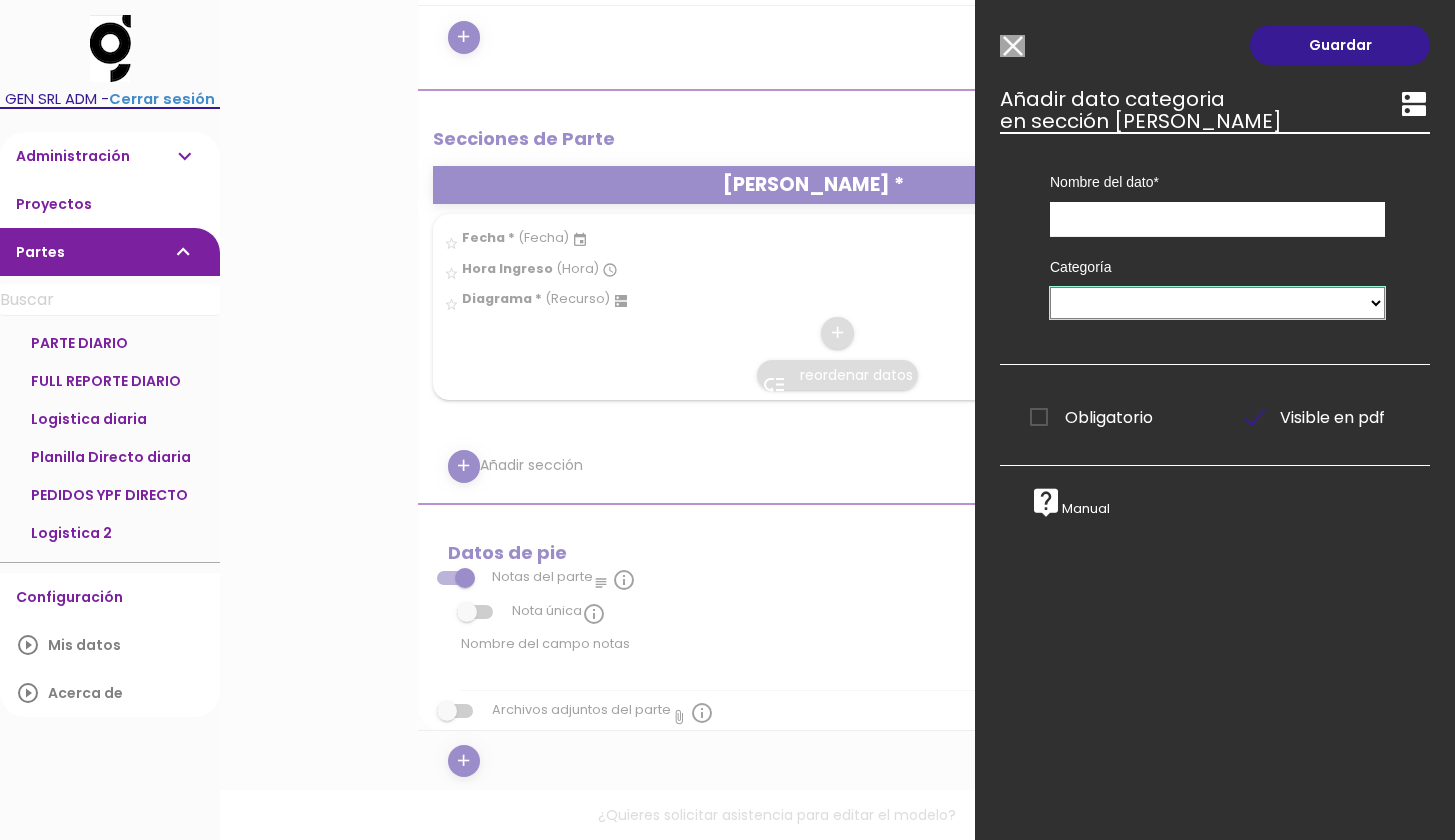 select on "68" 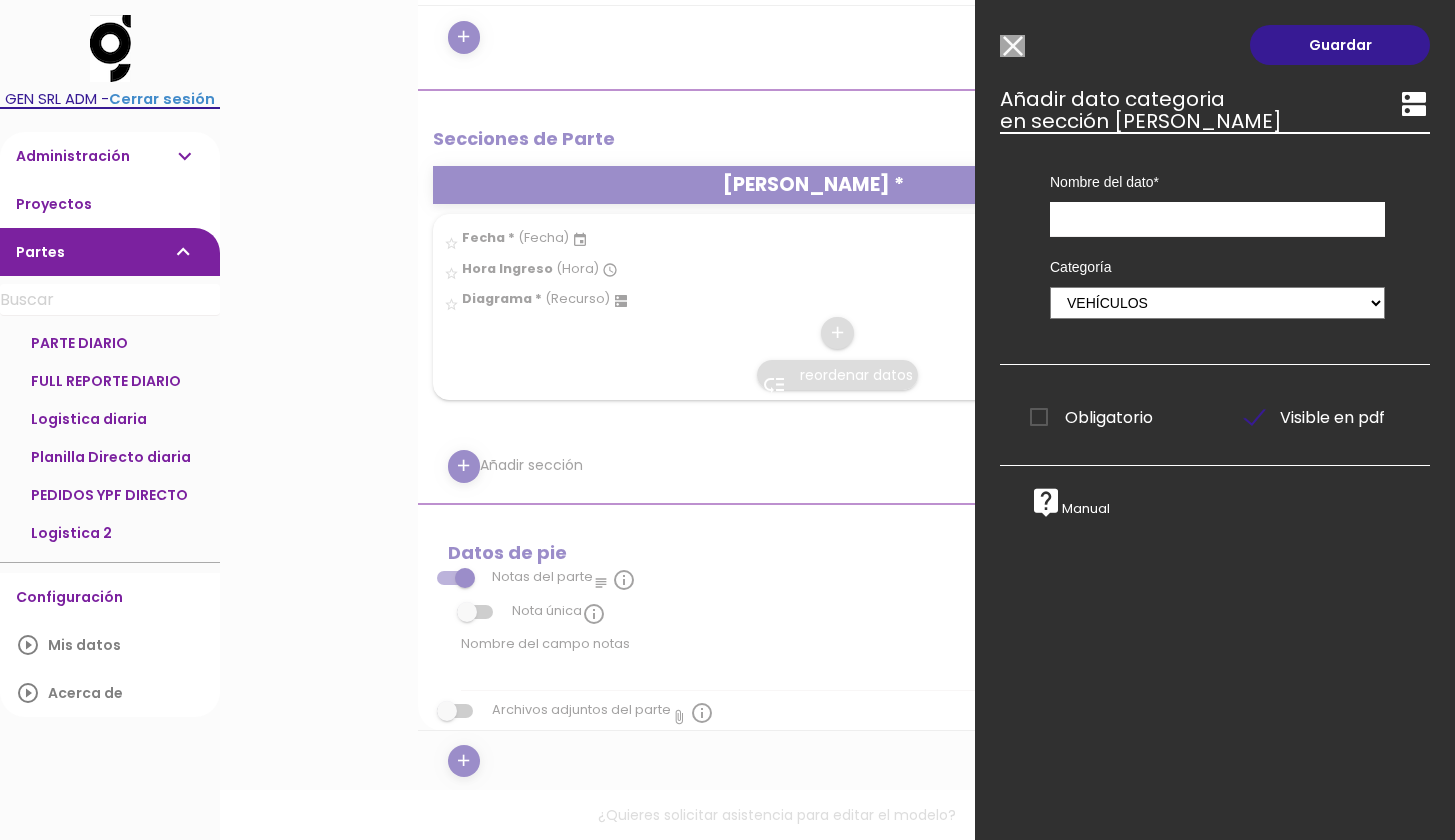 click on "Obligatorio" at bounding box center [1091, 417] 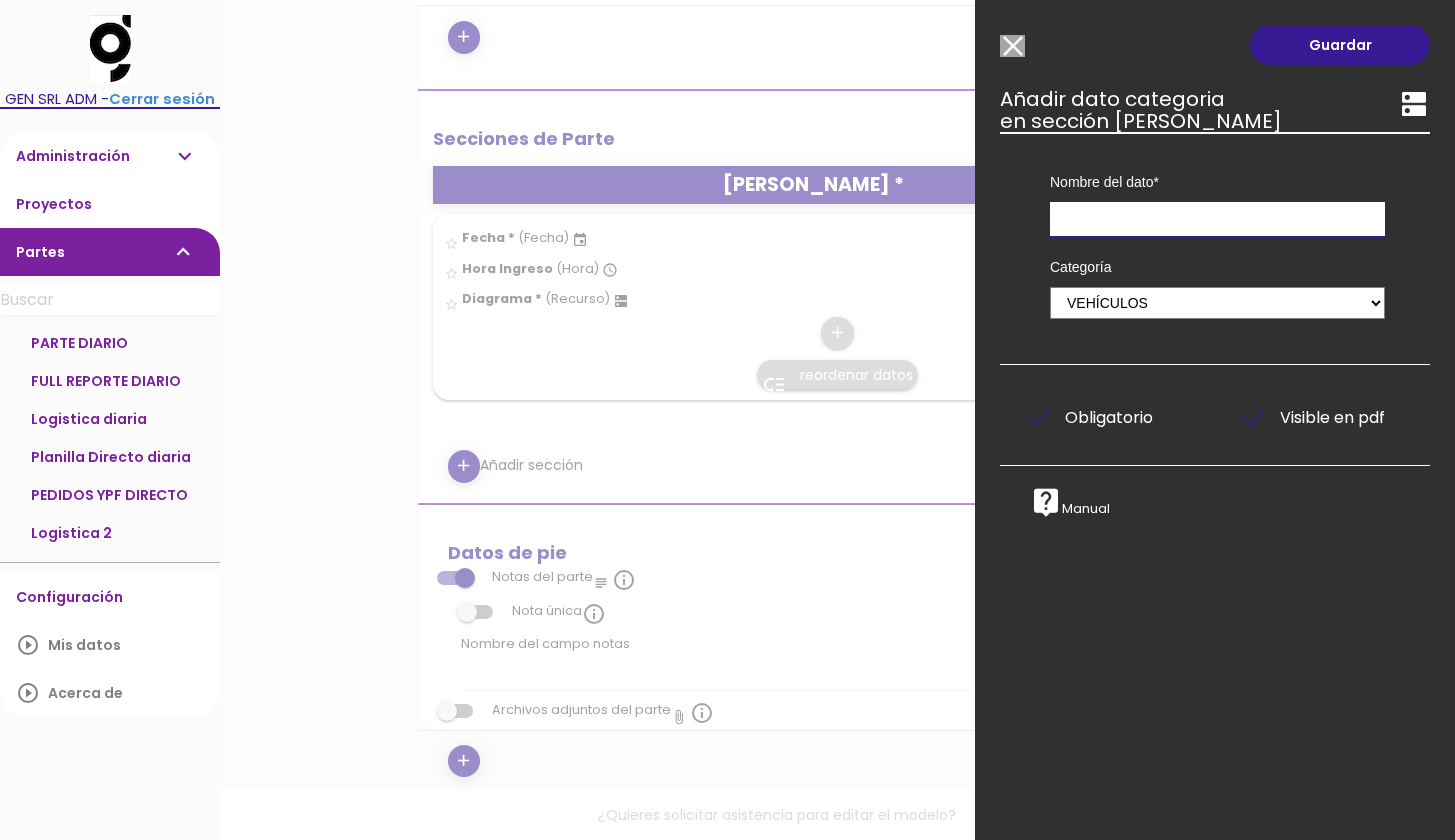 click at bounding box center (1217, 219) 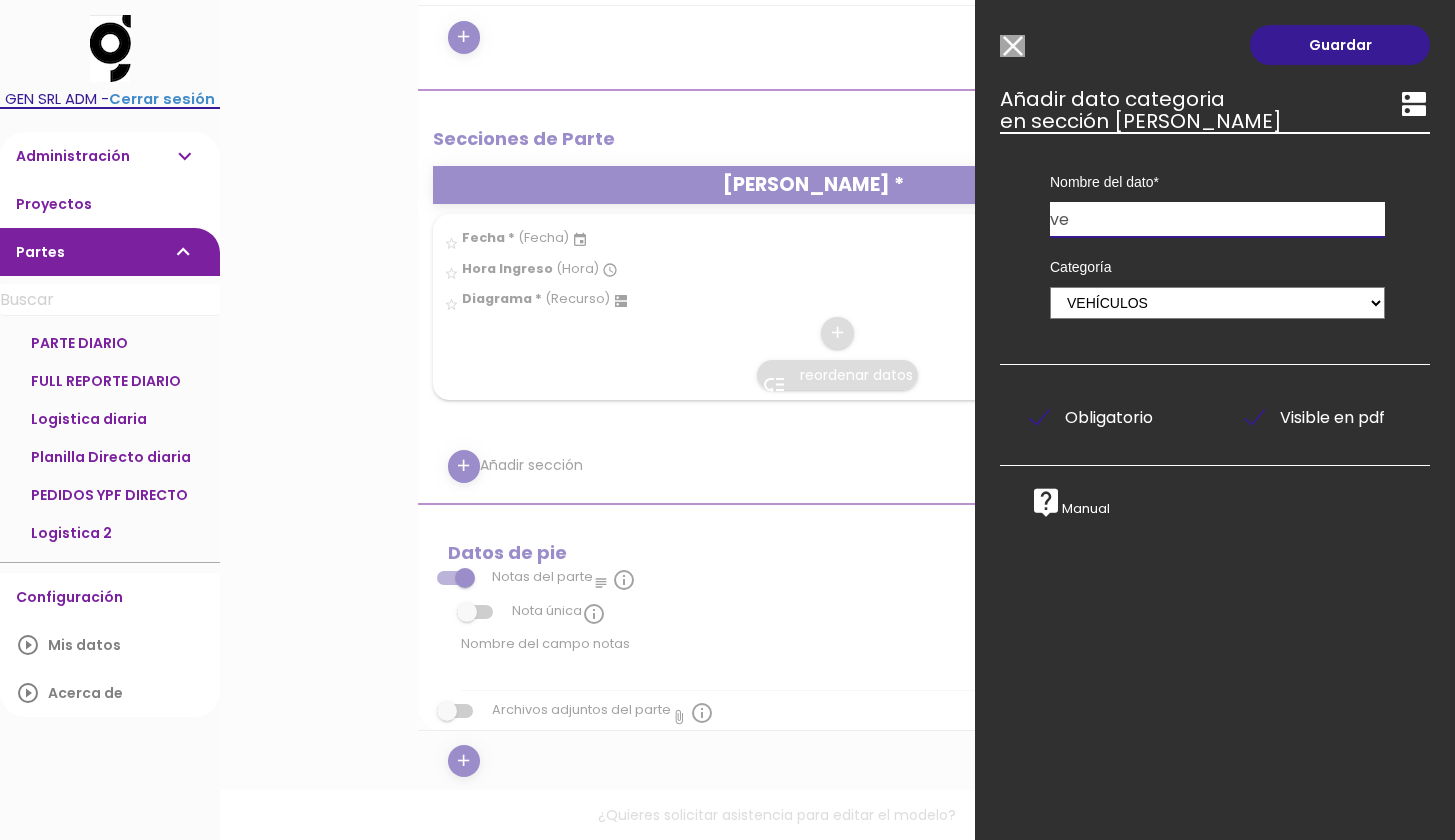 type on "v" 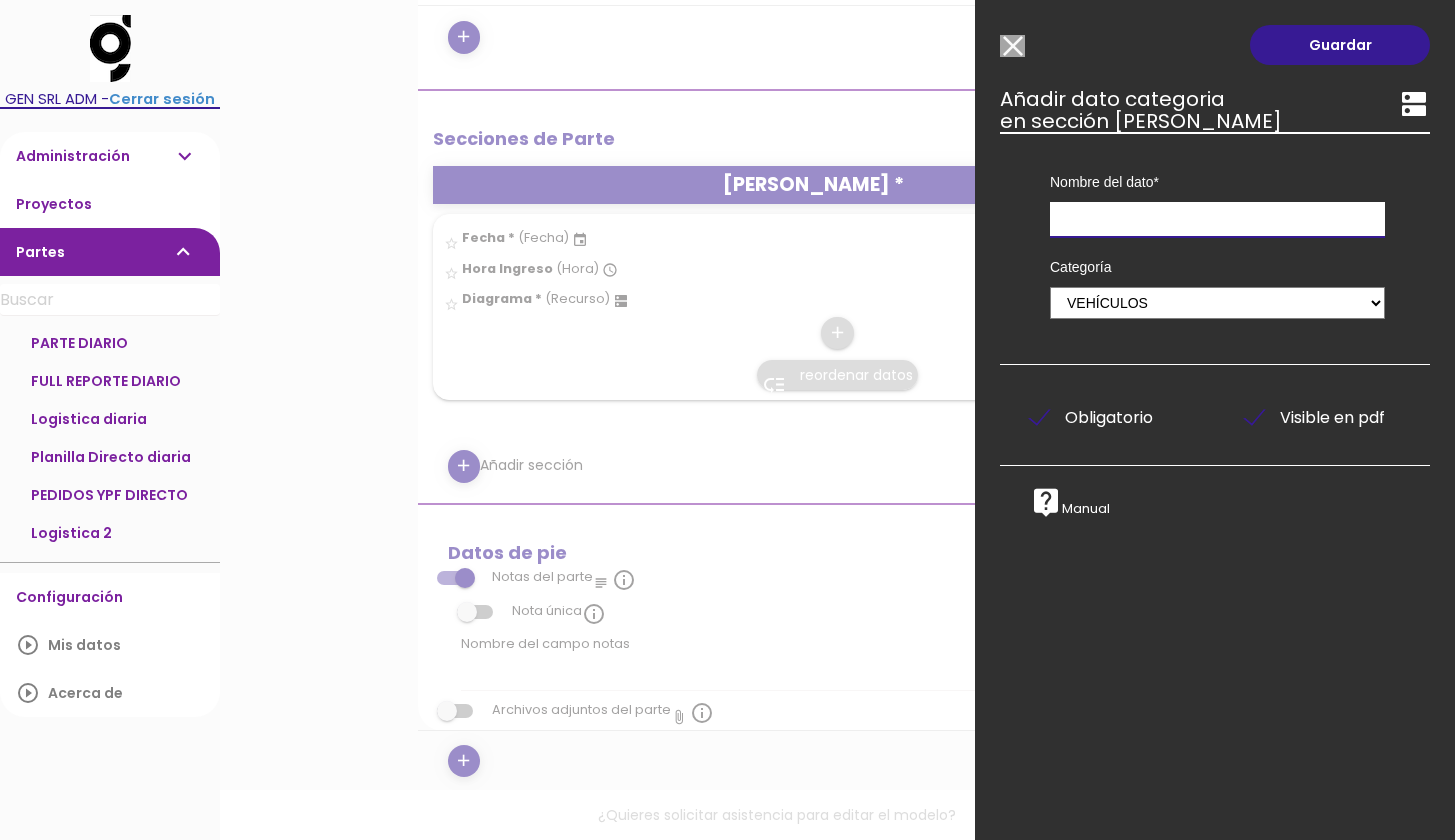 type on "U" 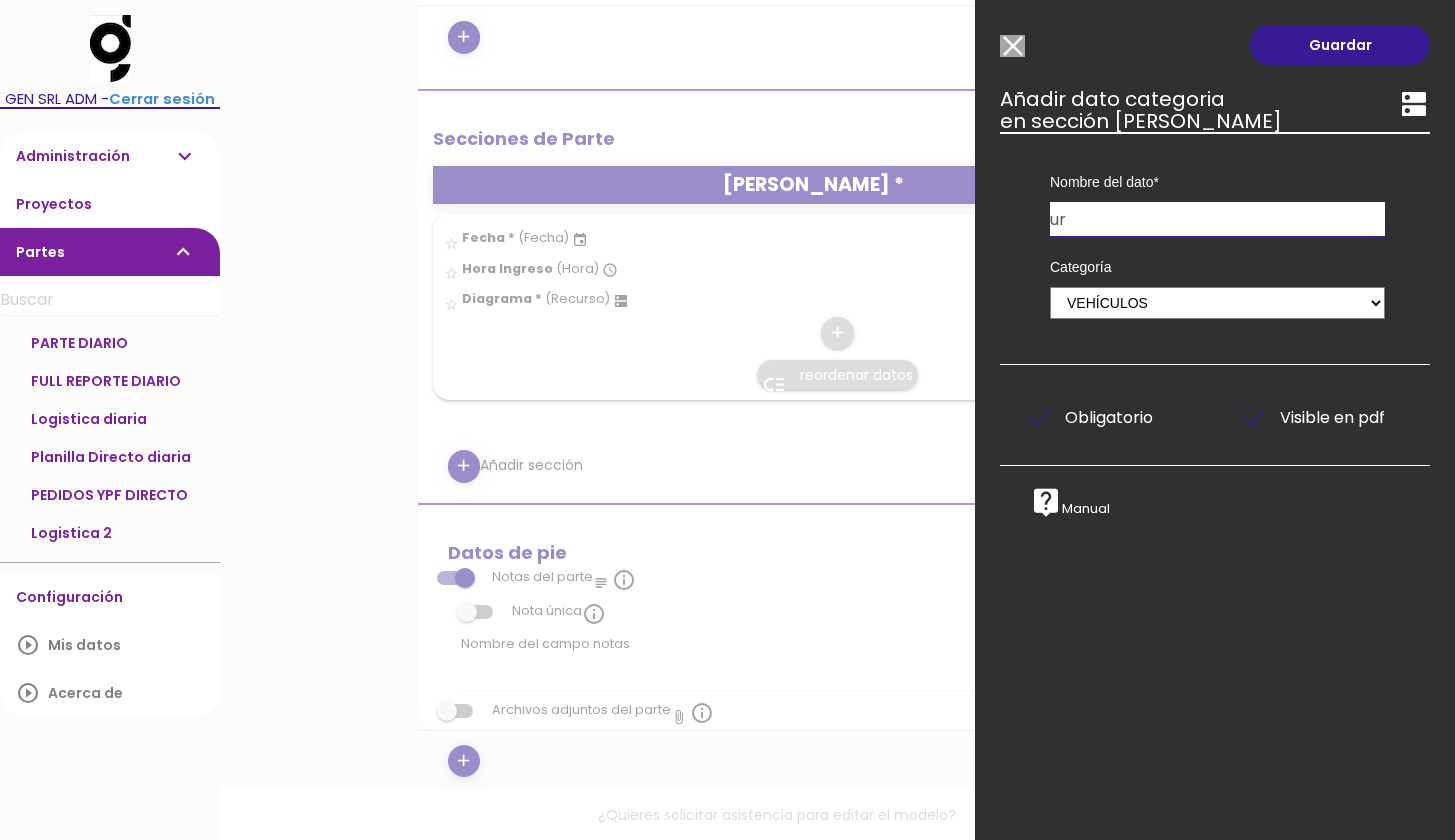 type on "u" 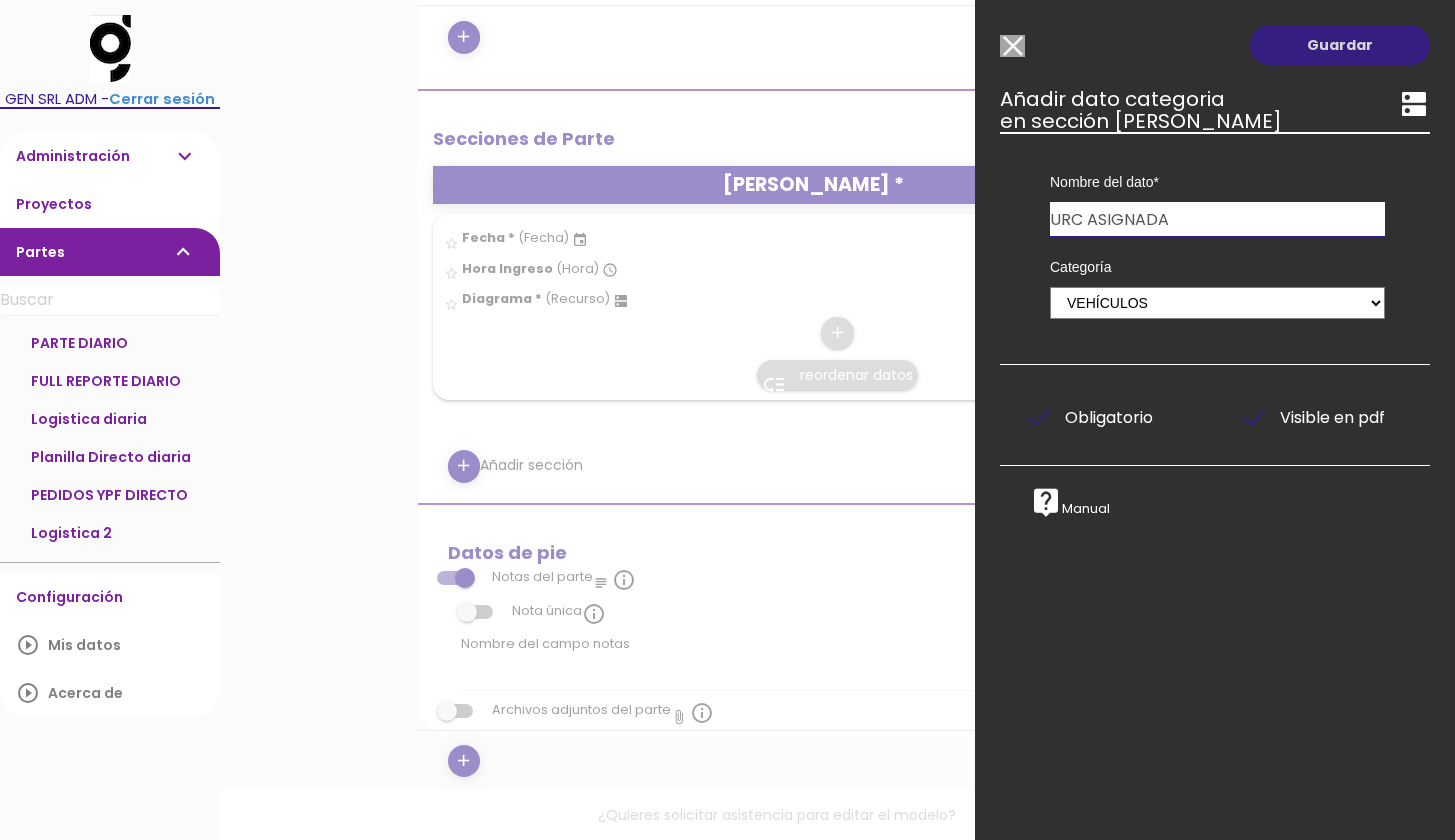 type on "URC ASIGNADA" 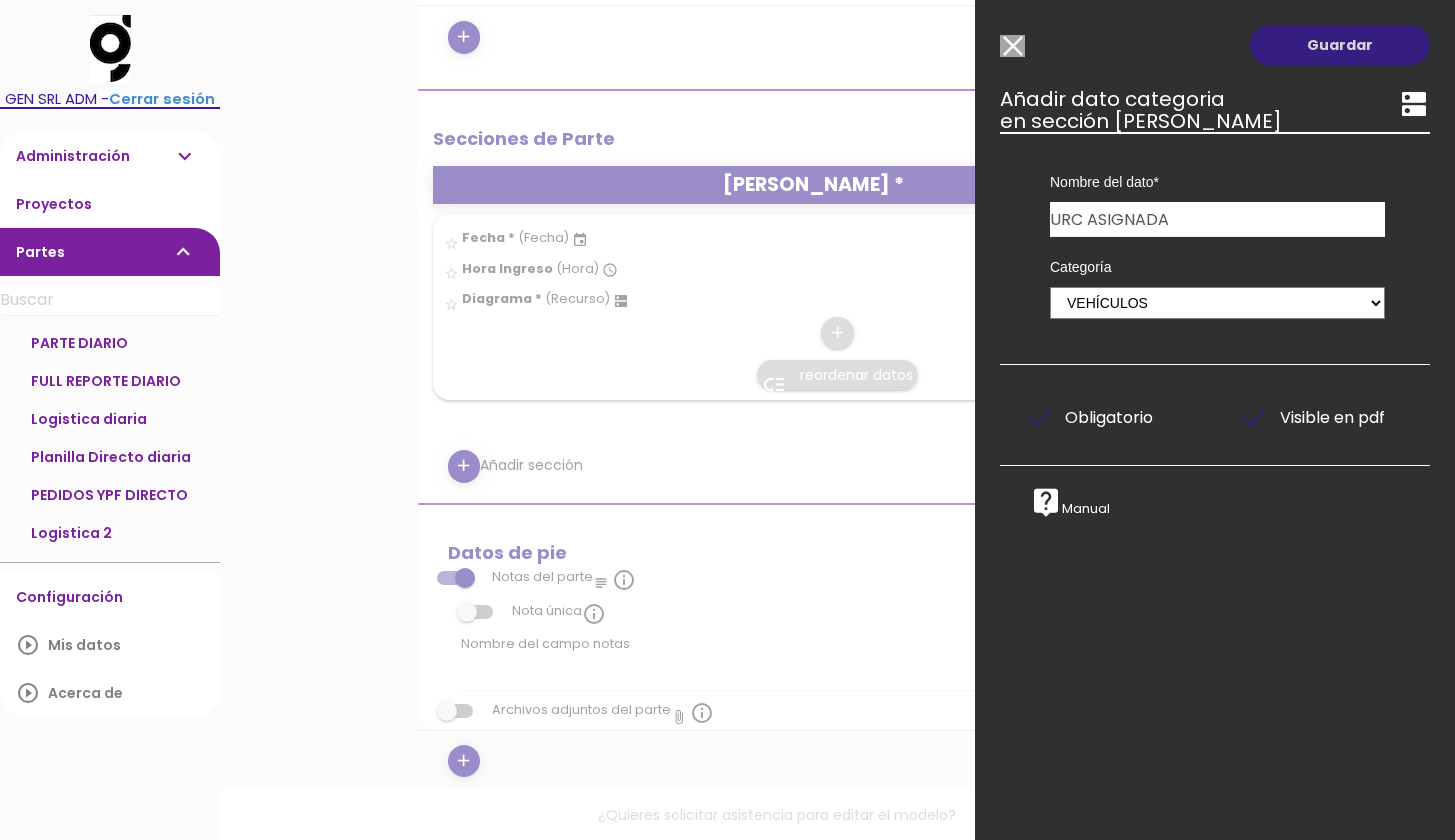 click on "Guardar" at bounding box center (1340, 45) 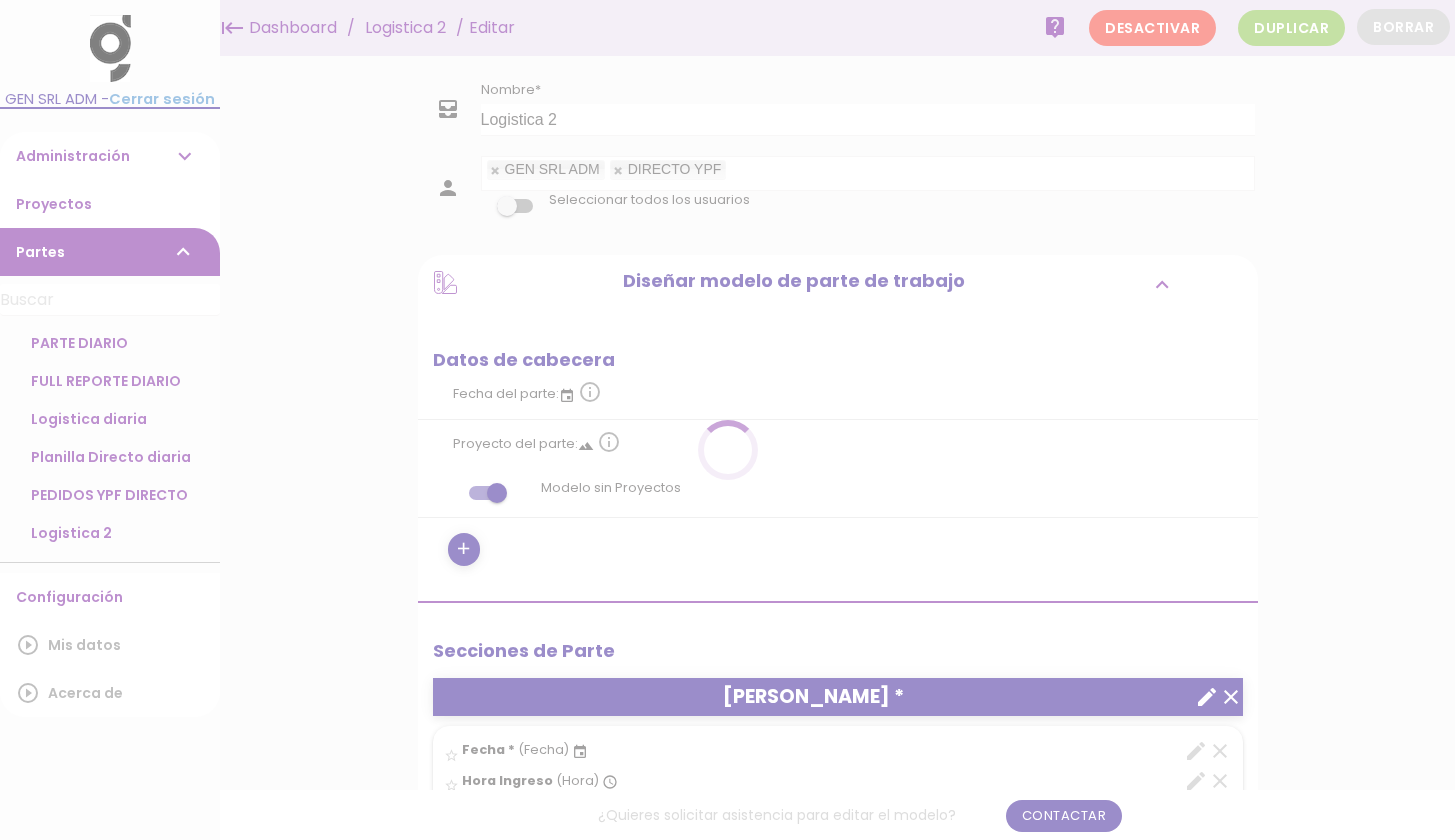 scroll, scrollTop: 0, scrollLeft: 0, axis: both 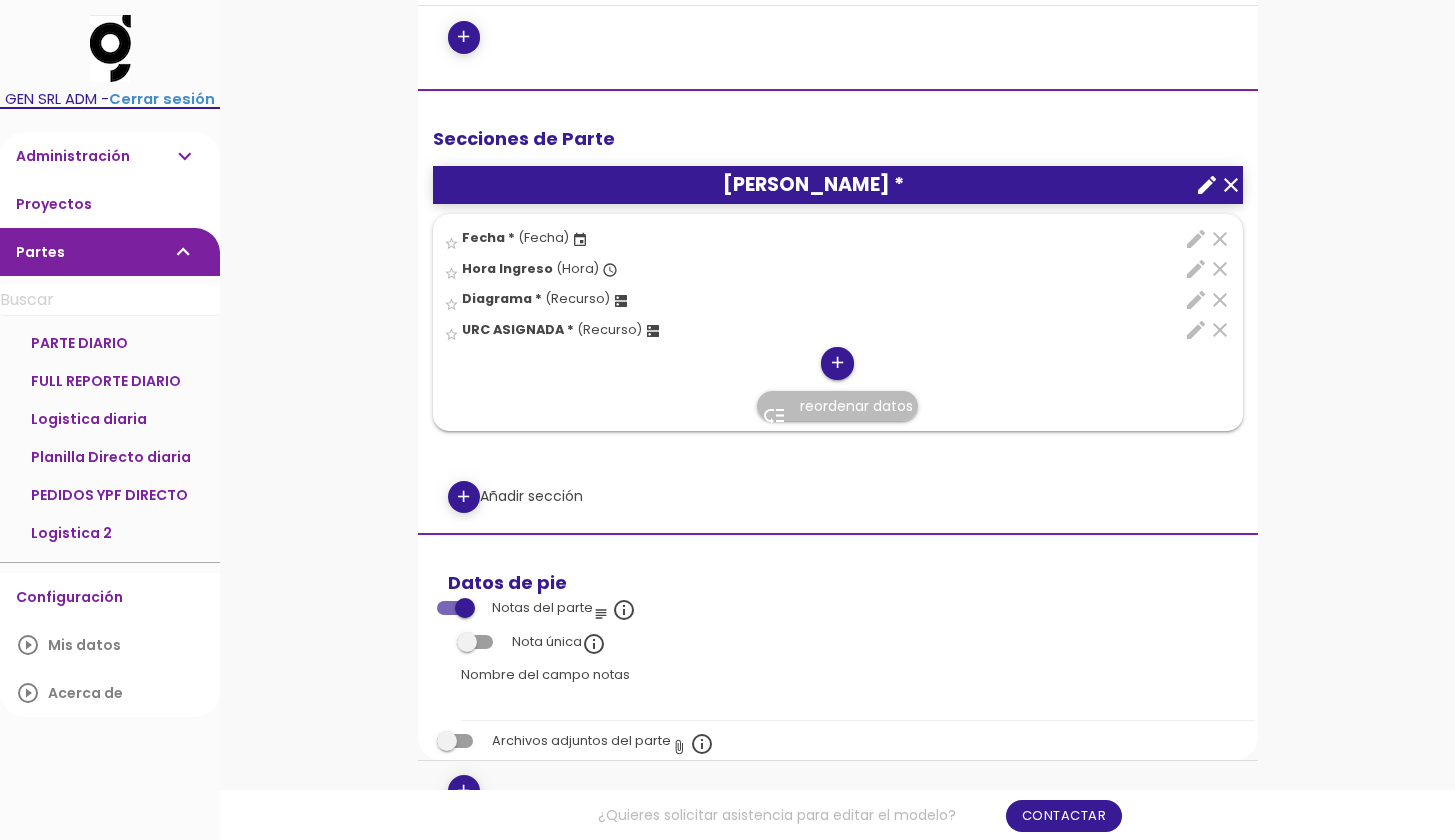 click on "add" at bounding box center (837, 363) 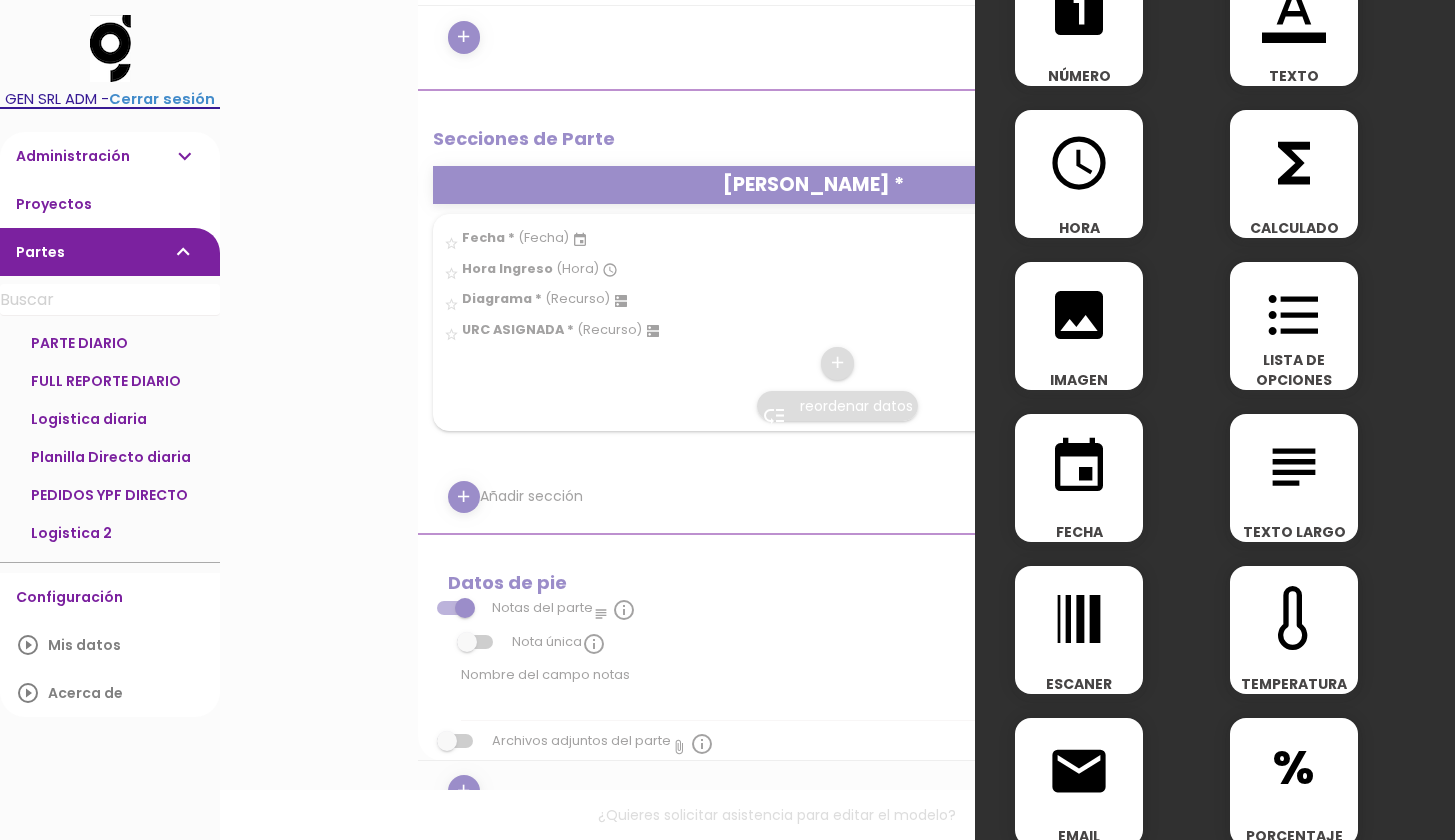 scroll, scrollTop: 775, scrollLeft: 0, axis: vertical 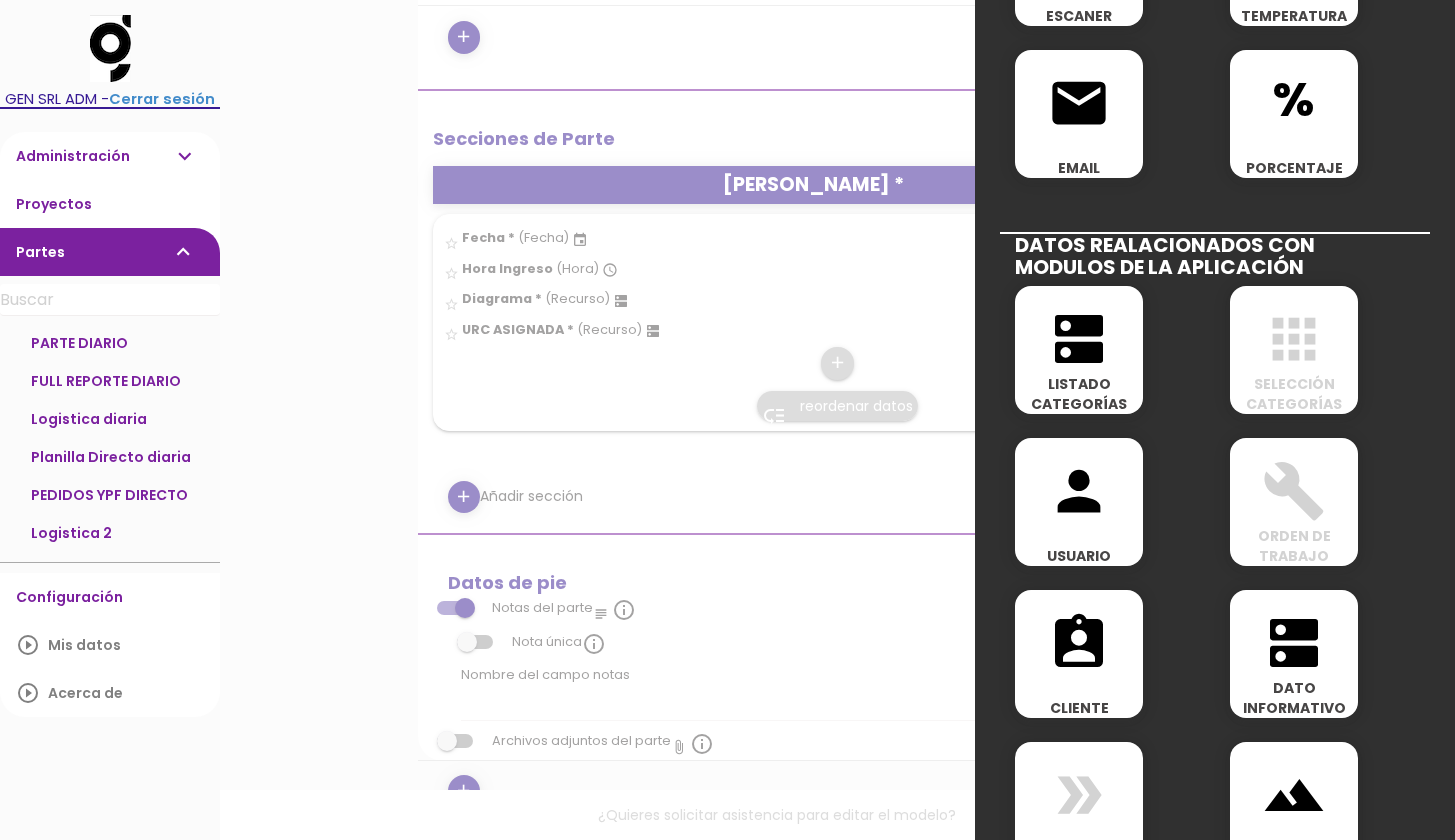 click on "LISTADO CATEGORÍAS" at bounding box center [1079, 394] 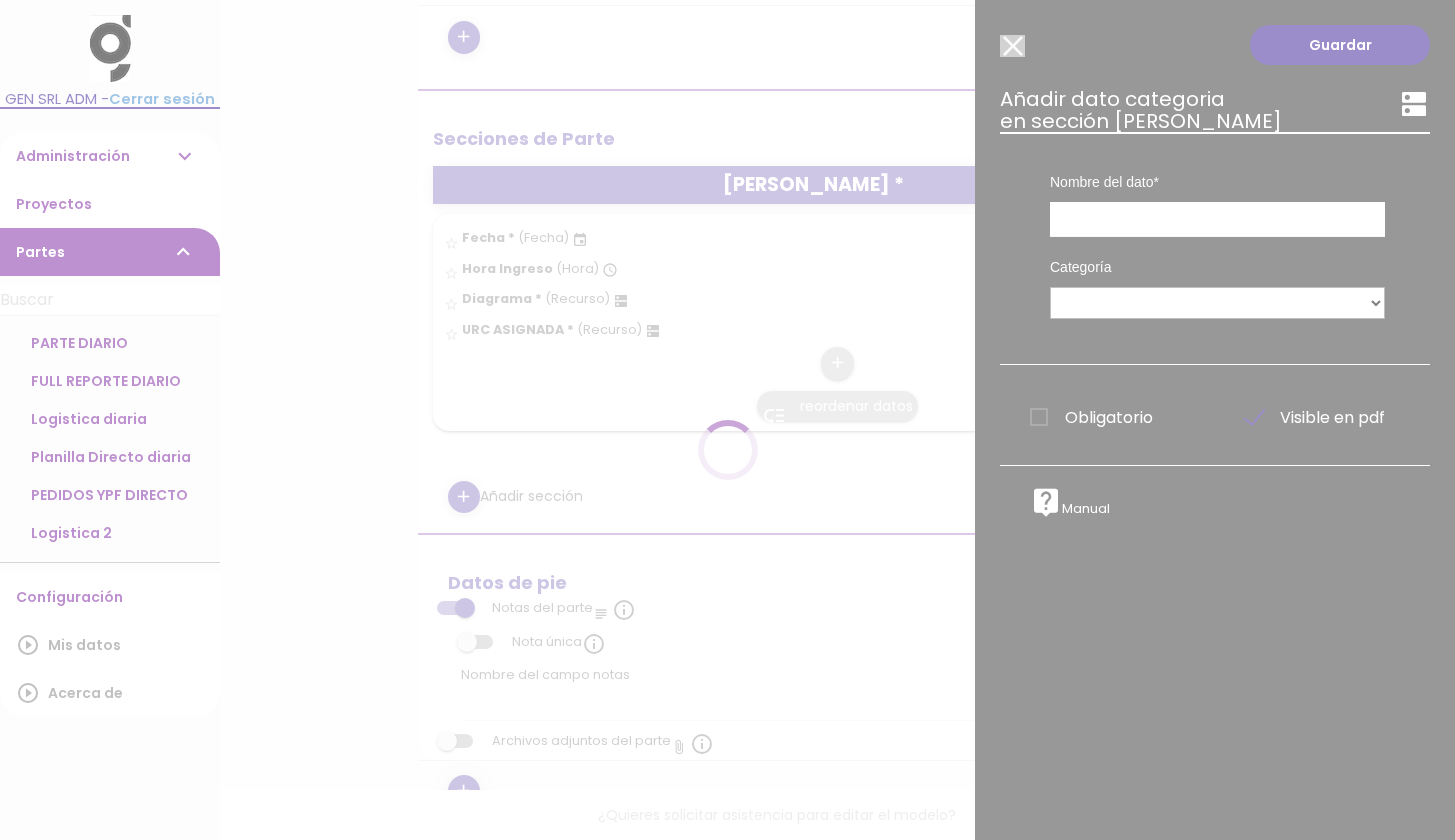 scroll, scrollTop: 0, scrollLeft: 0, axis: both 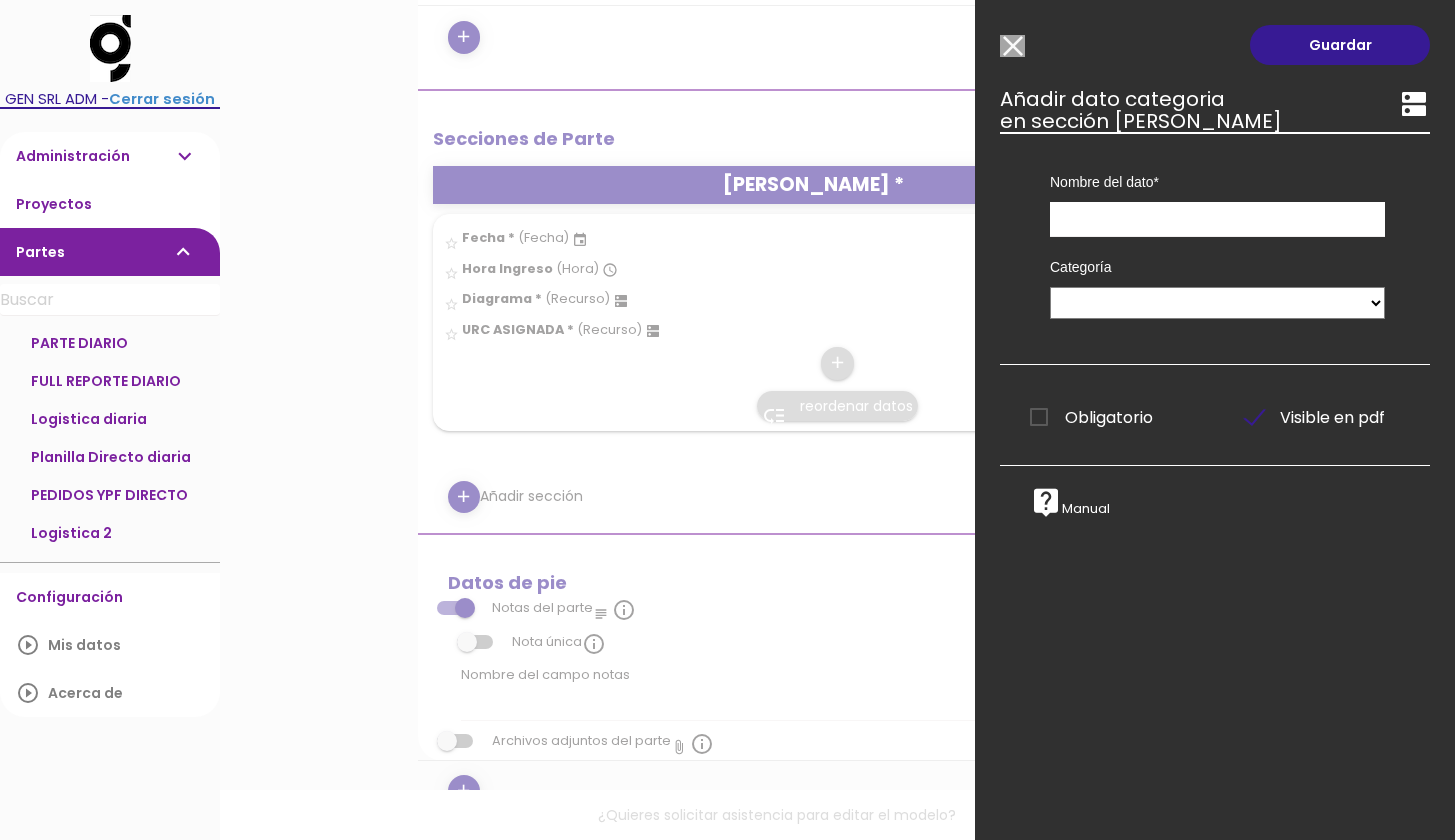 click on "Seleccionar todos los usuarios" at bounding box center (1012, 46) 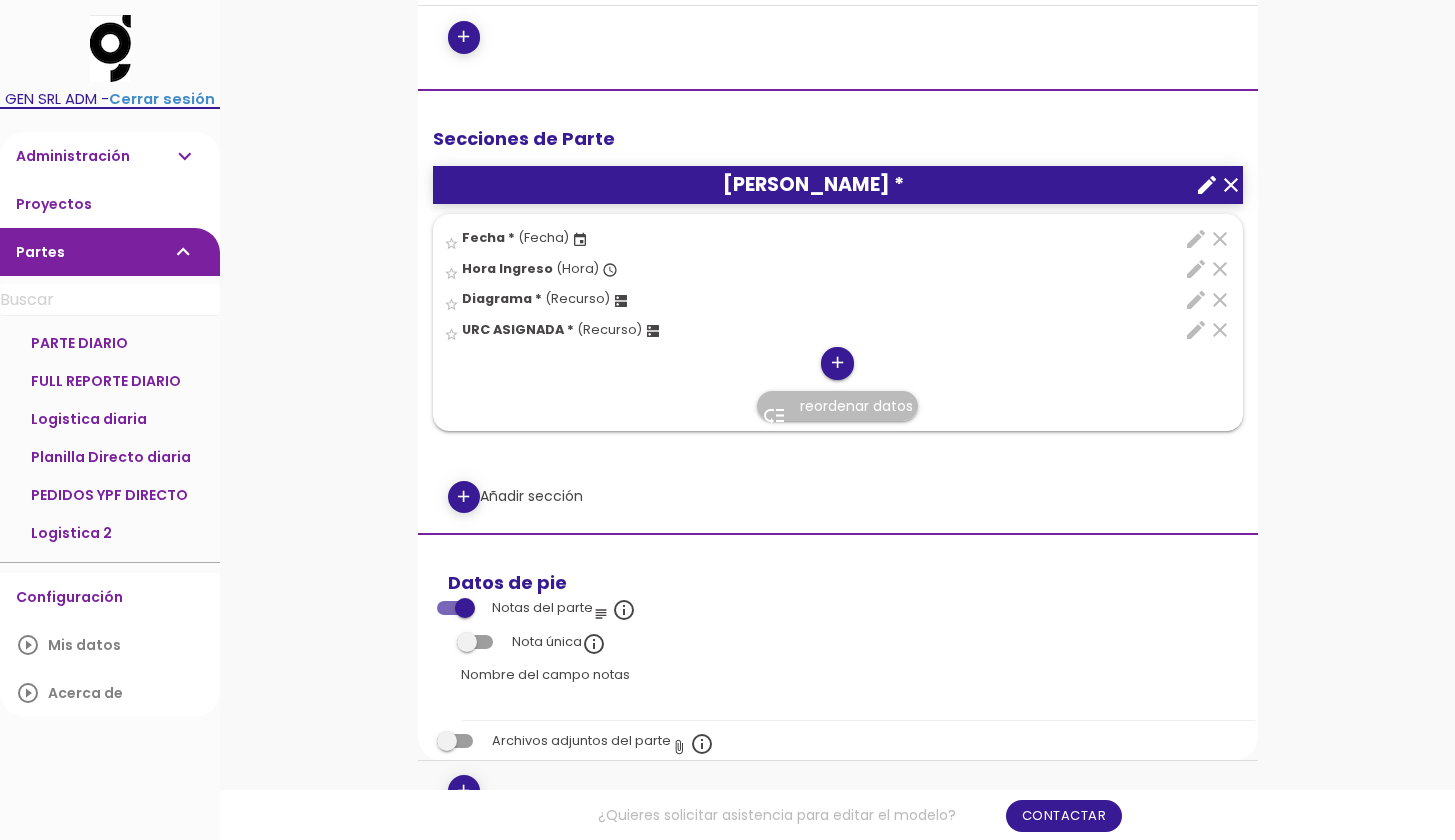 click on "add" at bounding box center (837, 363) 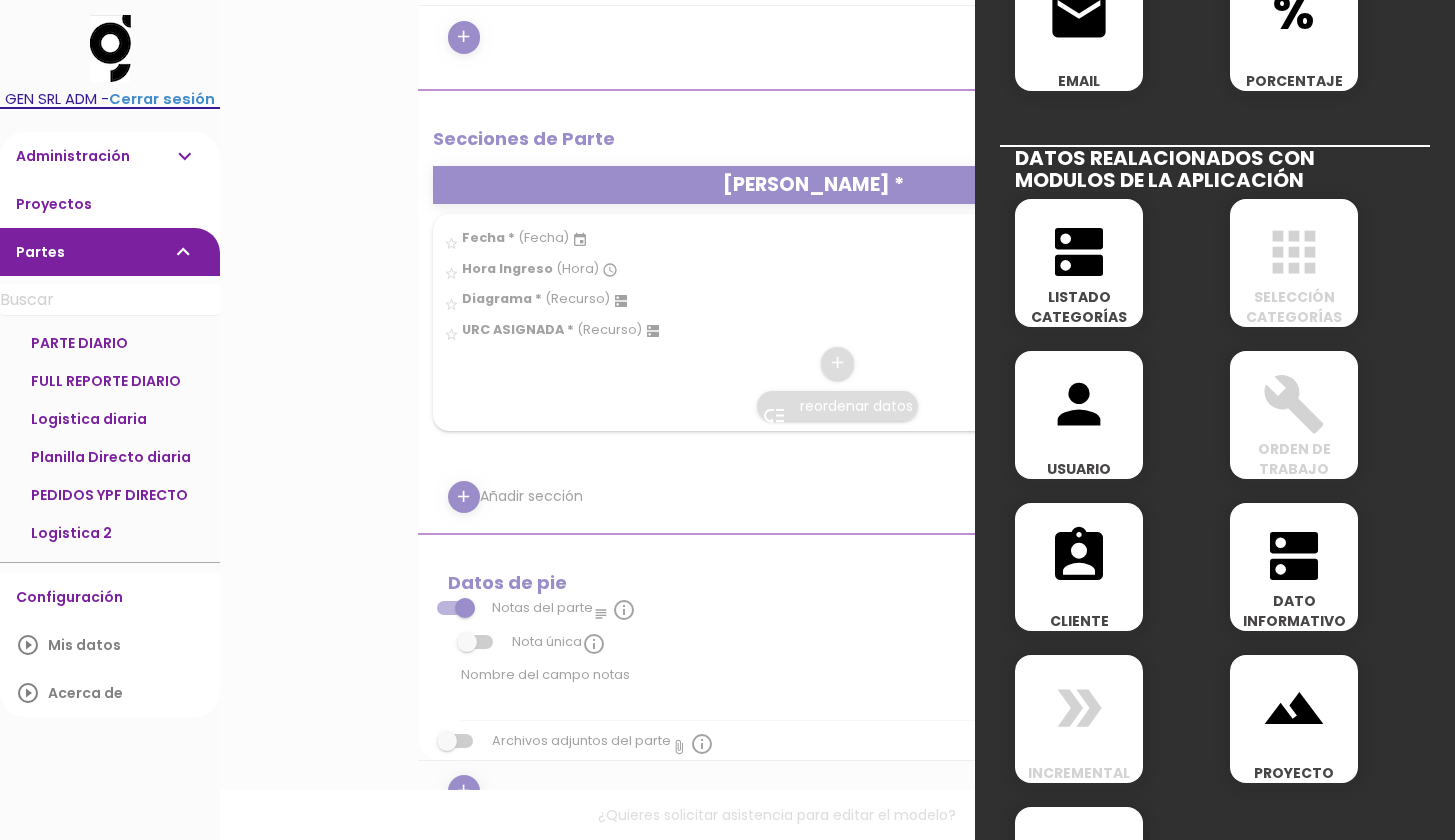 scroll, scrollTop: 871, scrollLeft: 0, axis: vertical 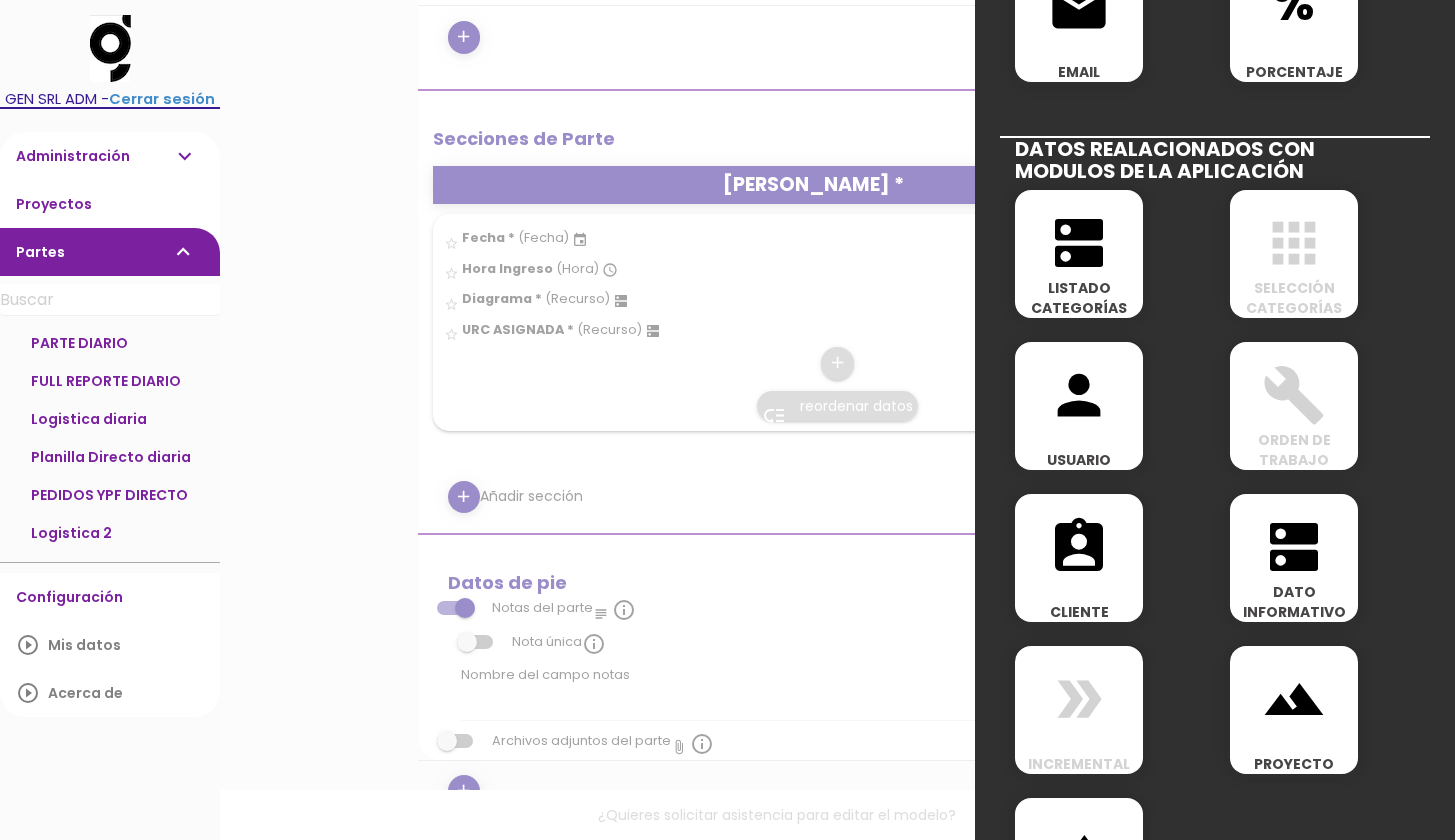 click on "assignment_ind" at bounding box center (1079, 536) 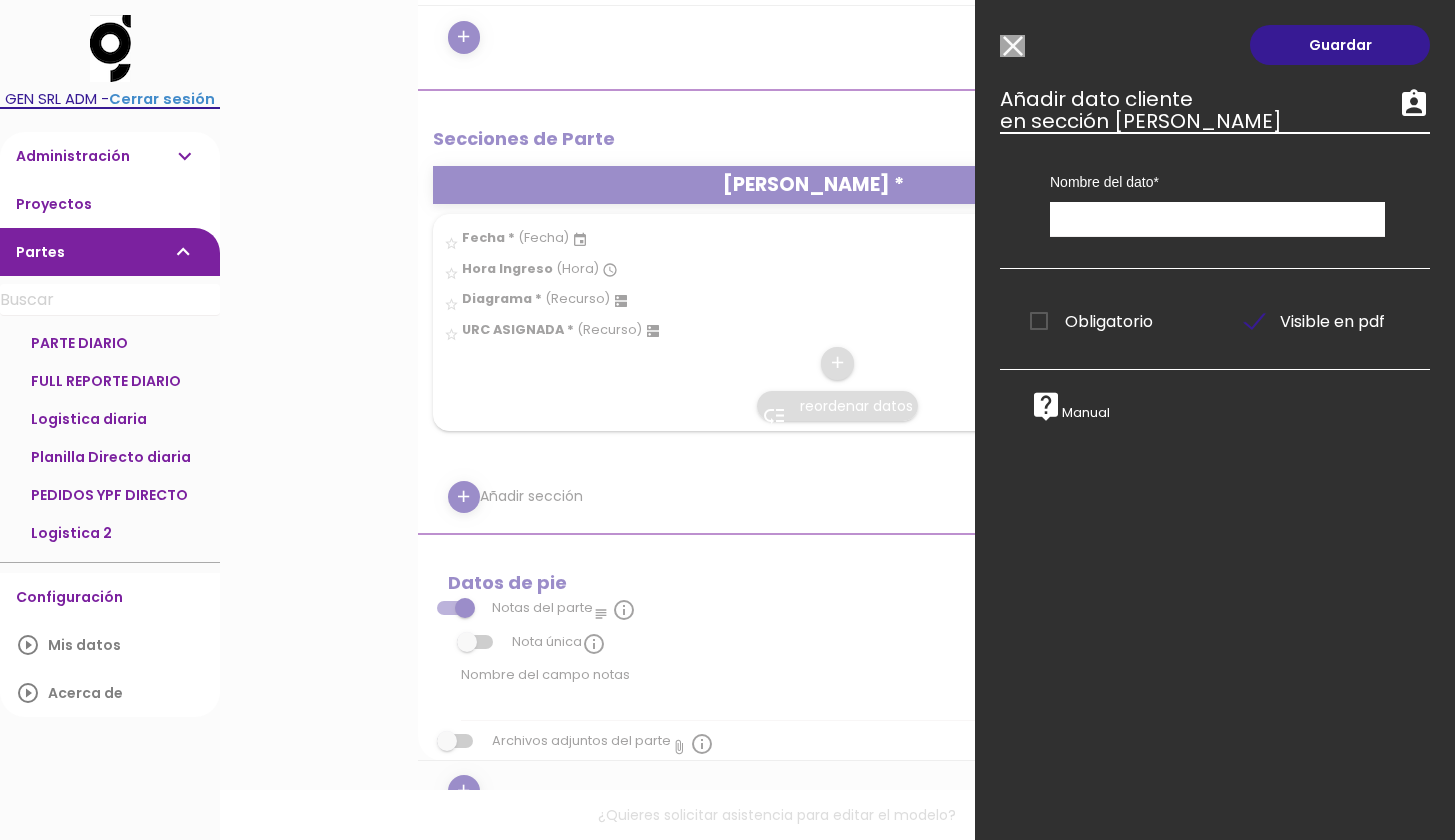 scroll, scrollTop: 0, scrollLeft: 0, axis: both 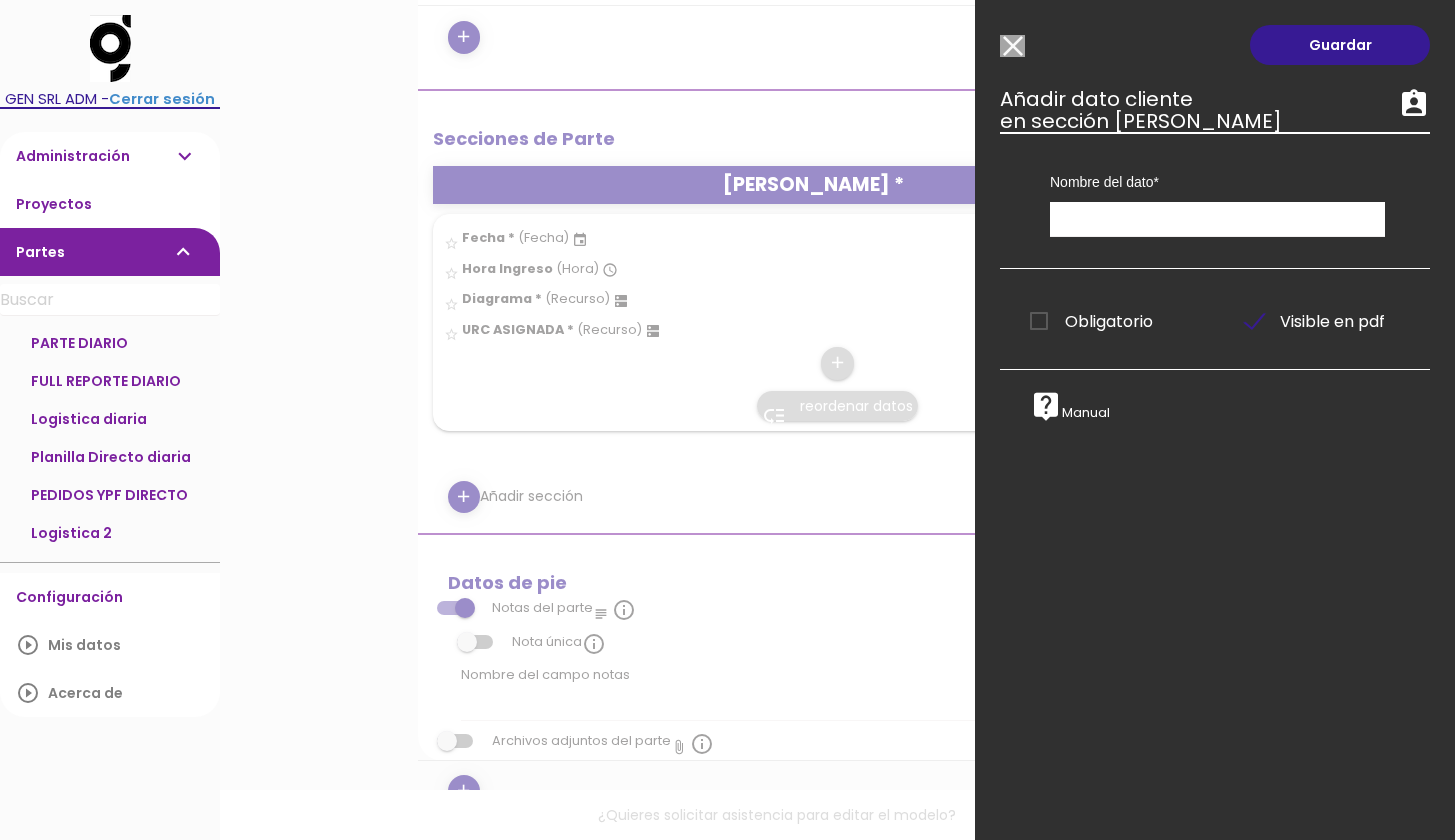 click on "Obligatorio" at bounding box center (1091, 321) 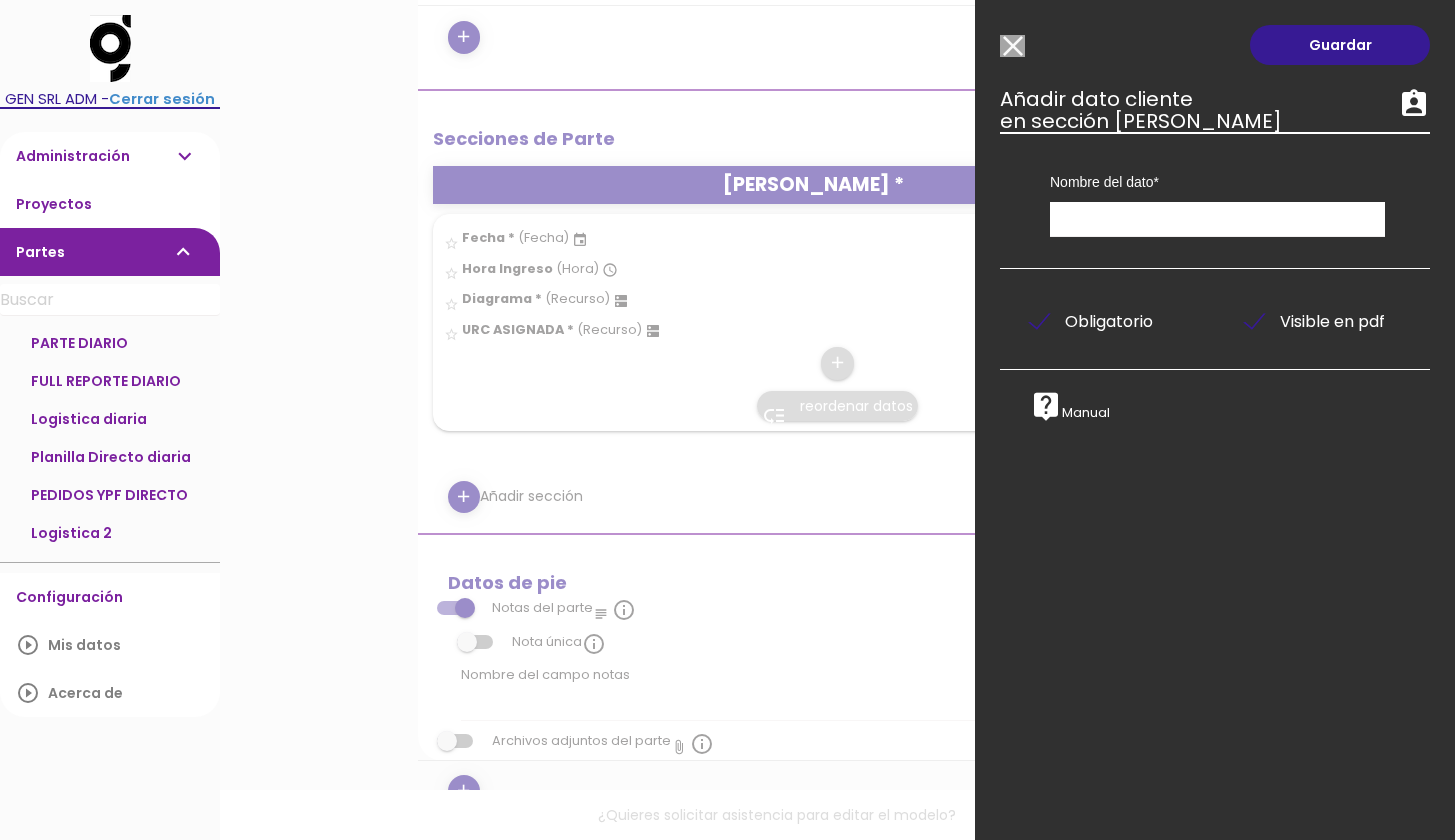 click on "Obligatorio" at bounding box center [1091, 321] 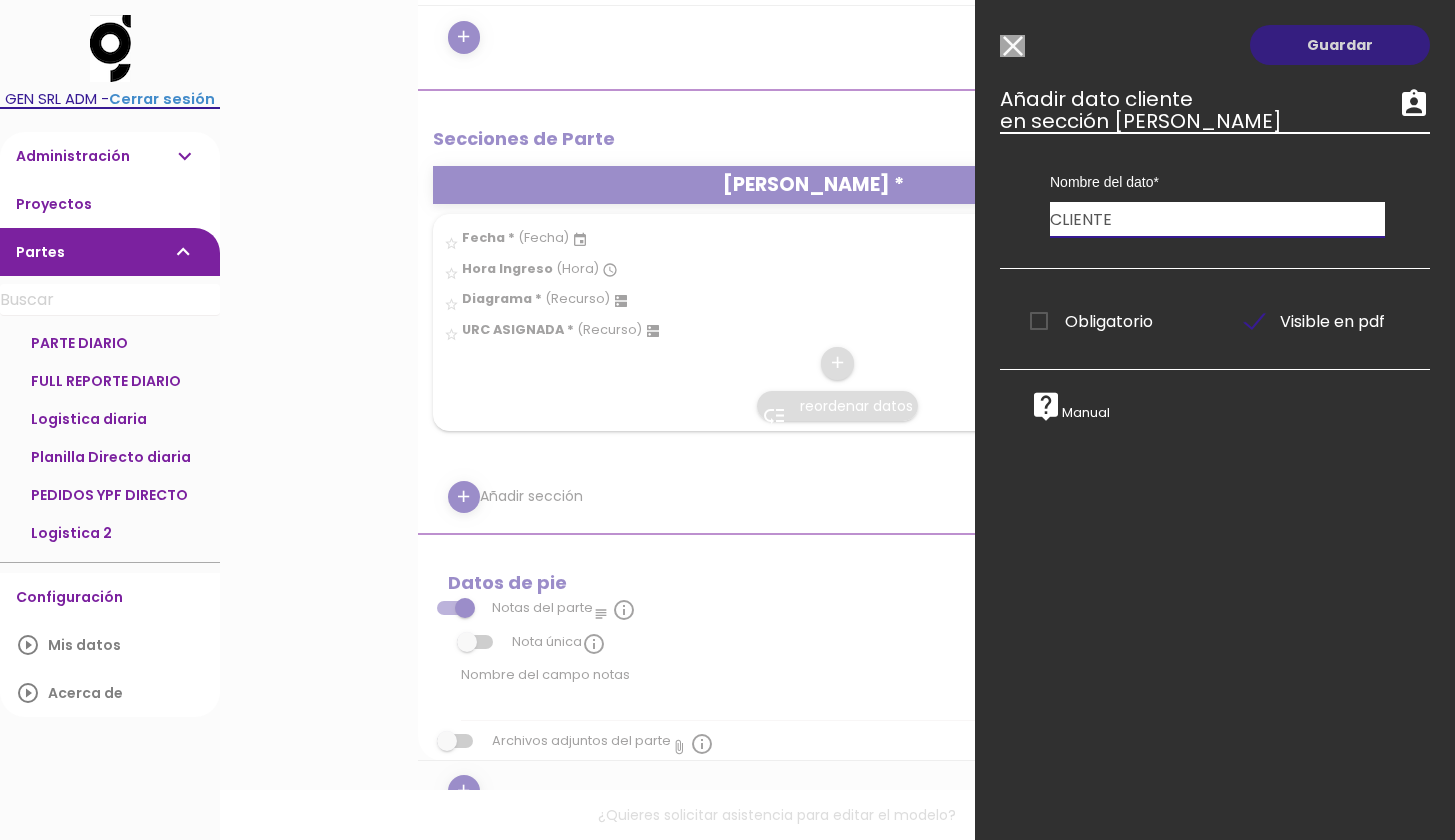 type on "CLIENTE" 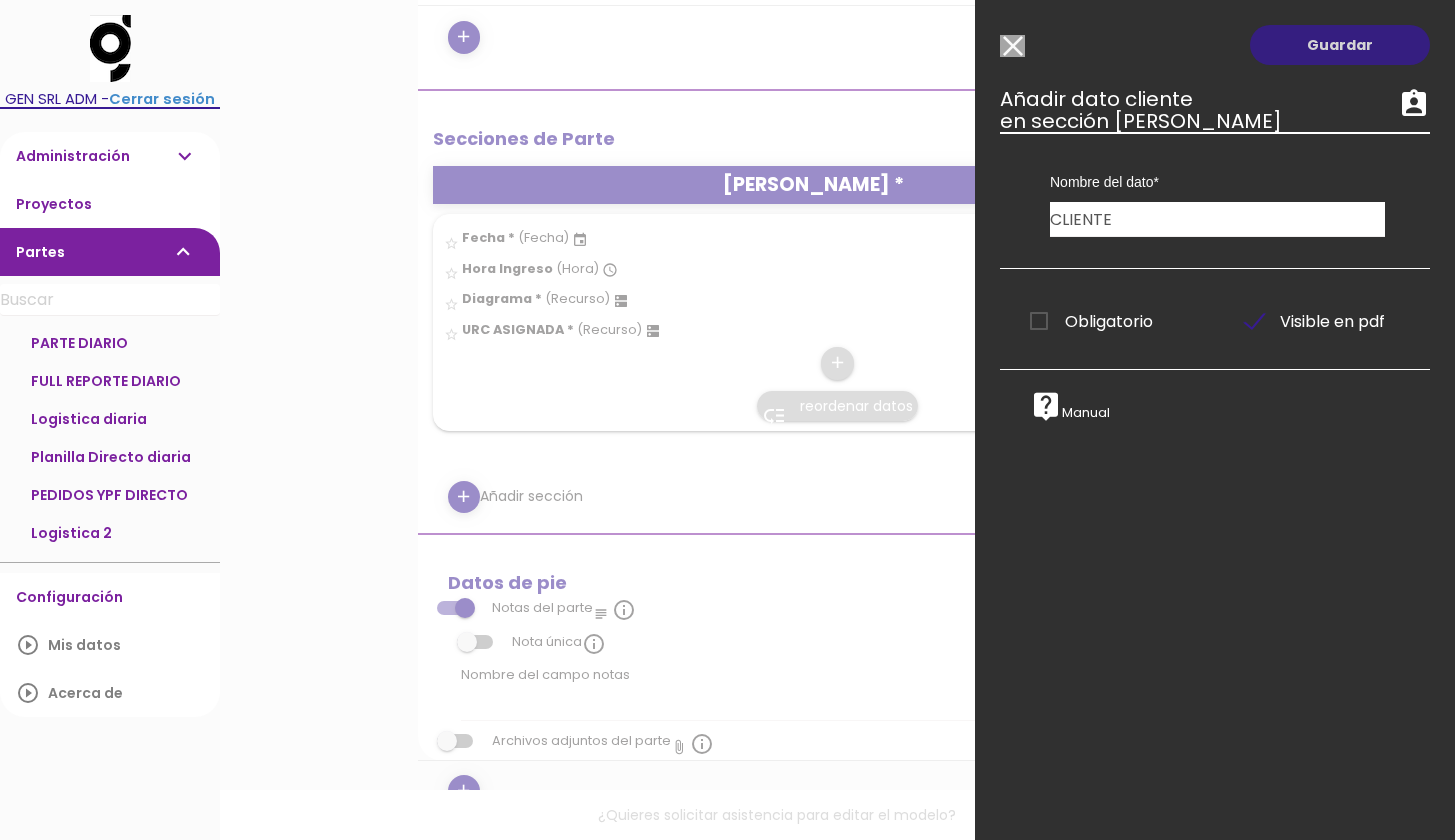 click on "Guardar" at bounding box center [1340, 45] 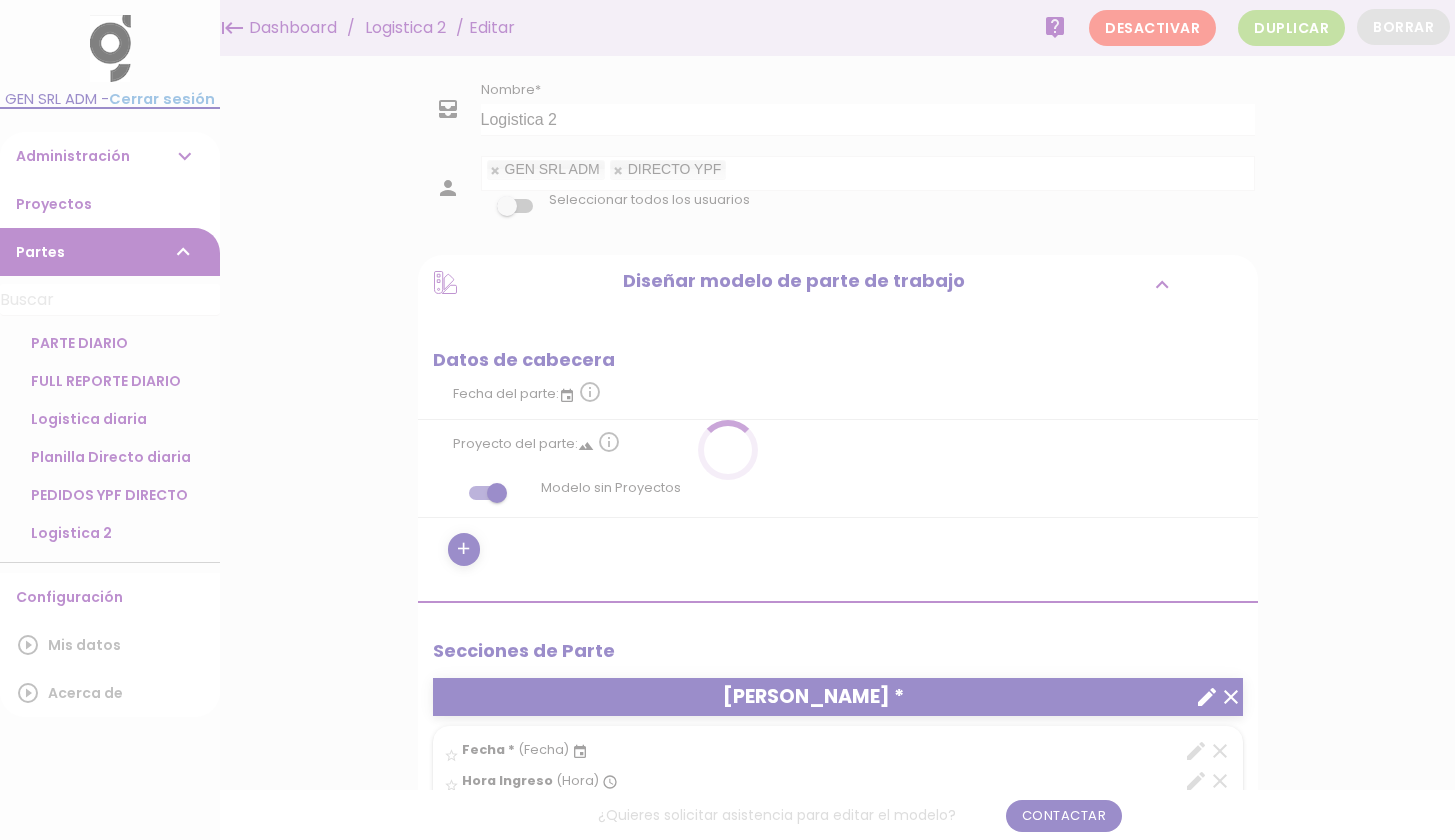 scroll, scrollTop: 0, scrollLeft: 0, axis: both 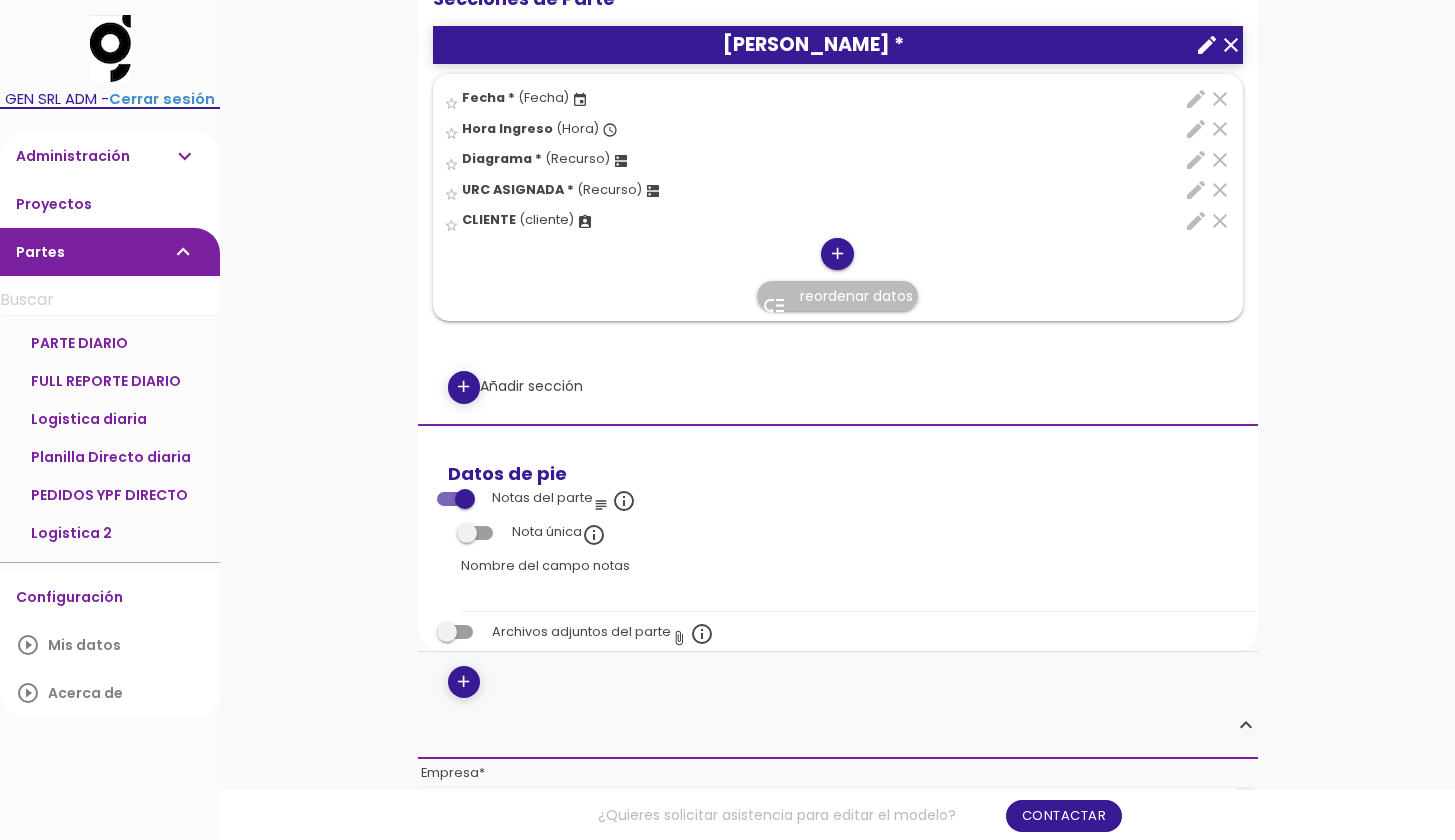 click on "add" at bounding box center [837, 254] 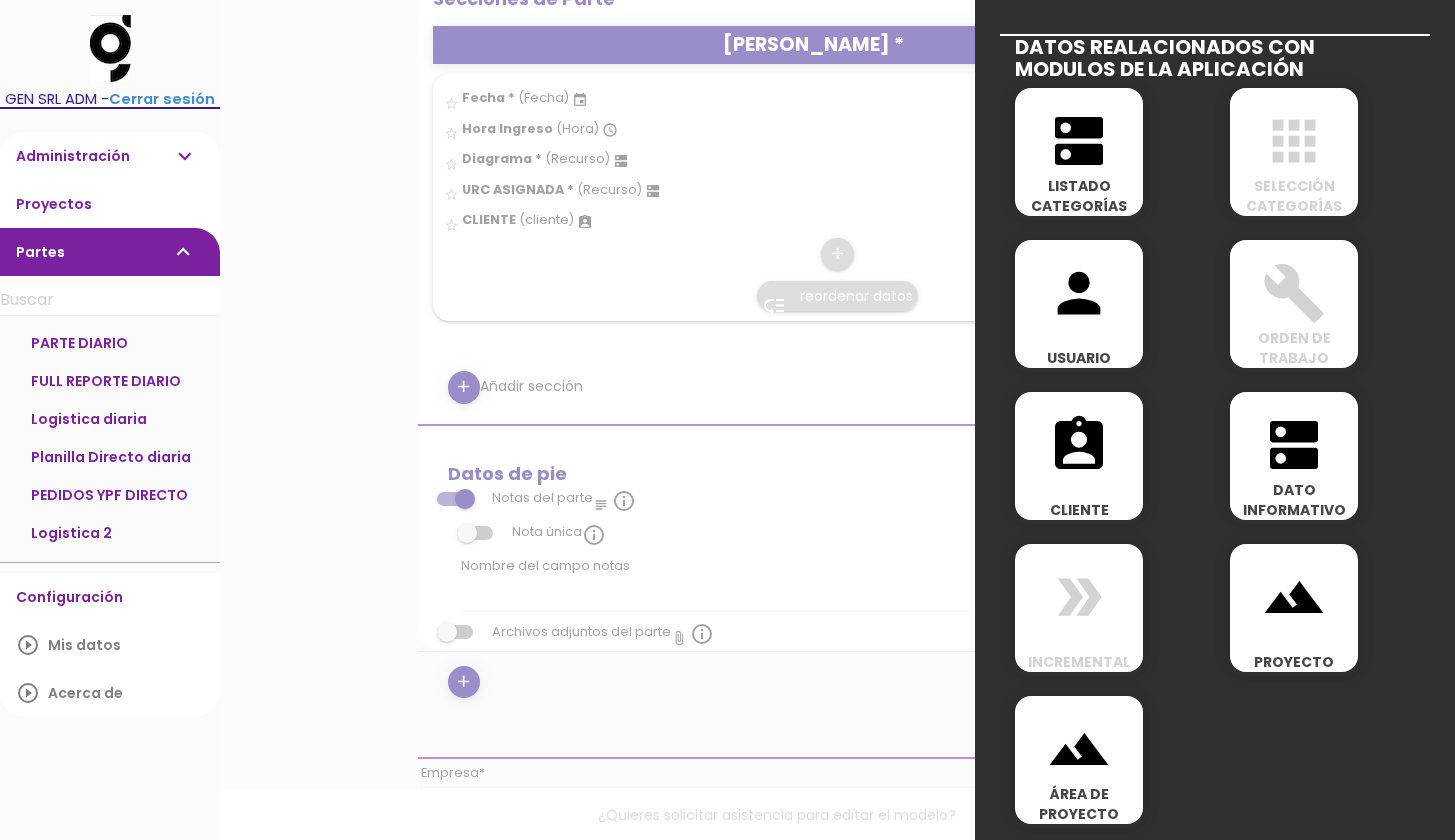 scroll, scrollTop: 991, scrollLeft: 0, axis: vertical 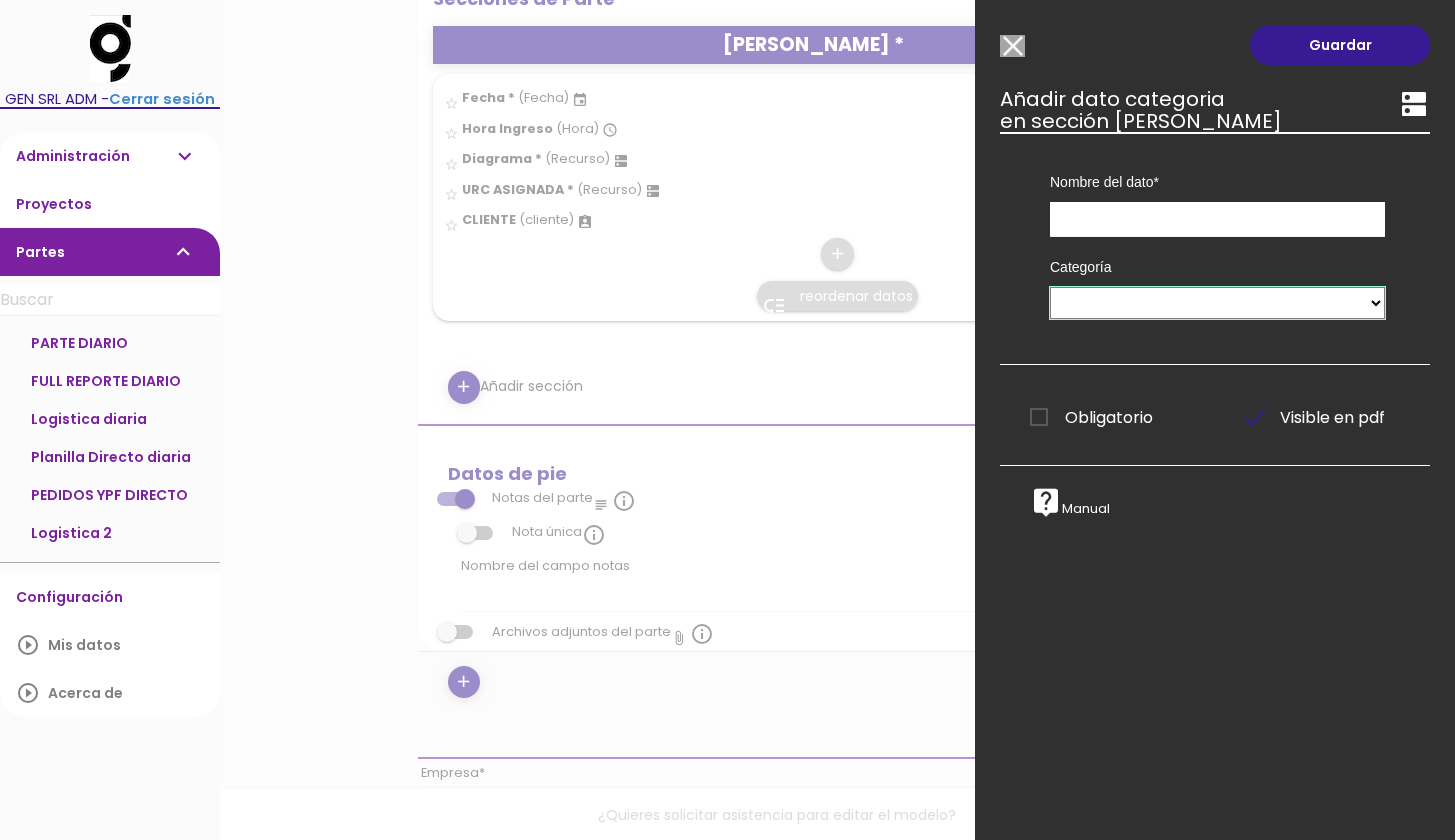 select on "71" 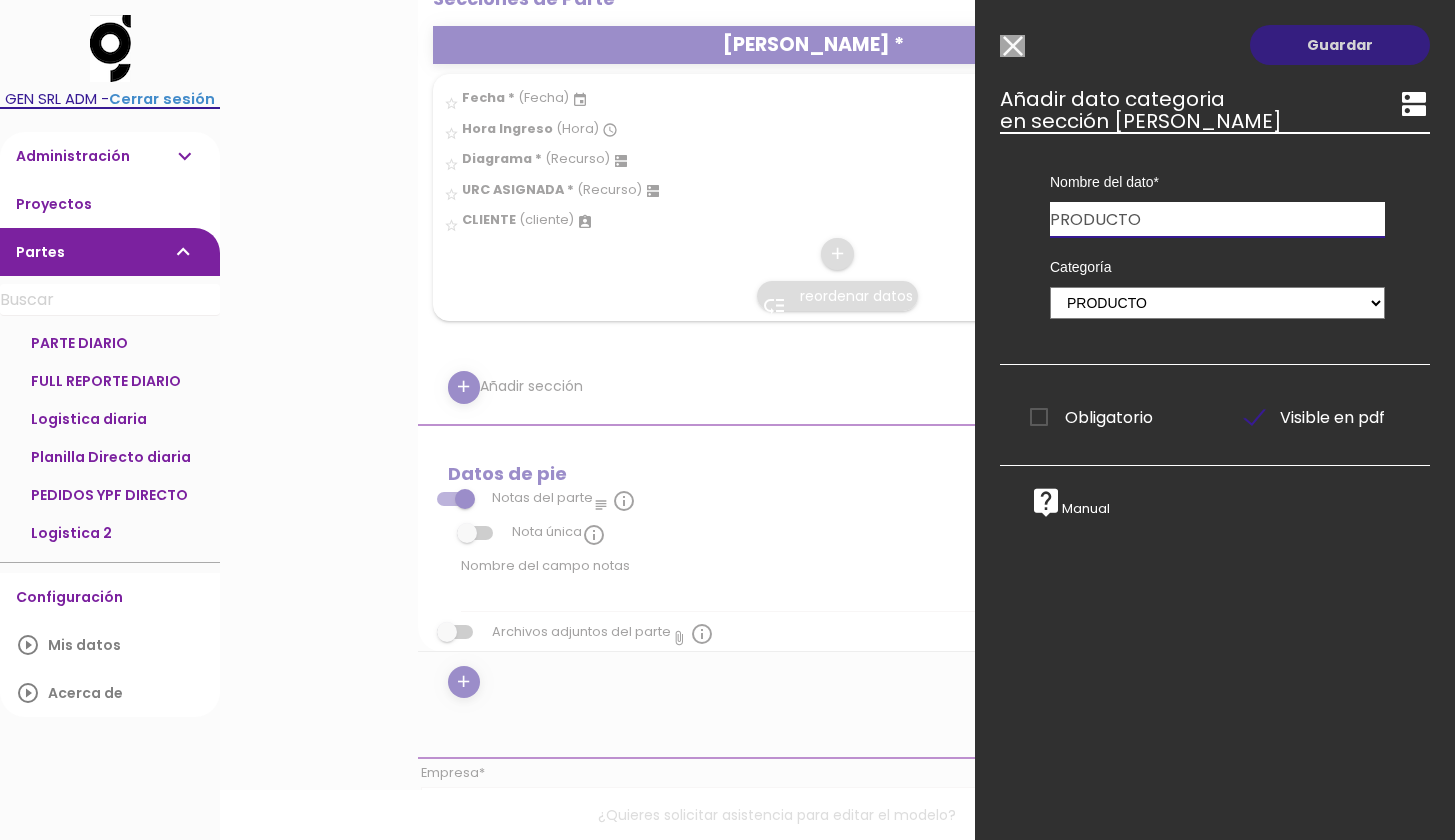type on "PRODUCTO" 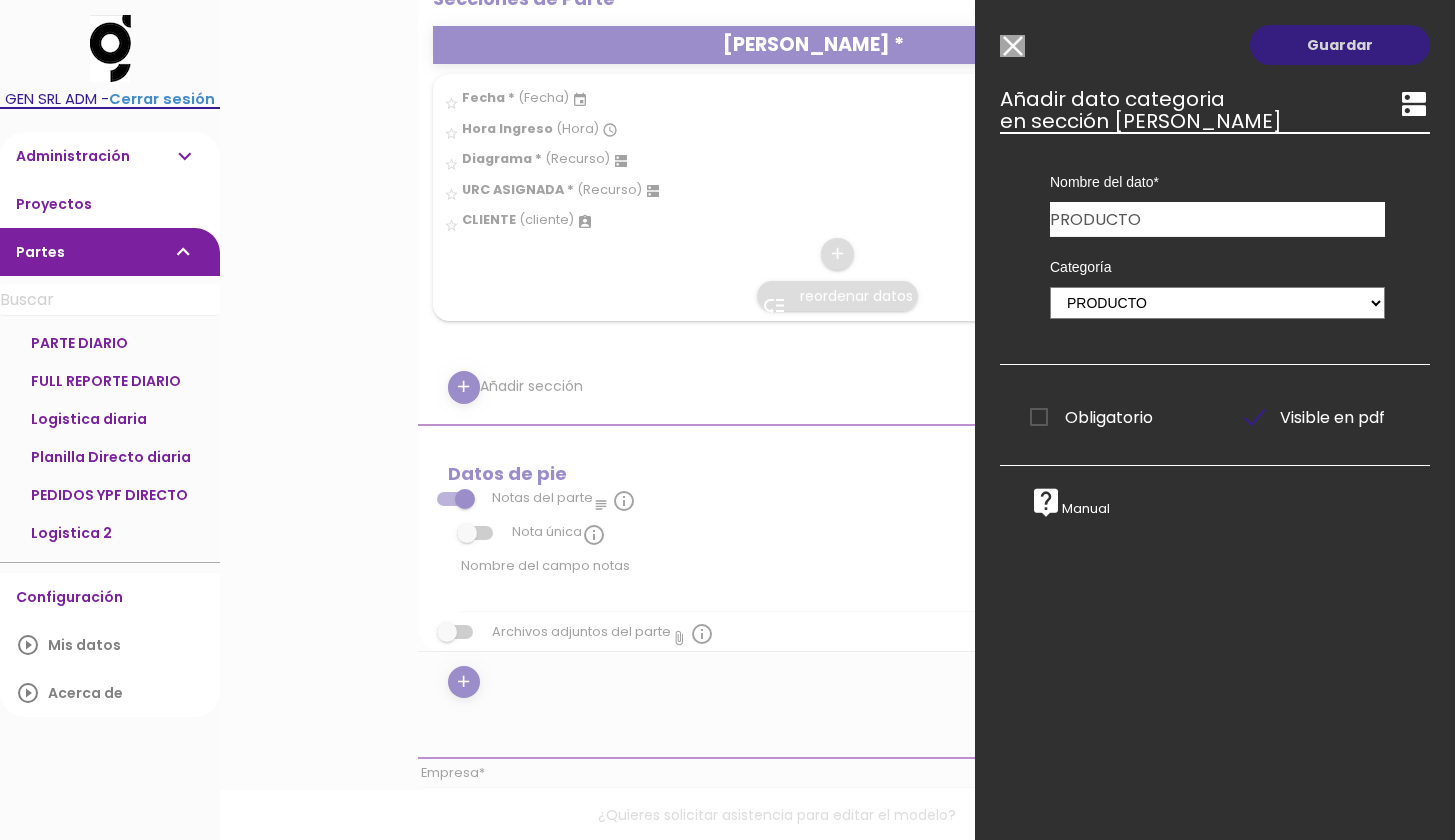 click on "Guardar" at bounding box center [1340, 45] 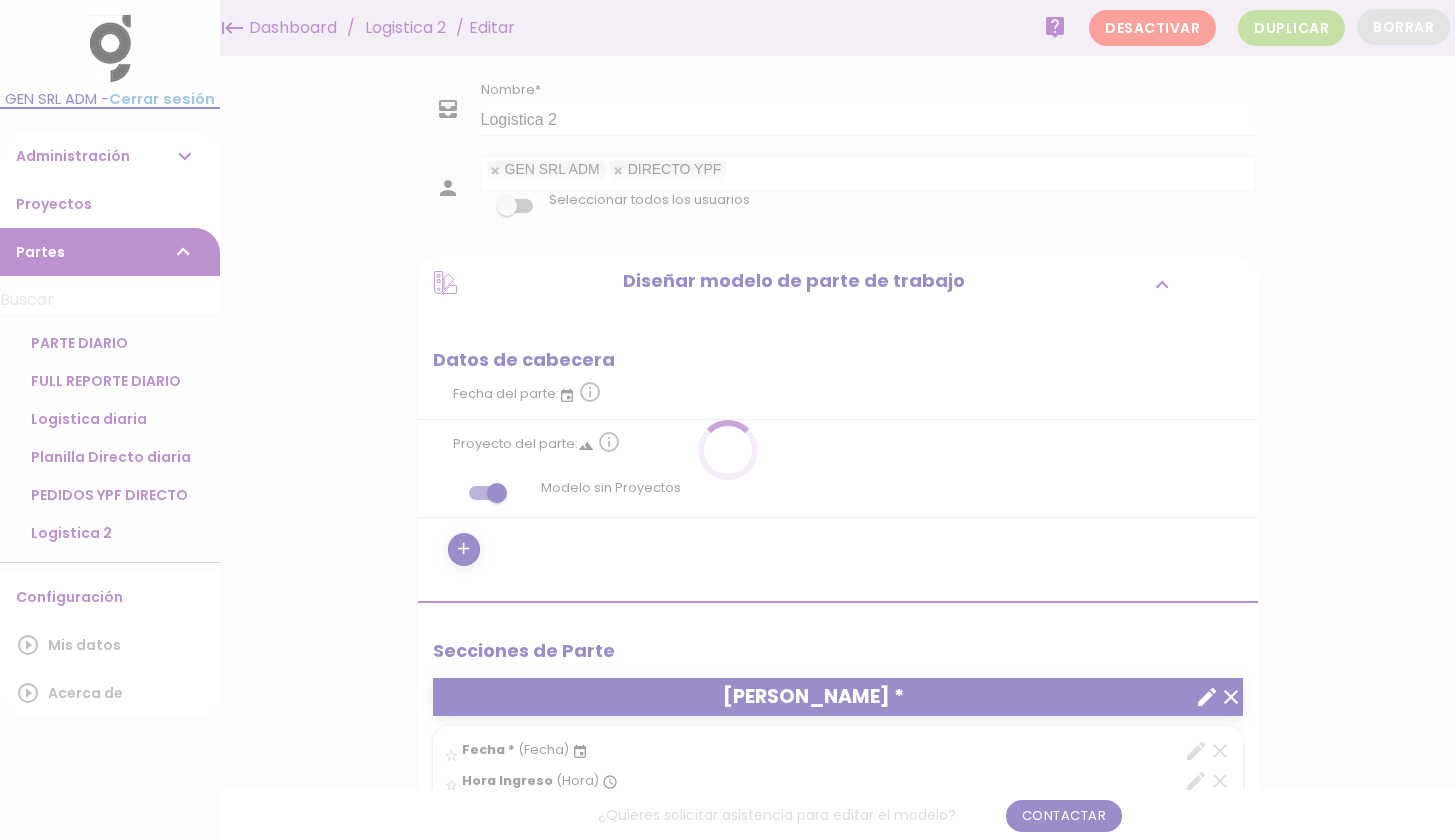 scroll, scrollTop: 0, scrollLeft: 0, axis: both 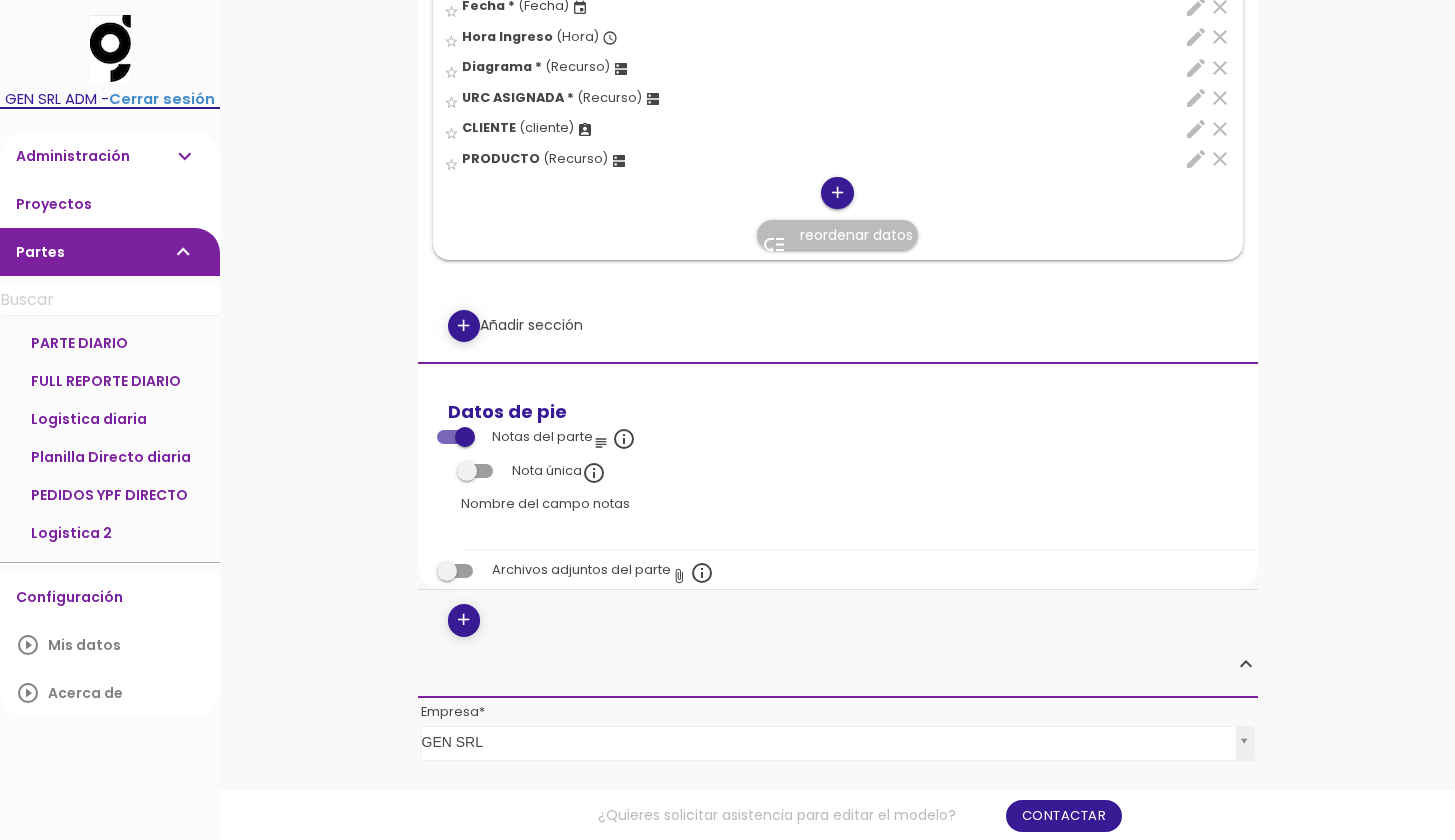 click on "add" at bounding box center [837, 193] 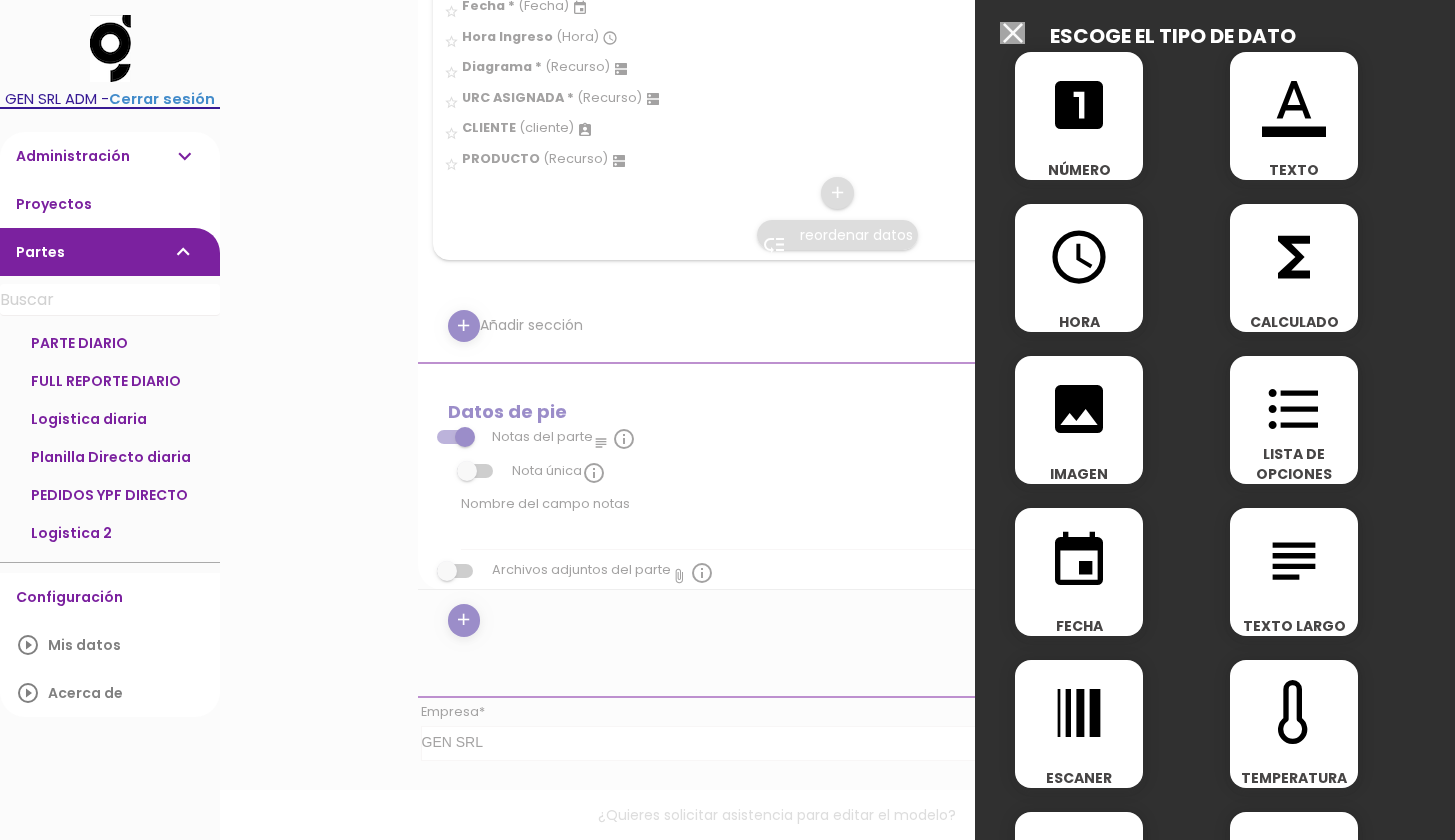 scroll, scrollTop: 0, scrollLeft: 0, axis: both 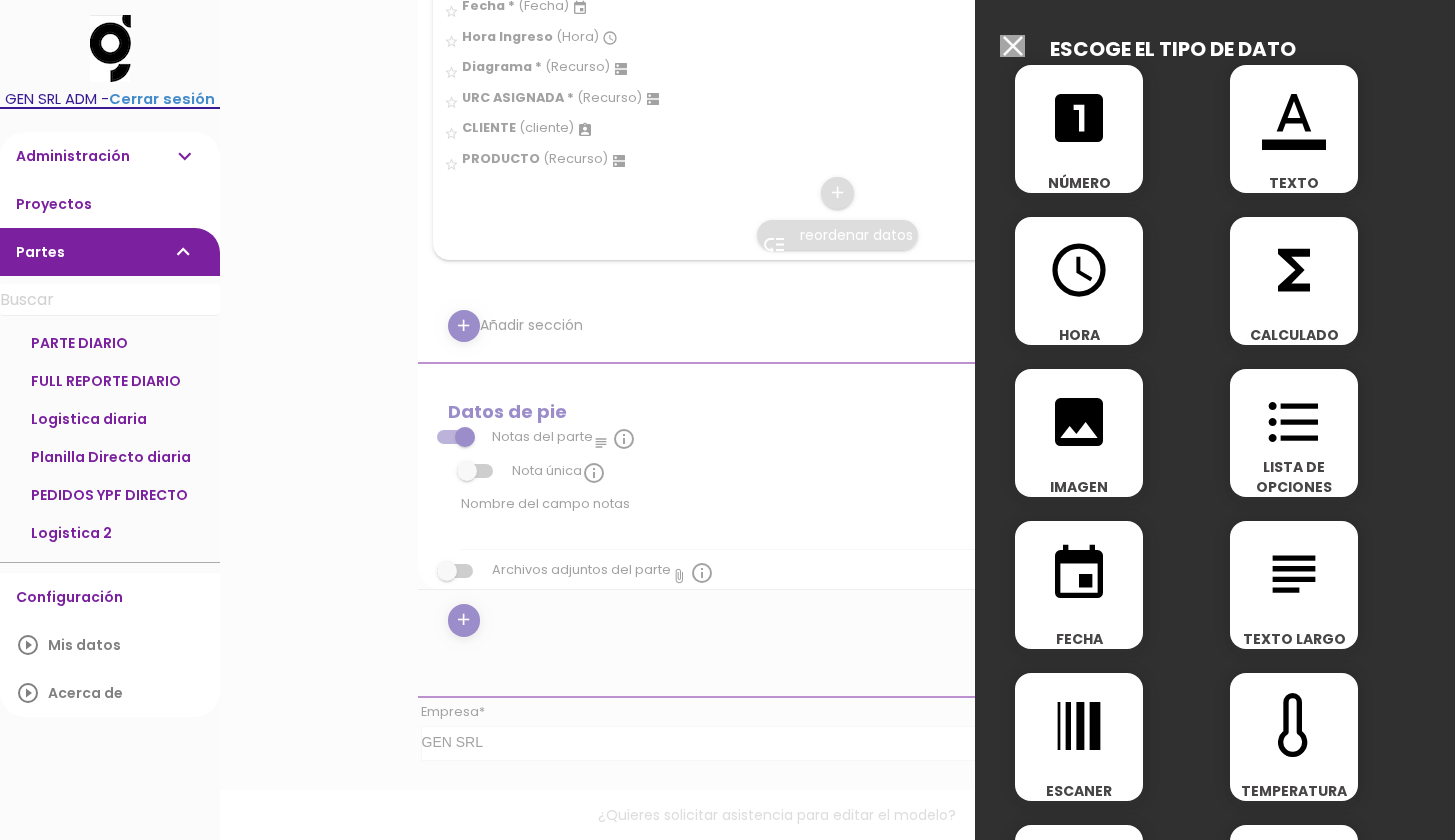 click on "format_color_text
TEXTO" at bounding box center (1294, 129) 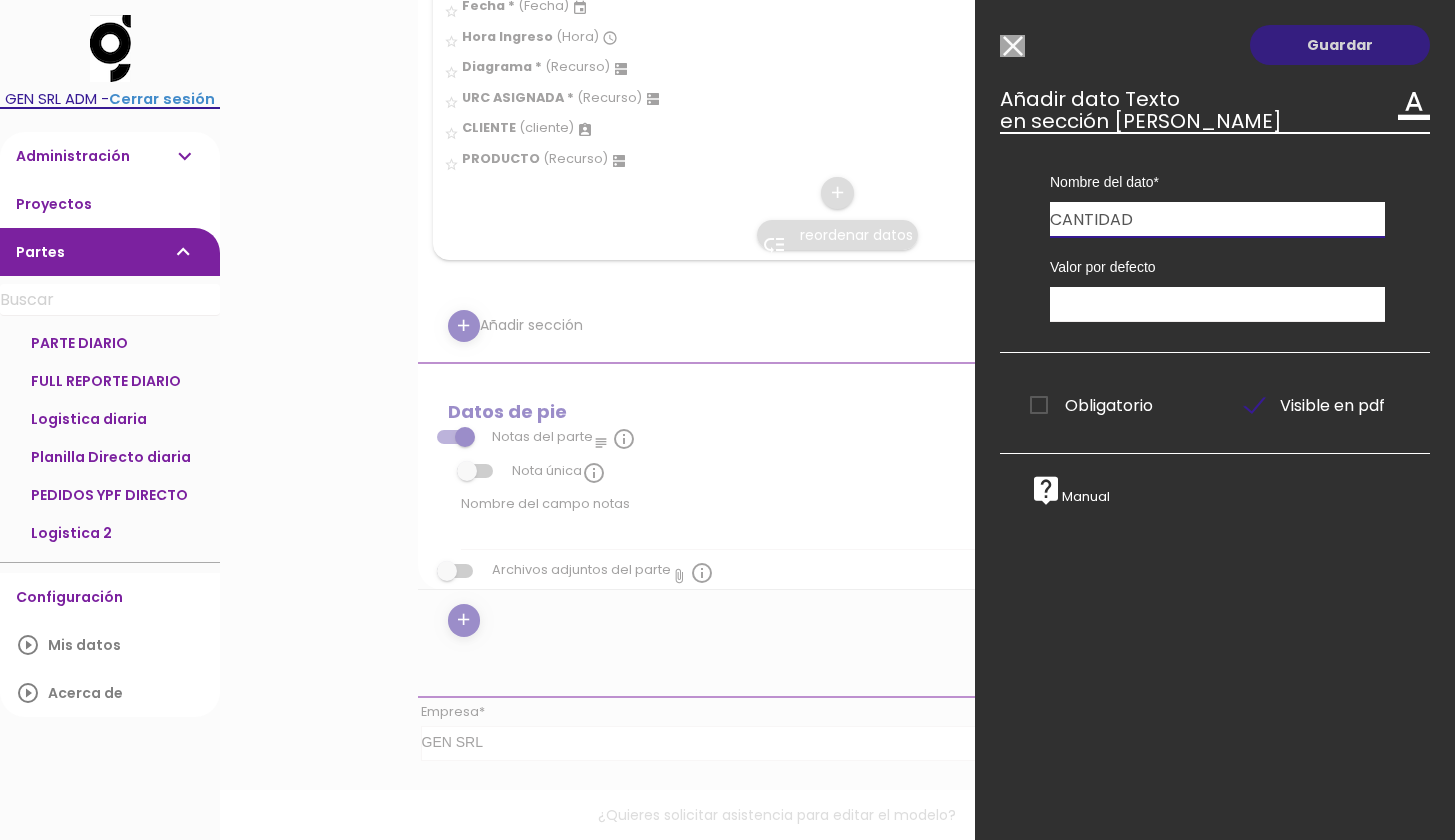 type on "CANTIDAD" 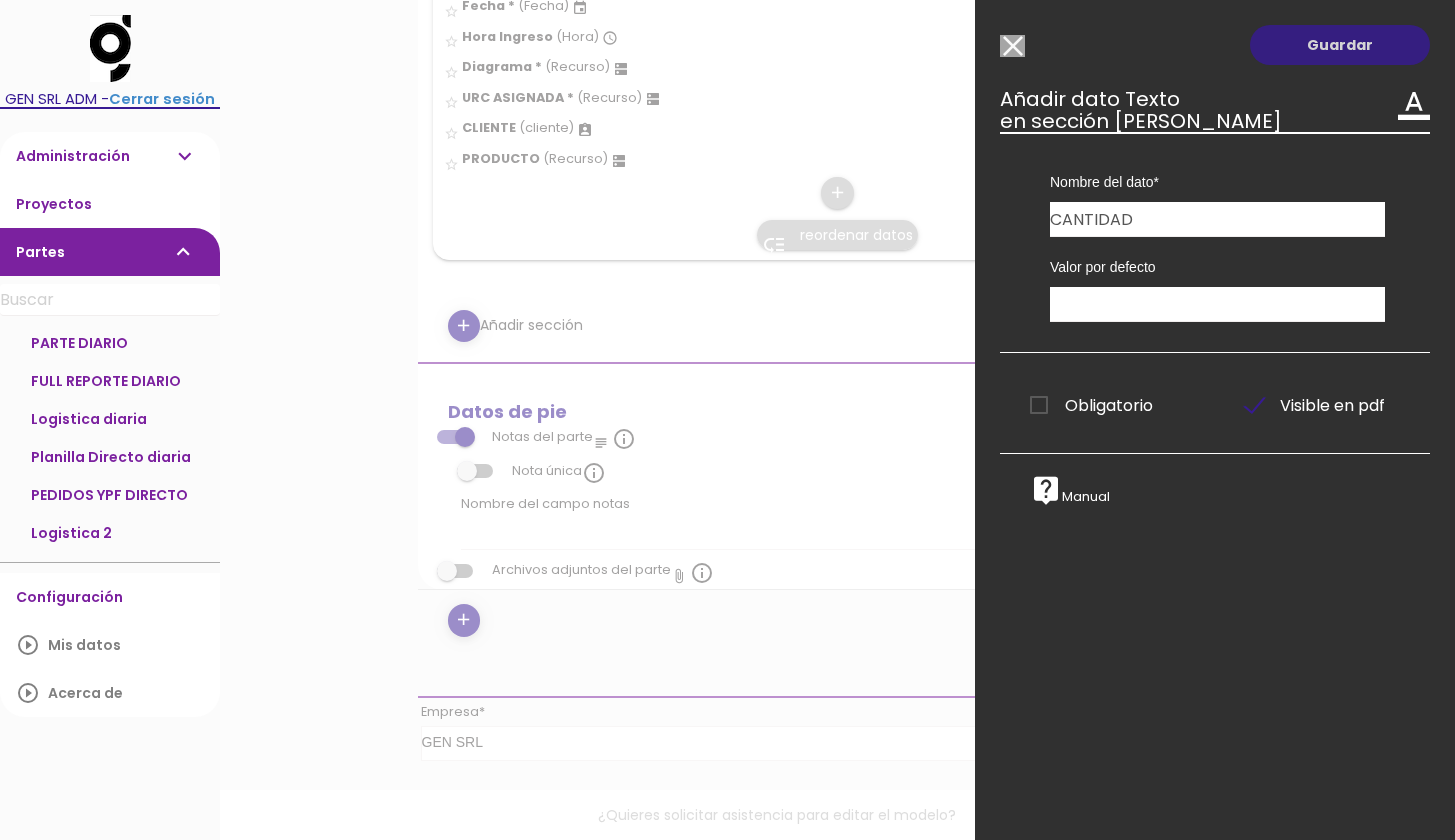 click on "Guardar" at bounding box center [1340, 45] 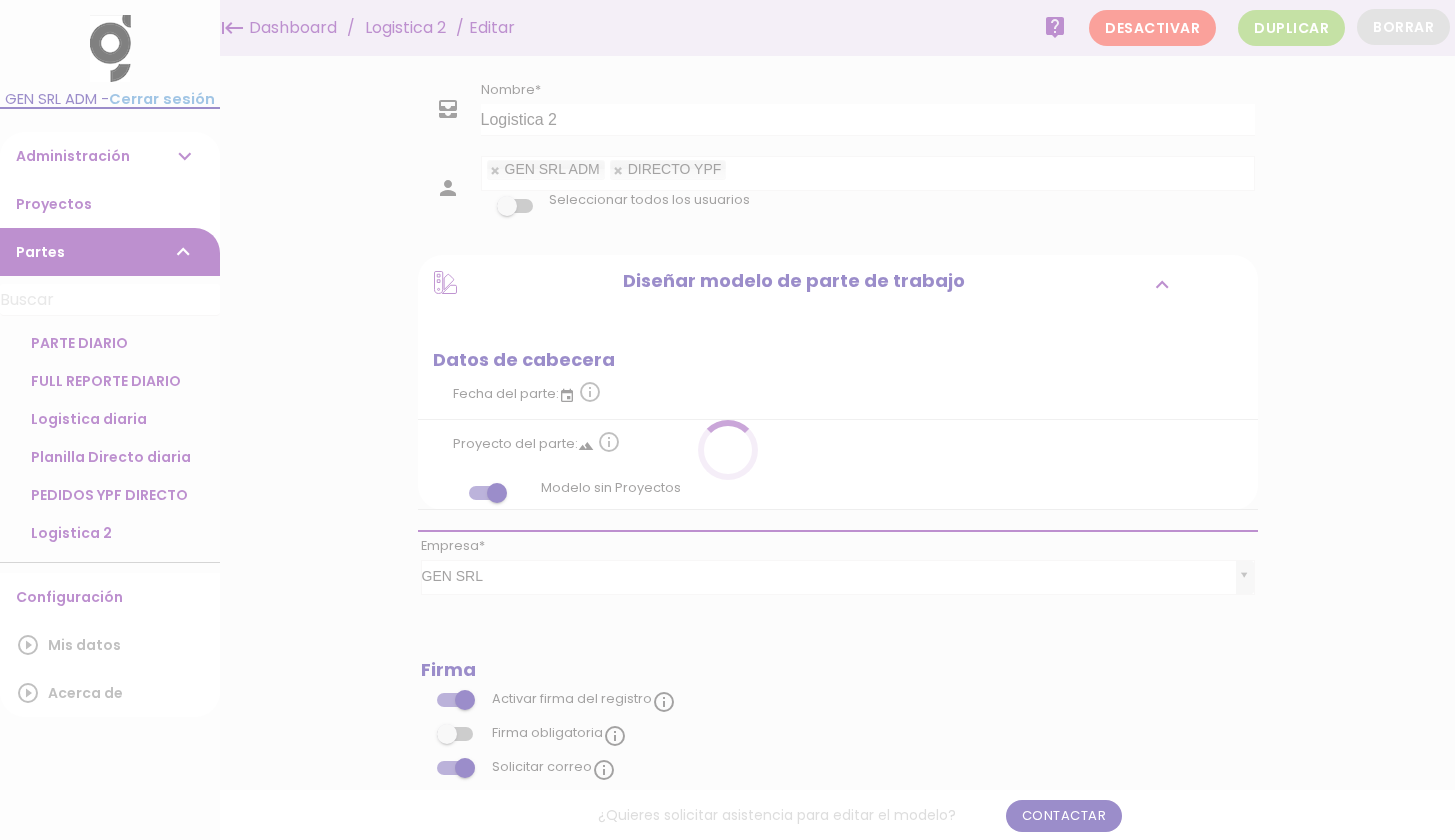 scroll, scrollTop: 0, scrollLeft: 0, axis: both 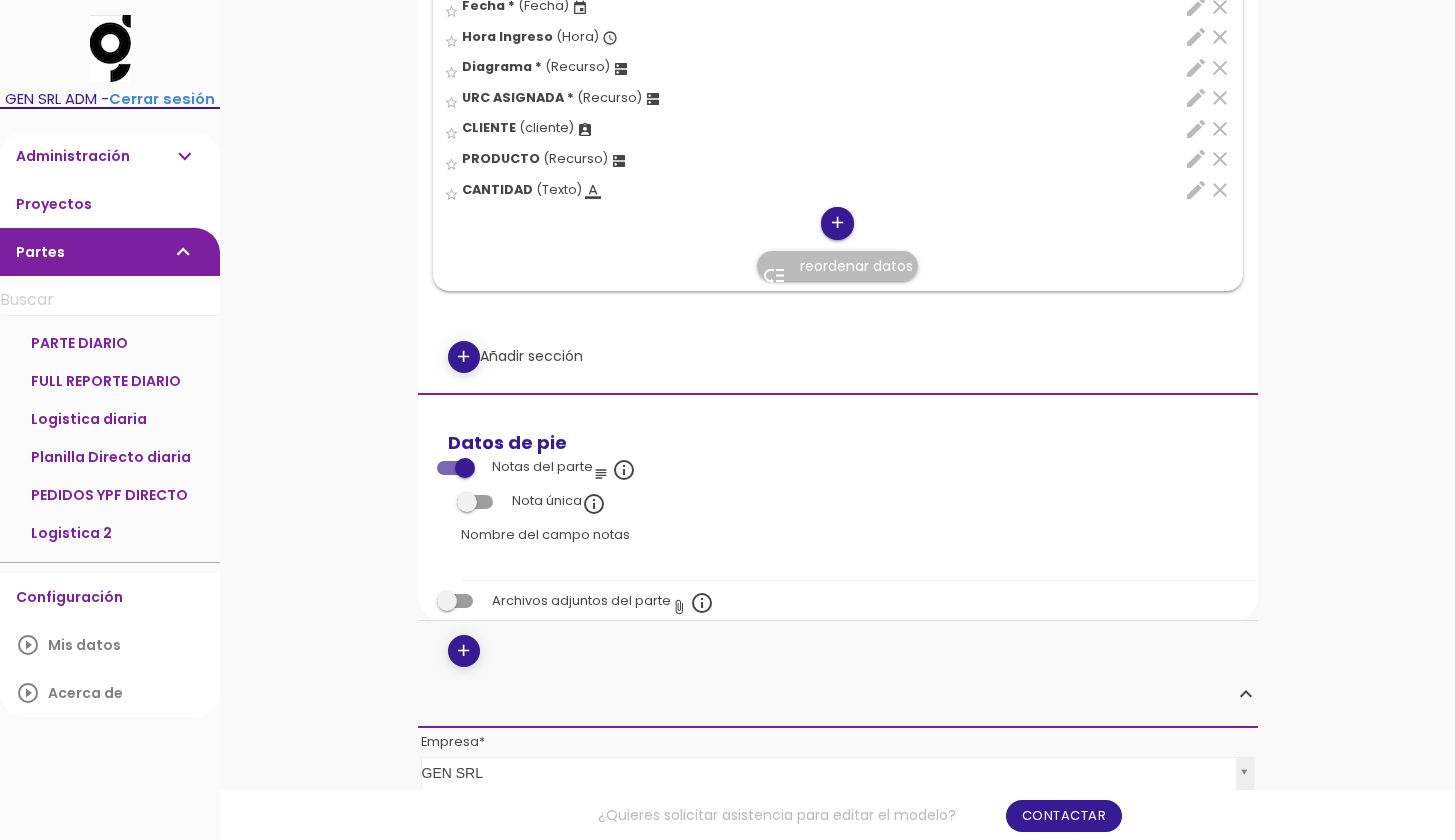 click on "add" at bounding box center (837, 223) 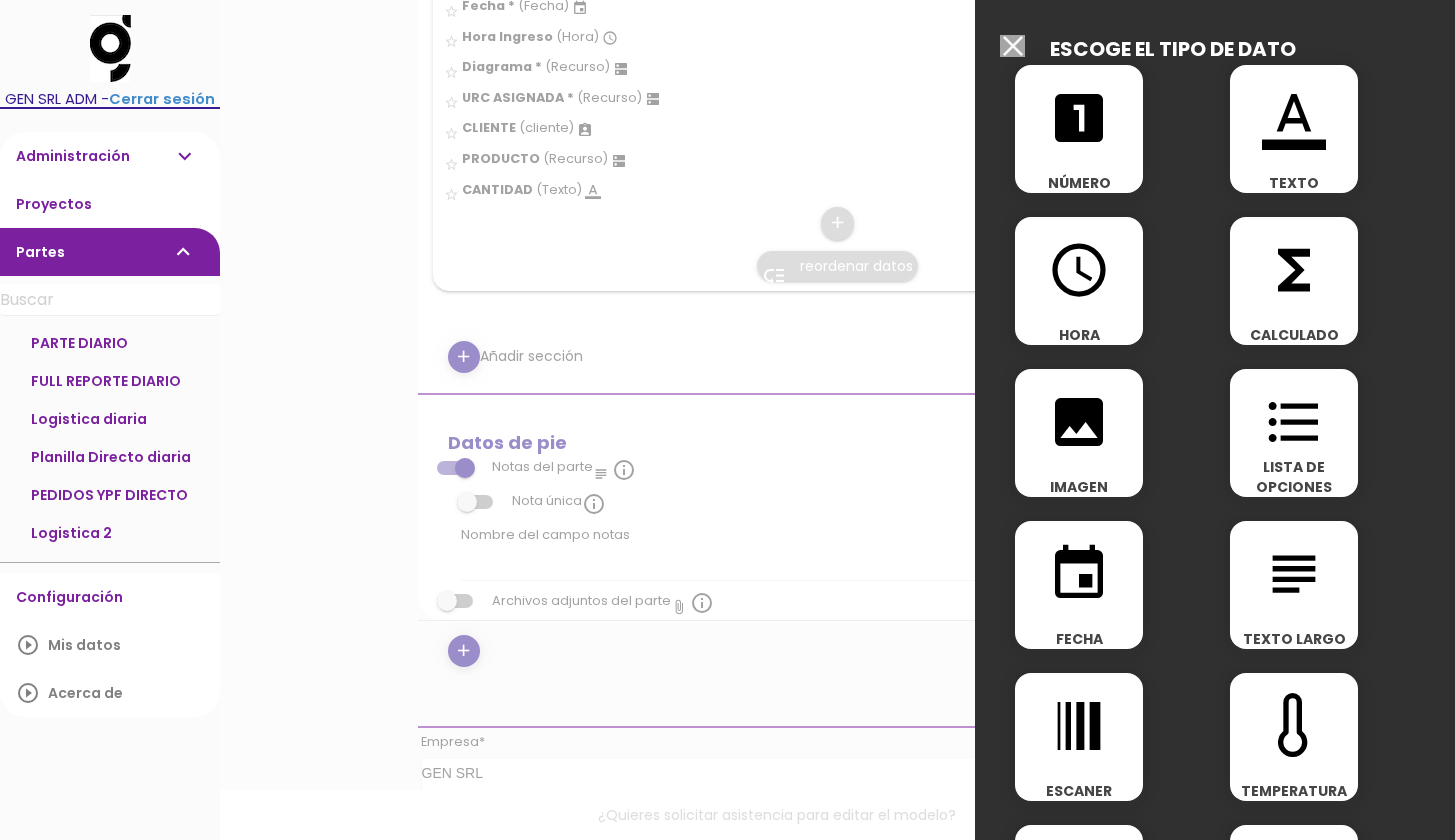click on "subject
TEXTO LARGO" at bounding box center [1294, 585] 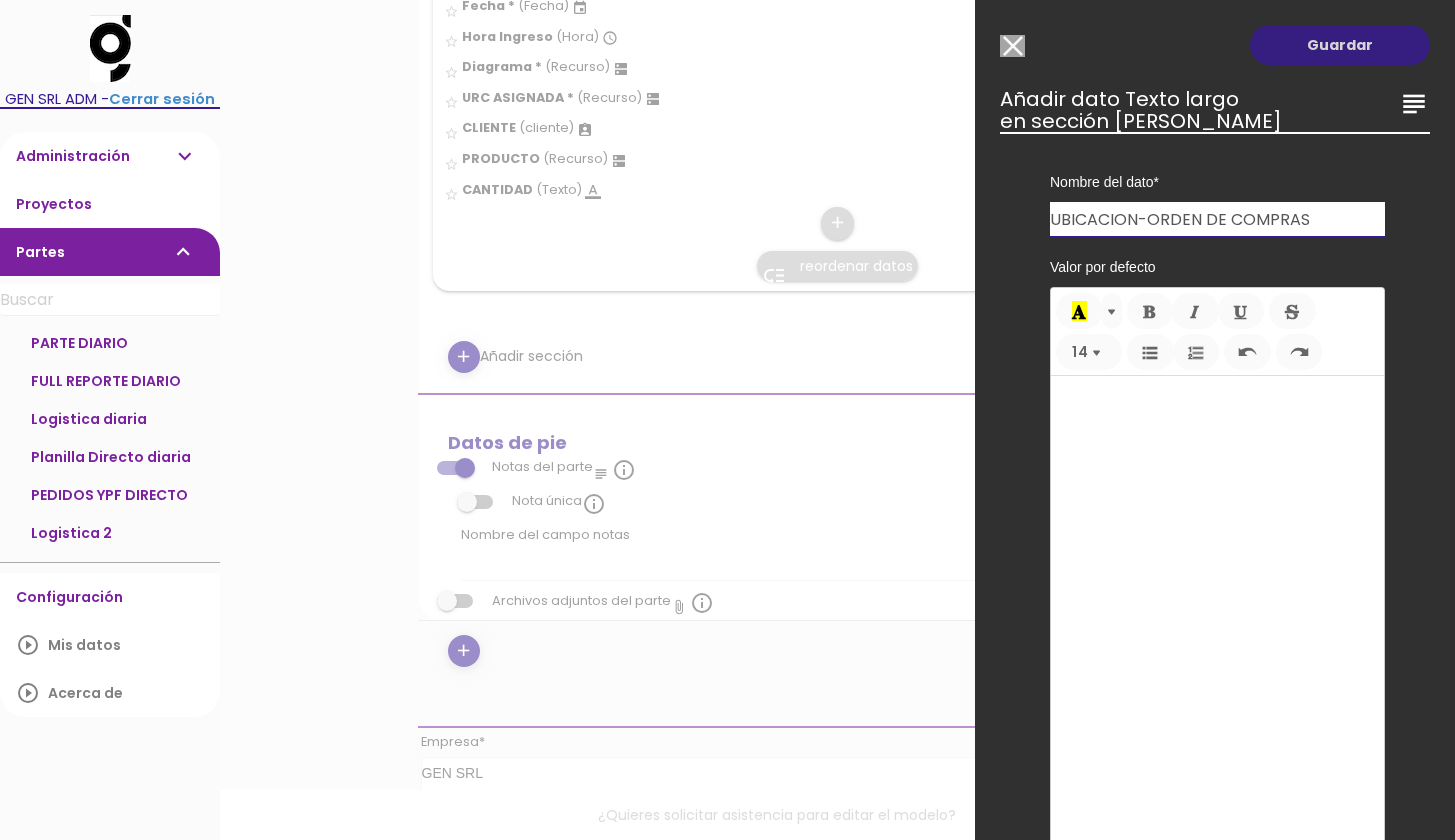 type on "UBICACION-ORDEN DE COMPRAS" 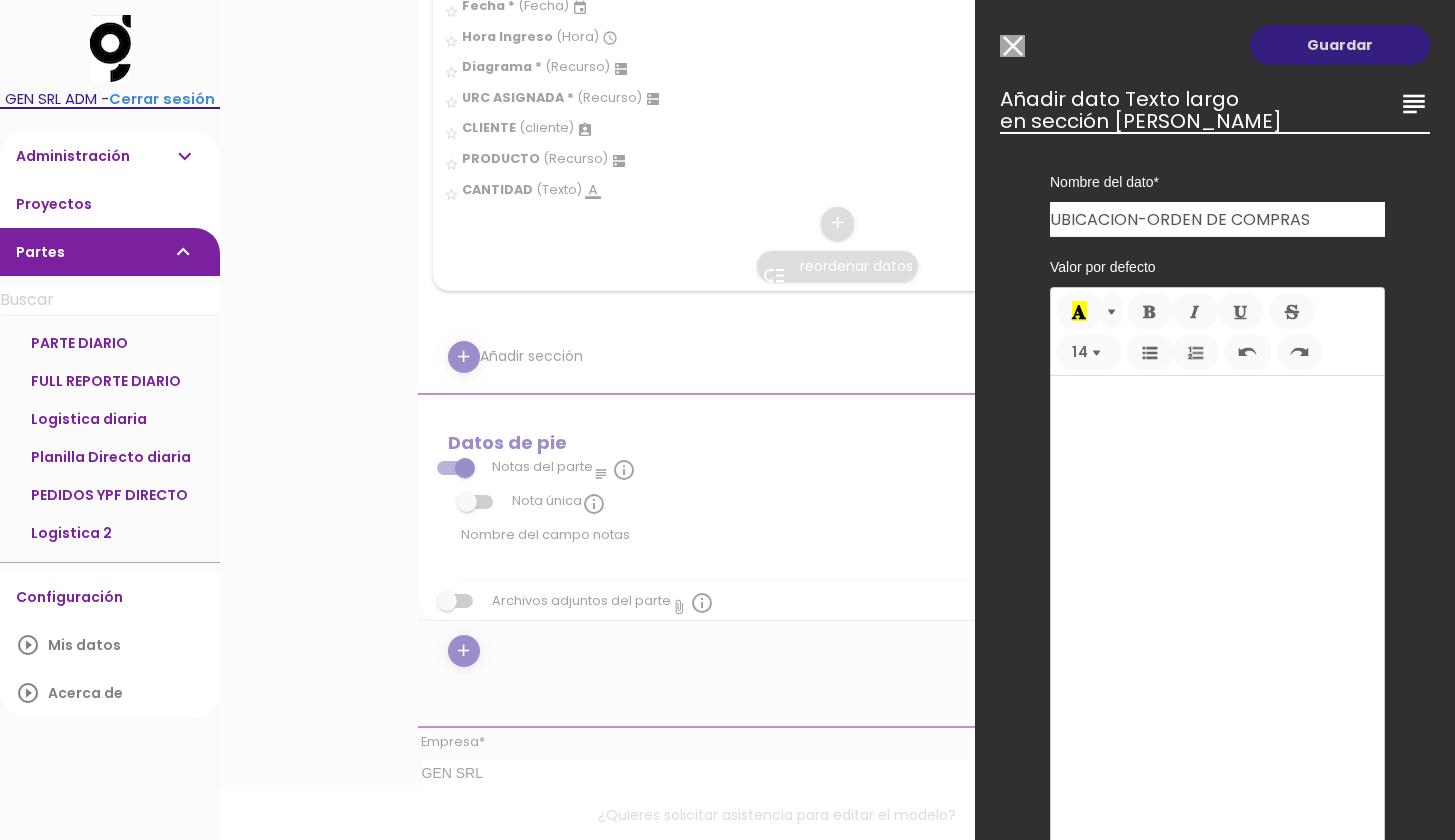 click on "Guardar" at bounding box center [1340, 45] 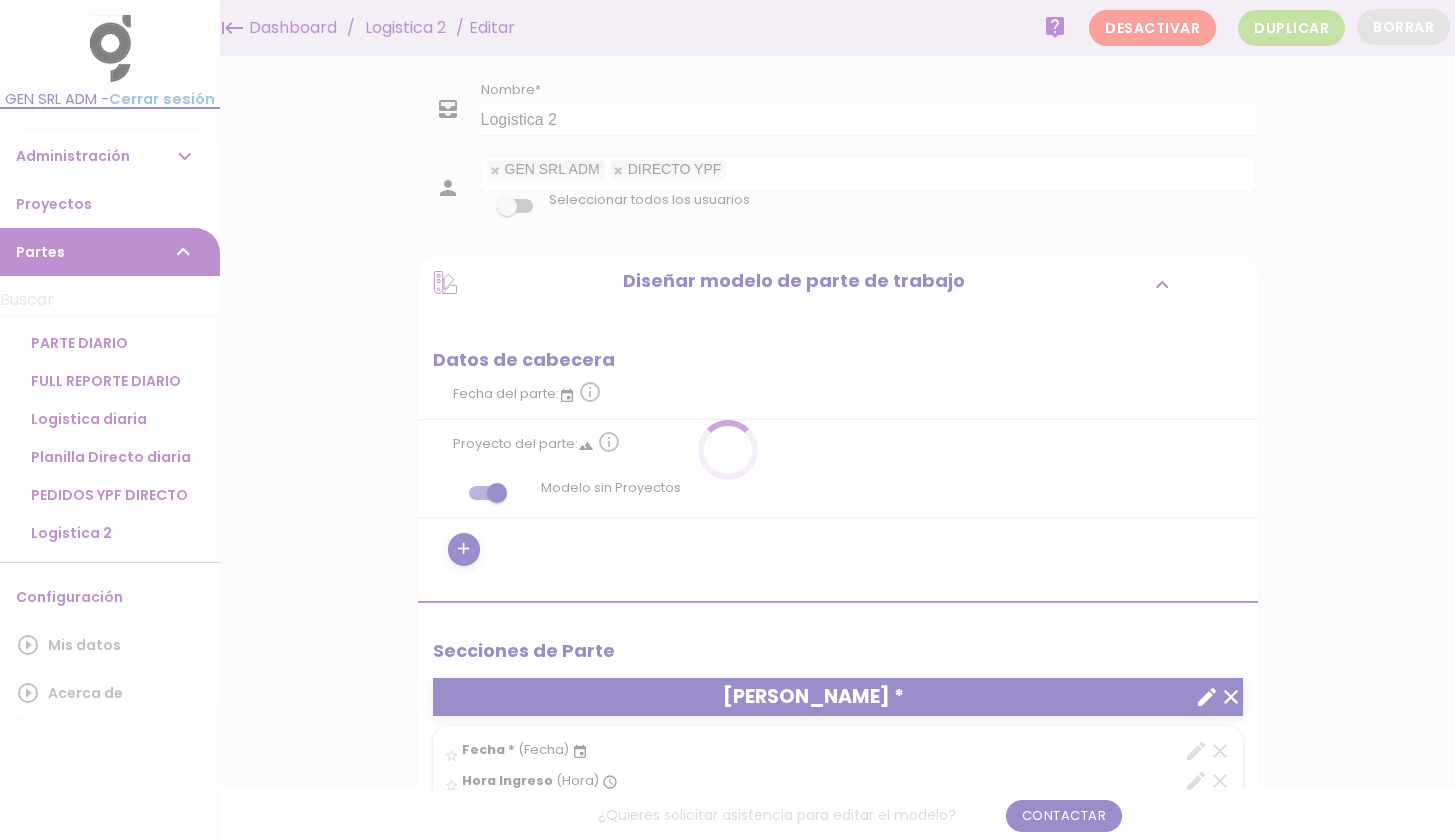 scroll, scrollTop: 0, scrollLeft: 0, axis: both 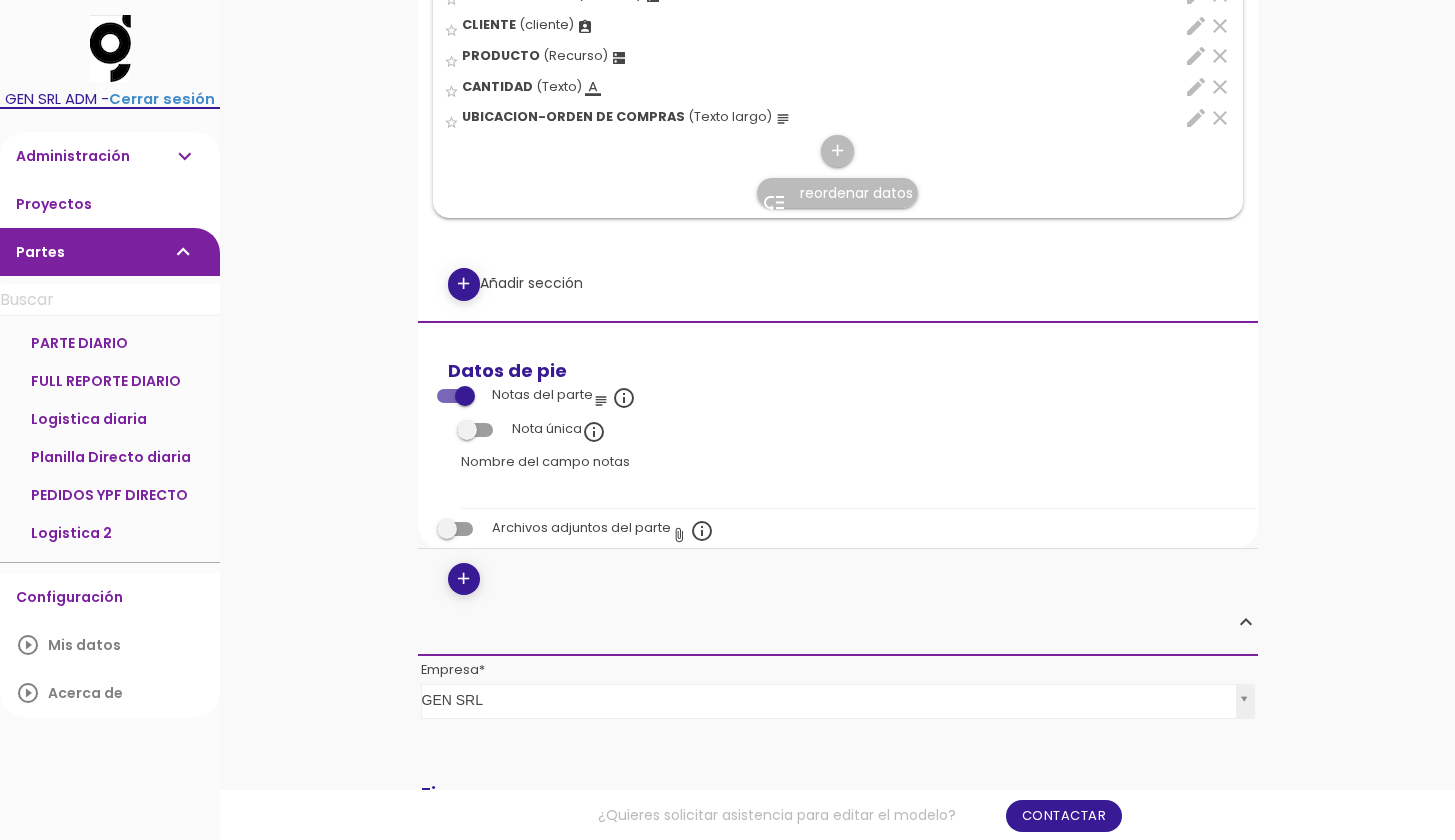click on "clear" at bounding box center [1220, 118] 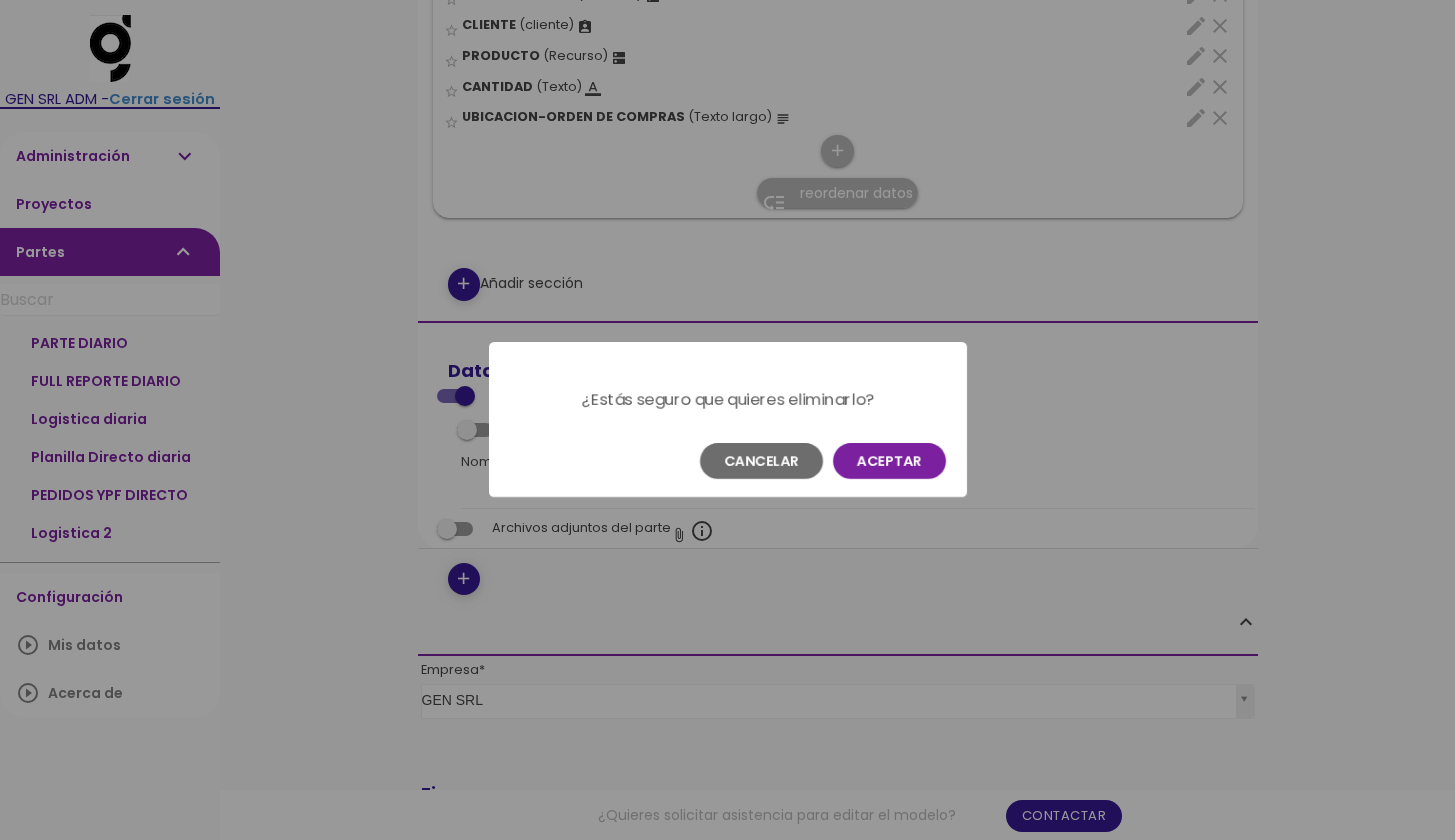scroll, scrollTop: 0, scrollLeft: 0, axis: both 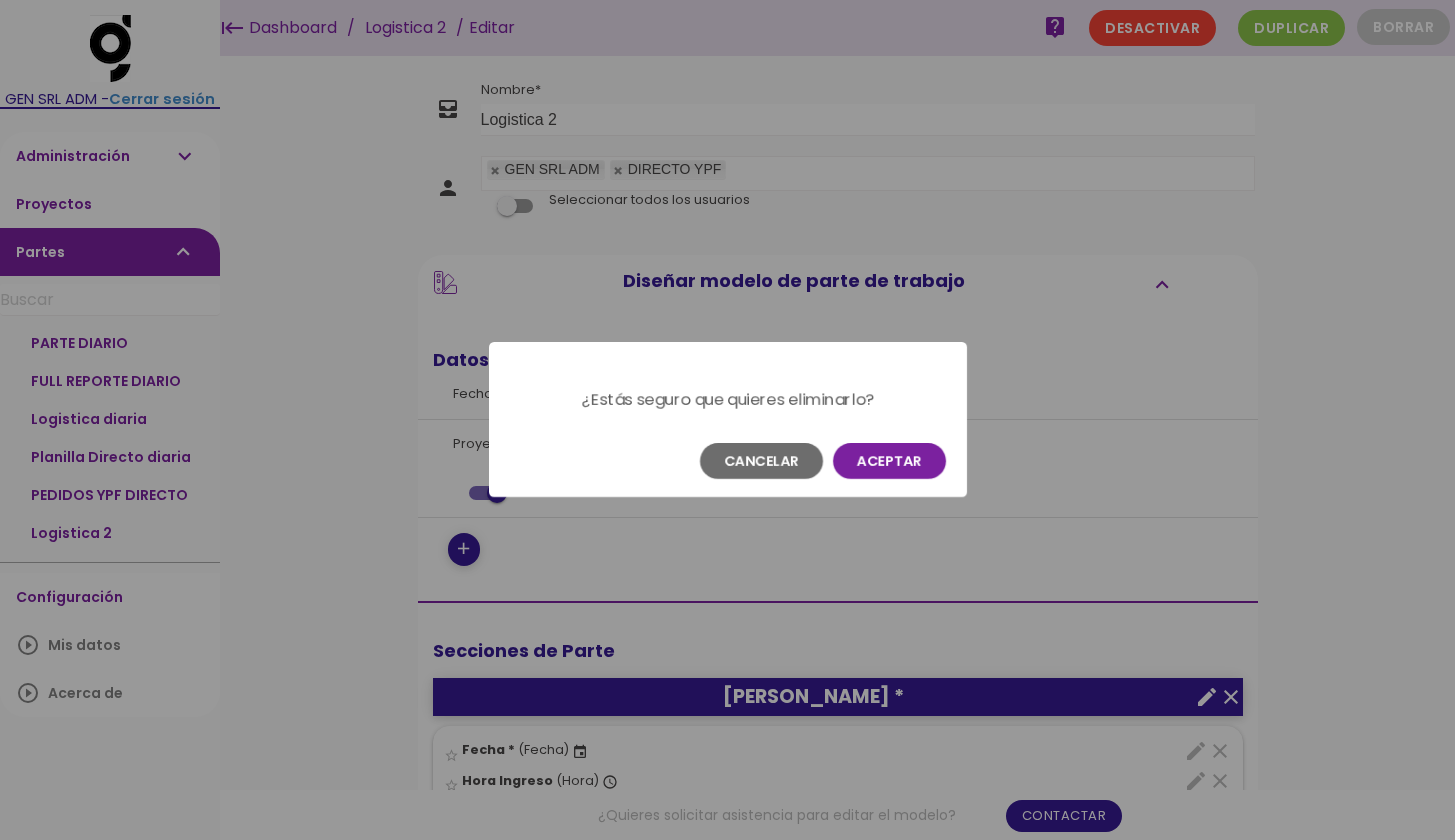 click on "Cancelar" at bounding box center (761, 461) 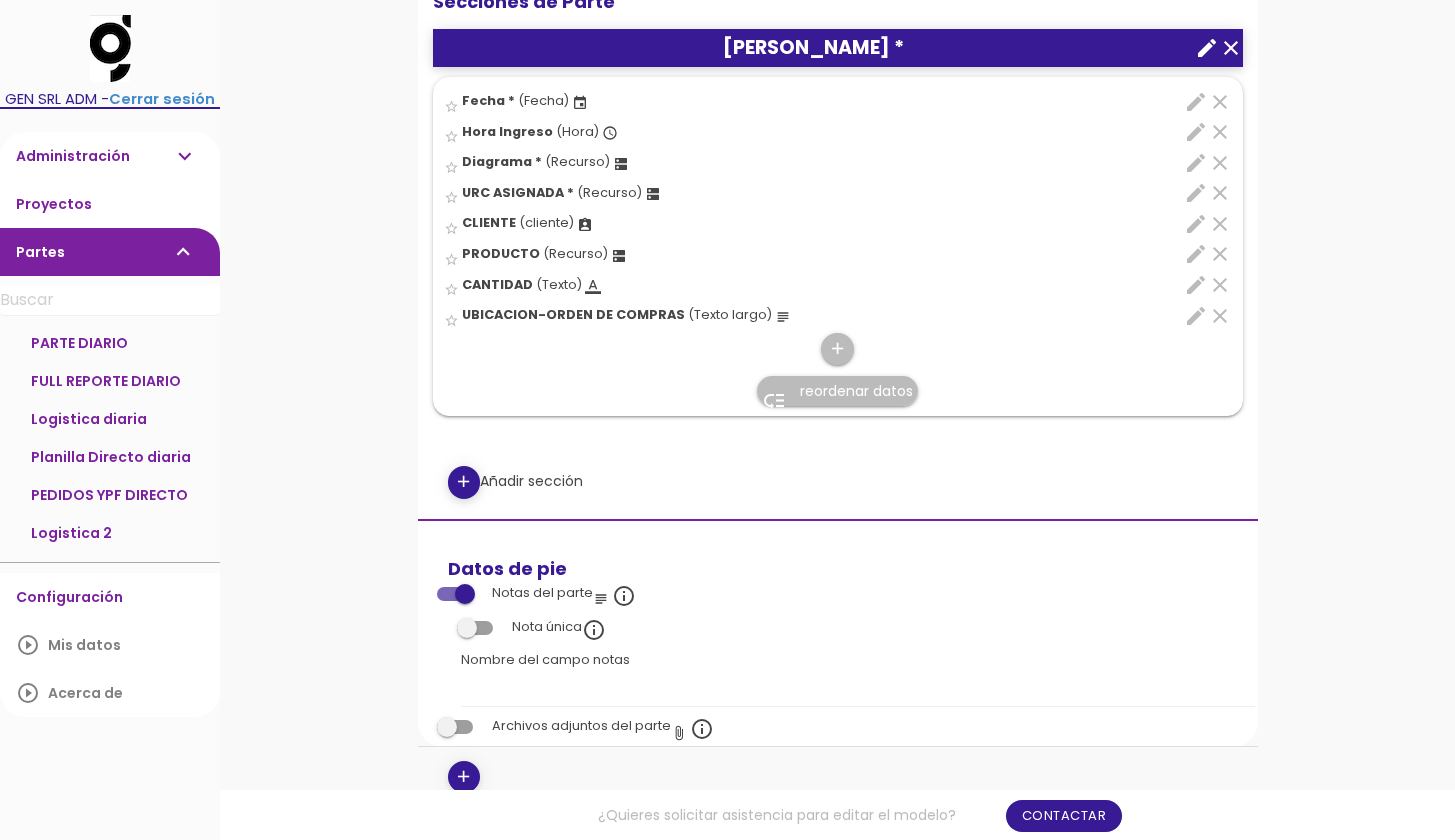 scroll, scrollTop: 646, scrollLeft: 0, axis: vertical 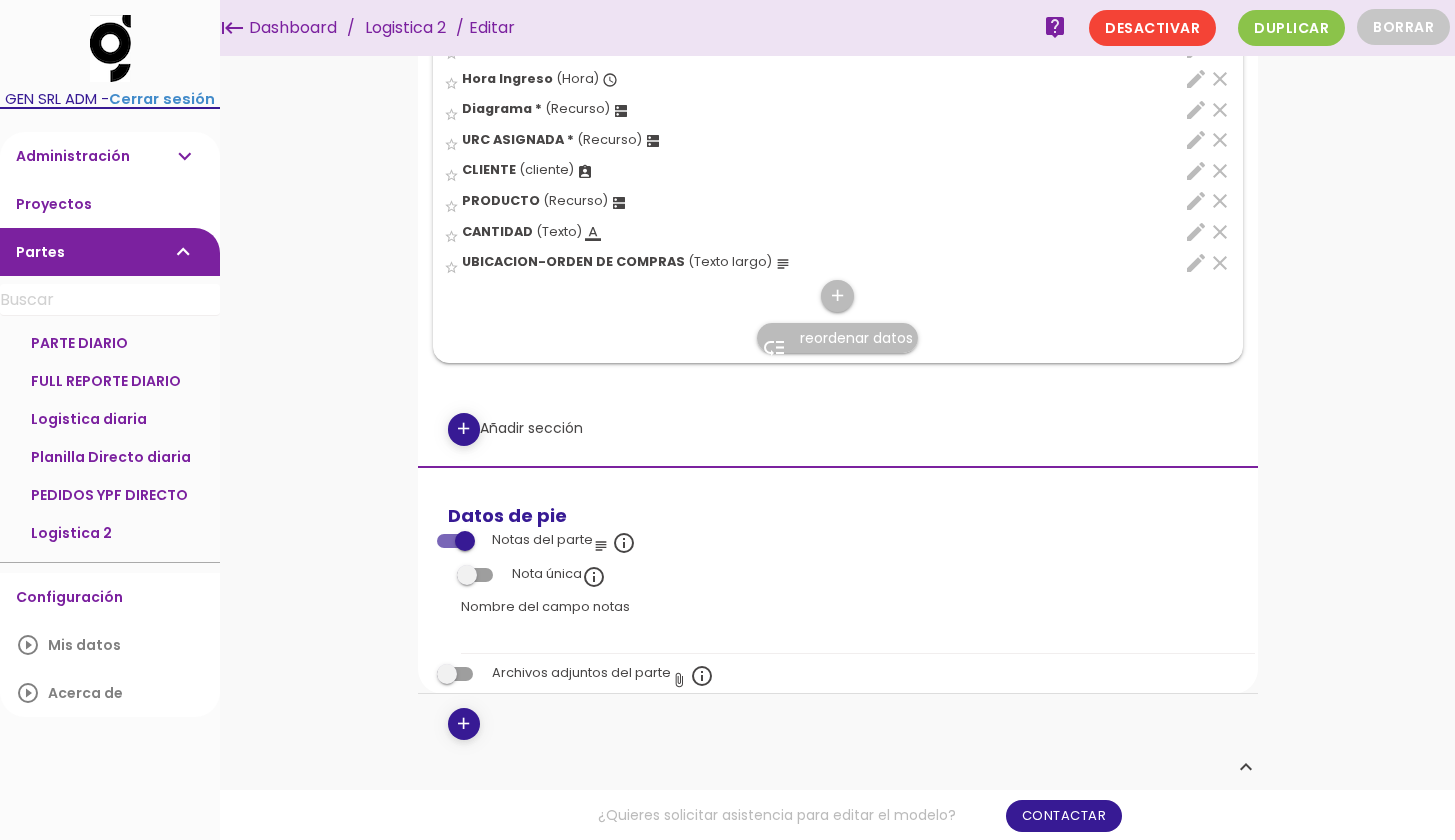 click on "clear" at bounding box center [1220, 263] 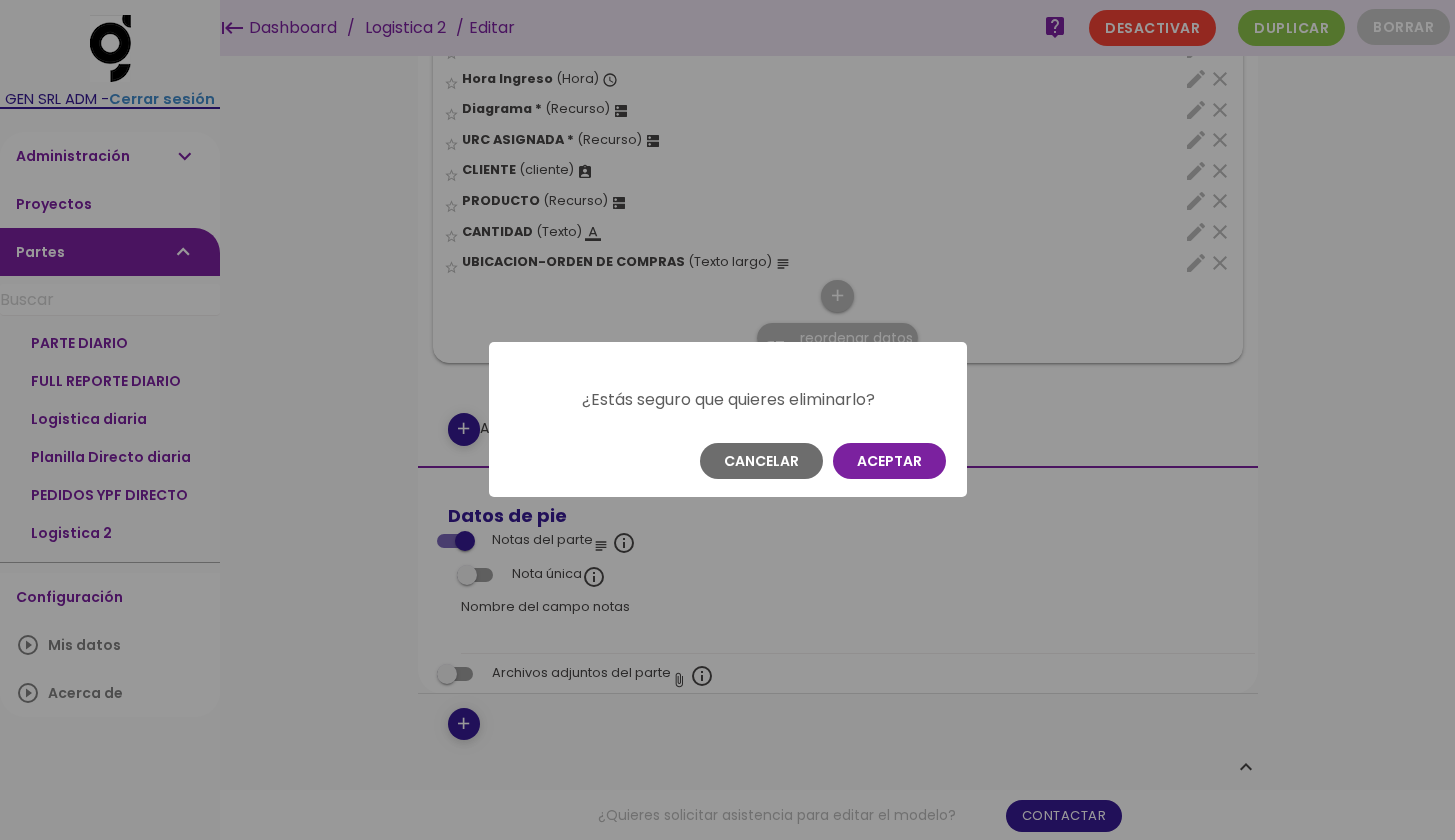 scroll, scrollTop: 0, scrollLeft: 0, axis: both 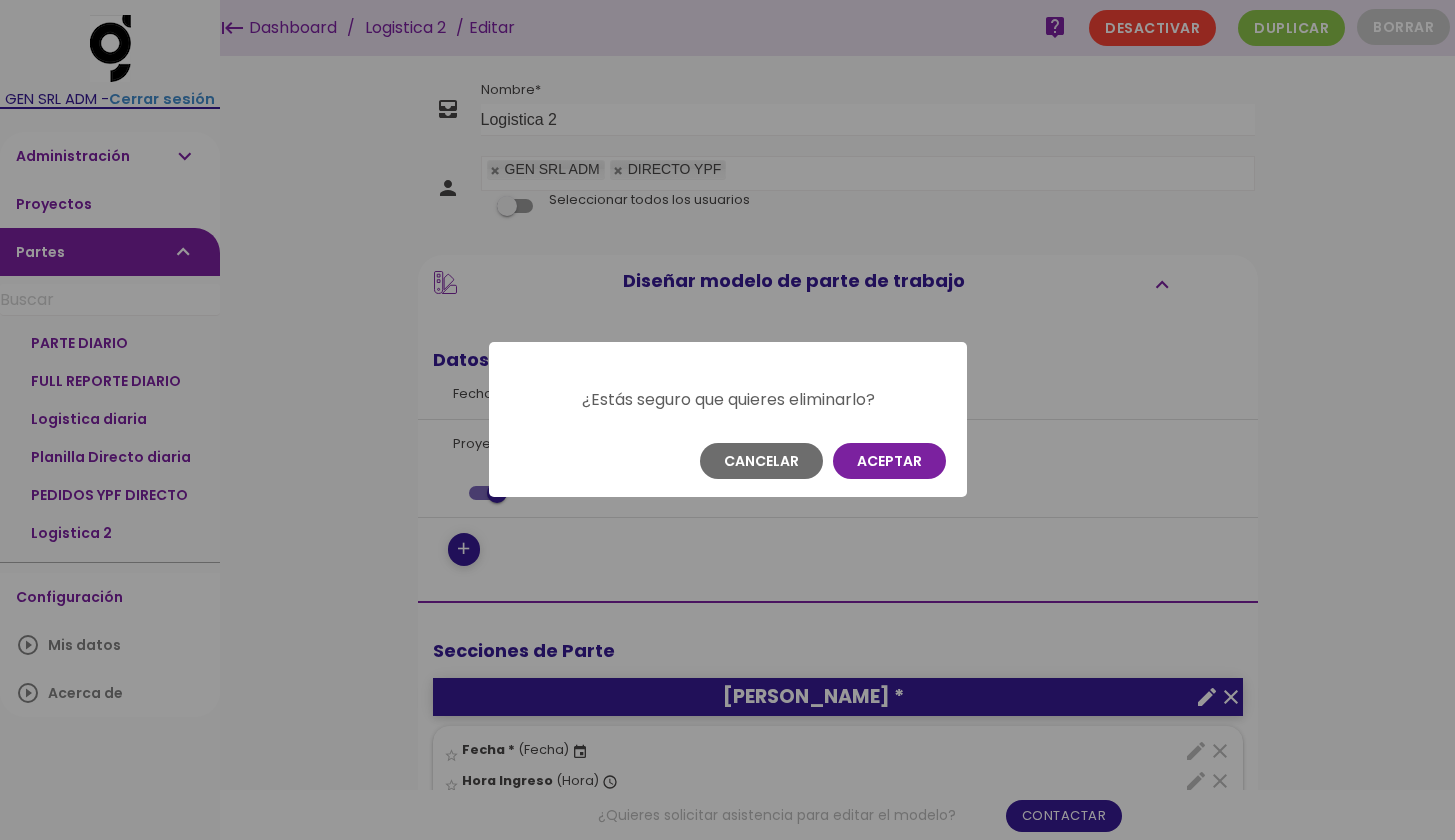 click on "Aceptar" at bounding box center (889, 461) 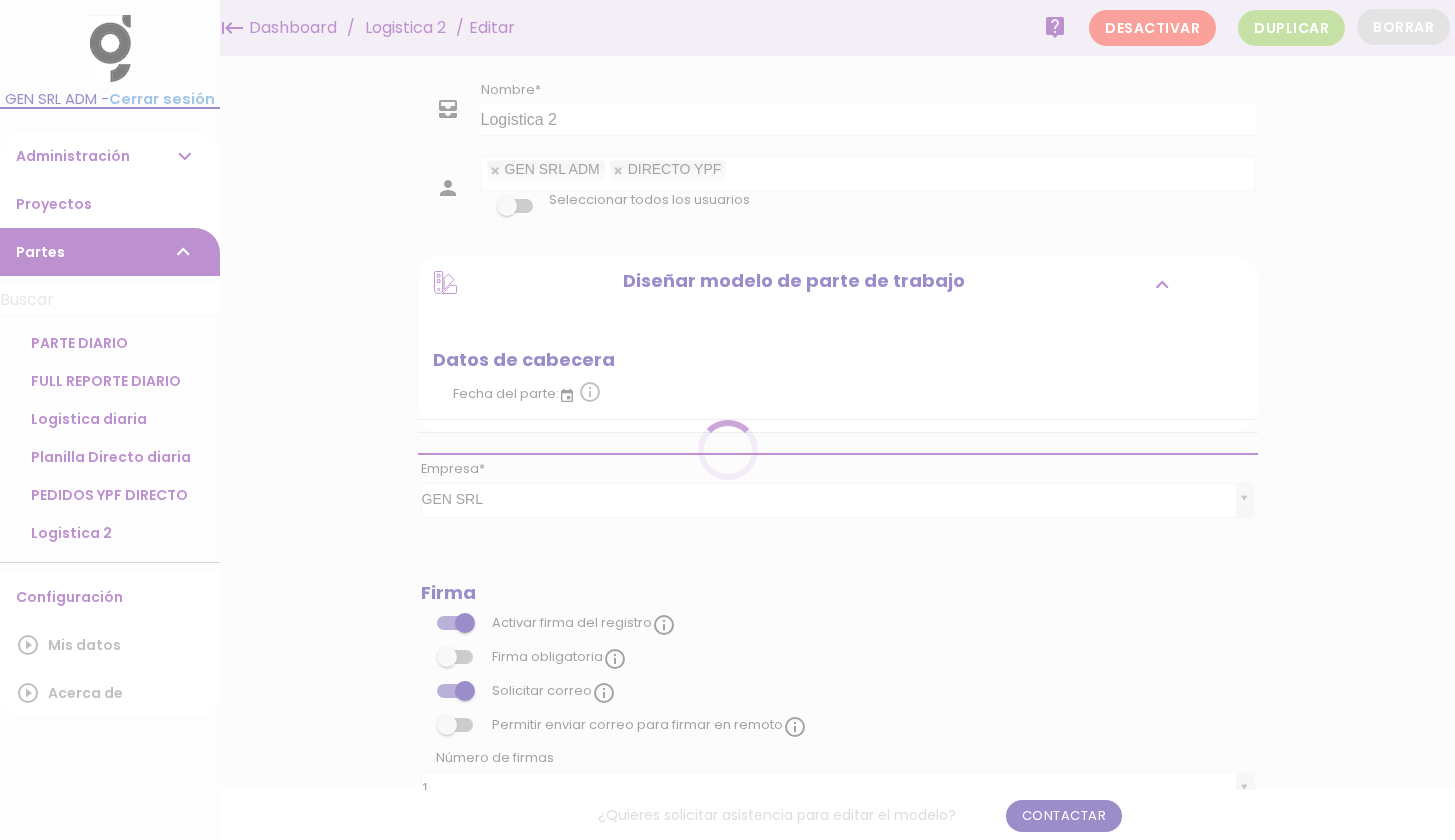 scroll, scrollTop: 0, scrollLeft: 0, axis: both 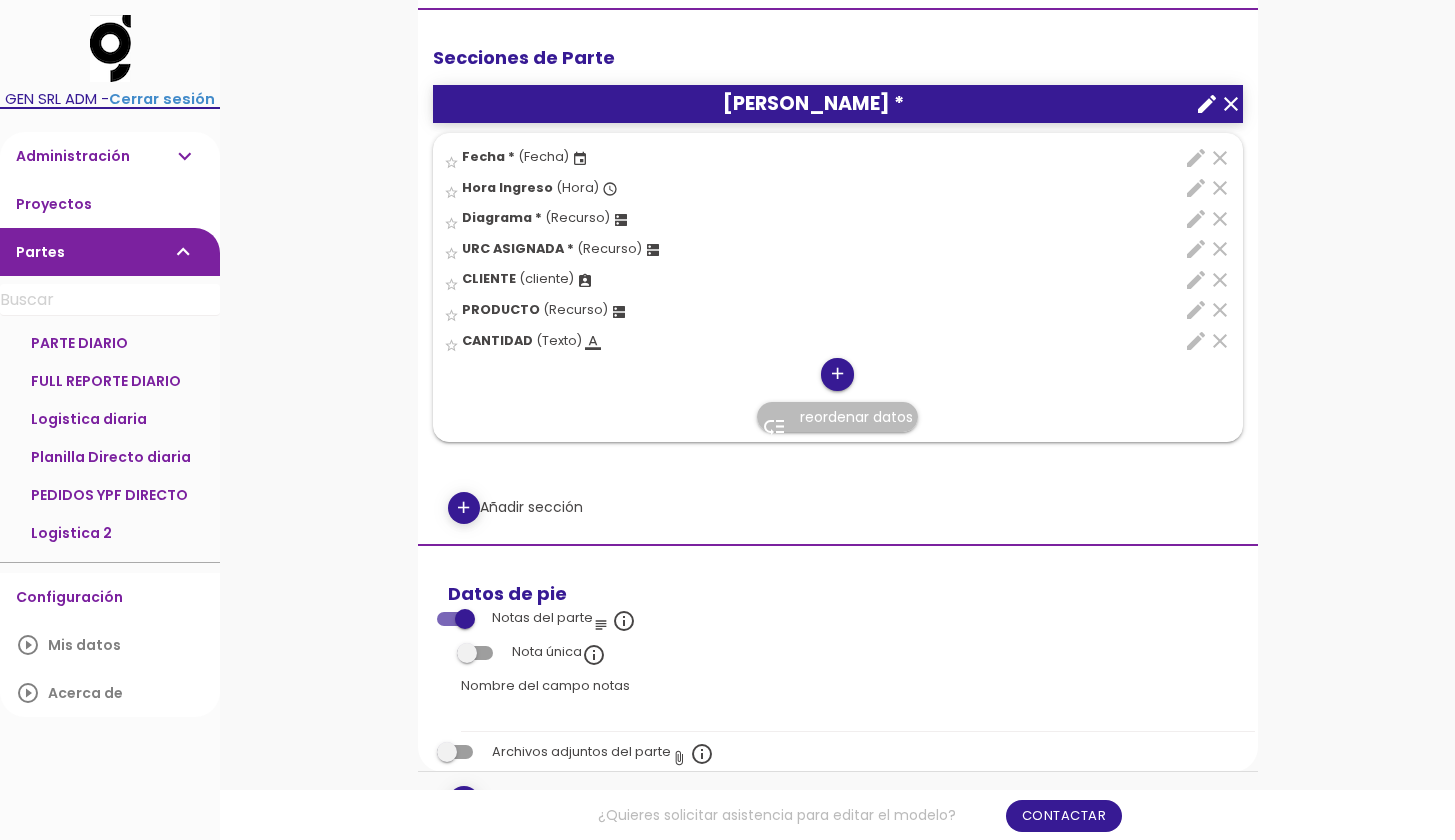 click on "add" at bounding box center [837, 374] 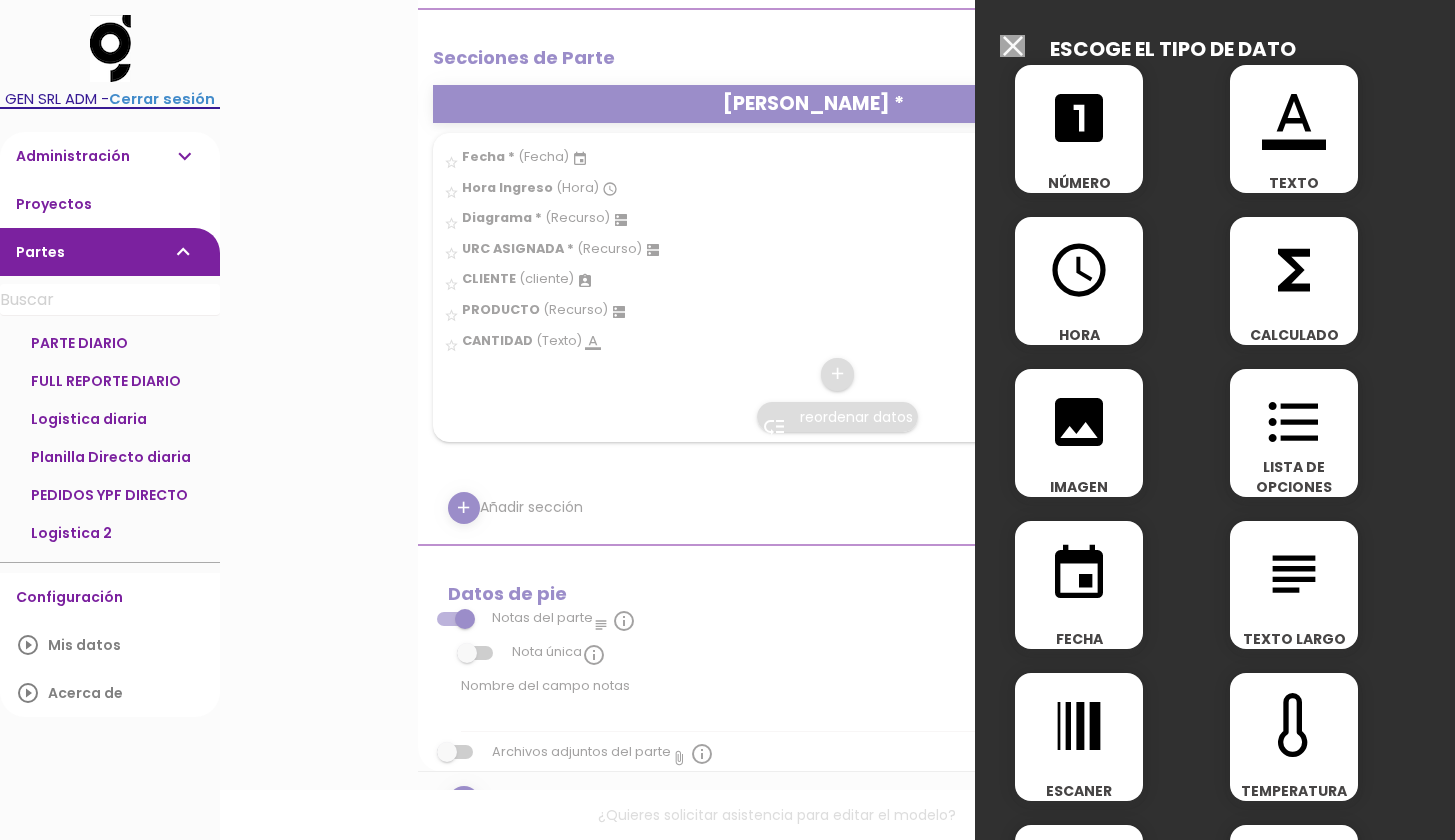 click on "TEXTO" at bounding box center (1294, 183) 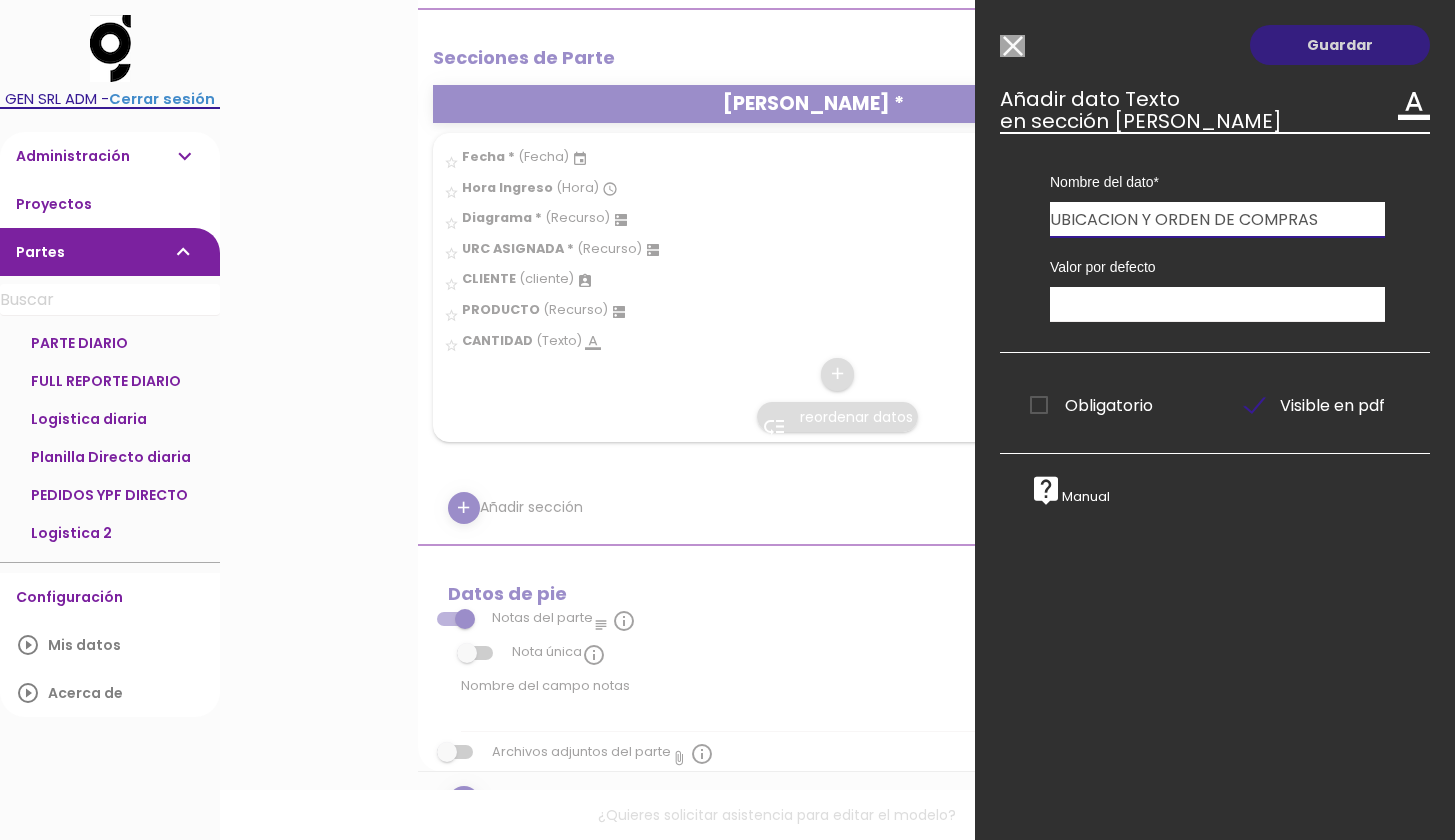 type on "UBICACION Y ORDEN DE COMPRAS" 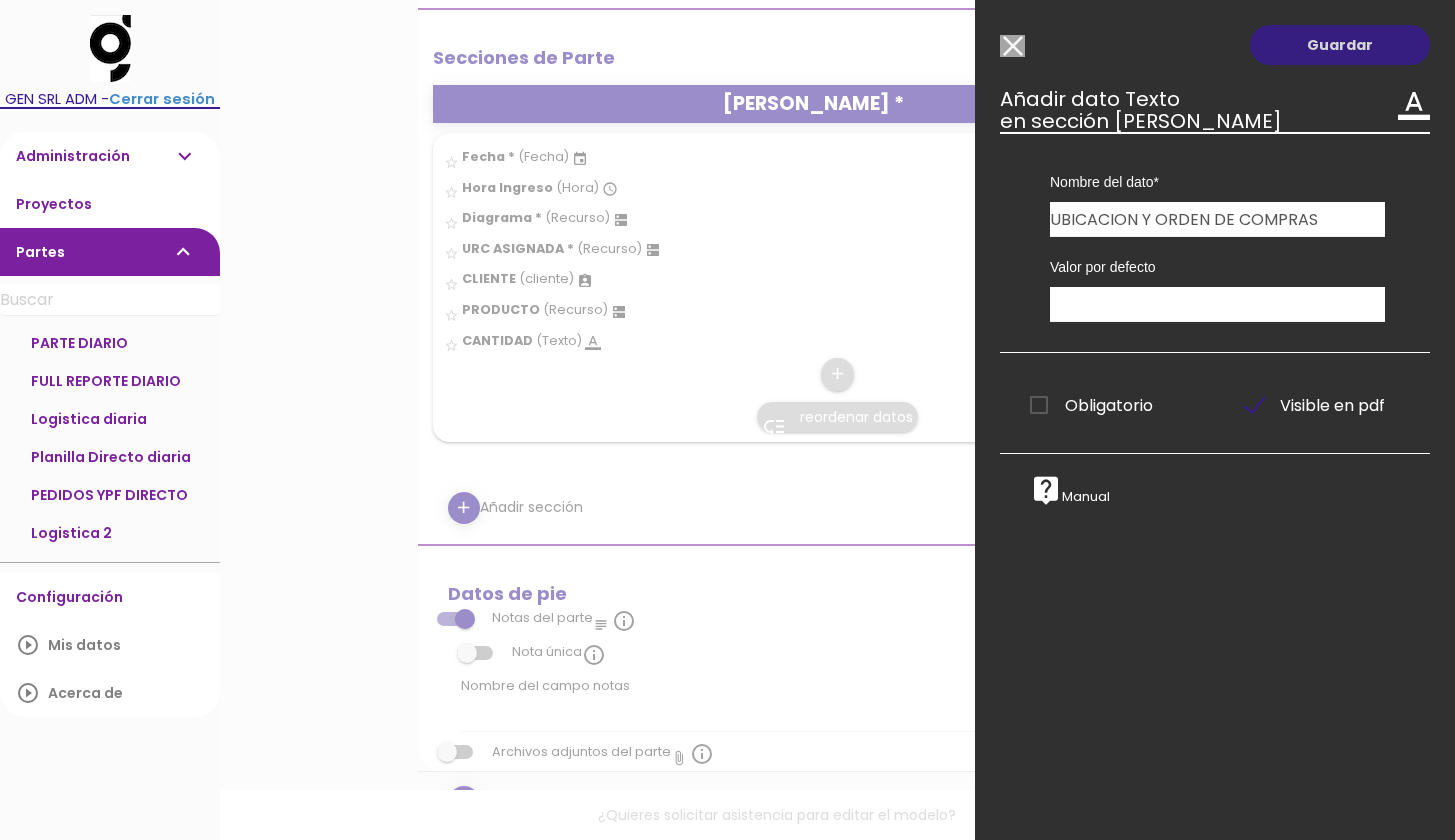 click on "Guardar" at bounding box center (1340, 45) 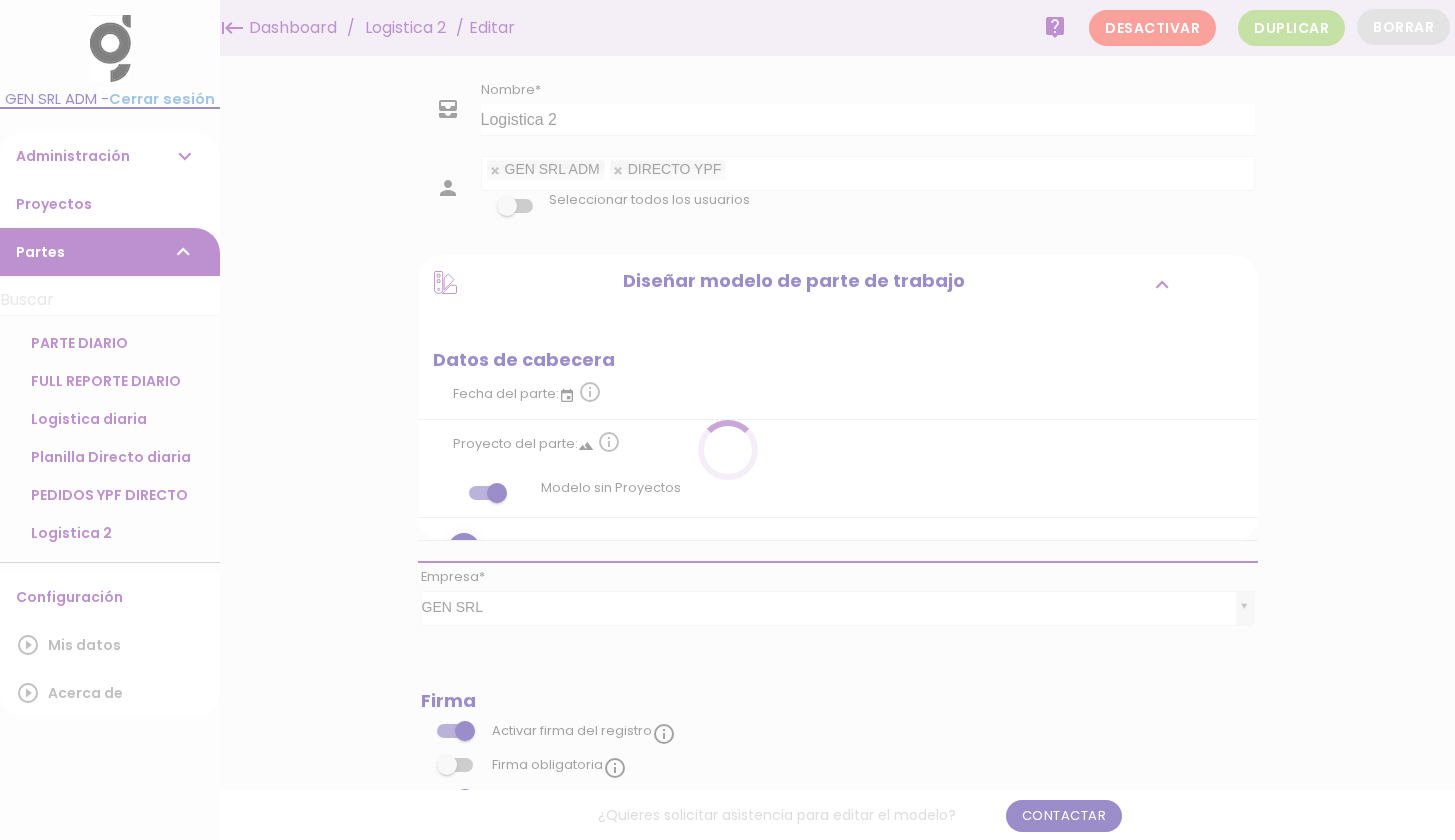 scroll, scrollTop: 0, scrollLeft: 0, axis: both 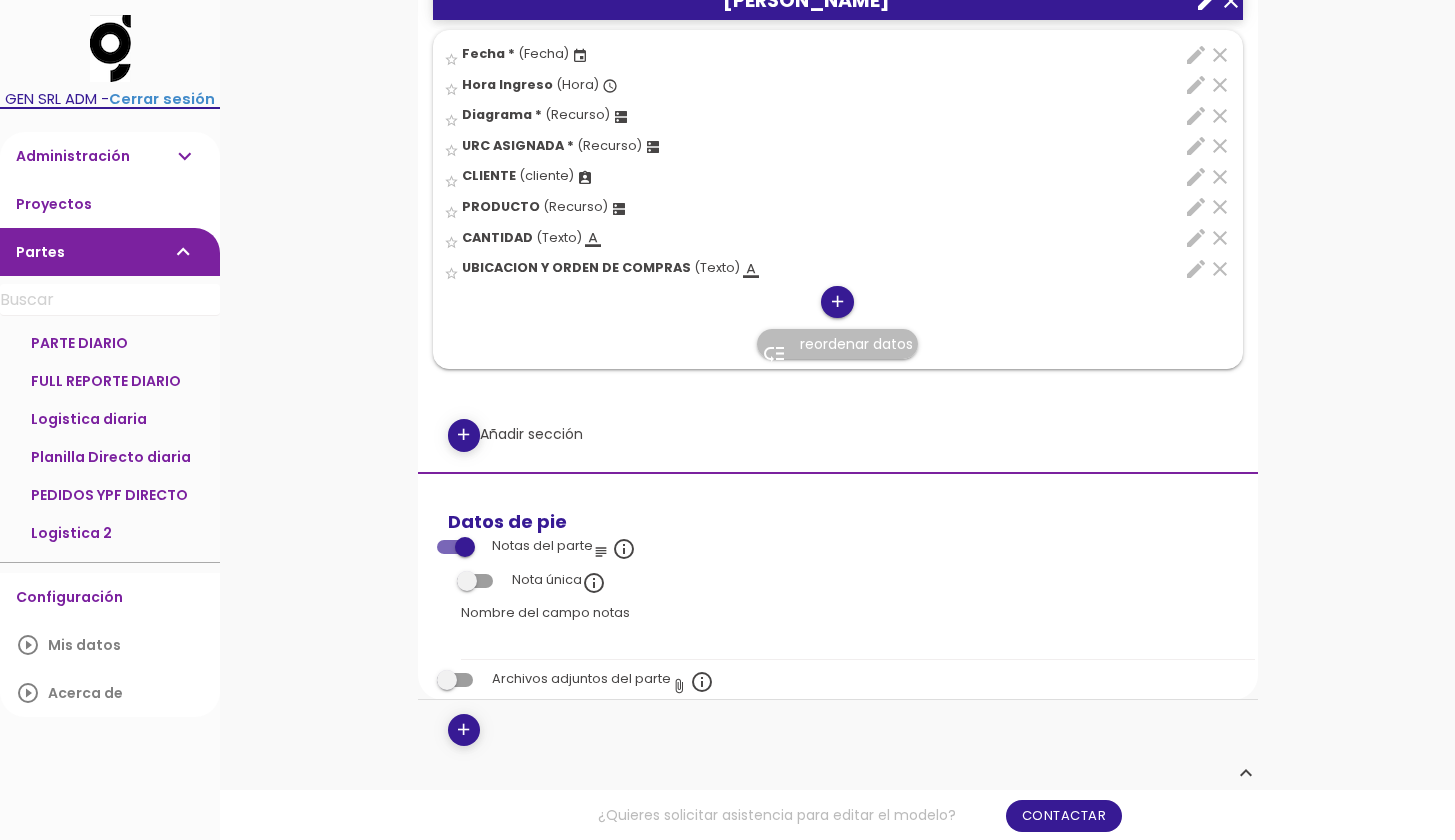 click on "add" at bounding box center (837, 302) 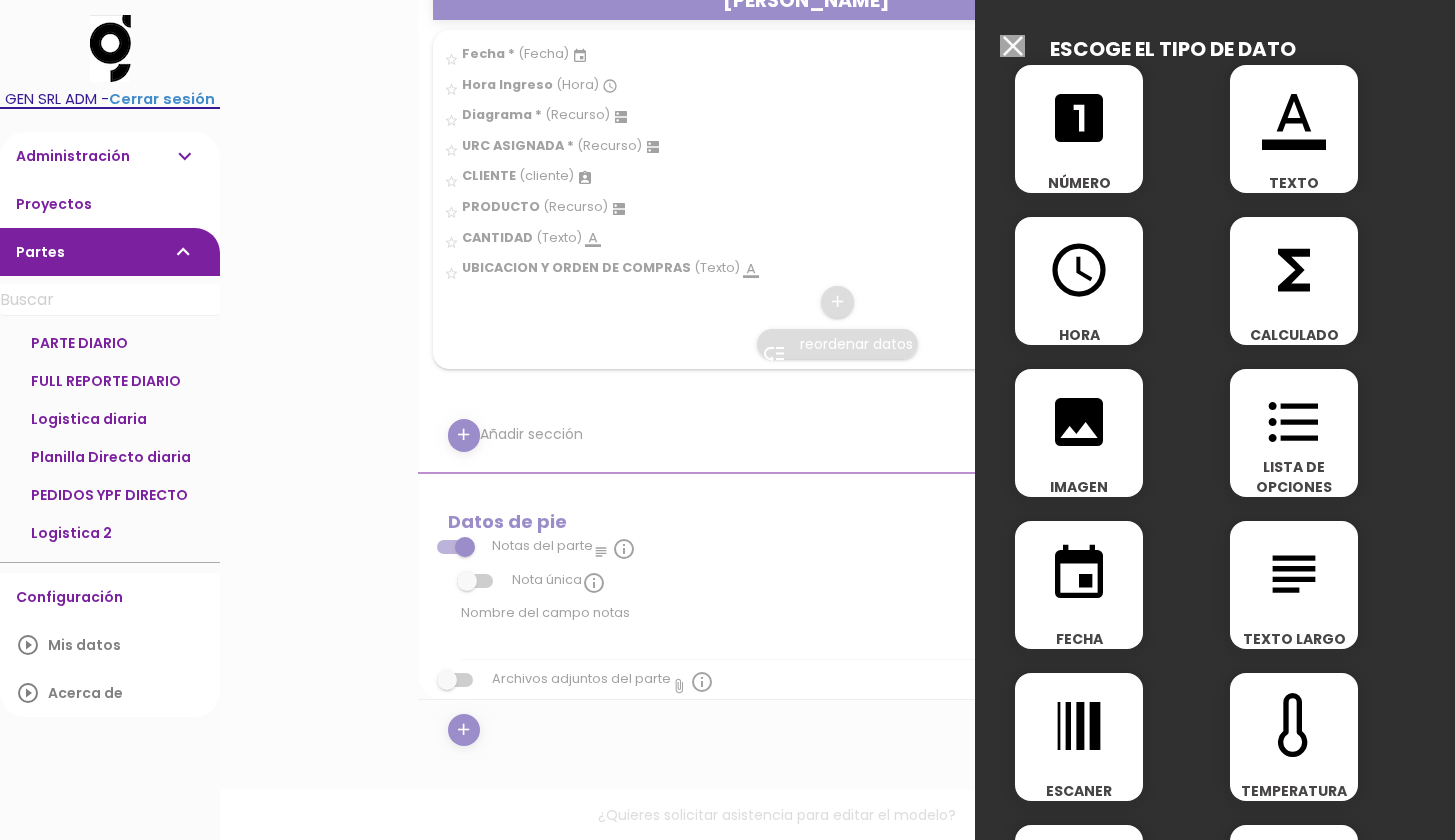 click on "subject" at bounding box center [1294, 574] 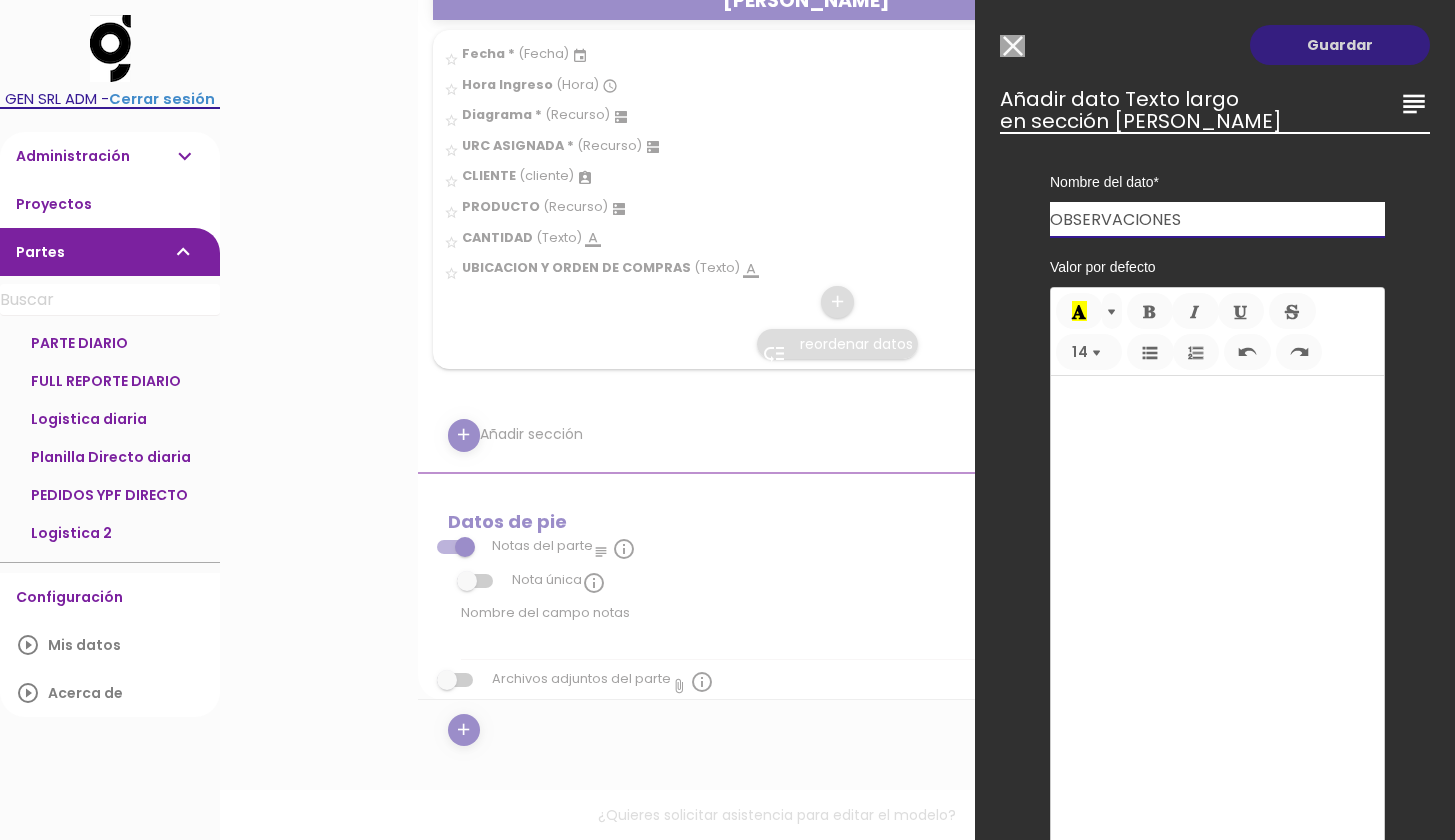 type on "OBSERVACIONES" 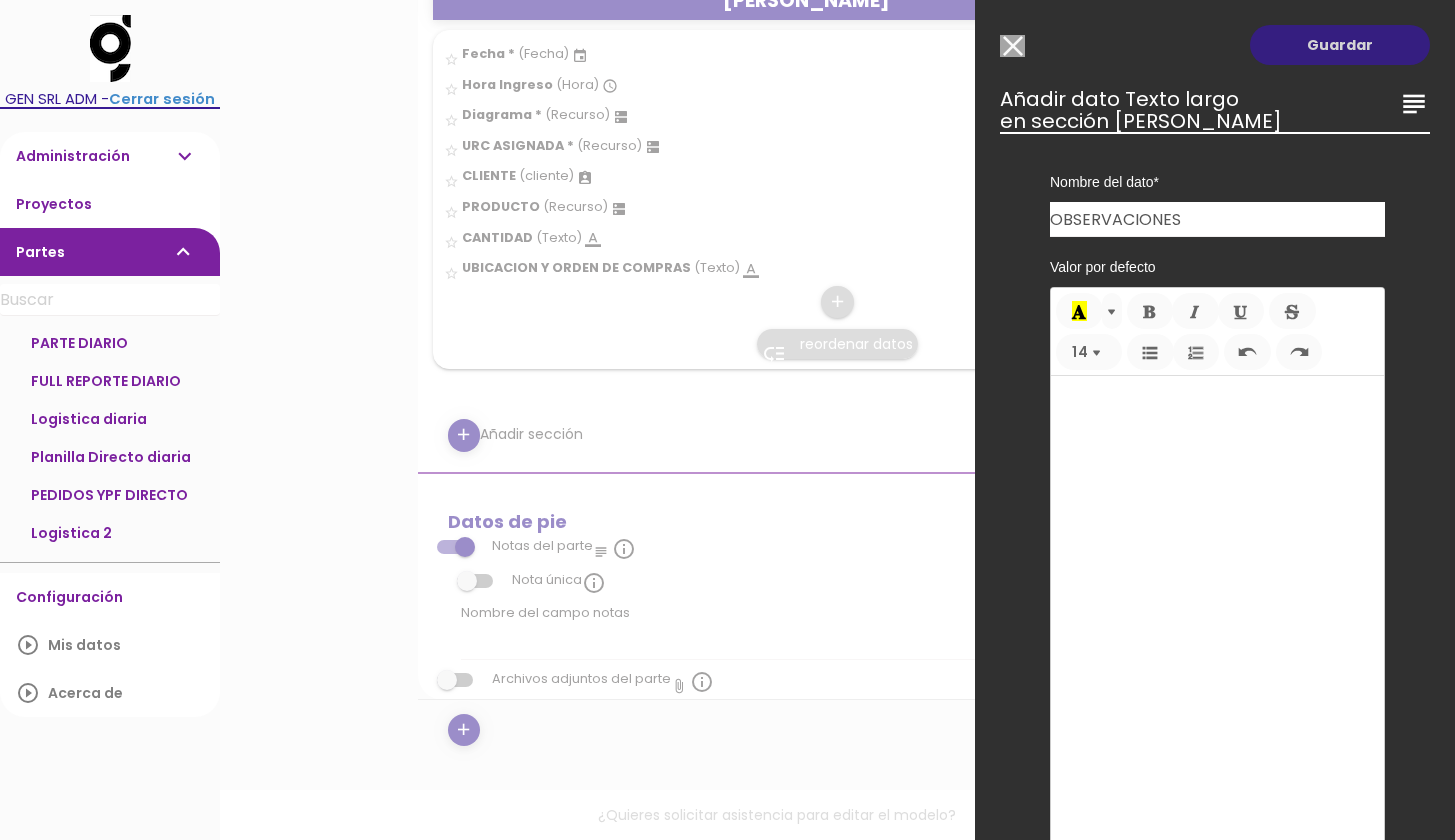 click on "Guardar" at bounding box center [1340, 45] 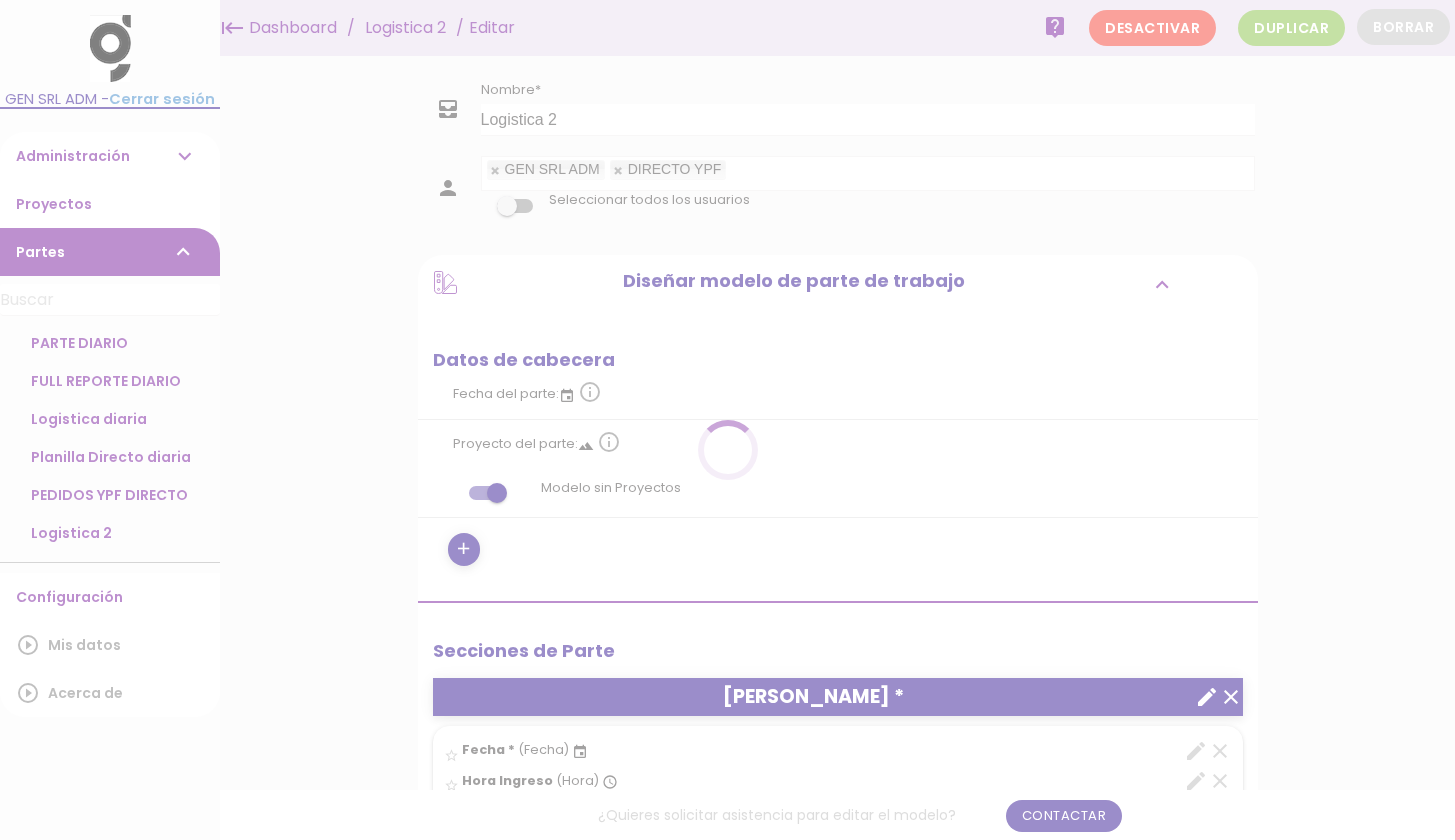 scroll, scrollTop: 0, scrollLeft: 0, axis: both 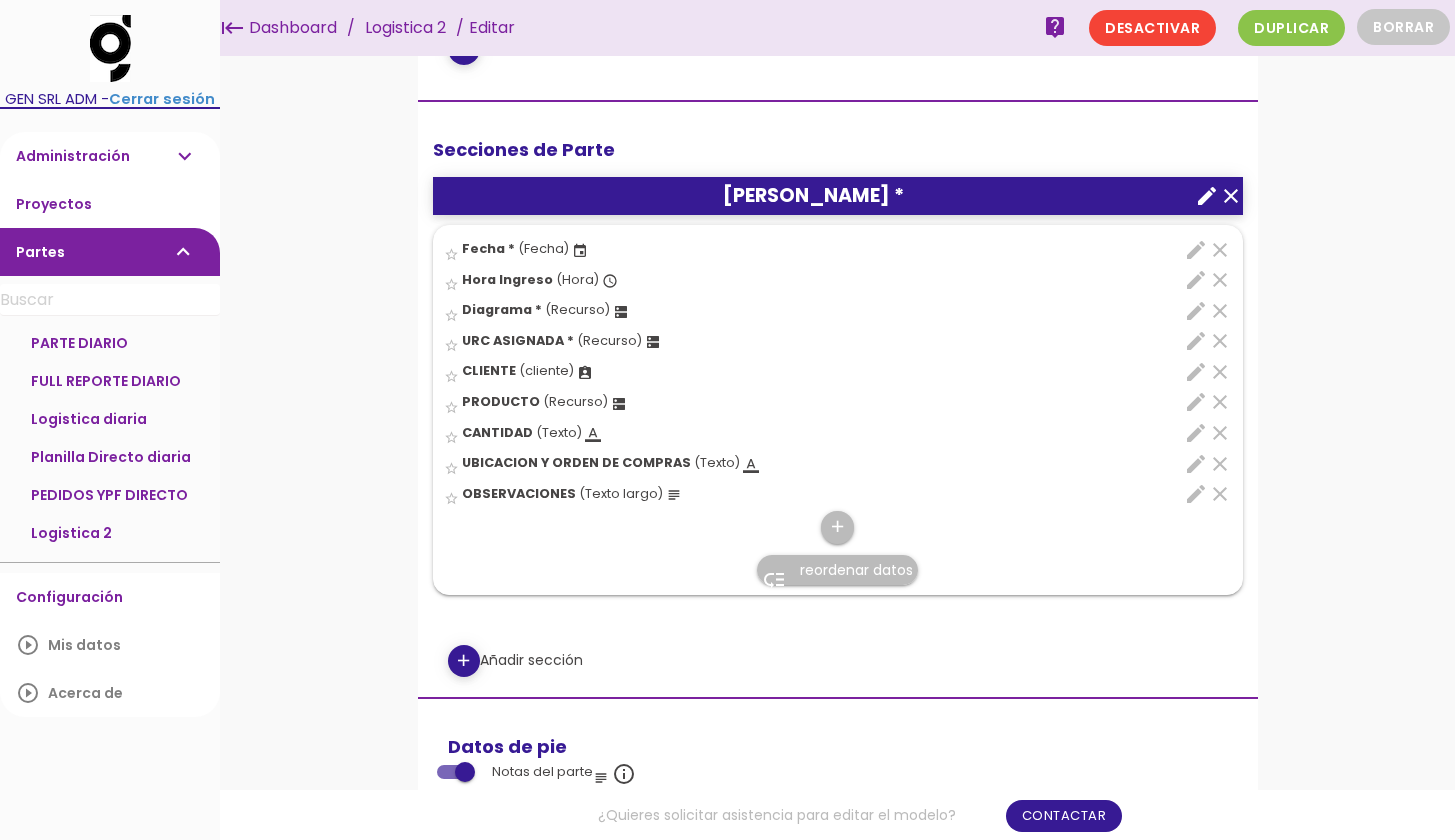 click on "Espino Daniel *			     clear
create" at bounding box center (838, 196) 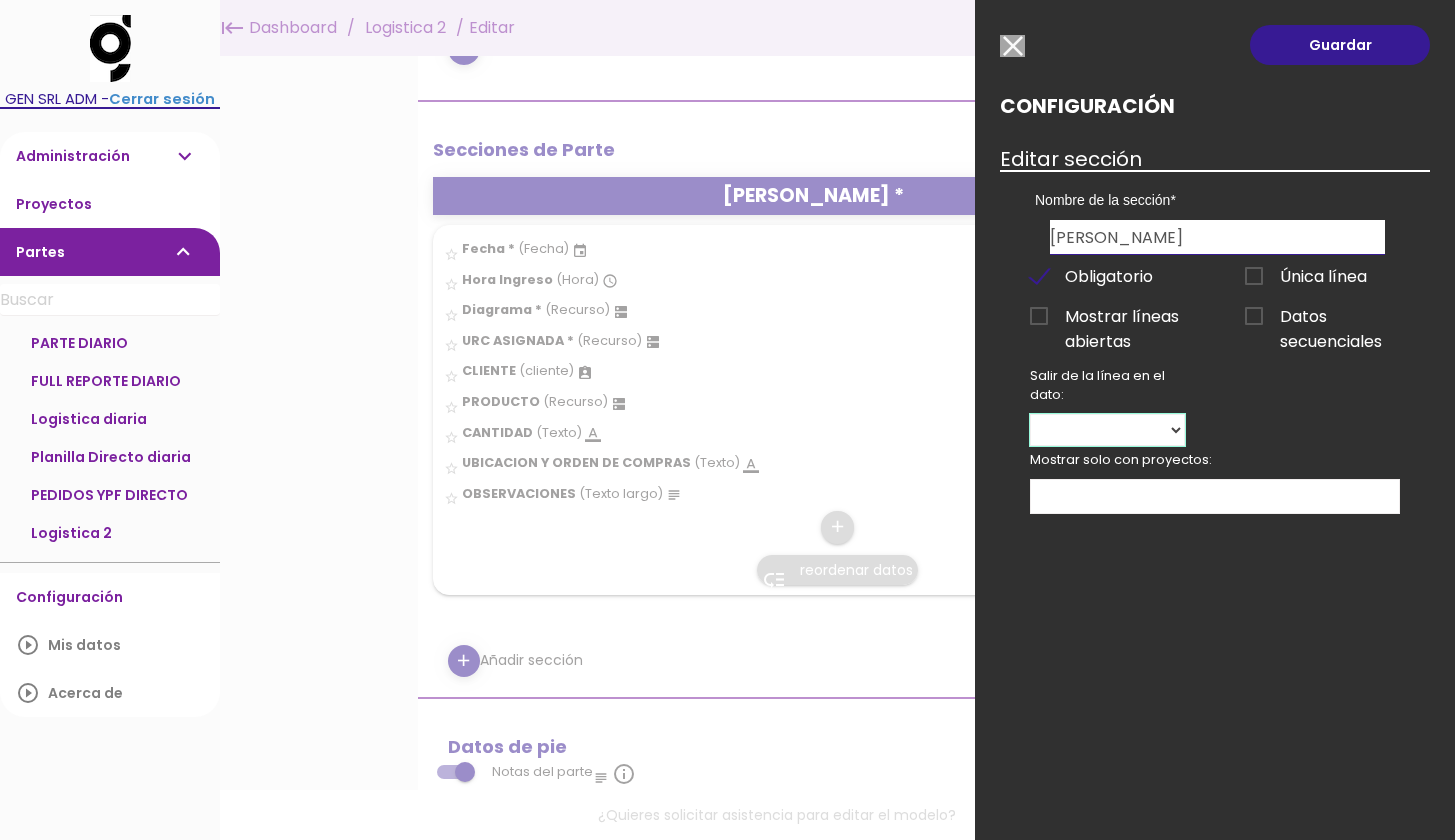 select on "1534" 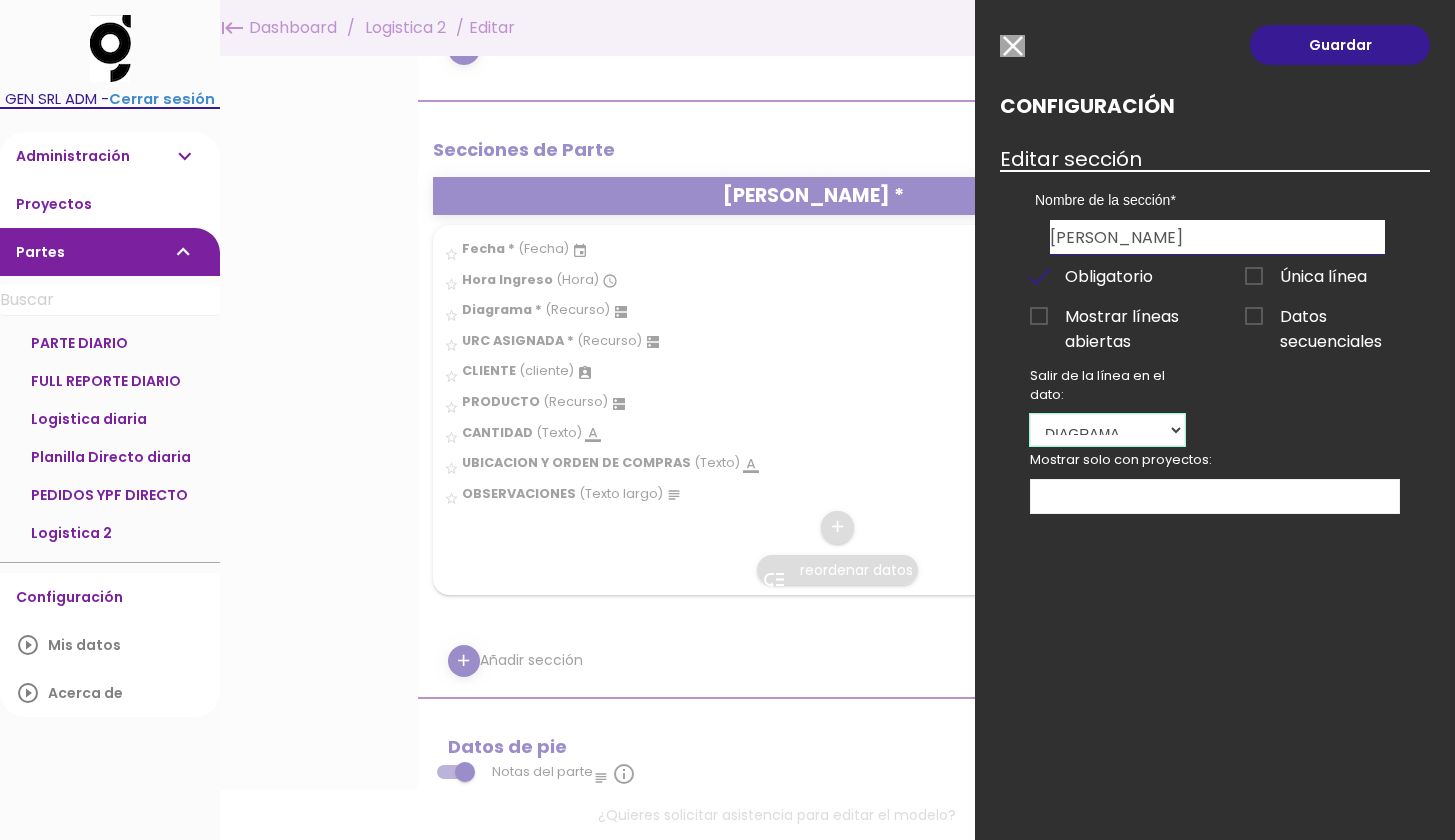 select 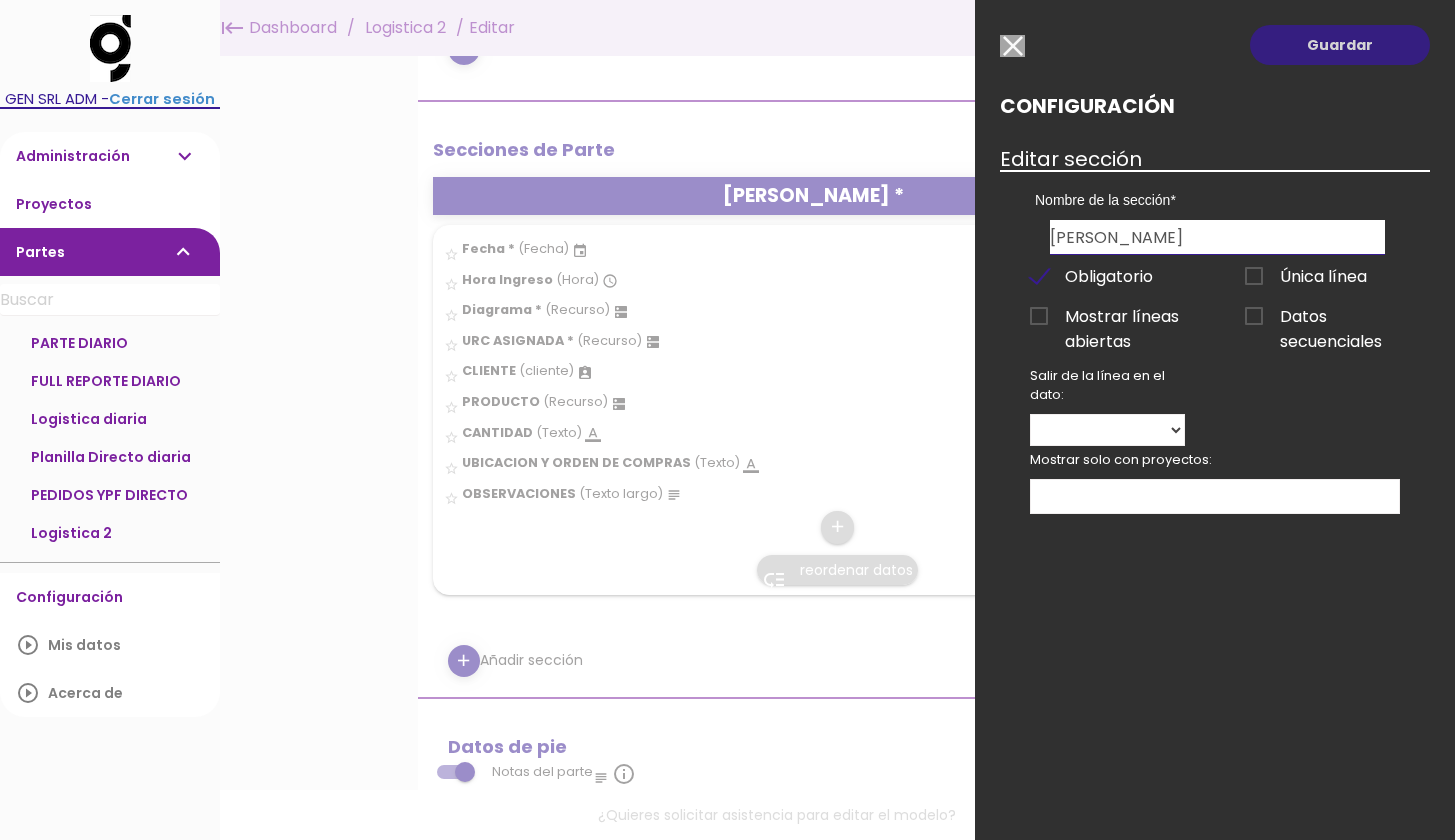 click on "Guardar" at bounding box center [1340, 45] 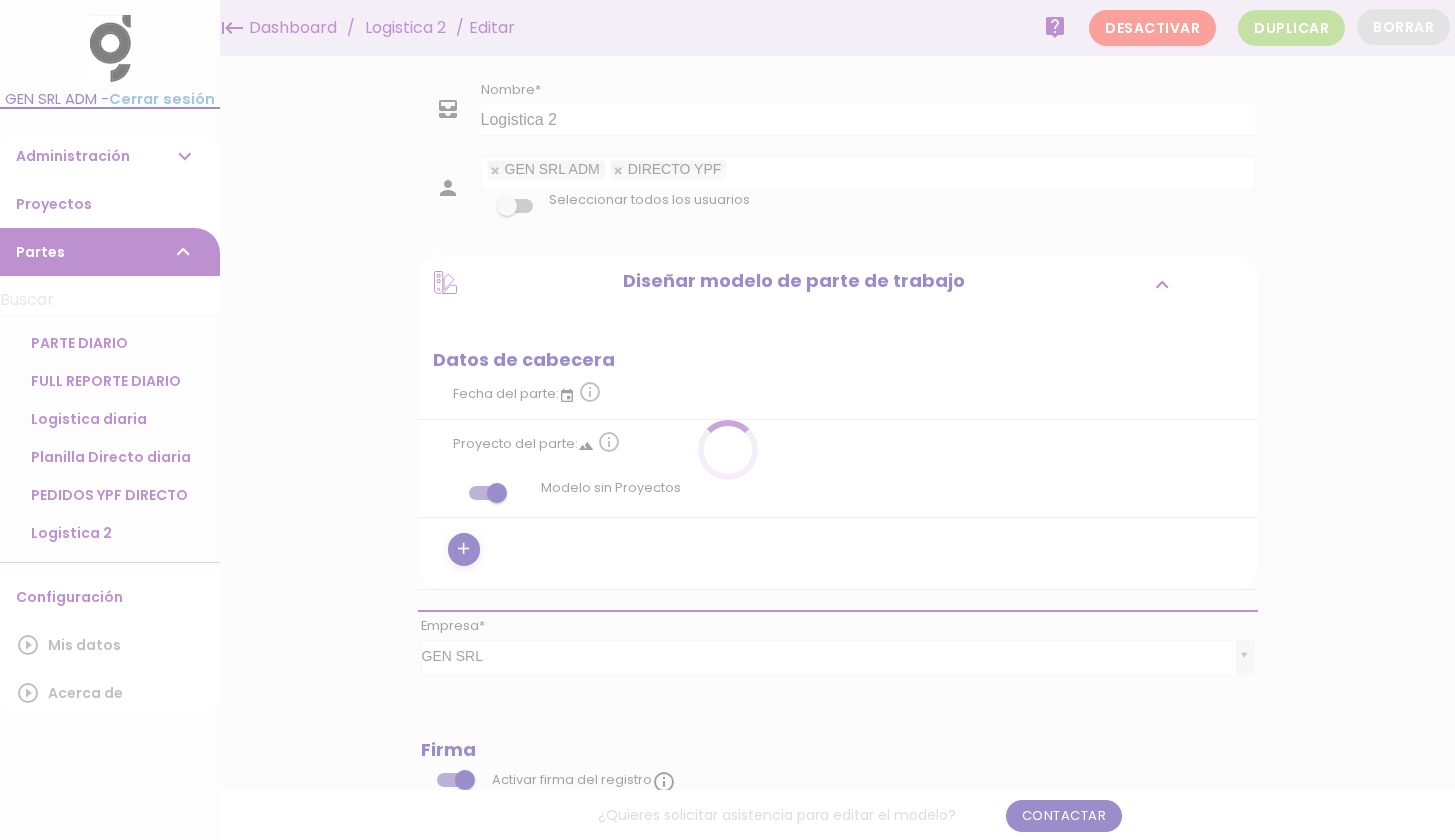 scroll, scrollTop: 0, scrollLeft: 0, axis: both 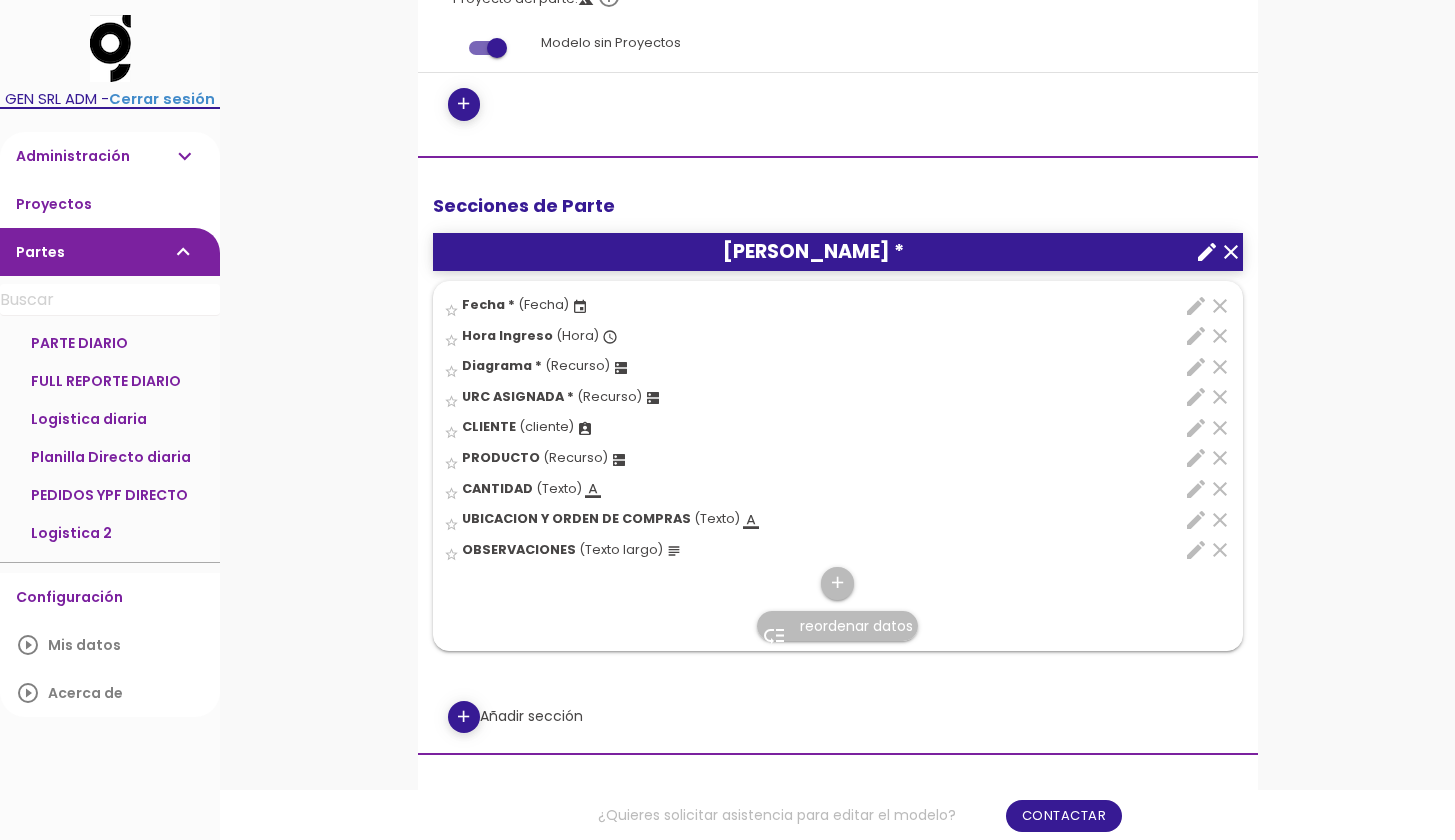 click on "create" at bounding box center (1207, 252) 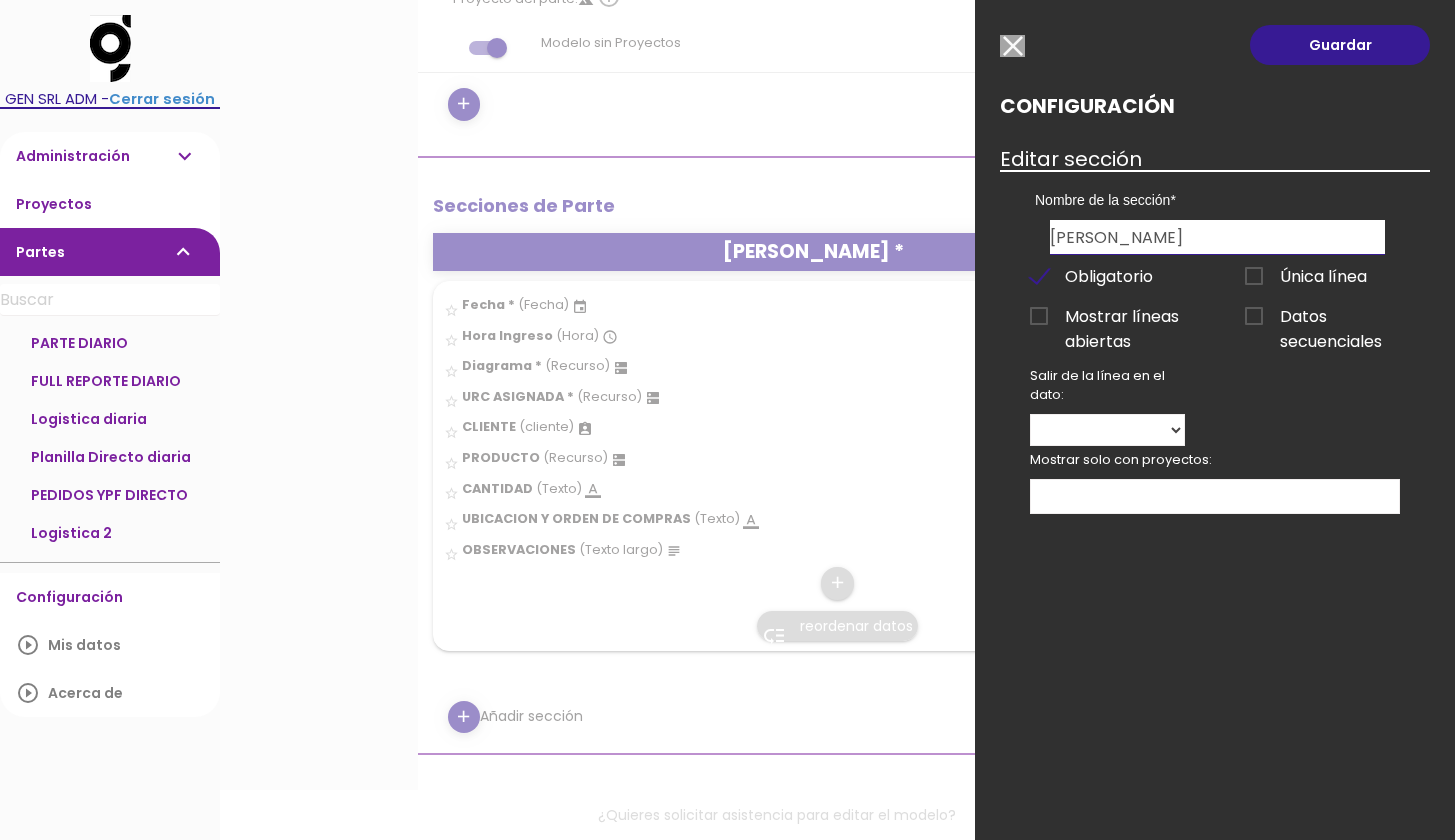 click at bounding box center (1012, 46) 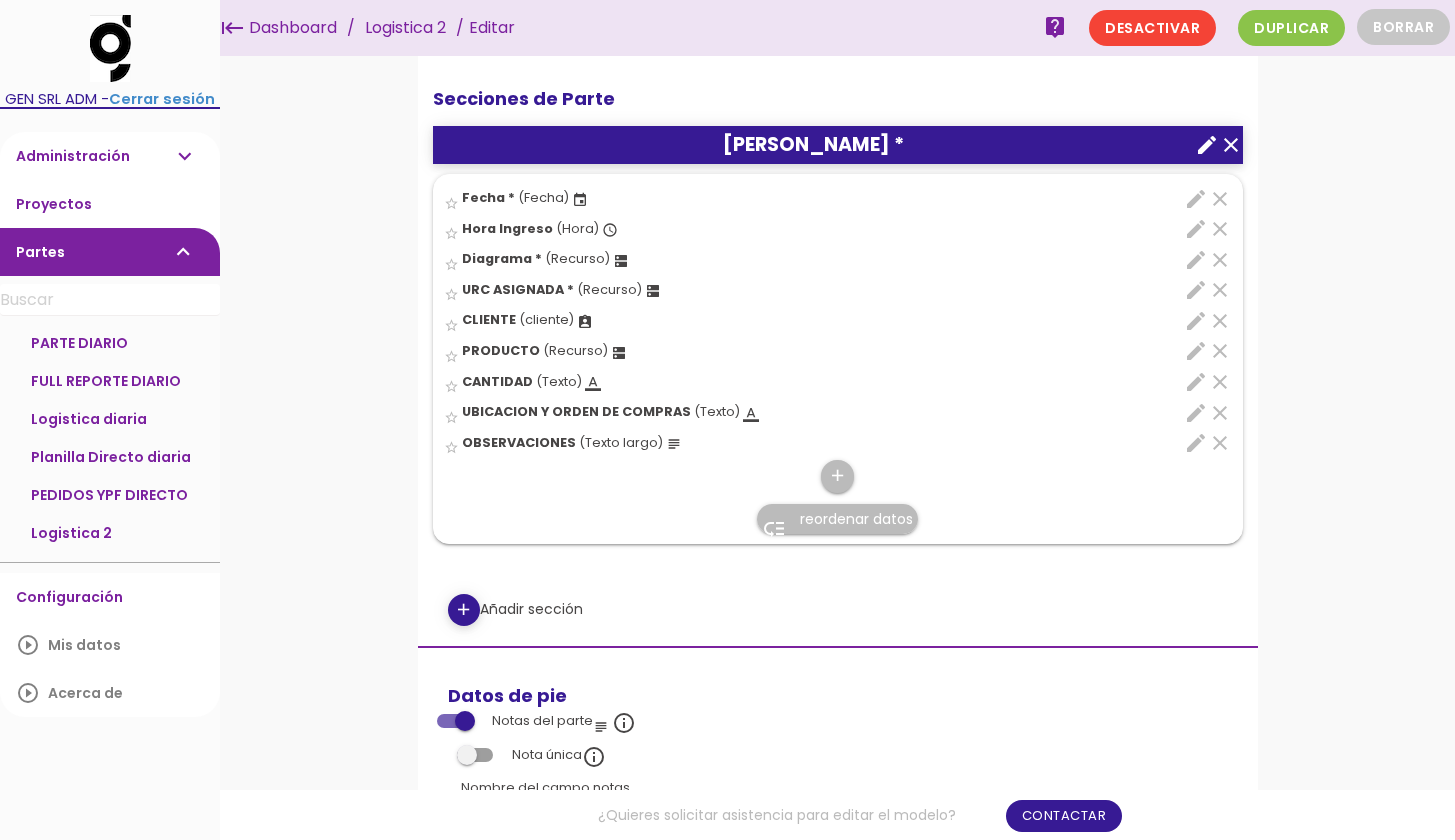 scroll, scrollTop: 516, scrollLeft: 0, axis: vertical 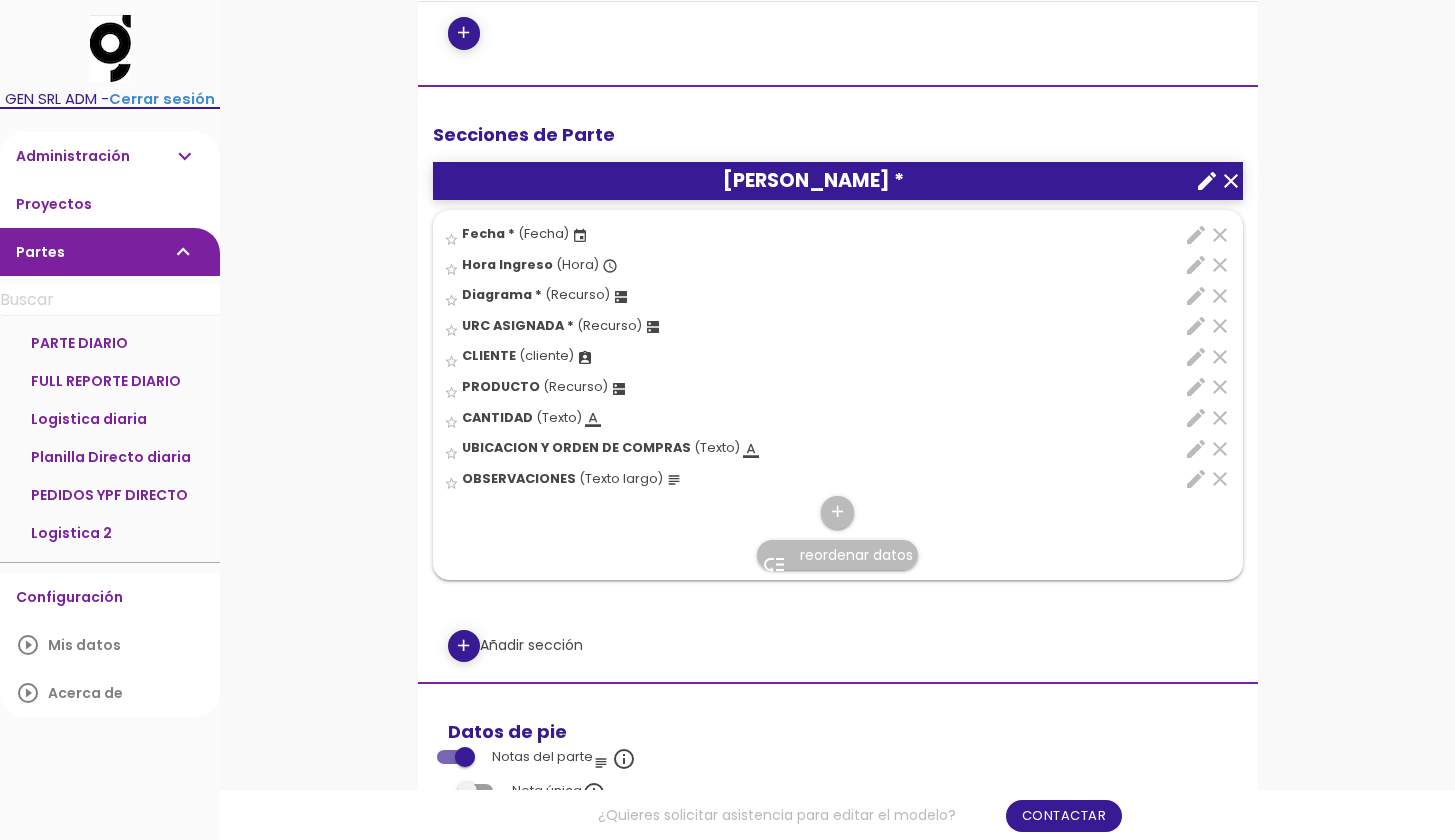 click on "add" at bounding box center [463, 646] 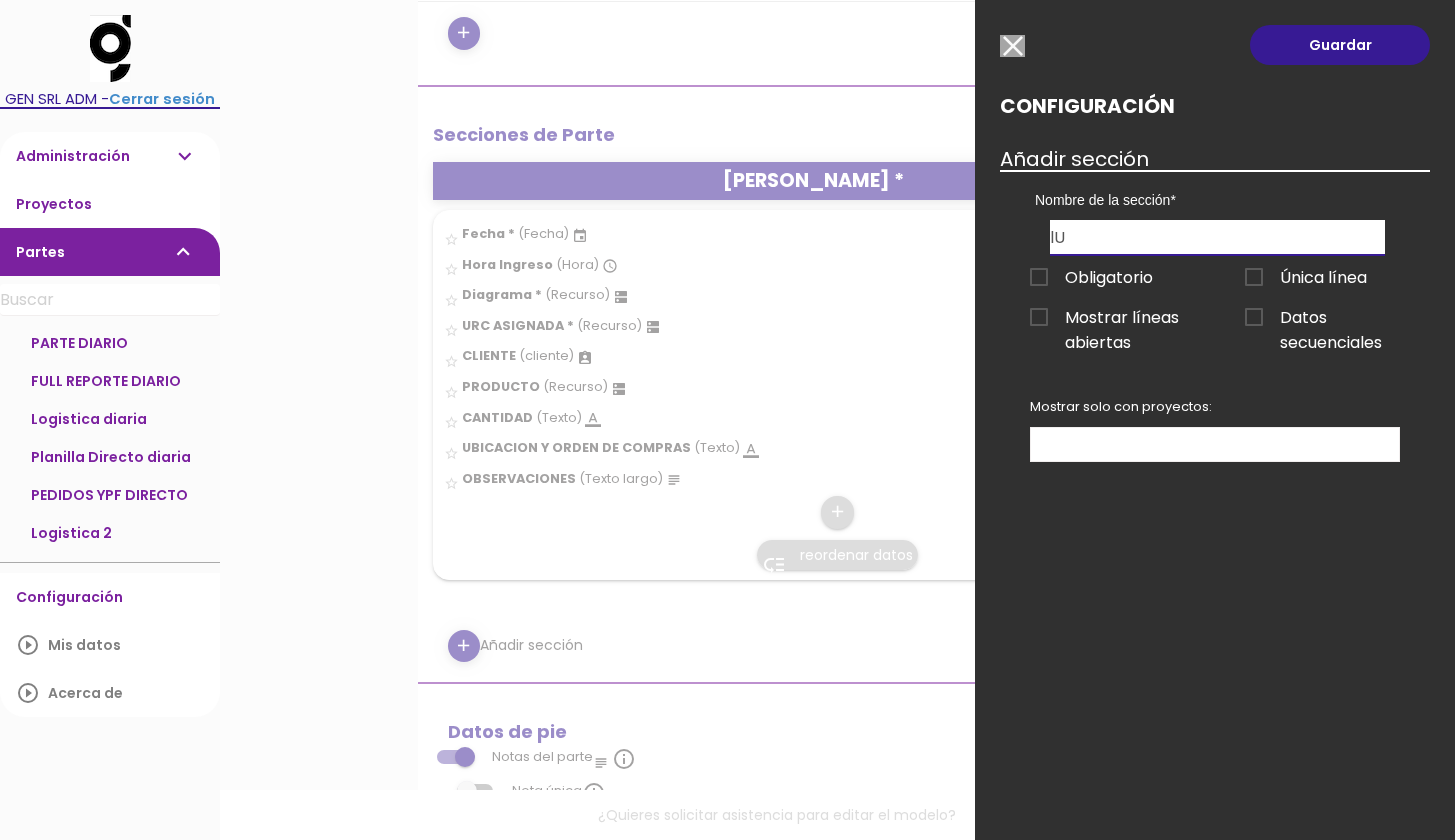 type on "l" 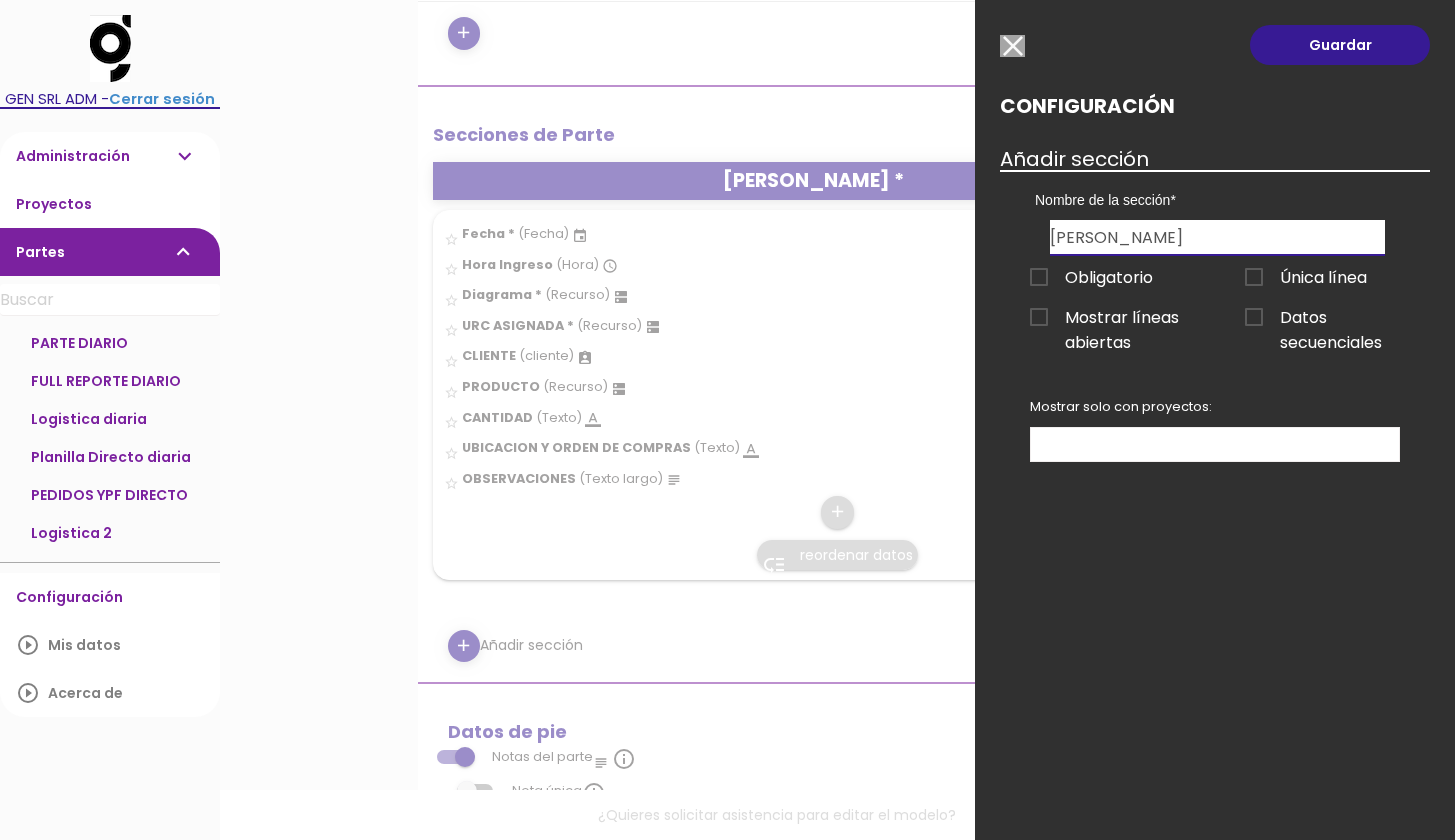 type on "[PERSON_NAME]" 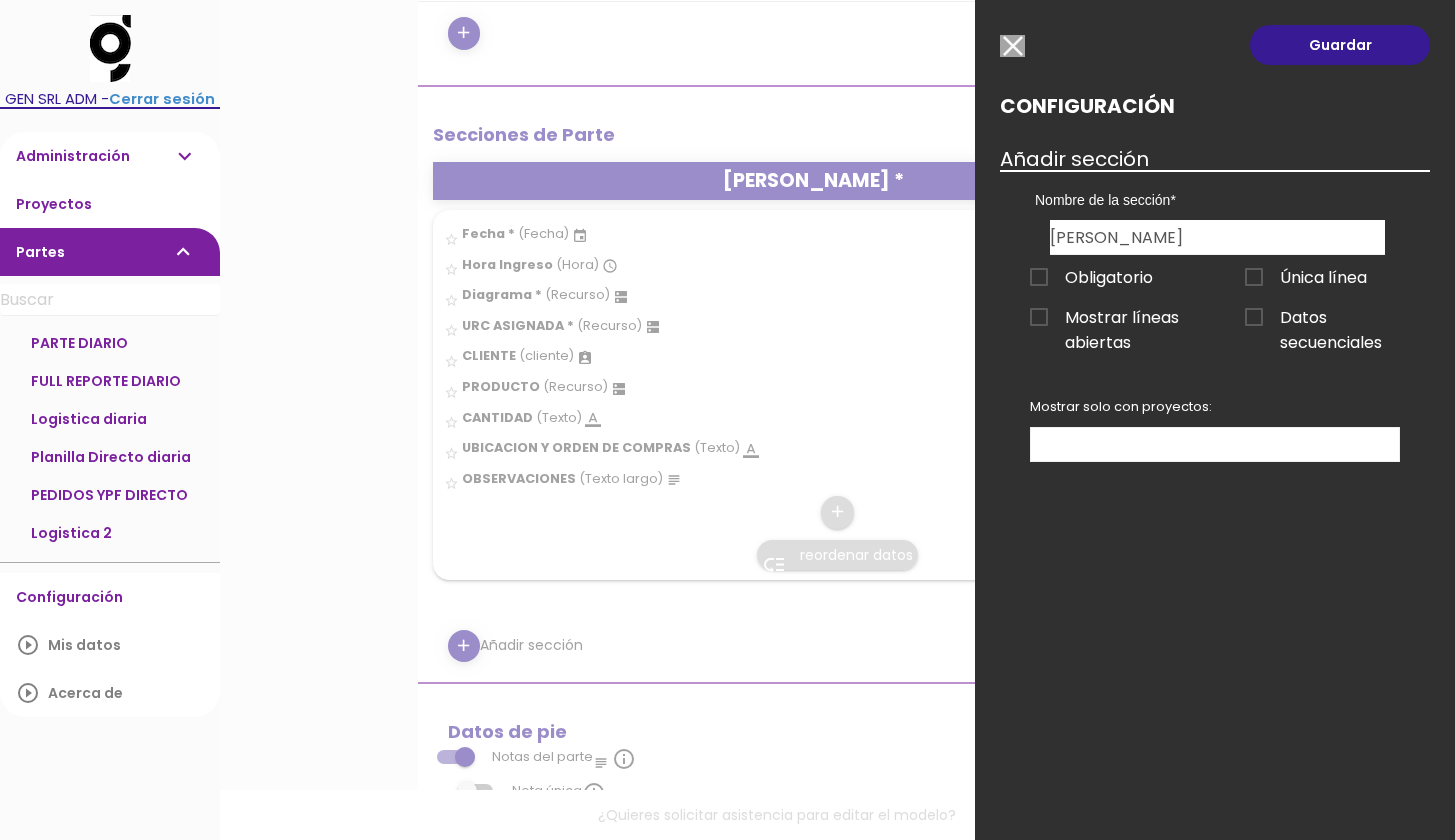 click on "Obligatorio" at bounding box center [1091, 277] 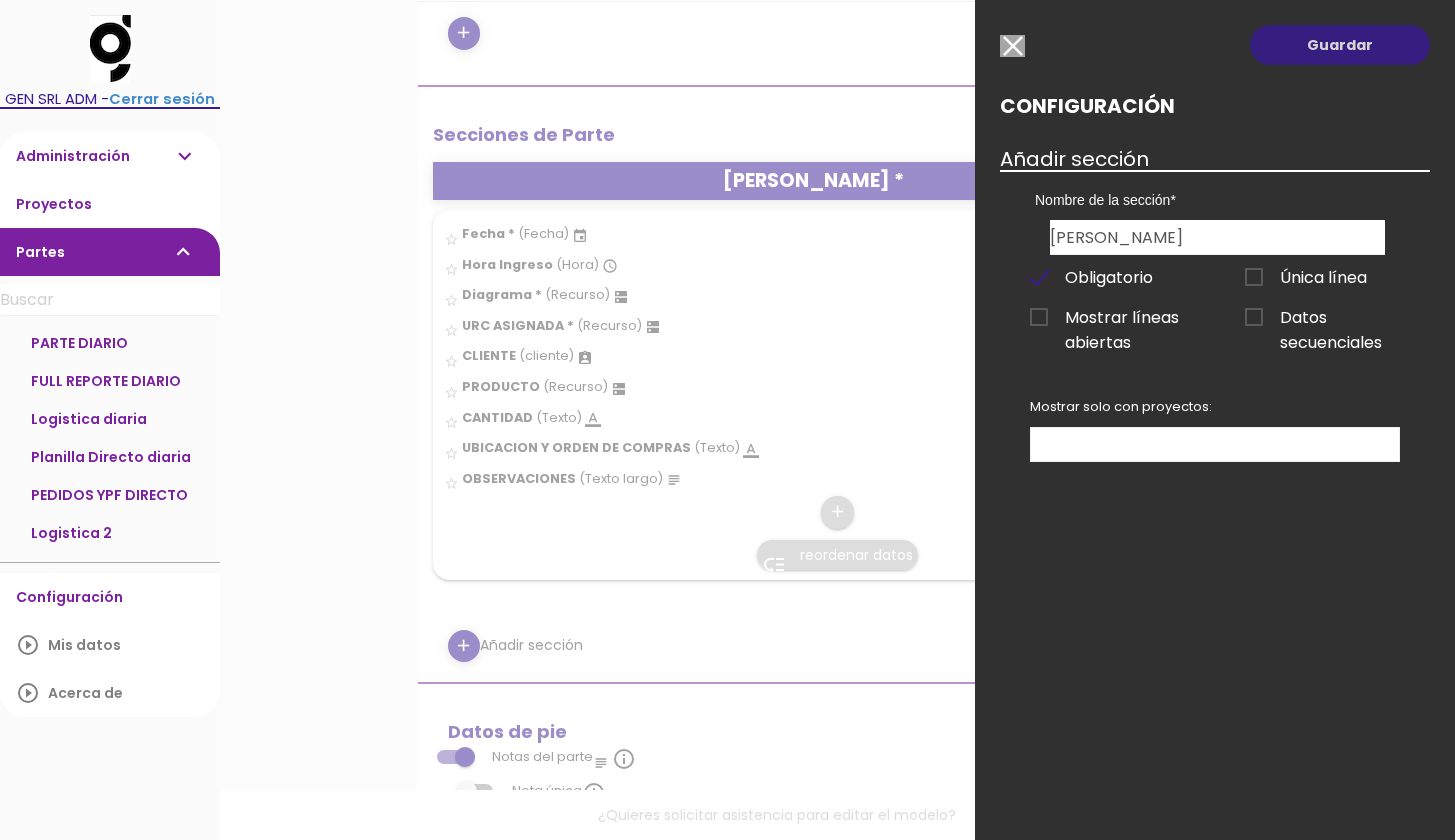 click on "Guardar" at bounding box center [1340, 45] 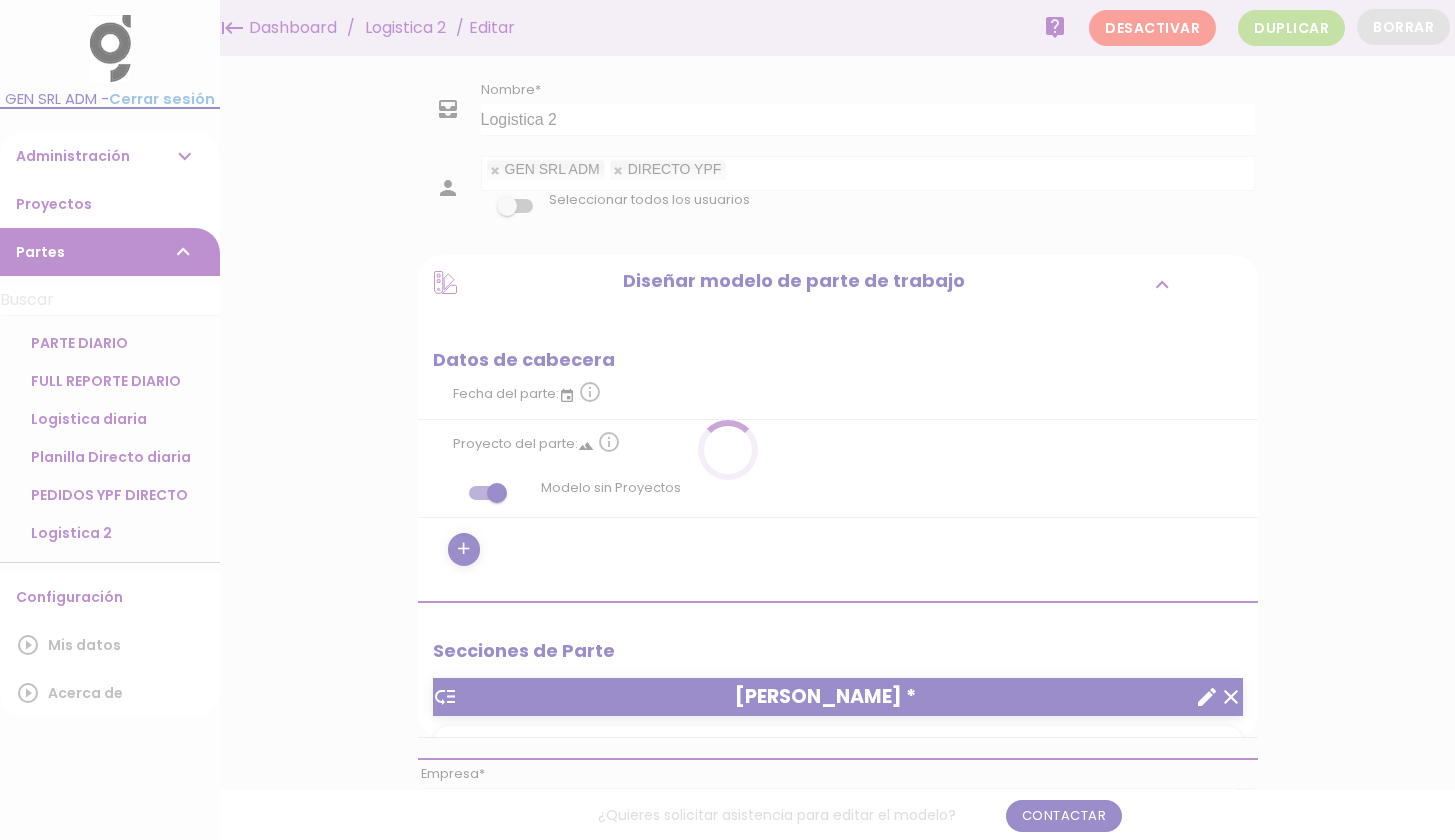 scroll, scrollTop: 0, scrollLeft: 0, axis: both 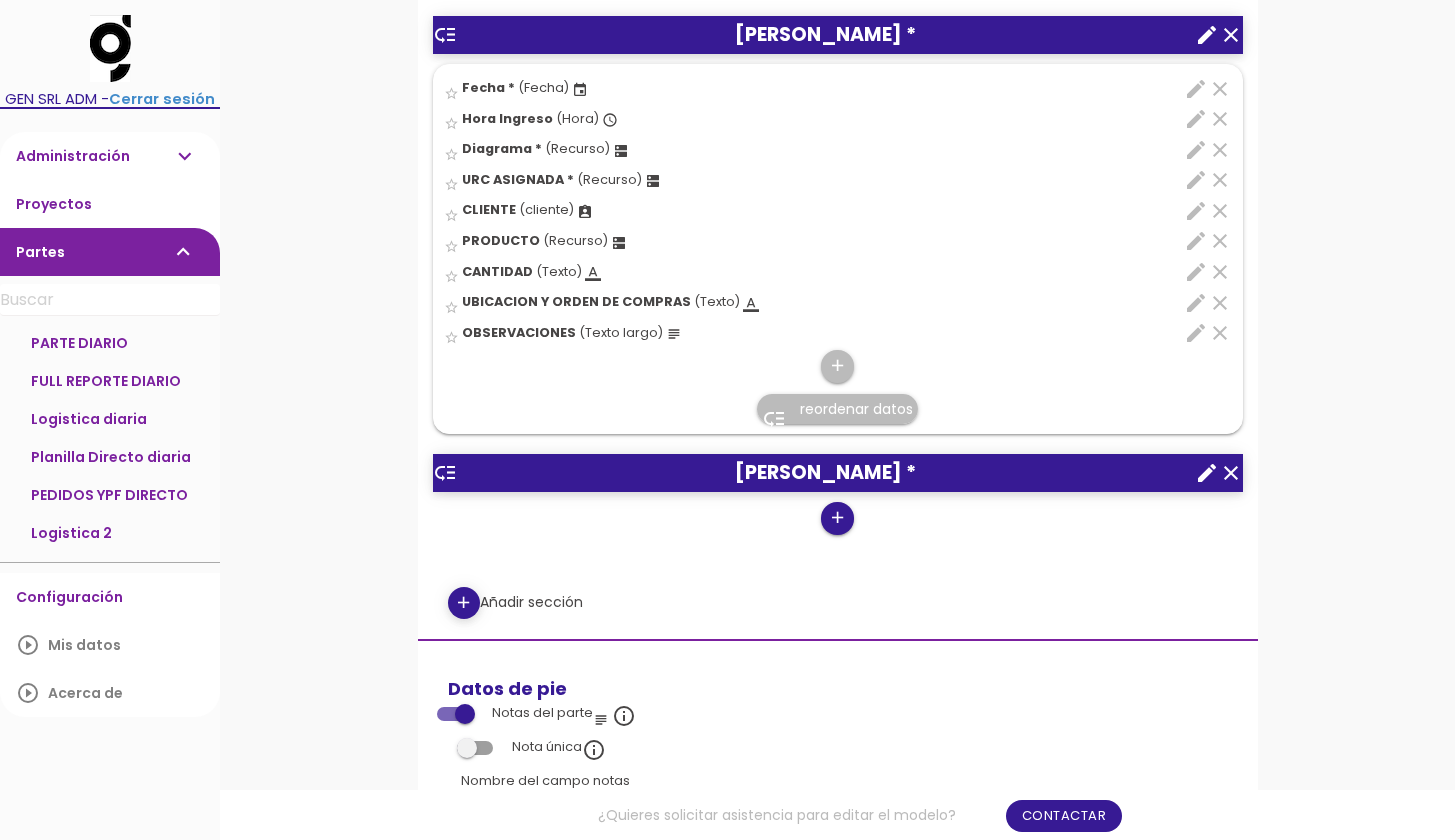 click on "add" at bounding box center (837, 518) 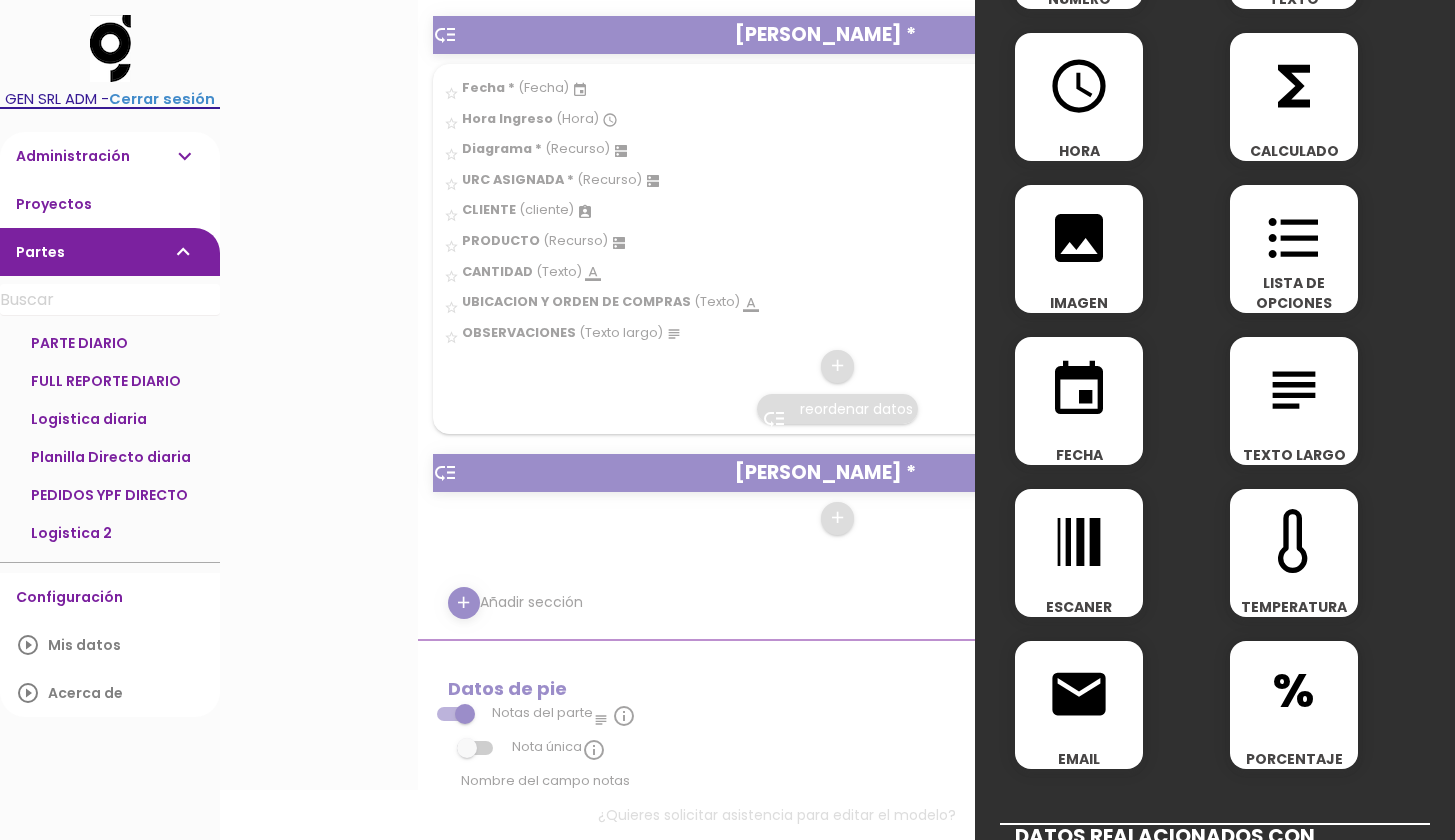 scroll, scrollTop: 184, scrollLeft: 0, axis: vertical 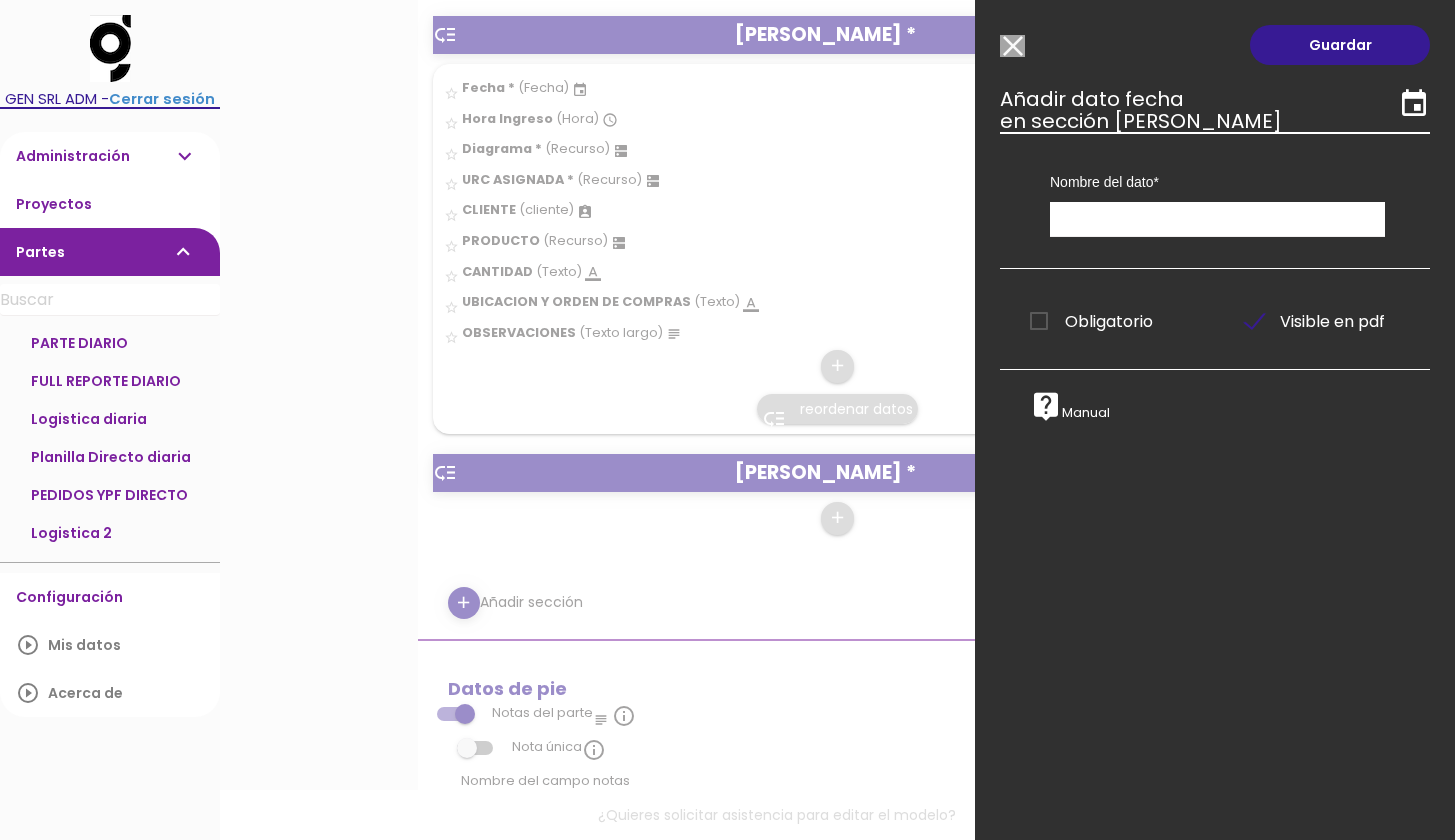 click on "Obligatorio" at bounding box center (1091, 321) 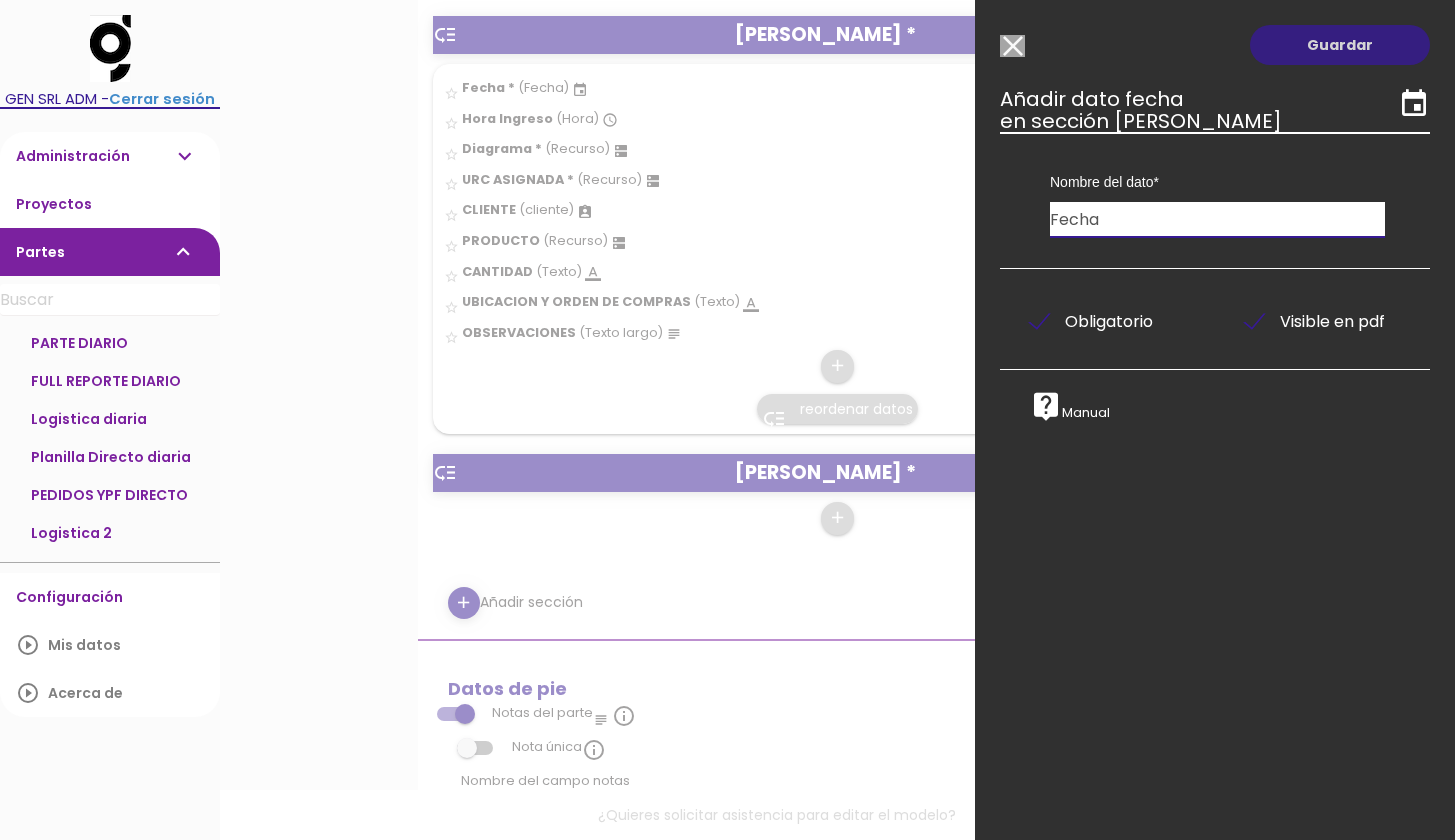 type on "Fecha" 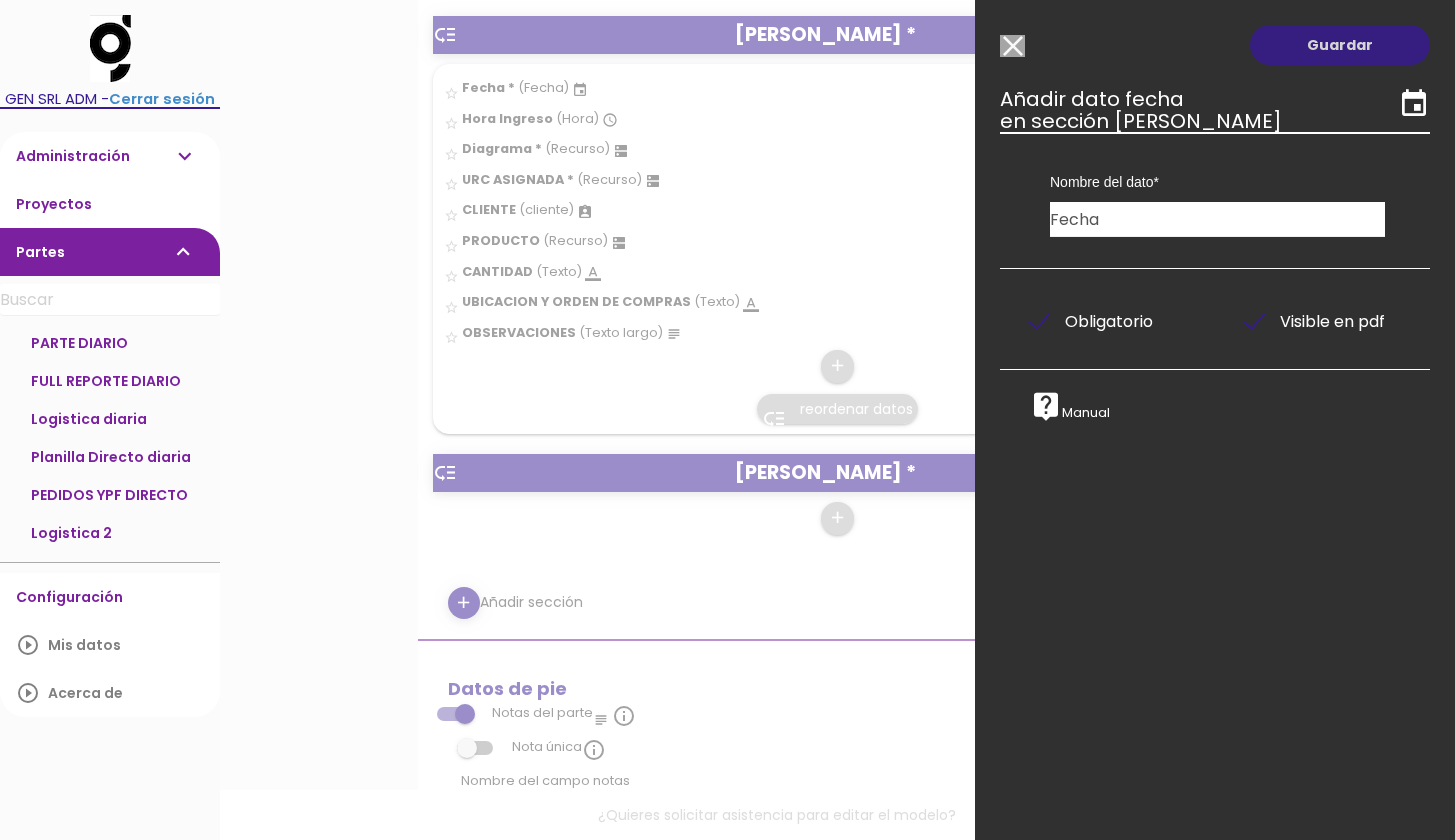 click on "Guardar" at bounding box center [1340, 45] 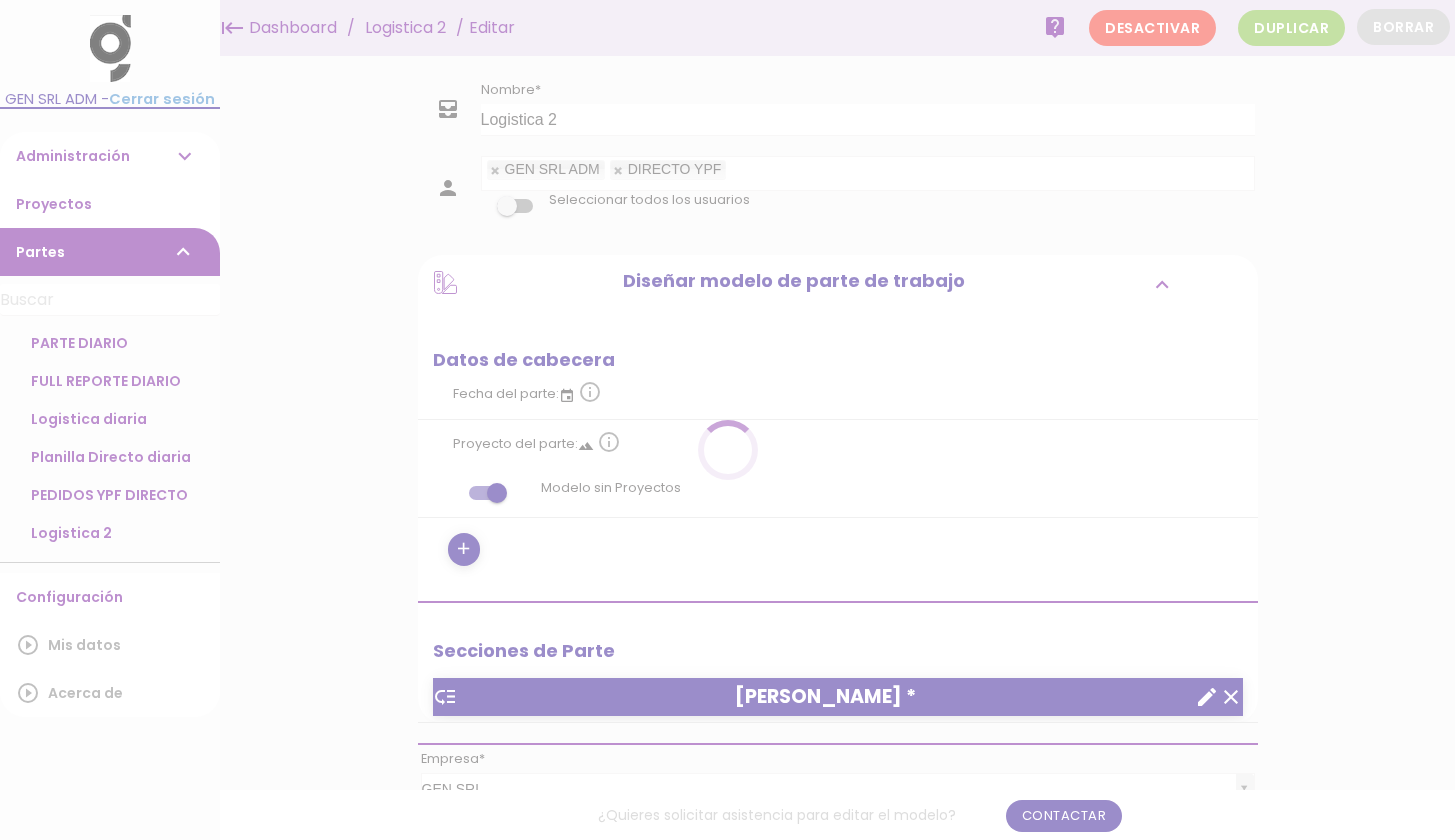 scroll, scrollTop: 0, scrollLeft: 0, axis: both 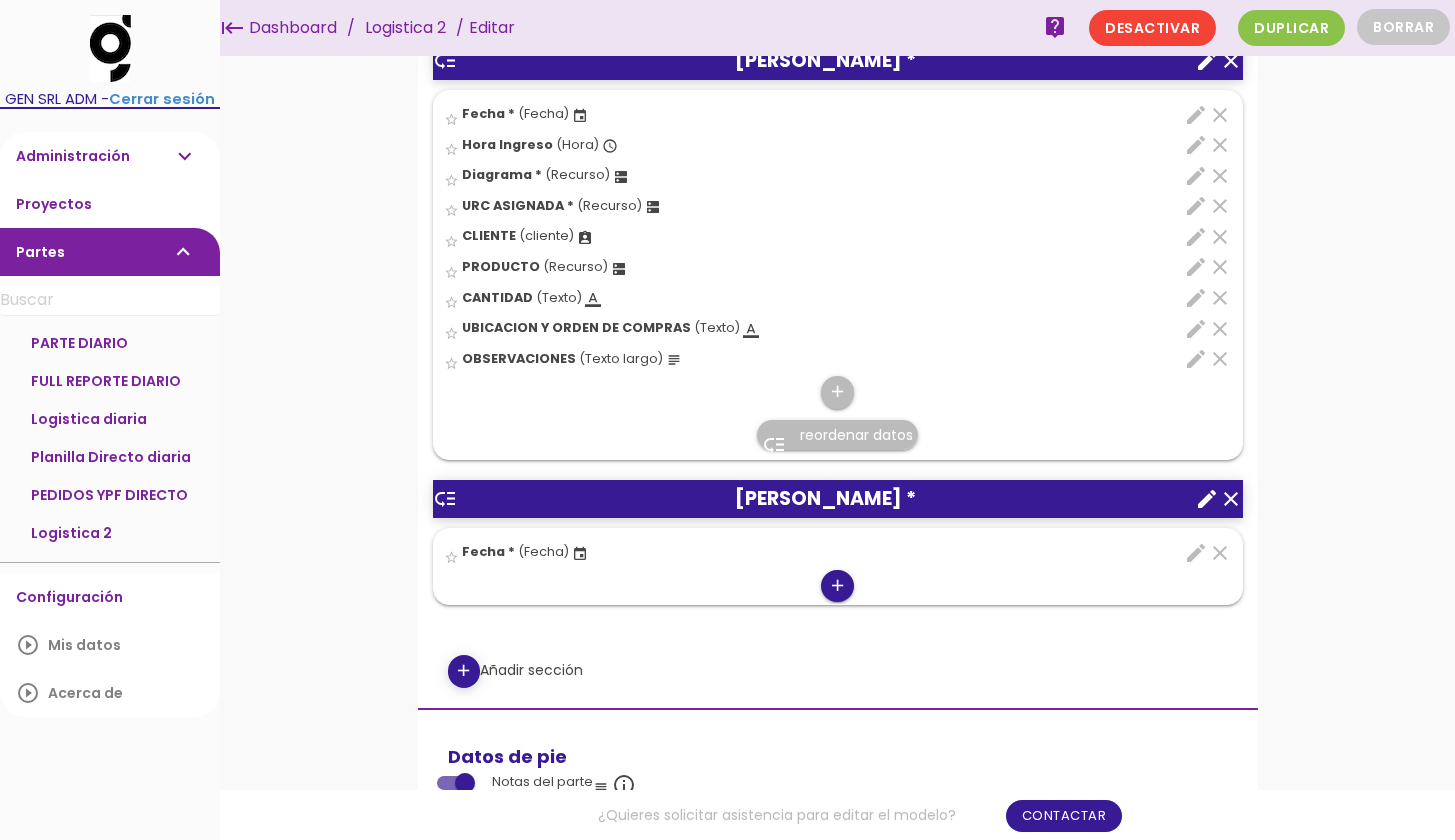 click on "add" at bounding box center (837, 586) 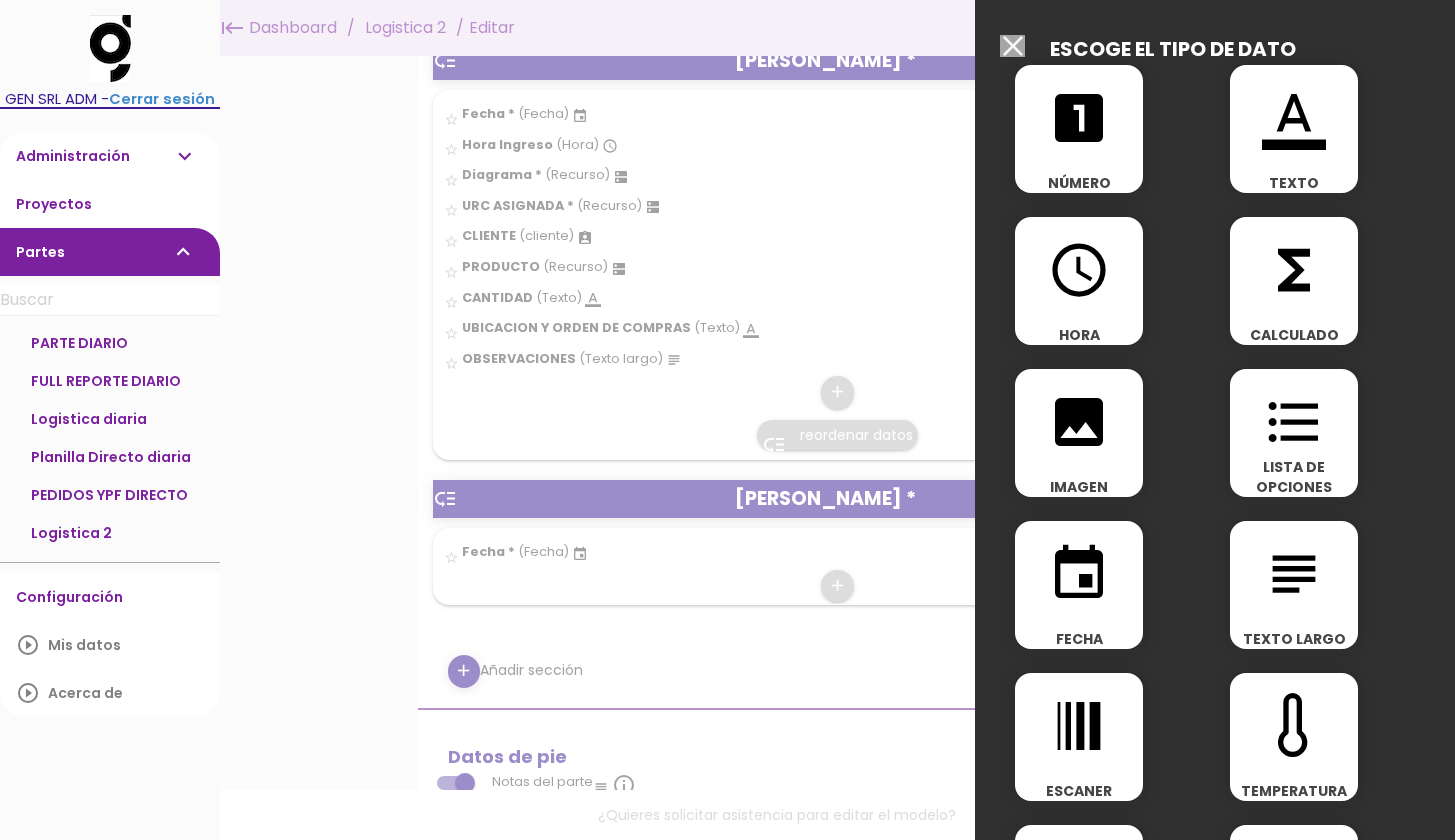 click on "access_time" at bounding box center (1079, 270) 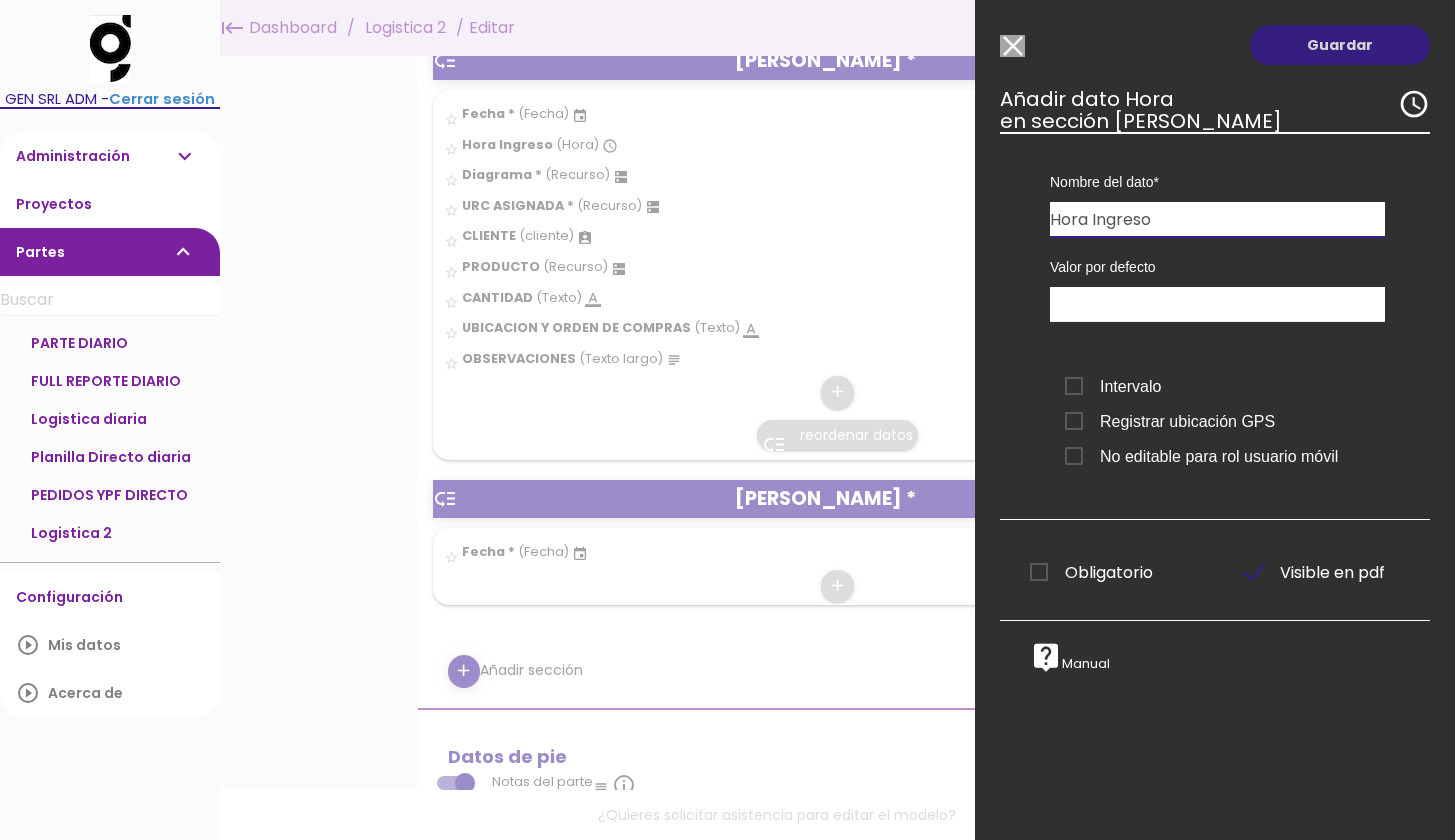 type on "Hora Ingreso" 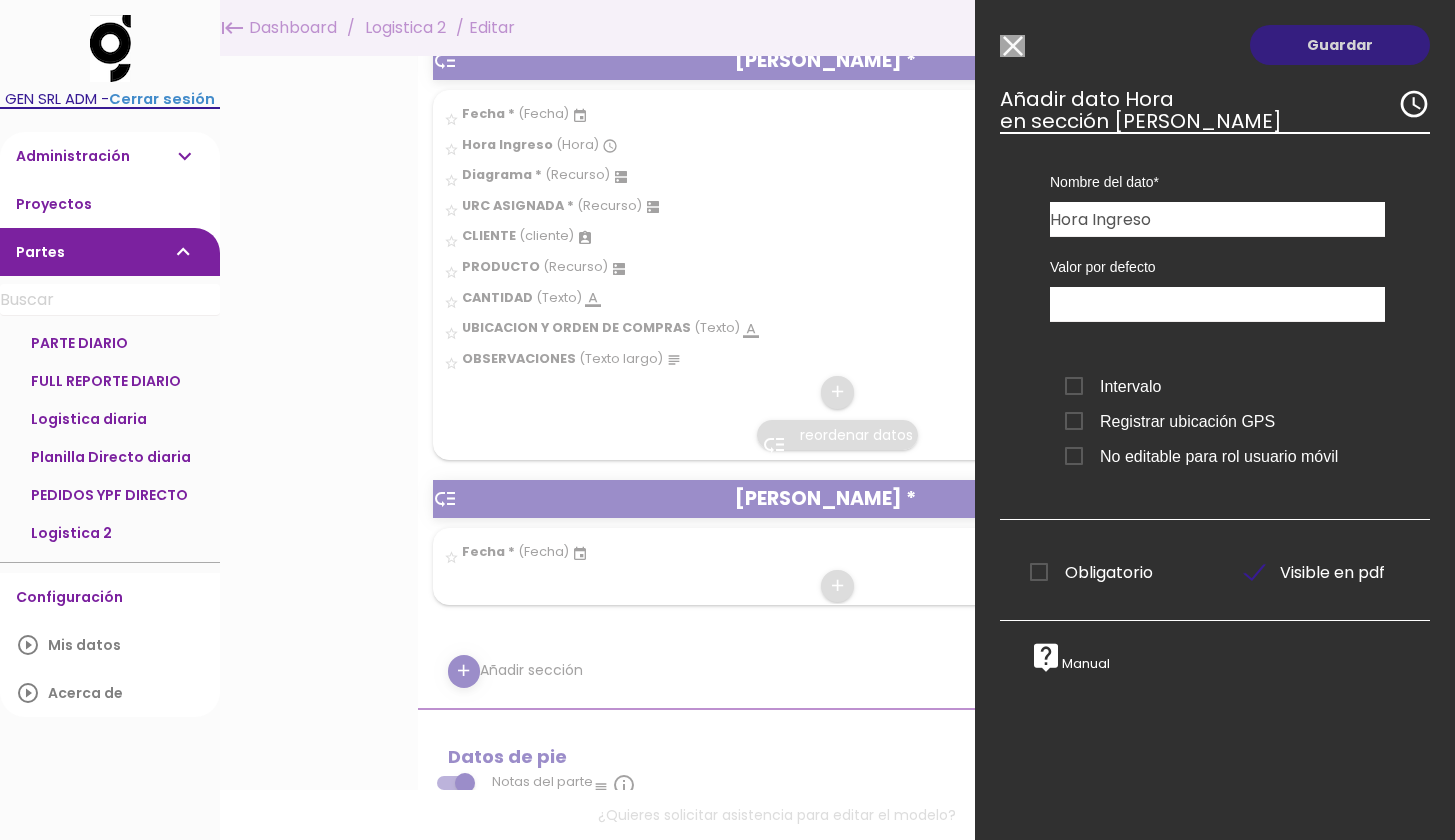 click on "Guardar" at bounding box center [1340, 45] 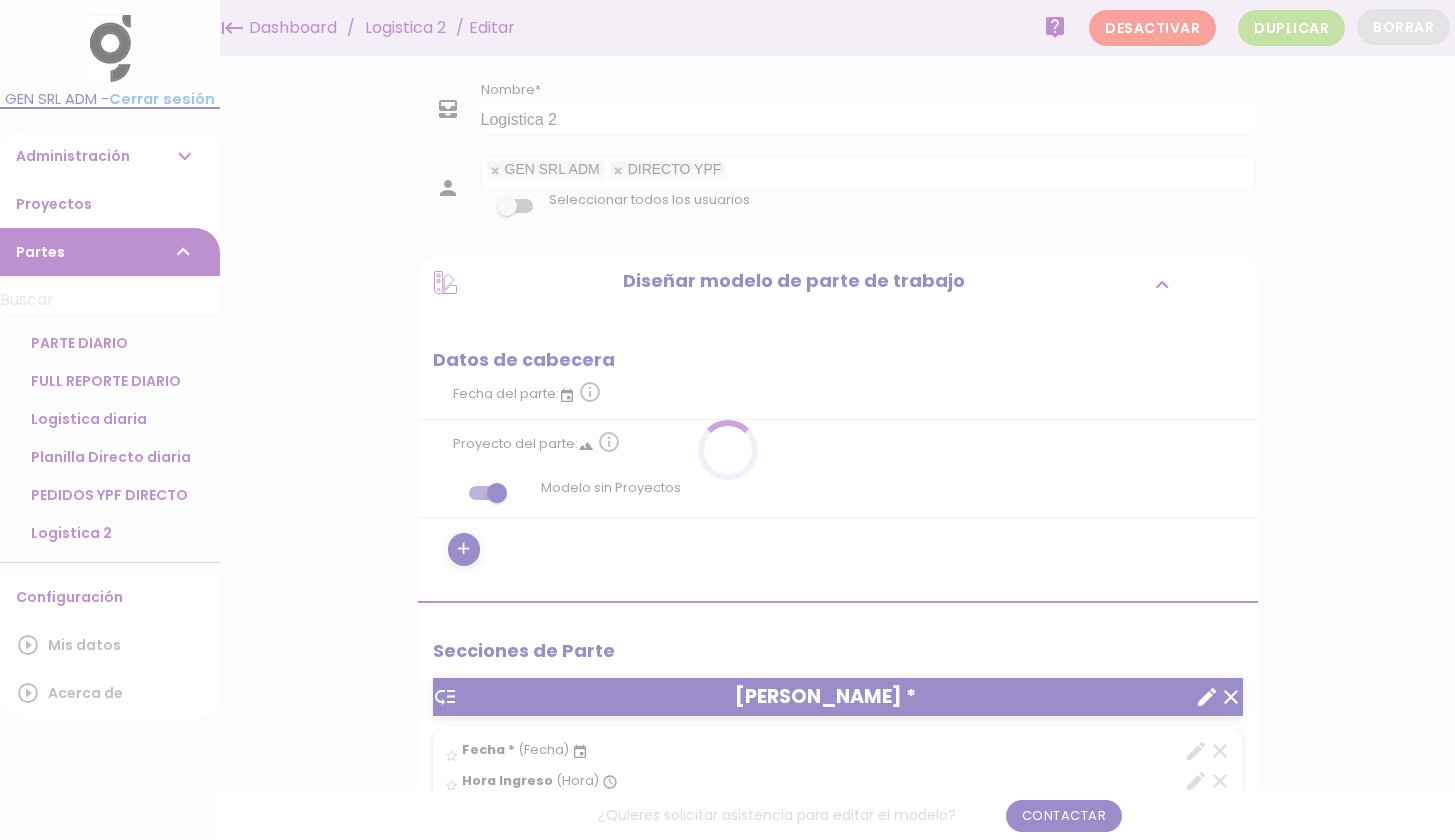 scroll, scrollTop: 0, scrollLeft: 0, axis: both 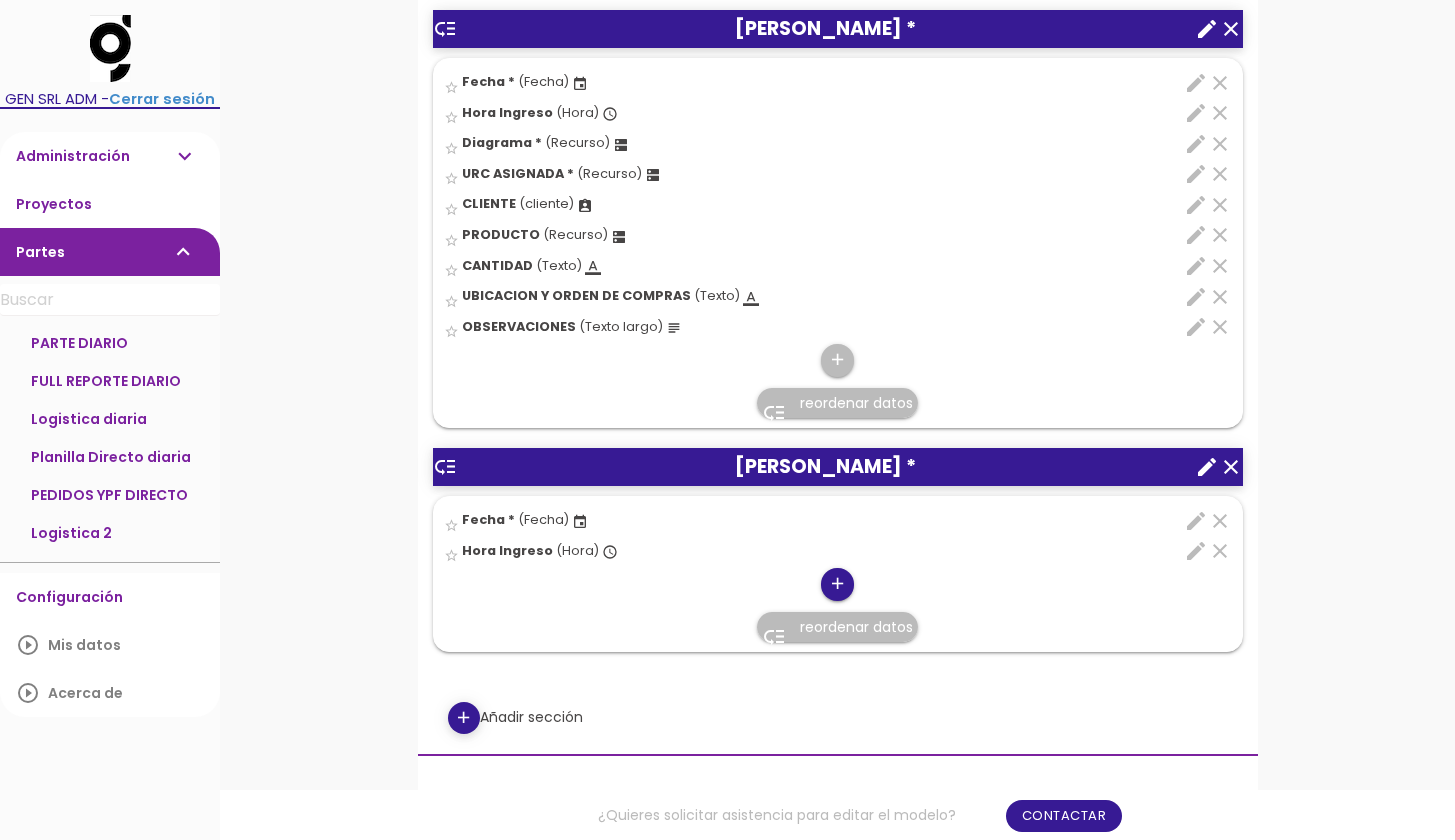 click on "add" at bounding box center [837, 584] 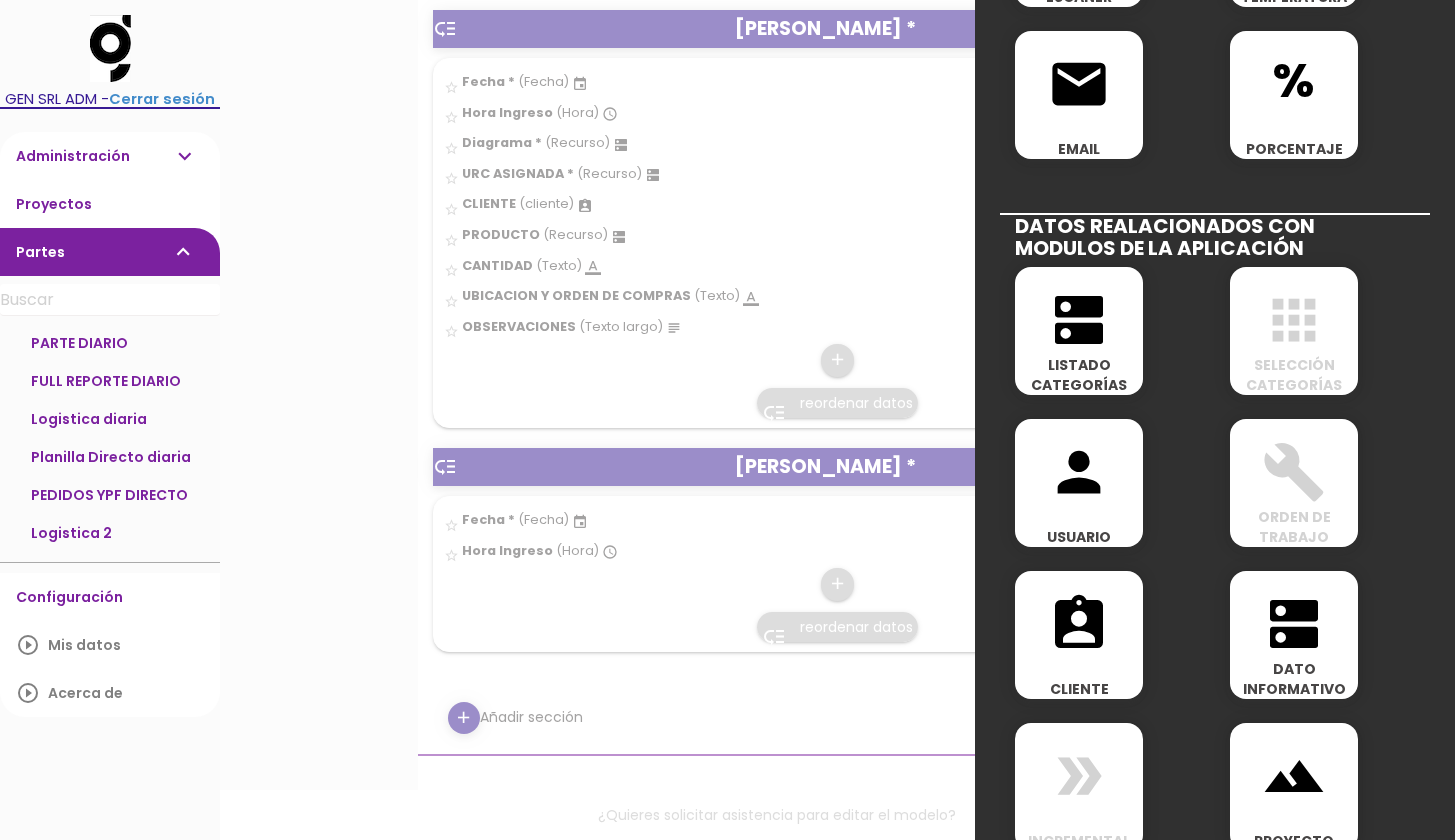 scroll, scrollTop: 794, scrollLeft: 0, axis: vertical 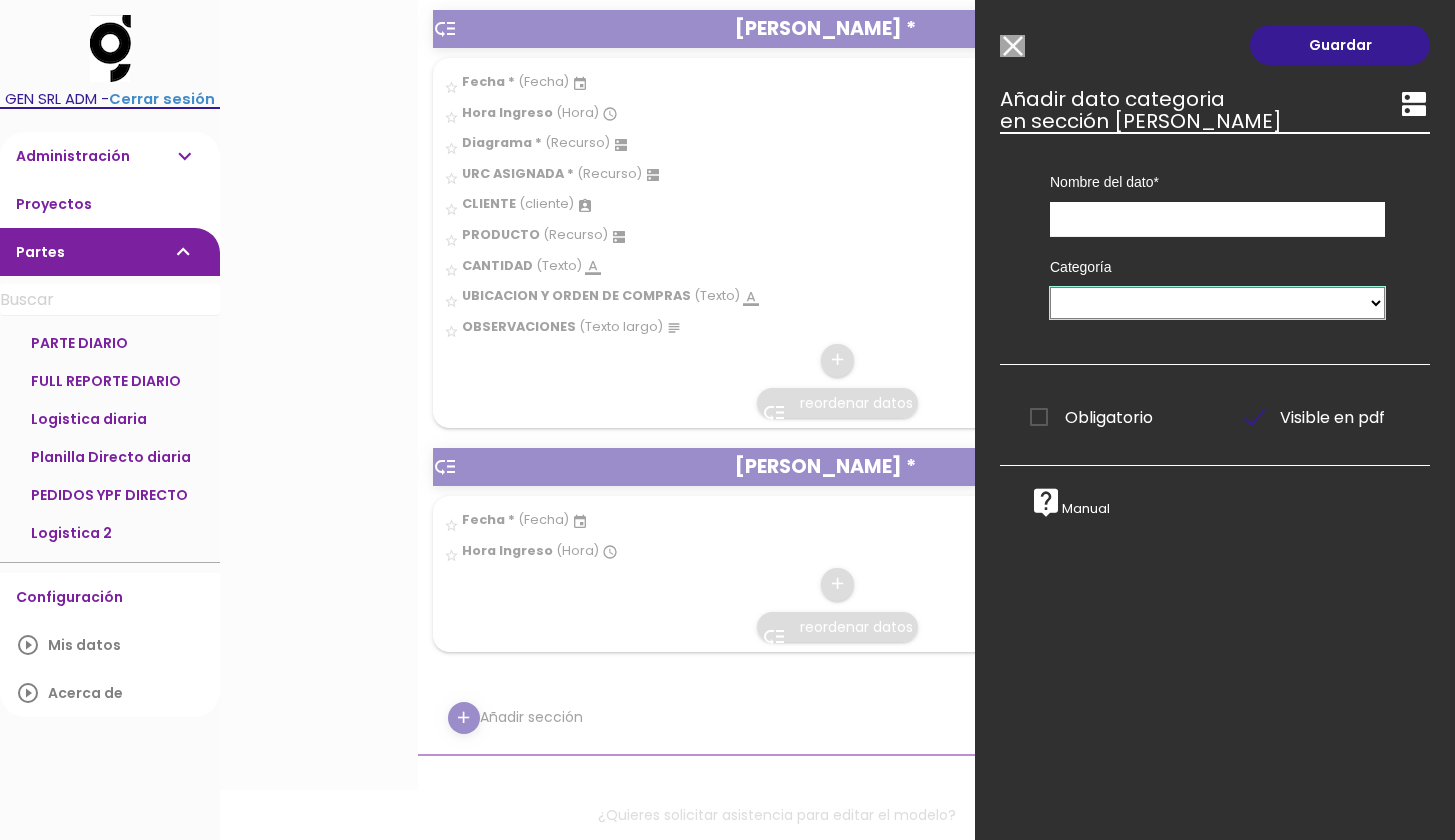 select on "73" 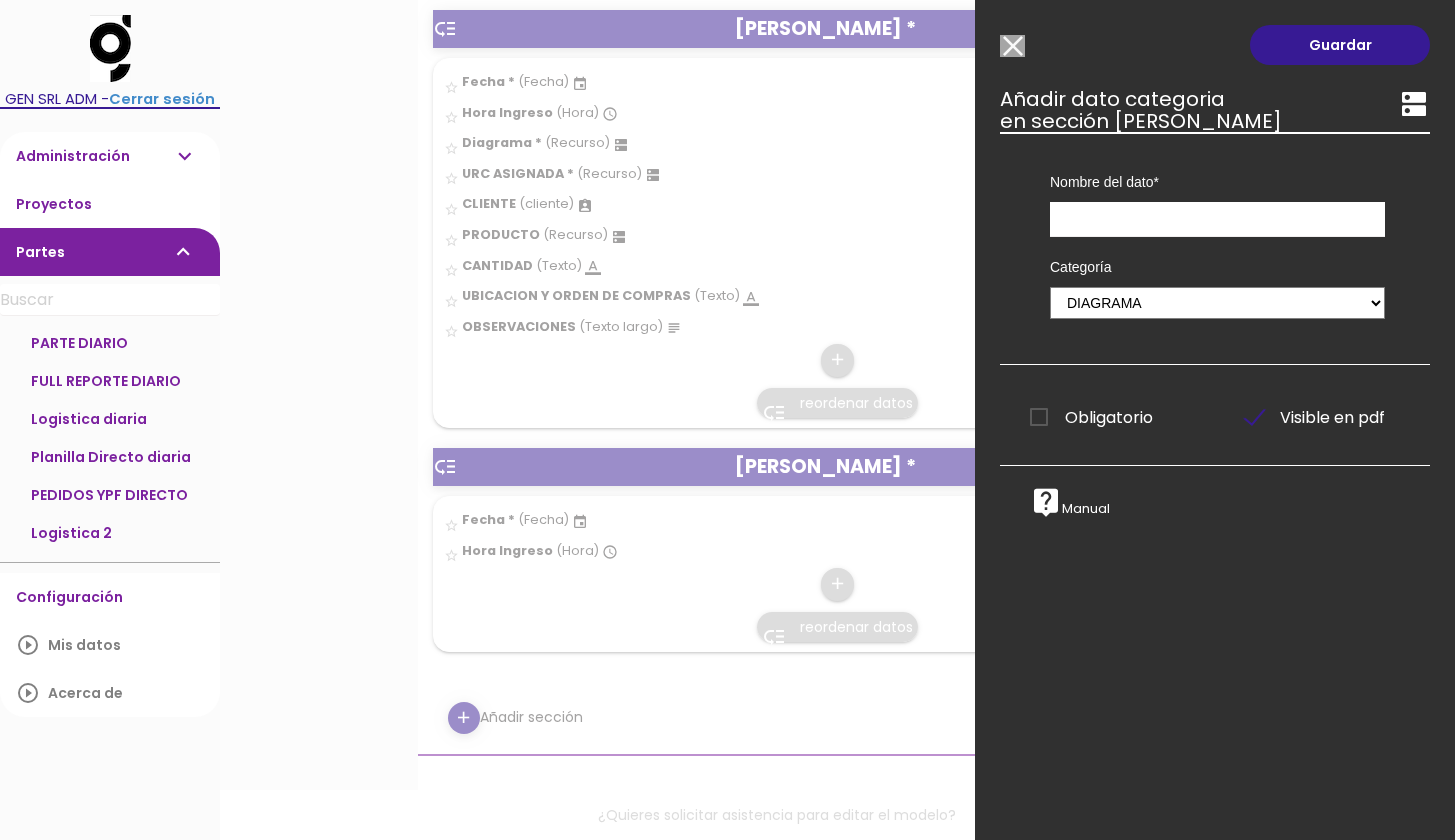 click on "menu
keyboard_tab Dashboard Logistica 2 Editar" at bounding box center [727, -248] 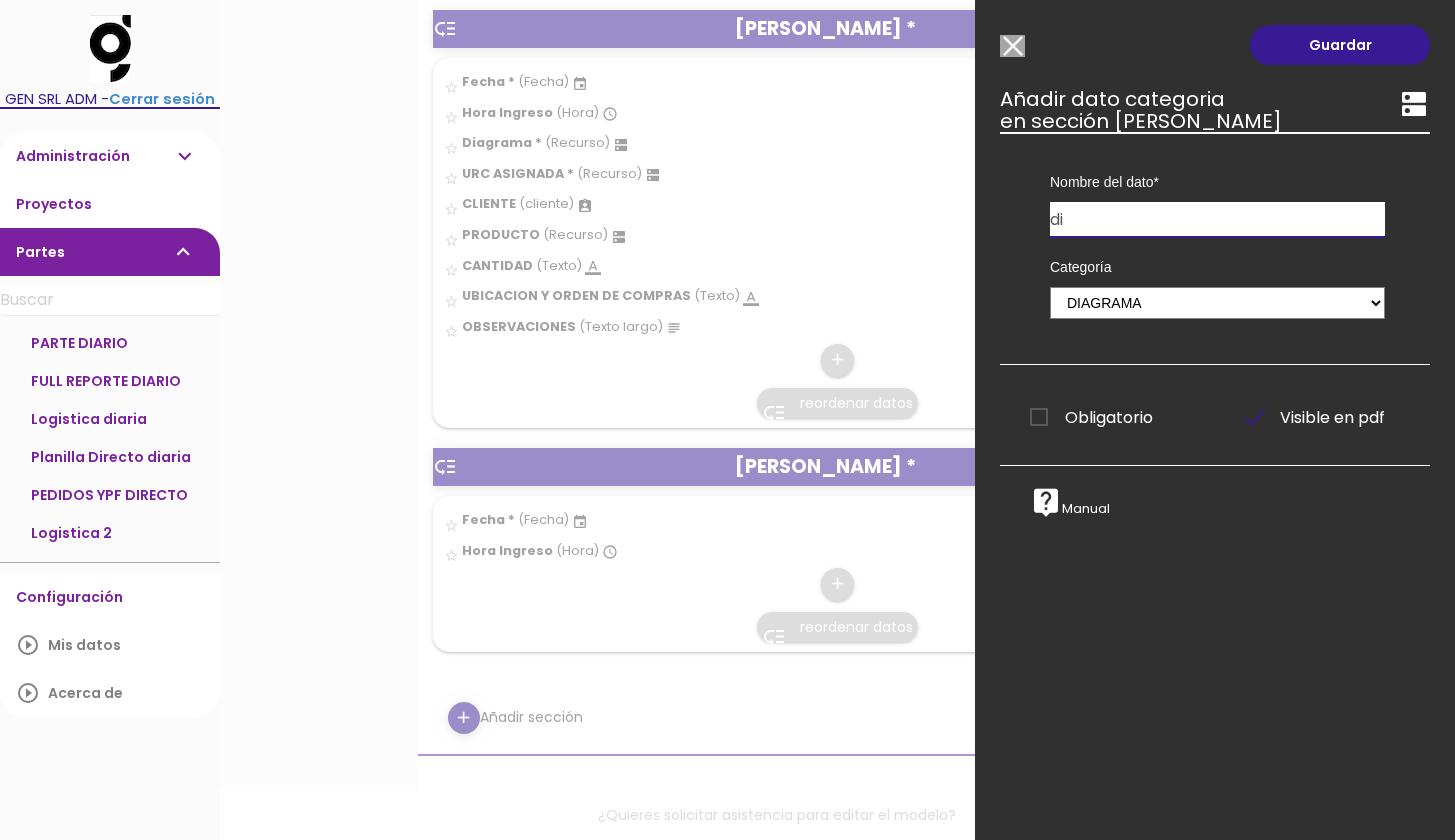 type on "d" 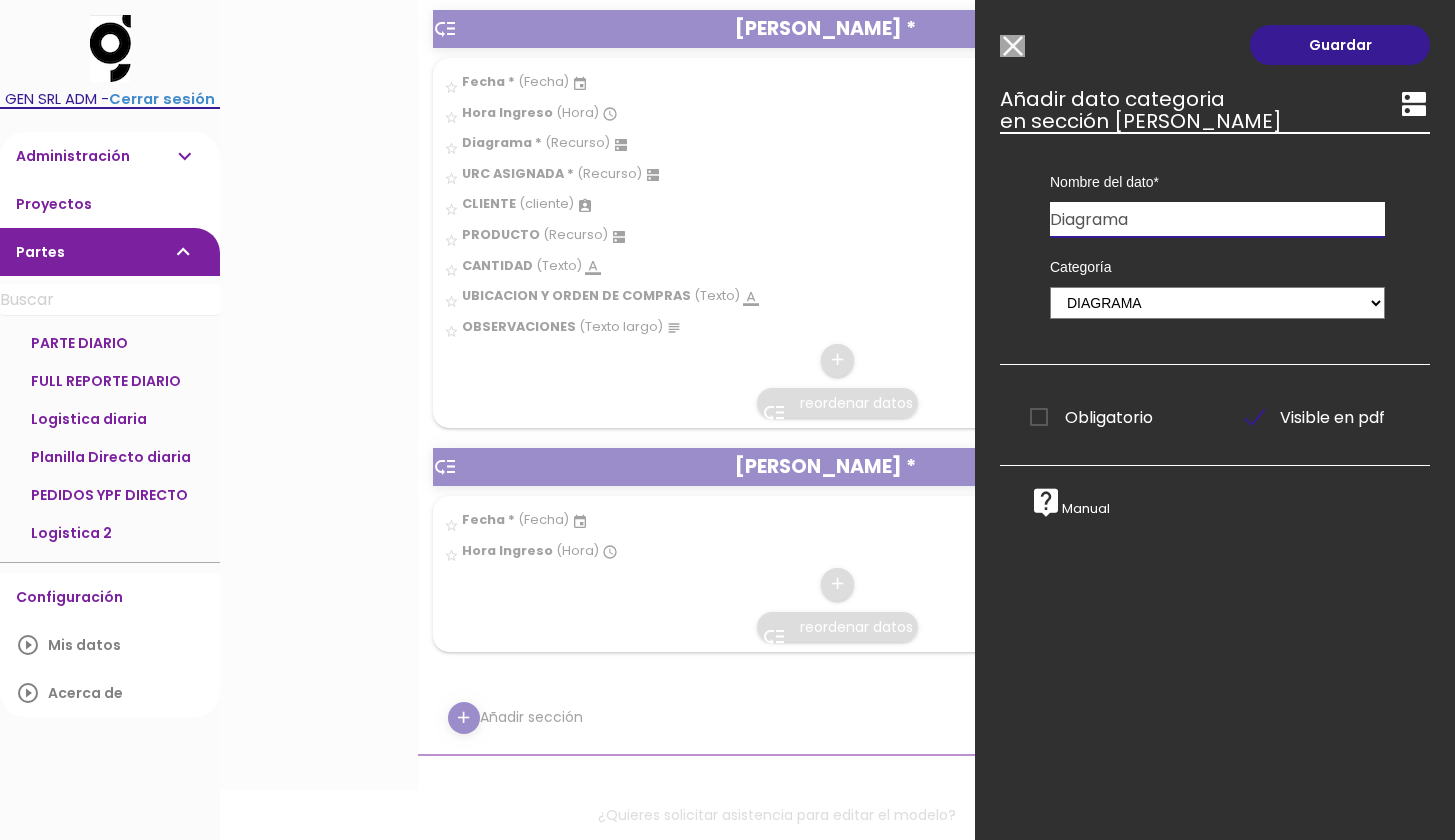 type on "Diagrama" 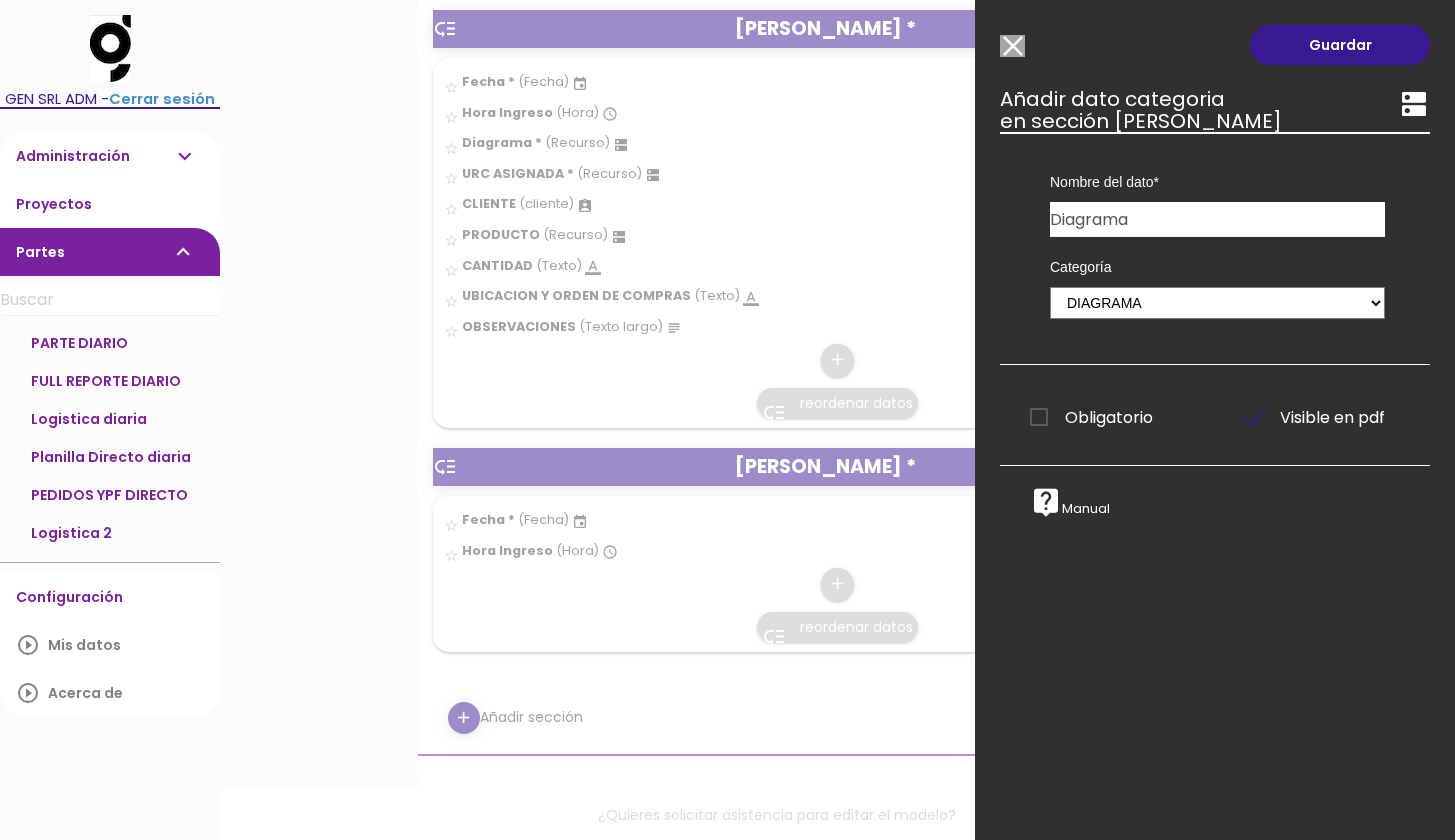 click on "Obligatorio" at bounding box center (1091, 417) 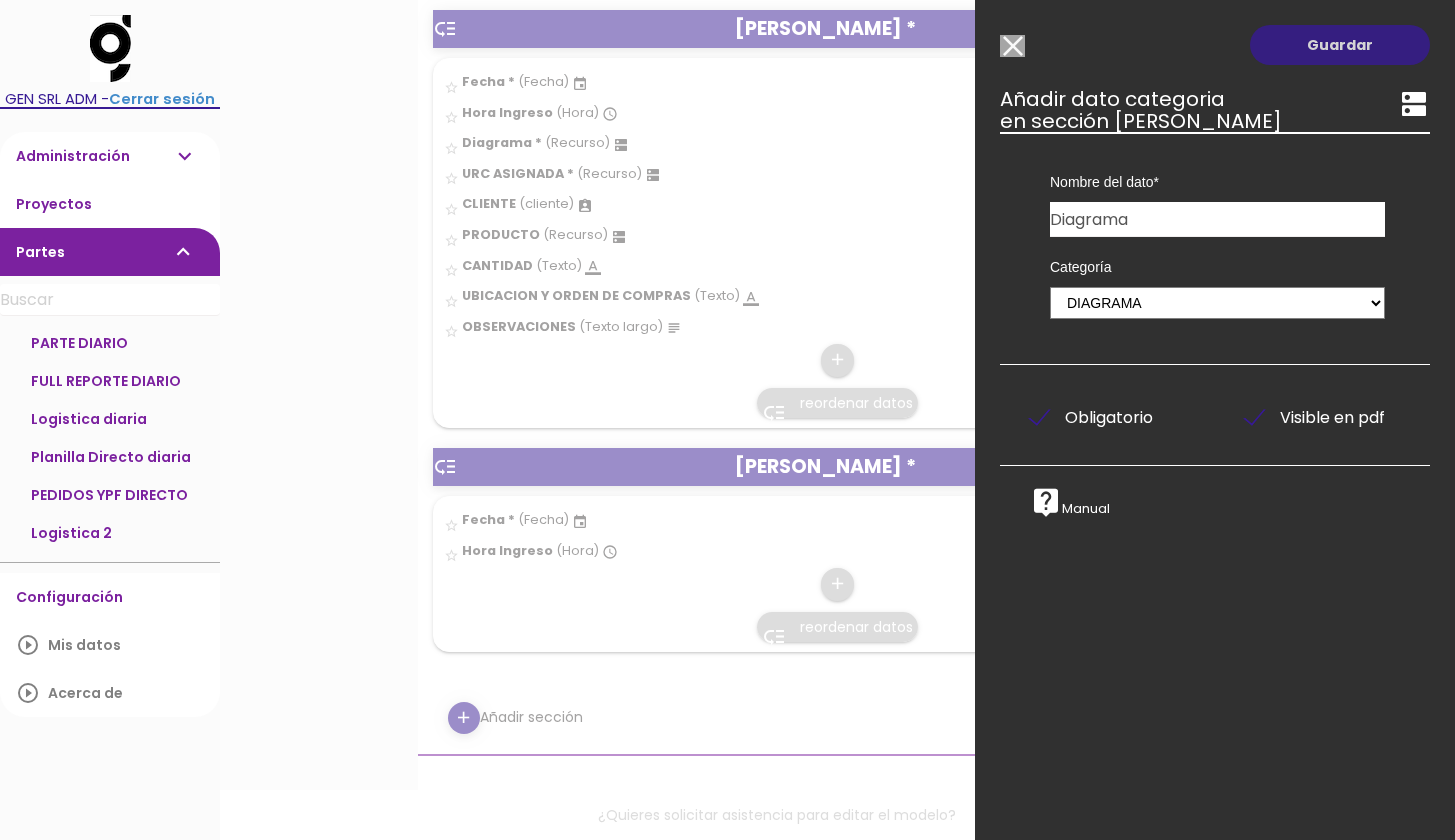 click on "Guardar" at bounding box center (1340, 45) 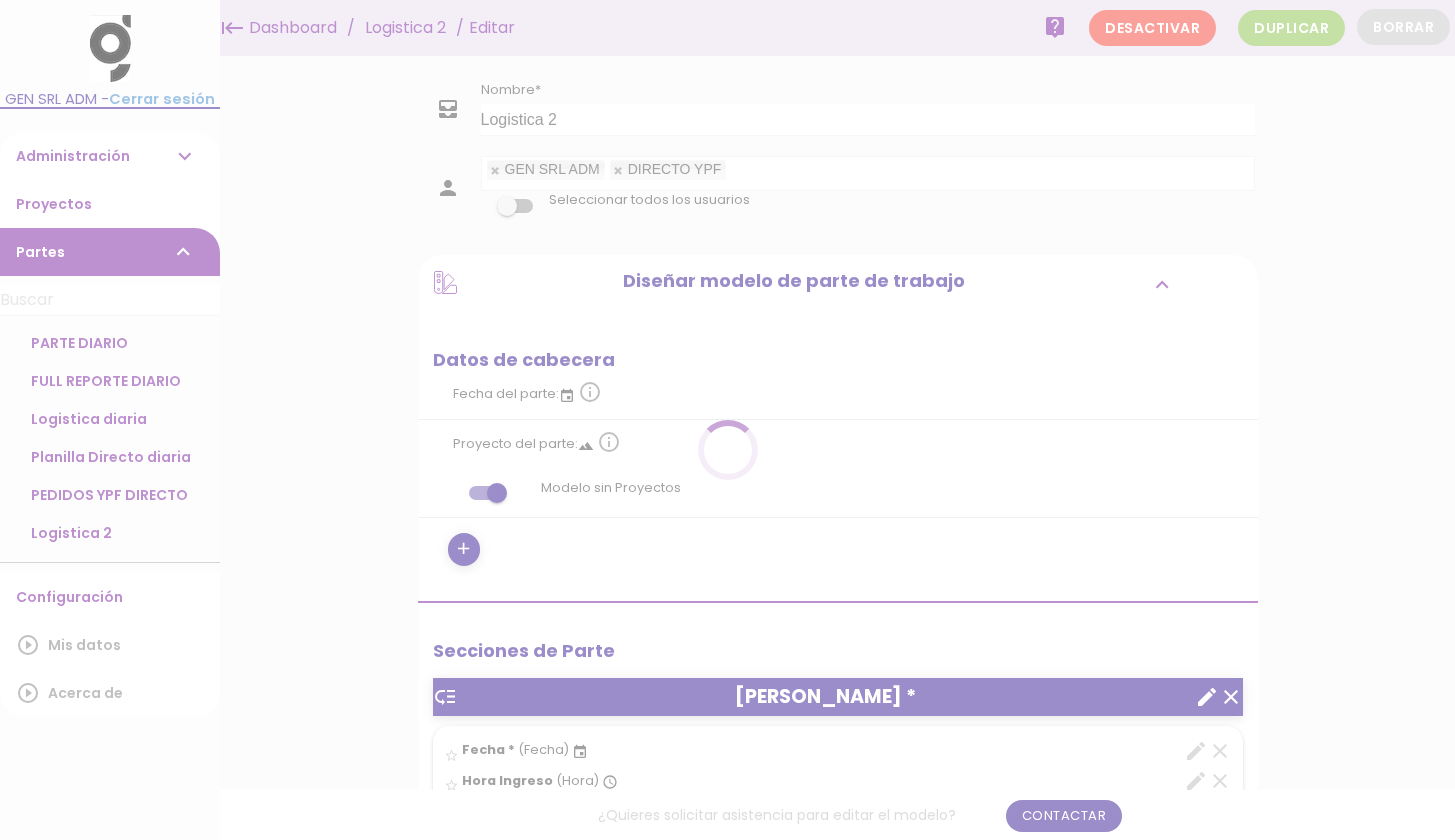scroll, scrollTop: 0, scrollLeft: 0, axis: both 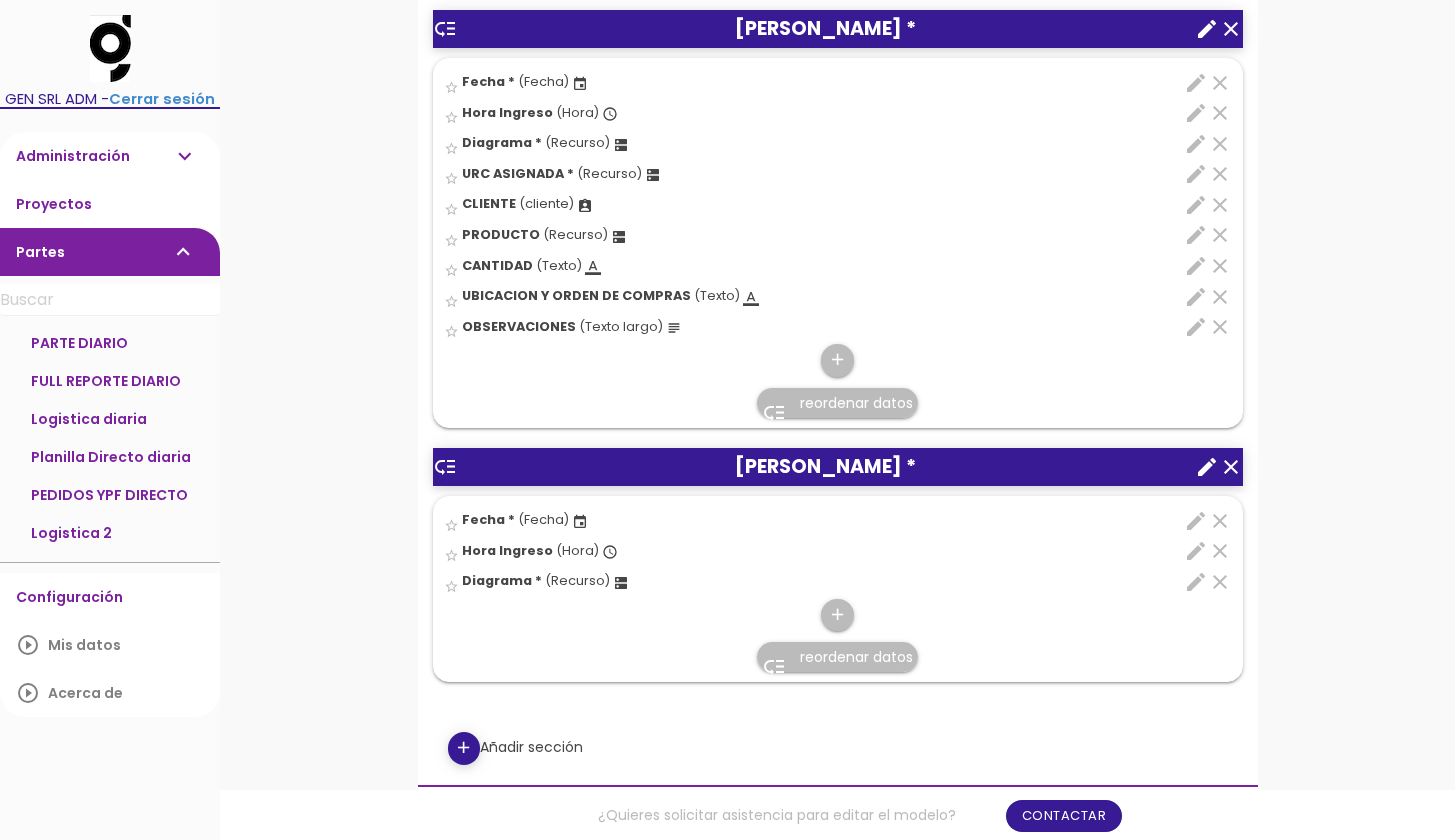 click on "reordenar datos" at bounding box center (856, 657) 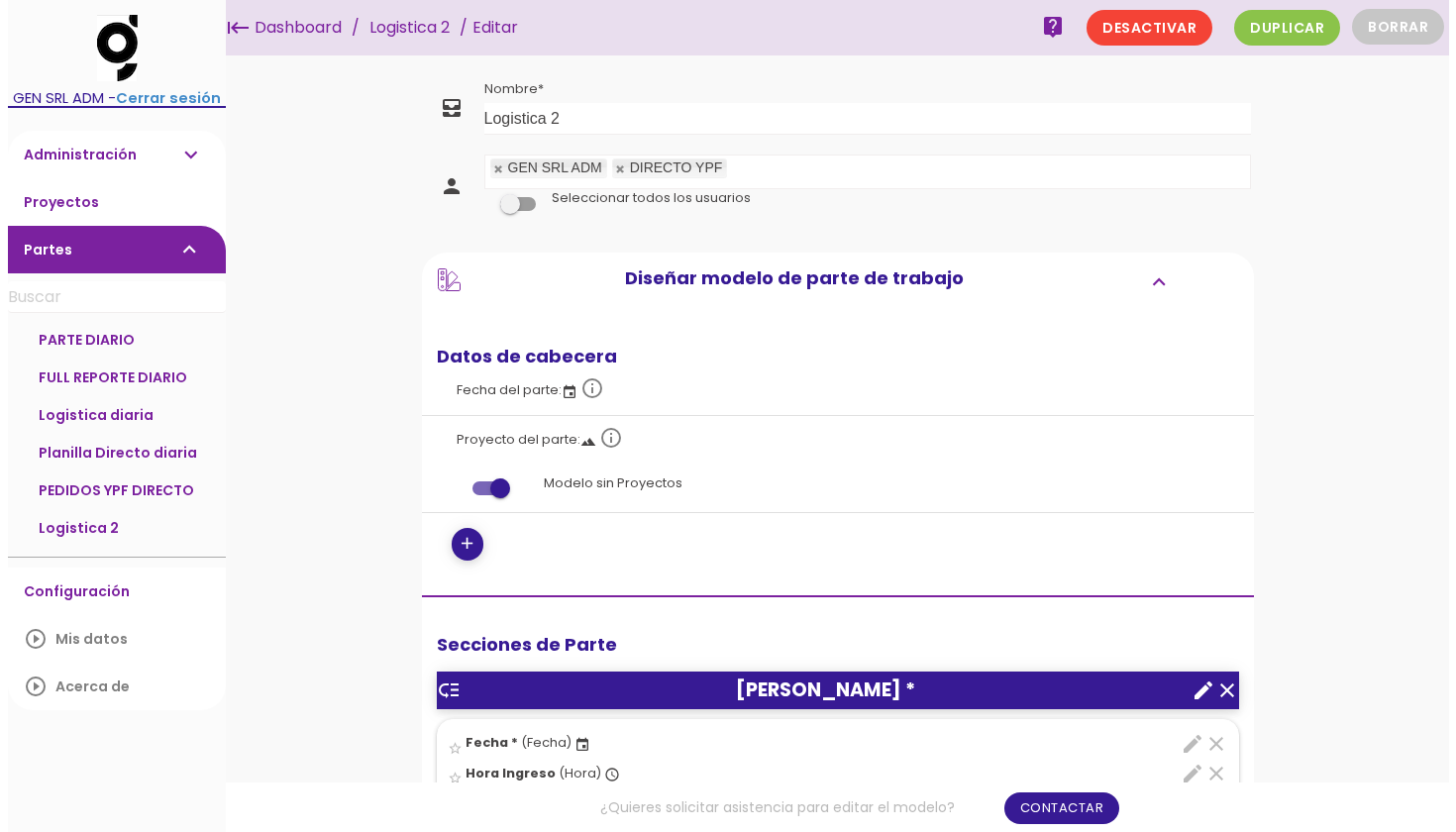 scroll, scrollTop: 0, scrollLeft: 0, axis: both 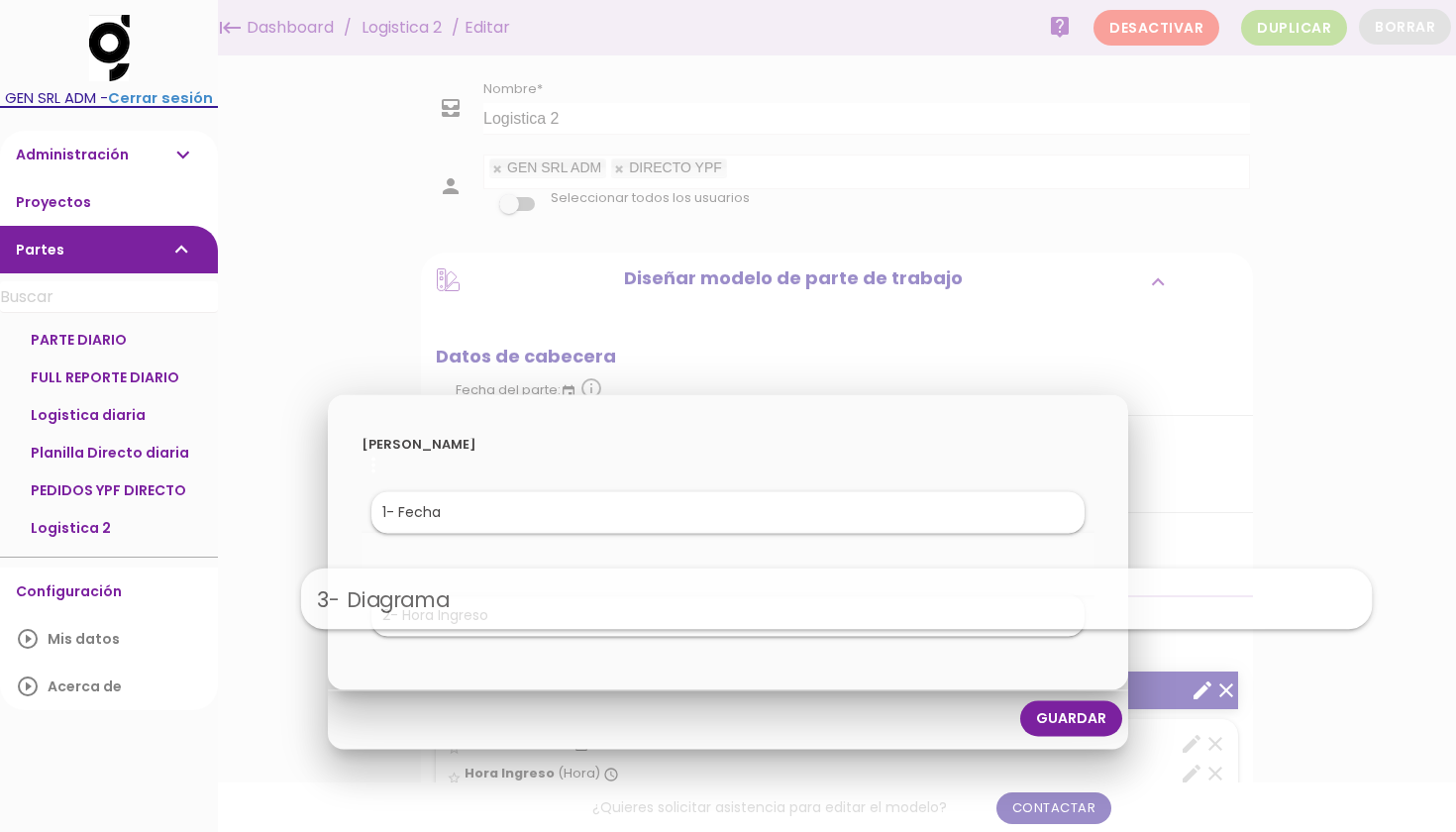 drag, startPoint x: 752, startPoint y: 680, endPoint x: 860, endPoint y: 609, distance: 129.24782 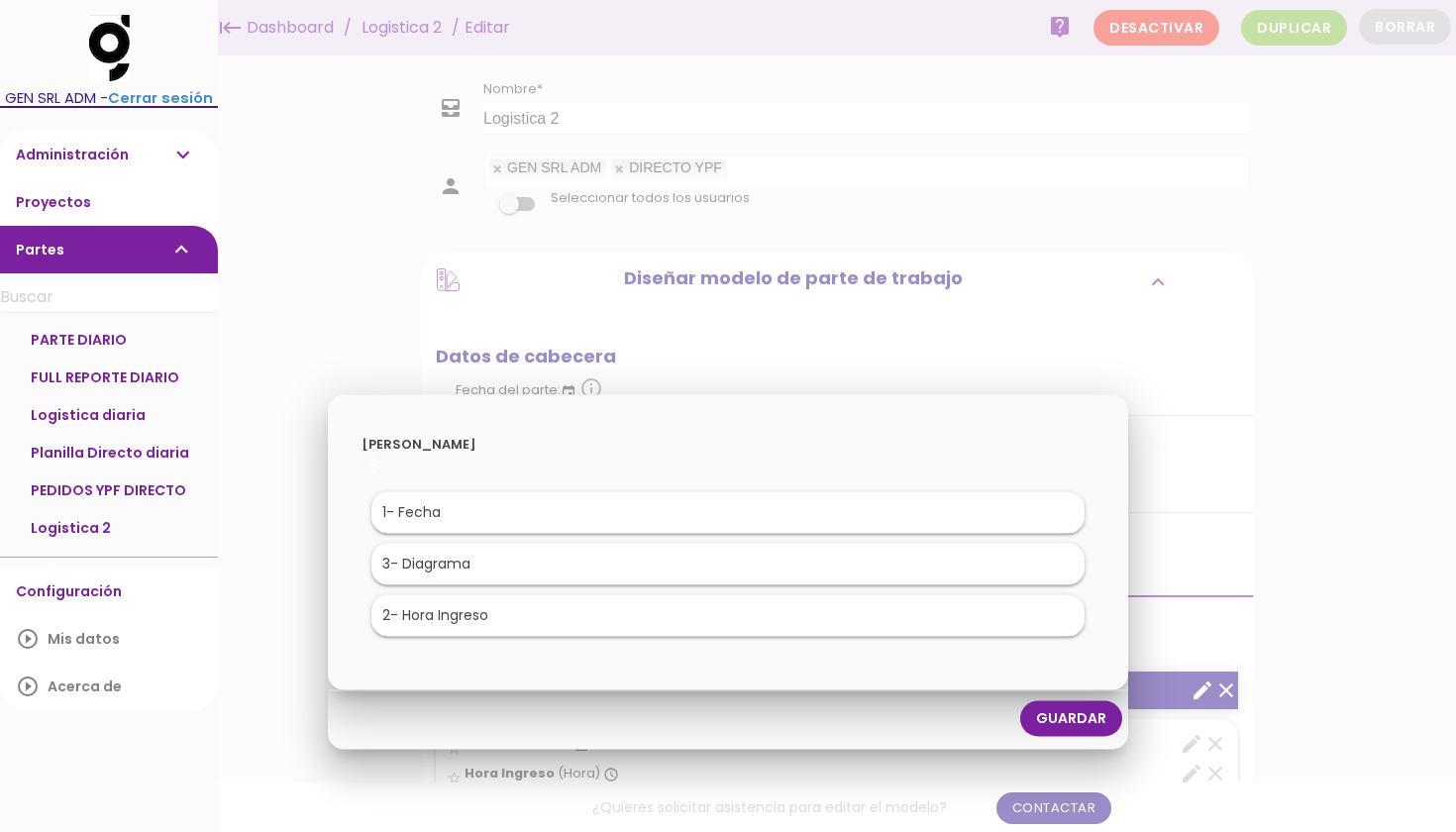 click on "Guardar" at bounding box center (1071, 718) 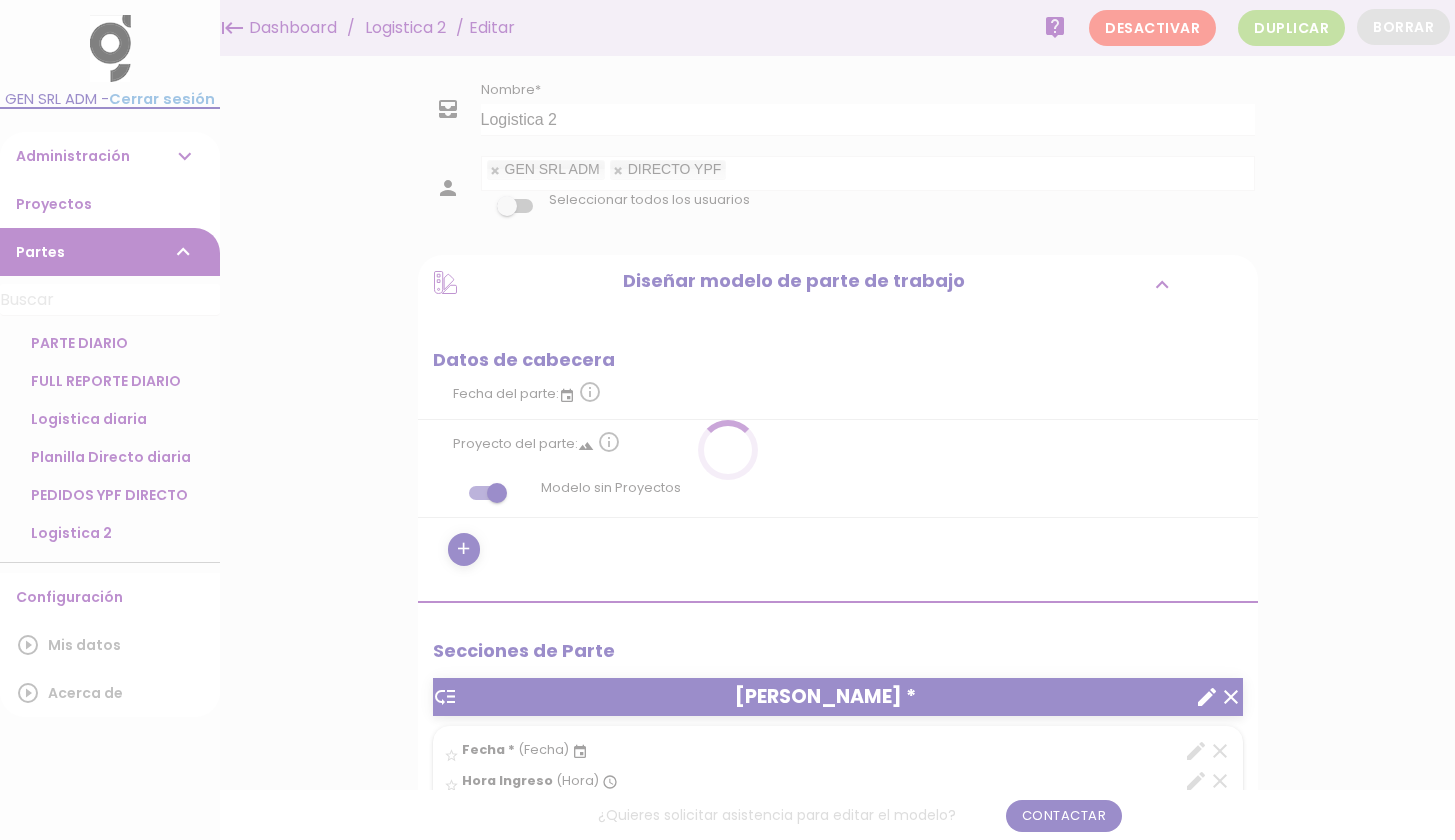 scroll, scrollTop: 0, scrollLeft: 0, axis: both 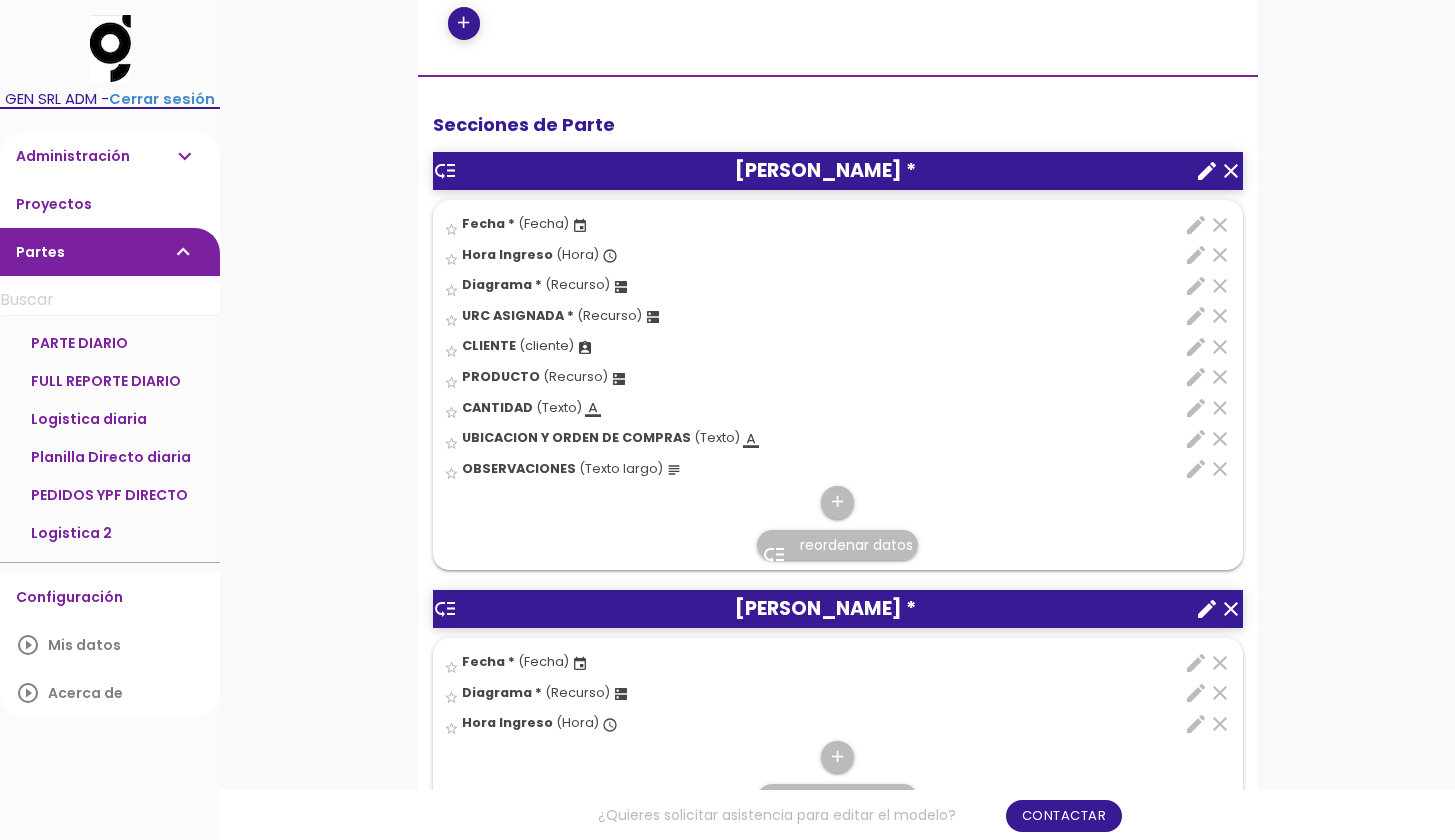 click on "low_priority   reordenar datos" at bounding box center (837, 545) 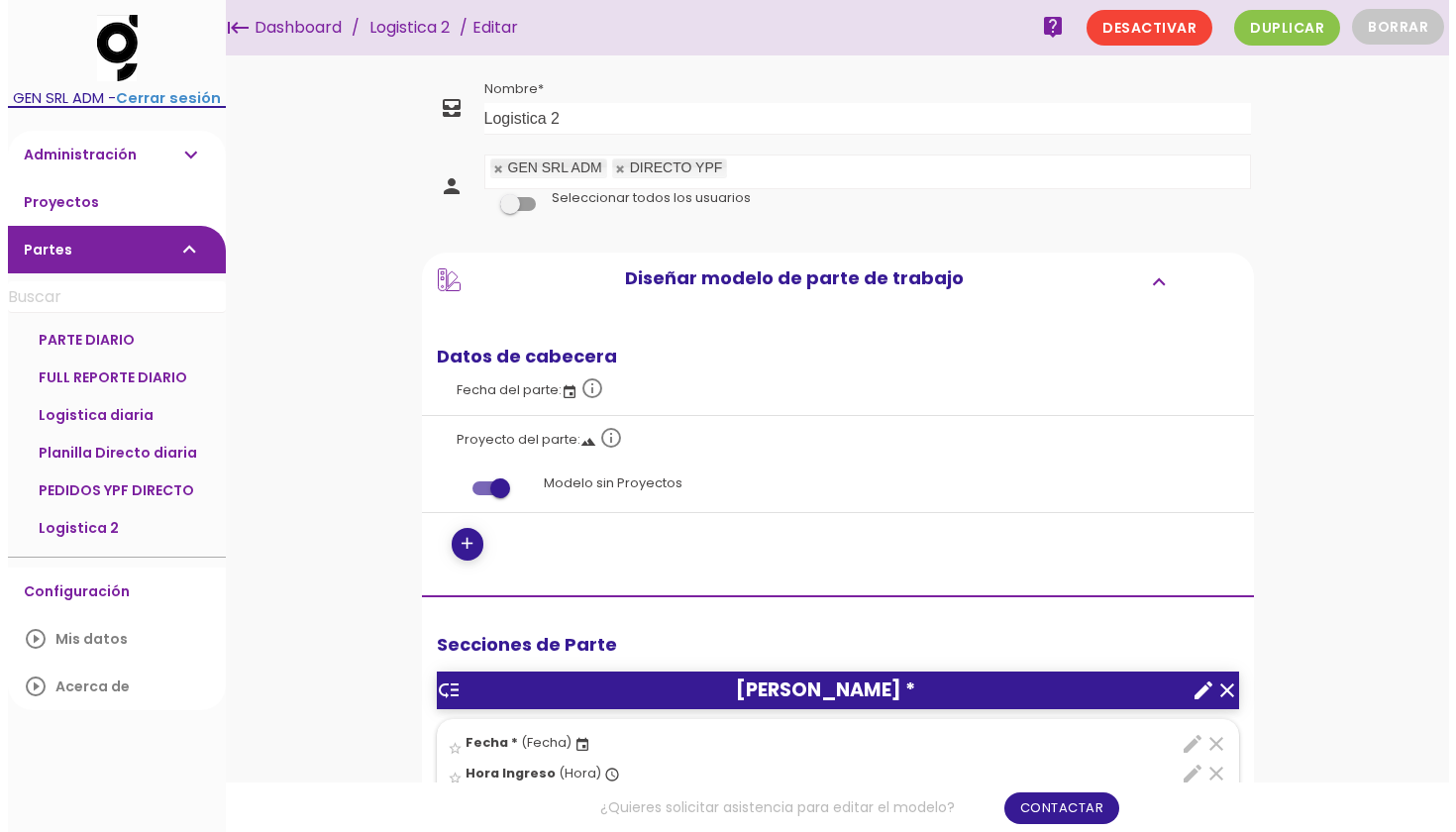 scroll, scrollTop: 0, scrollLeft: 0, axis: both 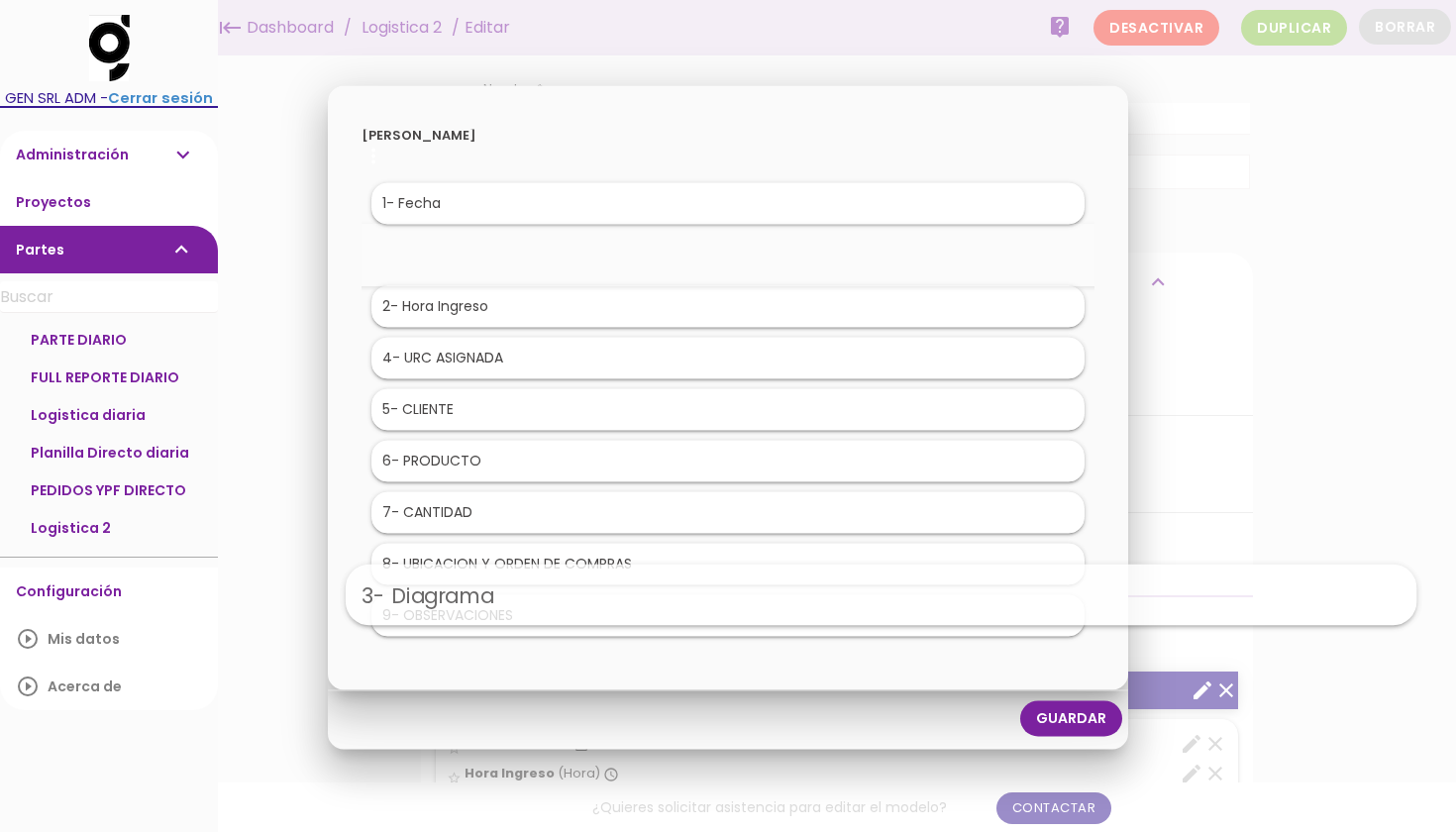 drag, startPoint x: 627, startPoint y: 670, endPoint x: 777, endPoint y: 606, distance: 163.0828 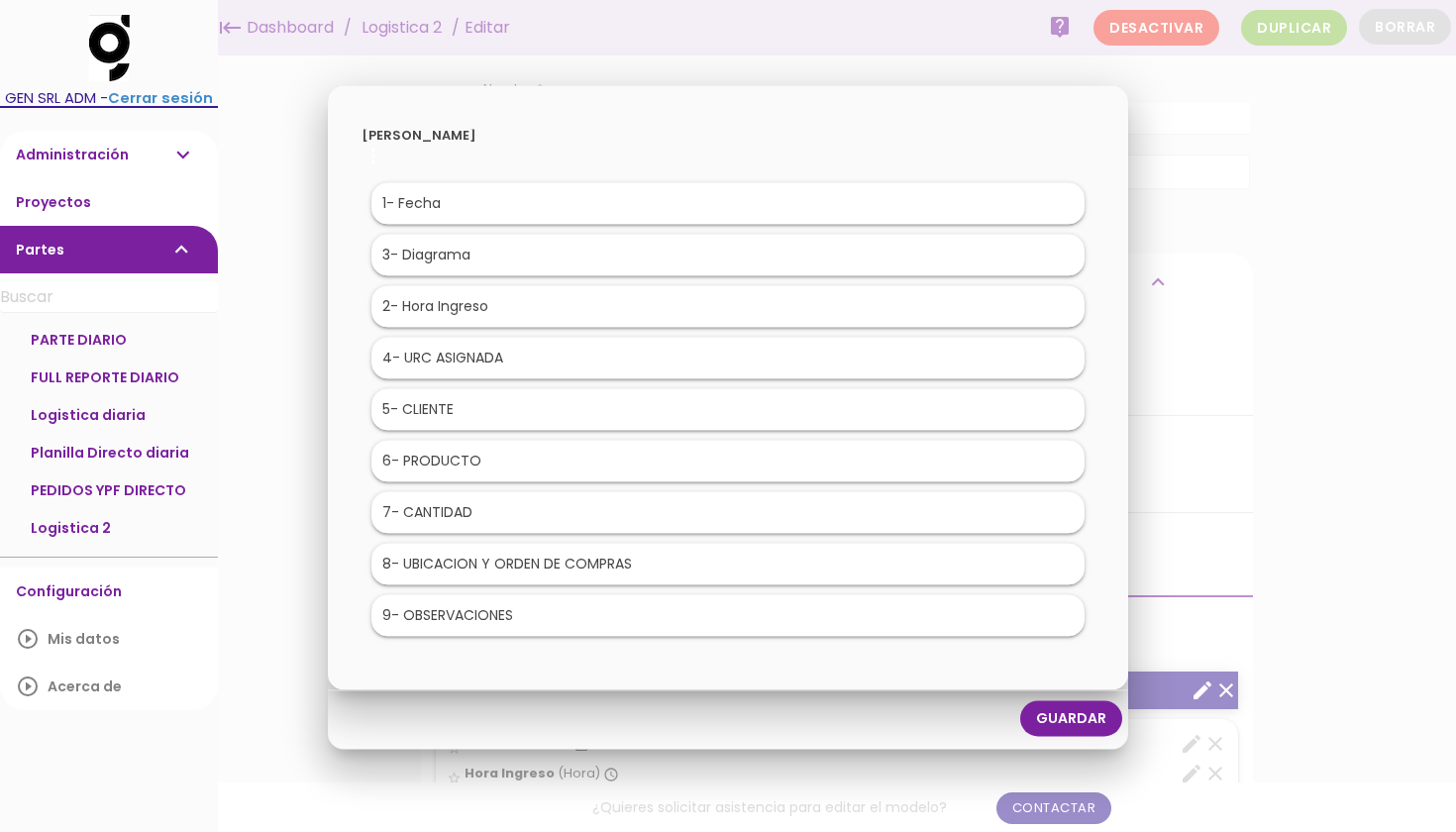 click on "Guardar" at bounding box center (1071, 718) 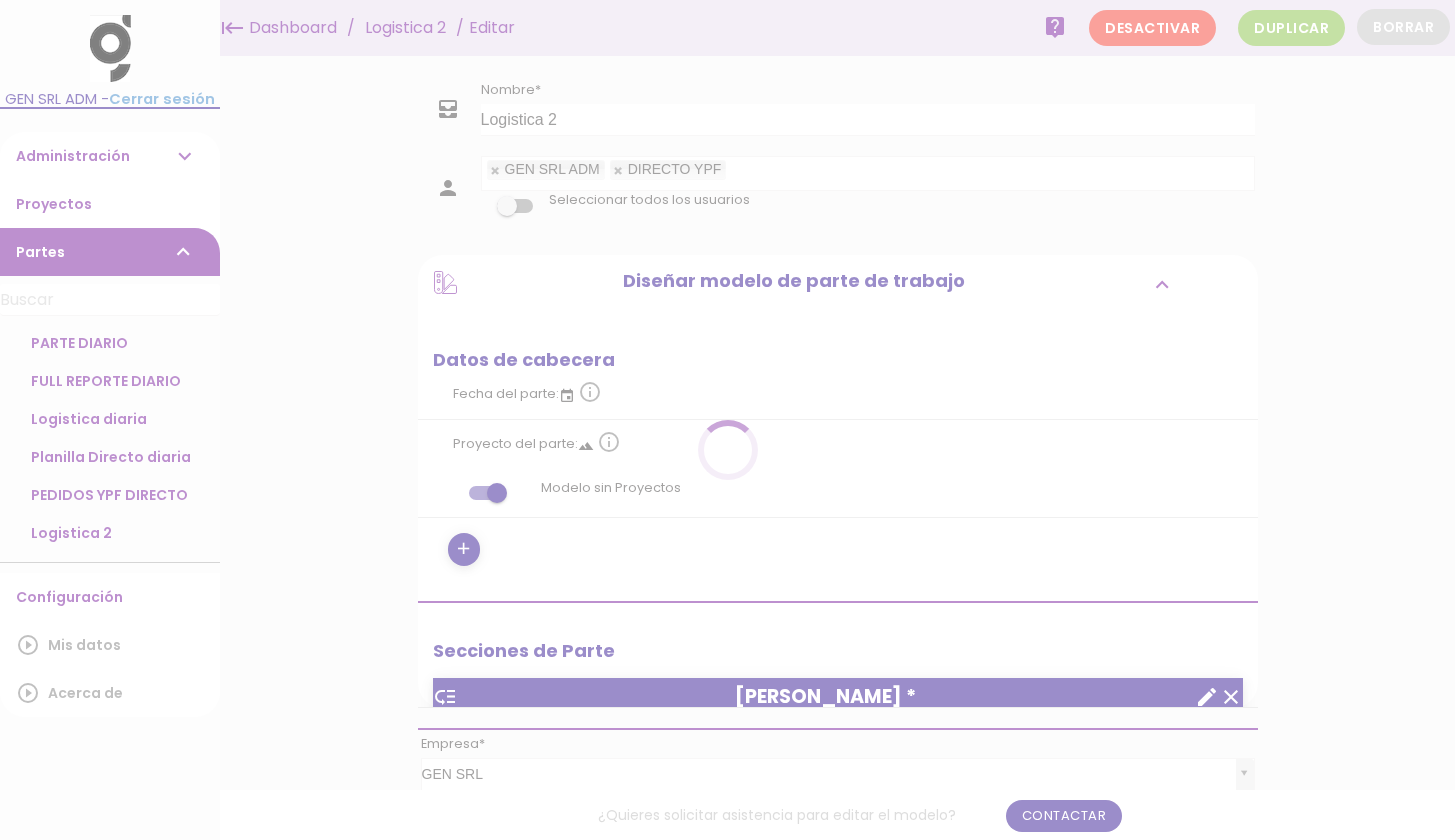 scroll, scrollTop: 0, scrollLeft: 0, axis: both 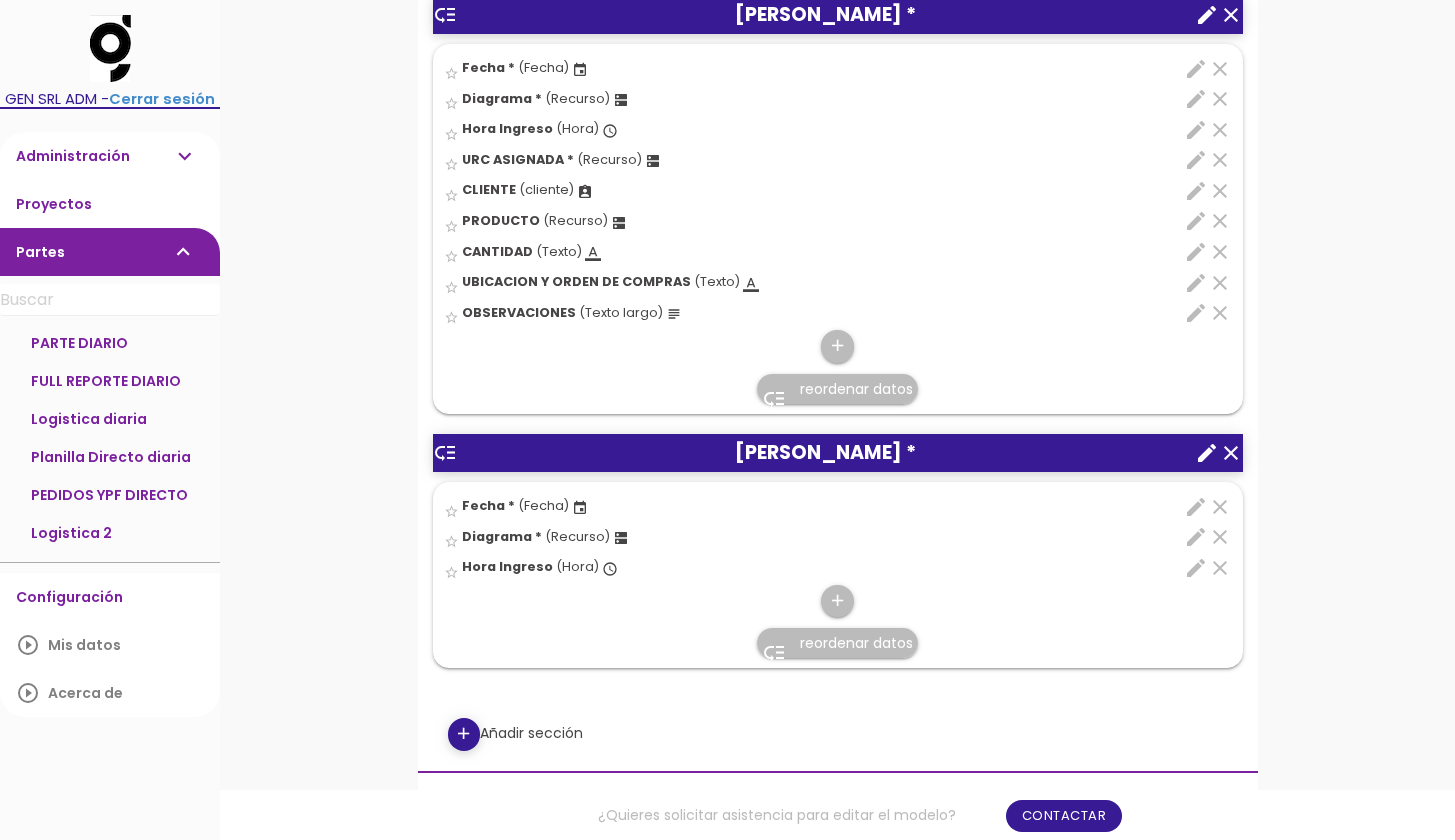 click on "edit" at bounding box center (1196, 160) 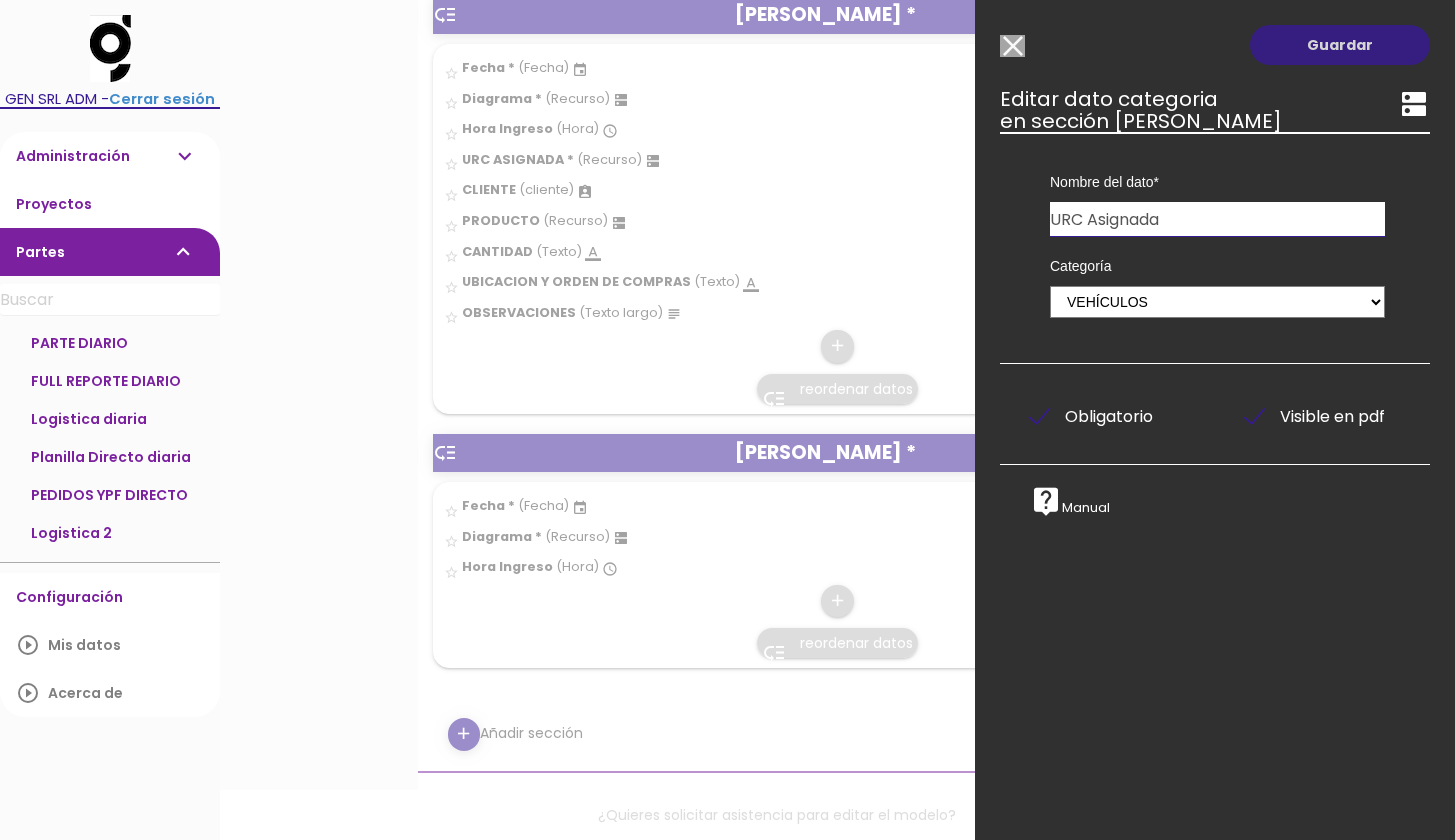 type on "URC Asignada" 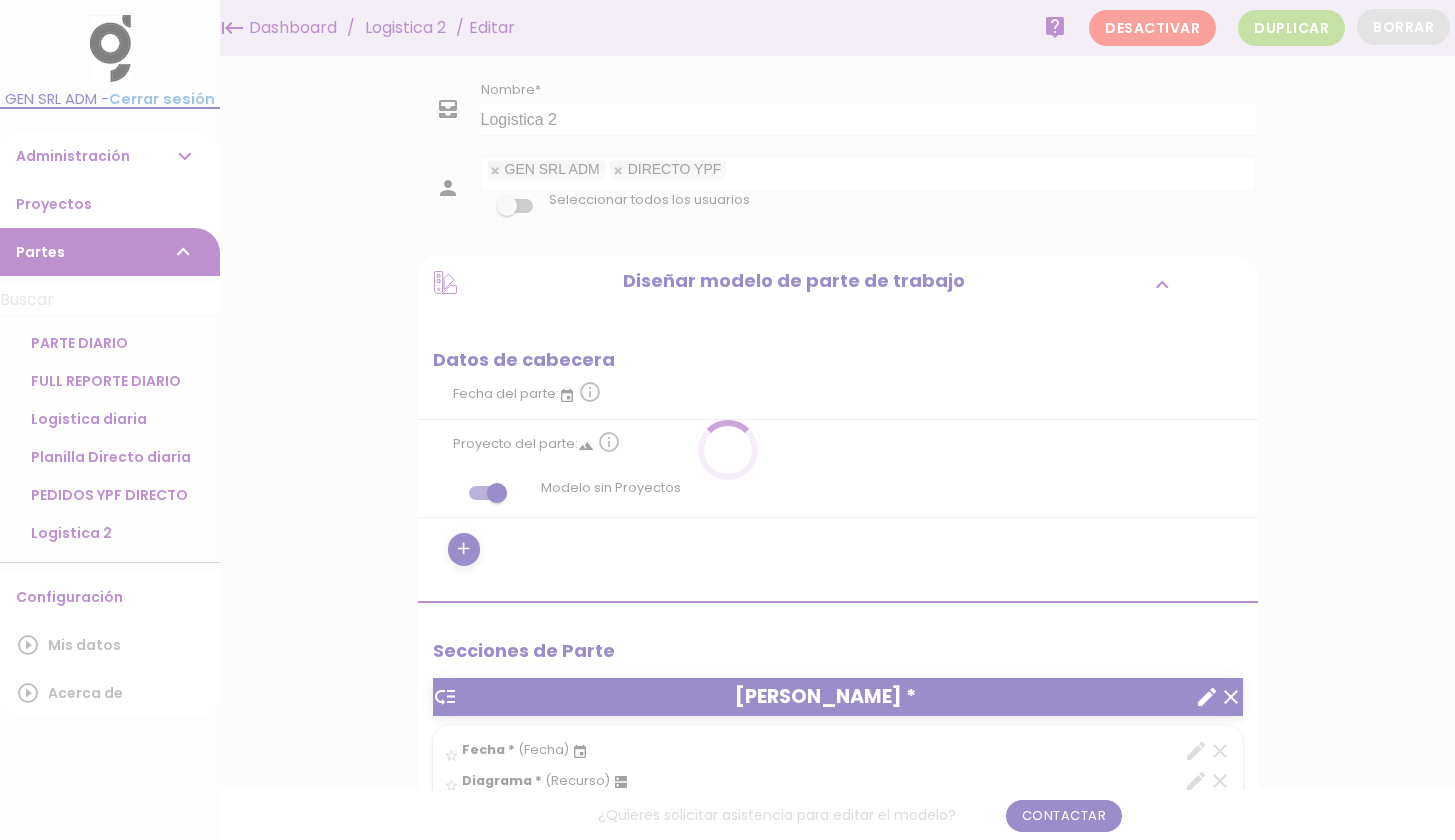 scroll, scrollTop: 0, scrollLeft: 0, axis: both 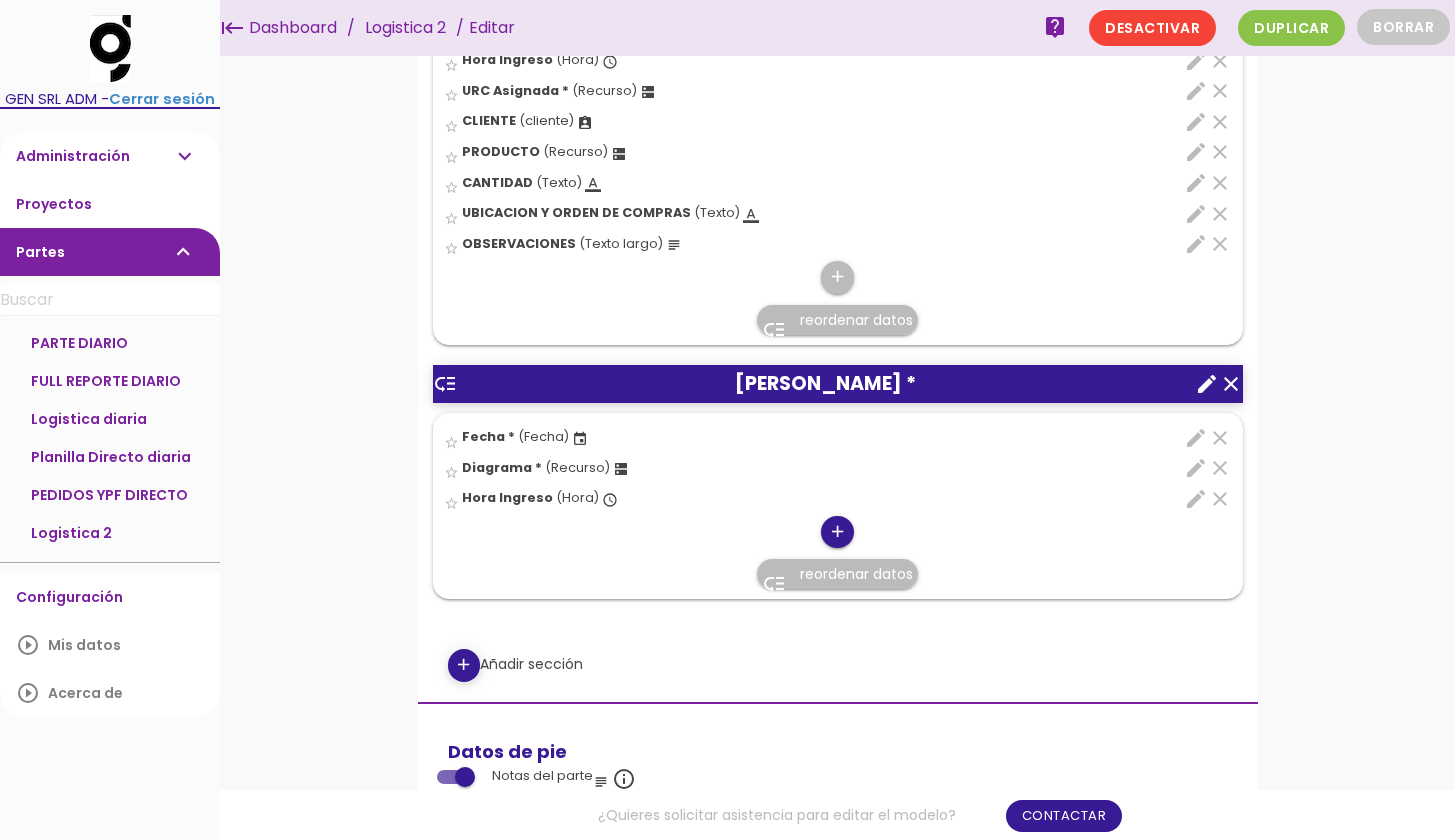 click on "add" at bounding box center (837, 532) 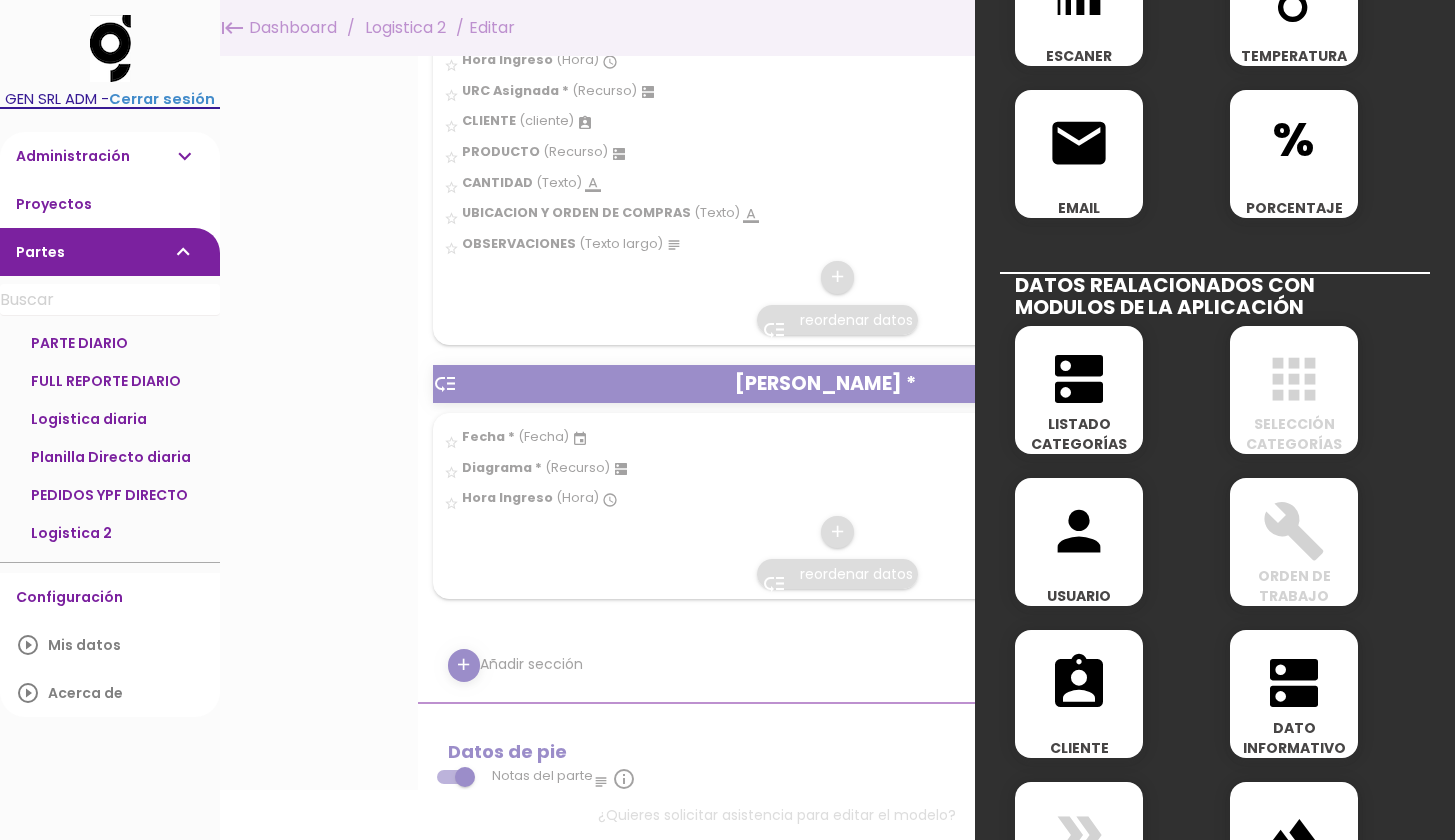 scroll, scrollTop: 735, scrollLeft: 0, axis: vertical 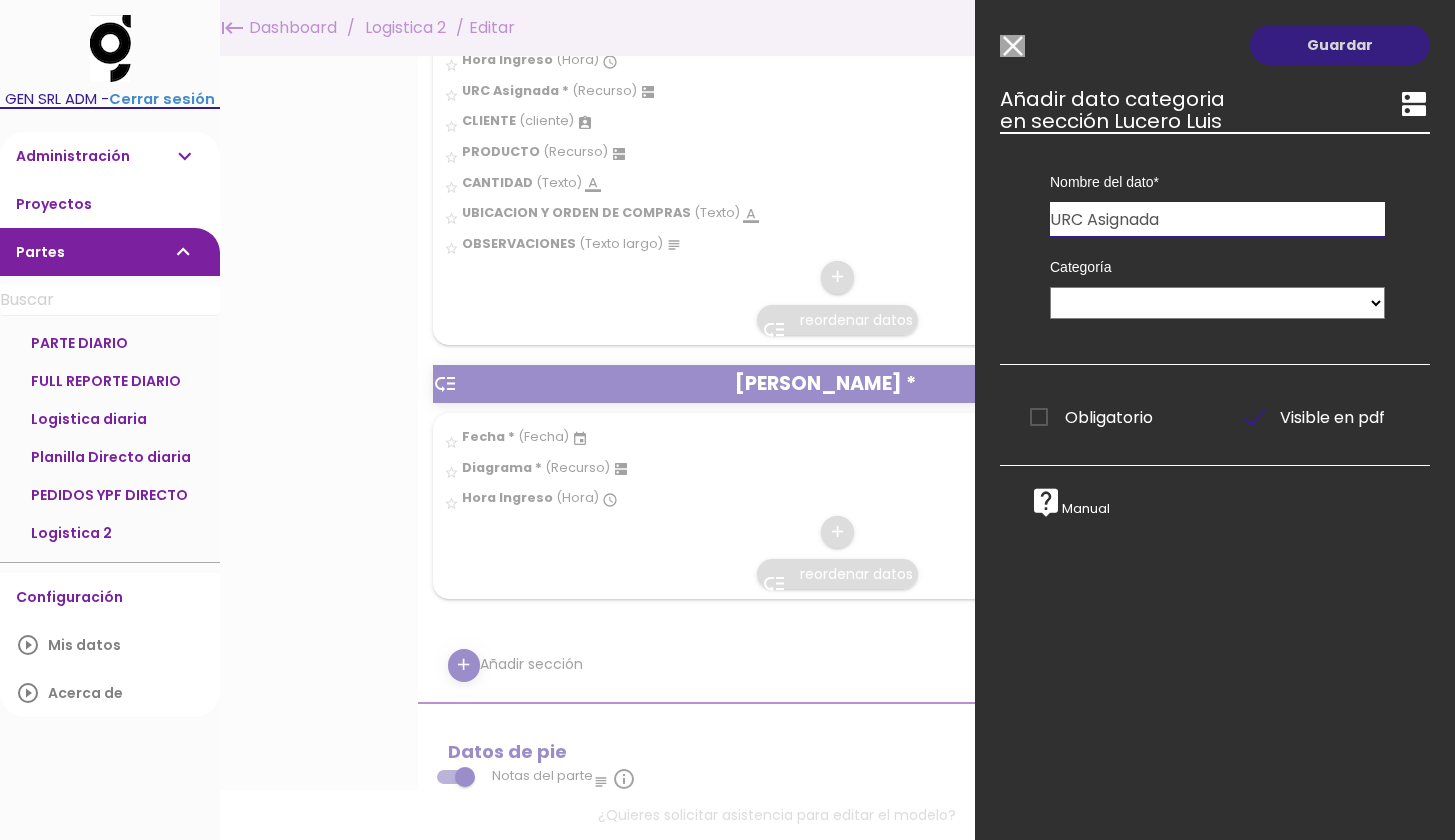 type on "URC Asignada" 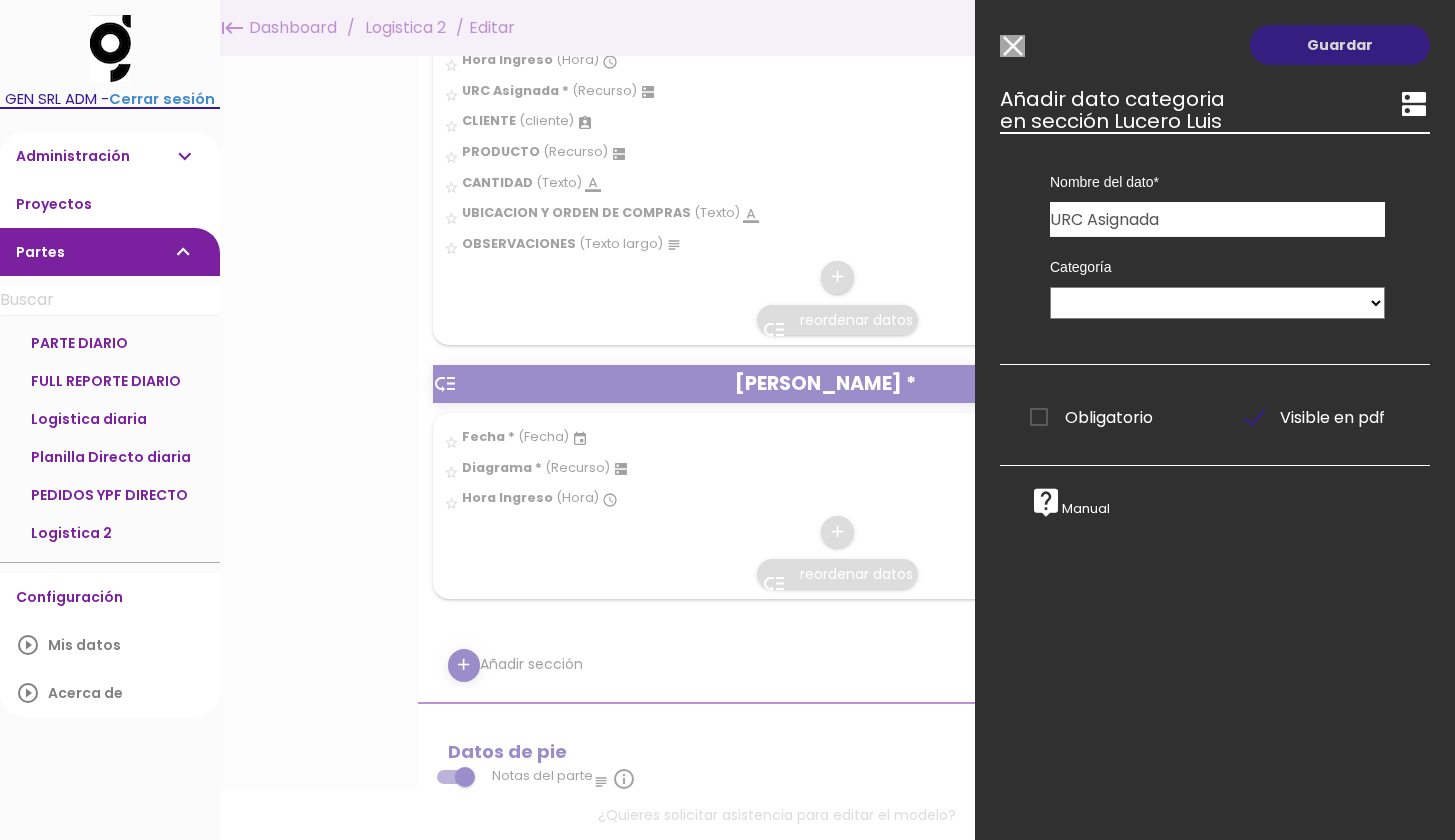 click on "Guardar" at bounding box center [1340, 45] 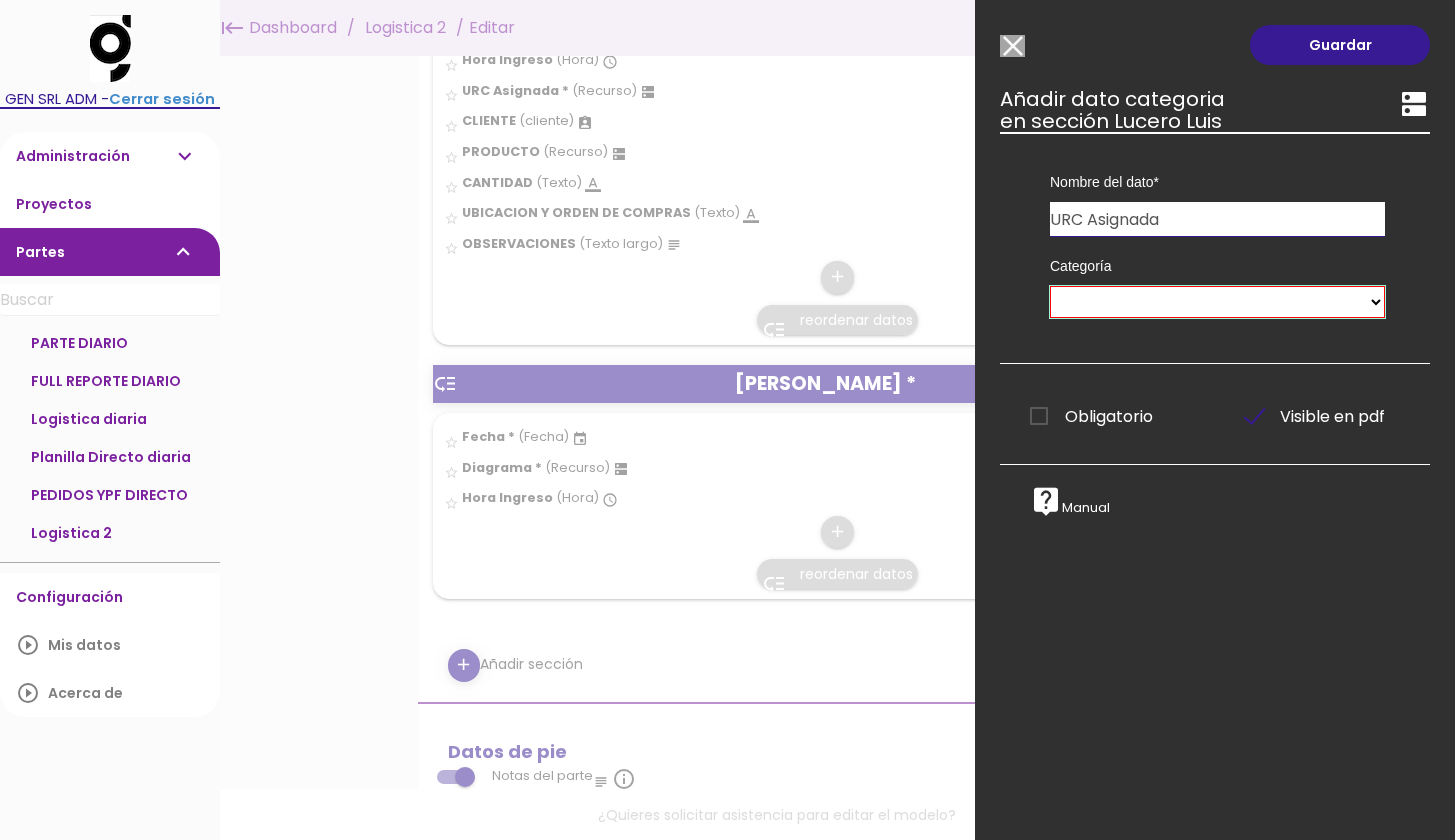 select on "68" 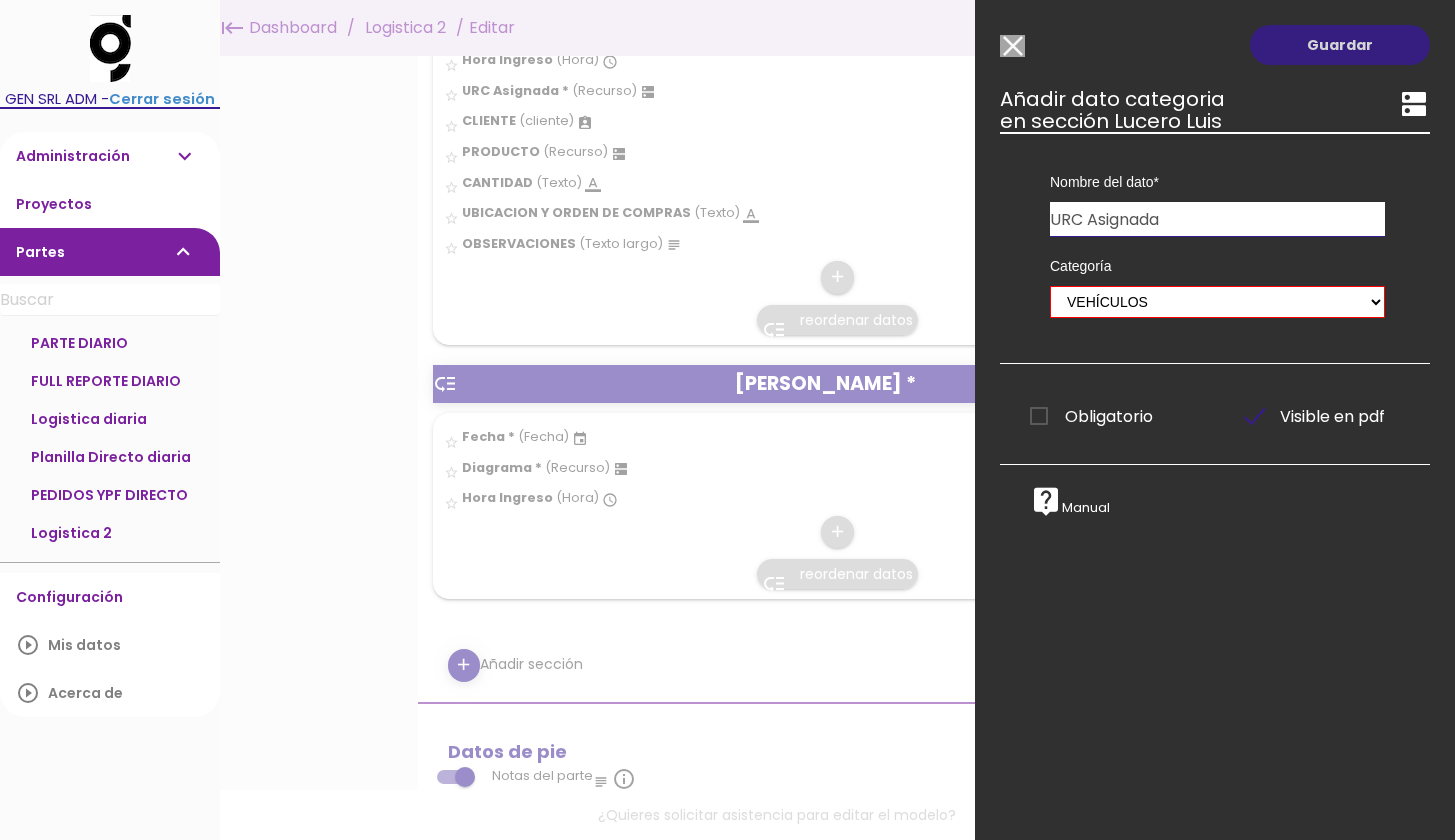 click on "Guardar" at bounding box center (1340, 45) 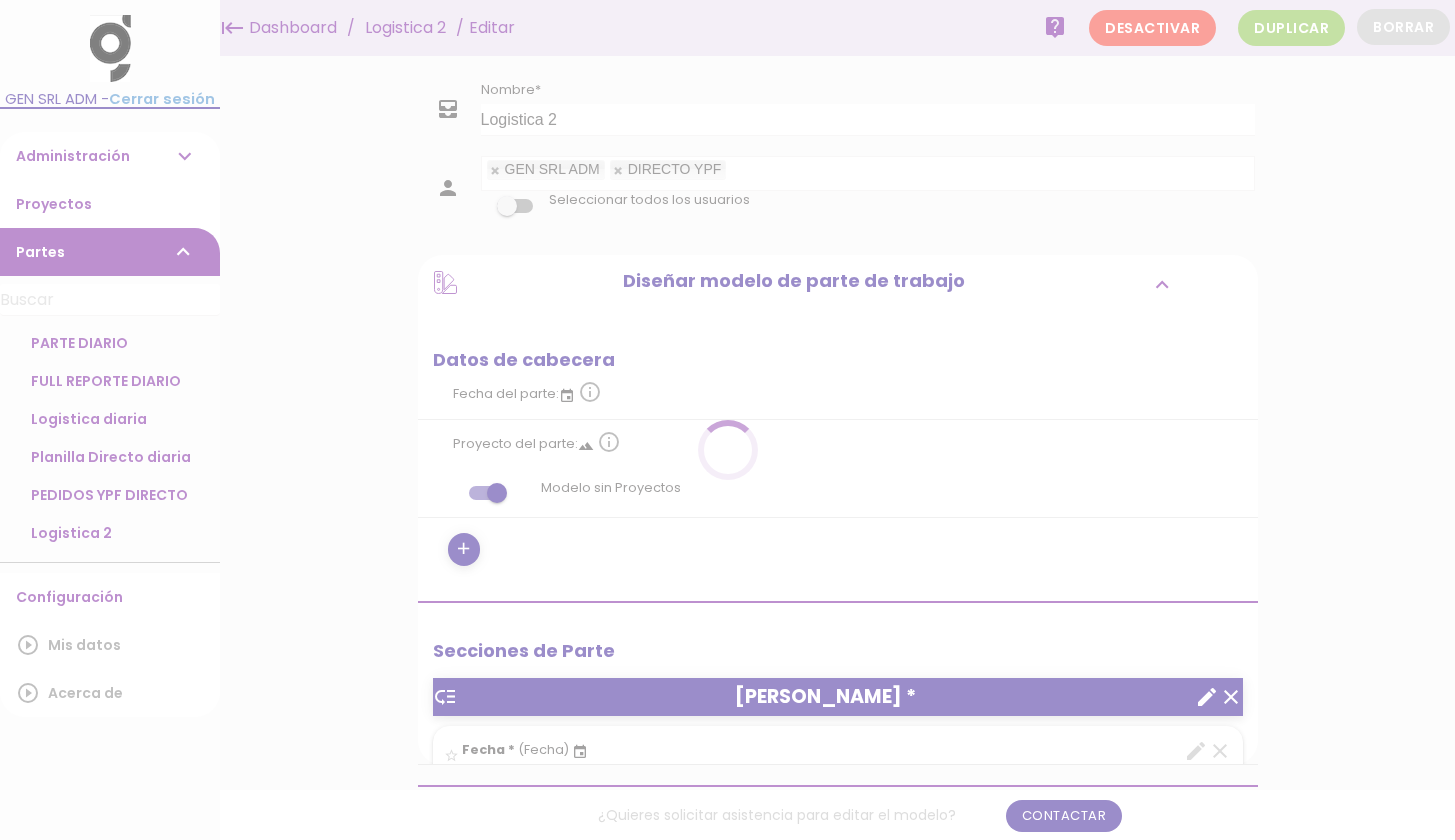 scroll, scrollTop: 0, scrollLeft: 0, axis: both 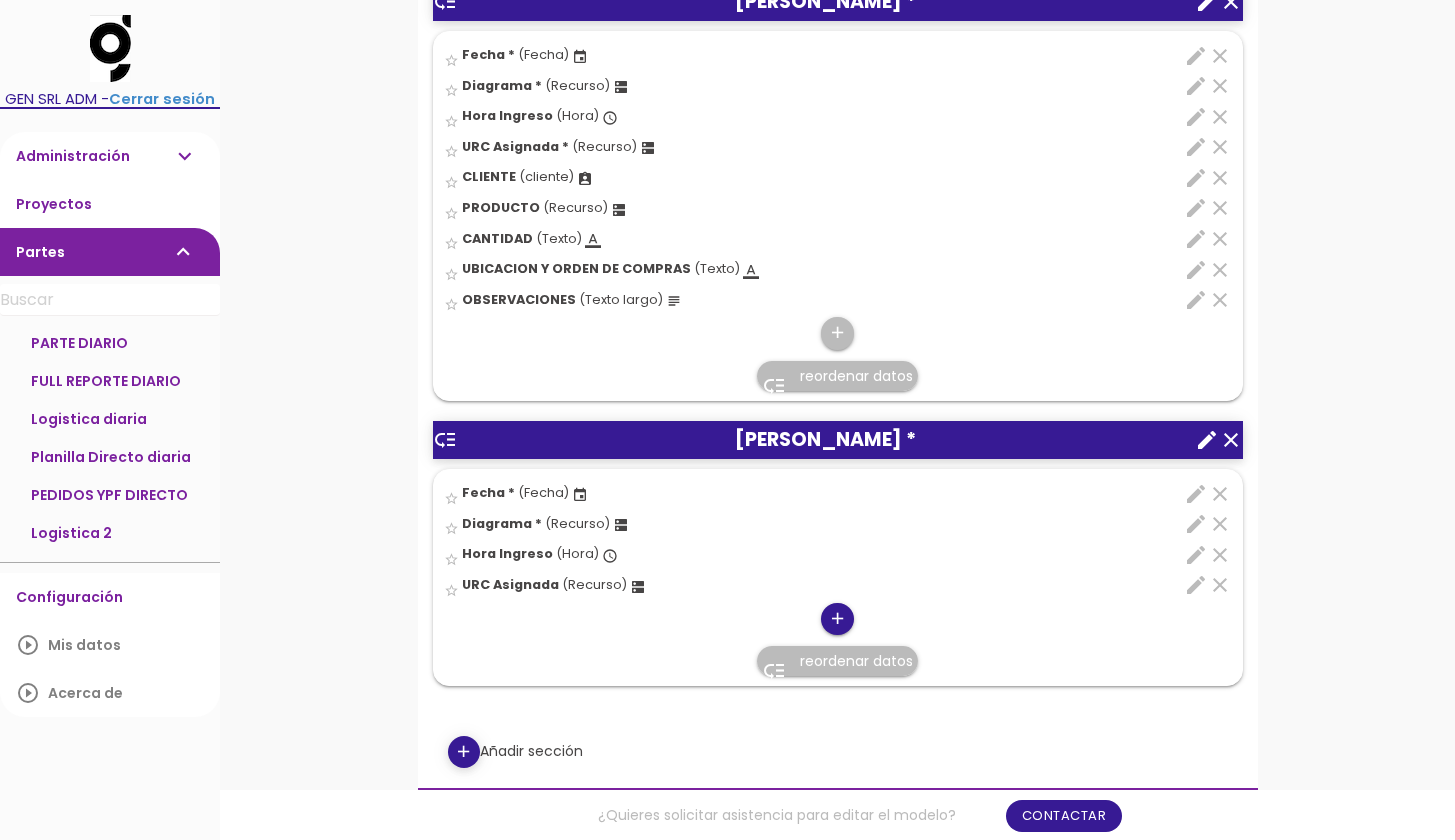 click on "add" at bounding box center [837, 619] 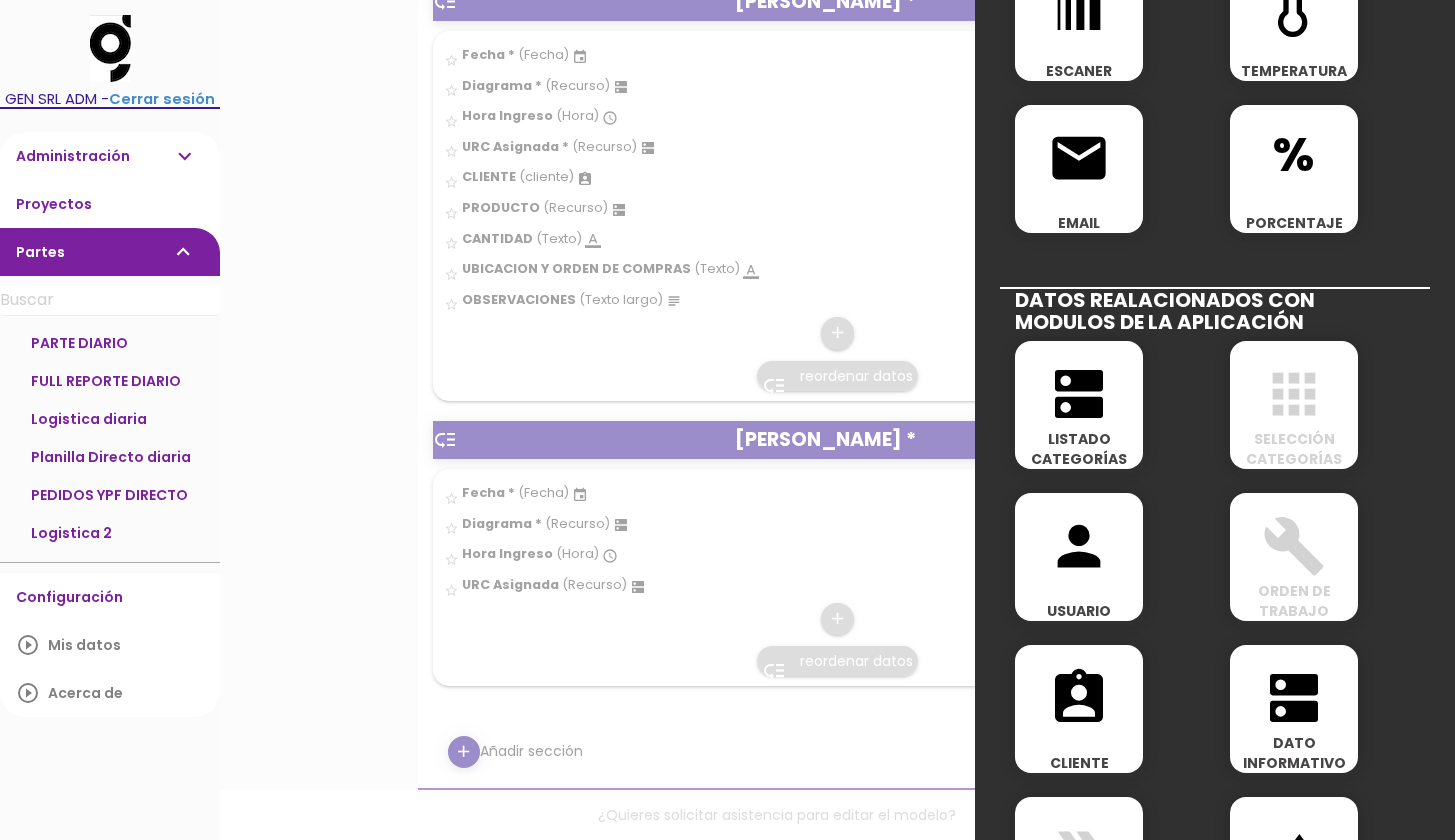 scroll, scrollTop: 869, scrollLeft: 0, axis: vertical 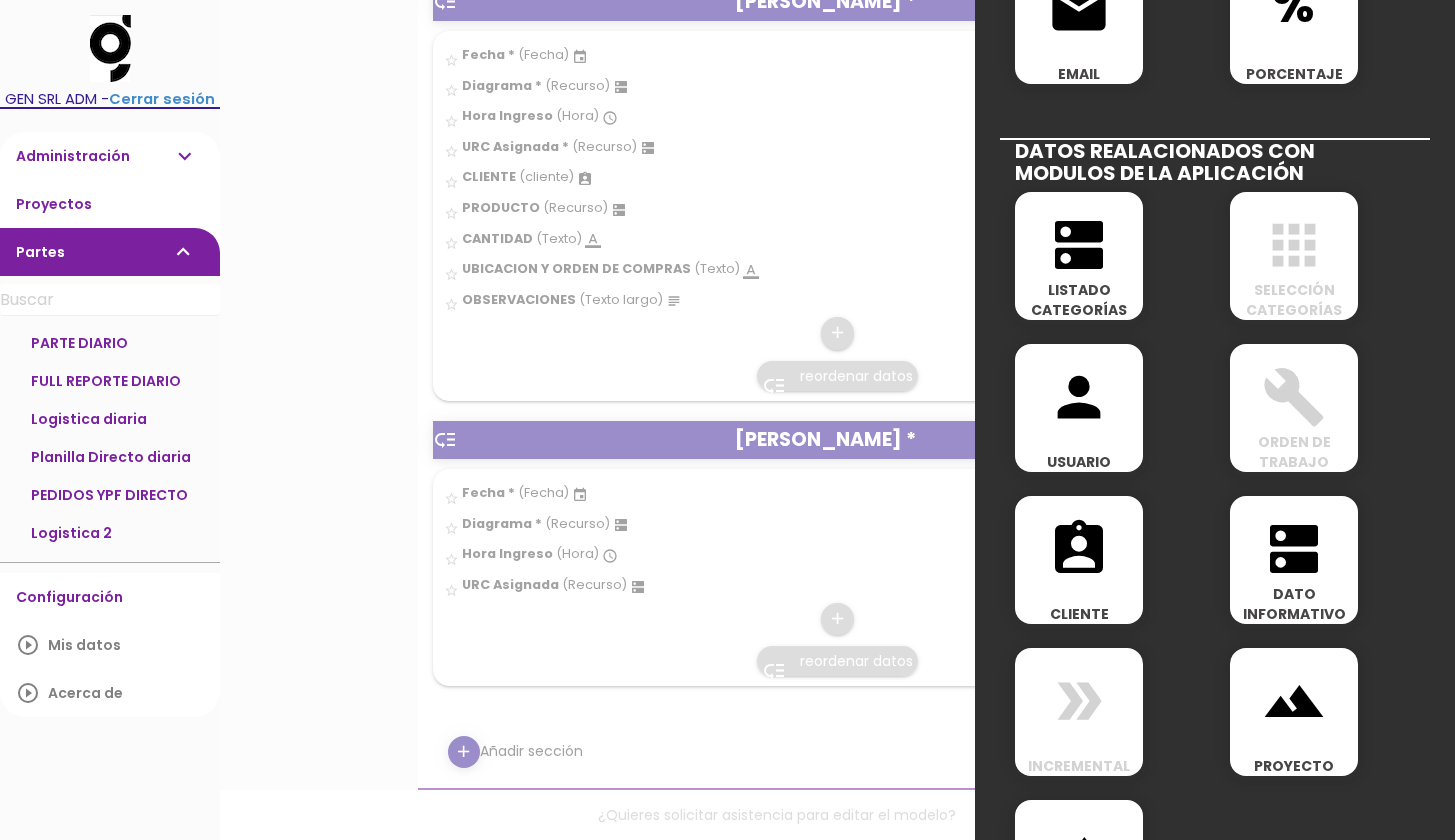 click on "assignment_ind" at bounding box center (1079, 549) 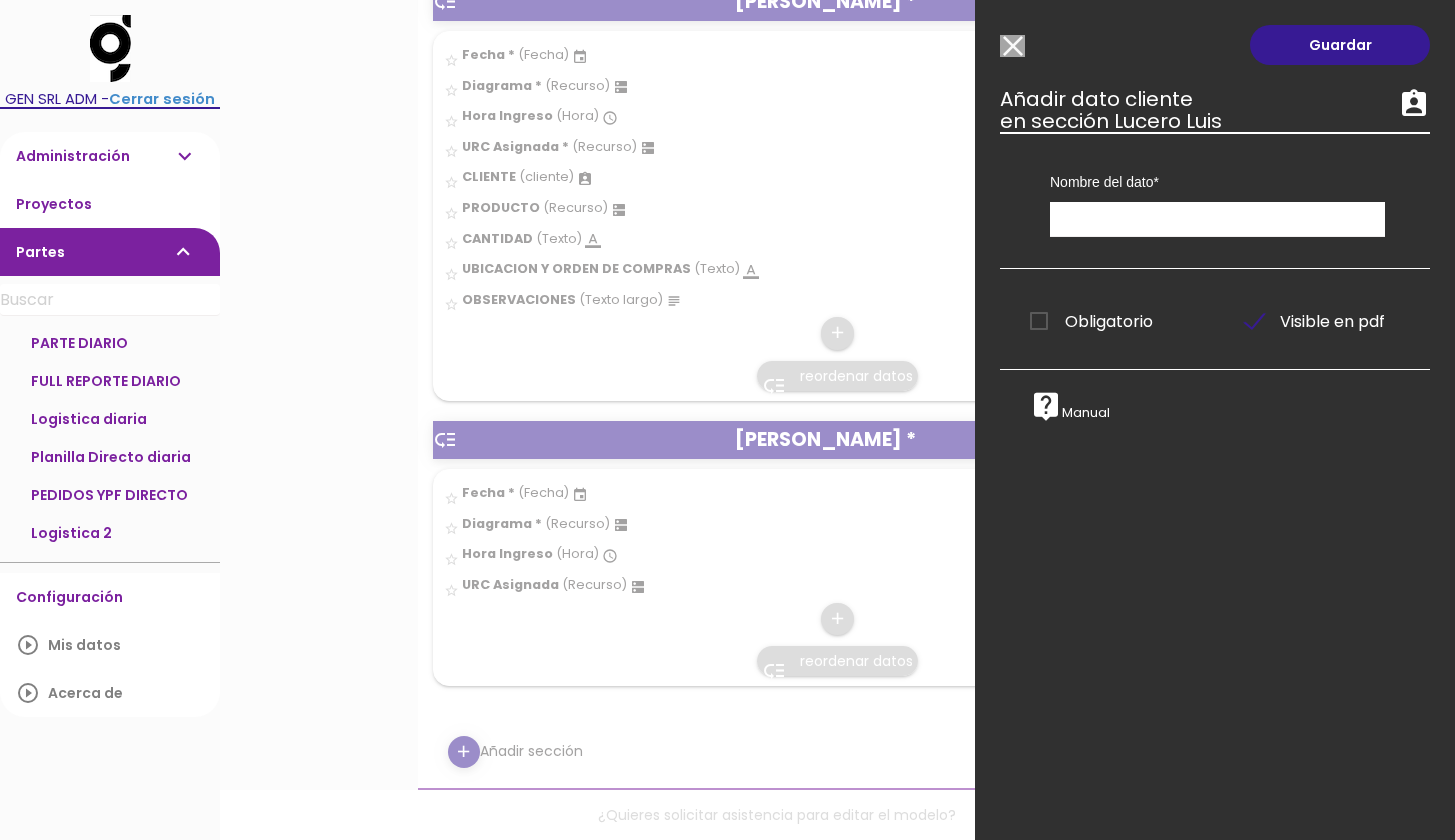 scroll, scrollTop: 0, scrollLeft: 0, axis: both 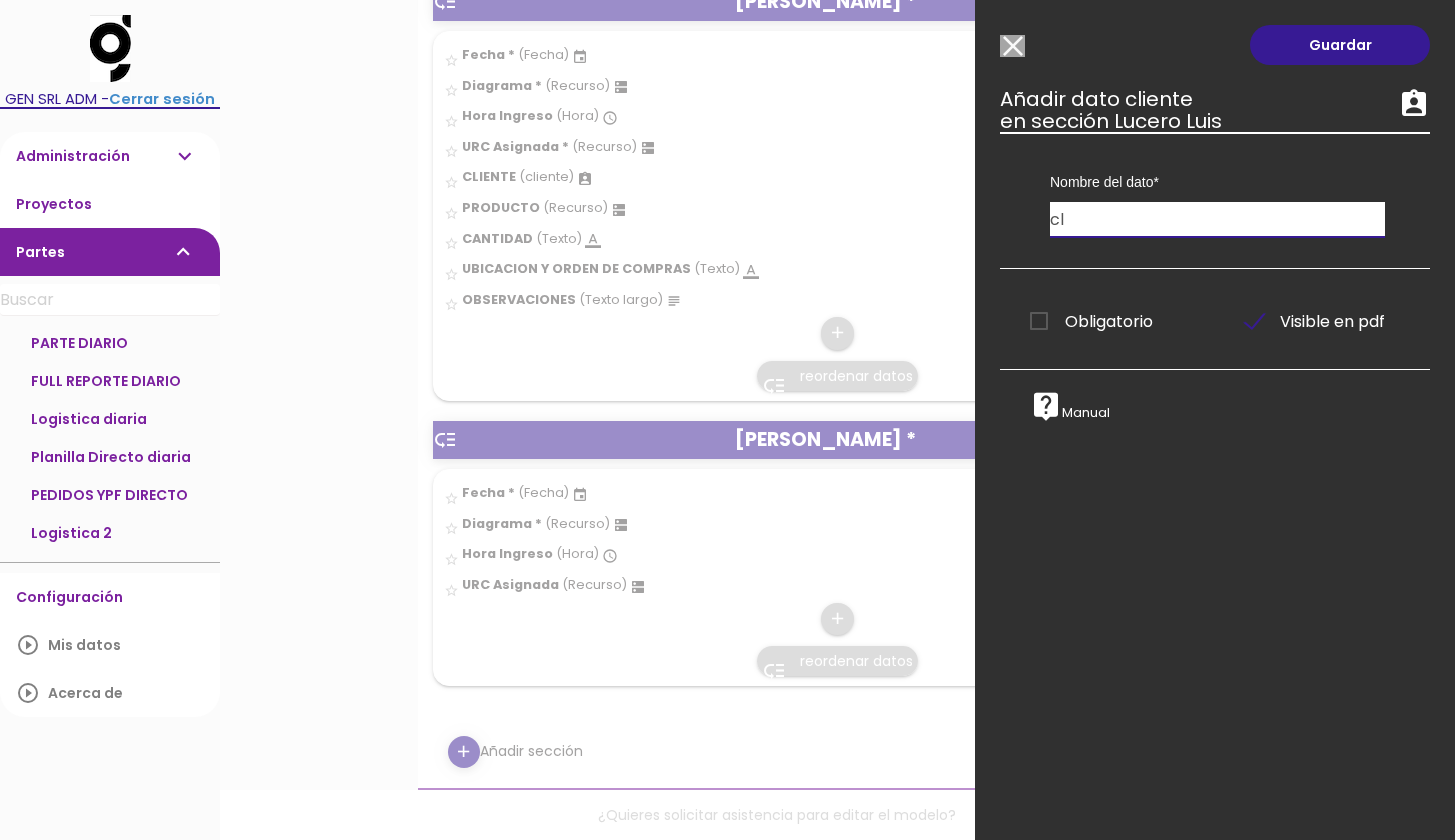 type on "c" 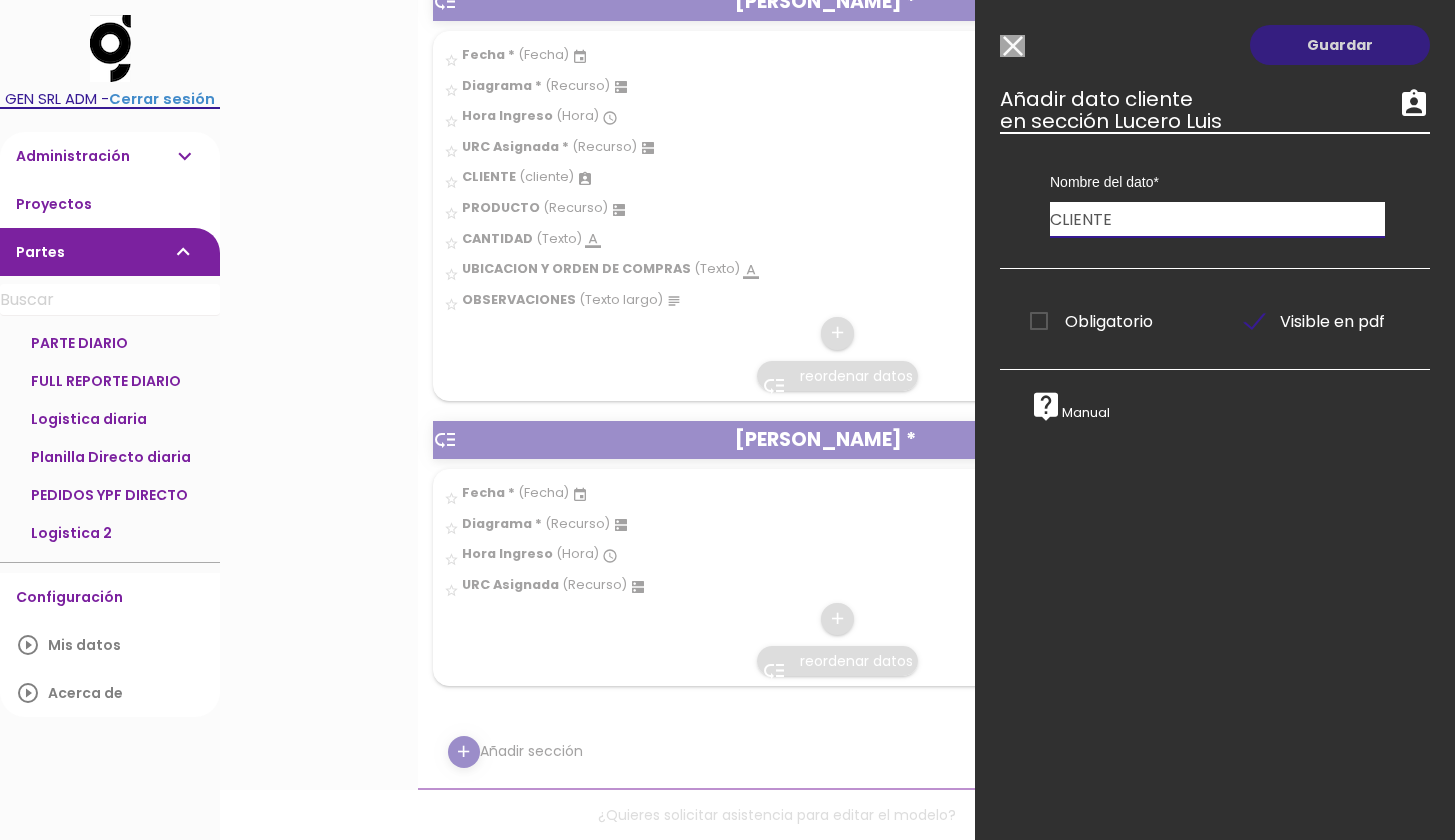 type on "CLIENTE" 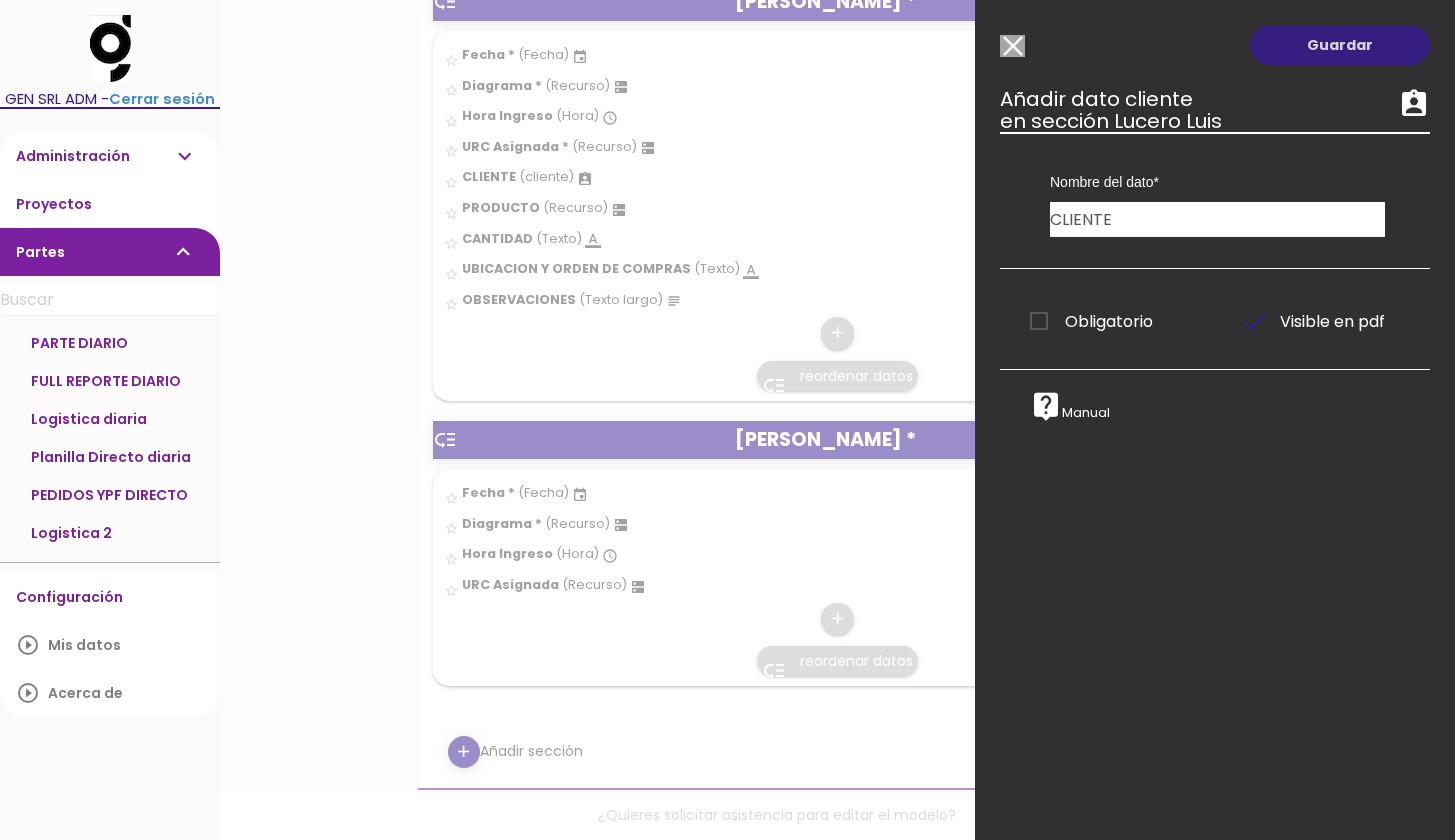 click on "Guardar" at bounding box center (1340, 45) 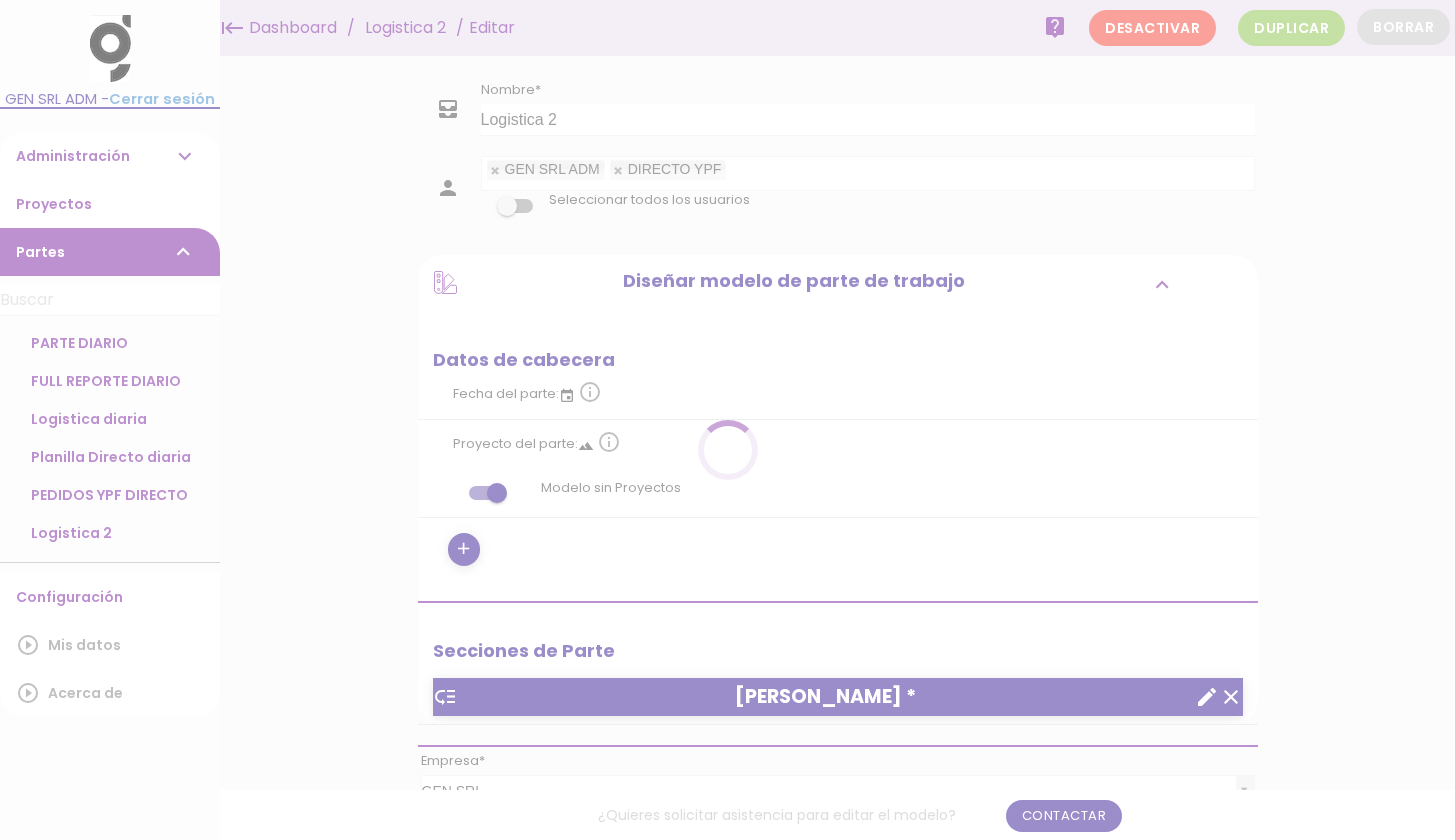 scroll, scrollTop: 0, scrollLeft: 0, axis: both 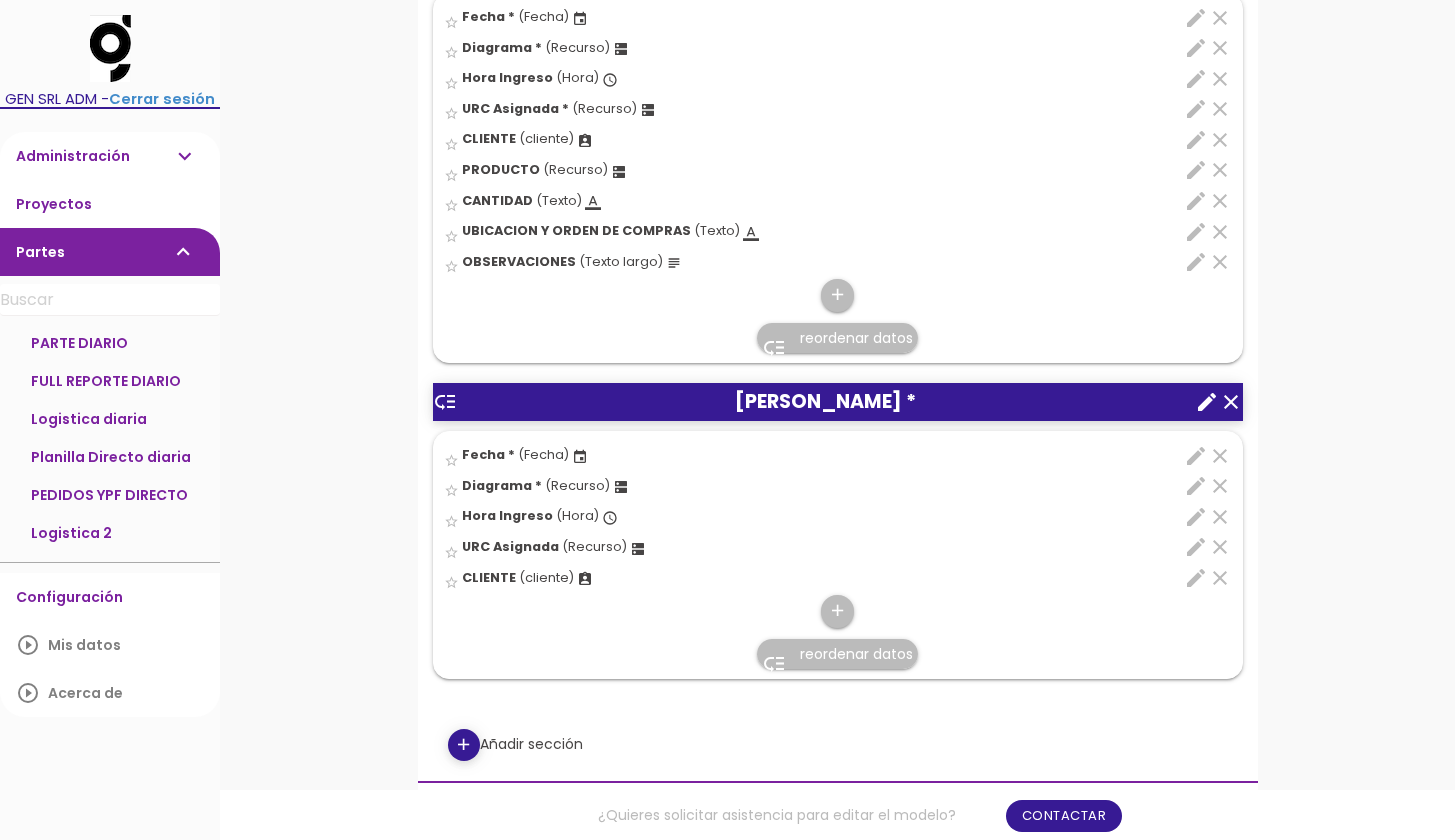 click on "edit" at bounding box center (1196, 170) 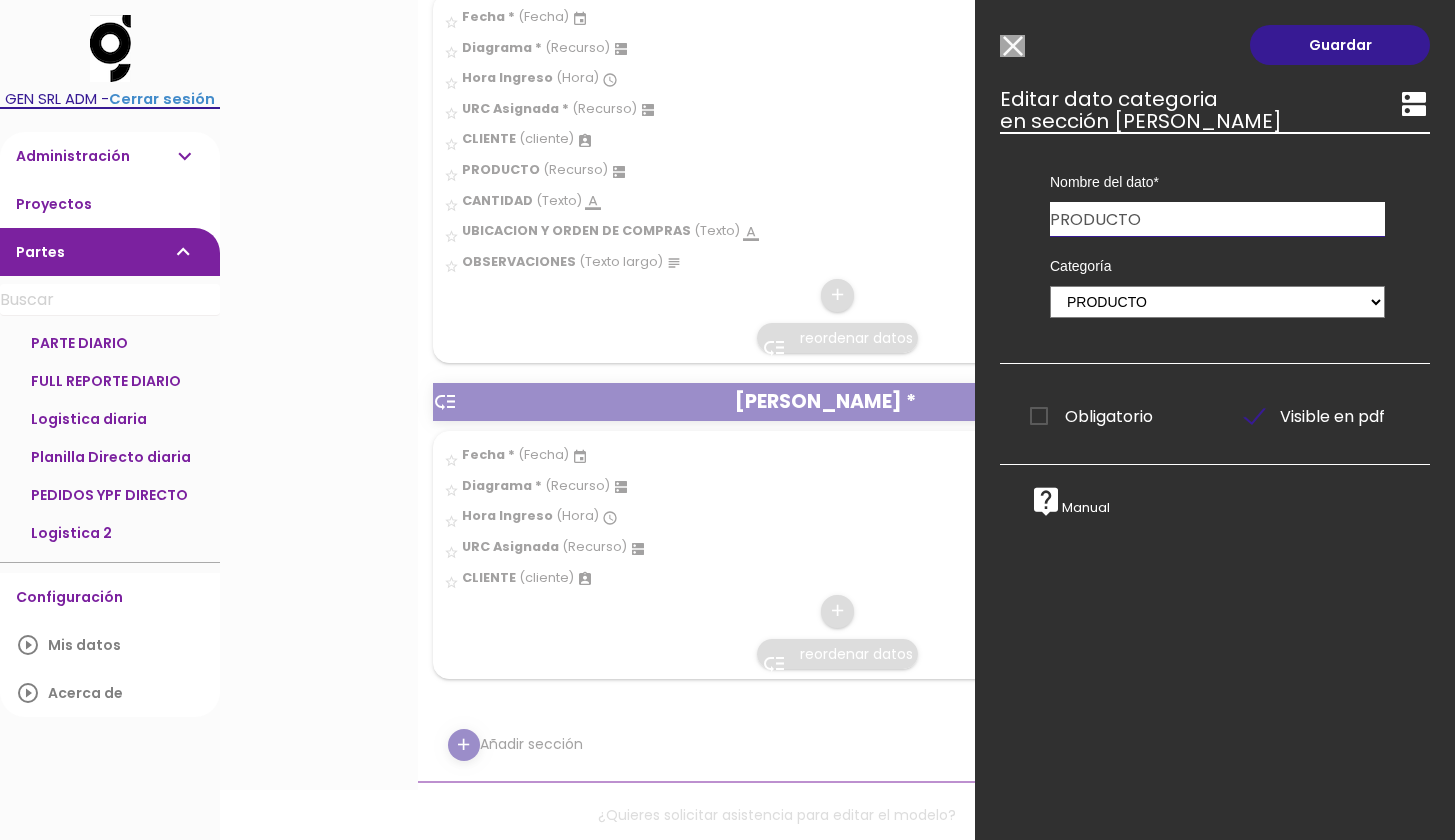 drag, startPoint x: 1143, startPoint y: 219, endPoint x: 1057, endPoint y: 219, distance: 86 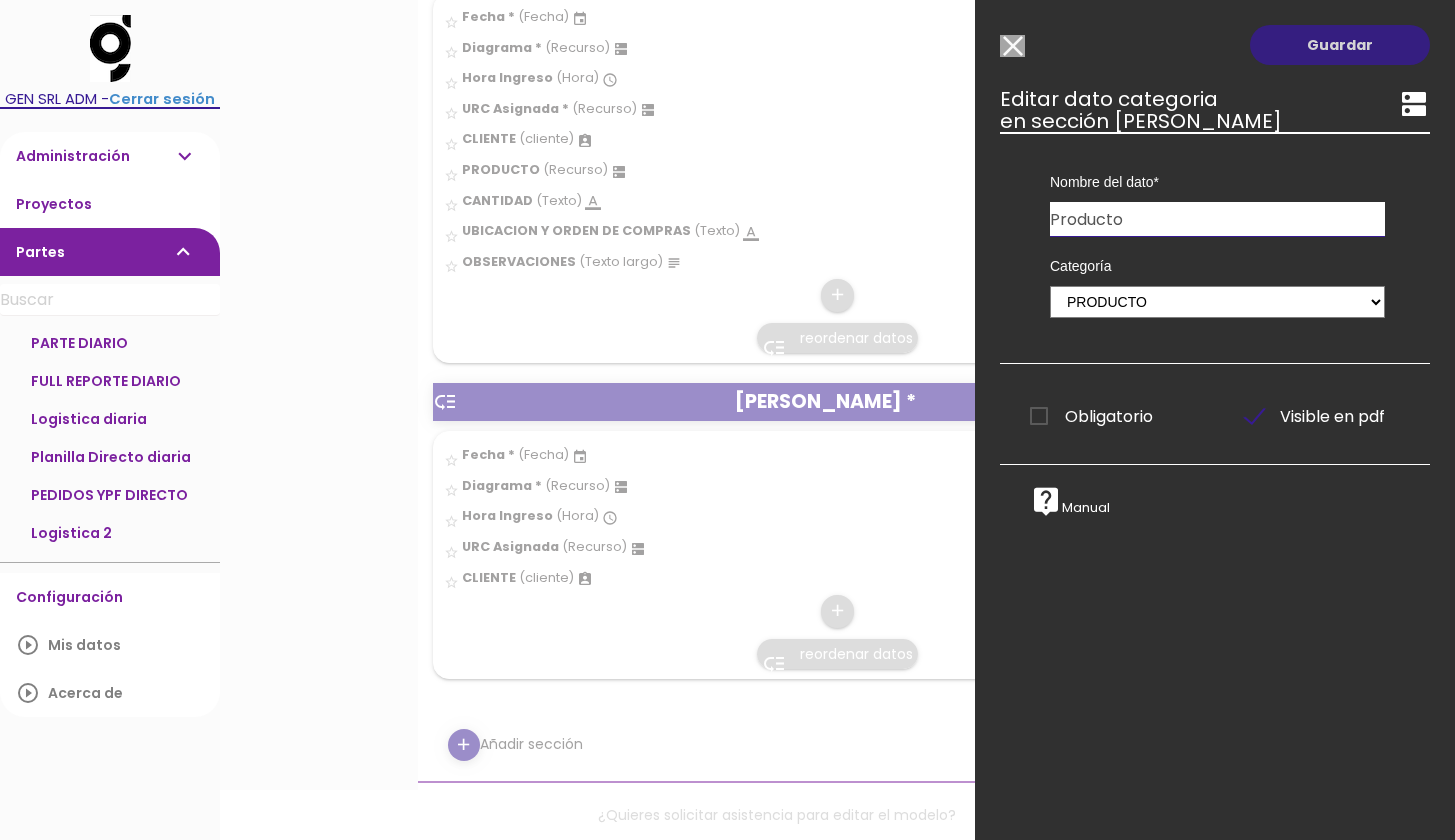 type on "Producto" 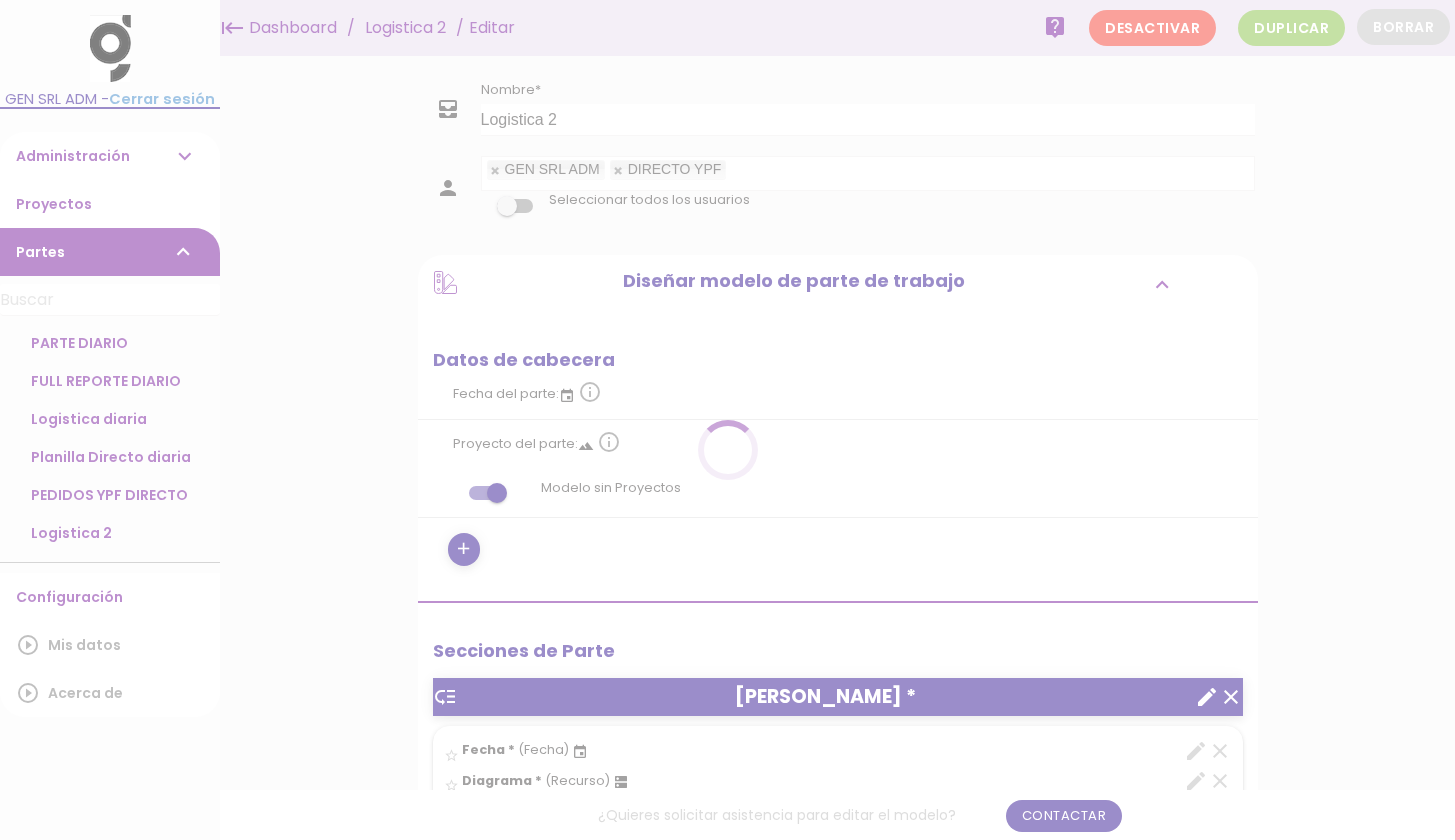scroll, scrollTop: 0, scrollLeft: 0, axis: both 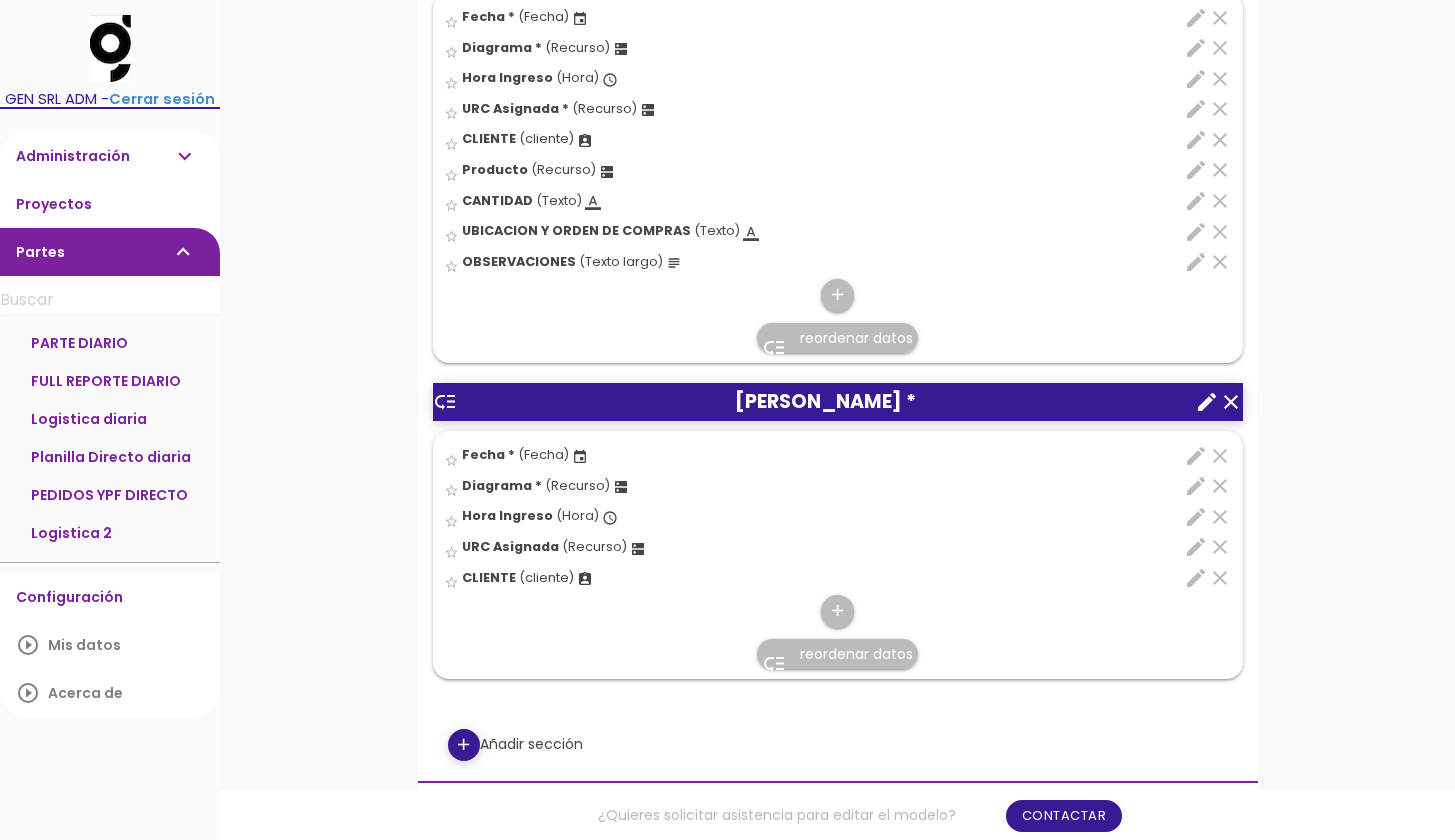 click on "edit" at bounding box center [1196, 201] 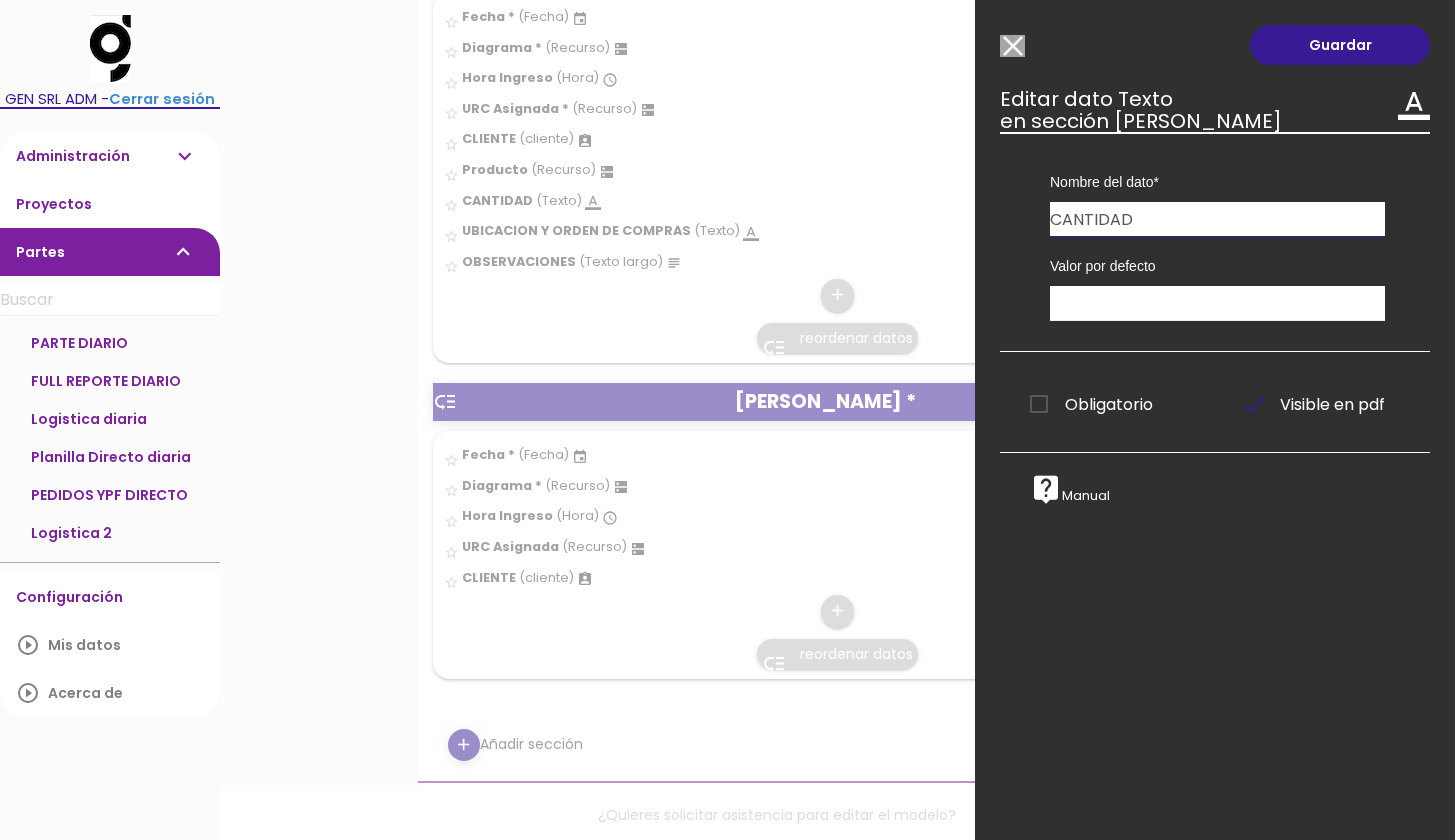 drag, startPoint x: 1067, startPoint y: 219, endPoint x: 1177, endPoint y: 214, distance: 110.11358 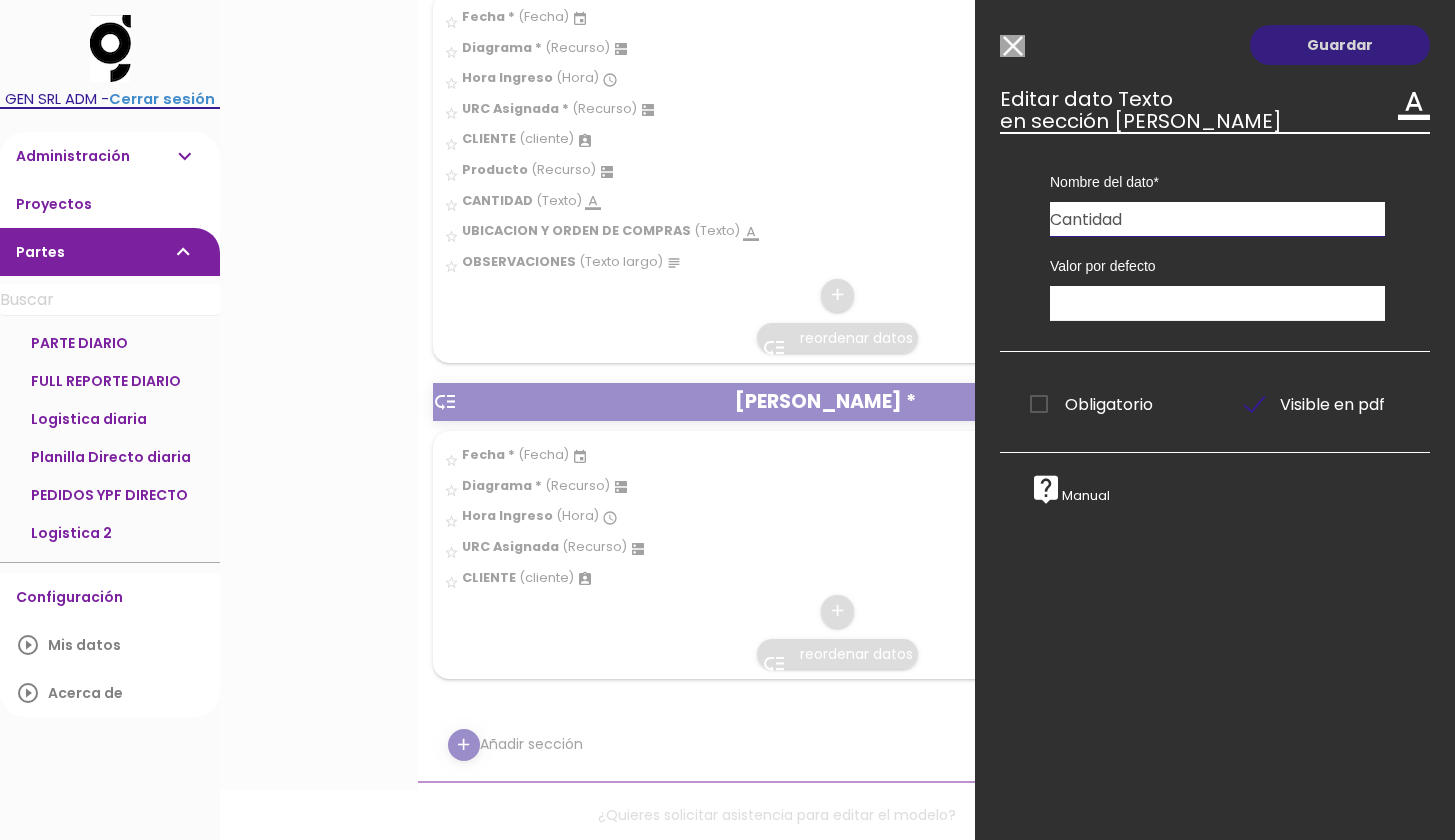 type on "Cantidad" 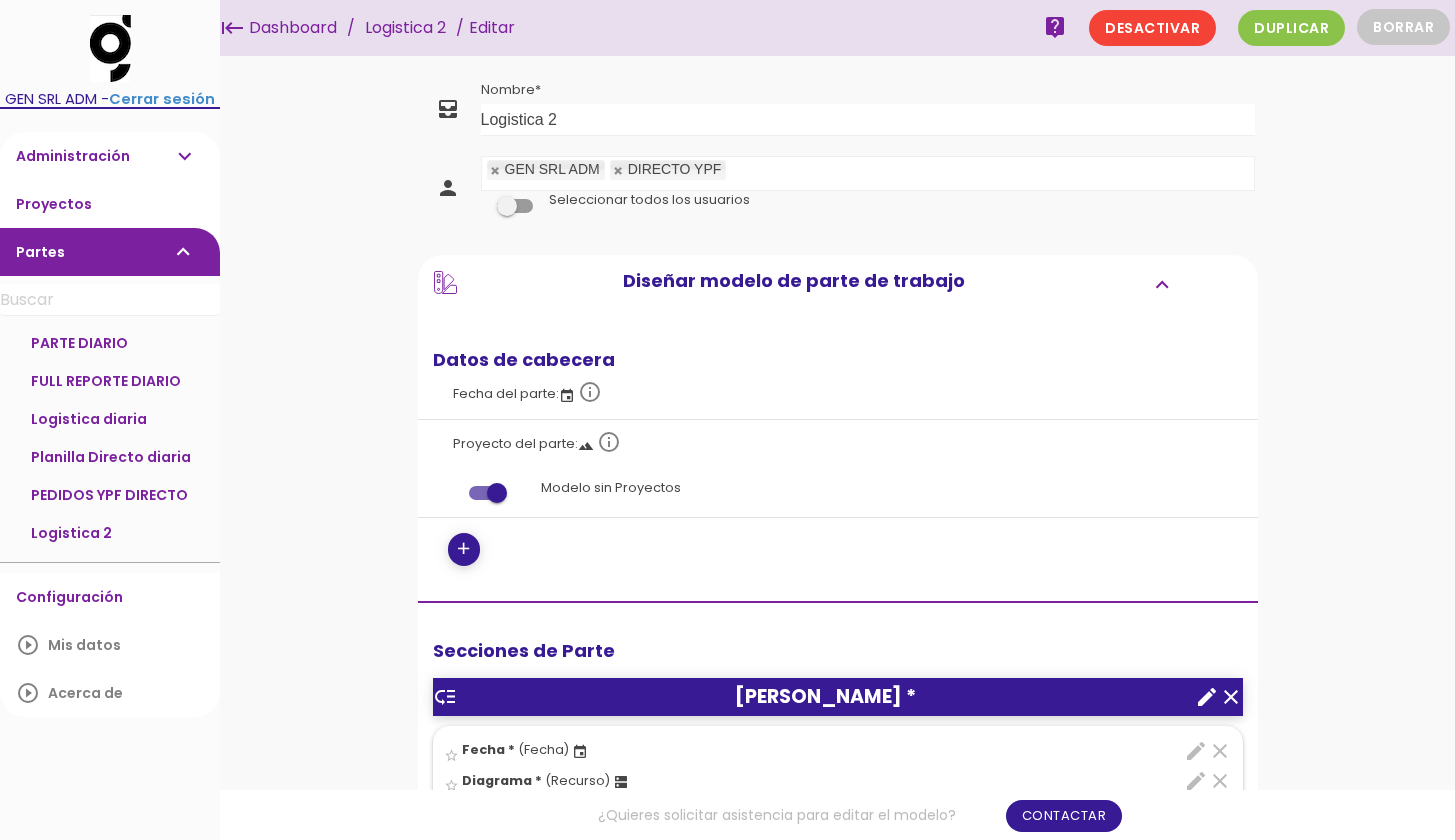 scroll, scrollTop: 0, scrollLeft: 0, axis: both 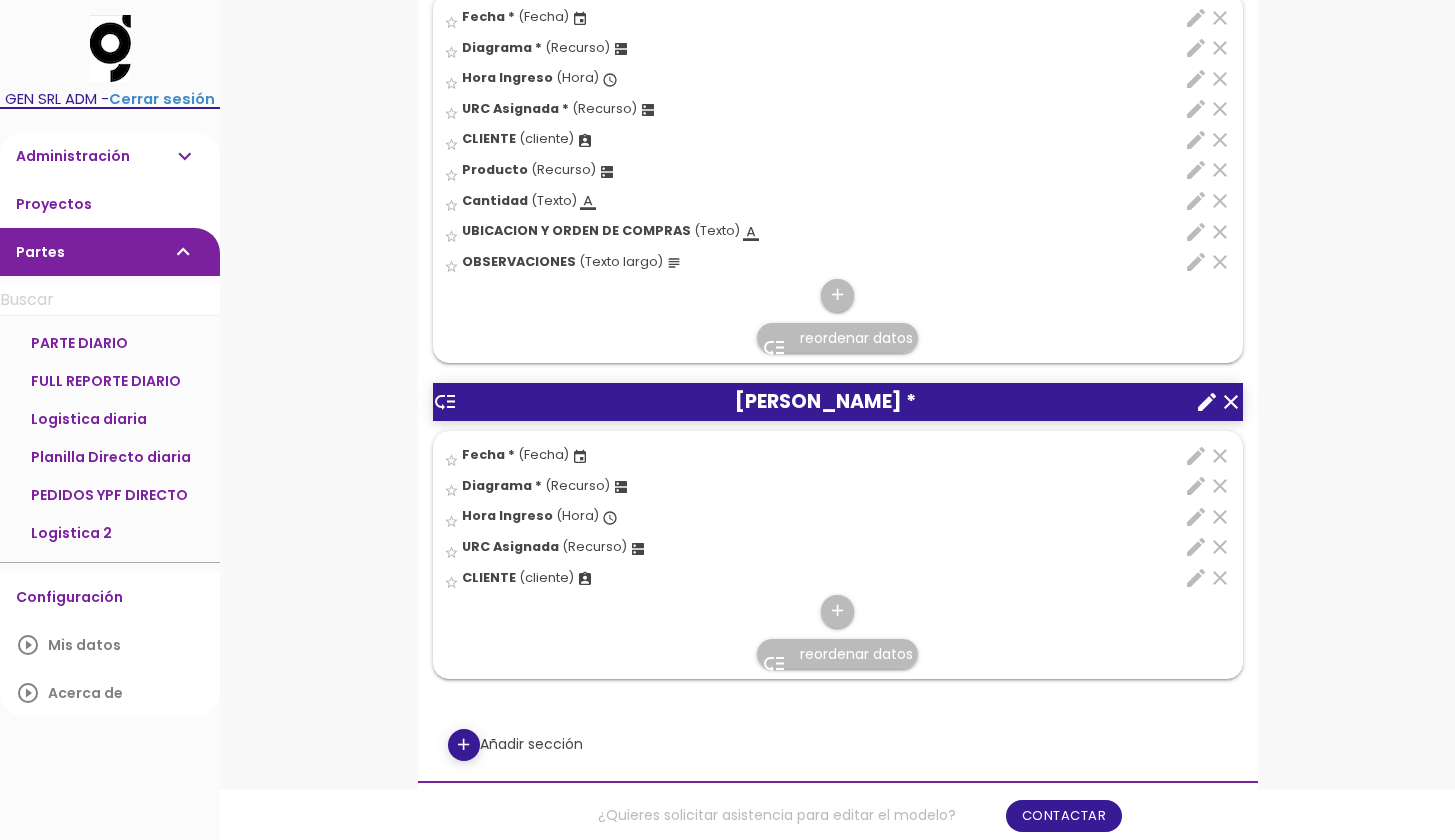 click on "edit" at bounding box center [1196, 170] 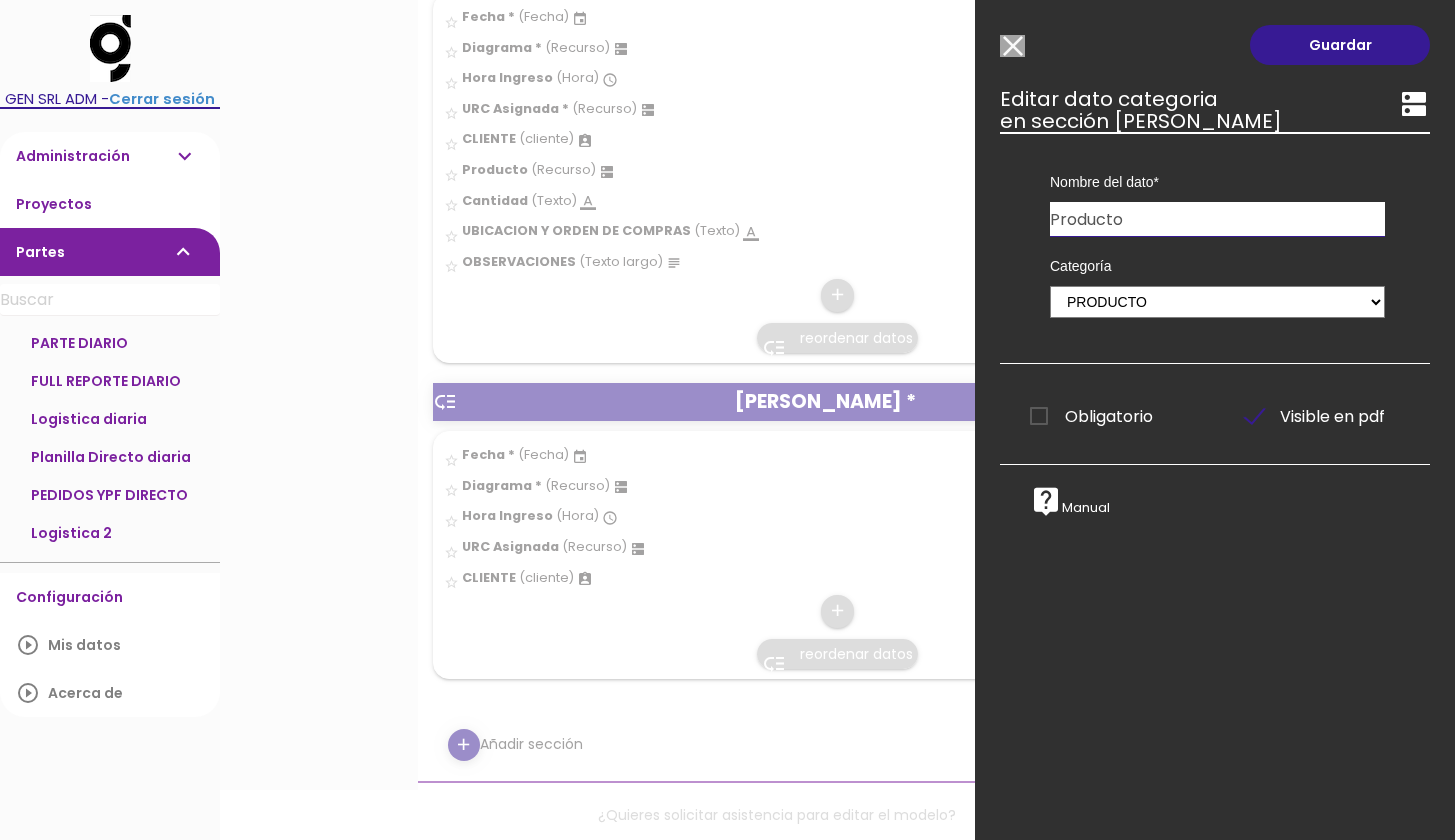 click on "Producto" at bounding box center (1217, 219) 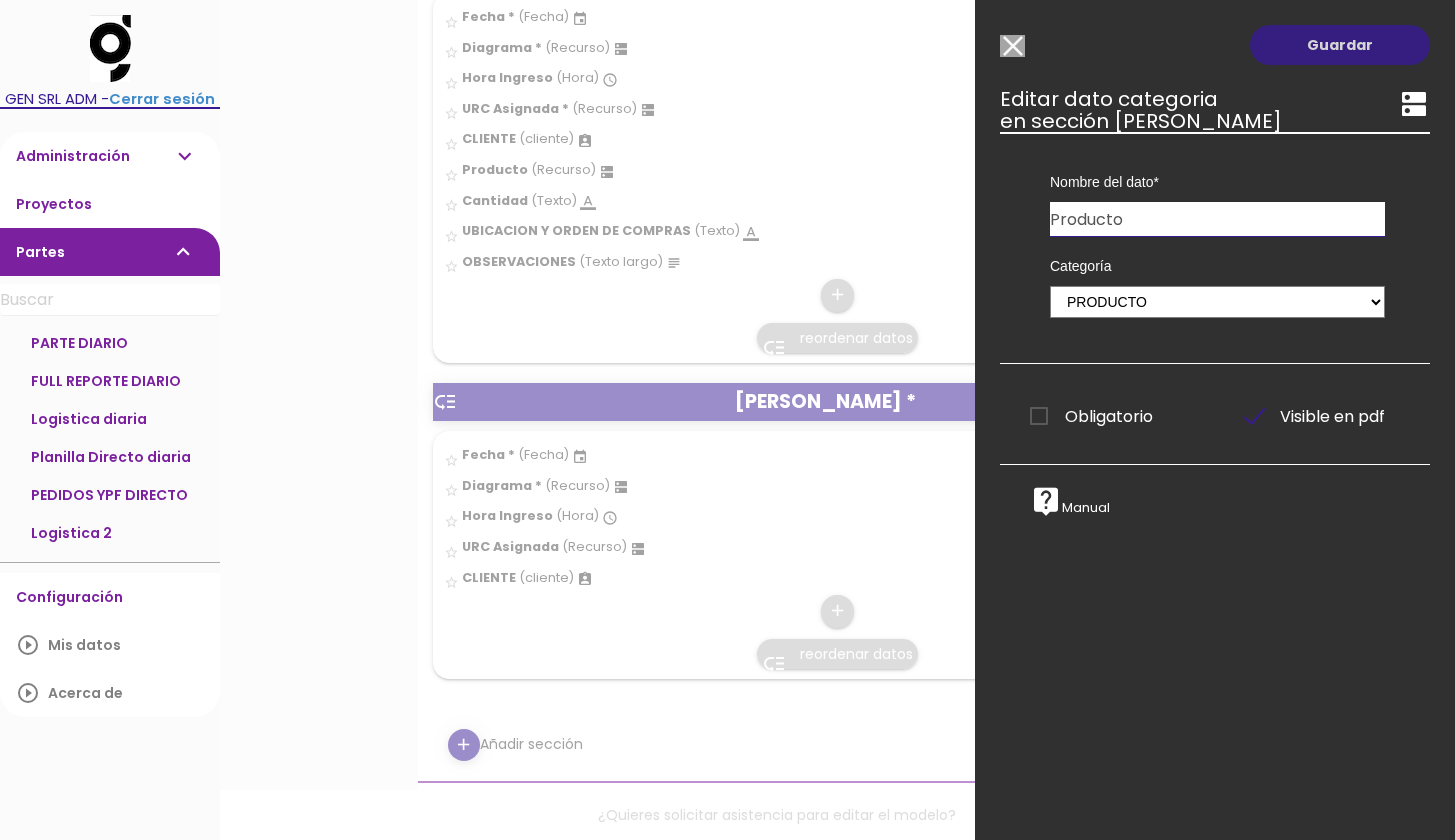 click on "Guardar" at bounding box center [1340, 45] 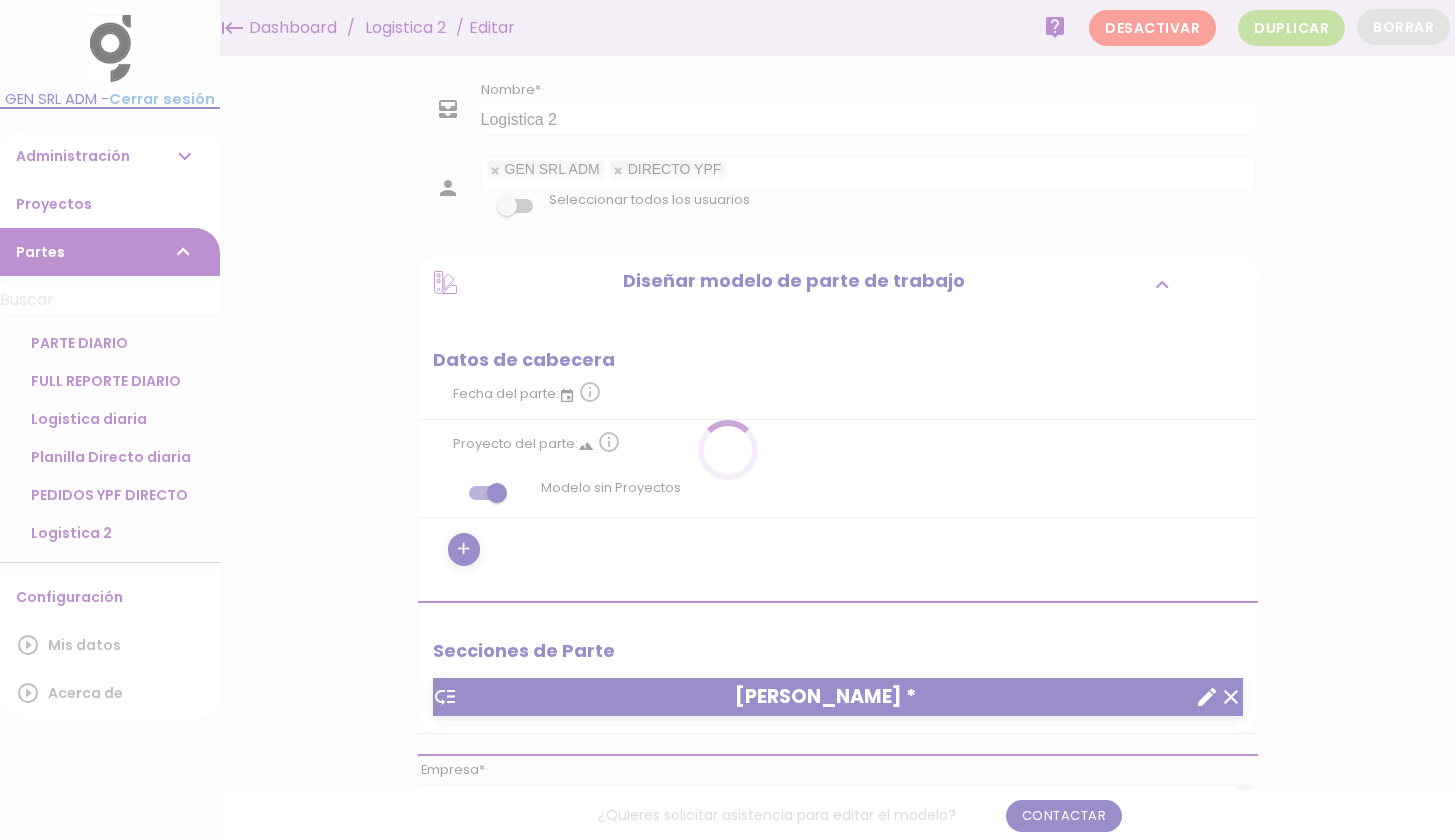 scroll, scrollTop: 0, scrollLeft: 0, axis: both 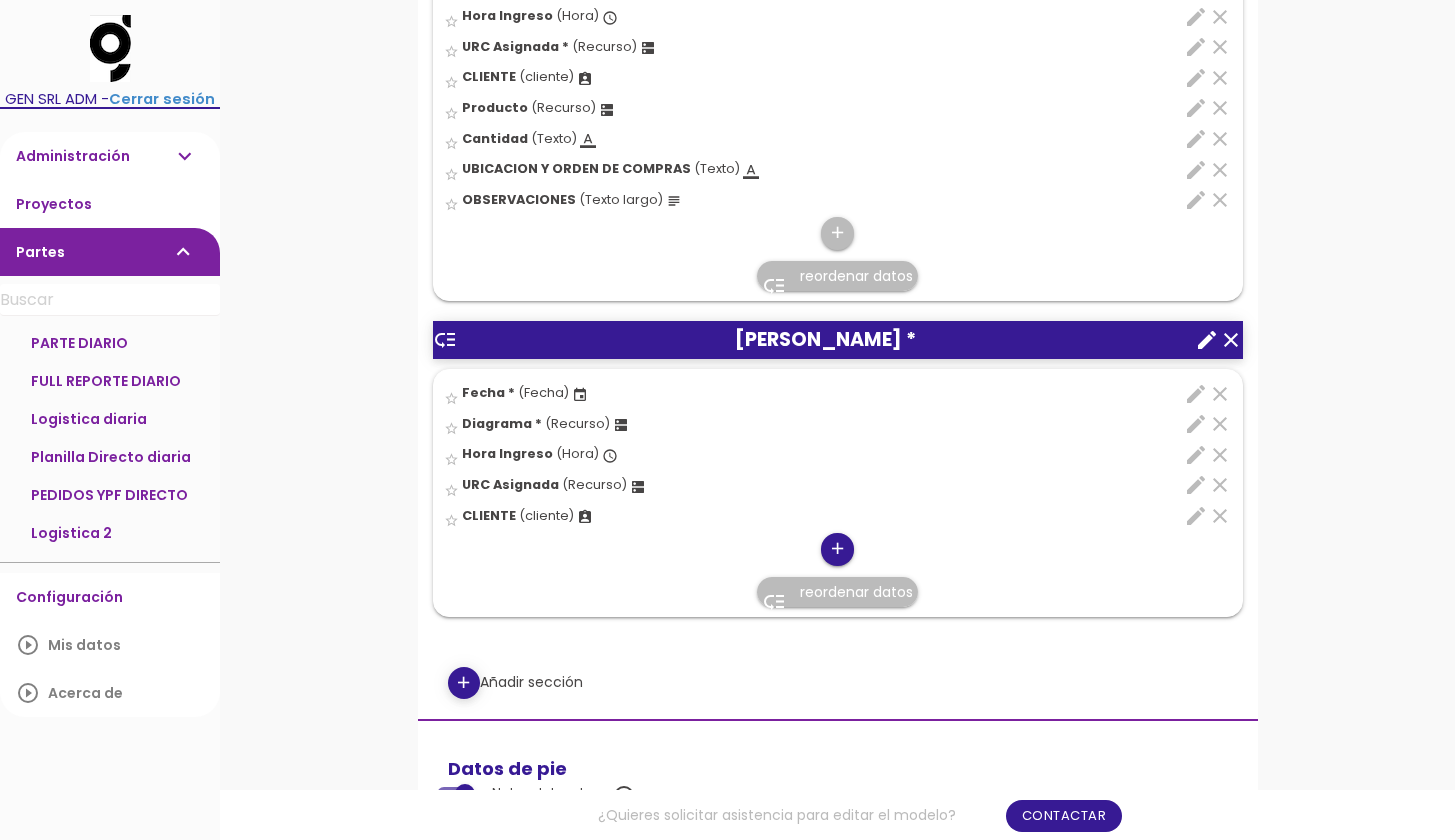 click on "add" at bounding box center (837, 549) 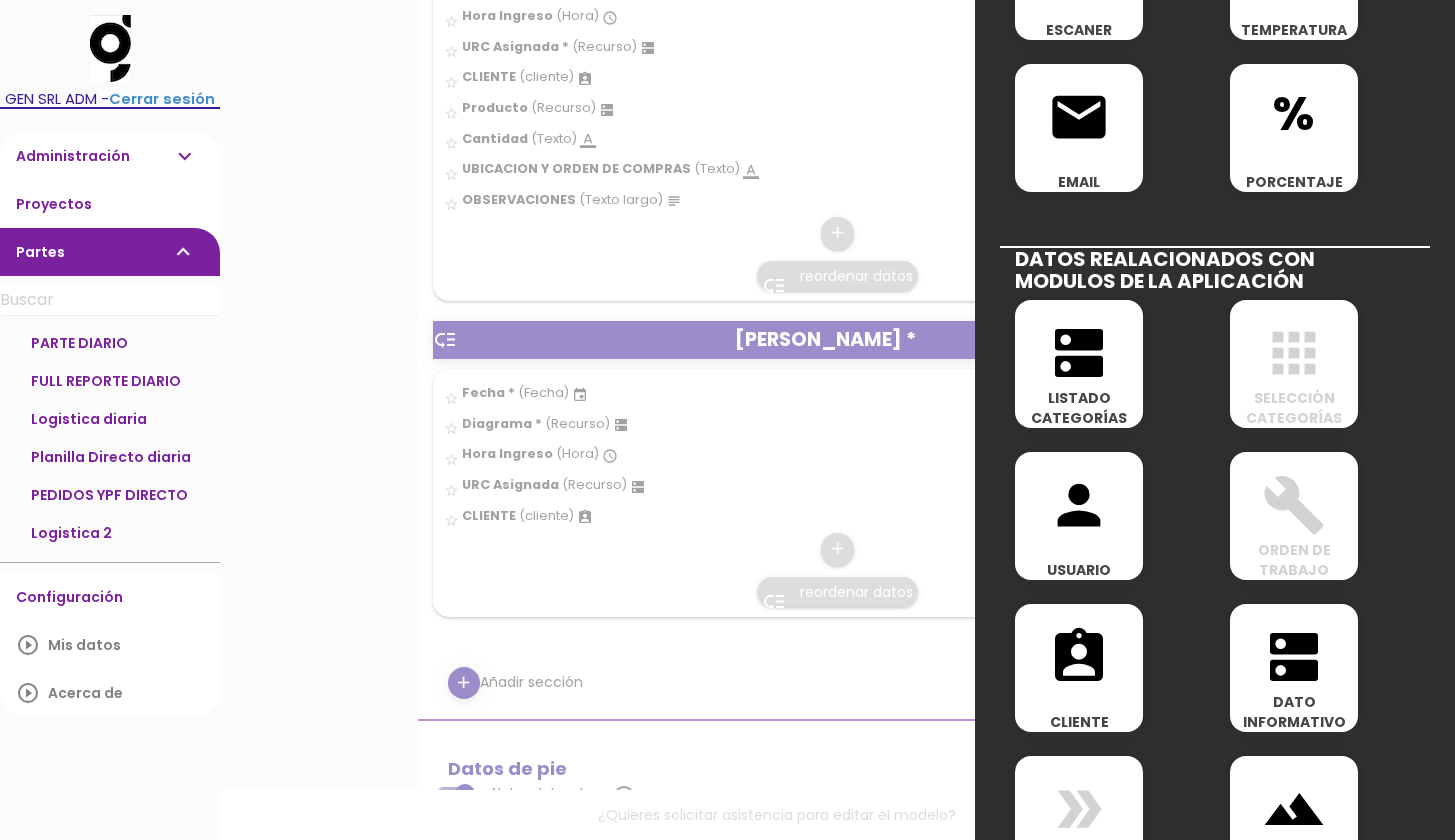 scroll, scrollTop: 807, scrollLeft: 0, axis: vertical 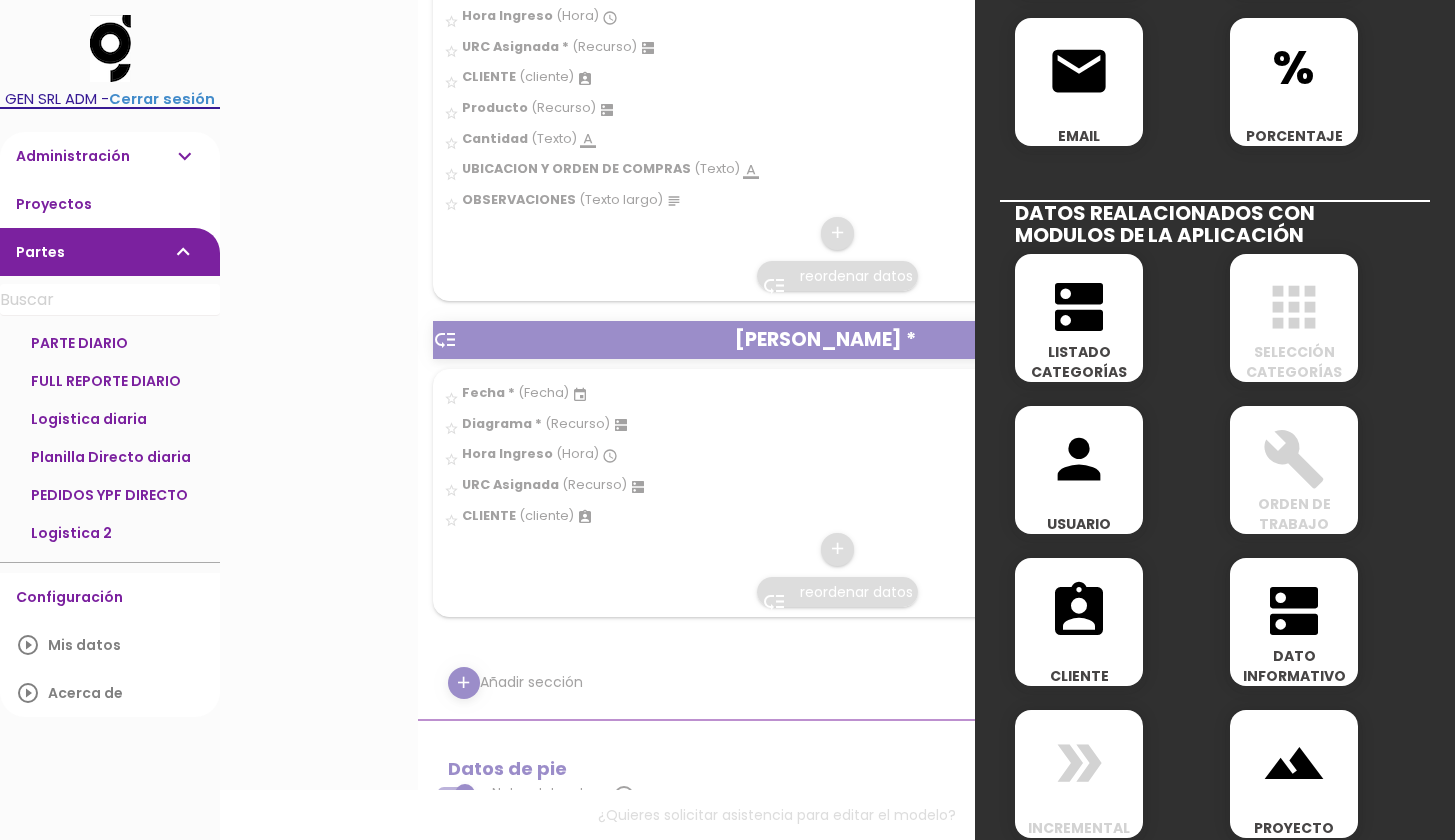 click on "LISTADO CATEGORÍAS" at bounding box center (1079, 362) 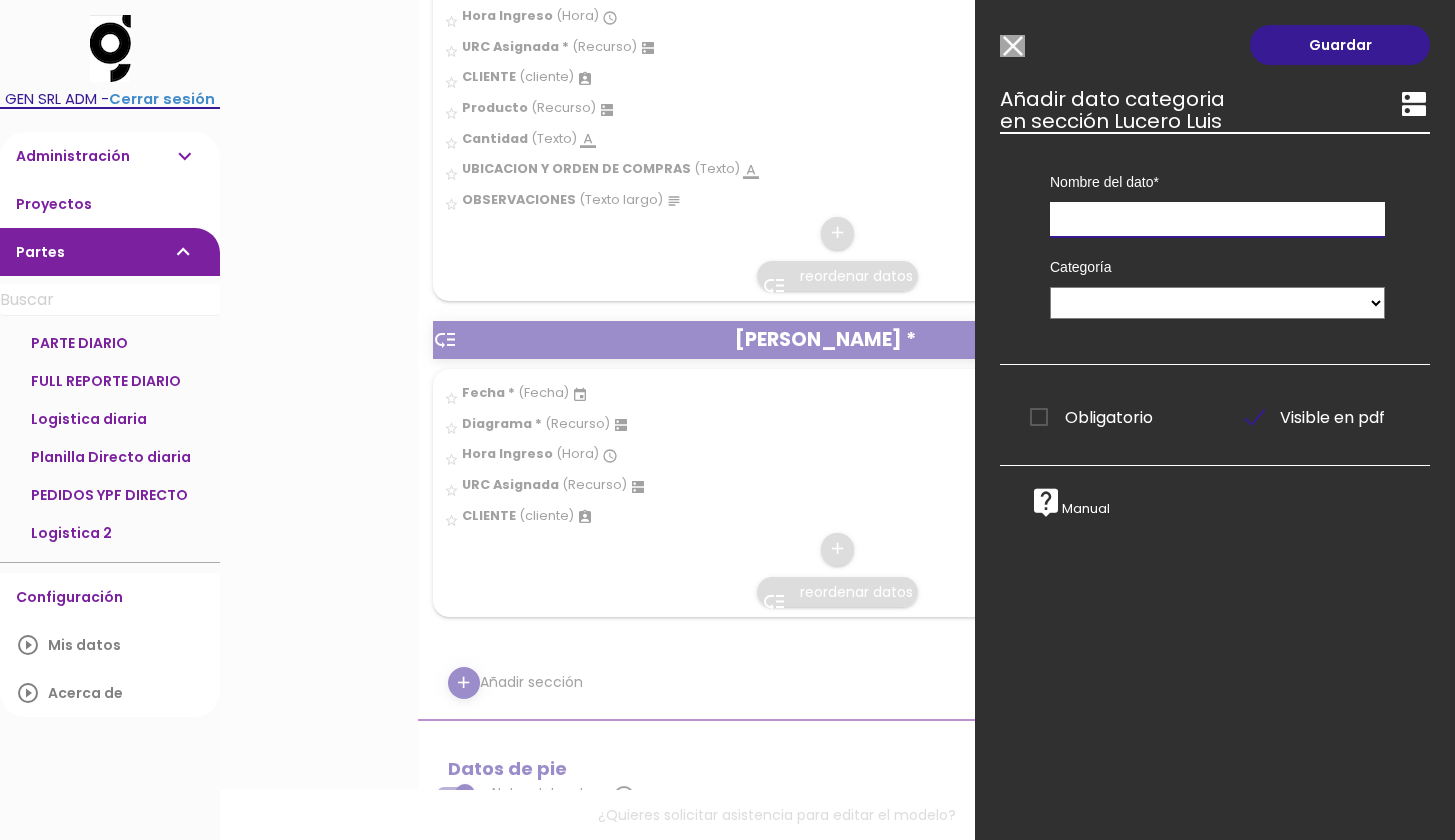 paste on "Producto" 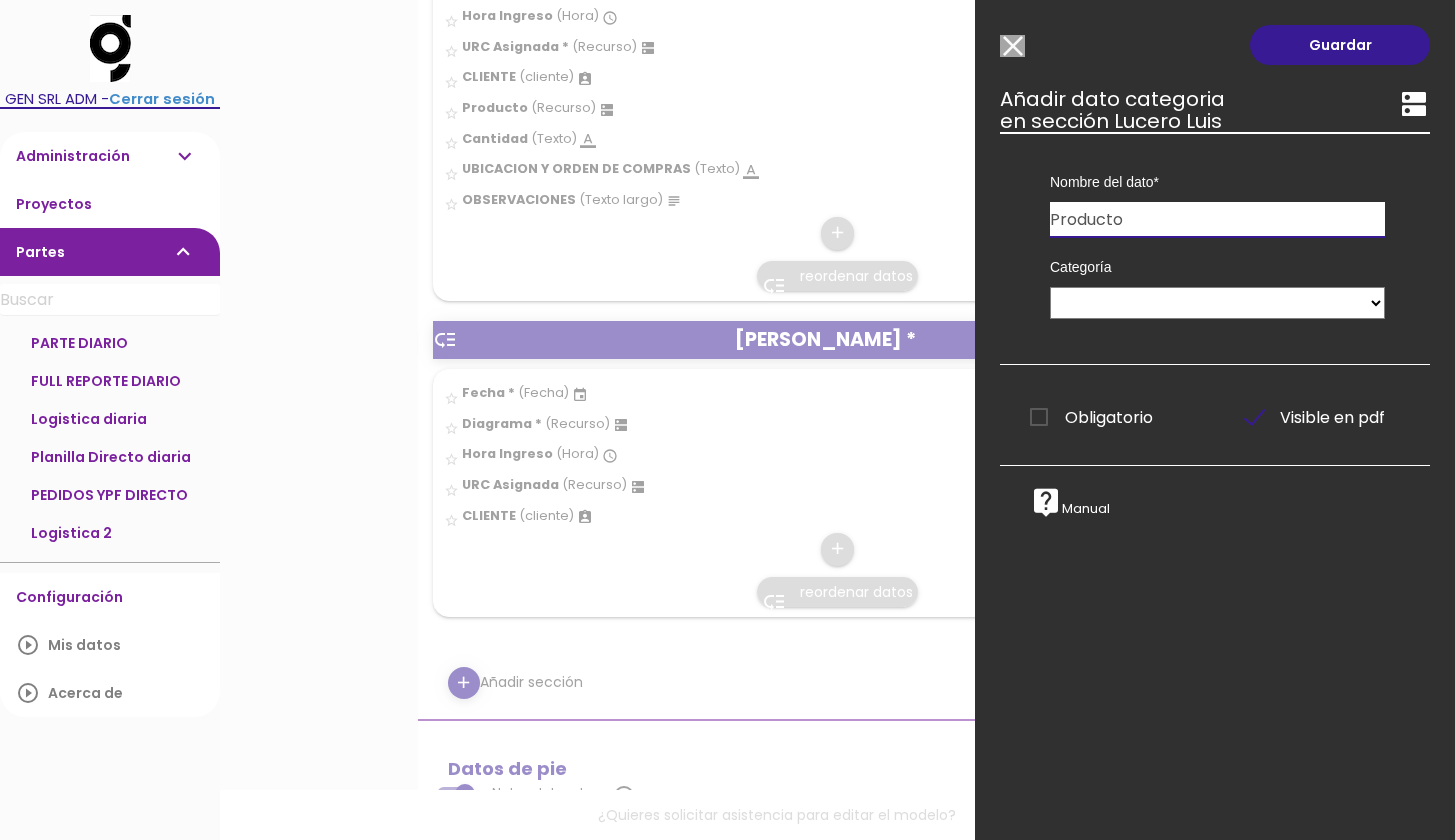 type on "Producto" 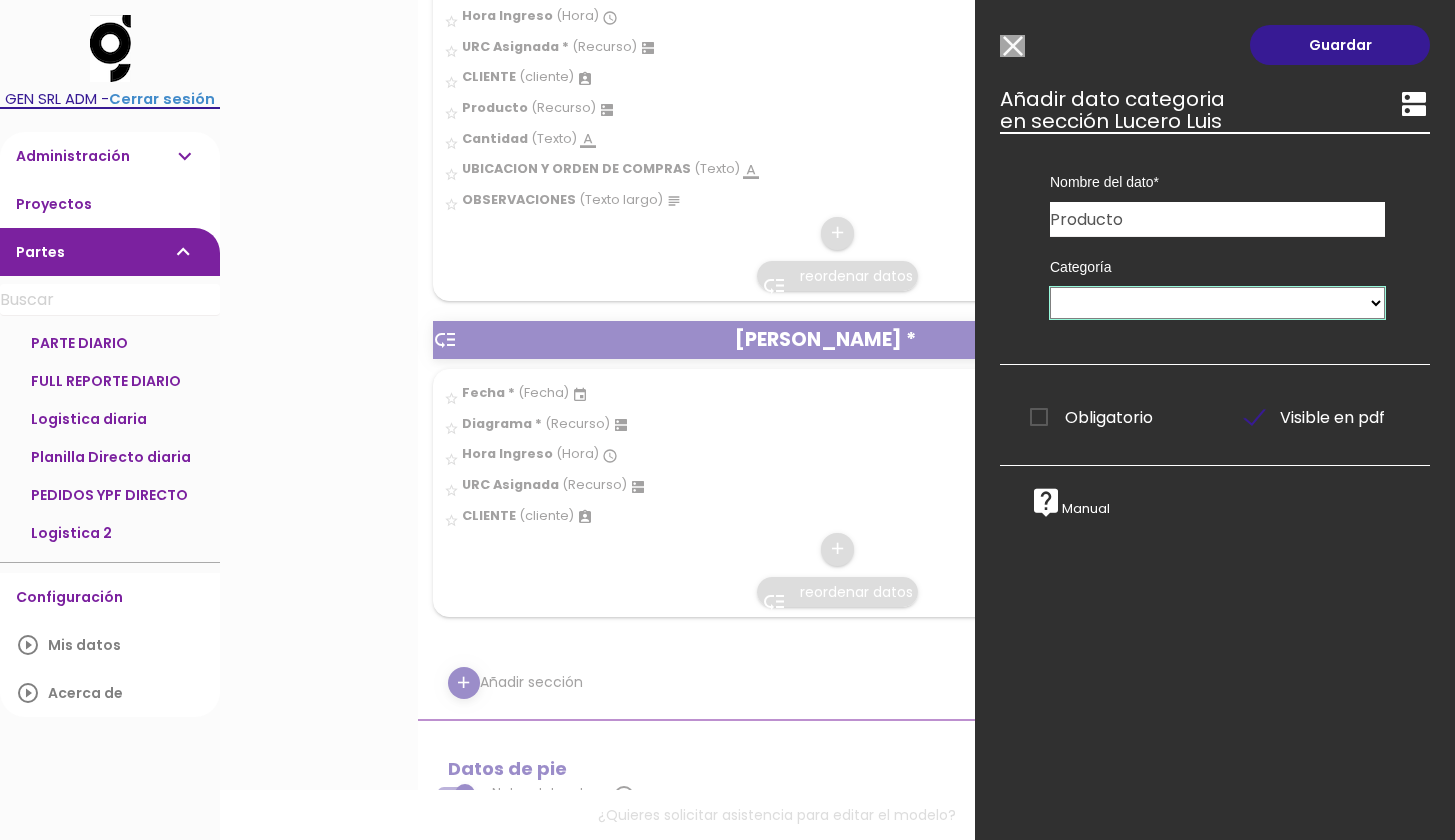 select on "71" 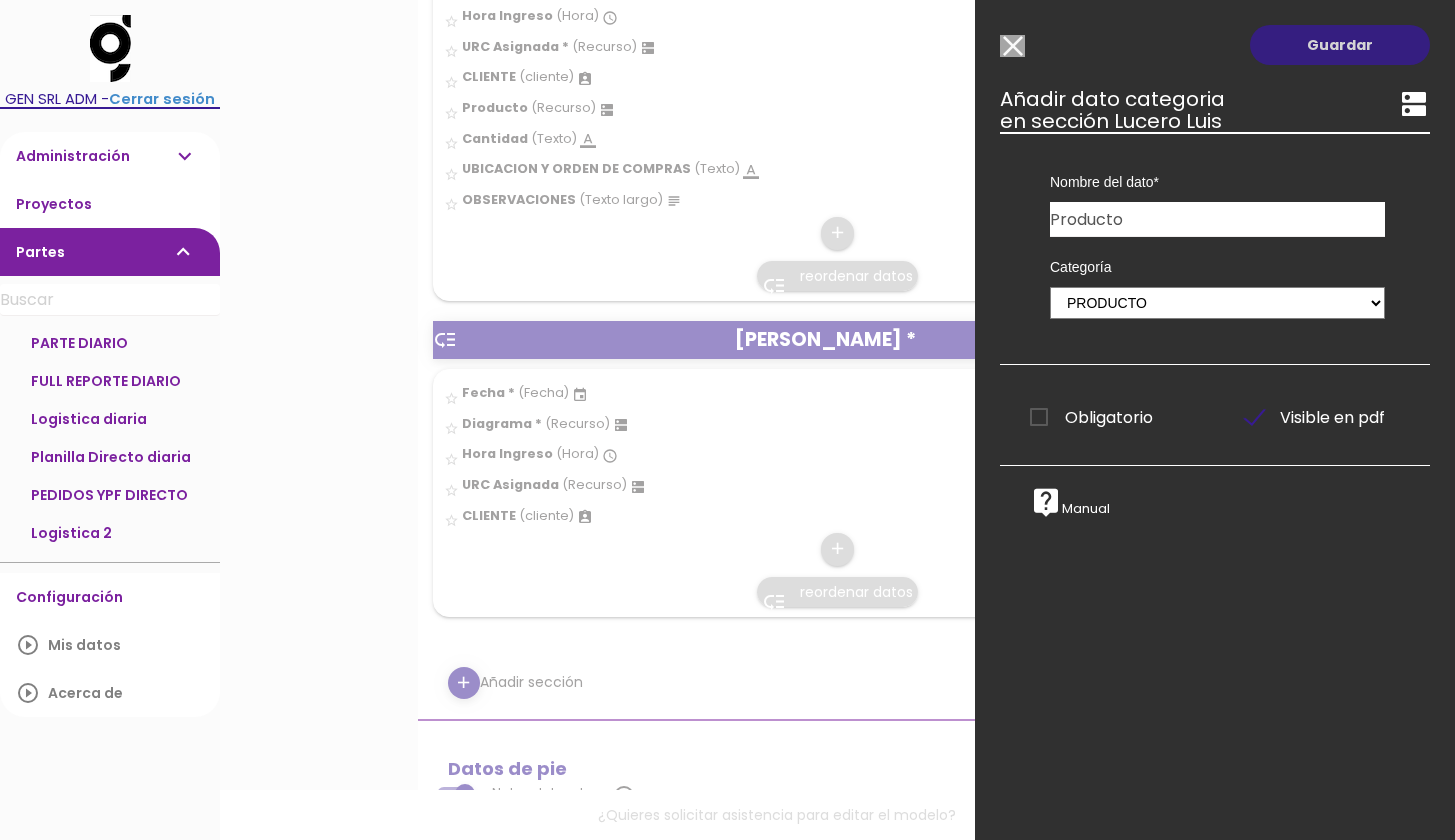 click on "Guardar" at bounding box center (1340, 45) 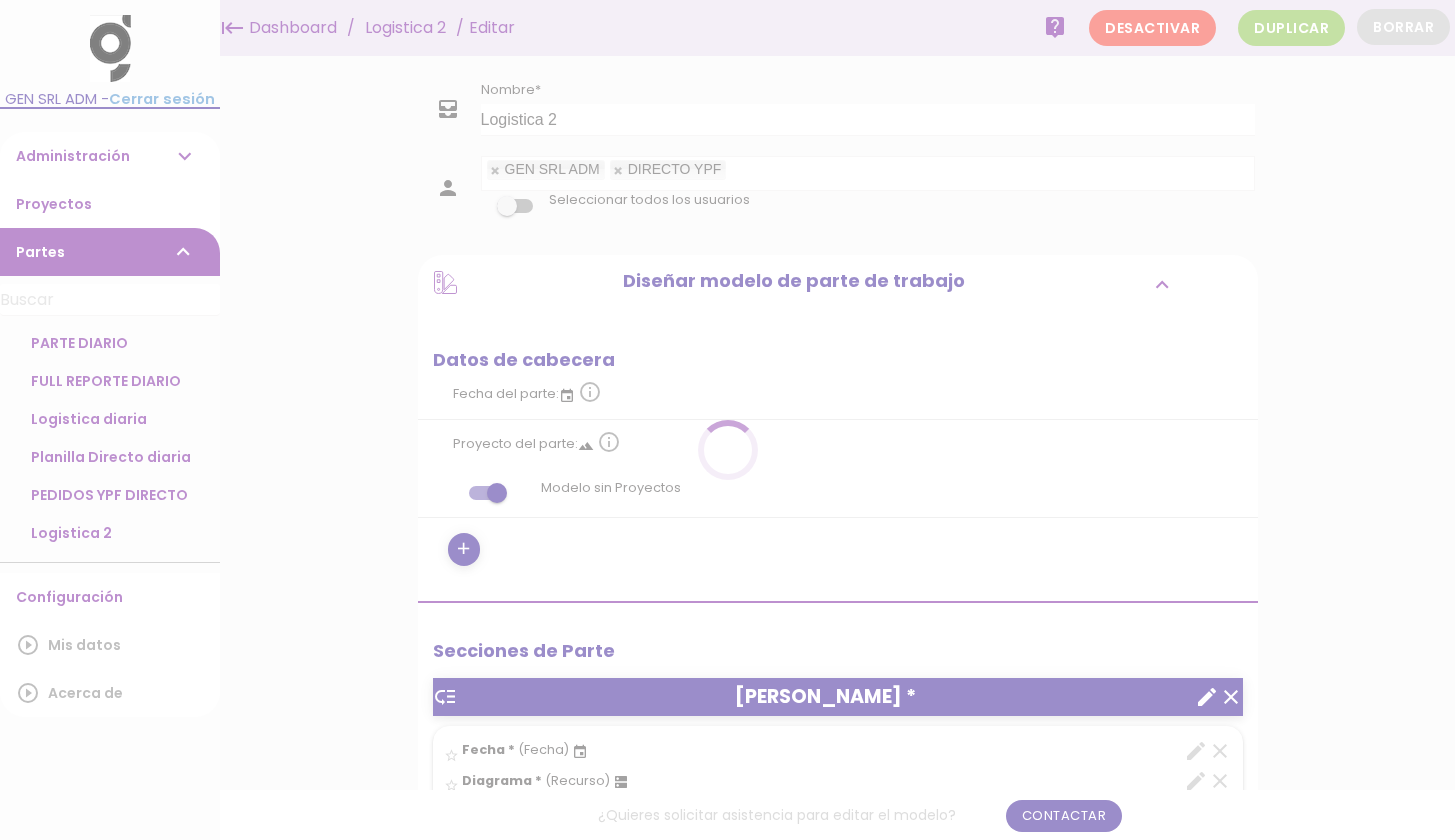 scroll, scrollTop: 0, scrollLeft: 0, axis: both 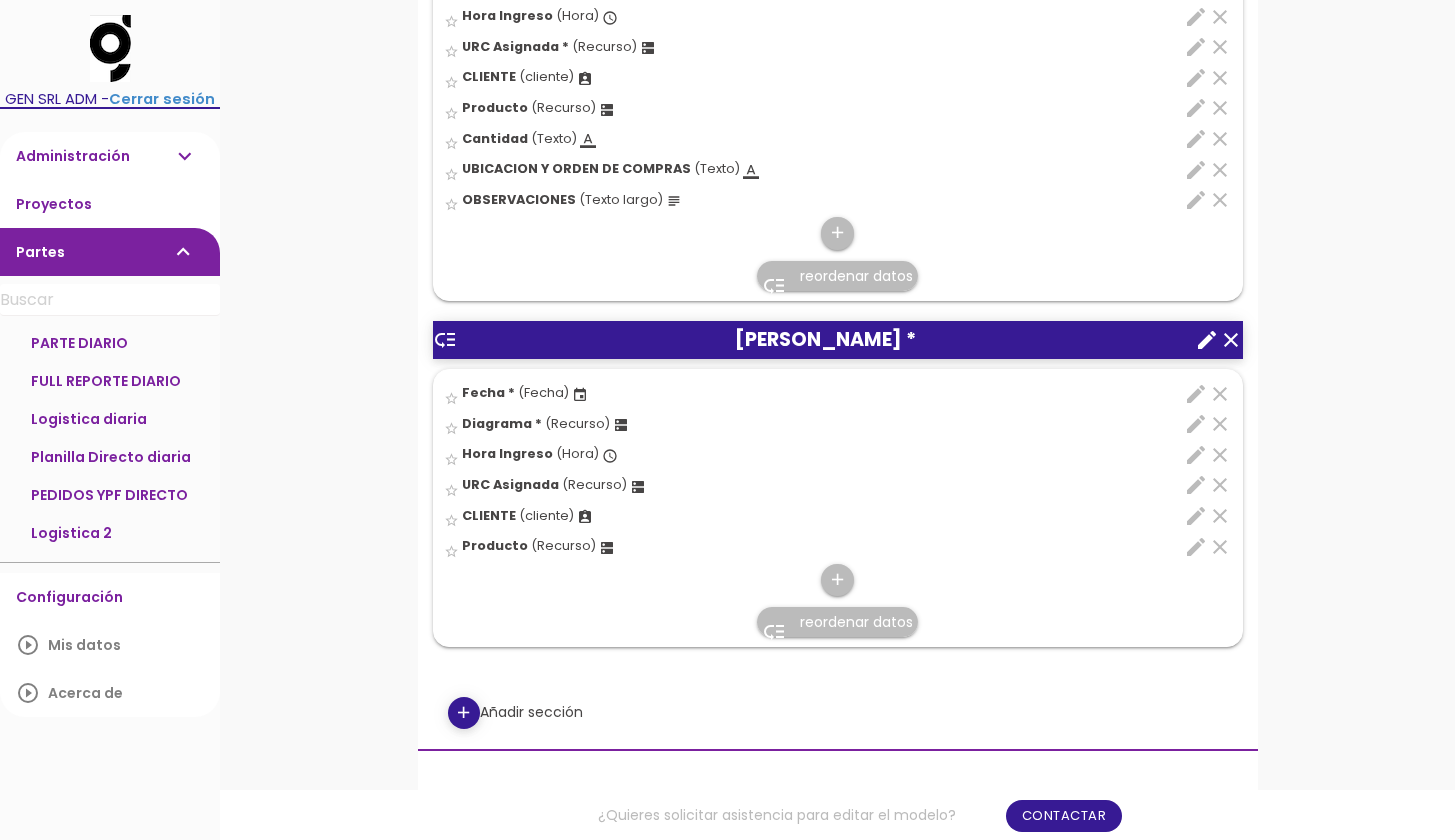 click on "edit" at bounding box center [1196, 139] 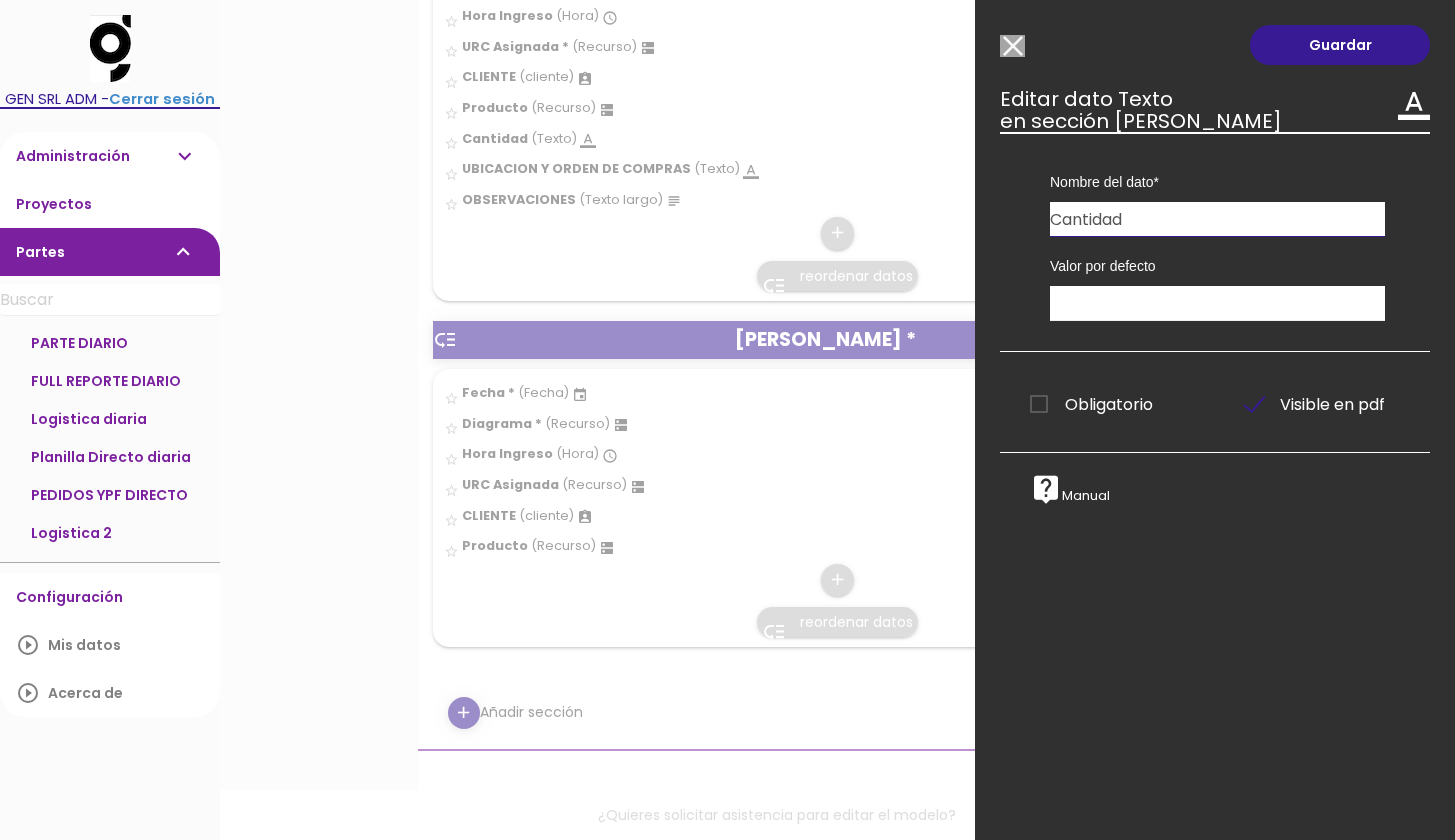 click on "Cantidad" at bounding box center (1217, 219) 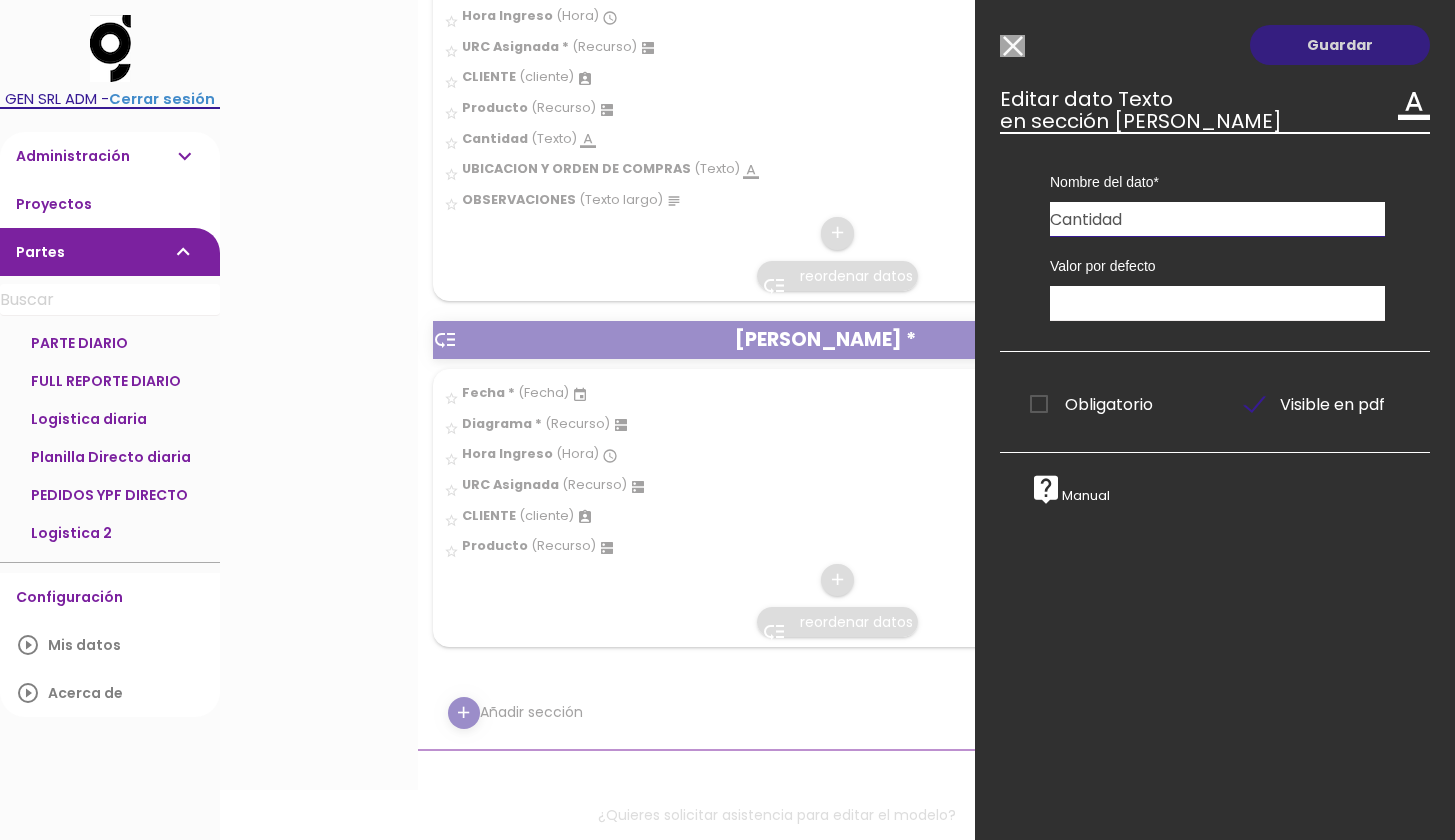 click on "Guardar" at bounding box center (1340, 45) 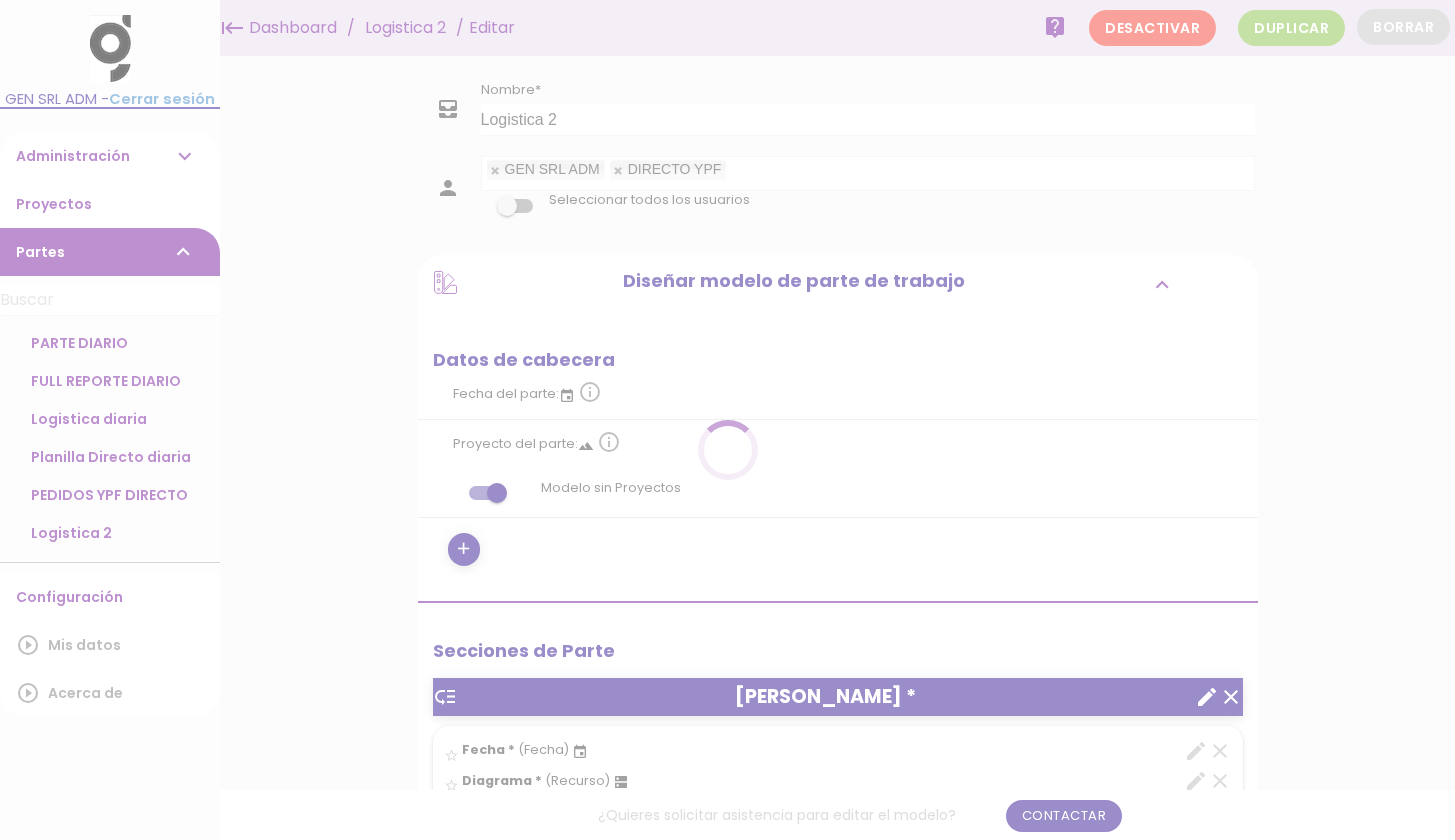 scroll, scrollTop: 0, scrollLeft: 0, axis: both 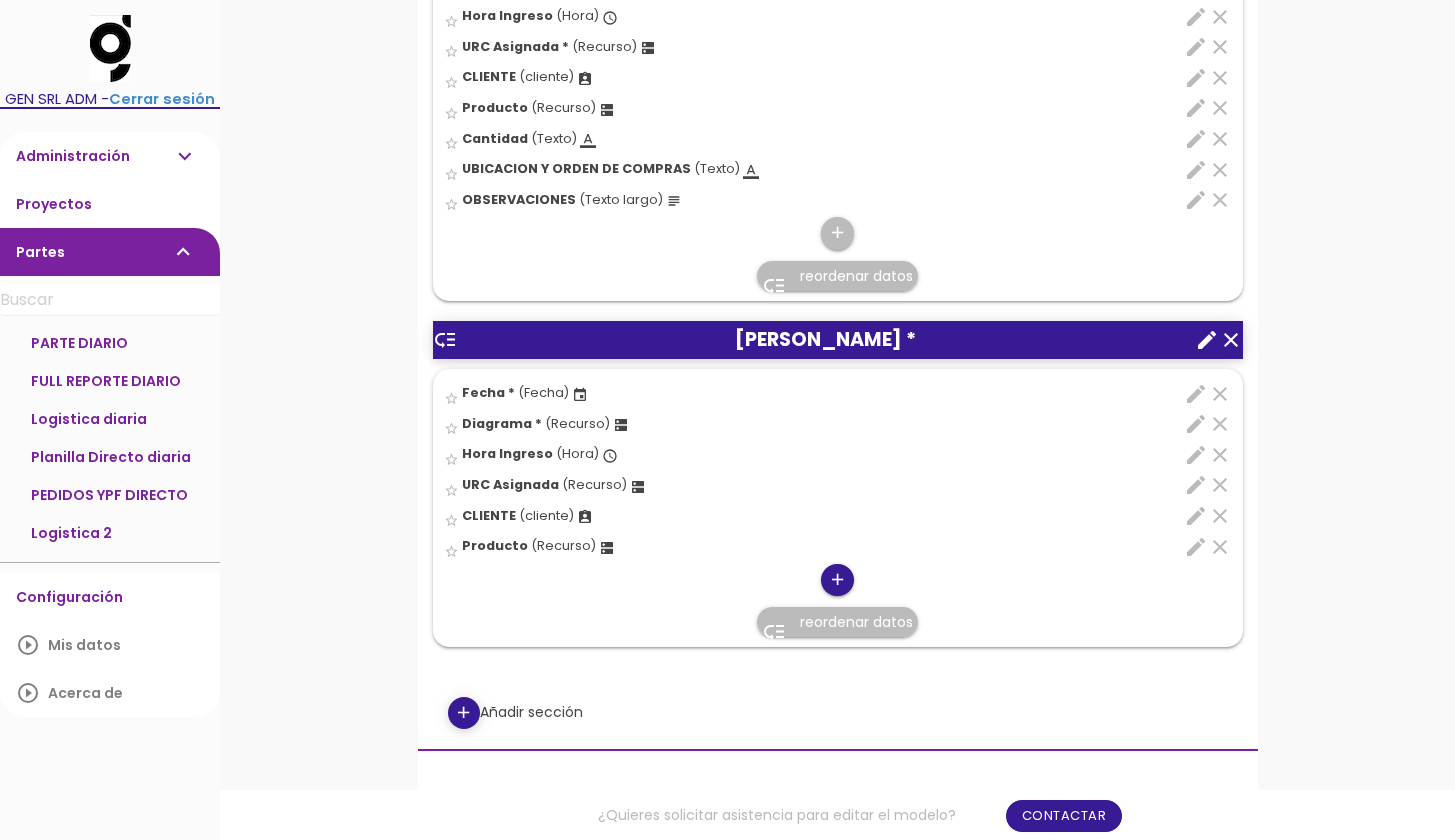 click on "add" at bounding box center (837, 580) 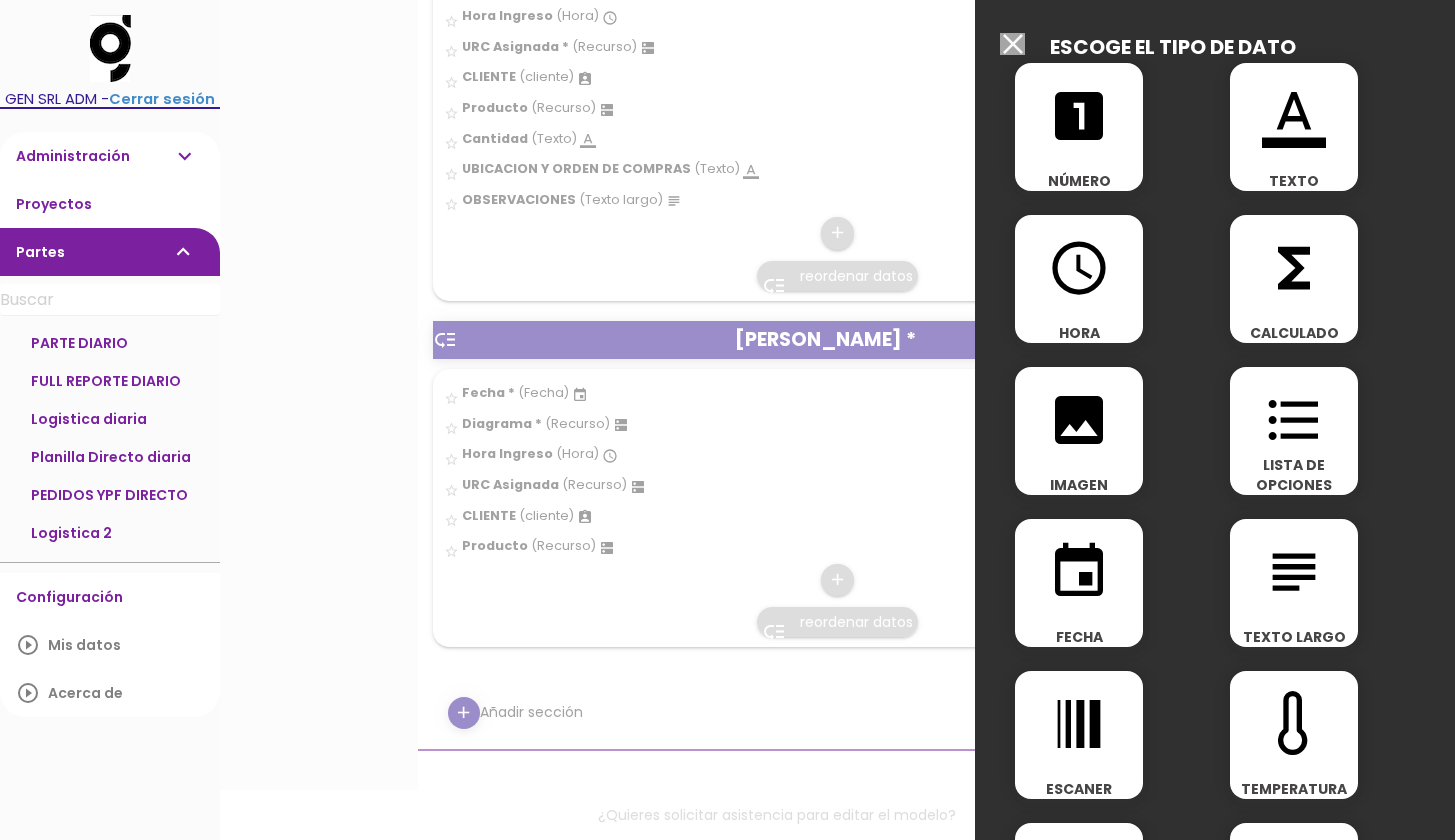 scroll, scrollTop: 0, scrollLeft: 0, axis: both 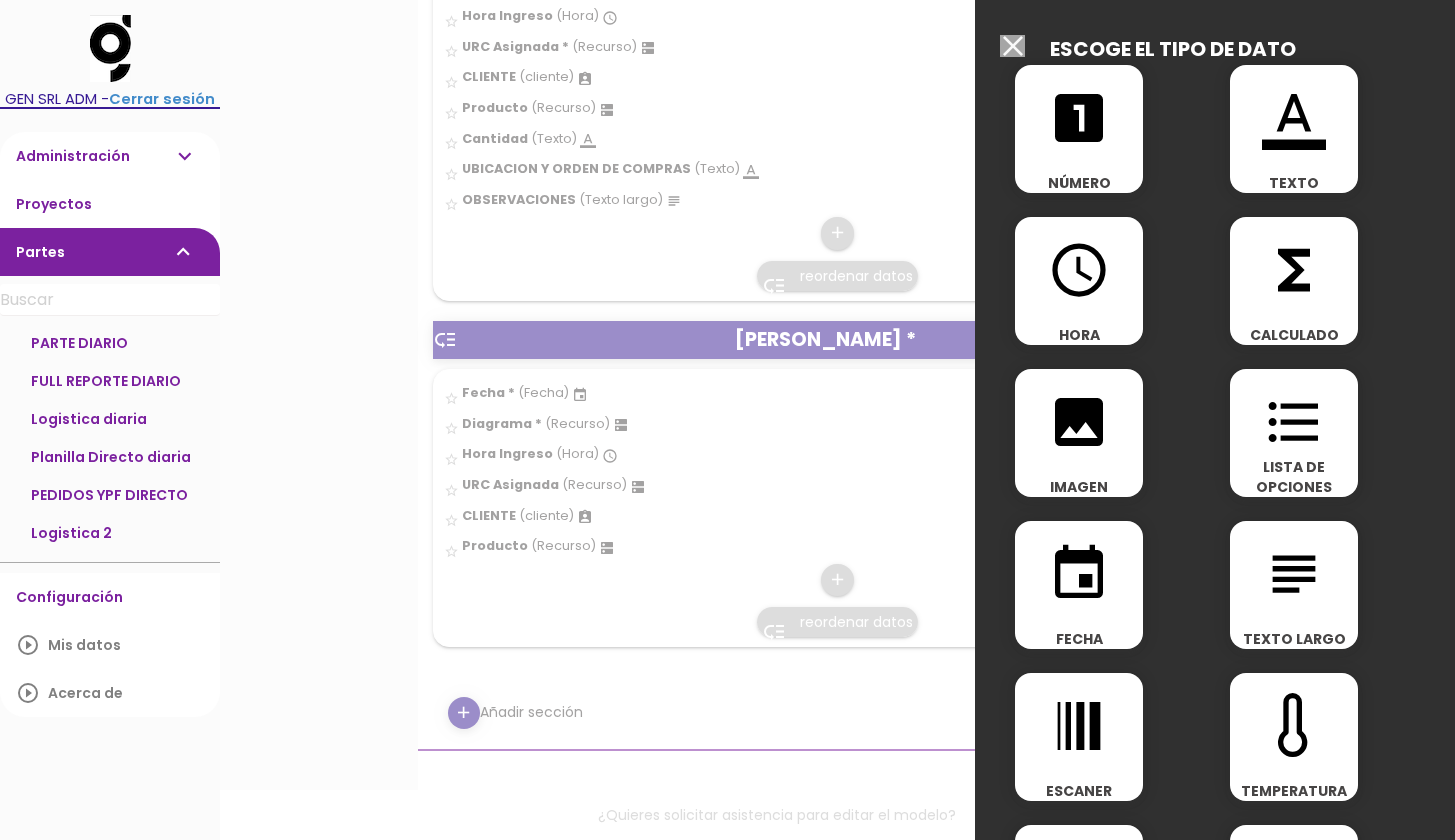 click on "format_color_text
TEXTO" at bounding box center (1294, 129) 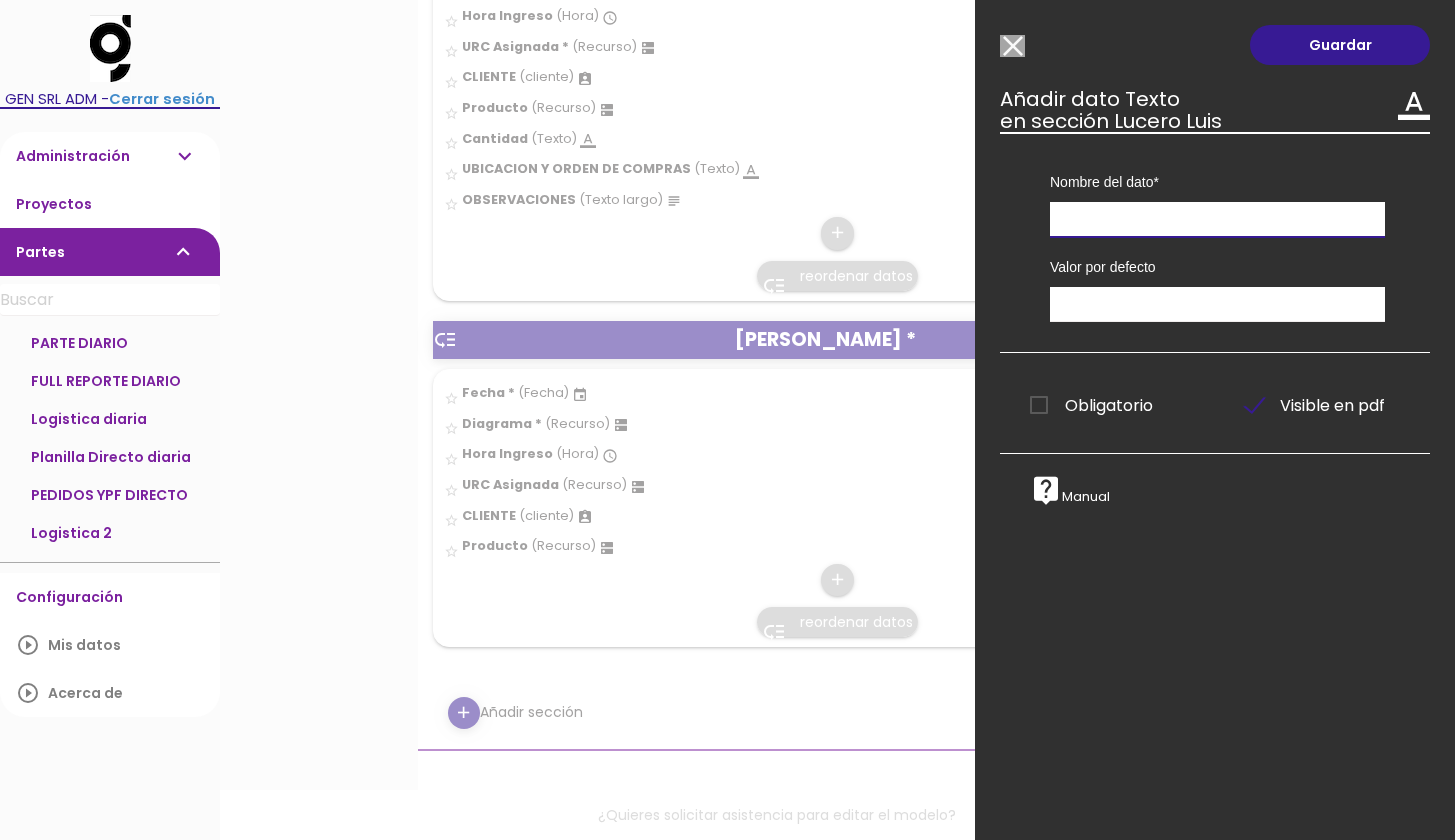 paste on "Cantidad" 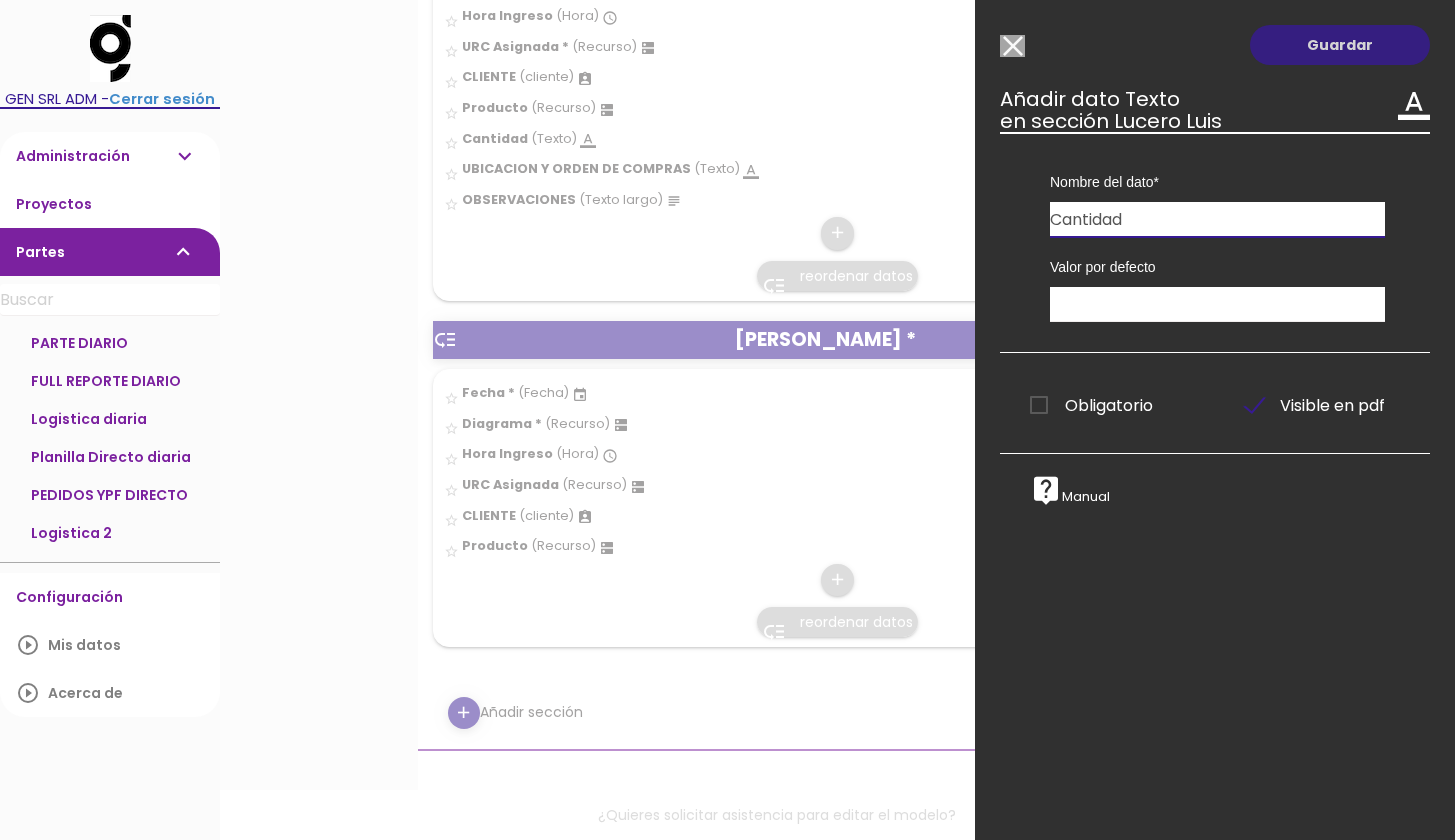 type on "Cantidad" 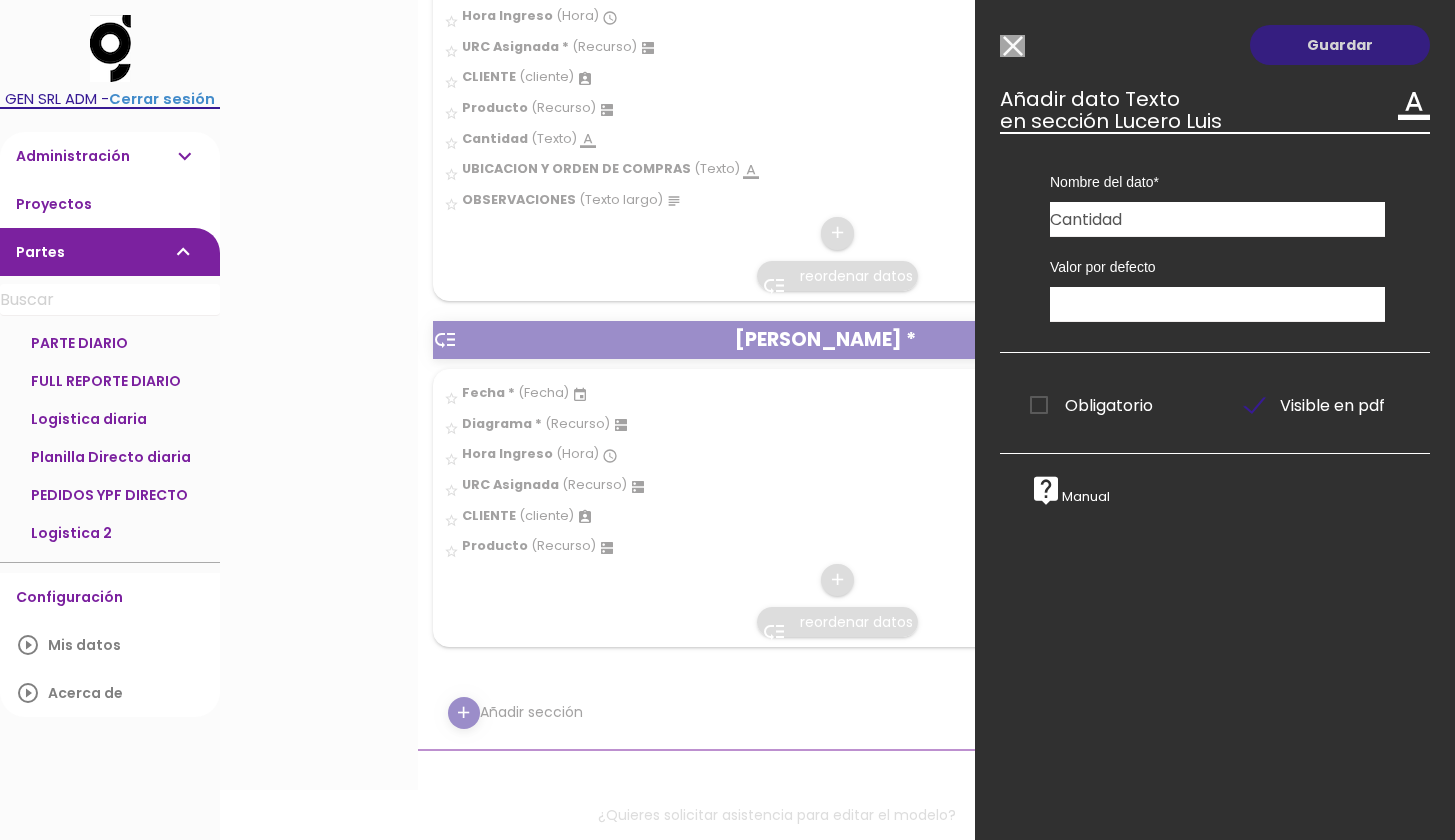 click on "Guardar" at bounding box center [1340, 45] 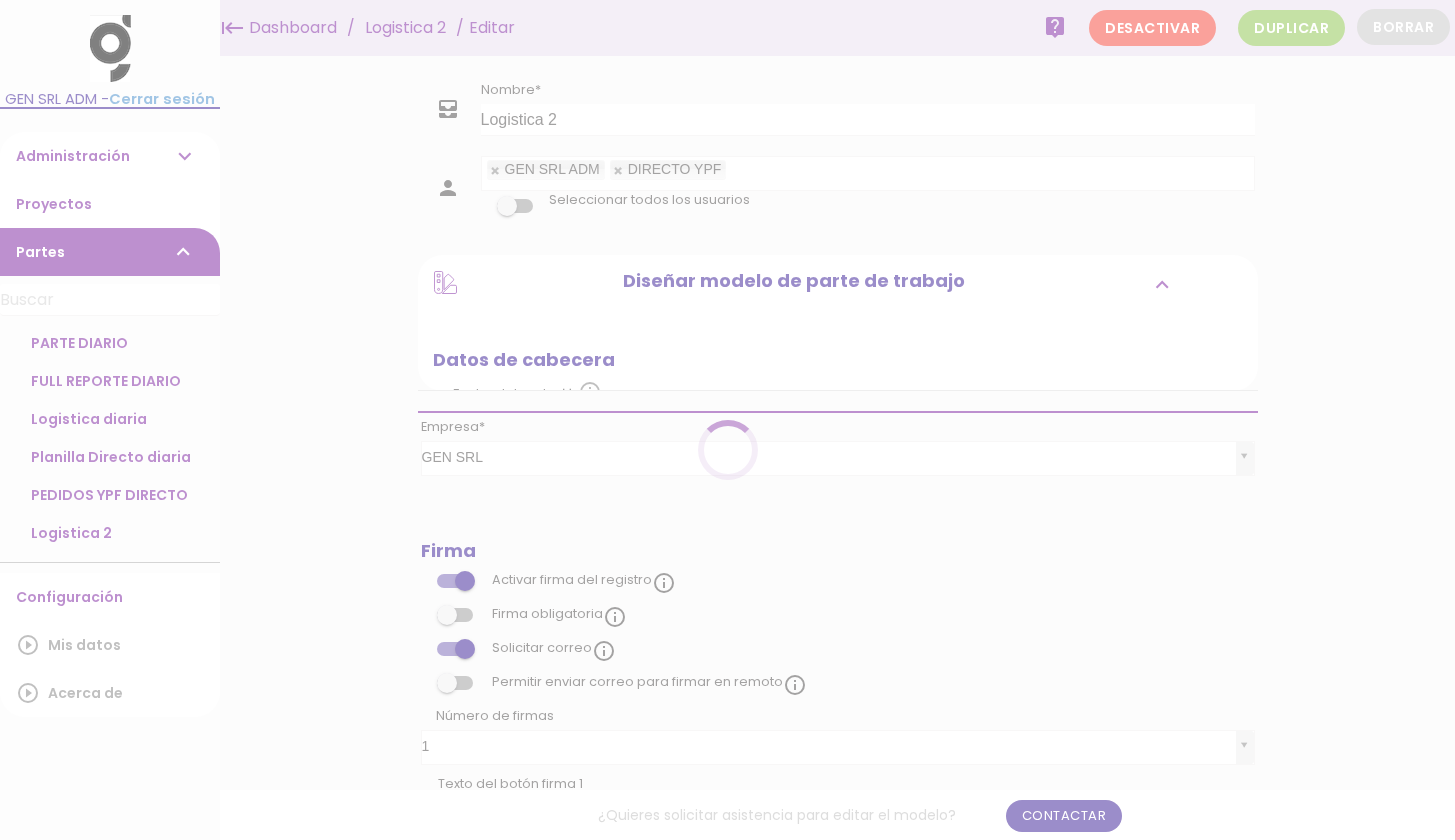 scroll, scrollTop: 0, scrollLeft: 0, axis: both 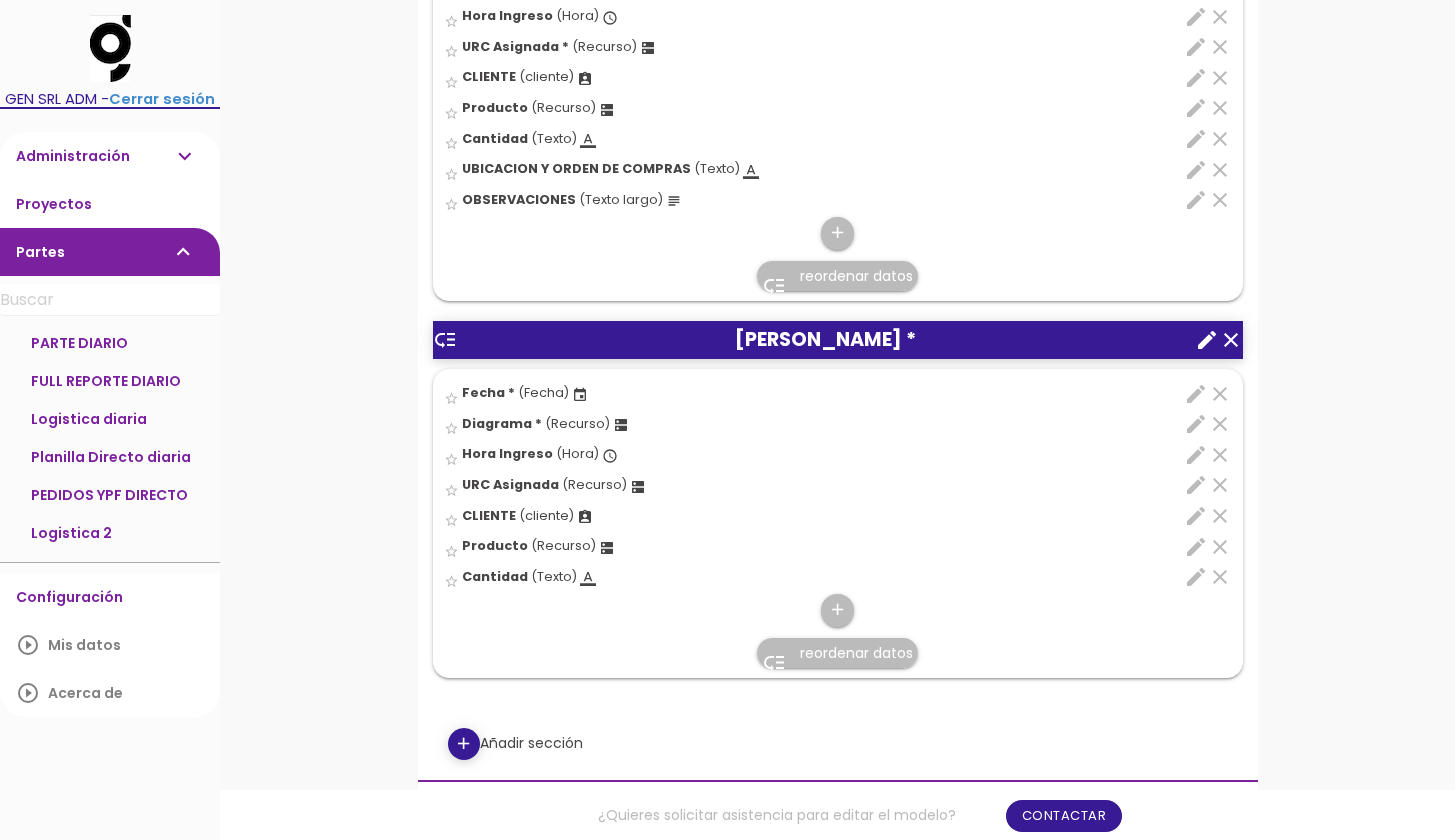click on "edit" at bounding box center [1196, 170] 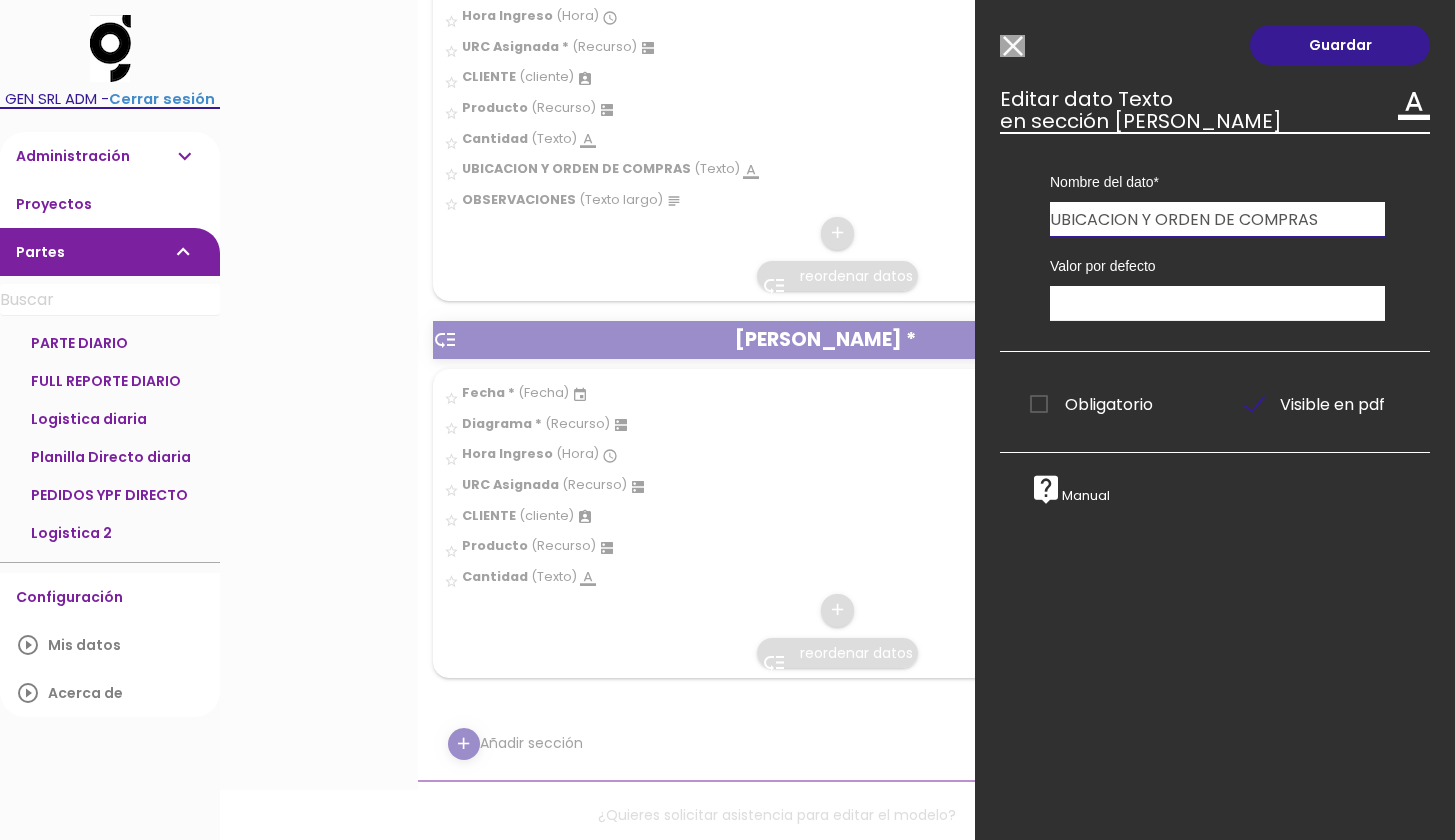 drag, startPoint x: 1063, startPoint y: 218, endPoint x: 1142, endPoint y: 218, distance: 79 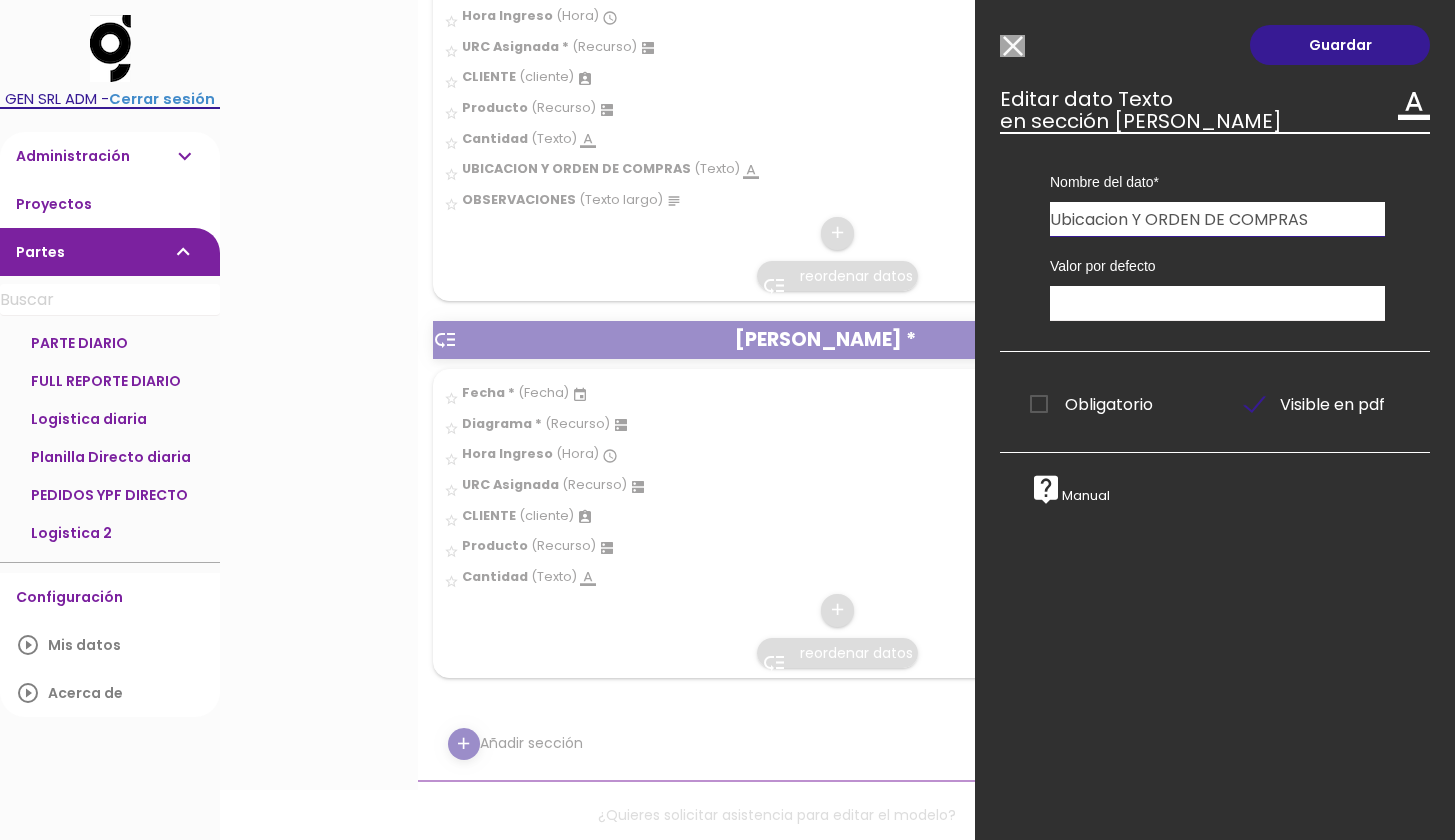 drag, startPoint x: 1134, startPoint y: 223, endPoint x: 1324, endPoint y: 222, distance: 190.00262 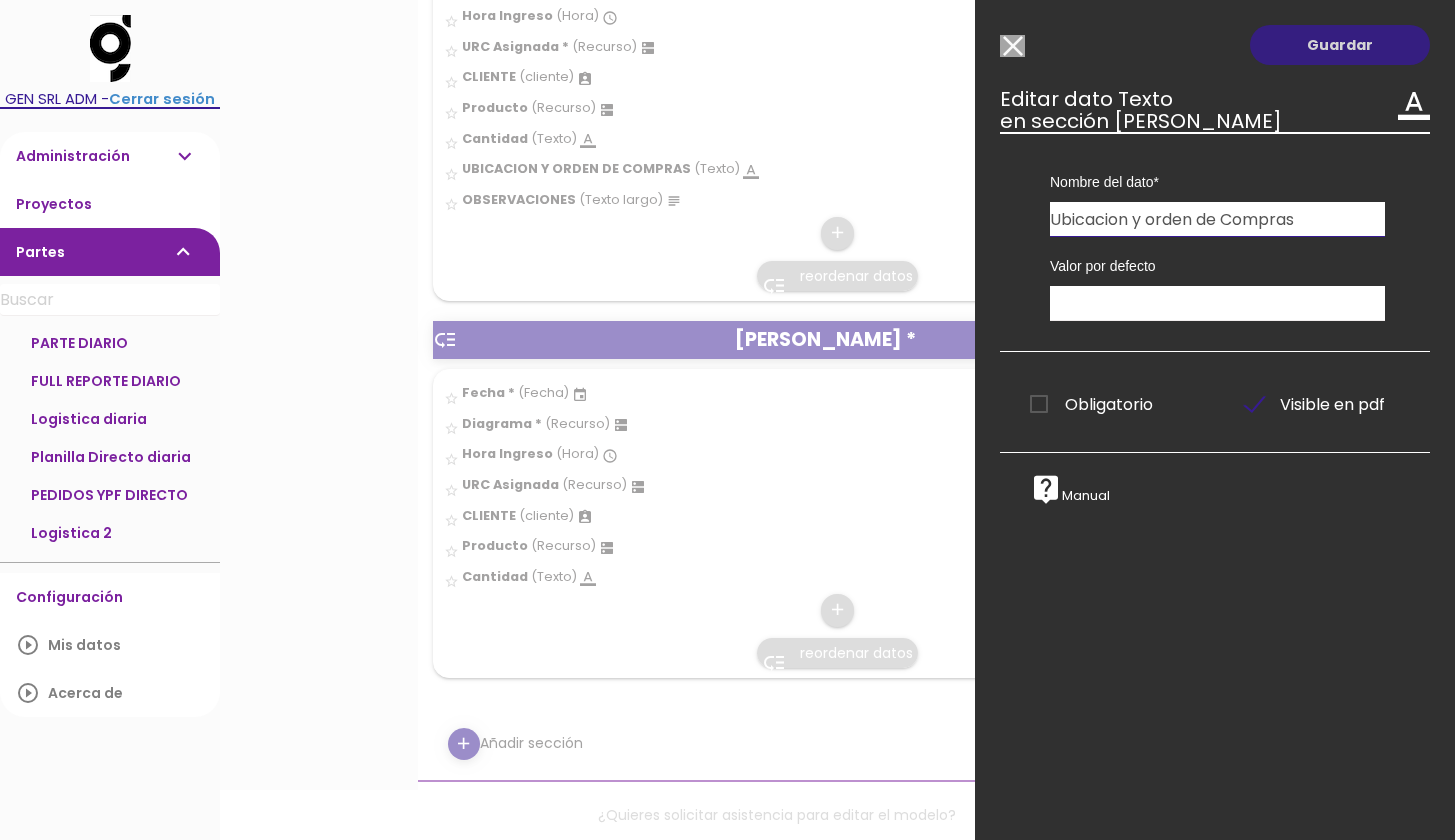 type on "Ubicacion y orden de Compras" 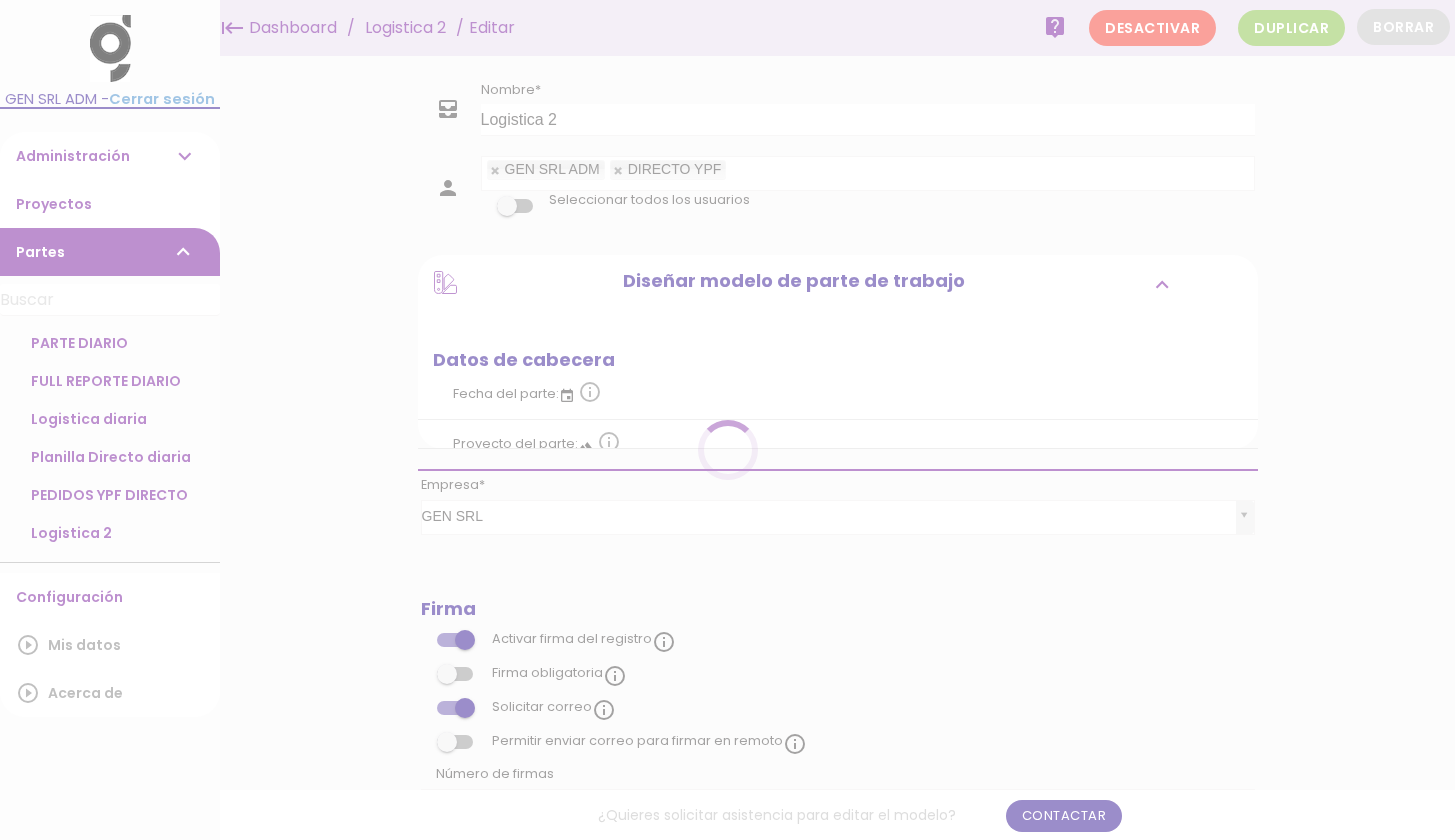 scroll, scrollTop: 0, scrollLeft: 0, axis: both 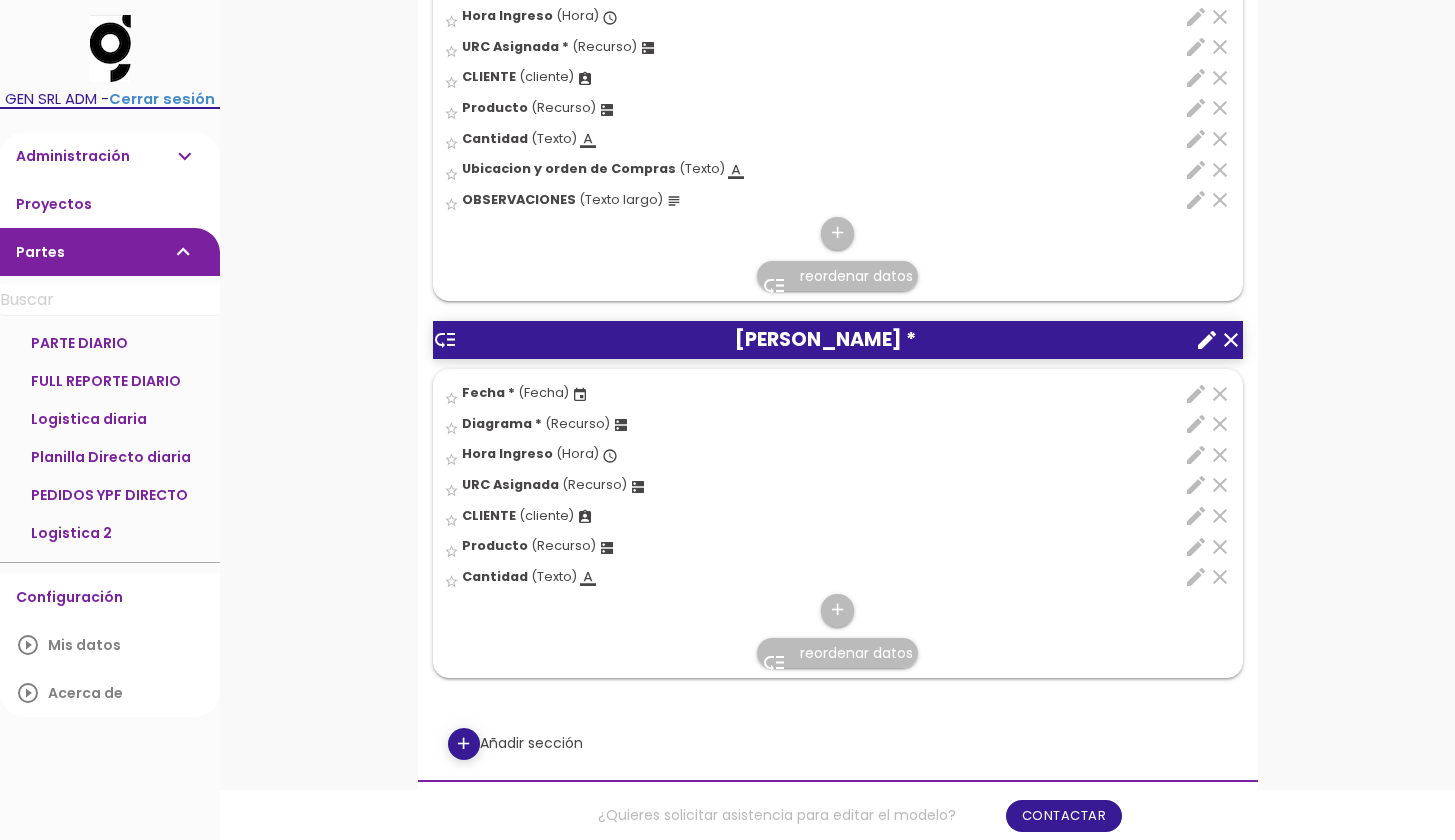 click on "edit" at bounding box center [1196, 170] 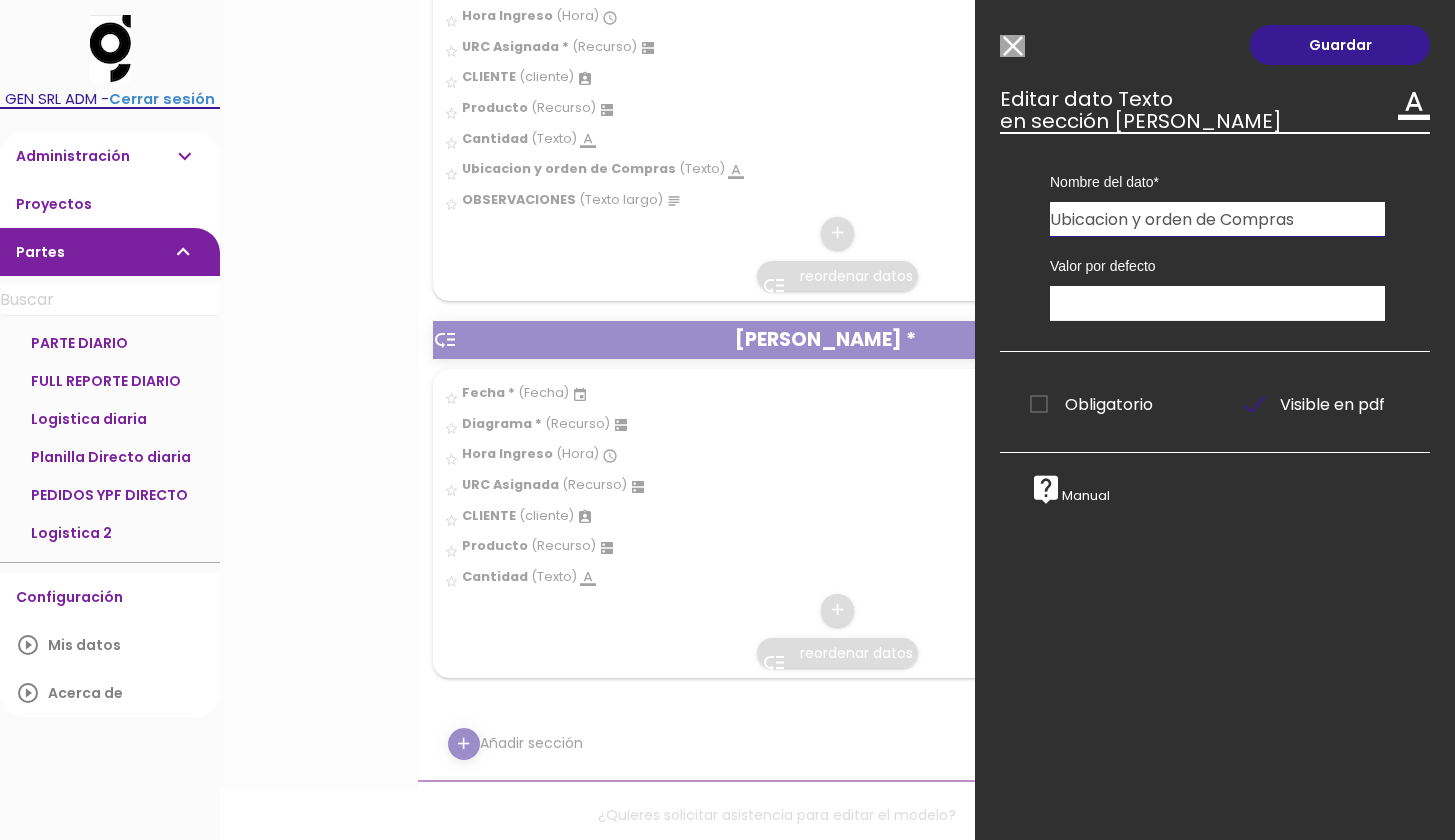 click on "Ubicacion y orden de Compras" at bounding box center [1217, 219] 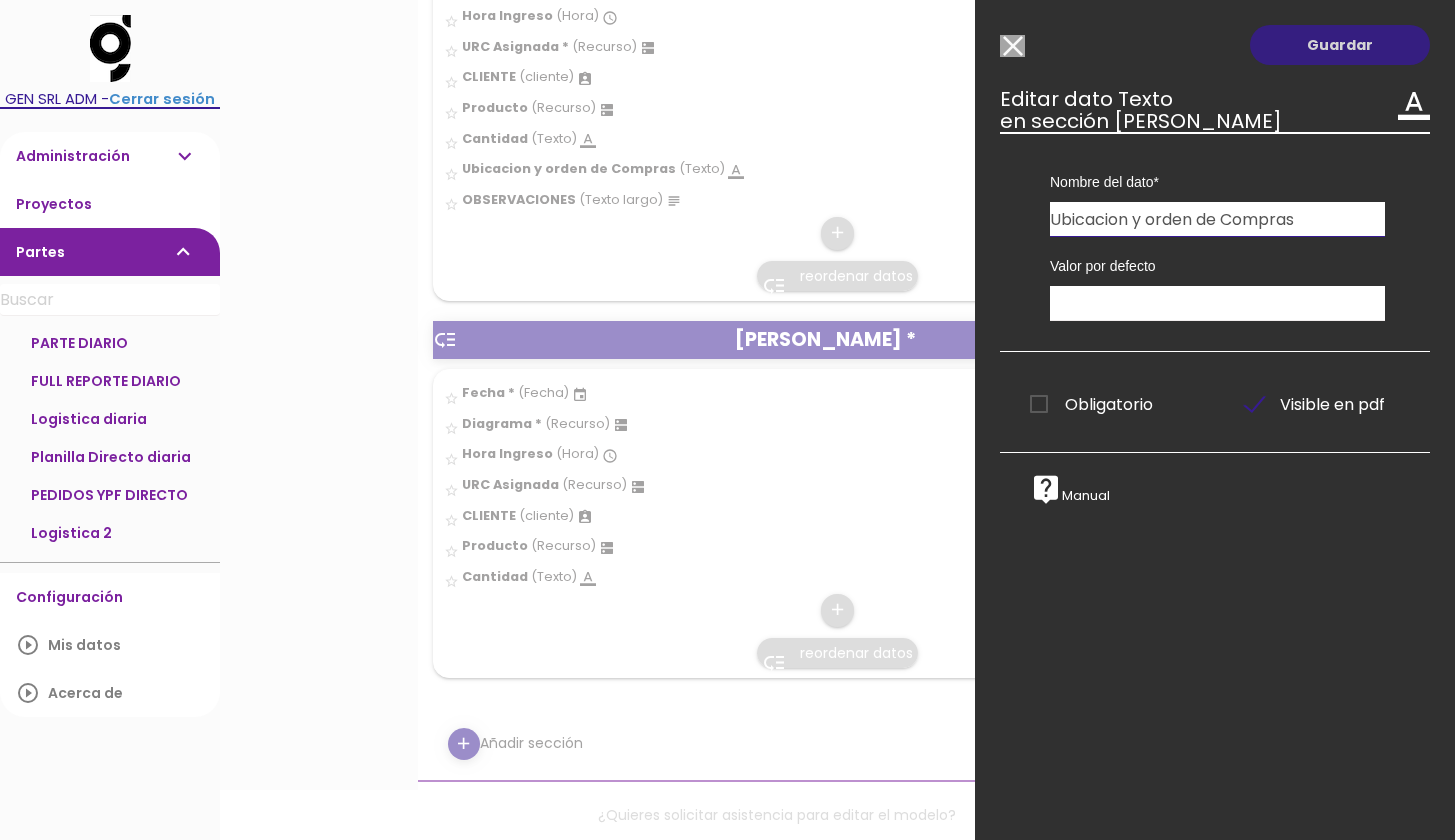 click on "Guardar" at bounding box center [1340, 45] 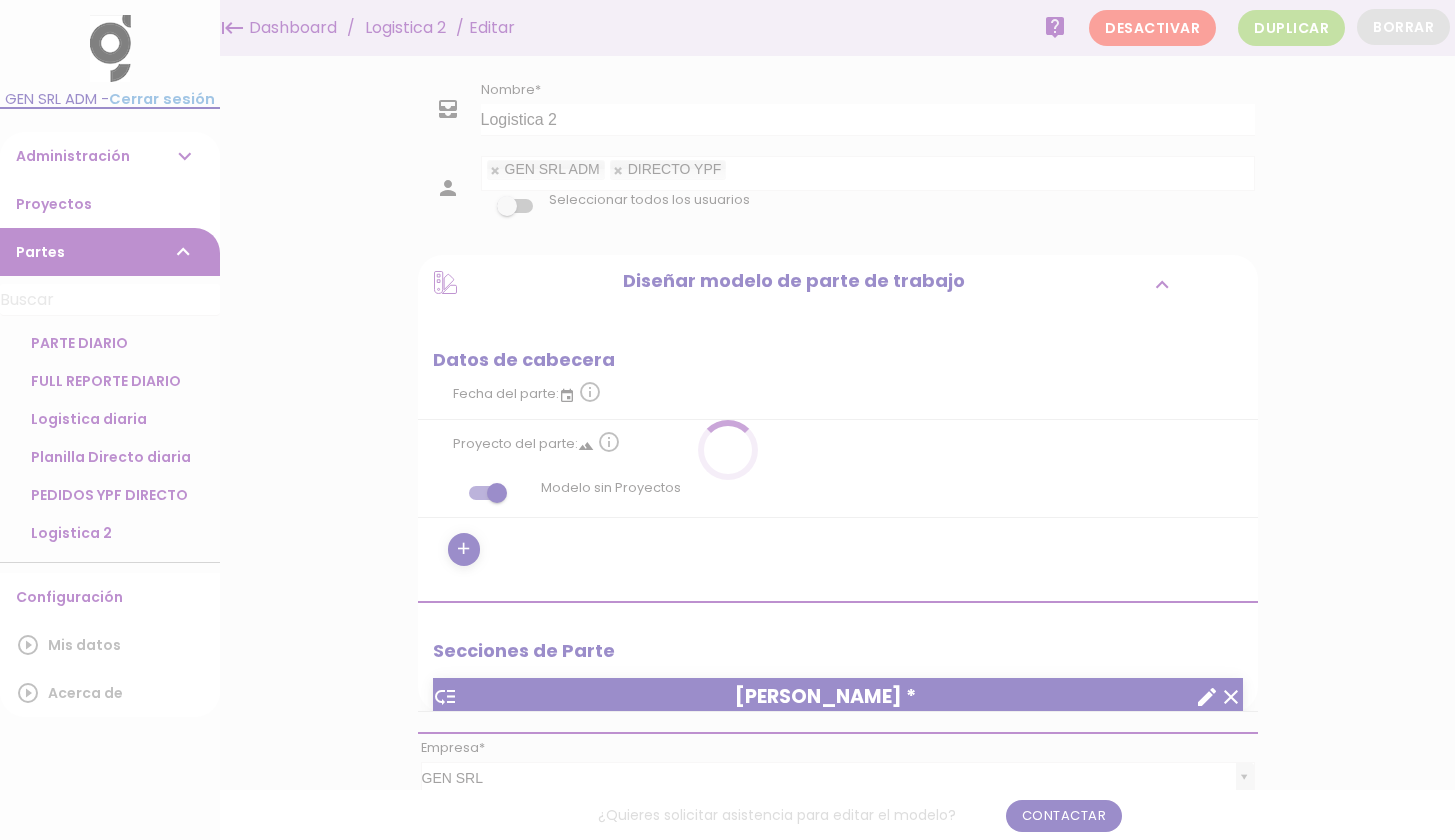 scroll, scrollTop: 0, scrollLeft: 0, axis: both 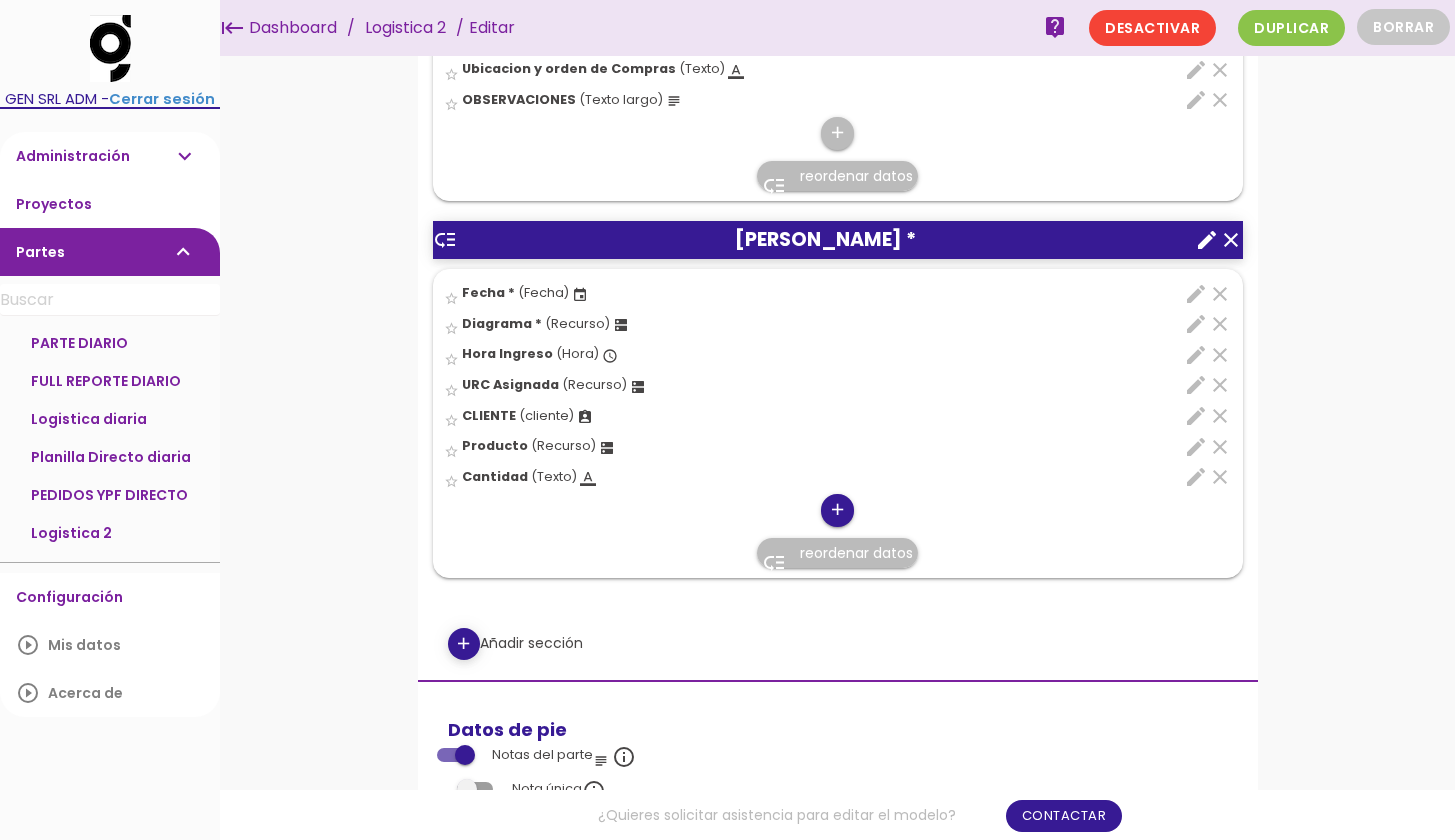 click on "add" at bounding box center (837, 510) 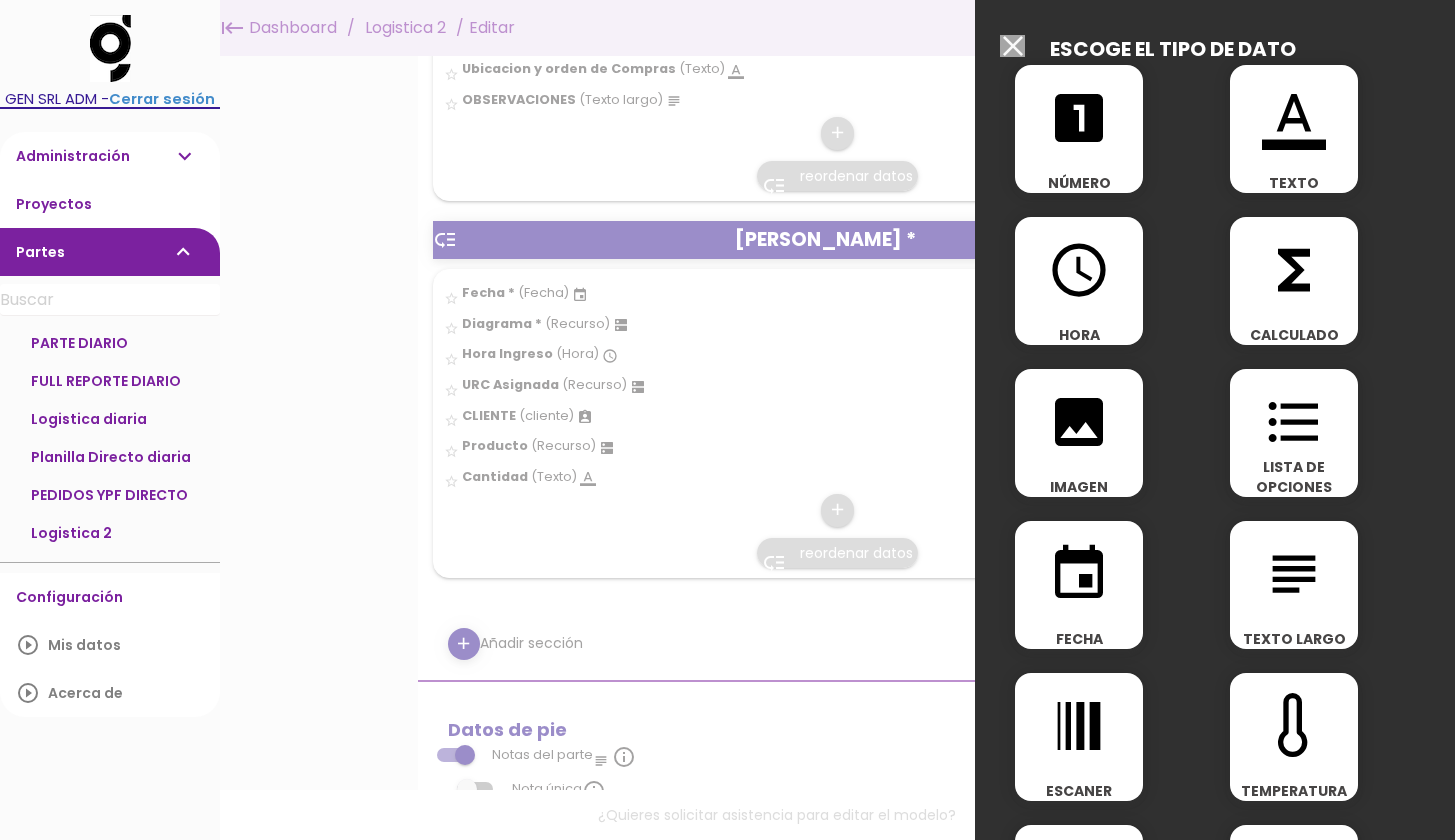click on "format_color_text" at bounding box center [1294, 118] 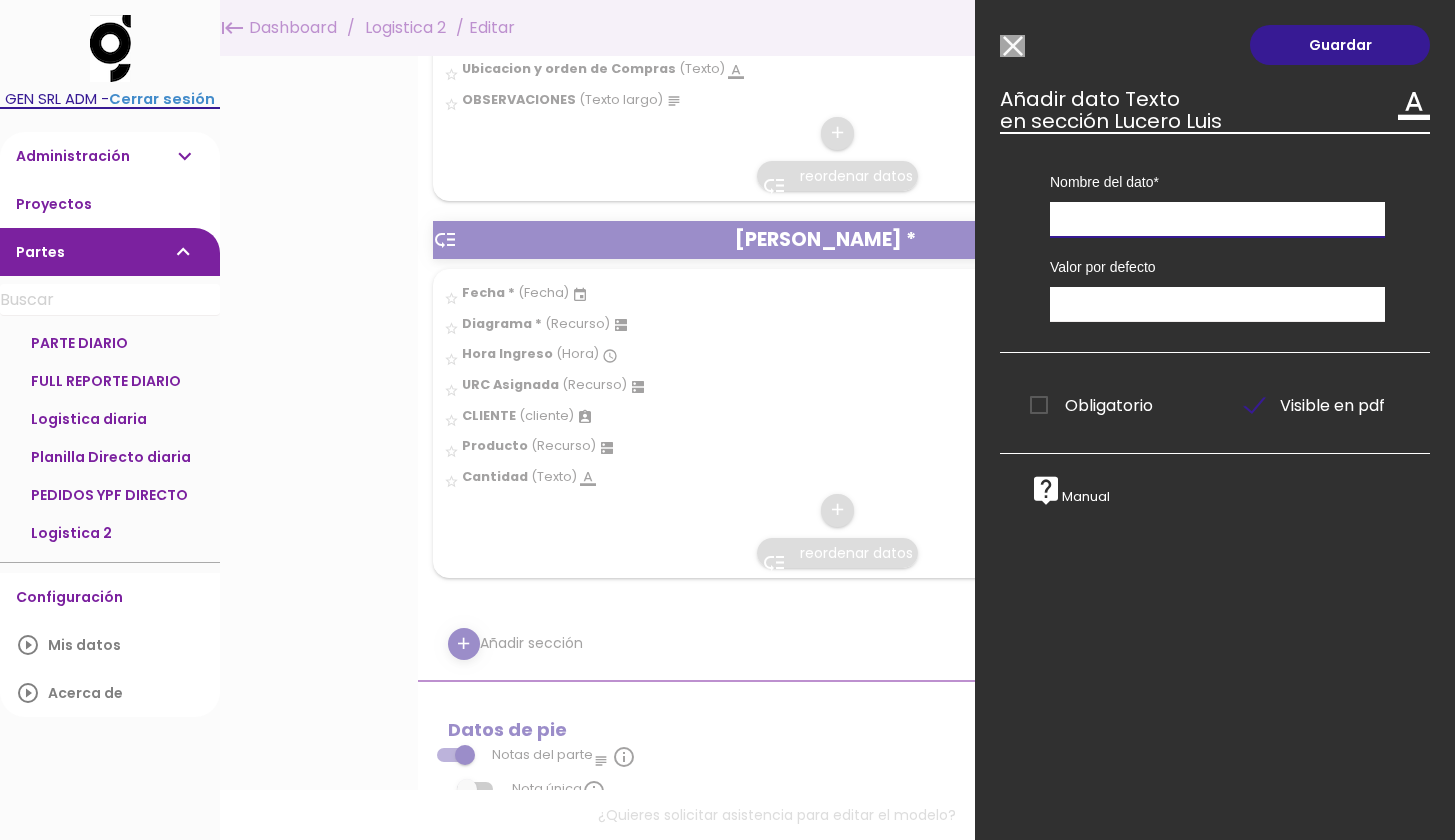 paste on "Ubicacion y orden de Compras" 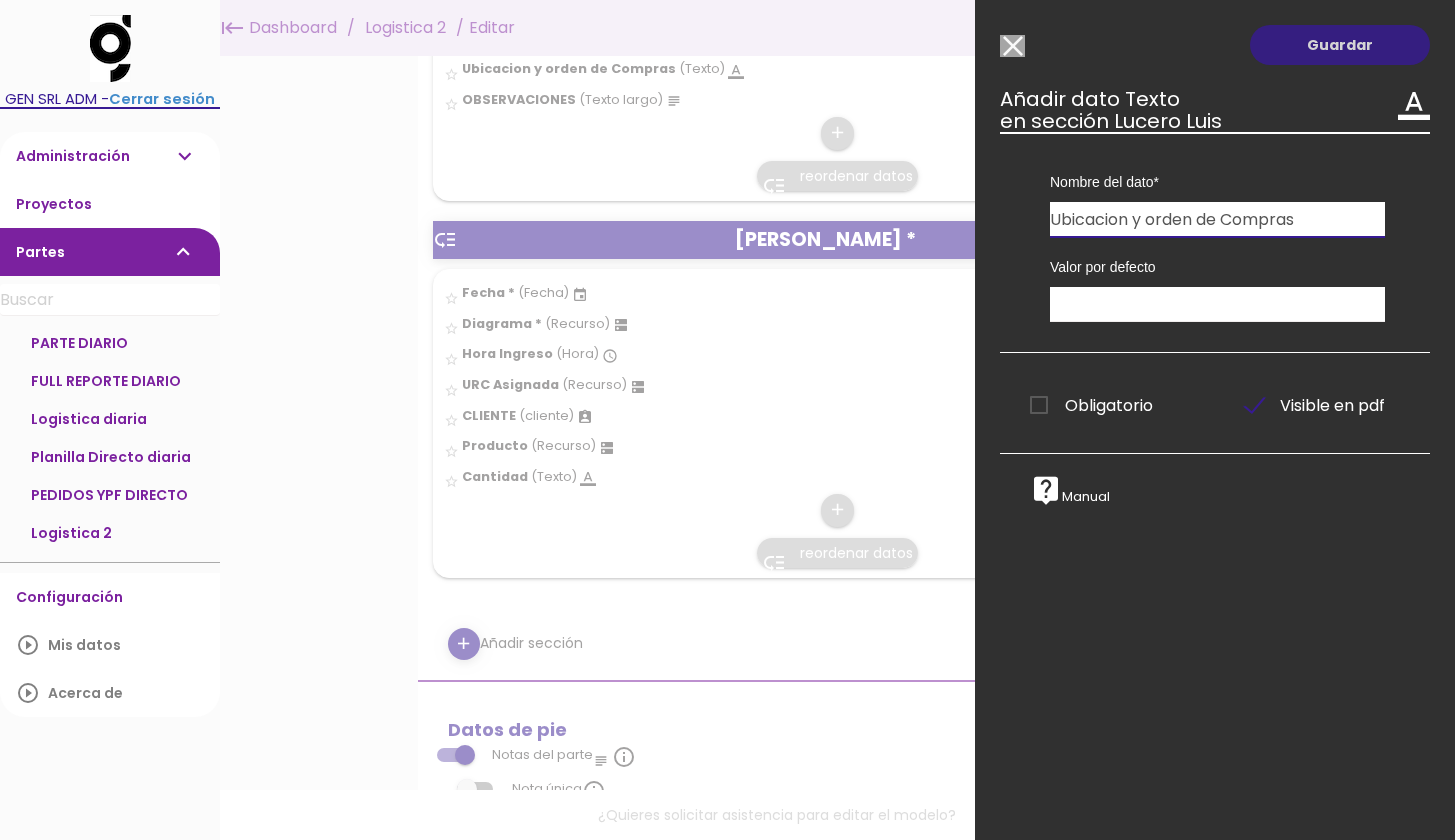 type on "Ubicacion y orden de Compras" 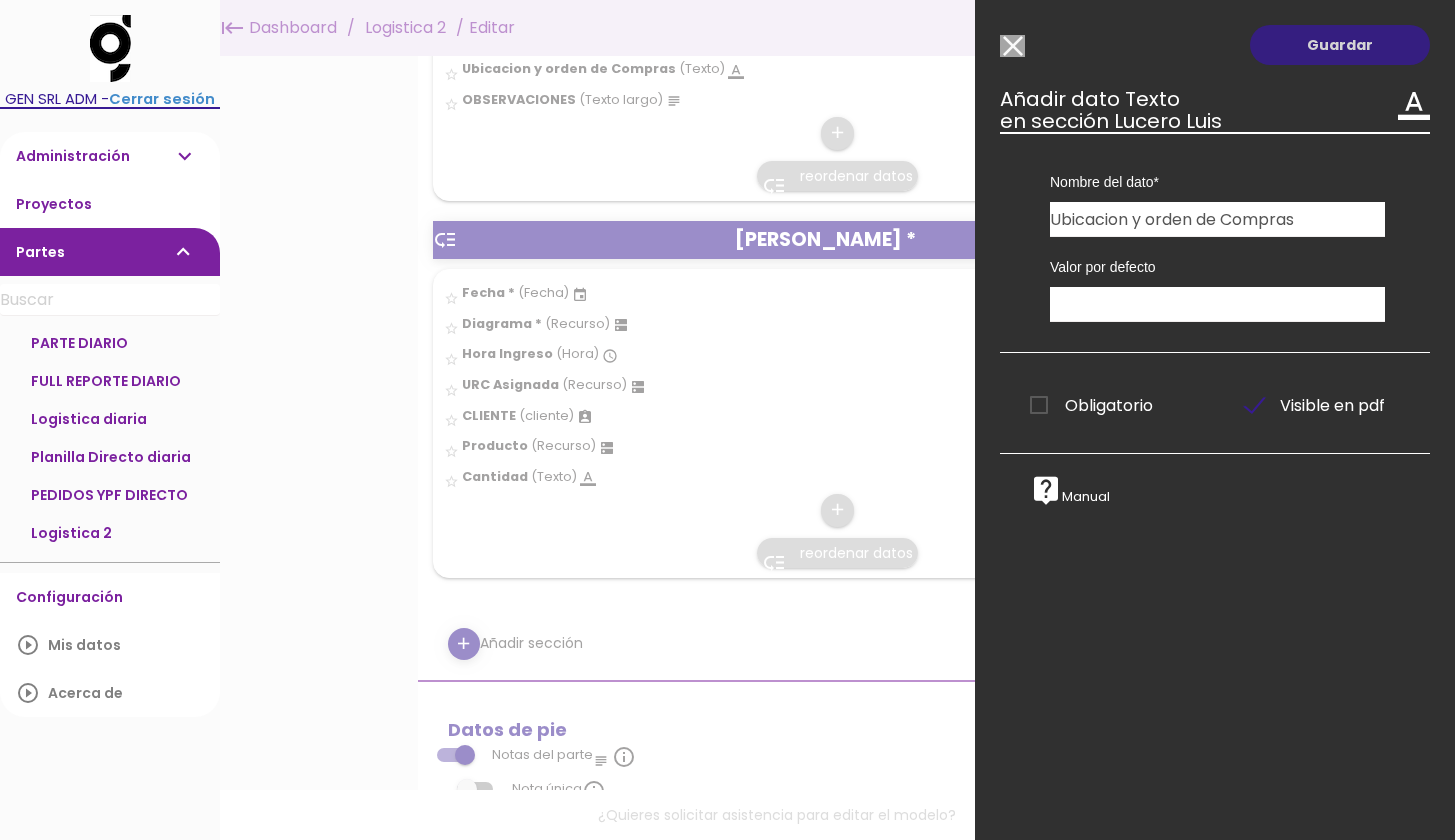 click on "Guardar" at bounding box center [1340, 45] 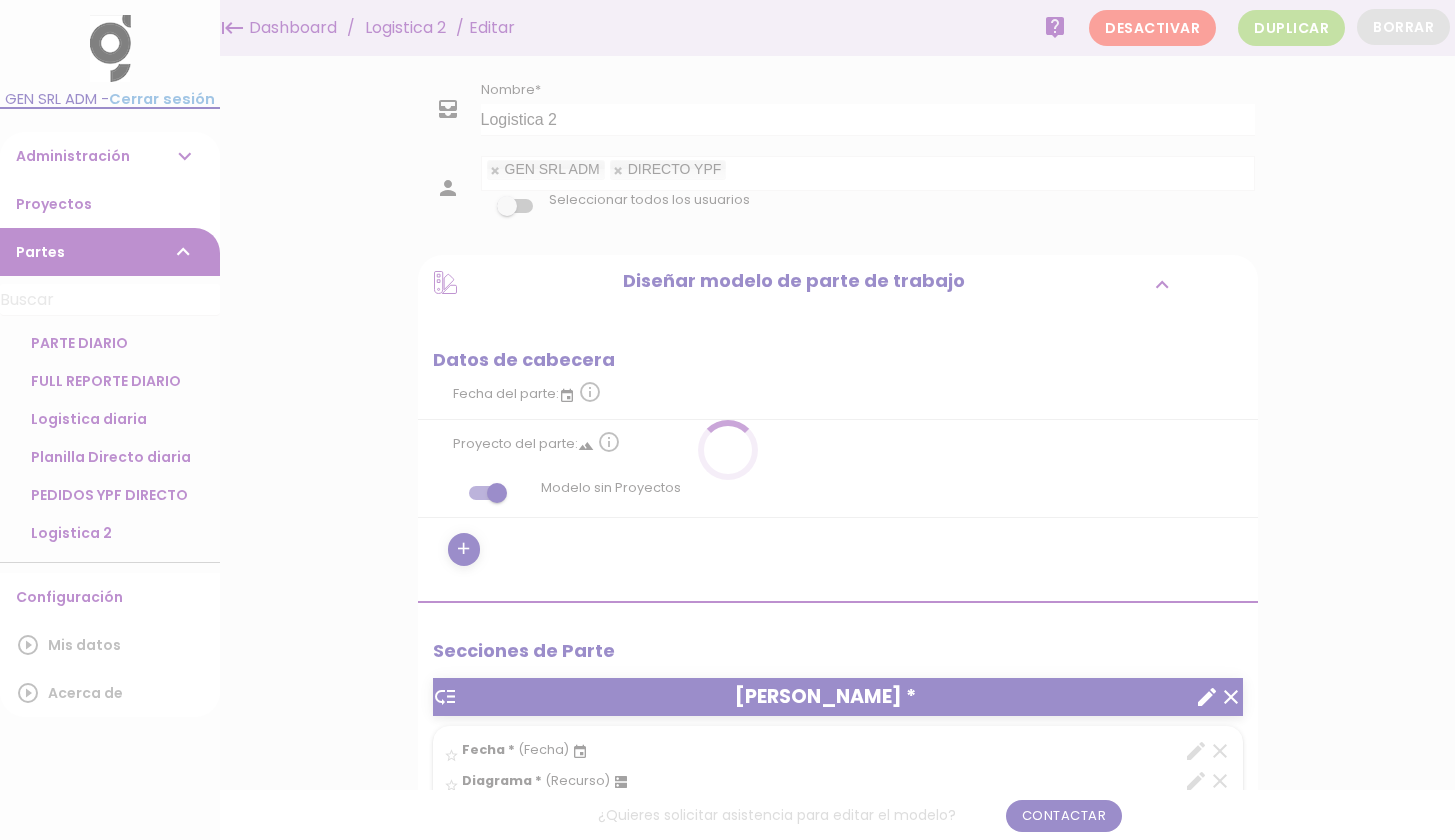 scroll, scrollTop: 0, scrollLeft: 0, axis: both 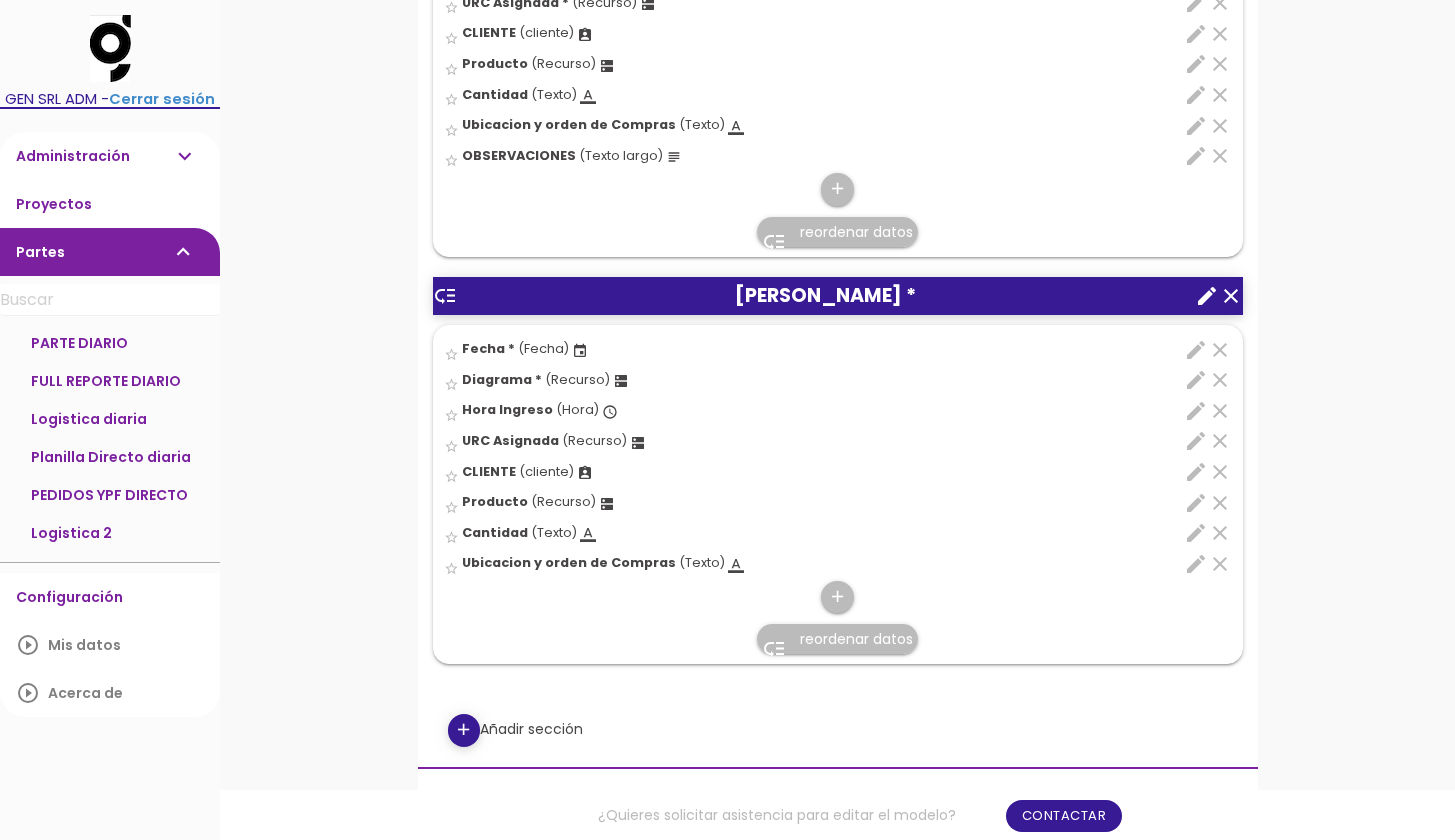 click on "edit" at bounding box center [1196, 156] 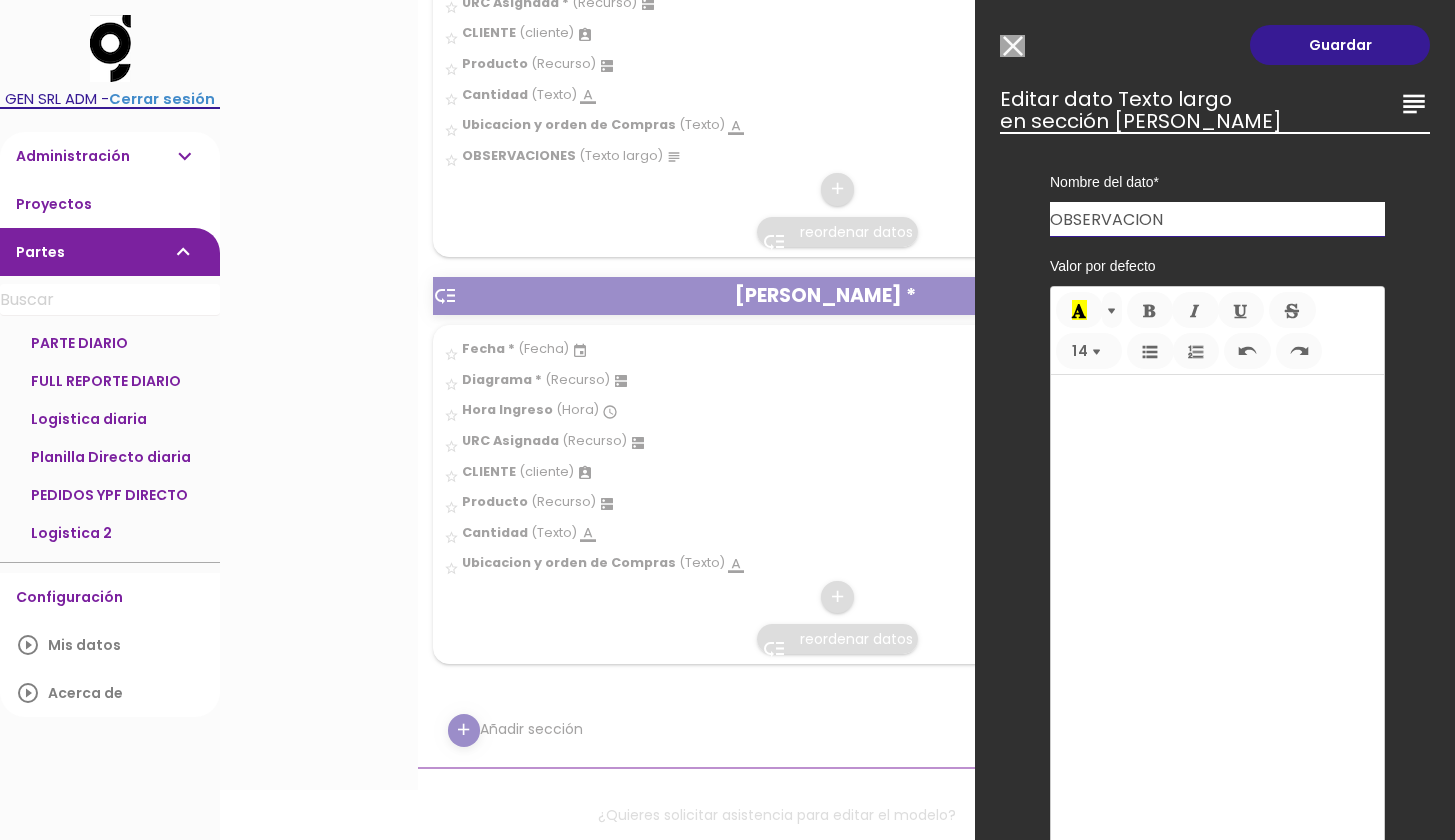 click on "OBSERVACION" at bounding box center (1217, 219) 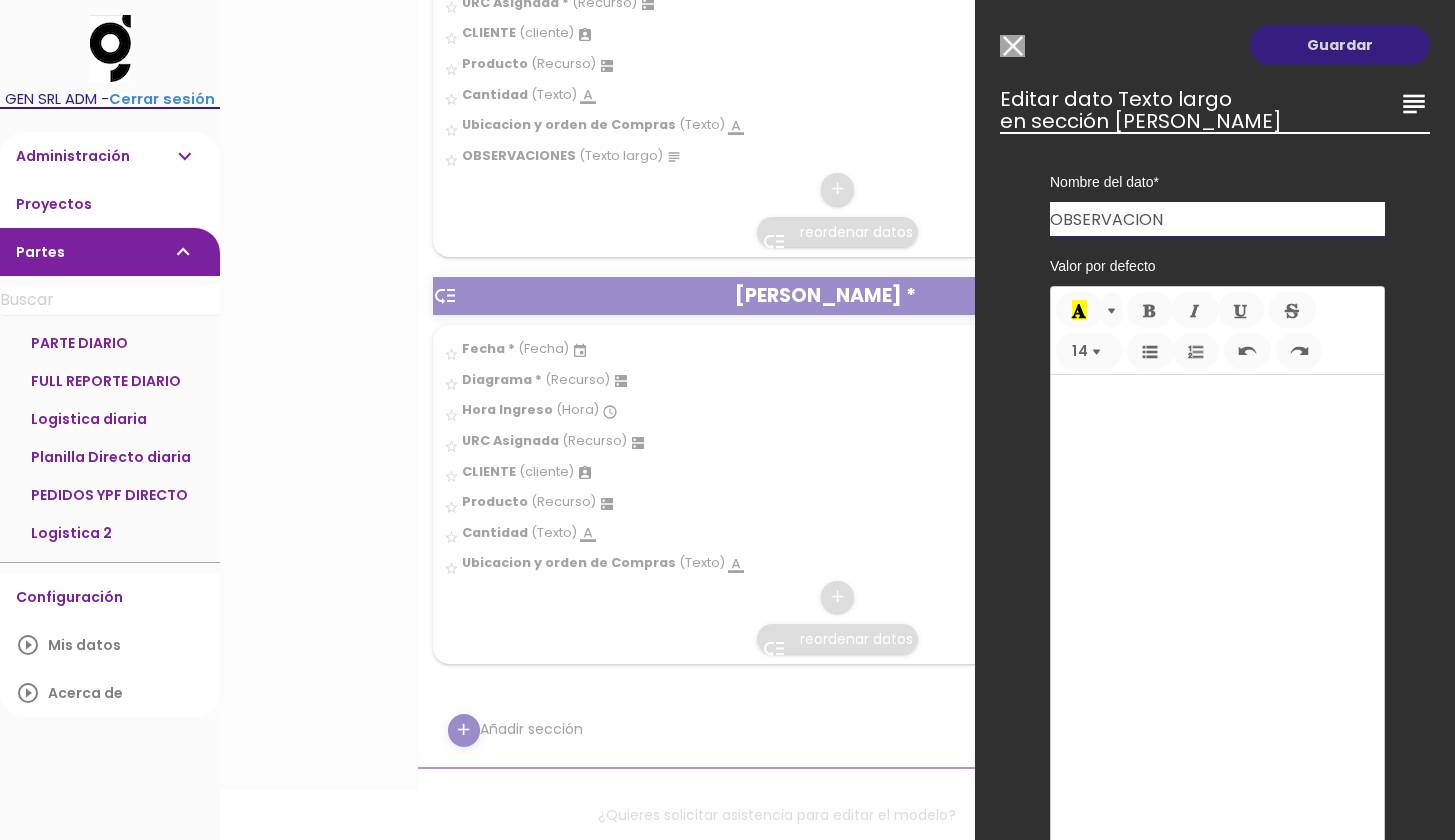 type on "OBSERVACION" 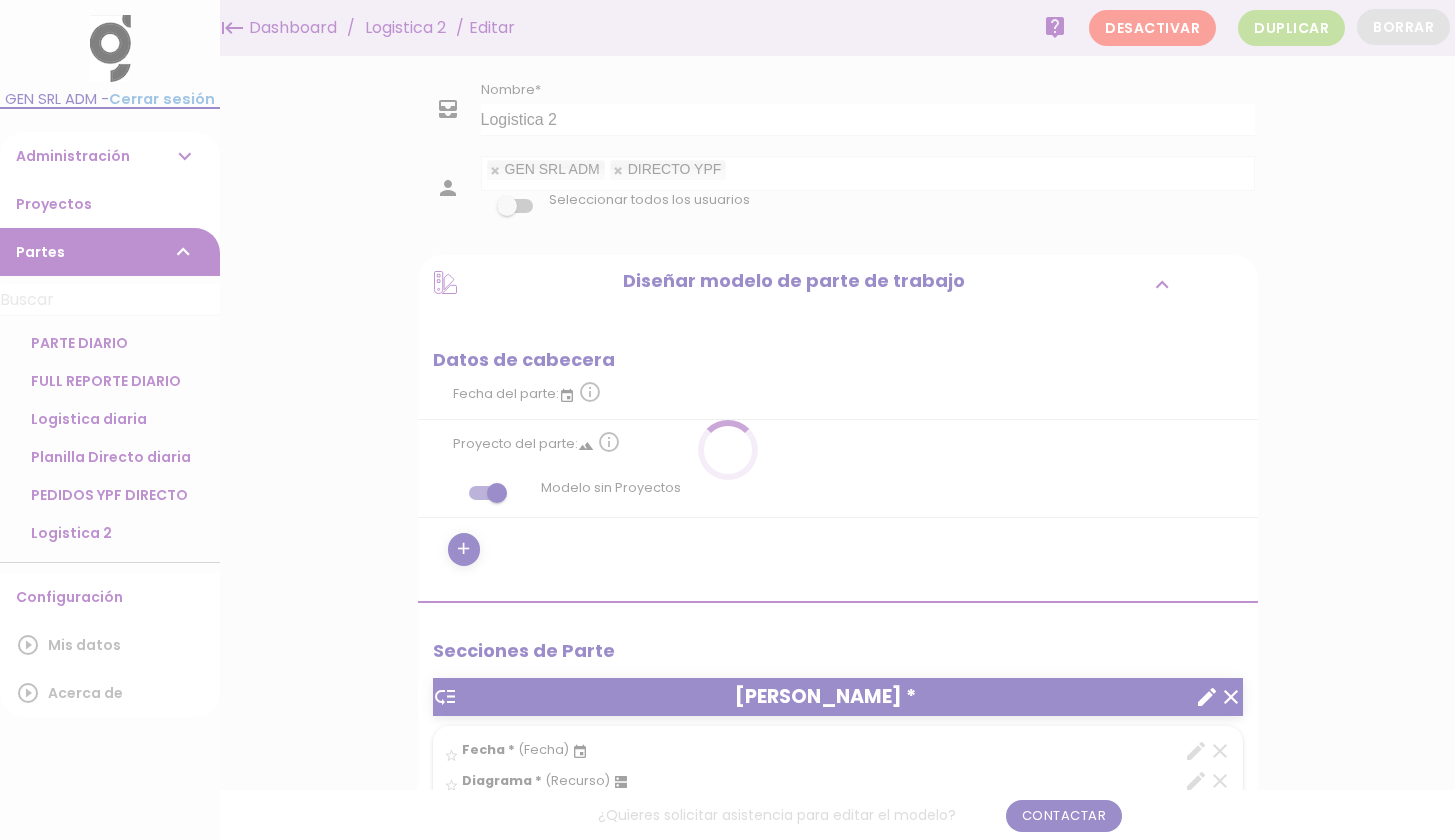 scroll, scrollTop: 0, scrollLeft: 0, axis: both 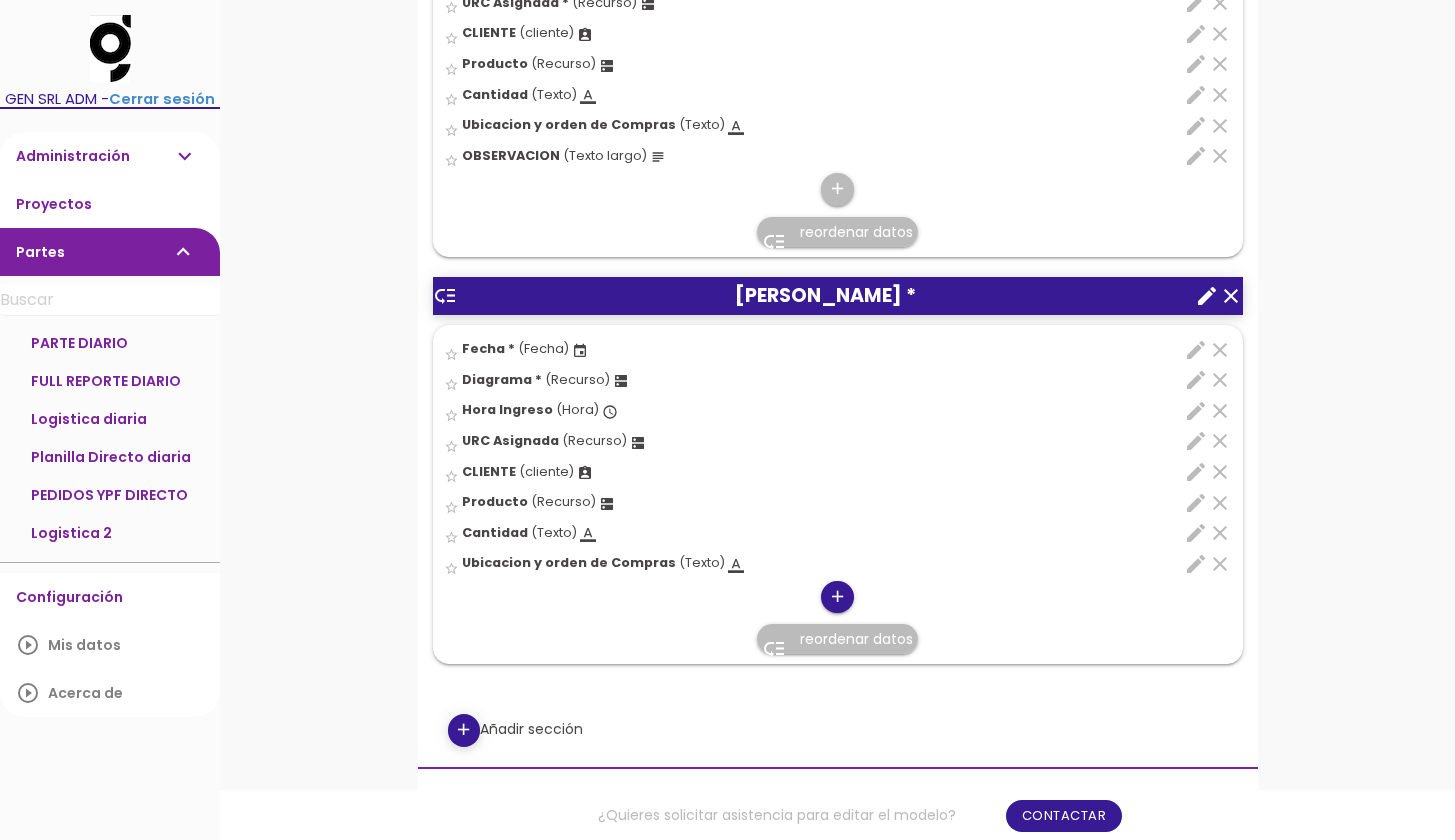 click on "add" at bounding box center (837, 597) 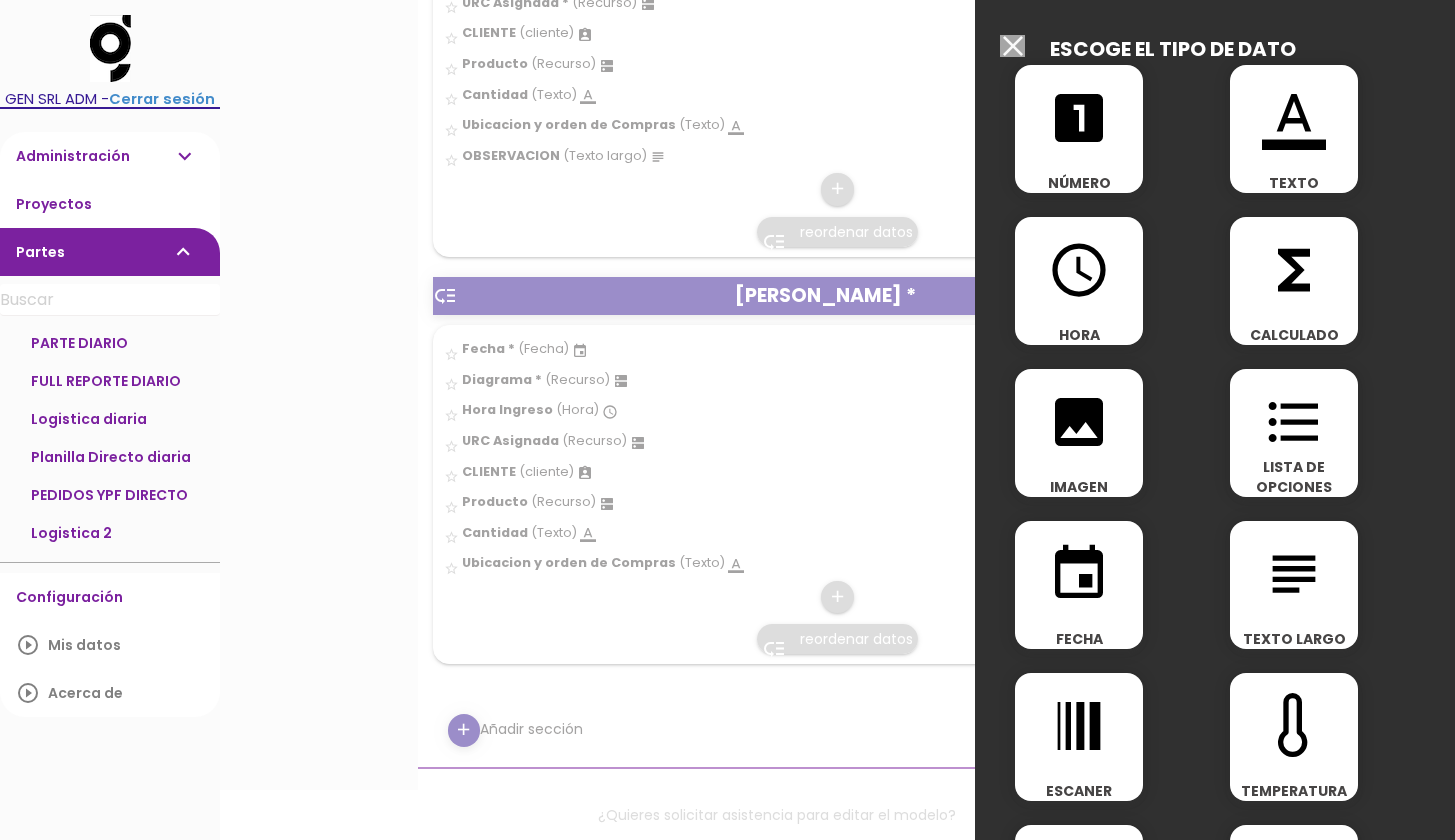 click on "subject" at bounding box center [1294, 574] 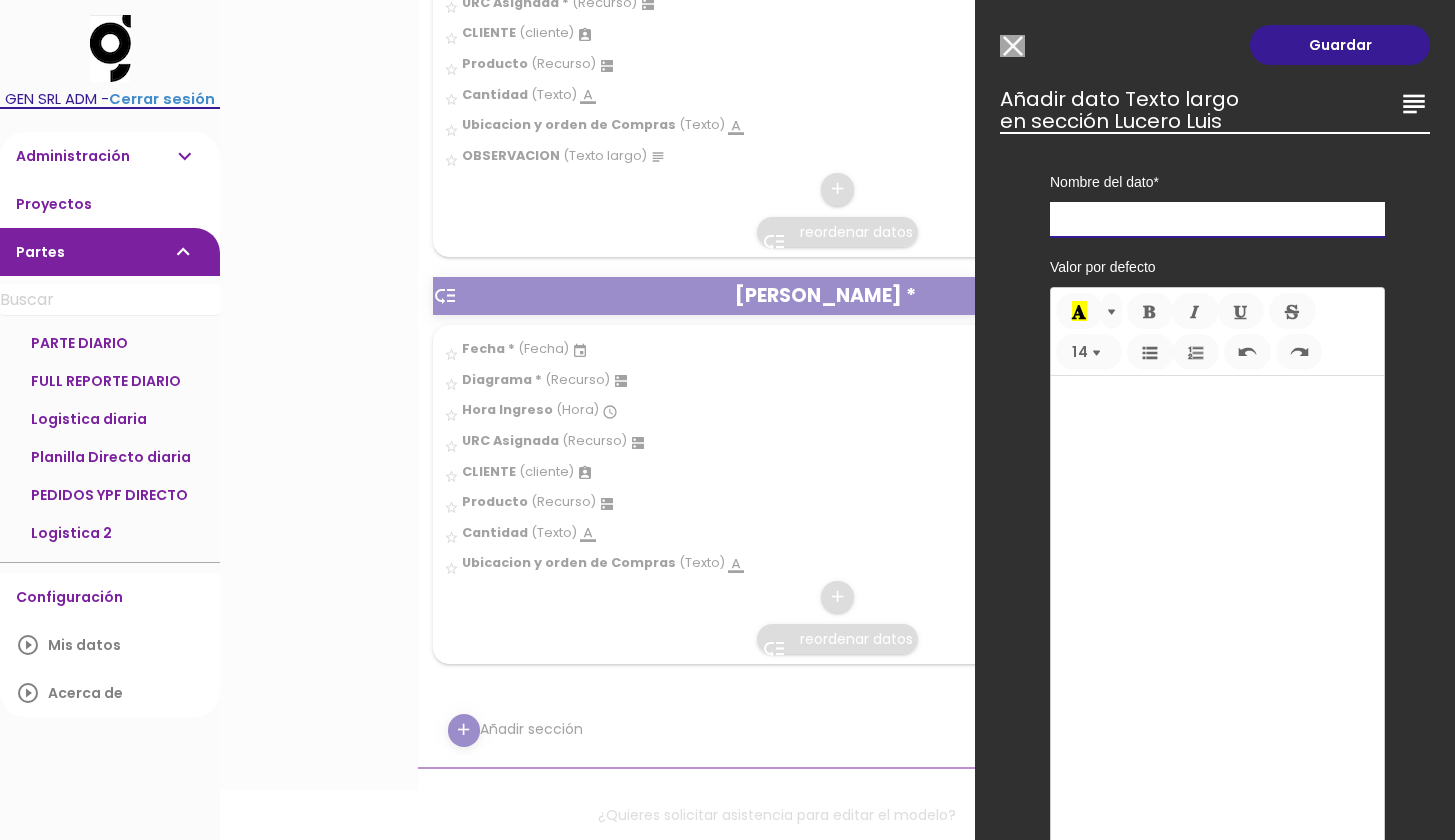 paste on "OBSERVACION" 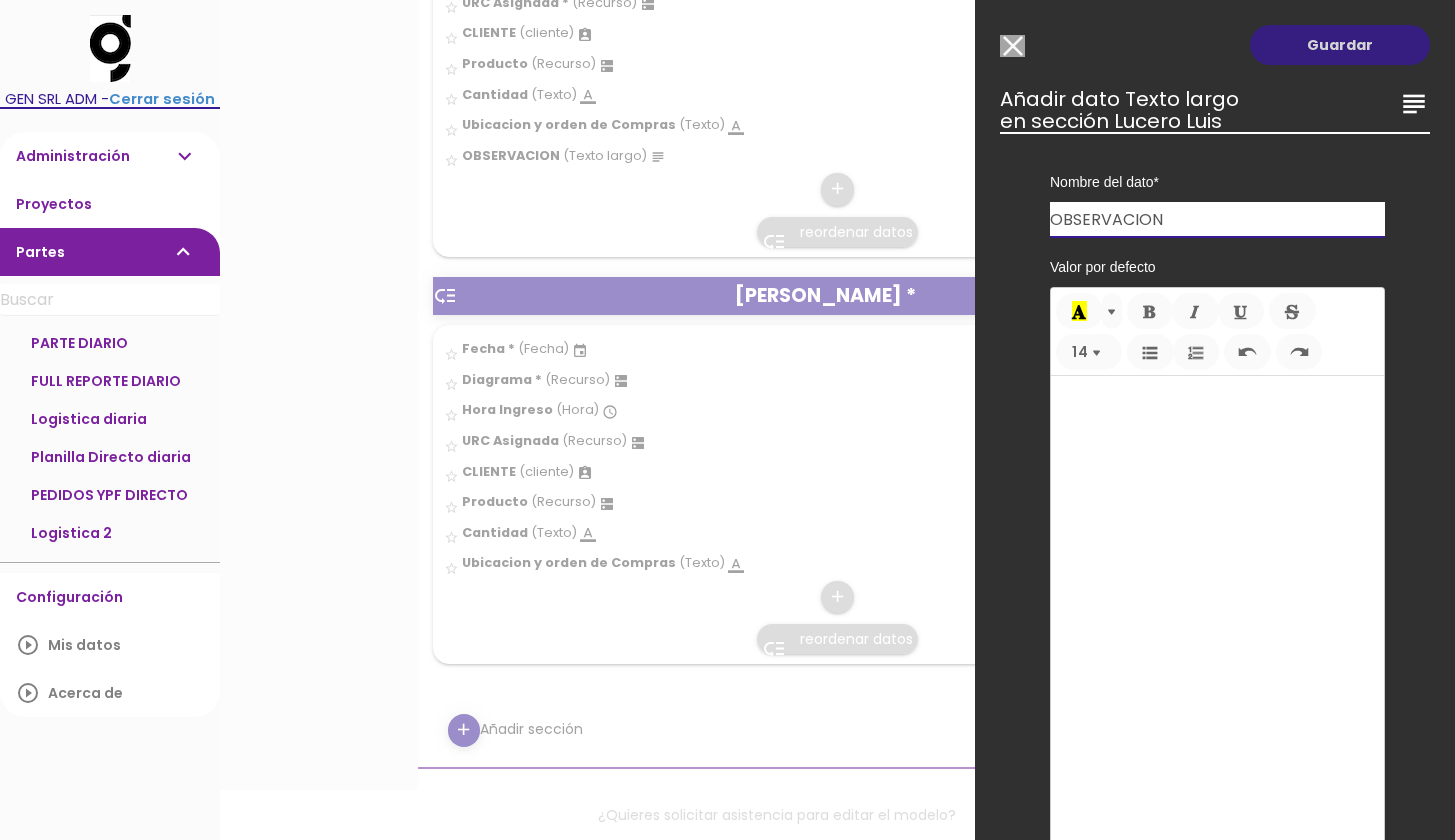 type on "OBSERVACION" 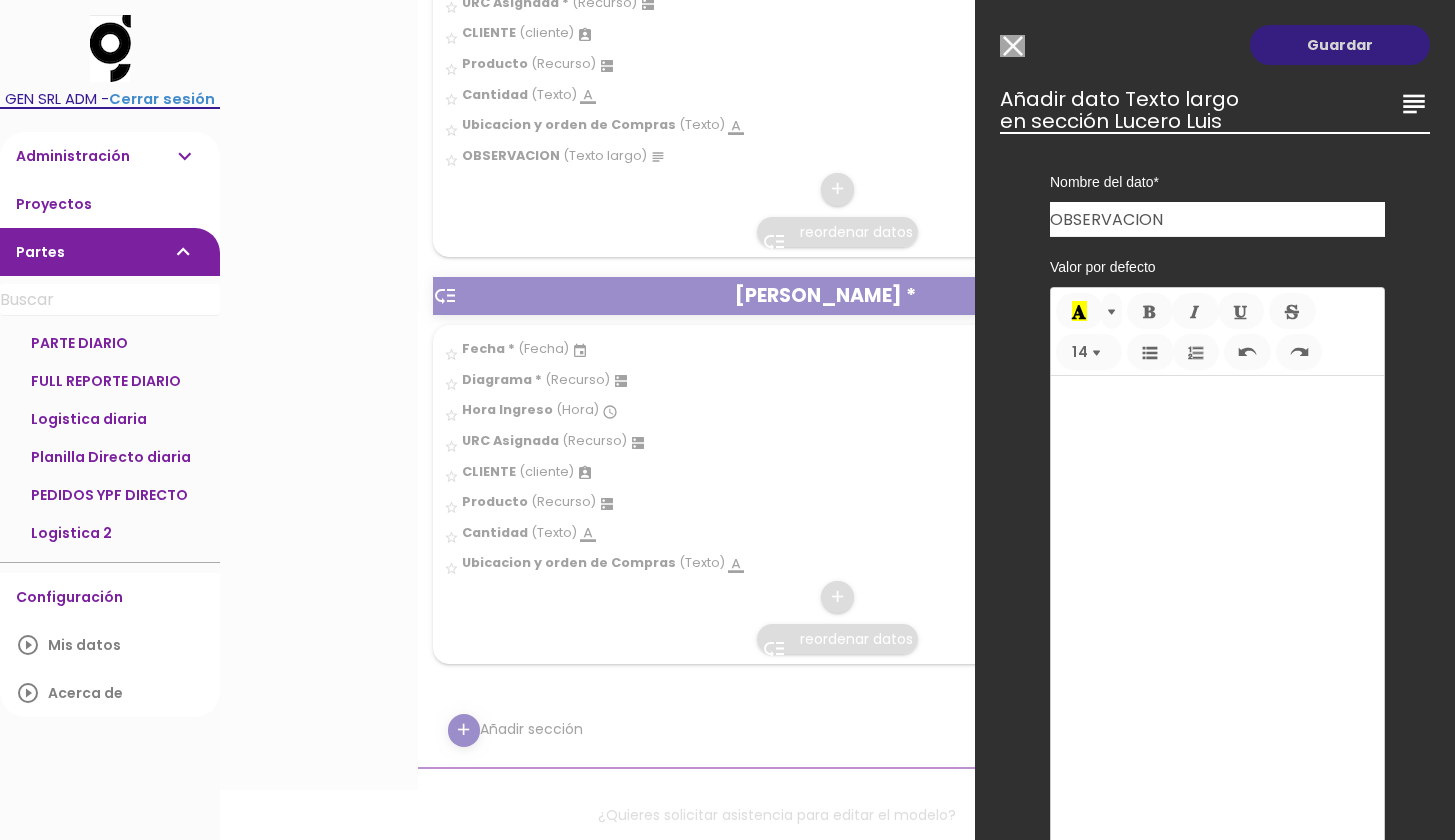 click on "Guardar" at bounding box center (1340, 45) 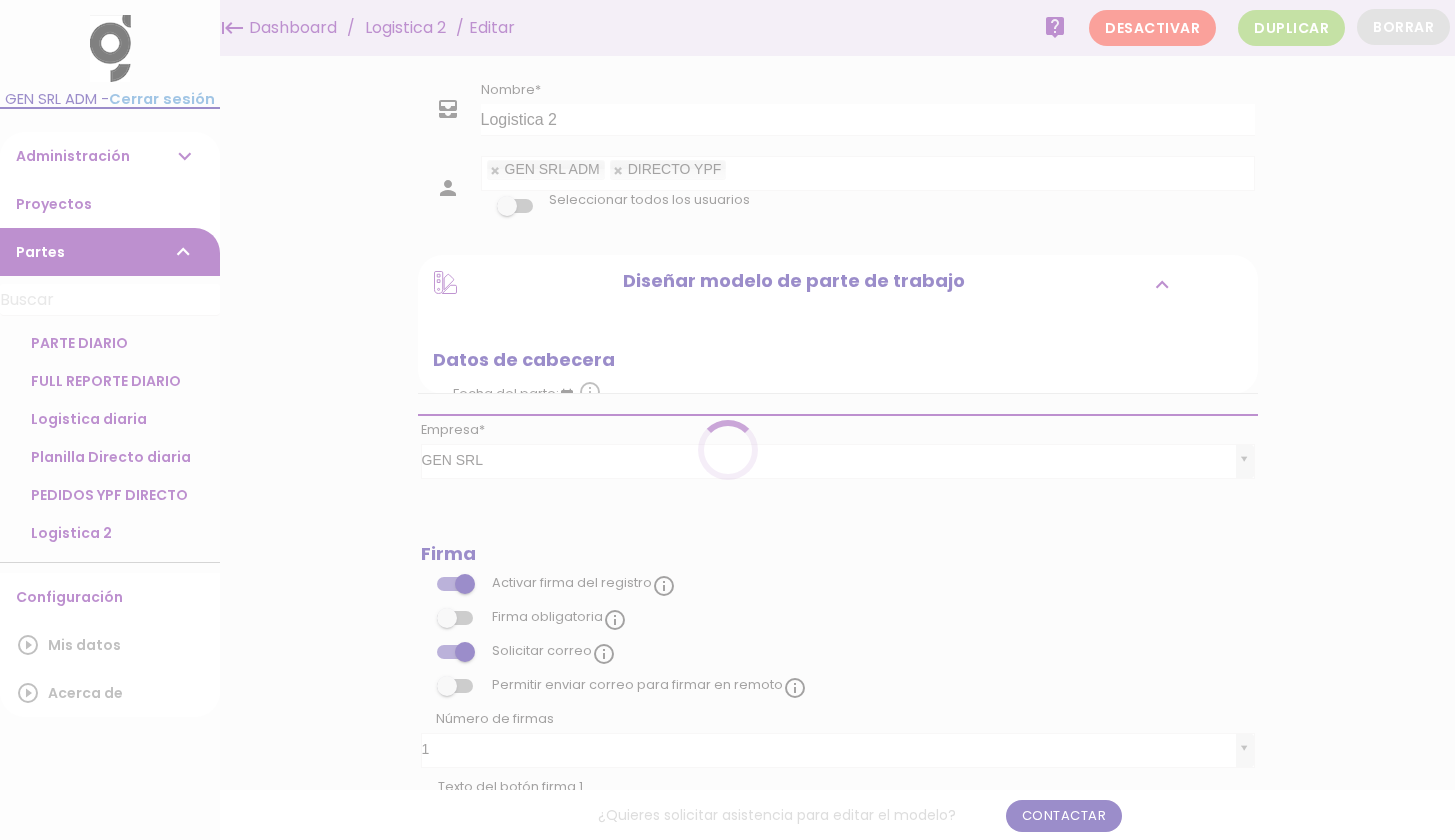 scroll, scrollTop: 0, scrollLeft: 0, axis: both 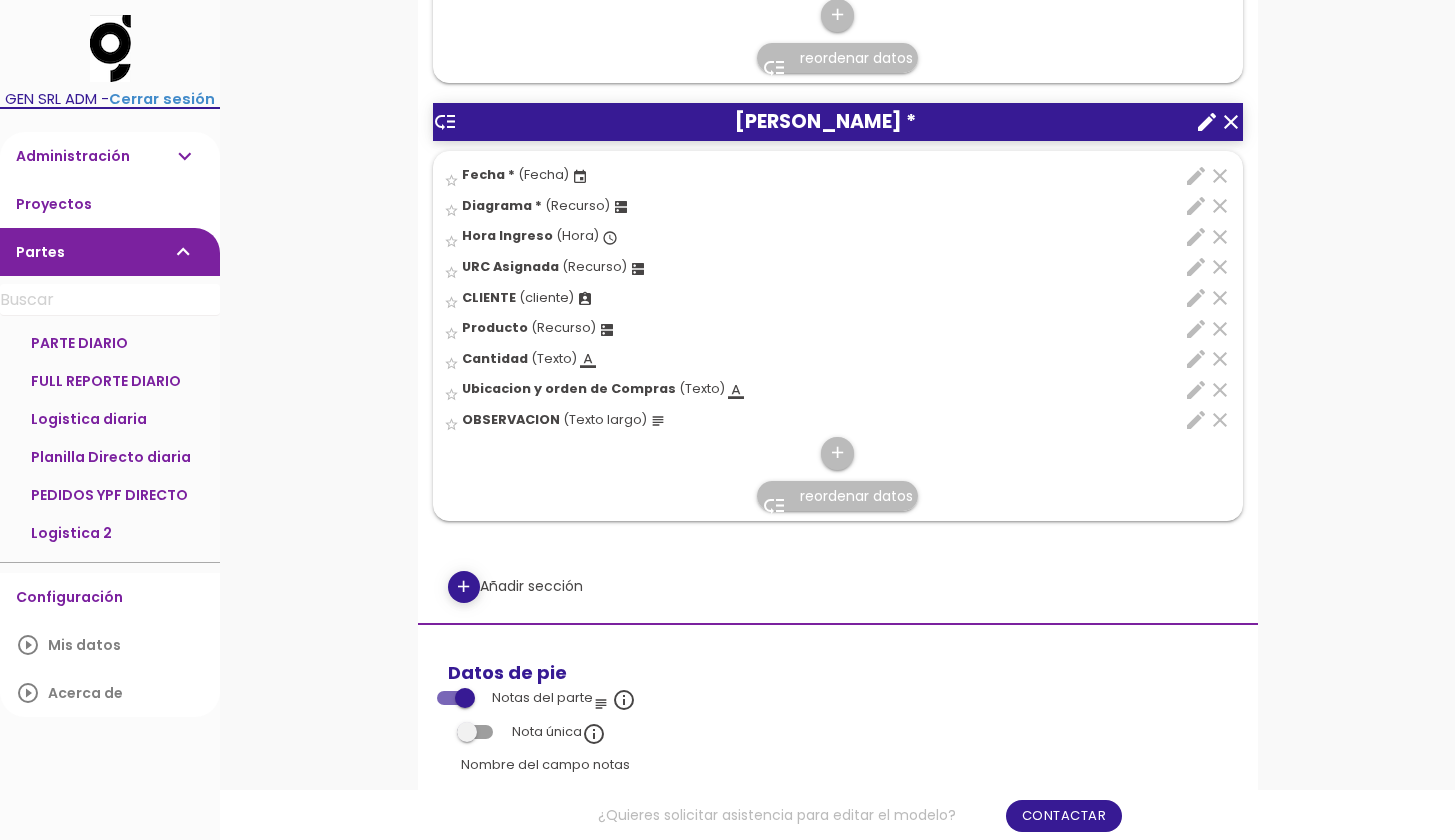 click on "low_priority" at bounding box center [445, 122] 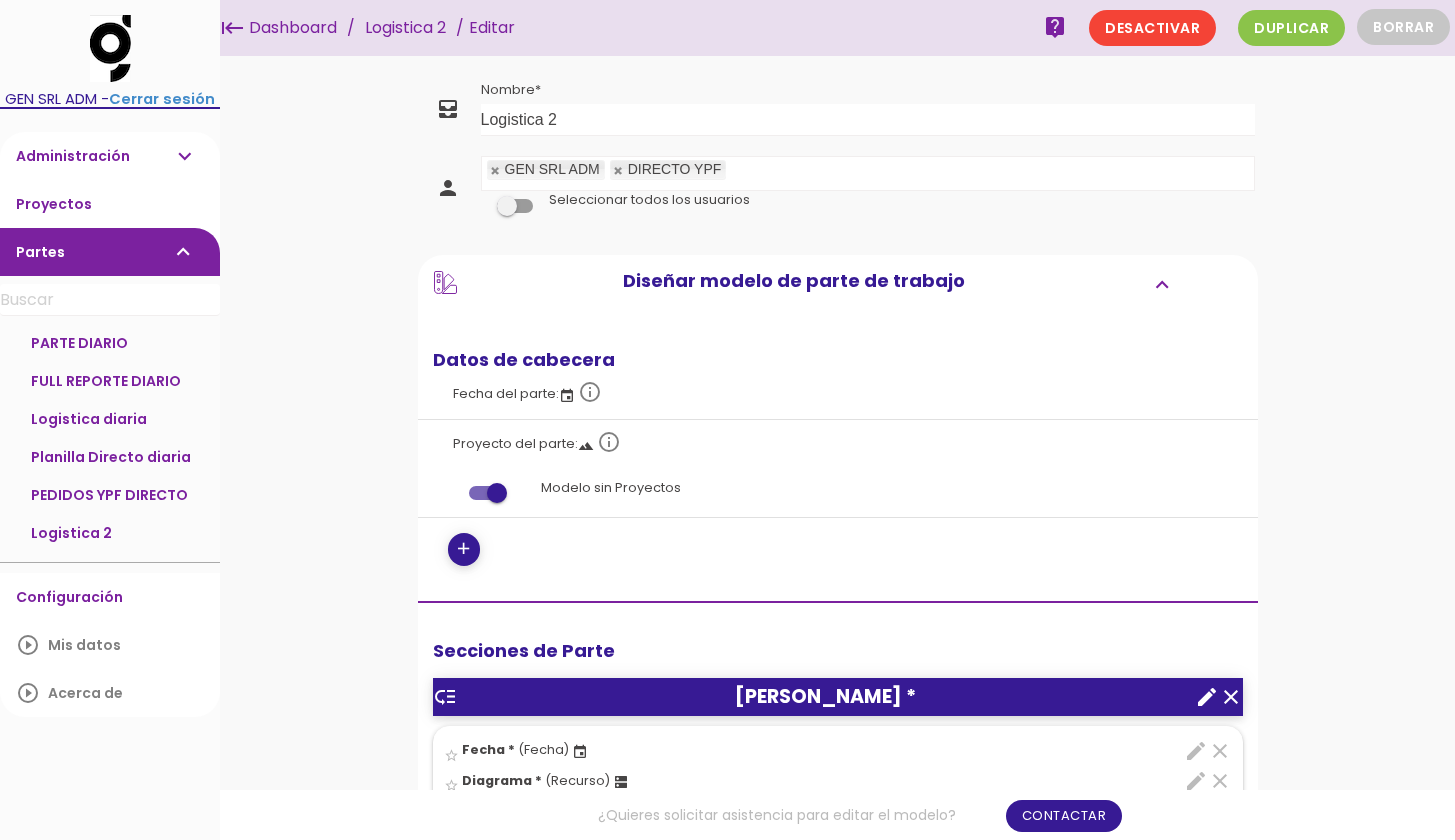 scroll, scrollTop: 0, scrollLeft: 0, axis: both 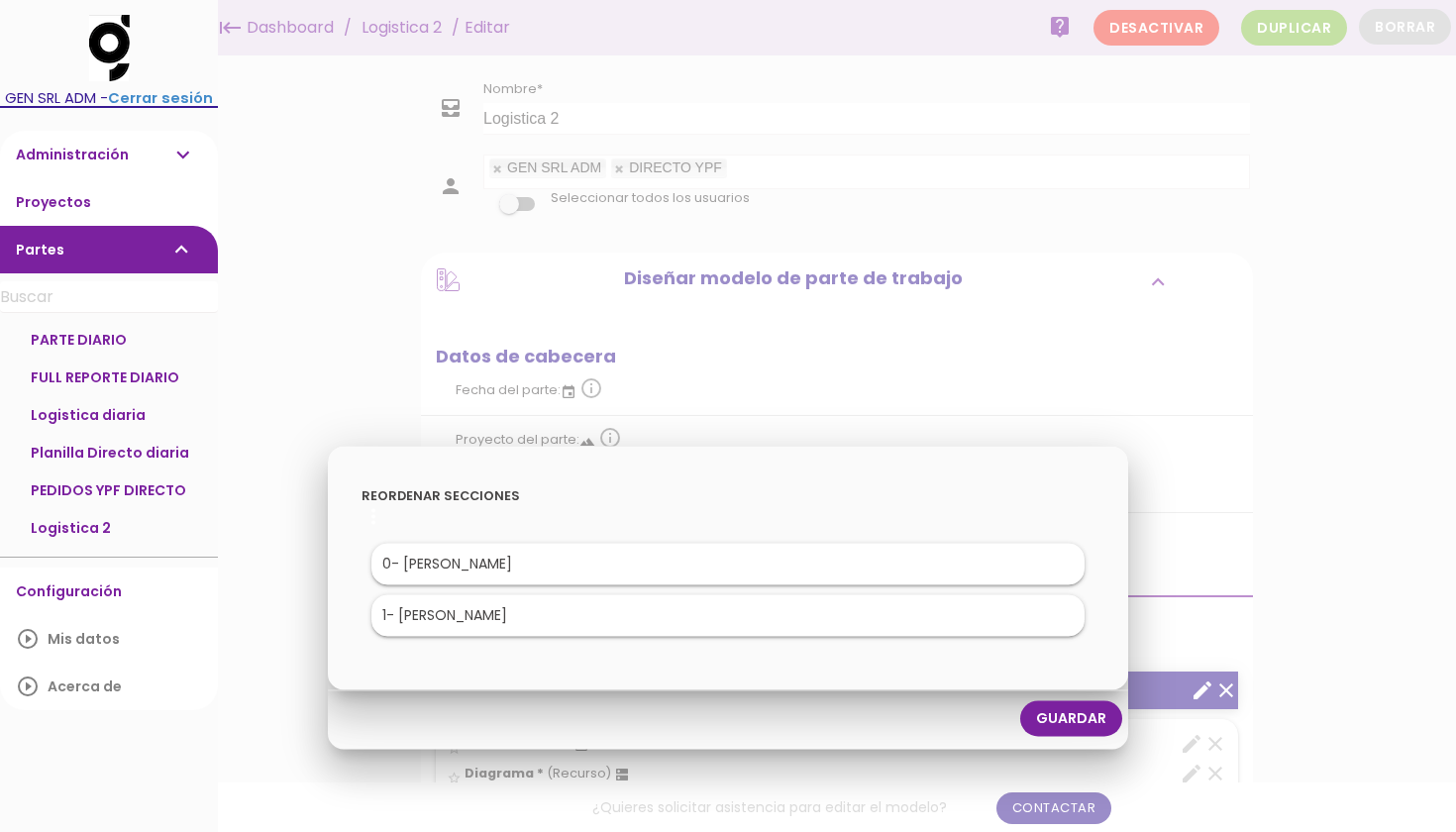 click at bounding box center (728, 312) 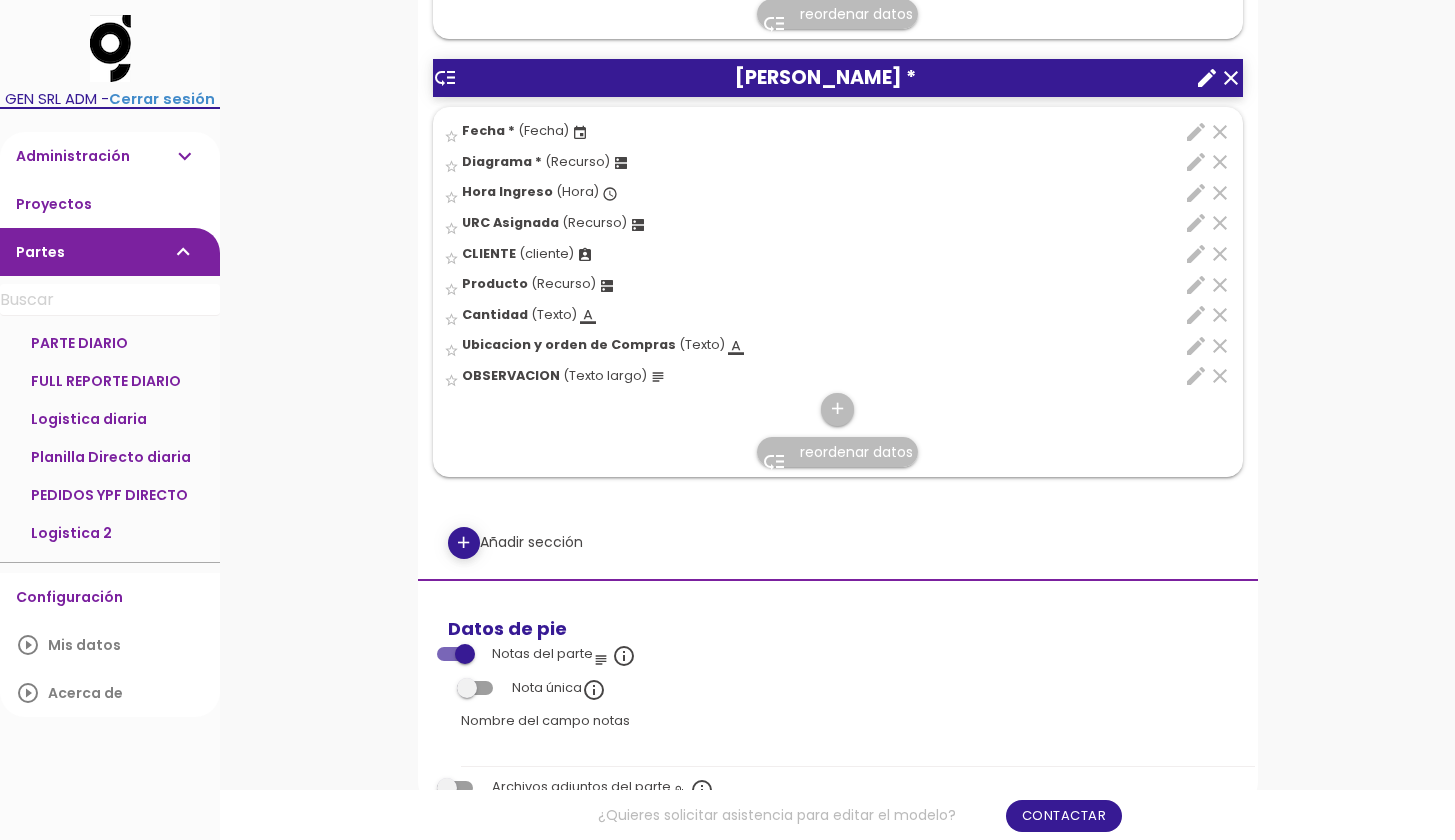 scroll, scrollTop: 983, scrollLeft: 0, axis: vertical 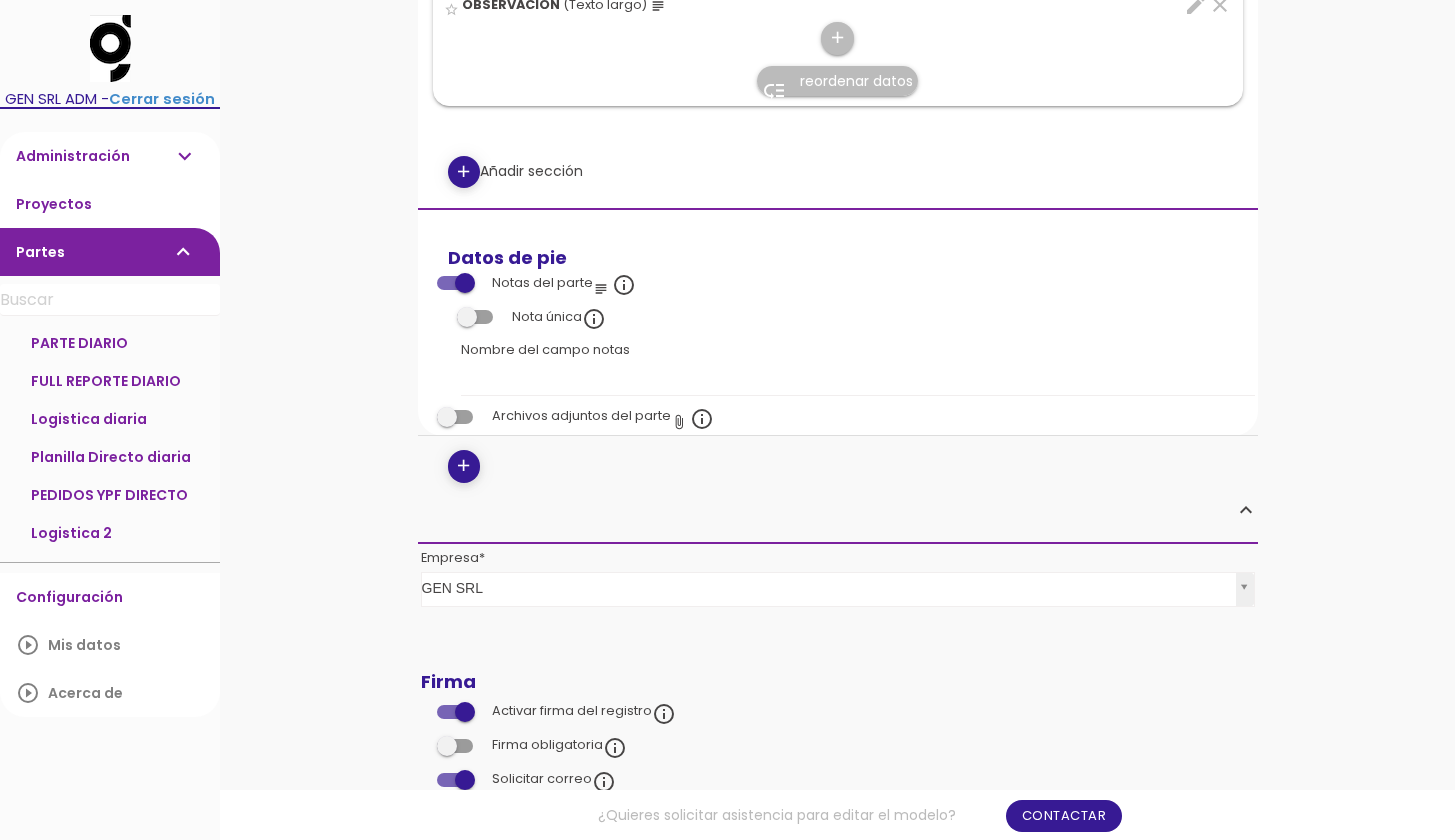 click on "add" at bounding box center (463, 172) 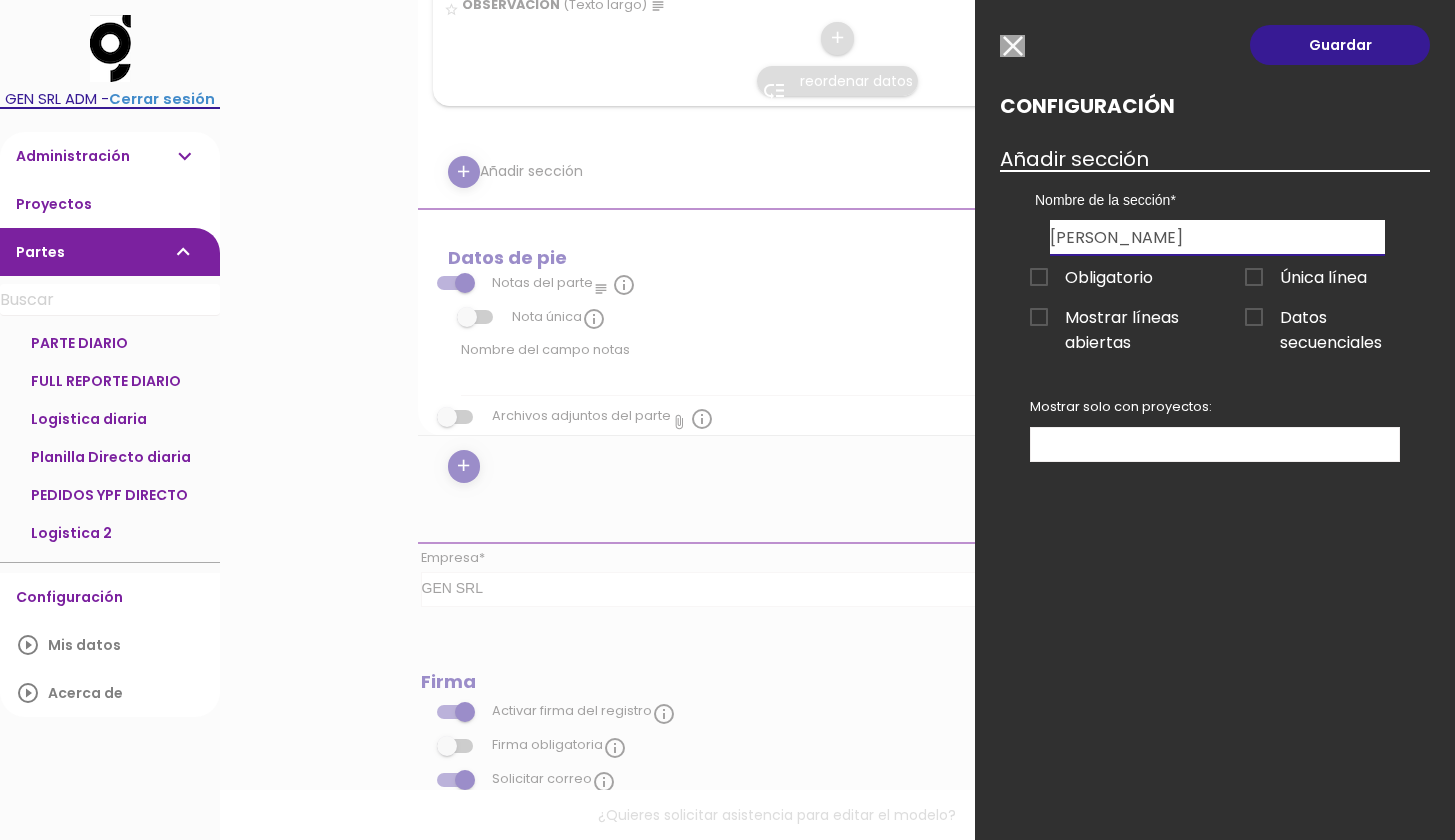 type on "Nicolas Villagran" 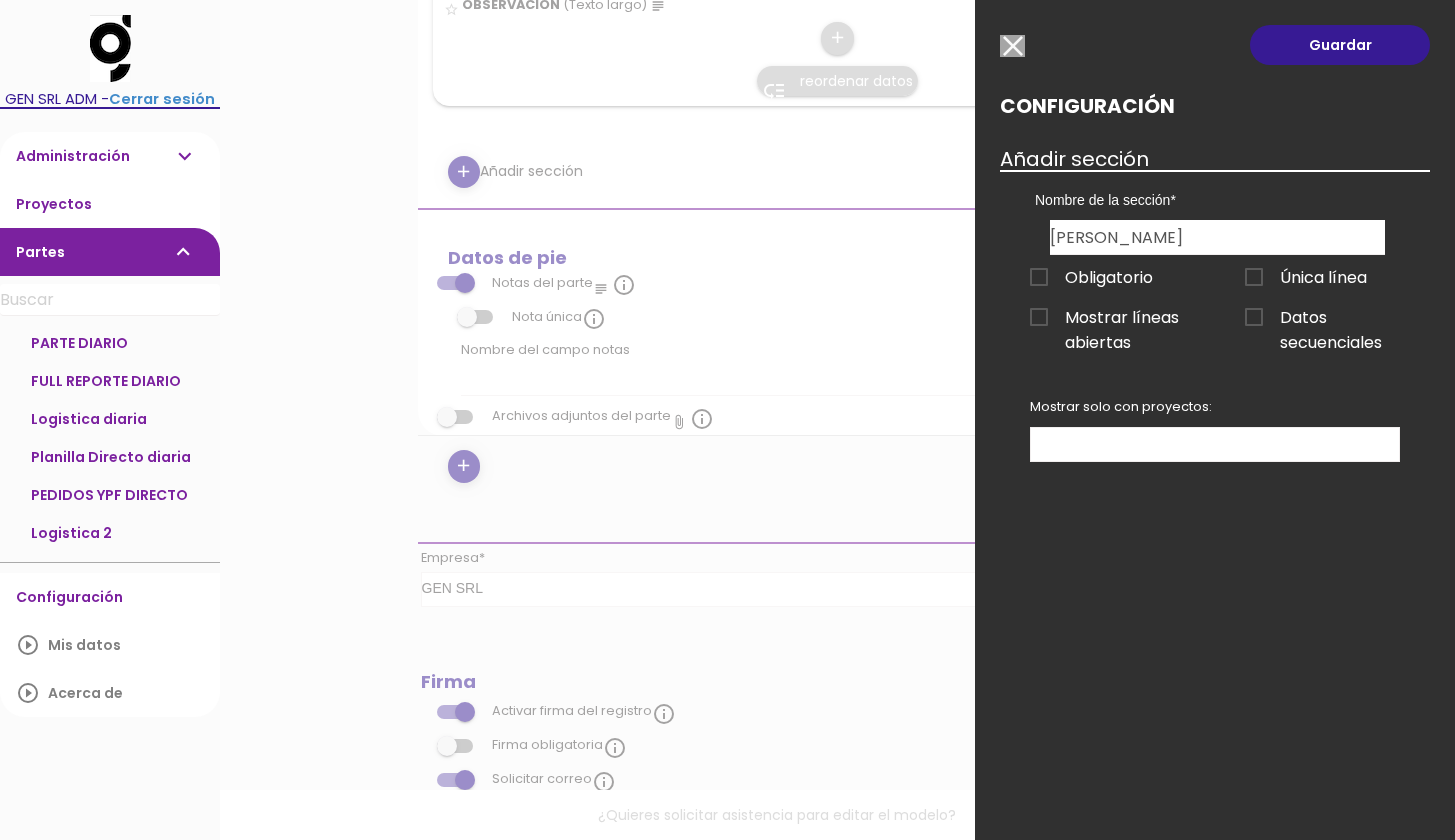 click on "Guardar
Configuración
Añadir sección
Nombre de la sección
Espino Daniel
Lucero Luis
Nicolas Villagran
Obligatorio
Obligatorio
Obligatorio
Única línea
Única línea
Única línea" at bounding box center [1215, 420] 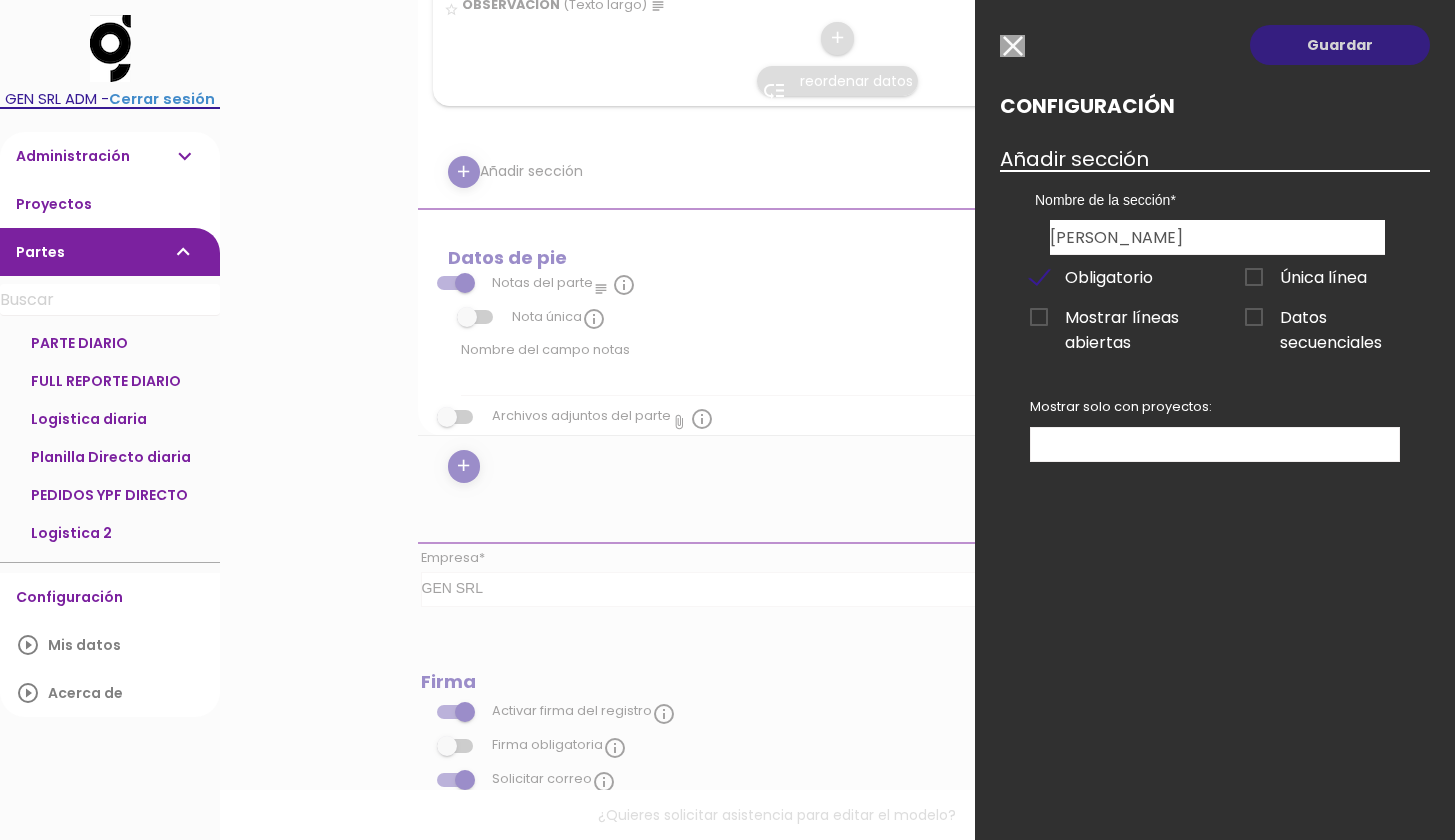 click on "Guardar" at bounding box center [1340, 45] 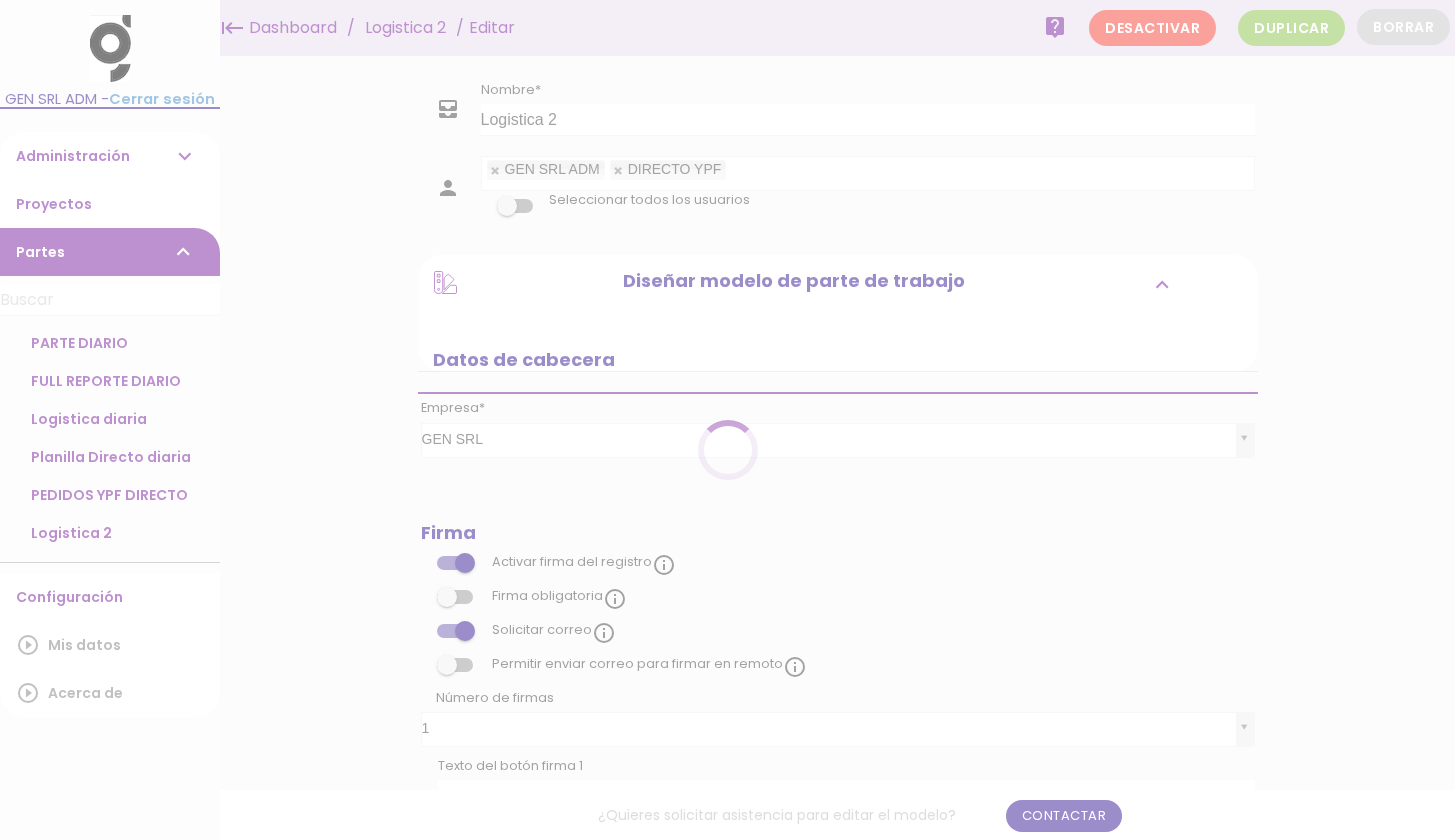 scroll, scrollTop: 0, scrollLeft: 0, axis: both 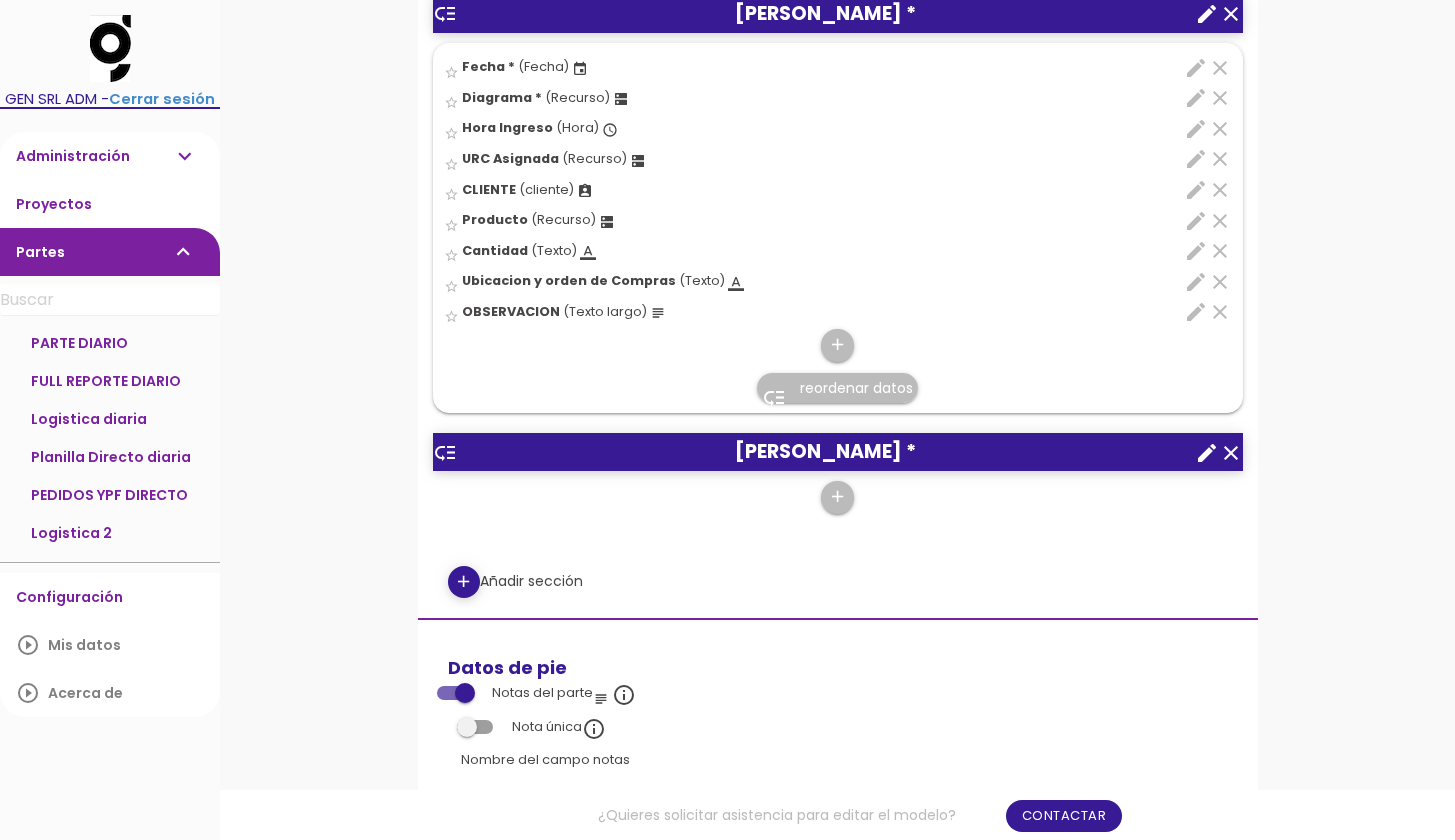 click on "create" at bounding box center (1207, 453) 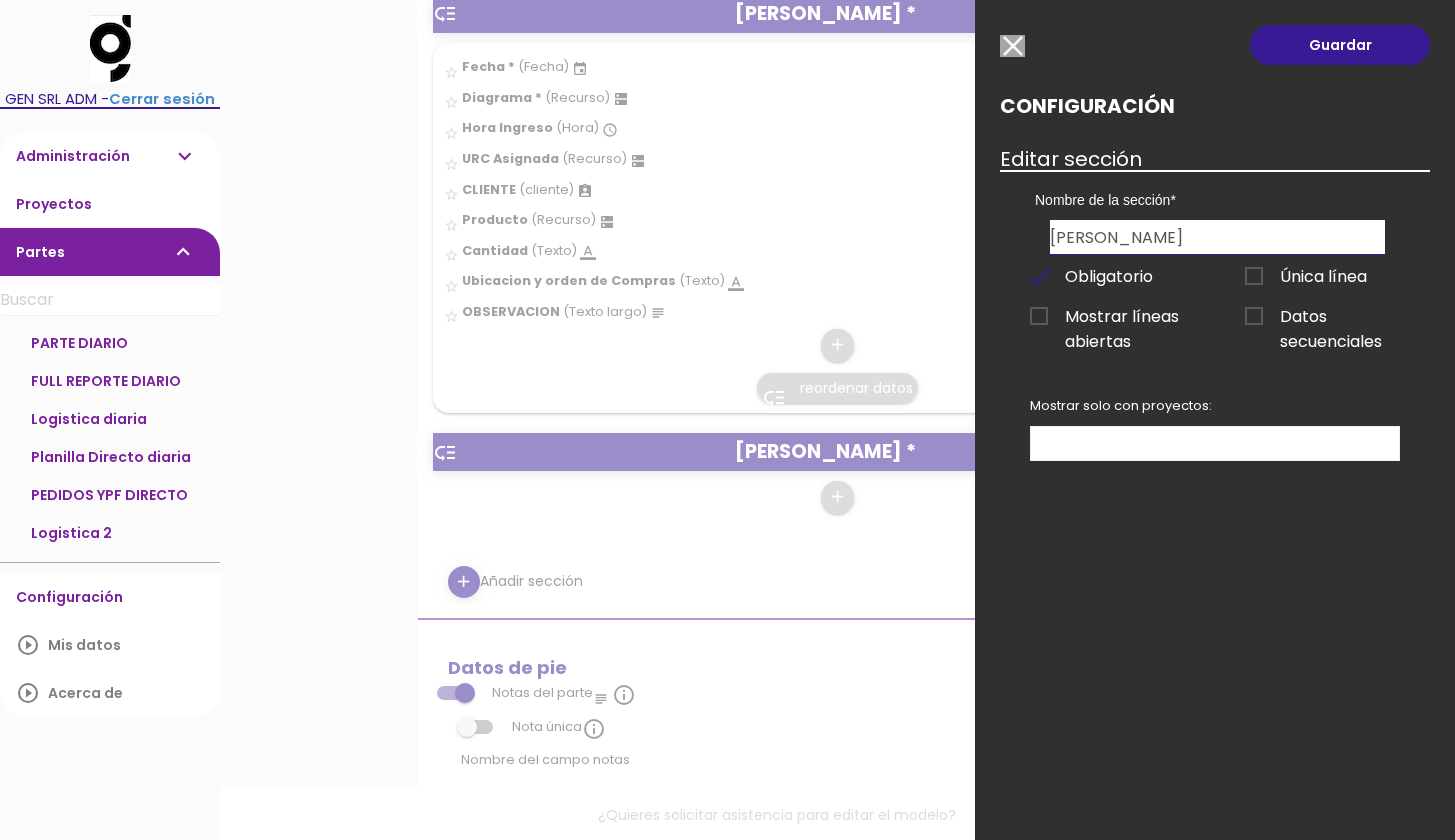 drag, startPoint x: 1116, startPoint y: 237, endPoint x: 987, endPoint y: 230, distance: 129.18979 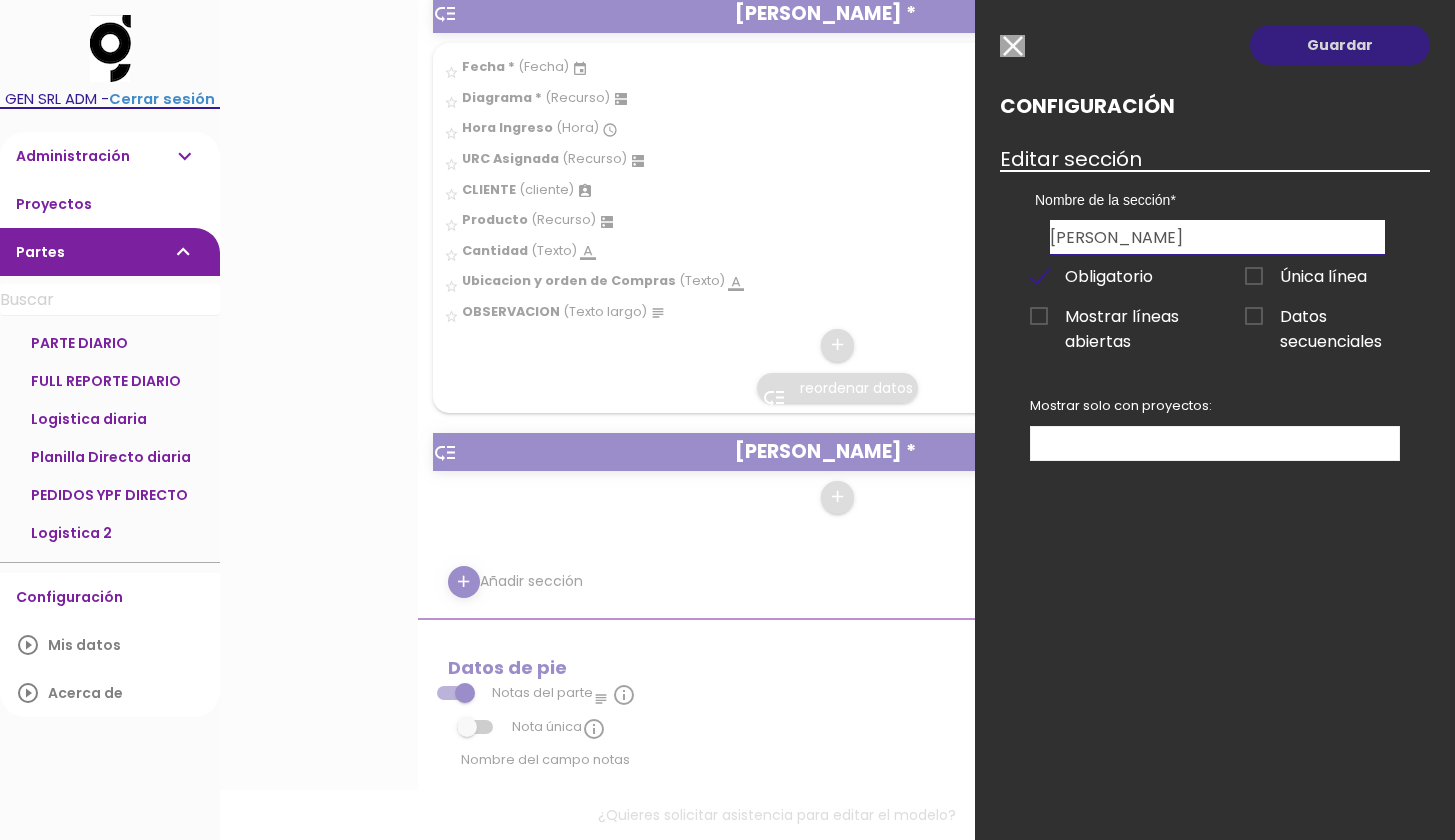 type on "[PERSON_NAME]" 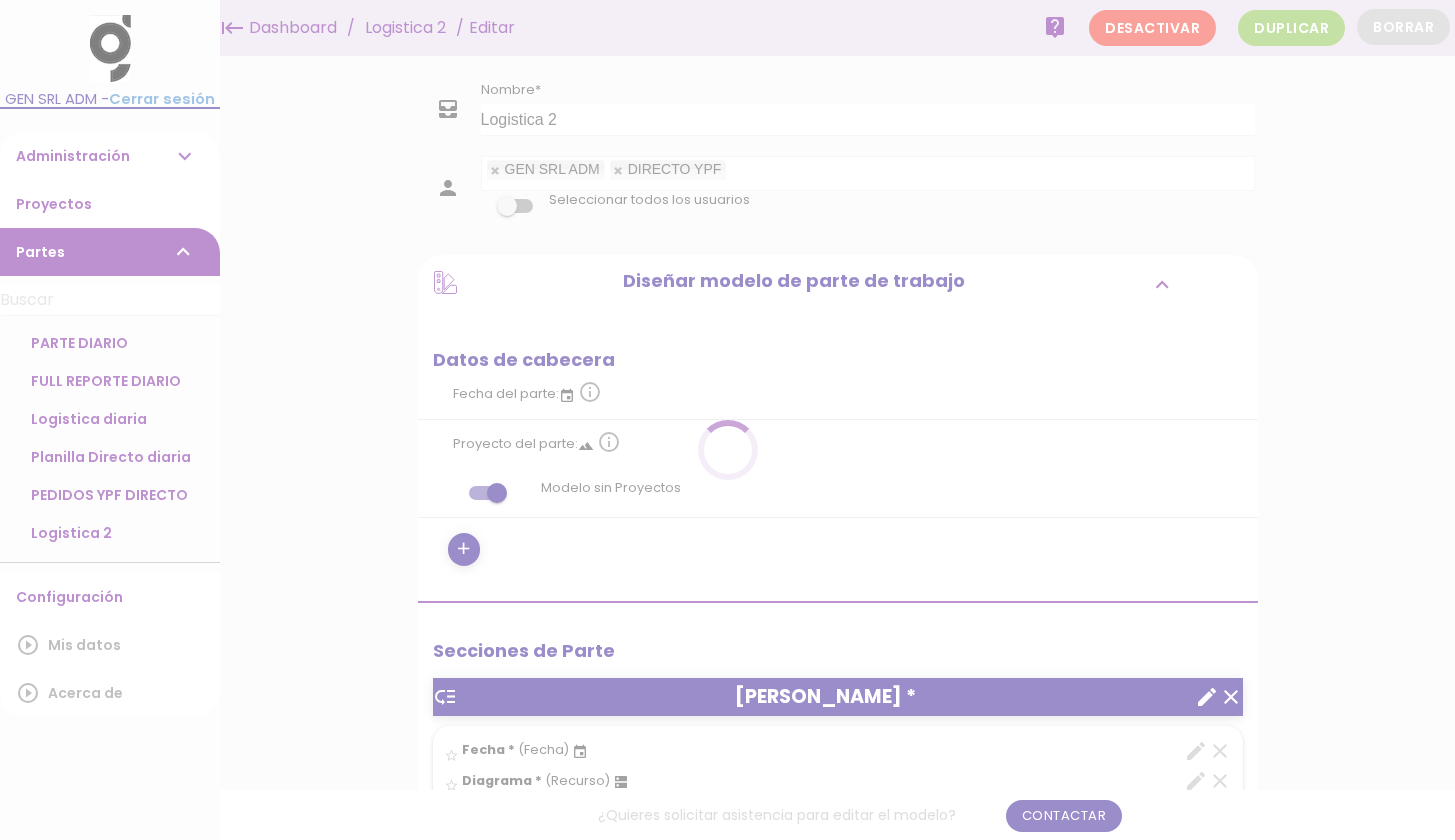 scroll, scrollTop: 0, scrollLeft: 0, axis: both 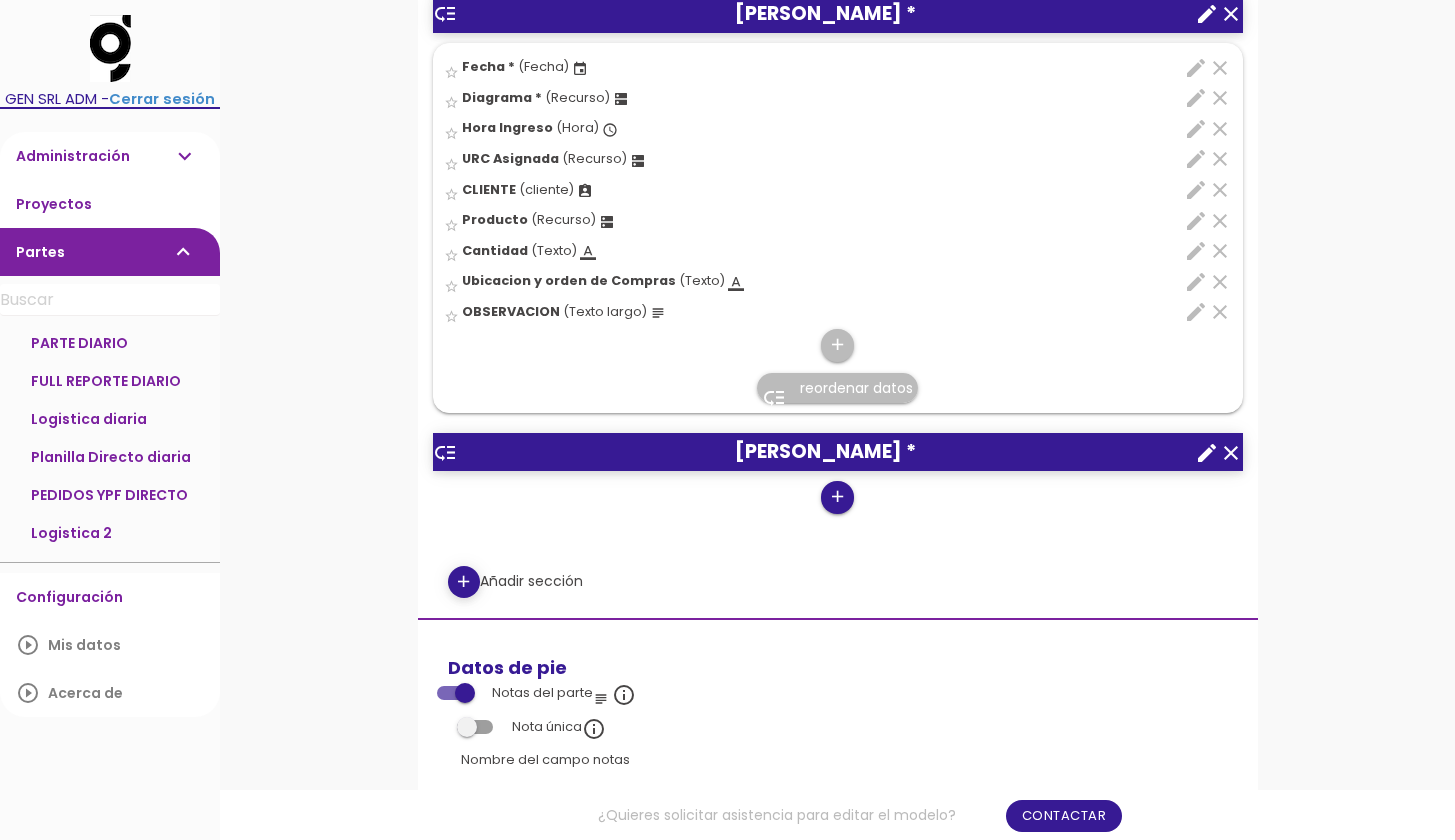 click on "add" at bounding box center [837, 497] 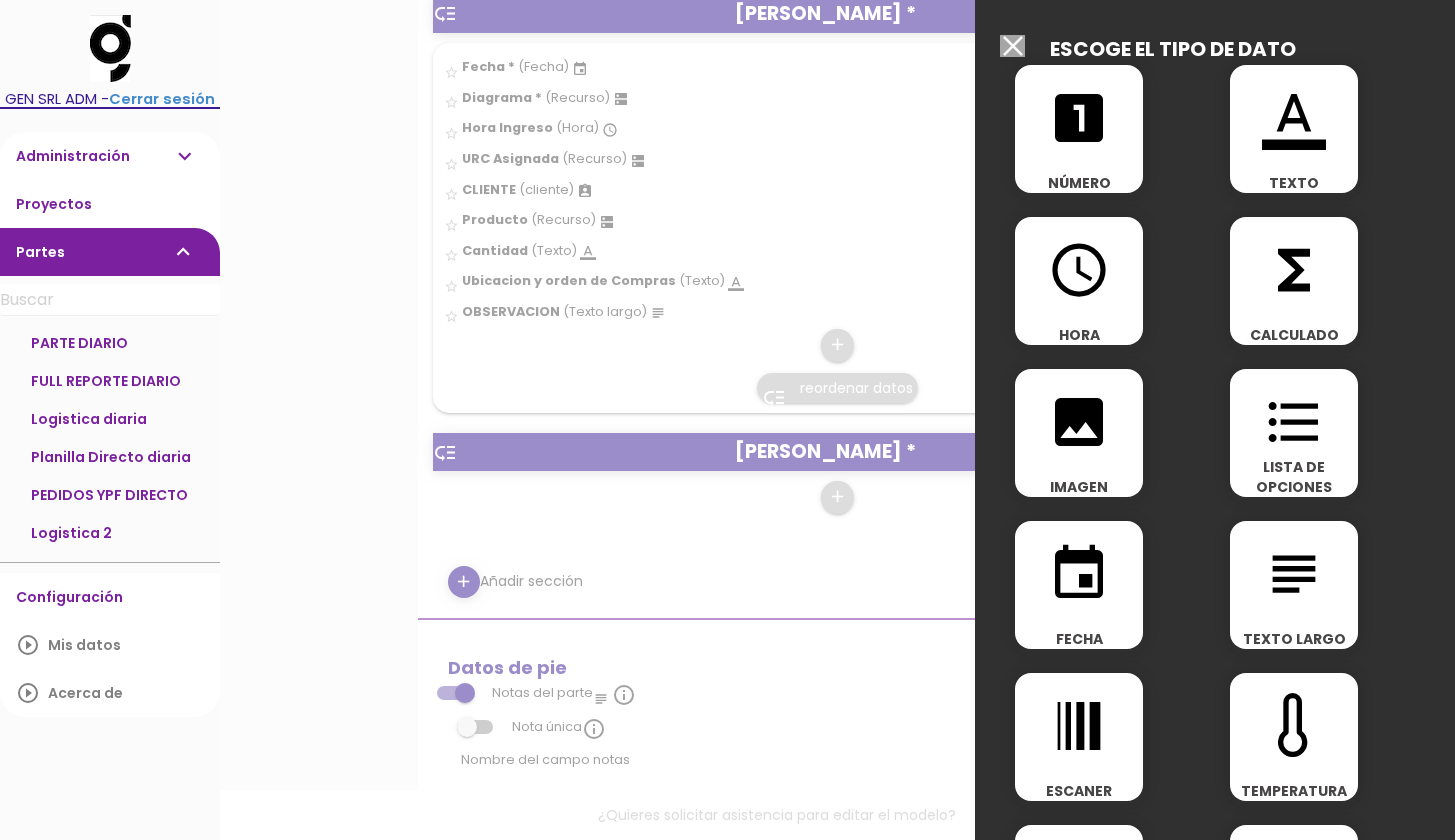 click on "event" at bounding box center (1079, 574) 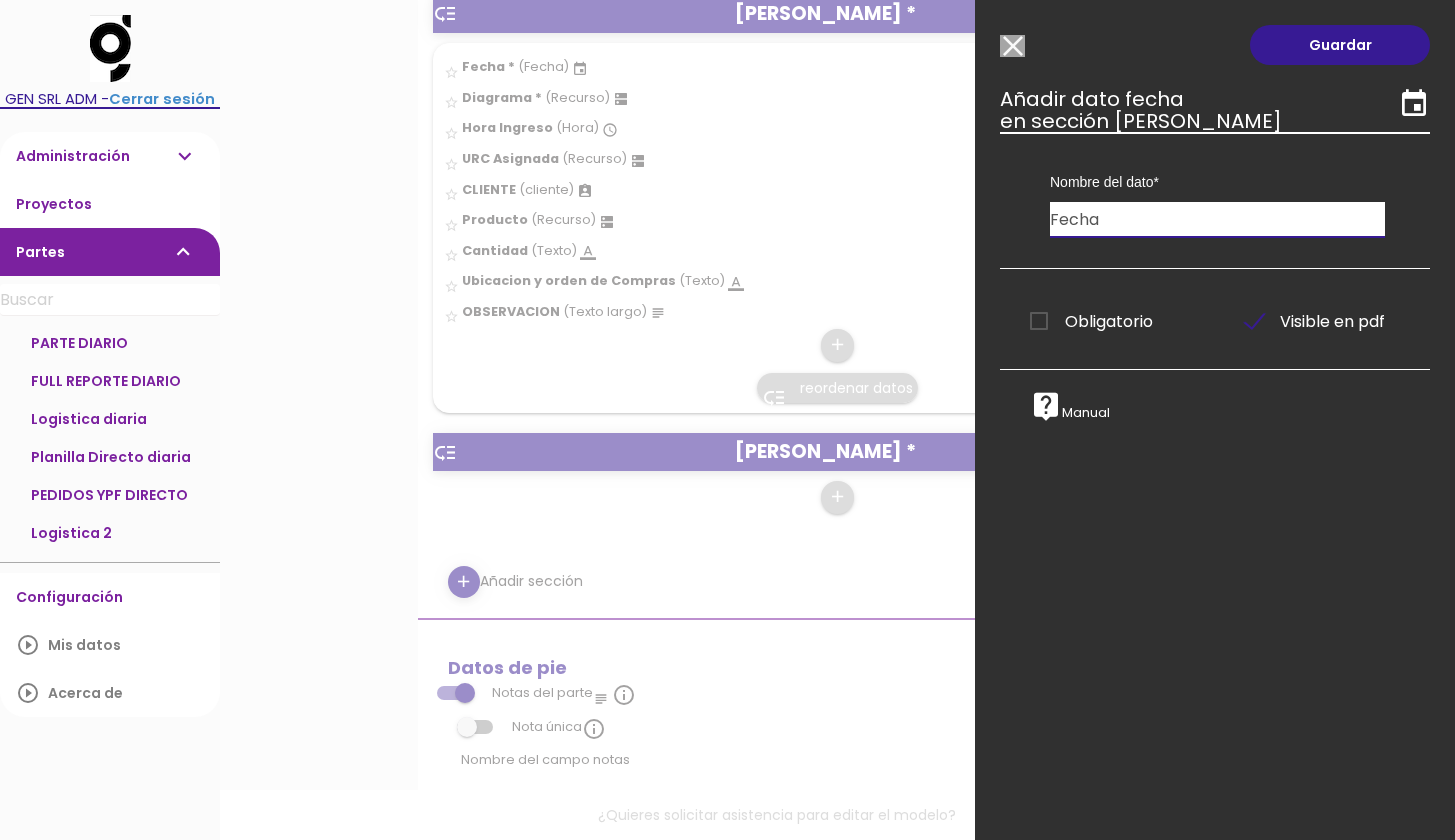 type on "Fecha" 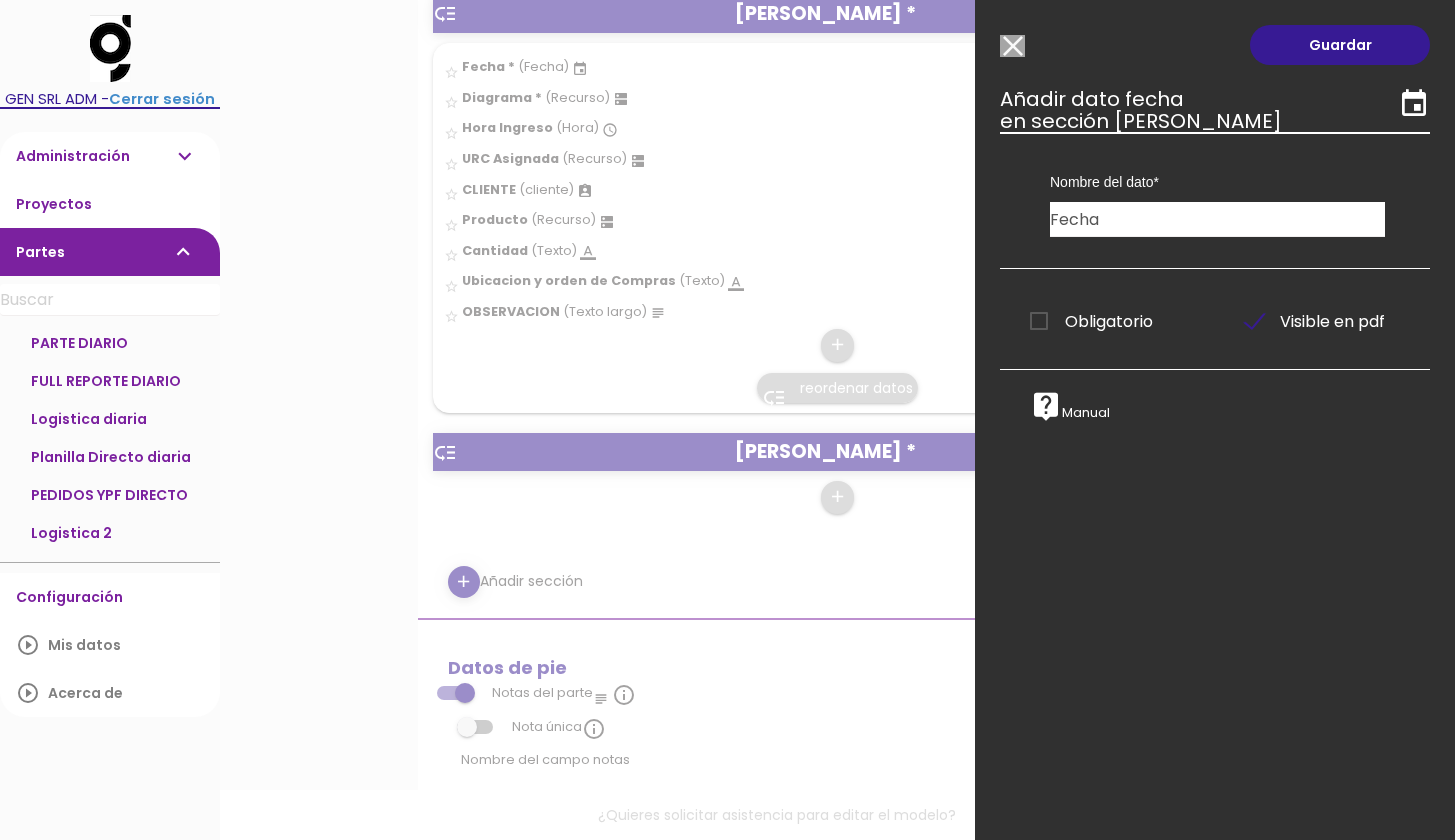 click on "Obligatorio" at bounding box center (1091, 321) 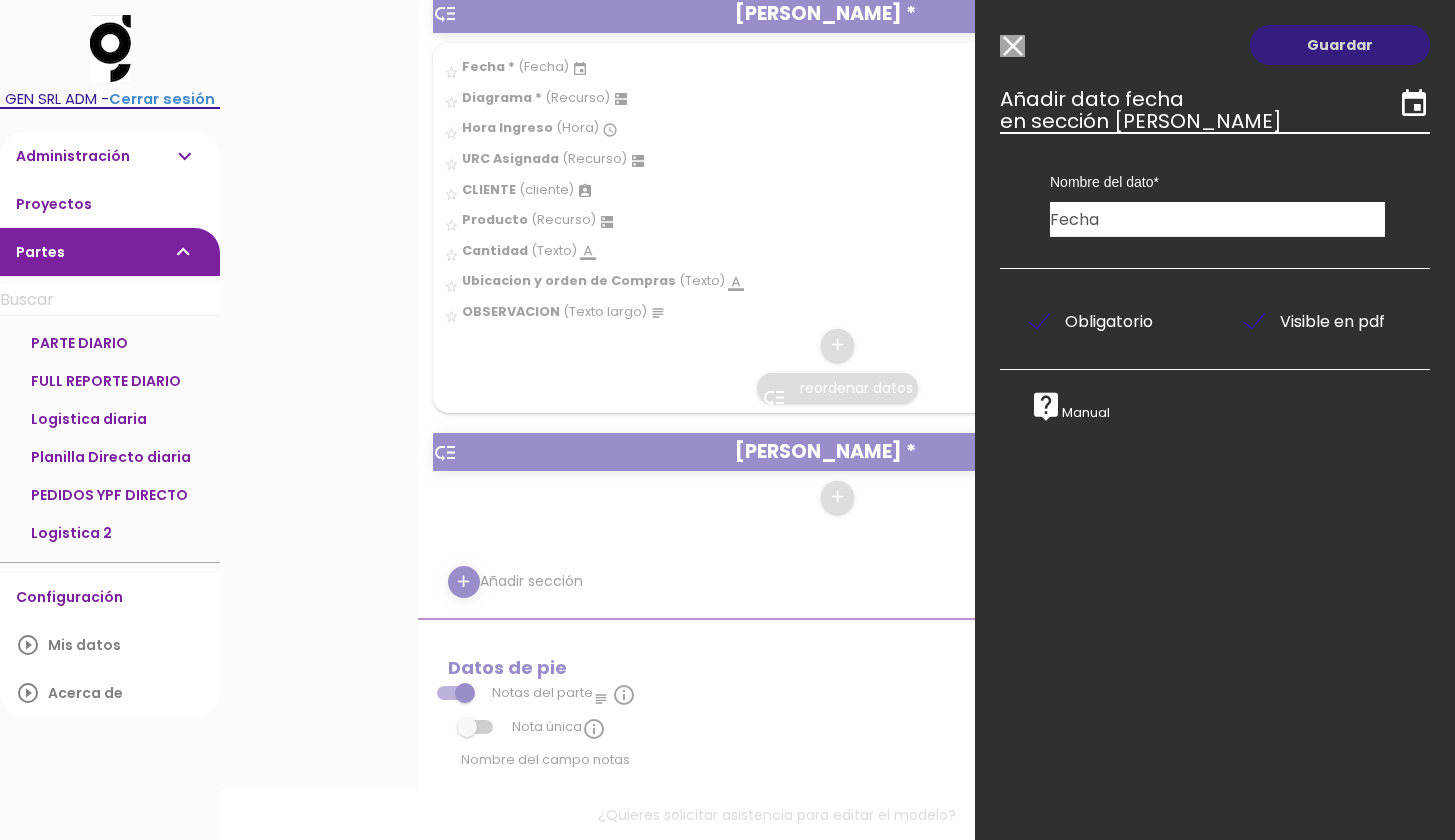 click on "Guardar" at bounding box center [1340, 45] 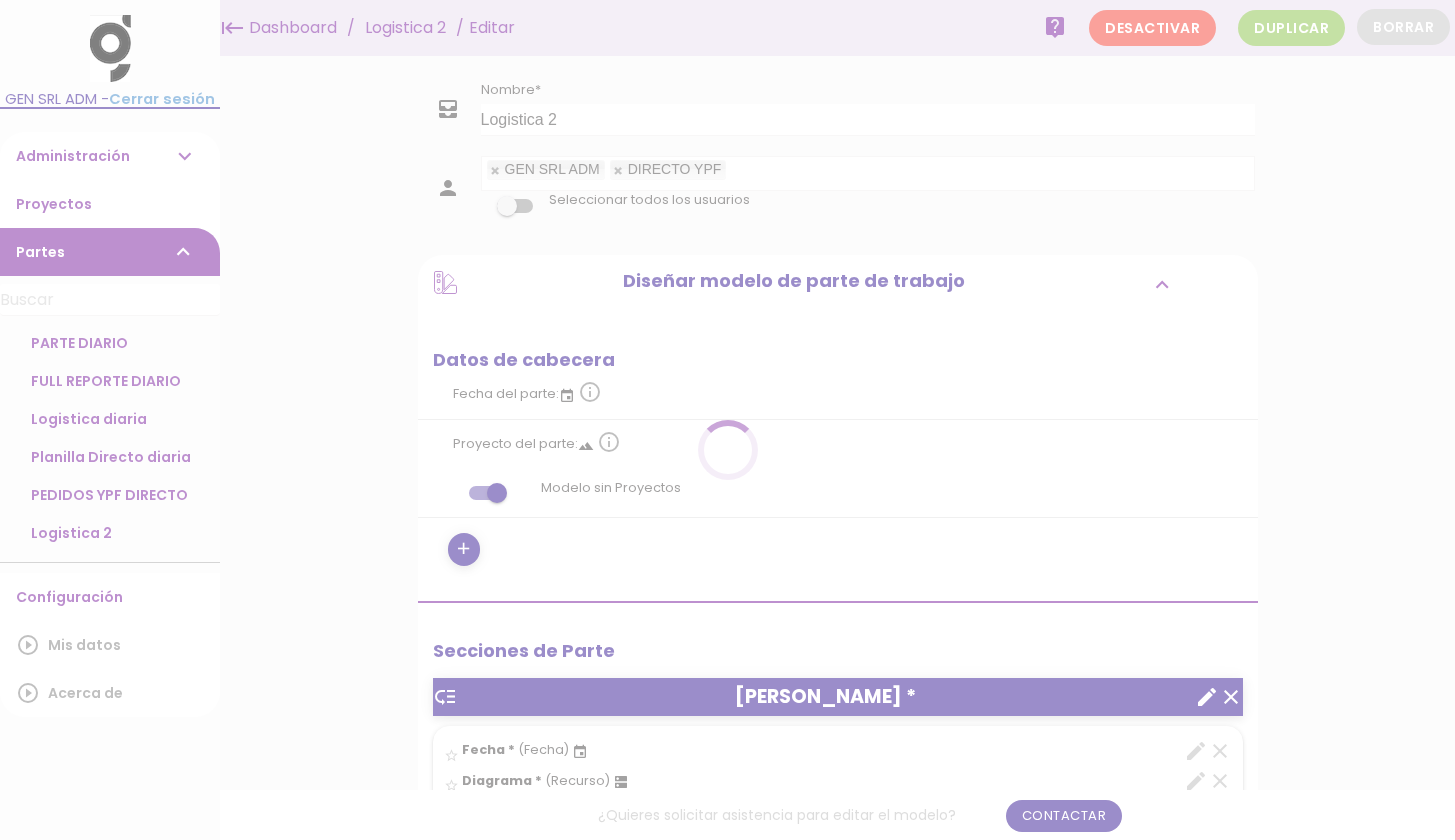 scroll, scrollTop: 0, scrollLeft: 0, axis: both 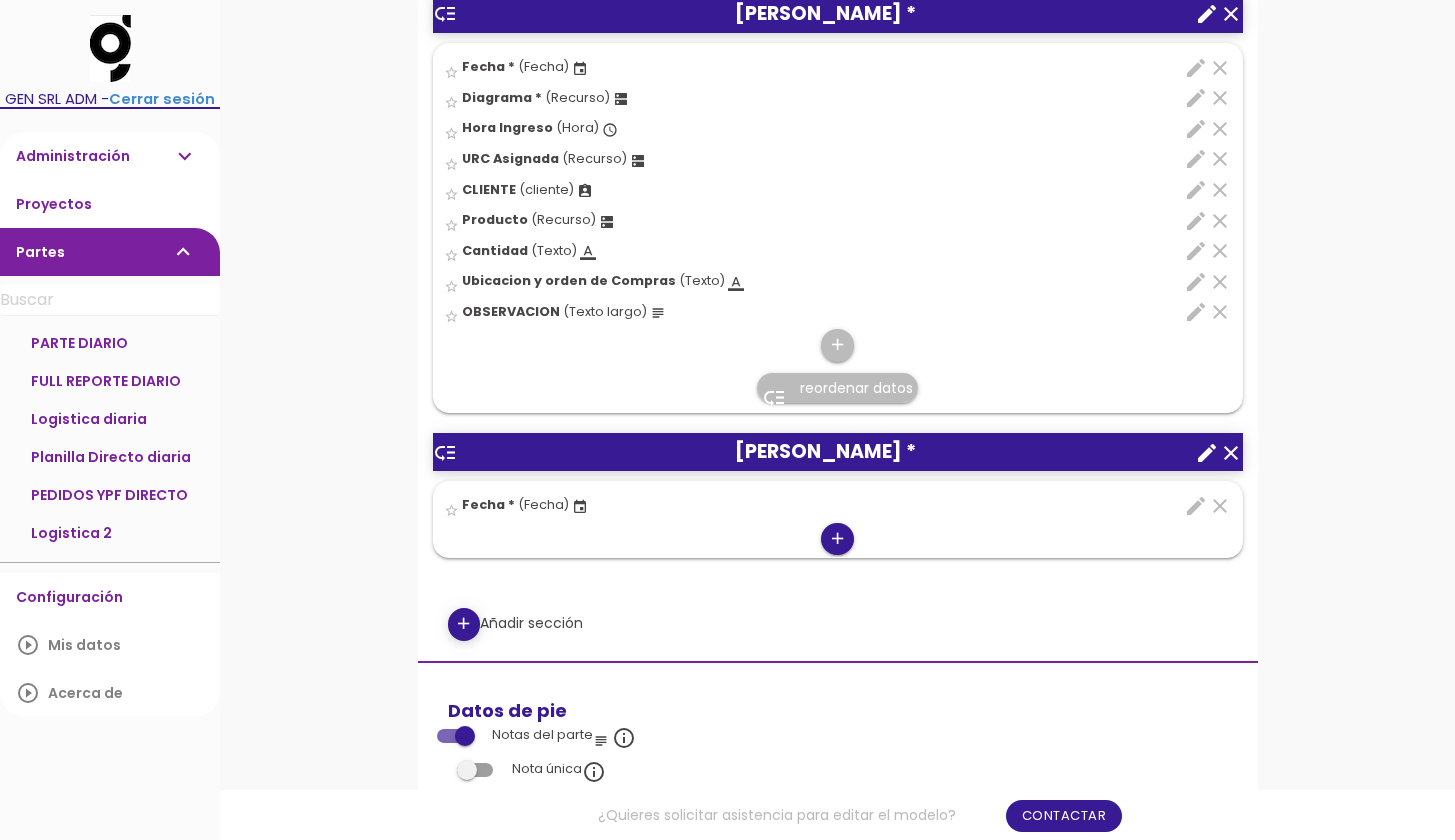 click on "add" at bounding box center (837, 539) 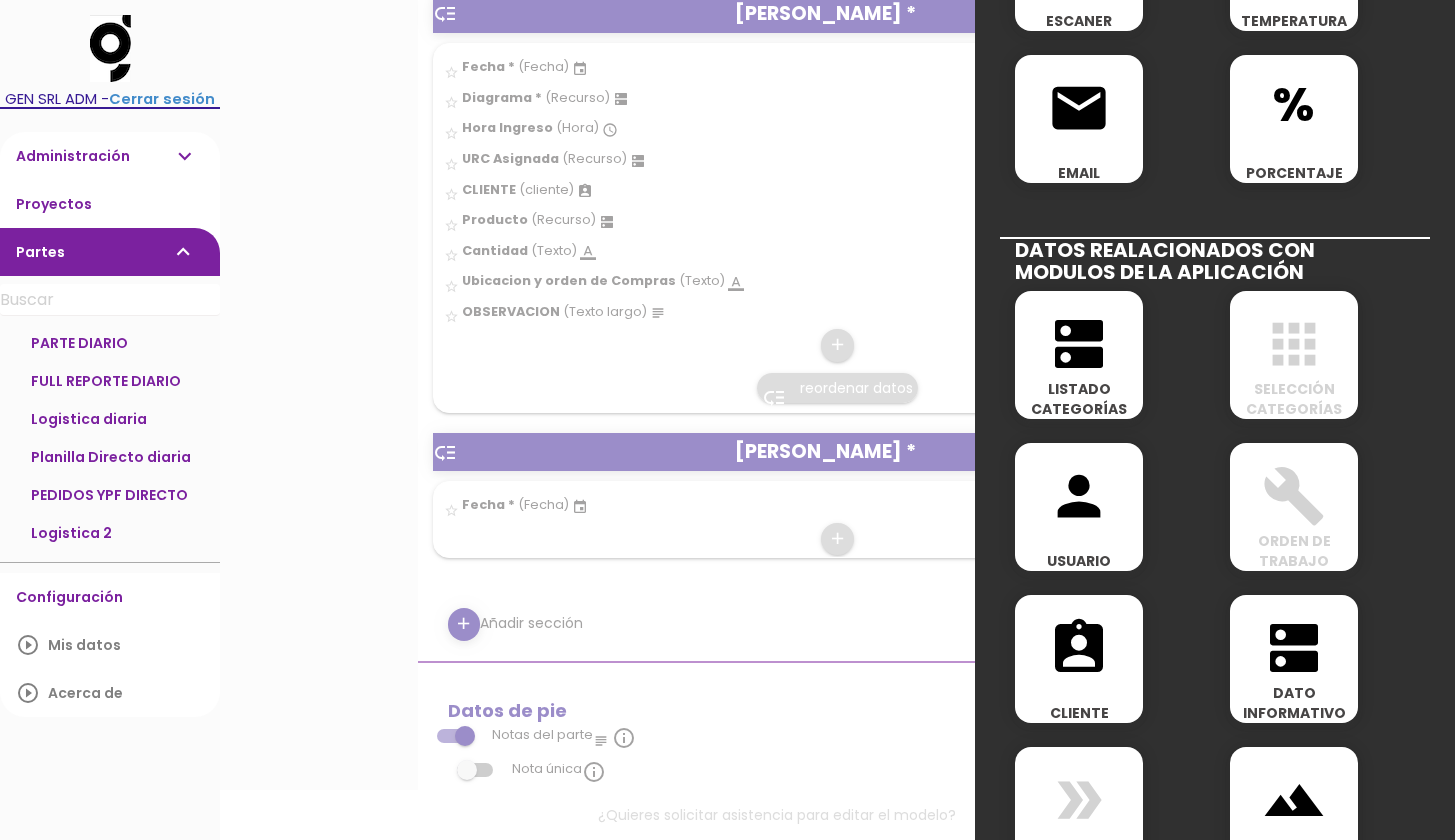 scroll, scrollTop: 772, scrollLeft: 0, axis: vertical 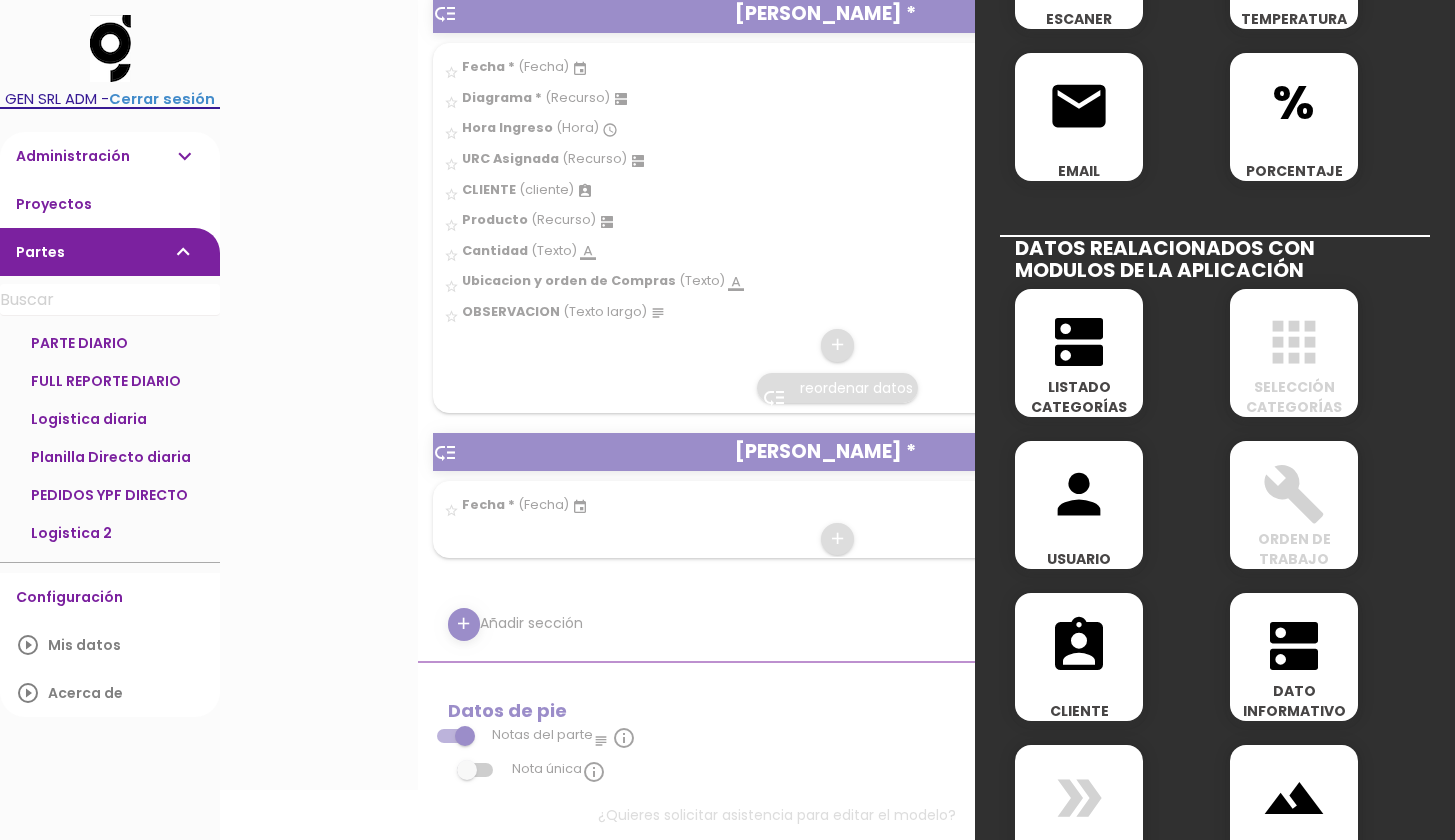 click on "dns" at bounding box center [1079, 342] 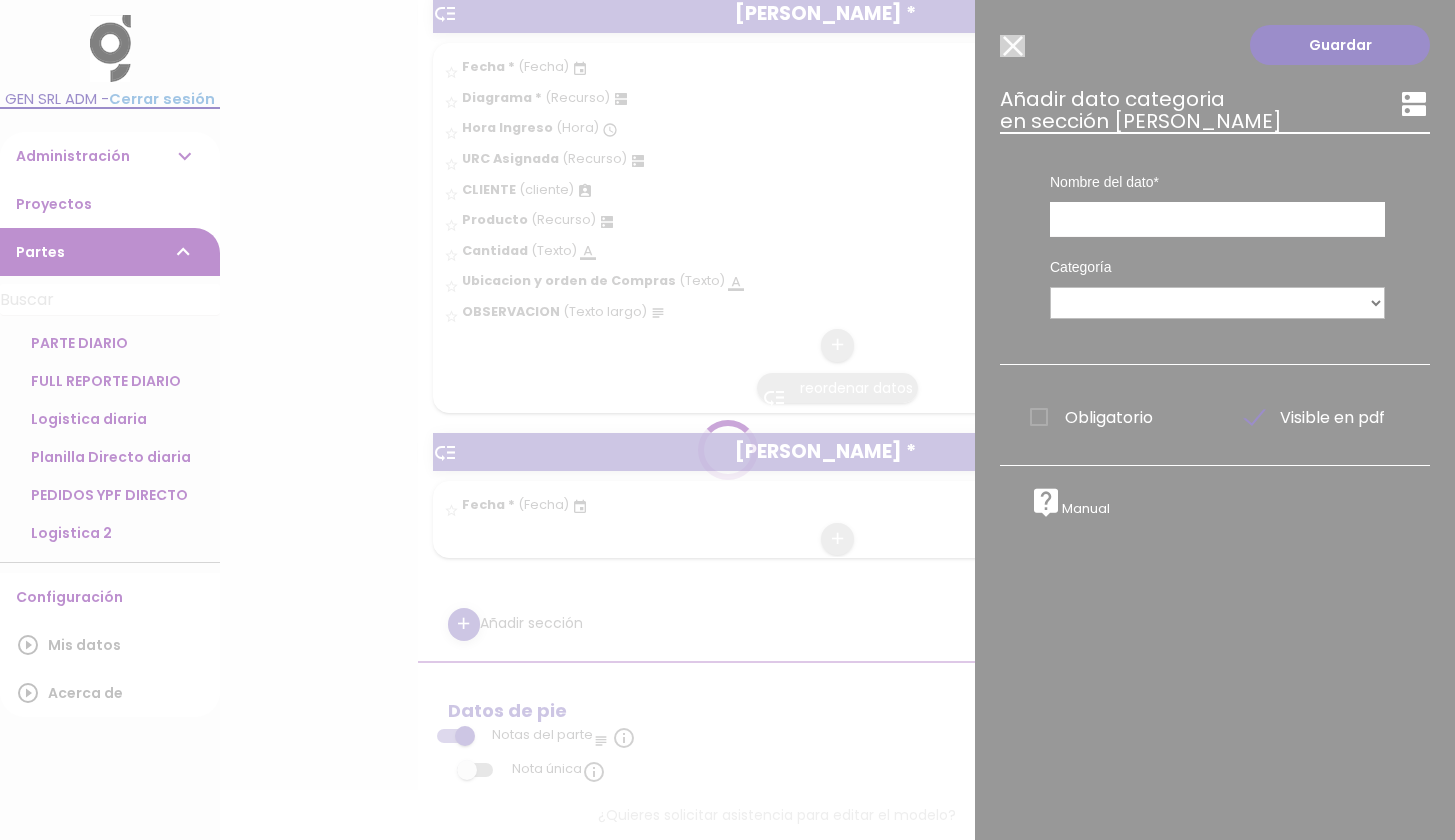 scroll, scrollTop: 0, scrollLeft: 0, axis: both 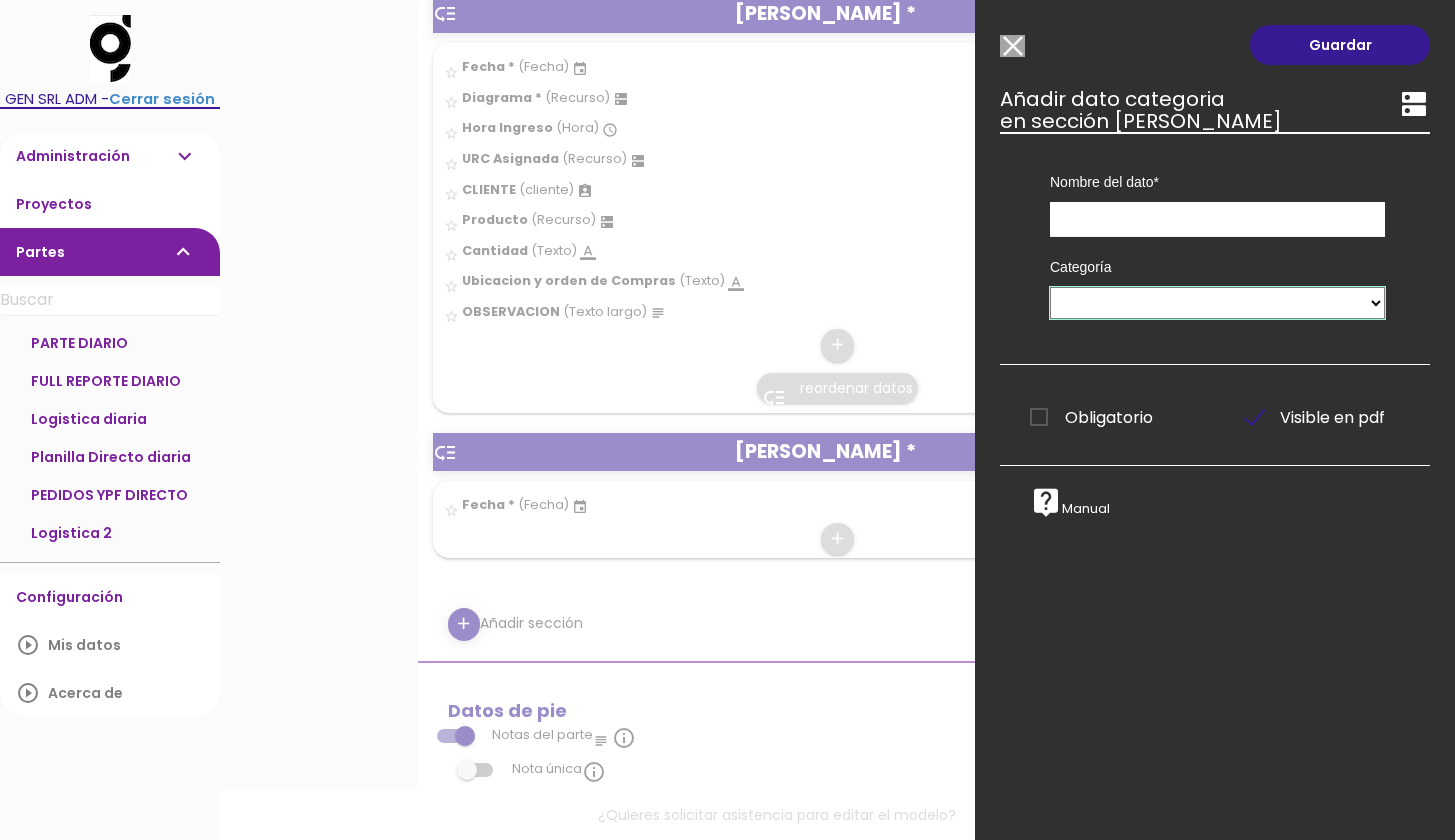 select on "73" 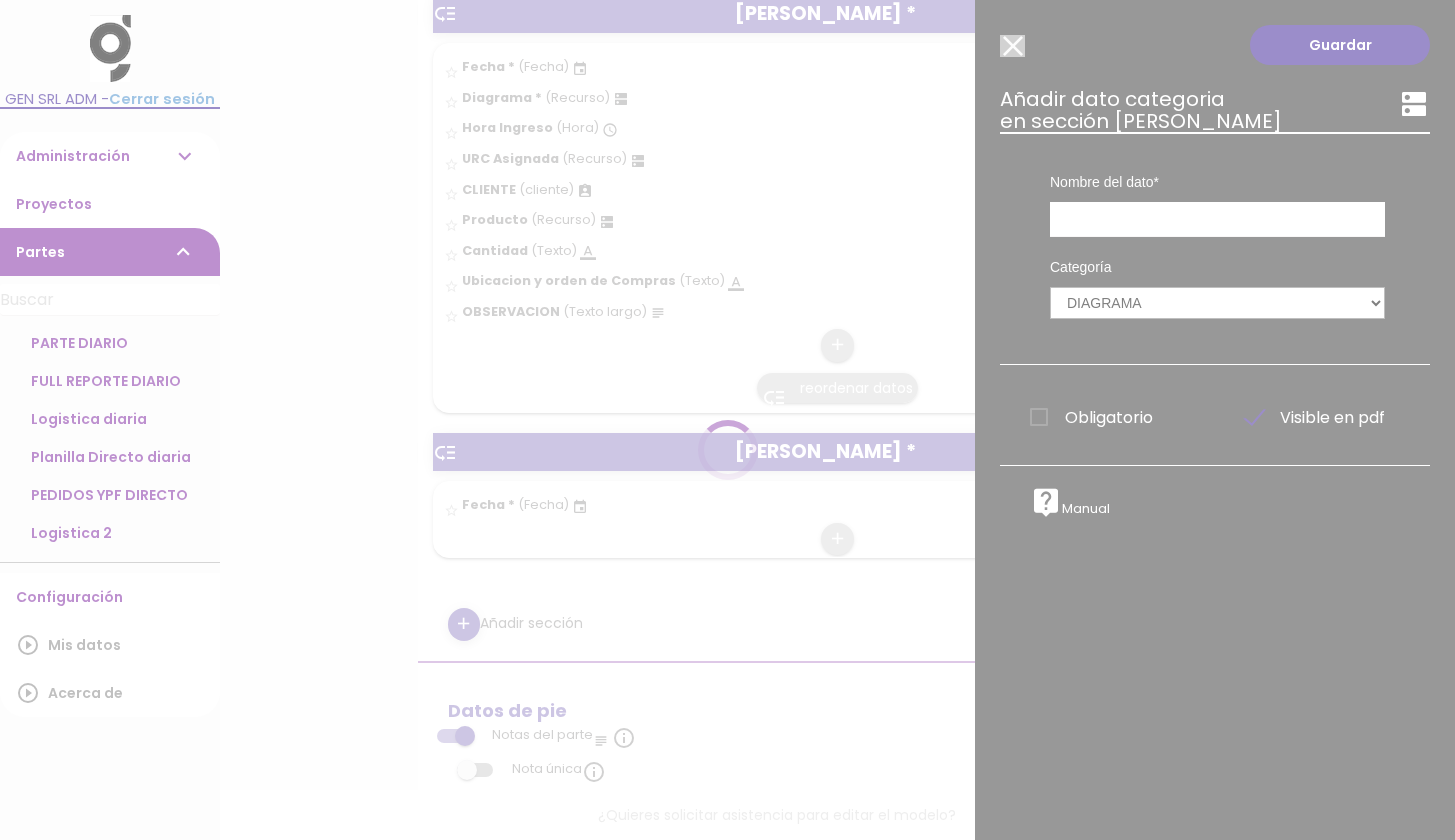 click at bounding box center [727, 420] 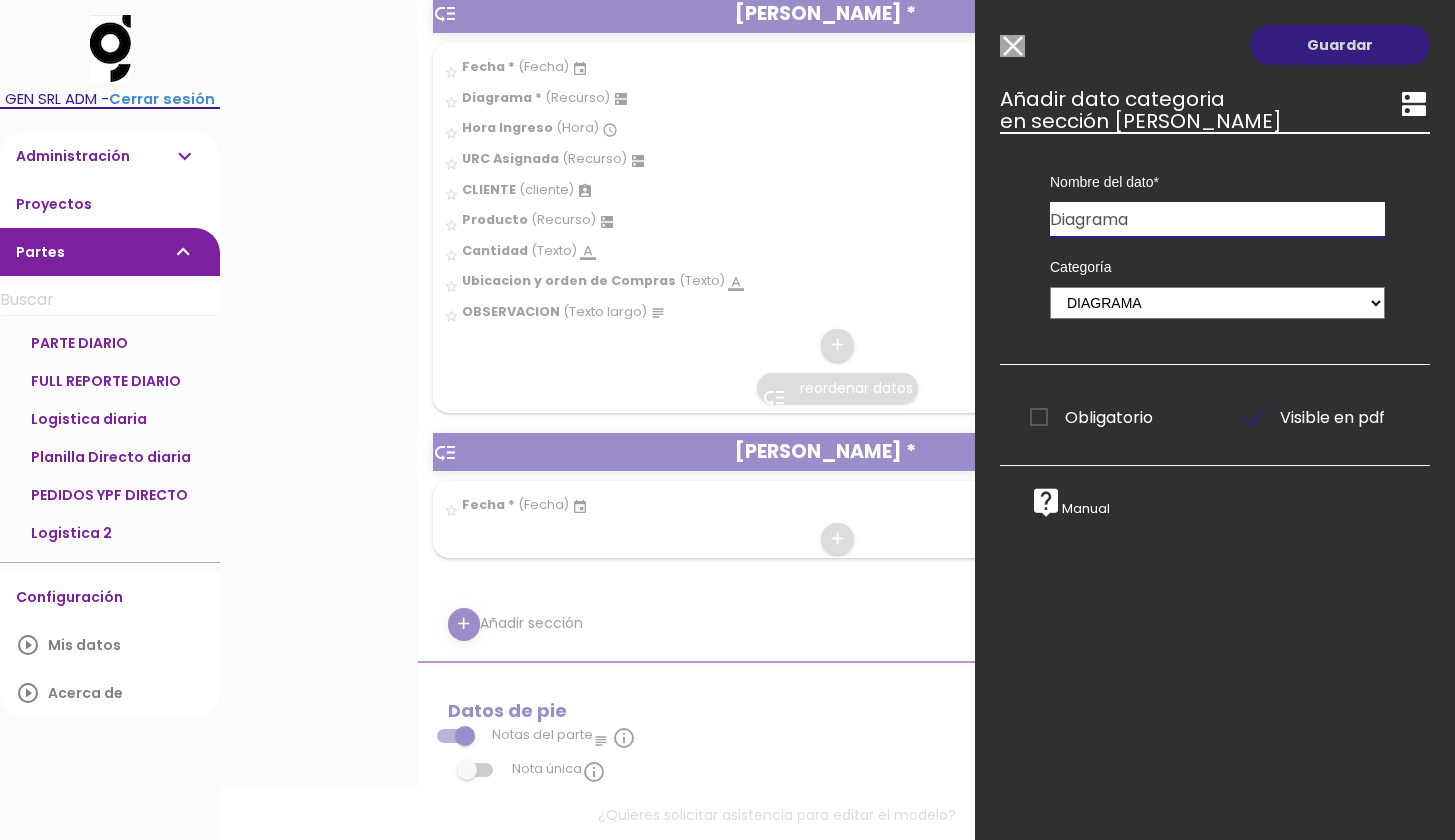 type on "Diagrama" 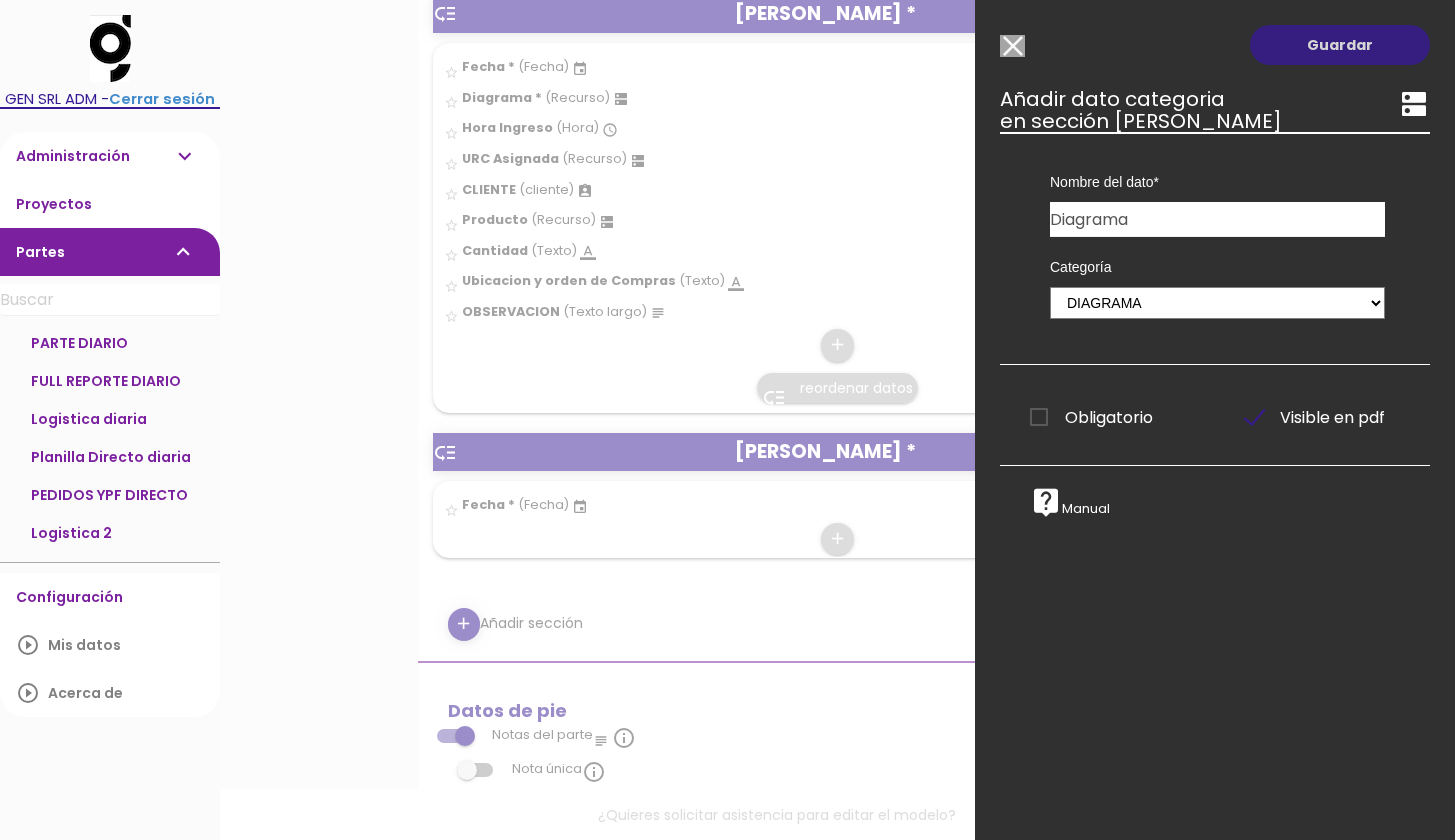 click on "Guardar" at bounding box center (1340, 45) 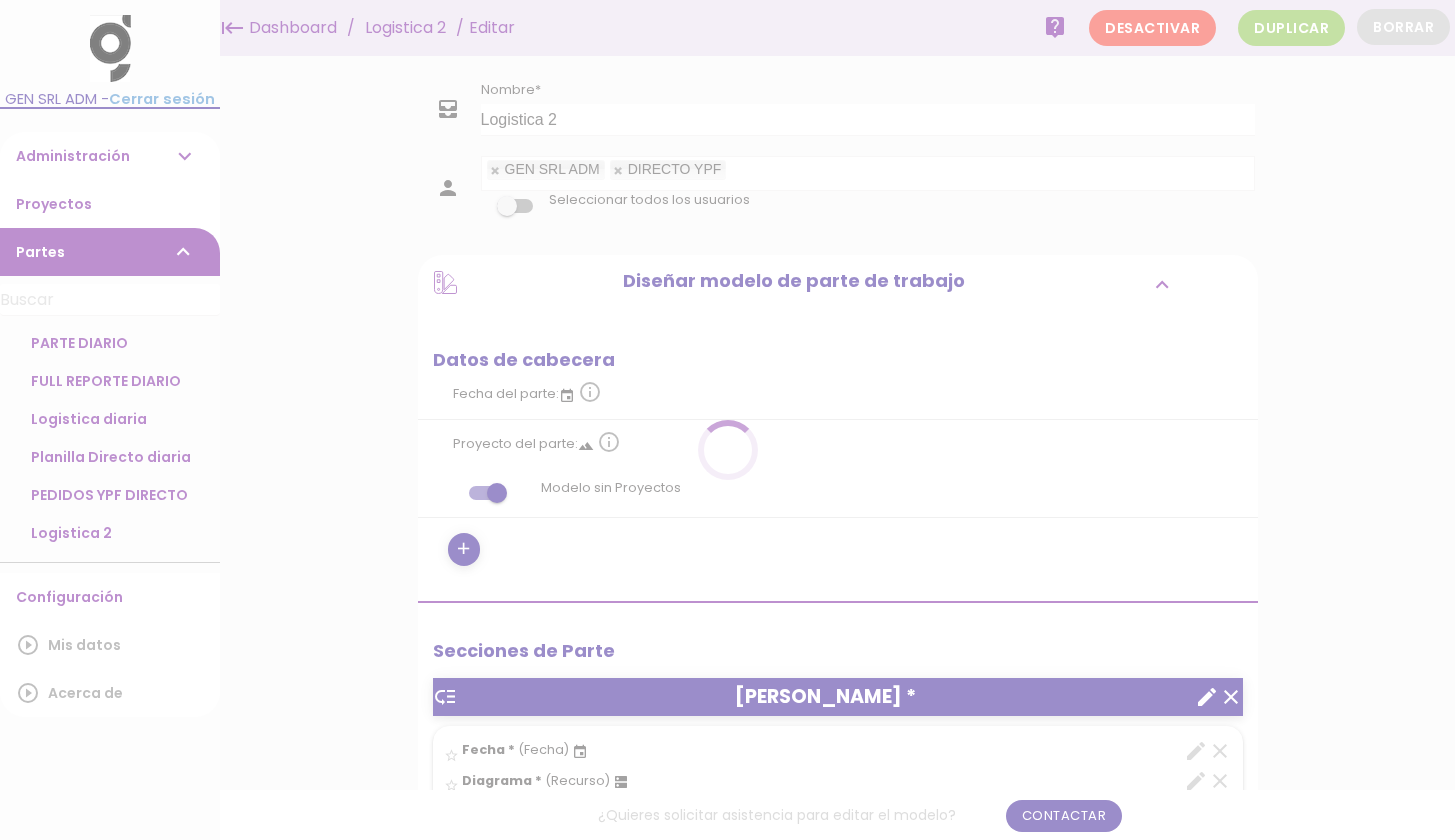 scroll, scrollTop: 0, scrollLeft: 0, axis: both 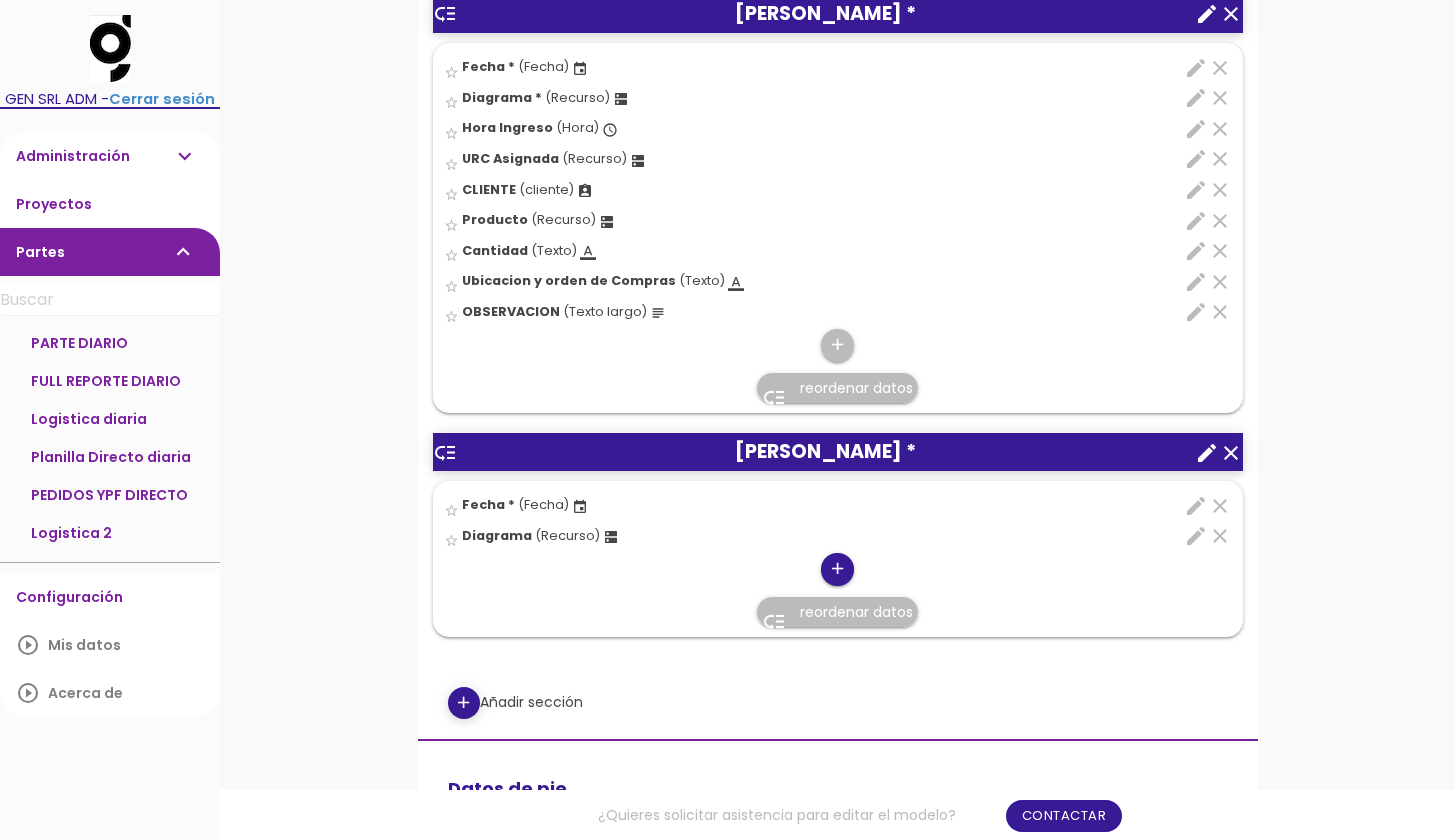 click on "add" at bounding box center [837, 569] 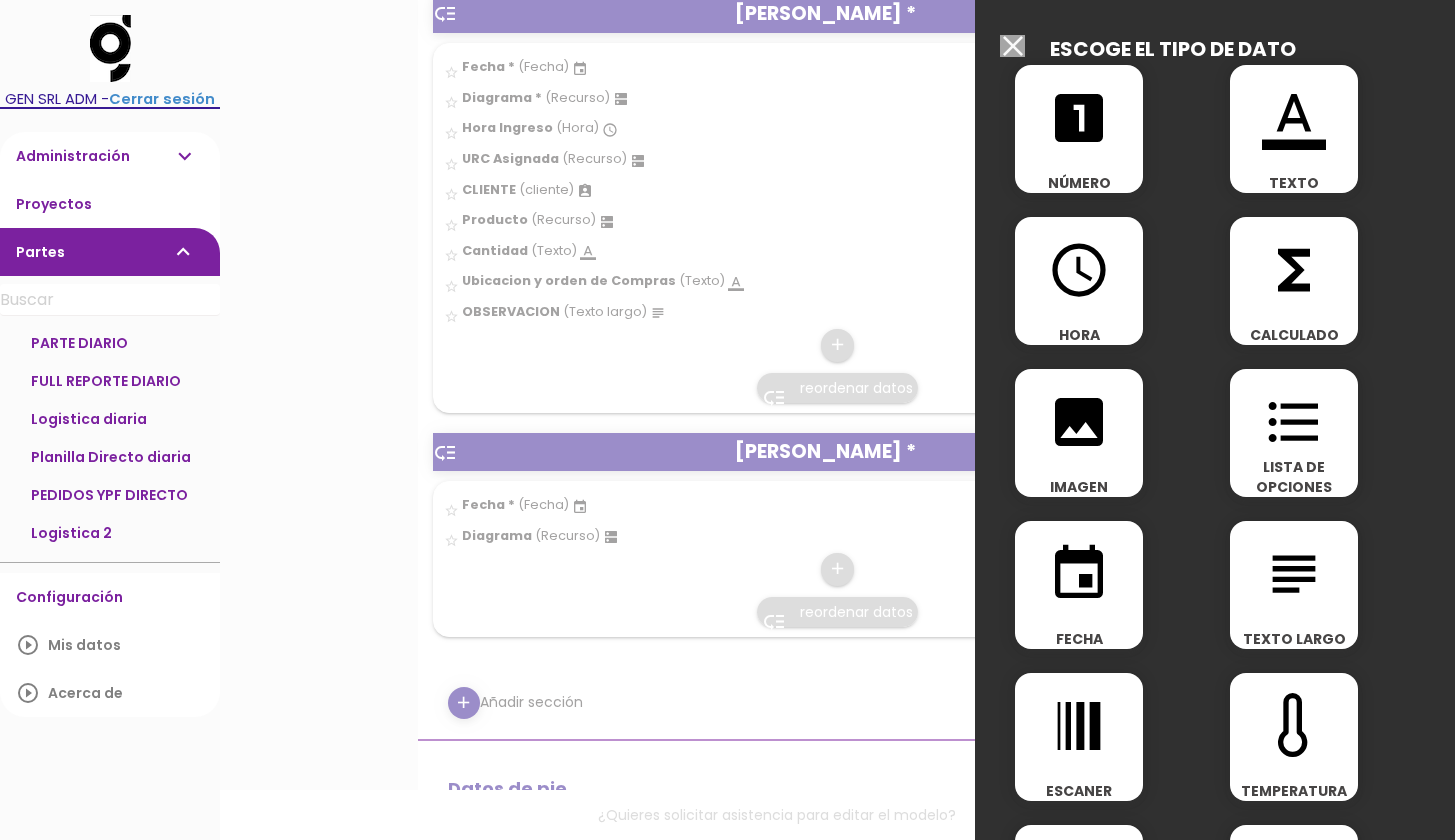click on "access_time" at bounding box center (1079, 270) 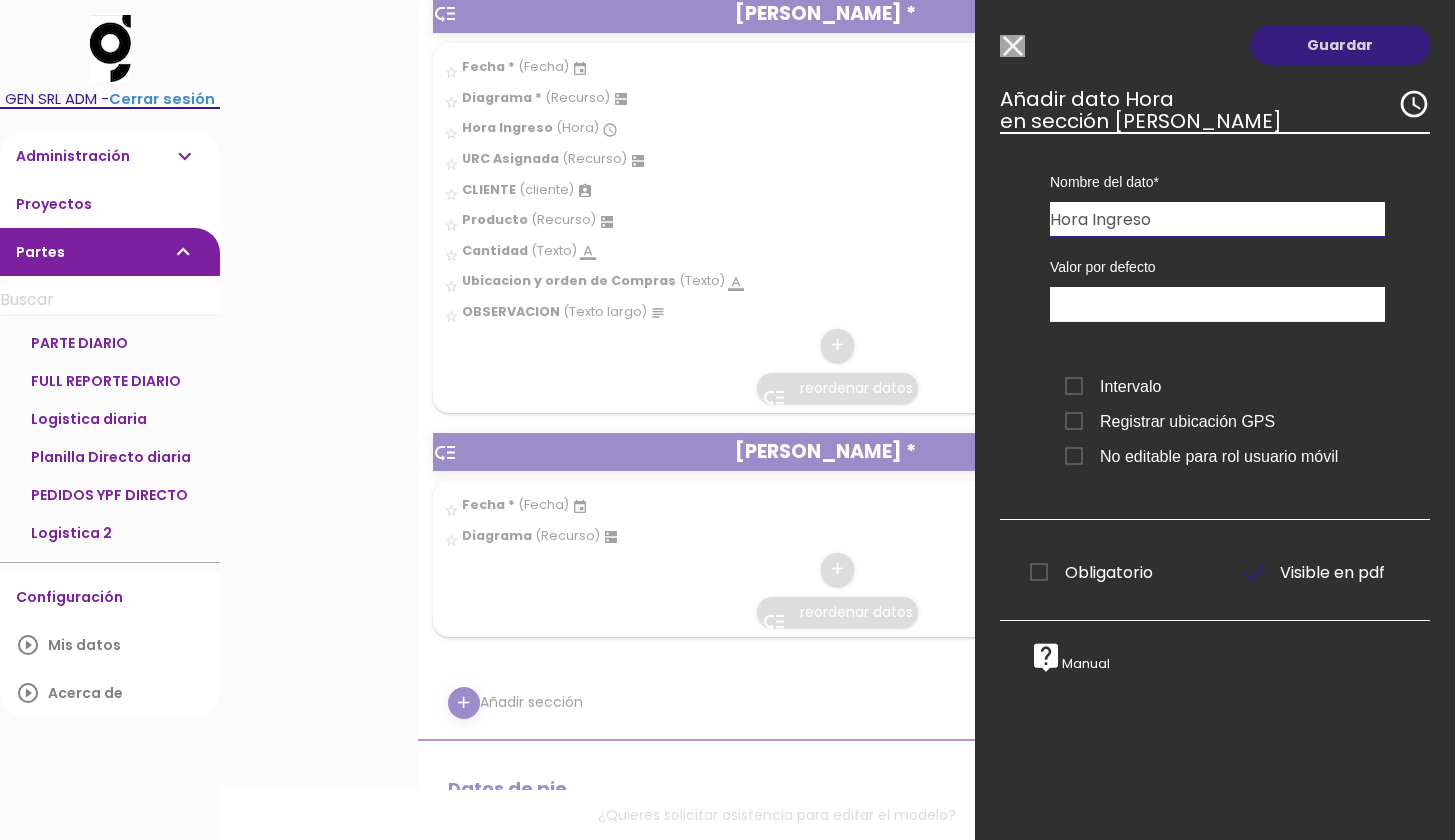 type on "Hora Ingreso" 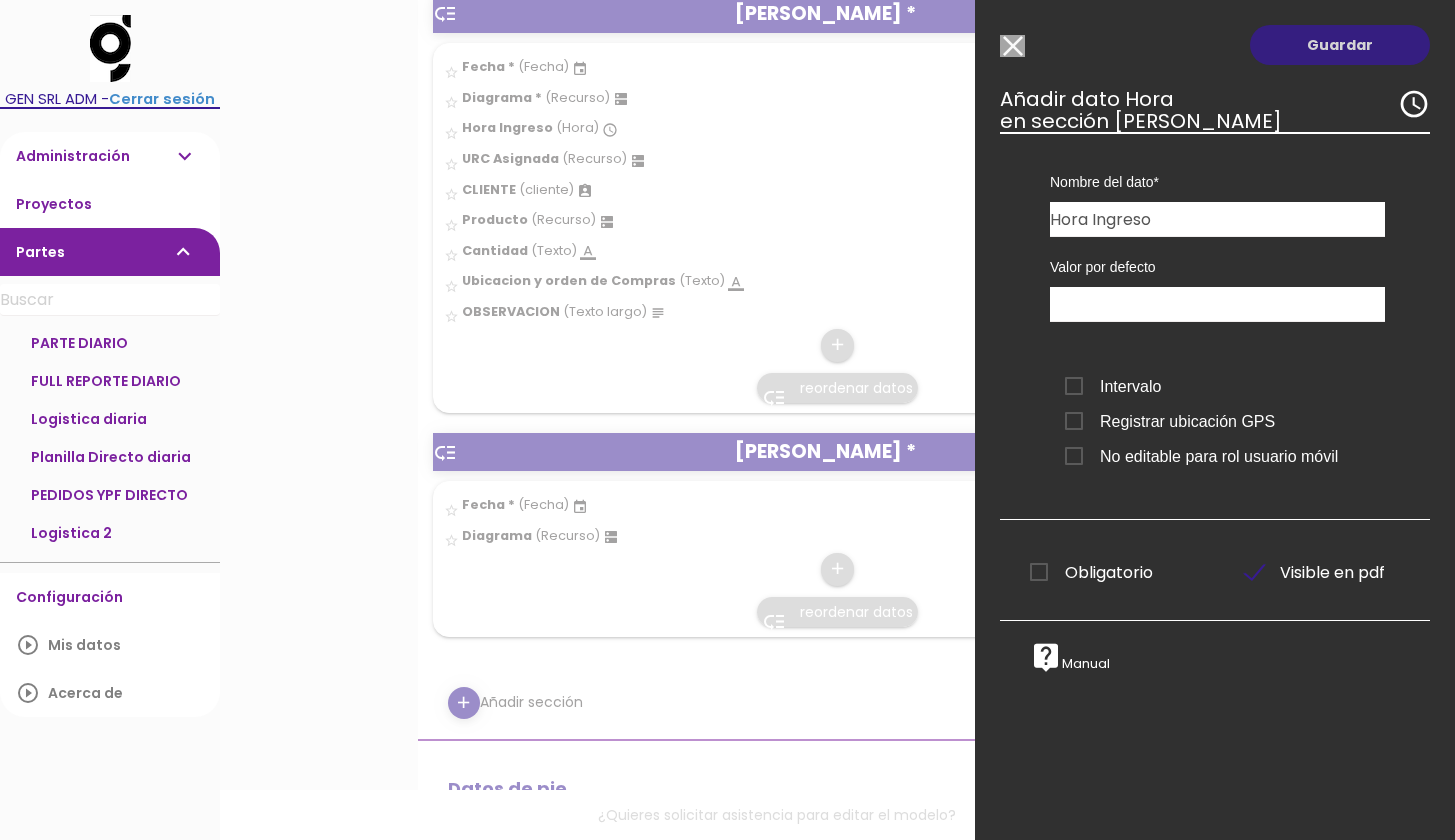 click on "Guardar" at bounding box center [1340, 45] 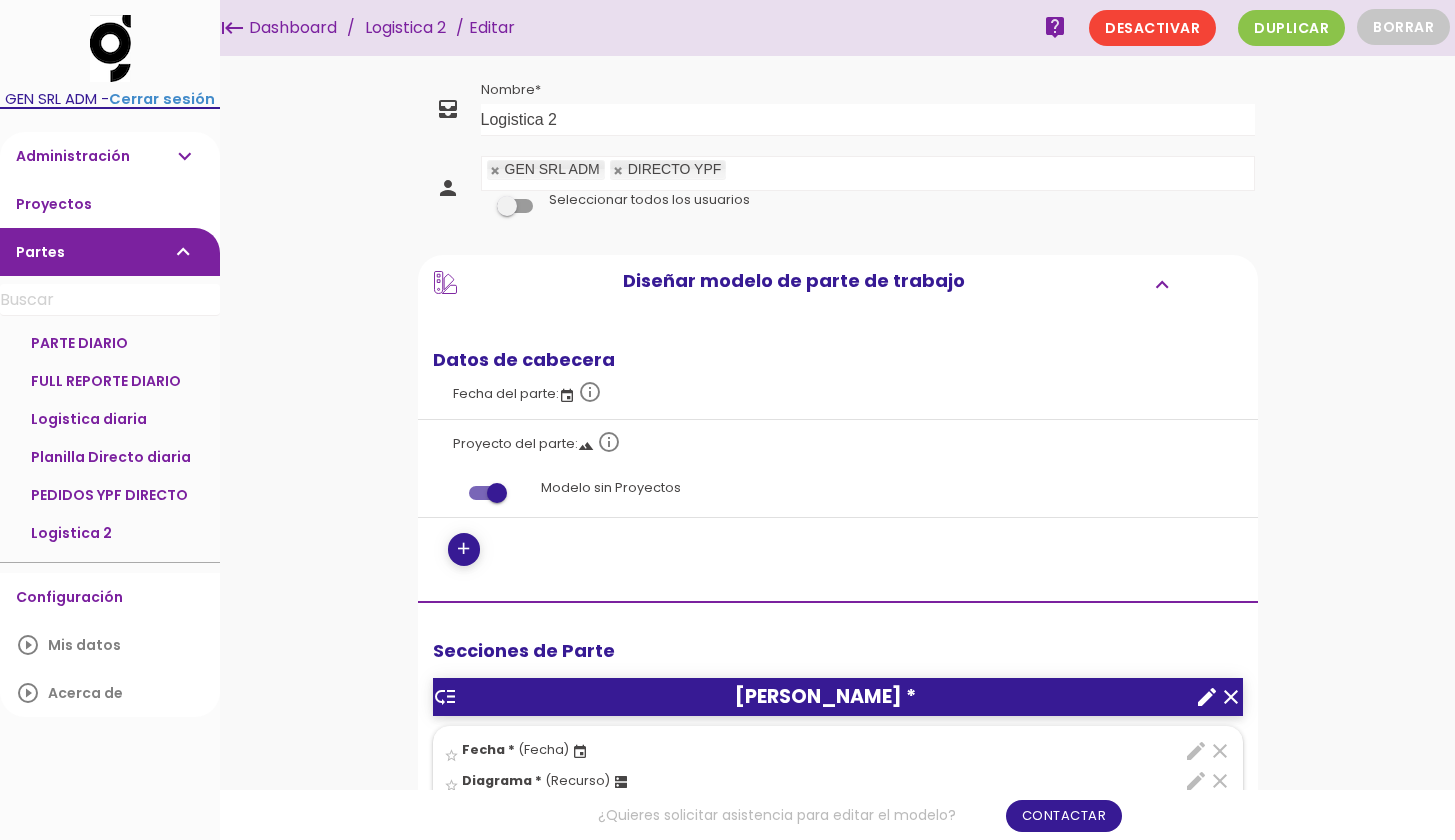 scroll, scrollTop: 0, scrollLeft: 0, axis: both 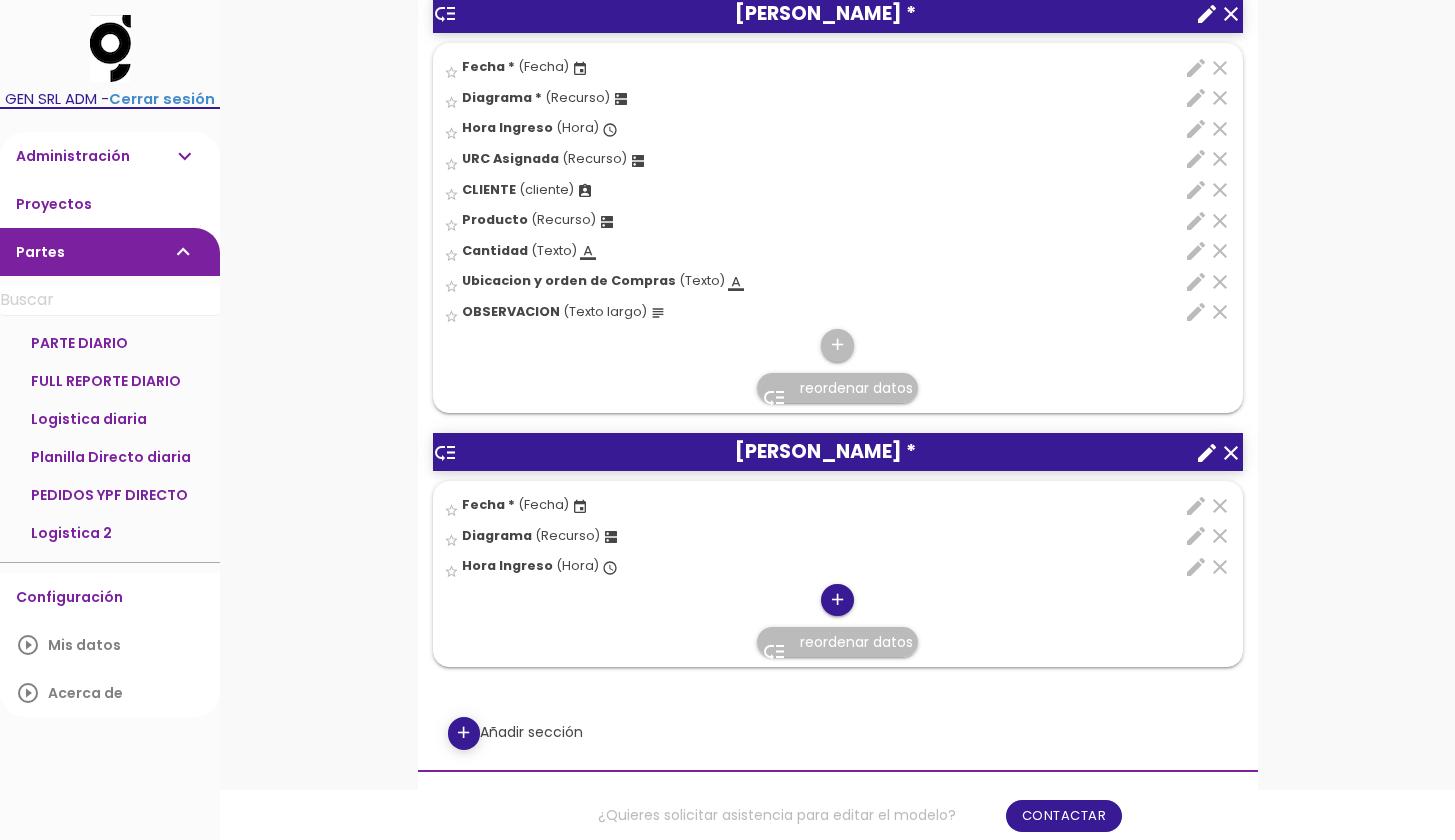 click on "add" at bounding box center [837, 600] 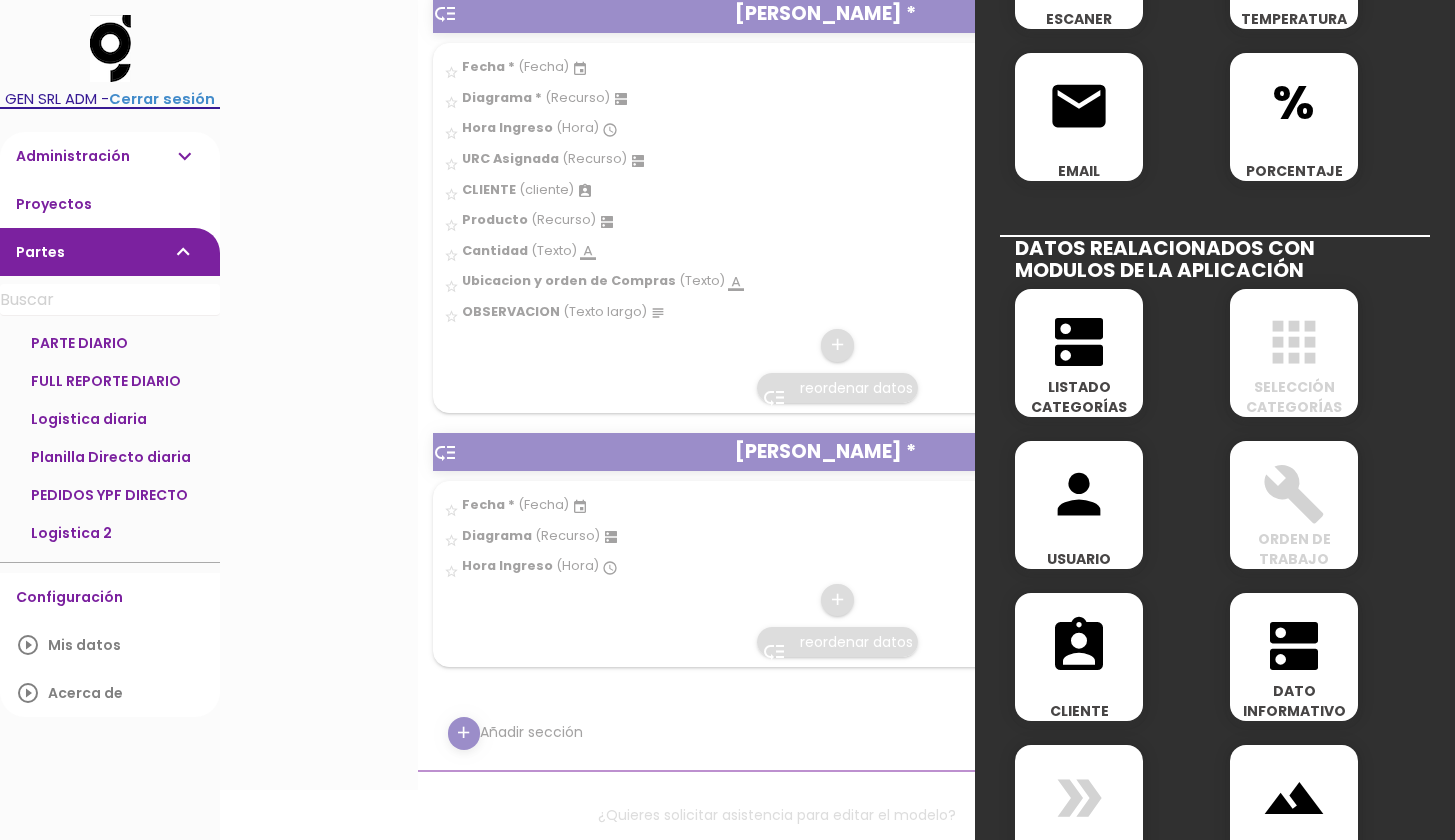 scroll, scrollTop: 775, scrollLeft: 0, axis: vertical 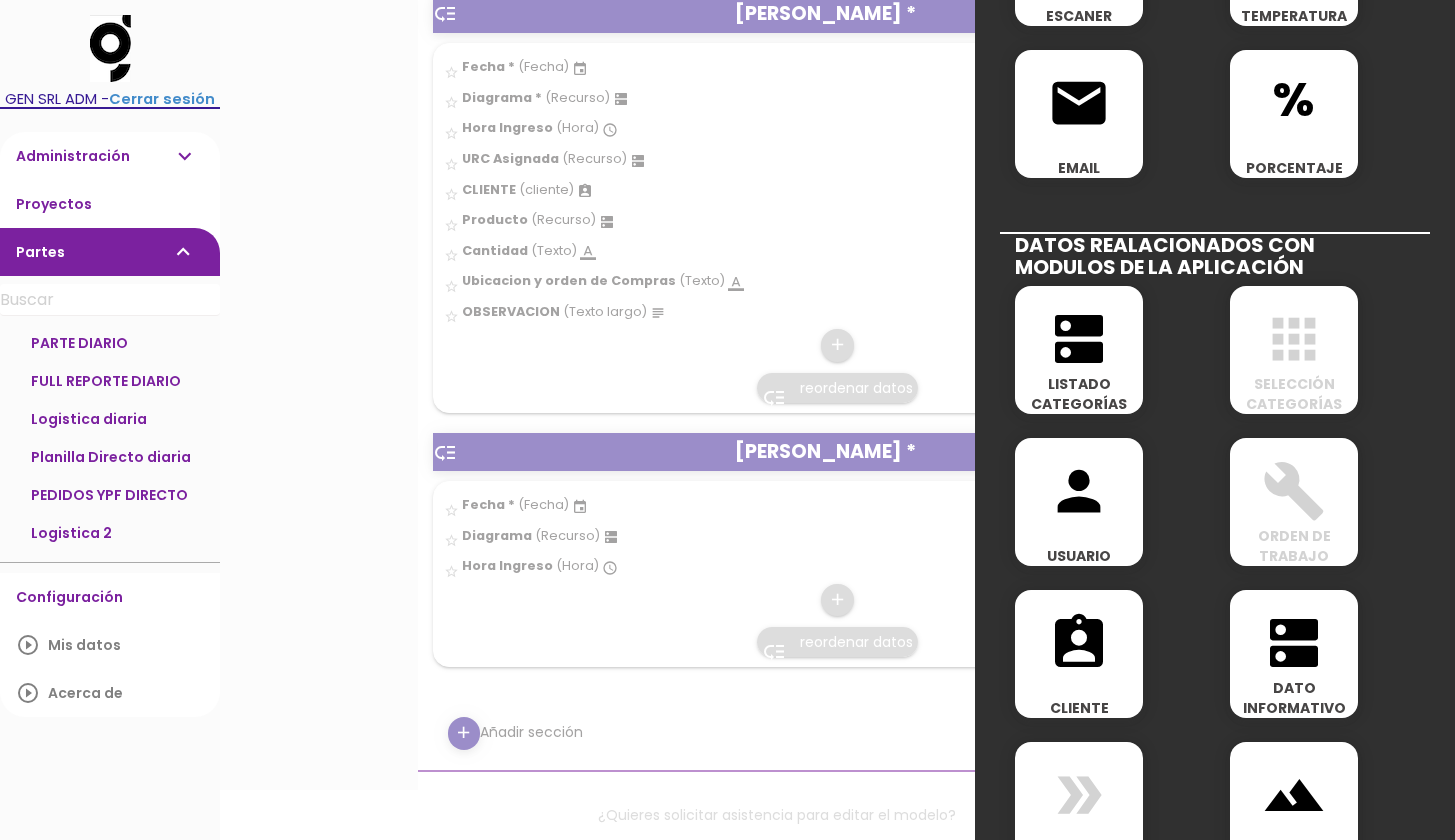click on "LISTADO CATEGORÍAS" at bounding box center [1079, 394] 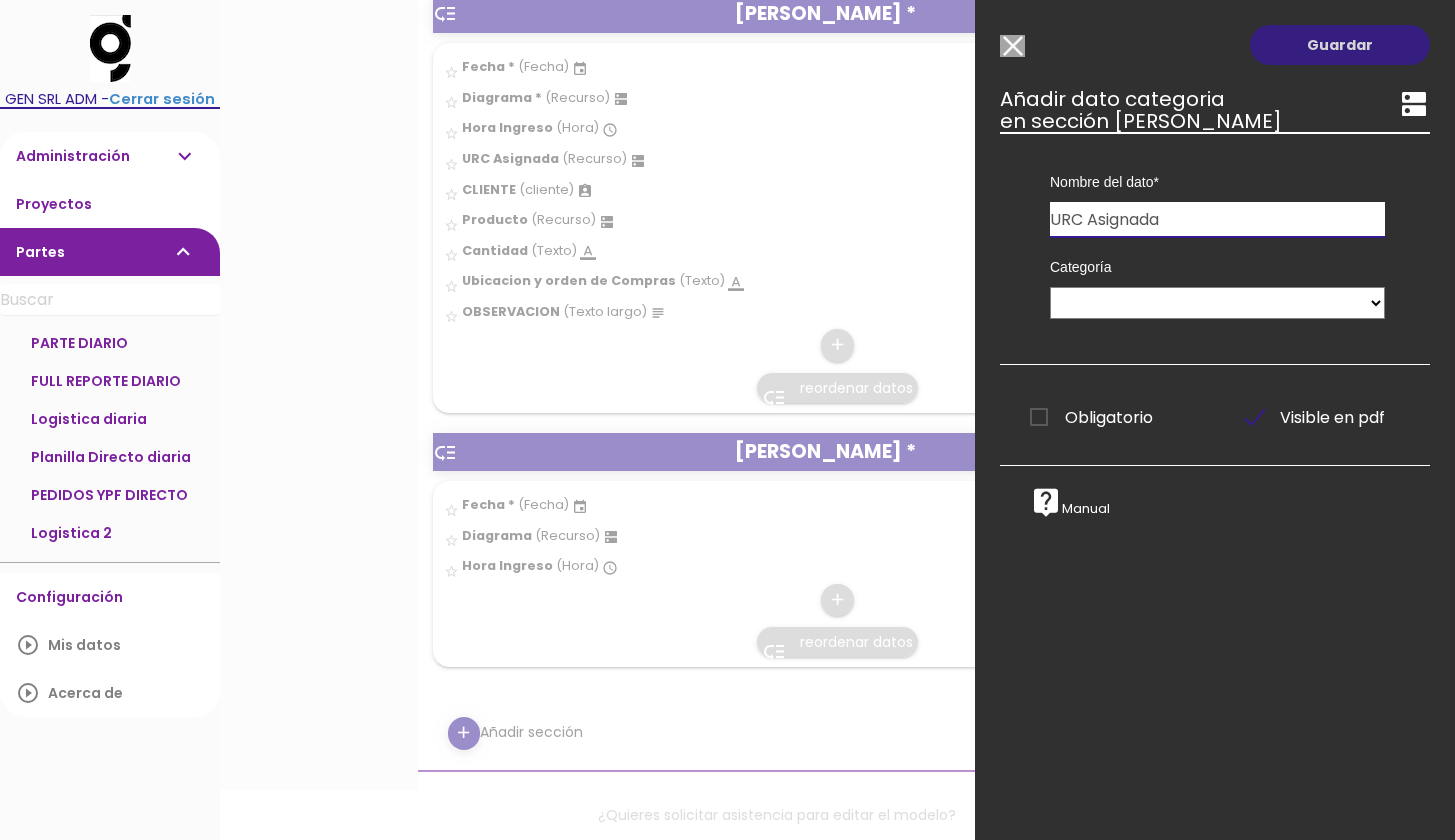 type on "URC Asignada" 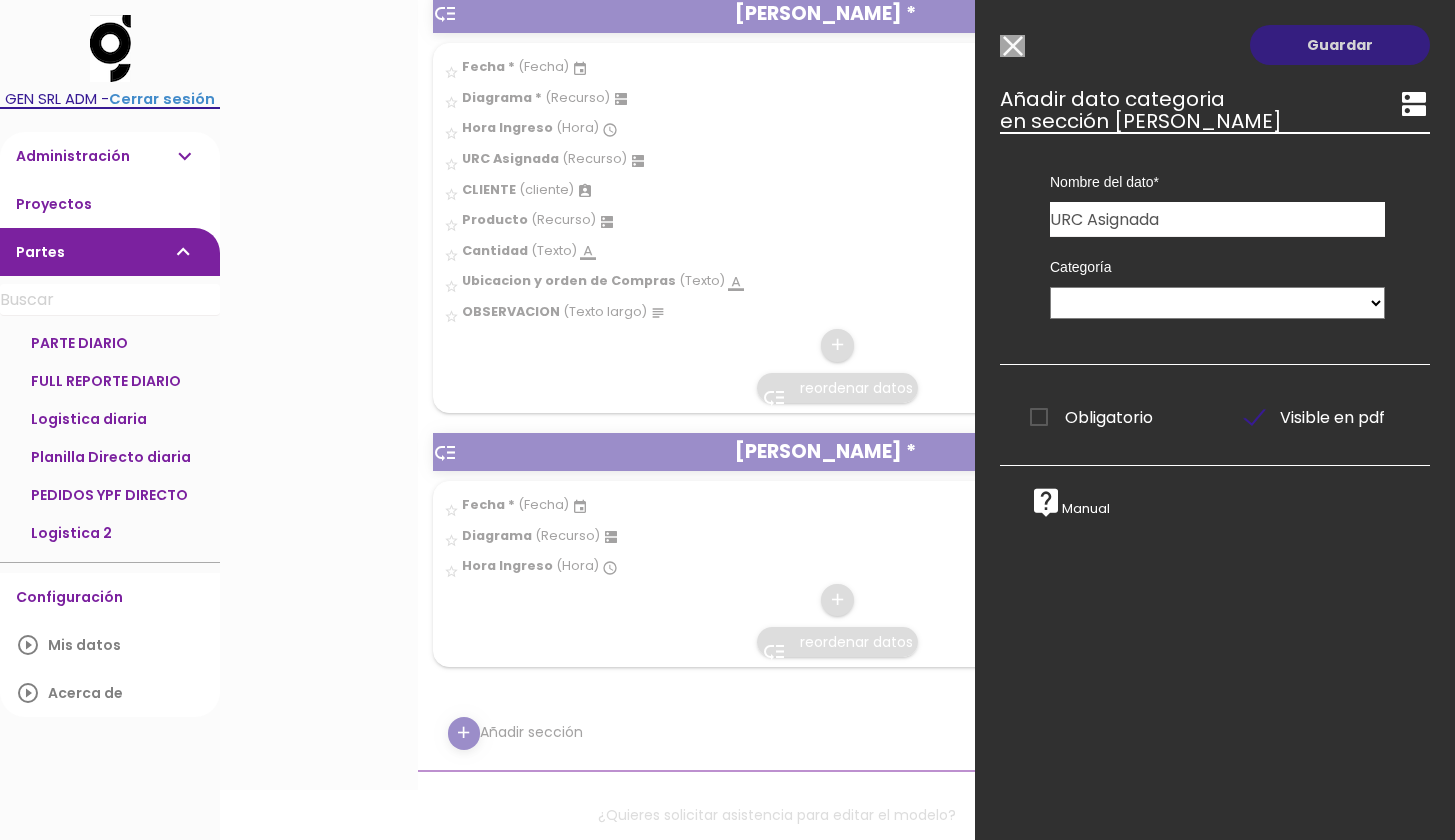 click on "Guardar" at bounding box center [1340, 45] 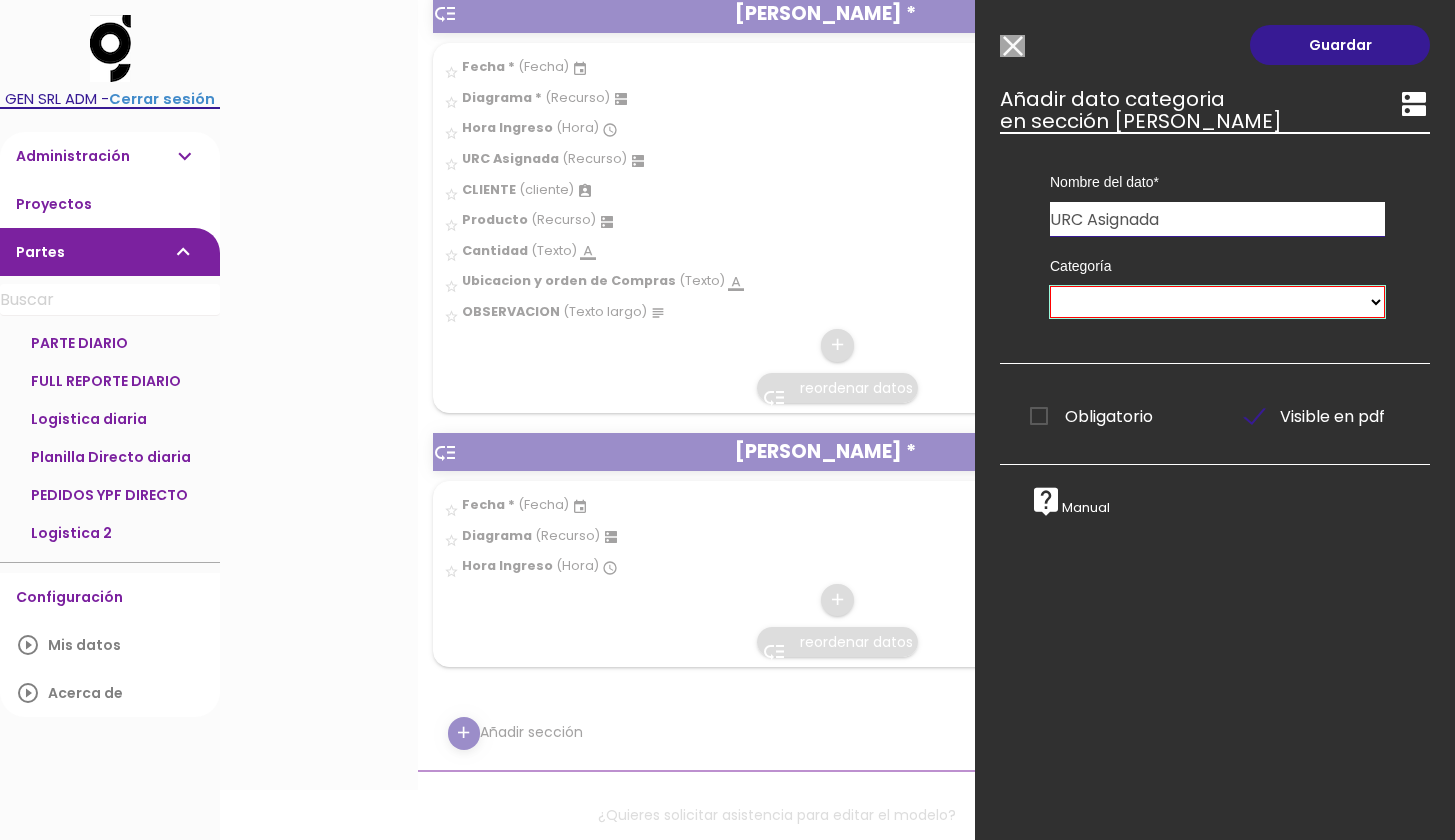 select on "68" 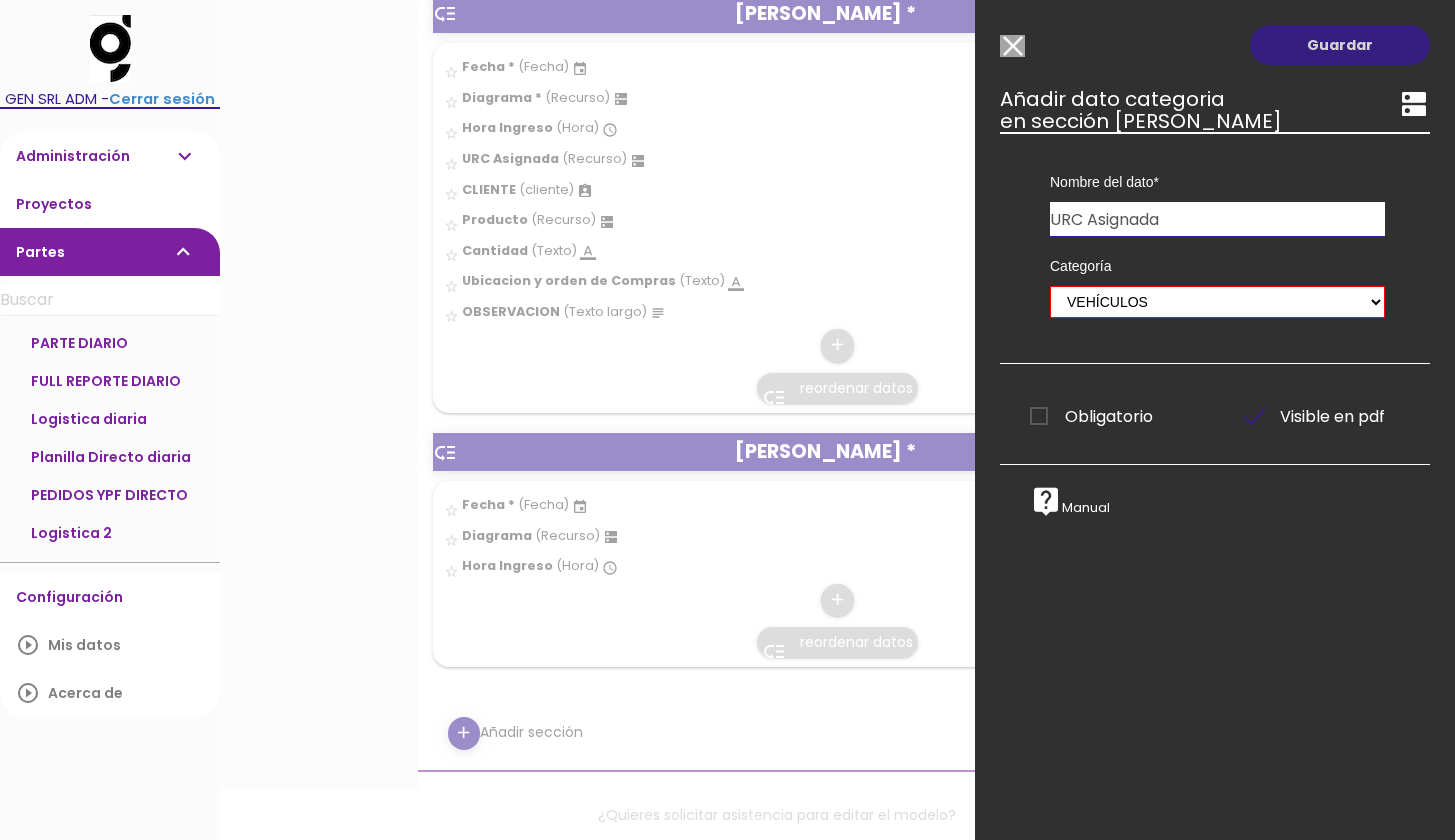 click on "Guardar" at bounding box center [1340, 45] 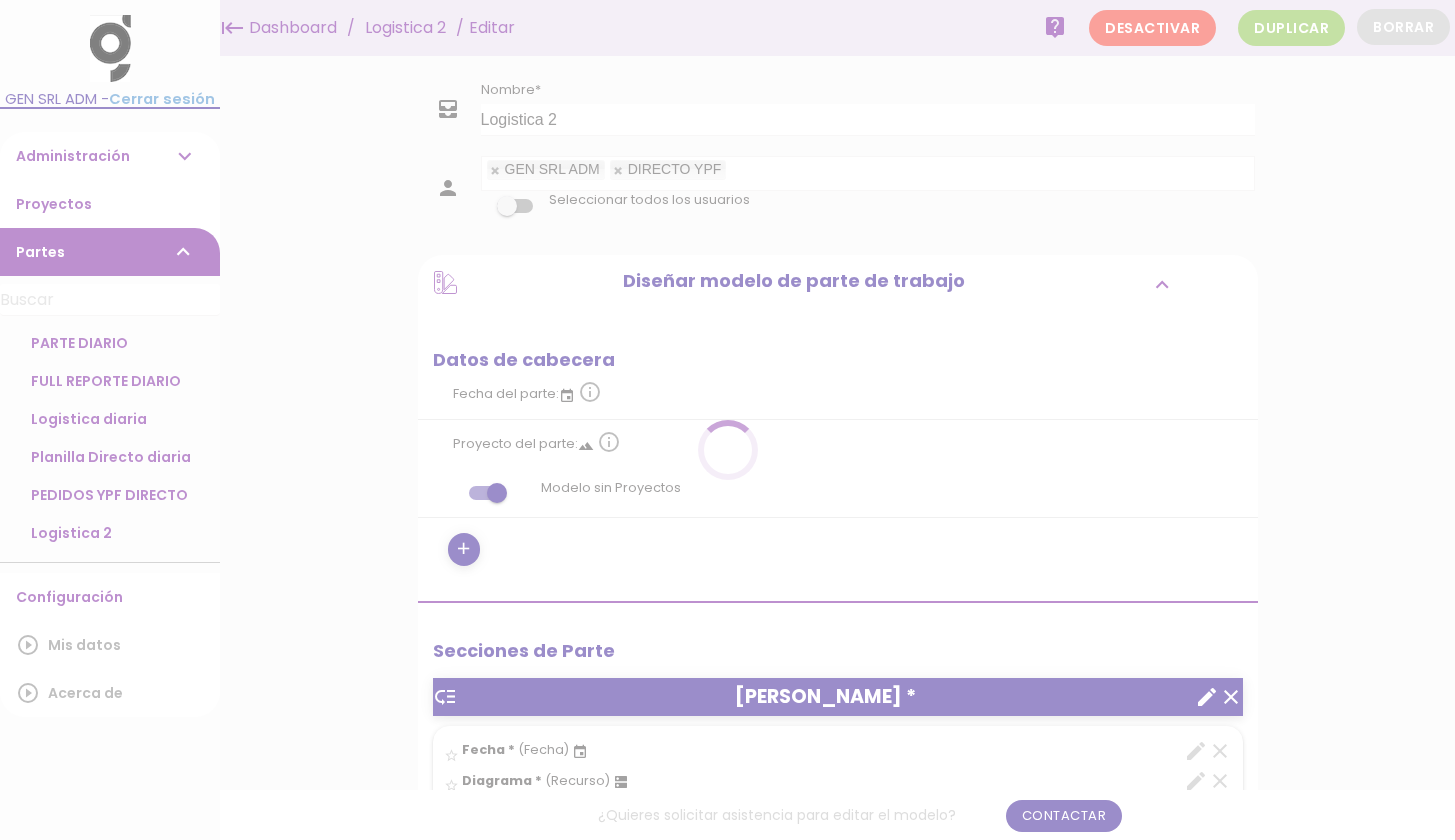 scroll, scrollTop: 0, scrollLeft: 0, axis: both 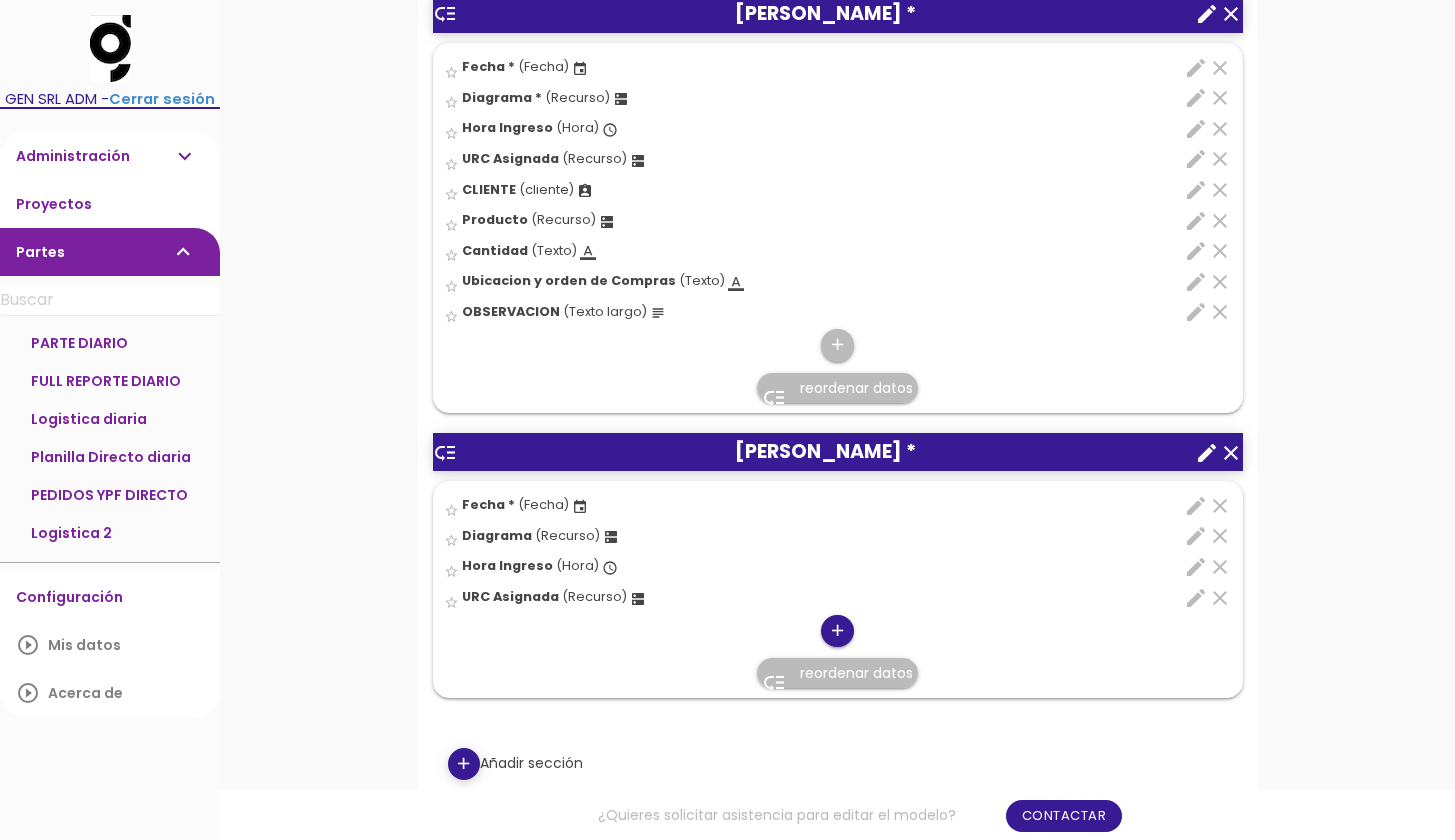 click on "add" at bounding box center [837, 631] 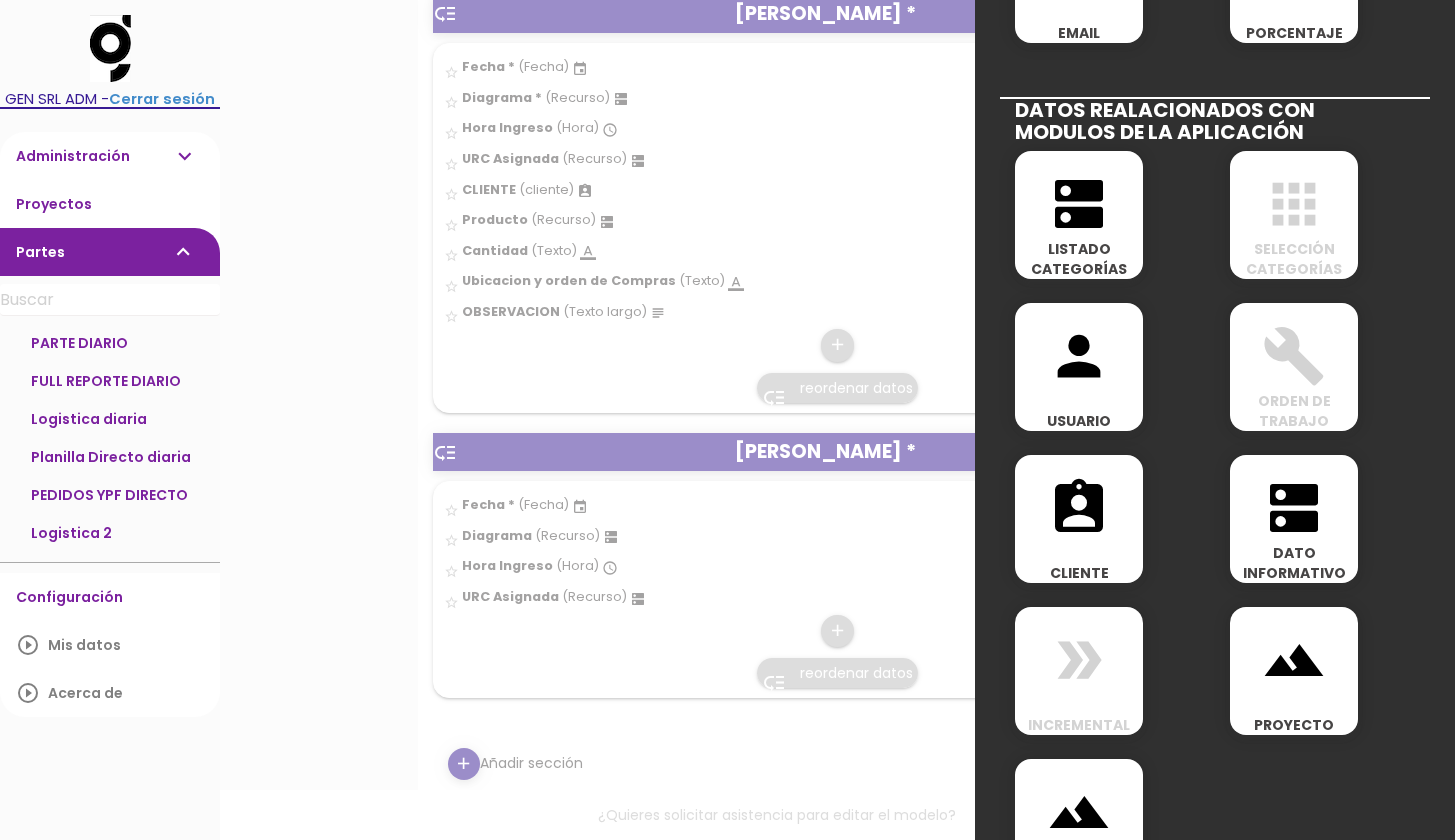 scroll, scrollTop: 912, scrollLeft: 0, axis: vertical 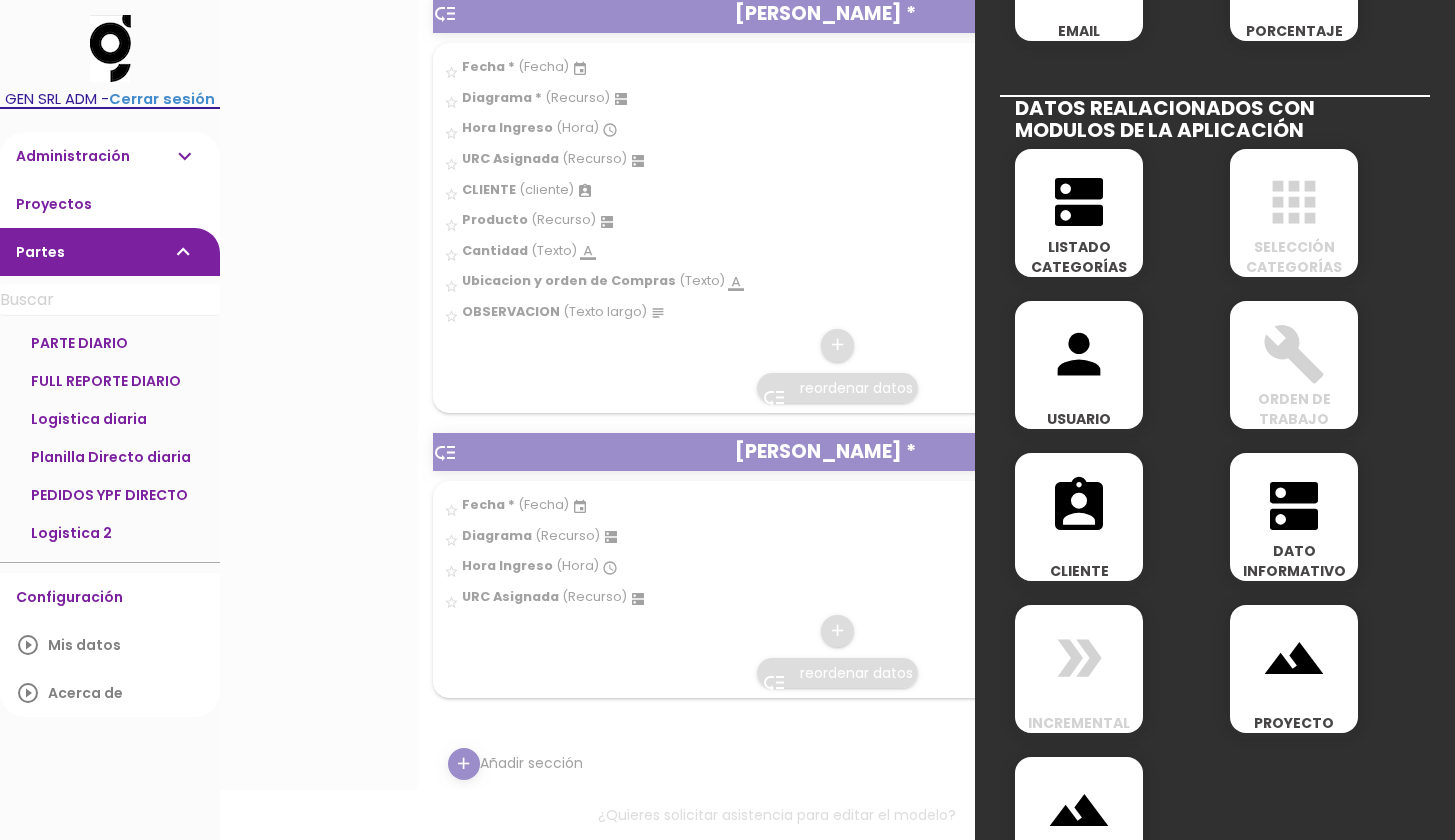 click on "assignment_ind" at bounding box center [1079, 495] 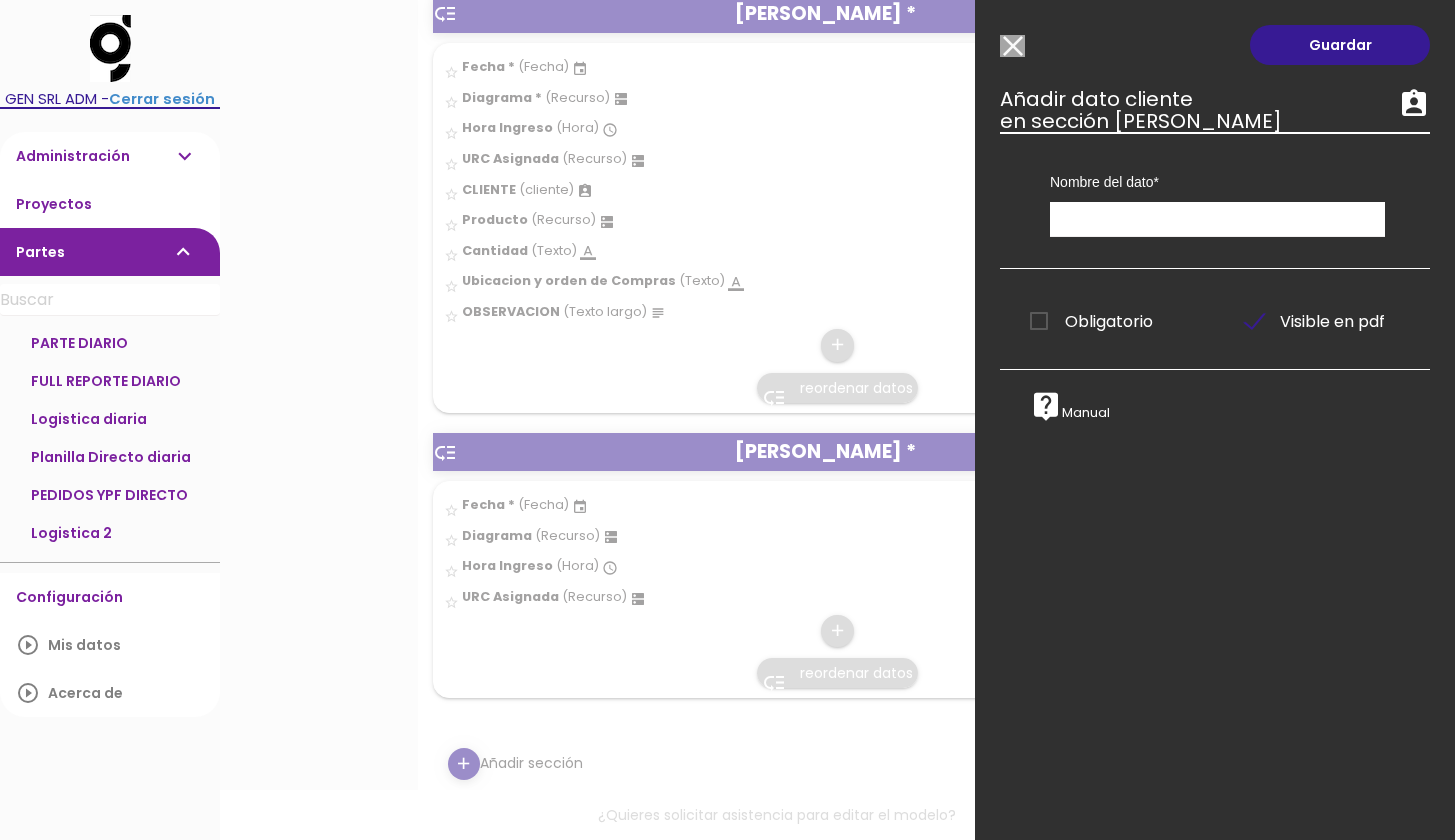 scroll, scrollTop: 0, scrollLeft: 0, axis: both 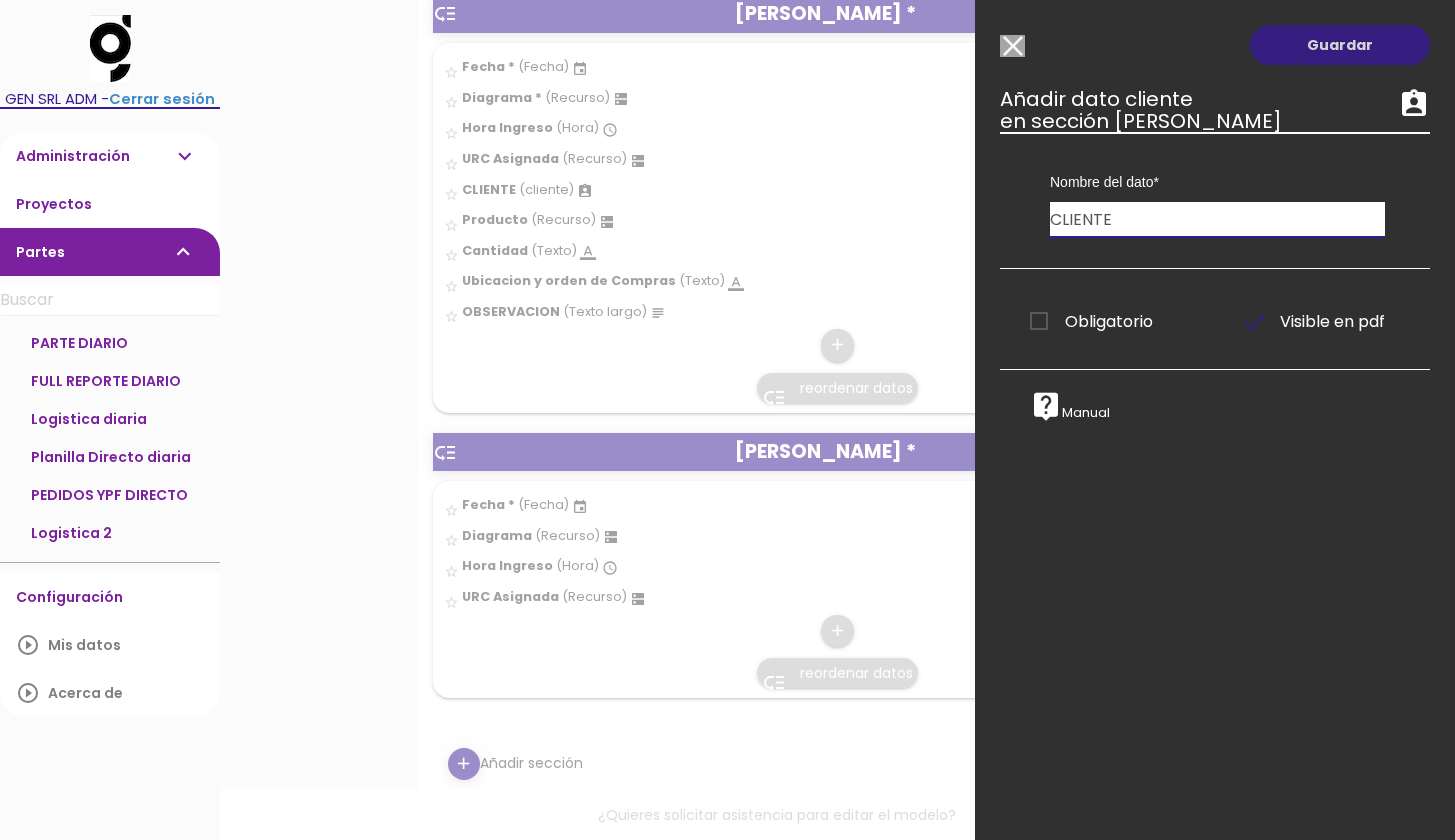 type on "CLIENTE" 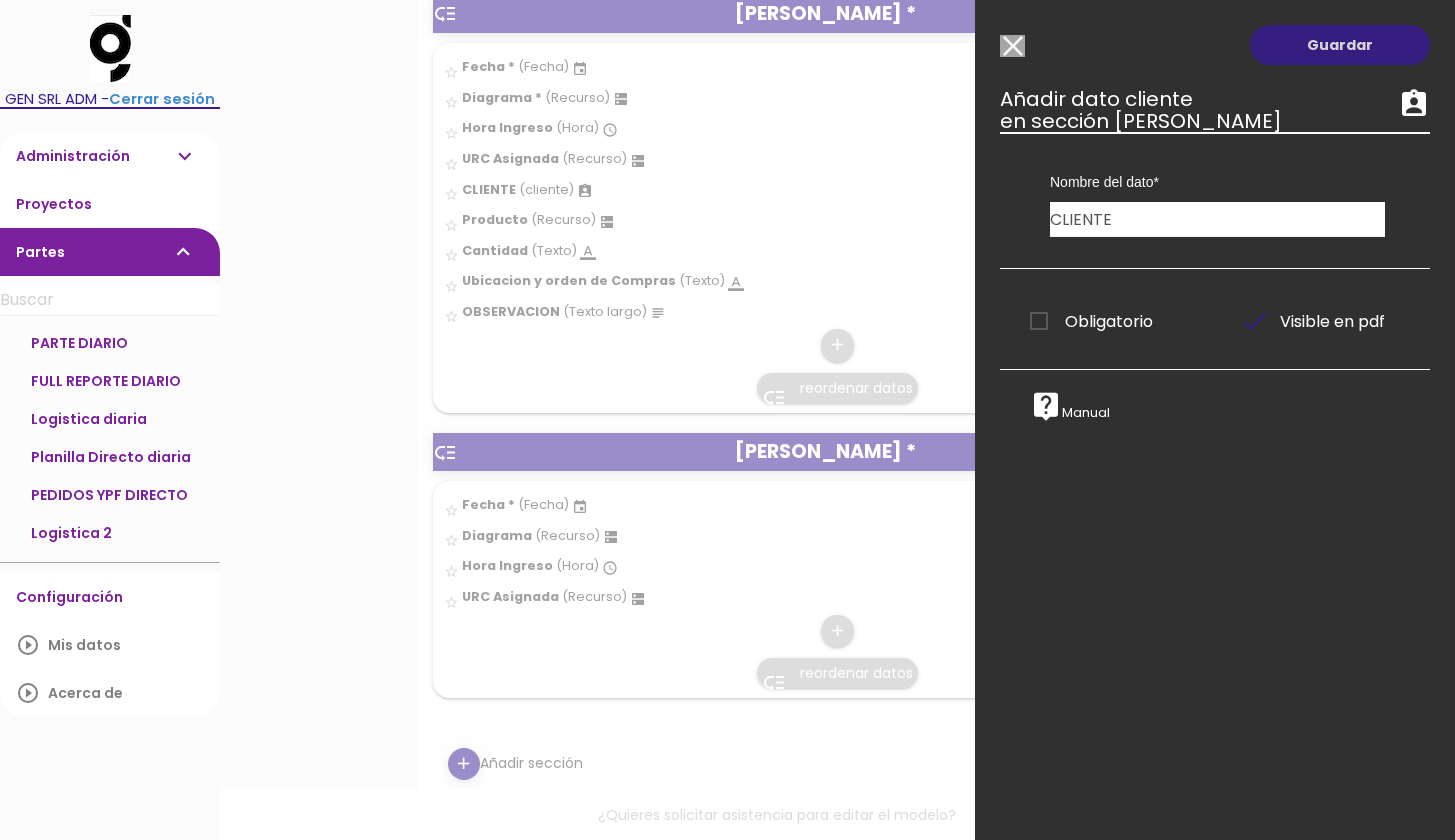 click on "Guardar" at bounding box center [1340, 45] 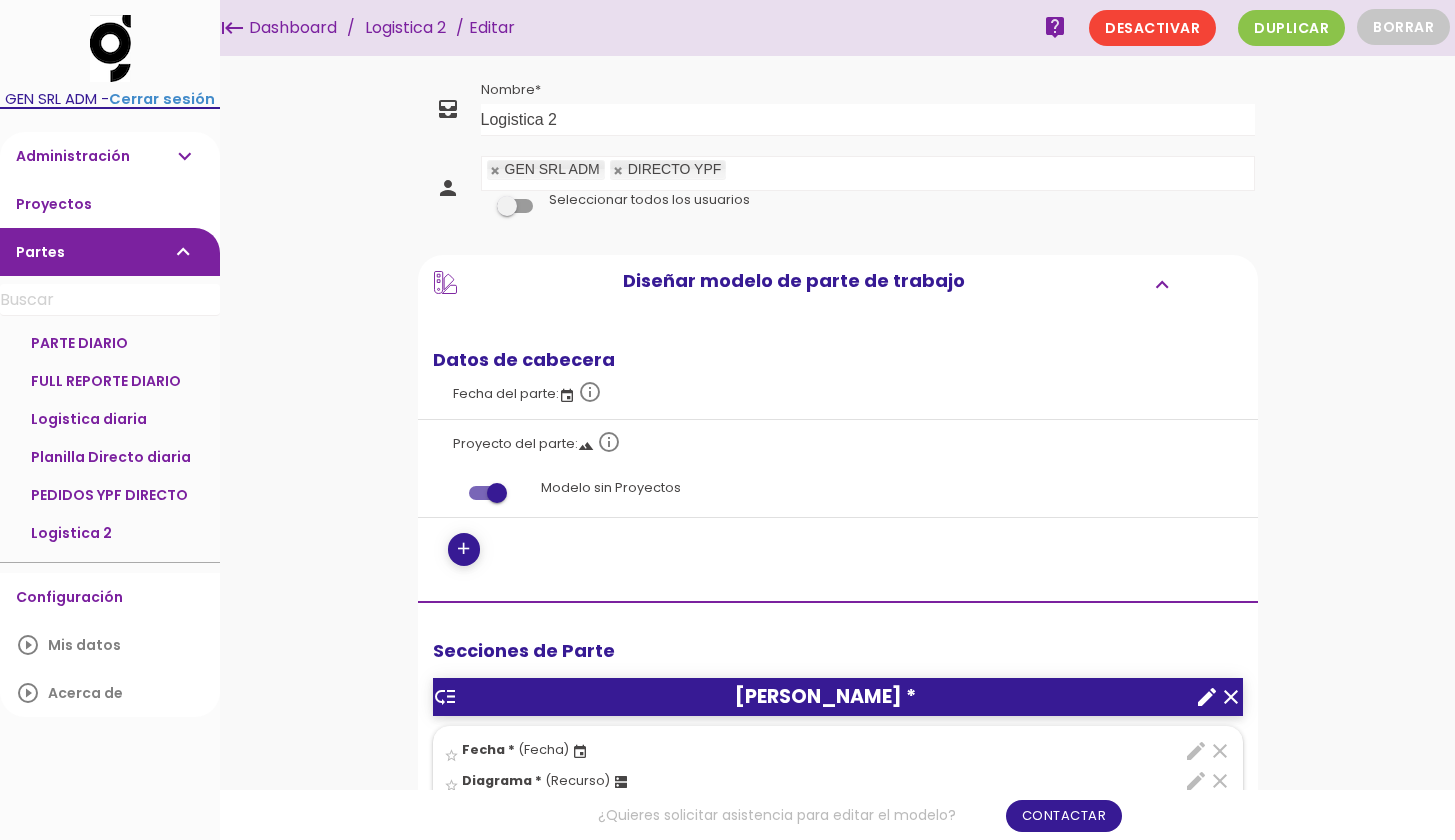 scroll, scrollTop: 0, scrollLeft: 0, axis: both 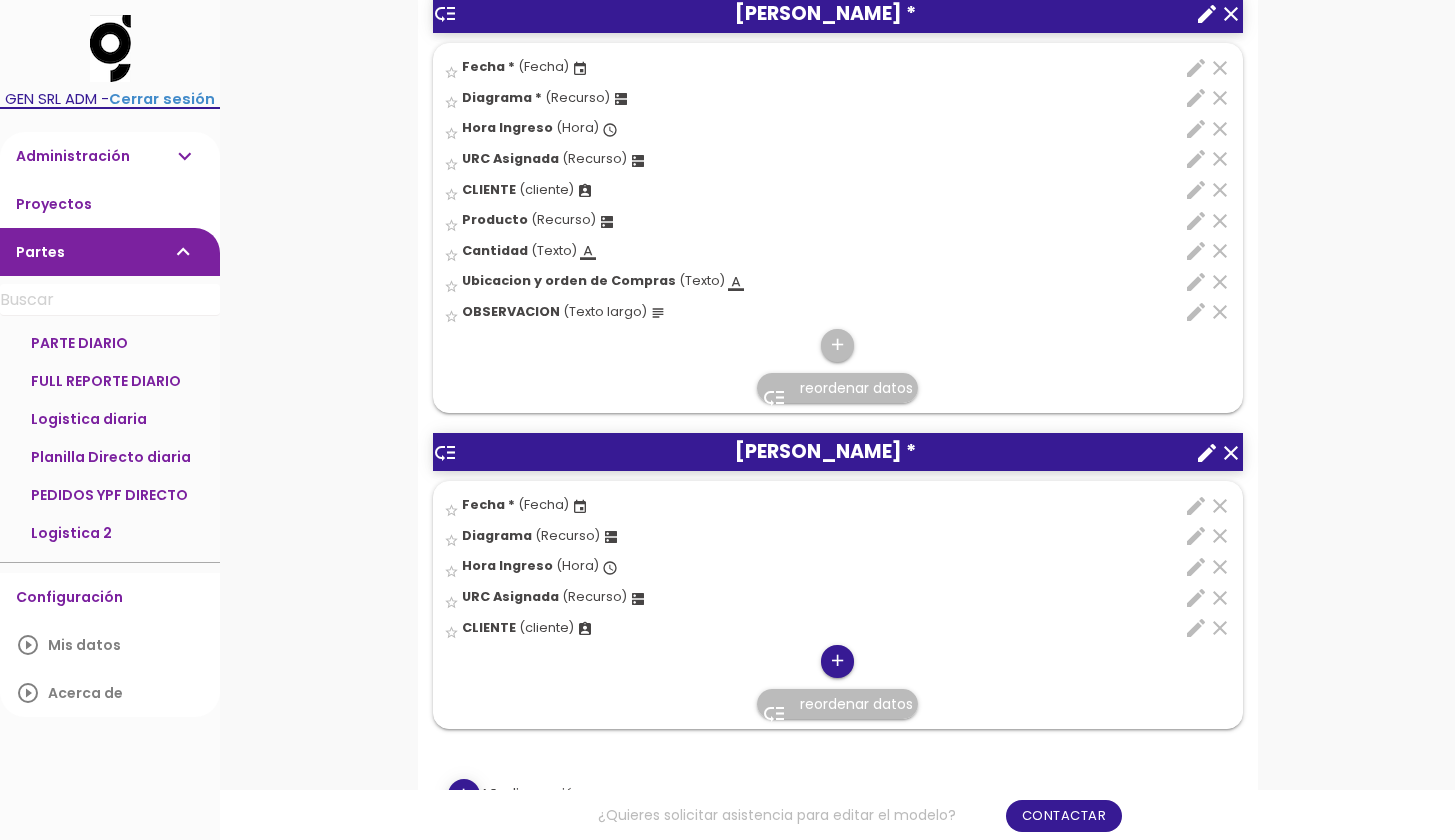 click on "add" at bounding box center [837, 661] 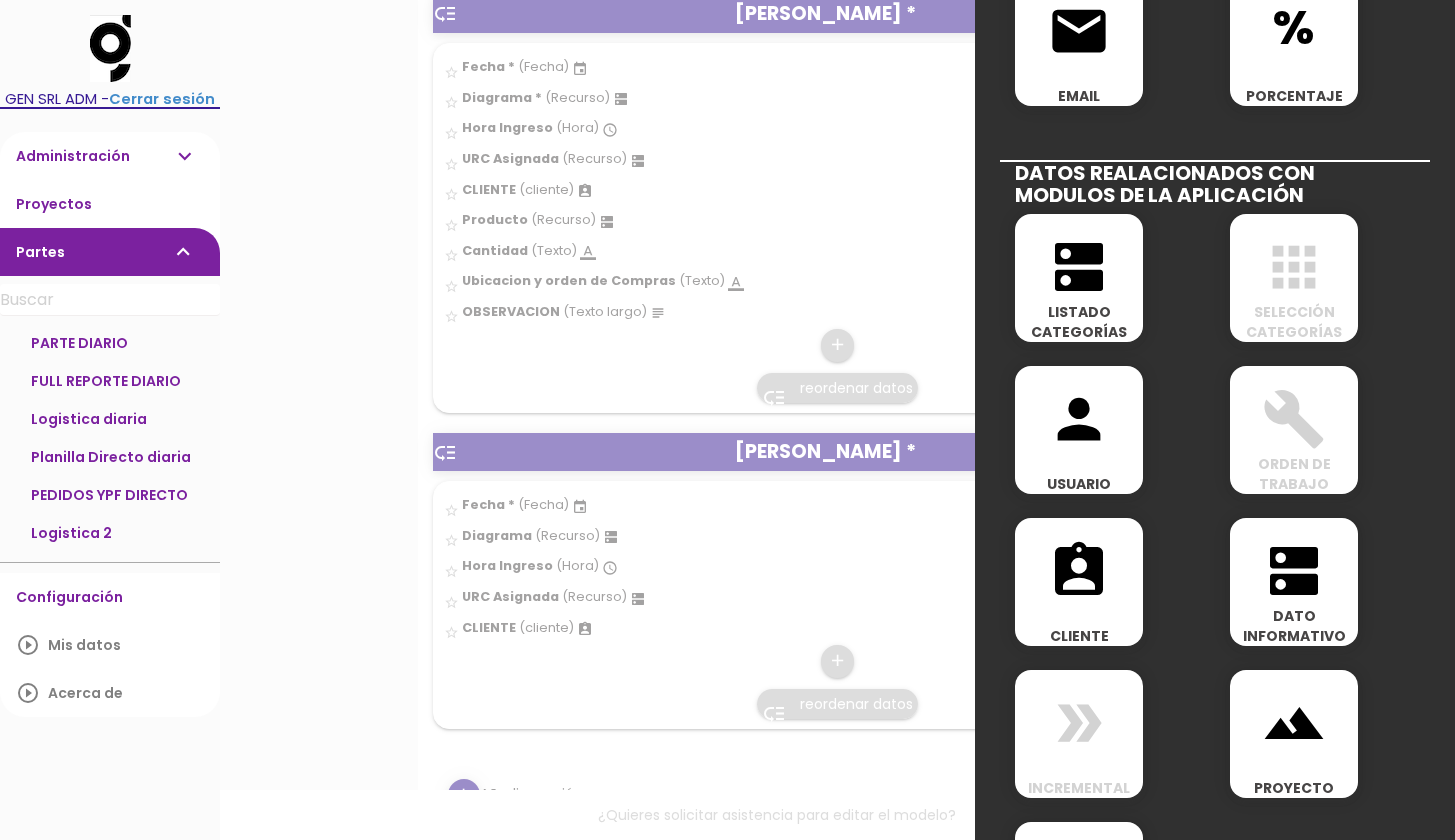 scroll, scrollTop: 860, scrollLeft: 0, axis: vertical 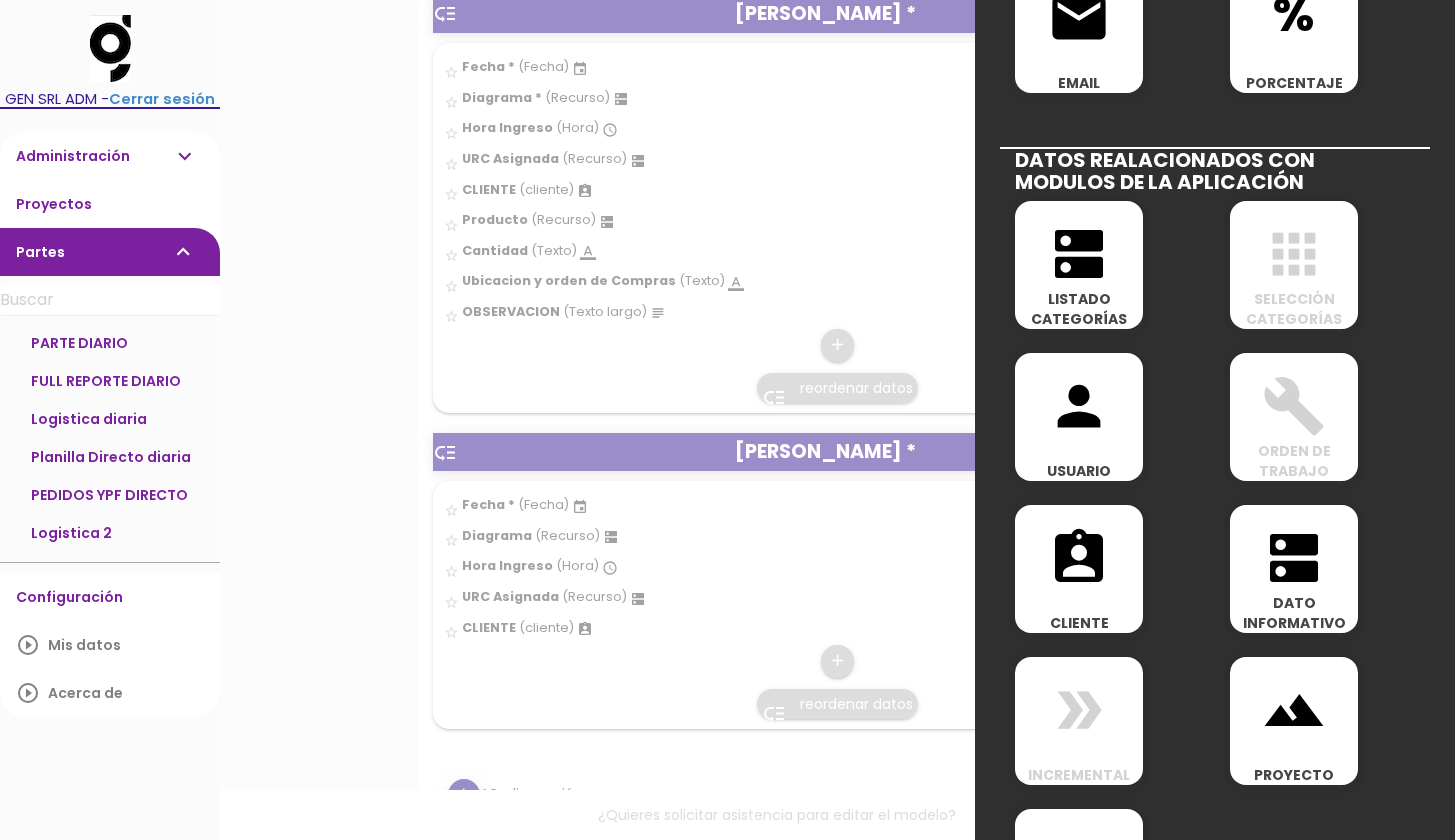 click on "LISTADO CATEGORÍAS" at bounding box center (1079, 309) 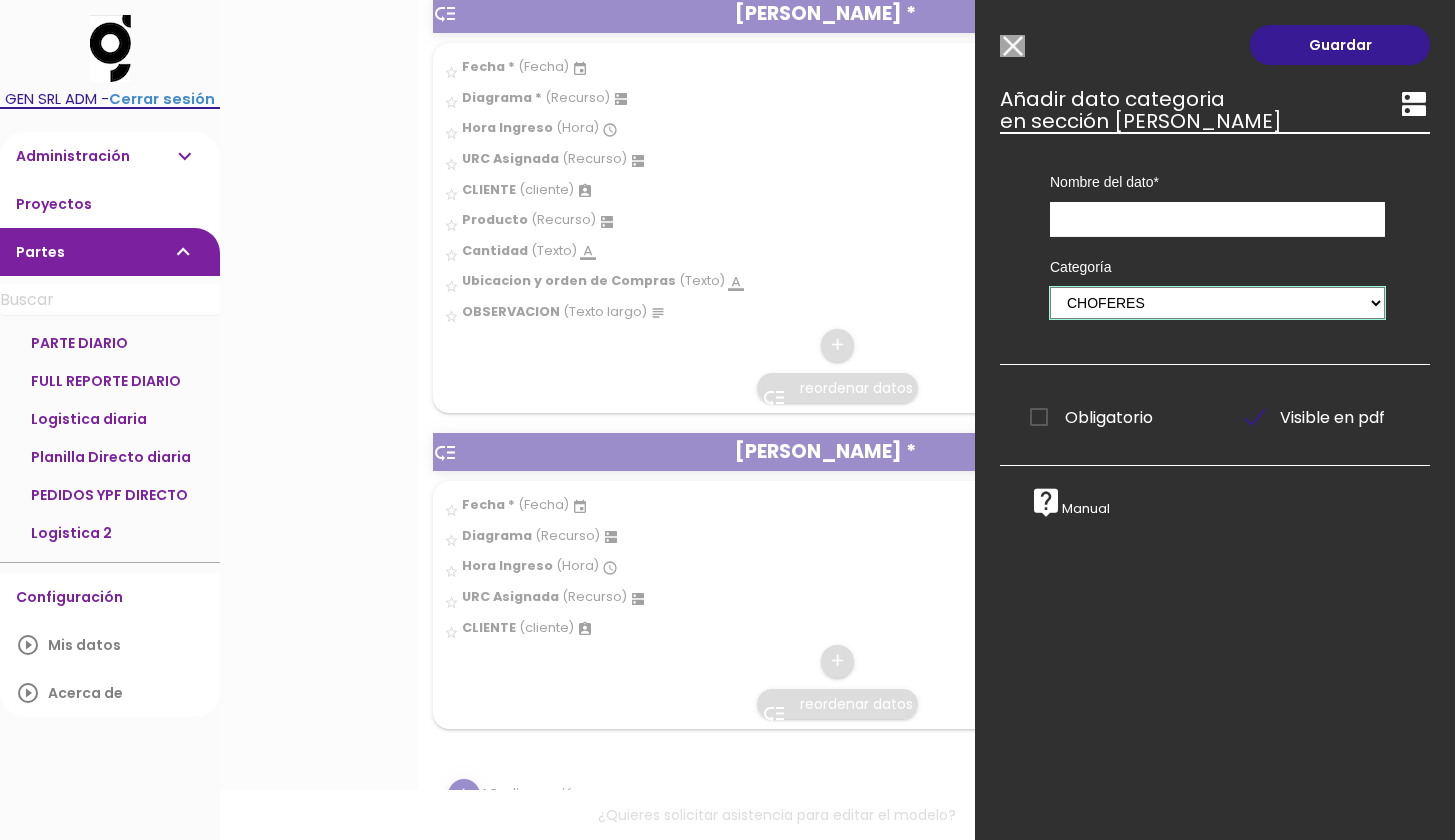 select on "71" 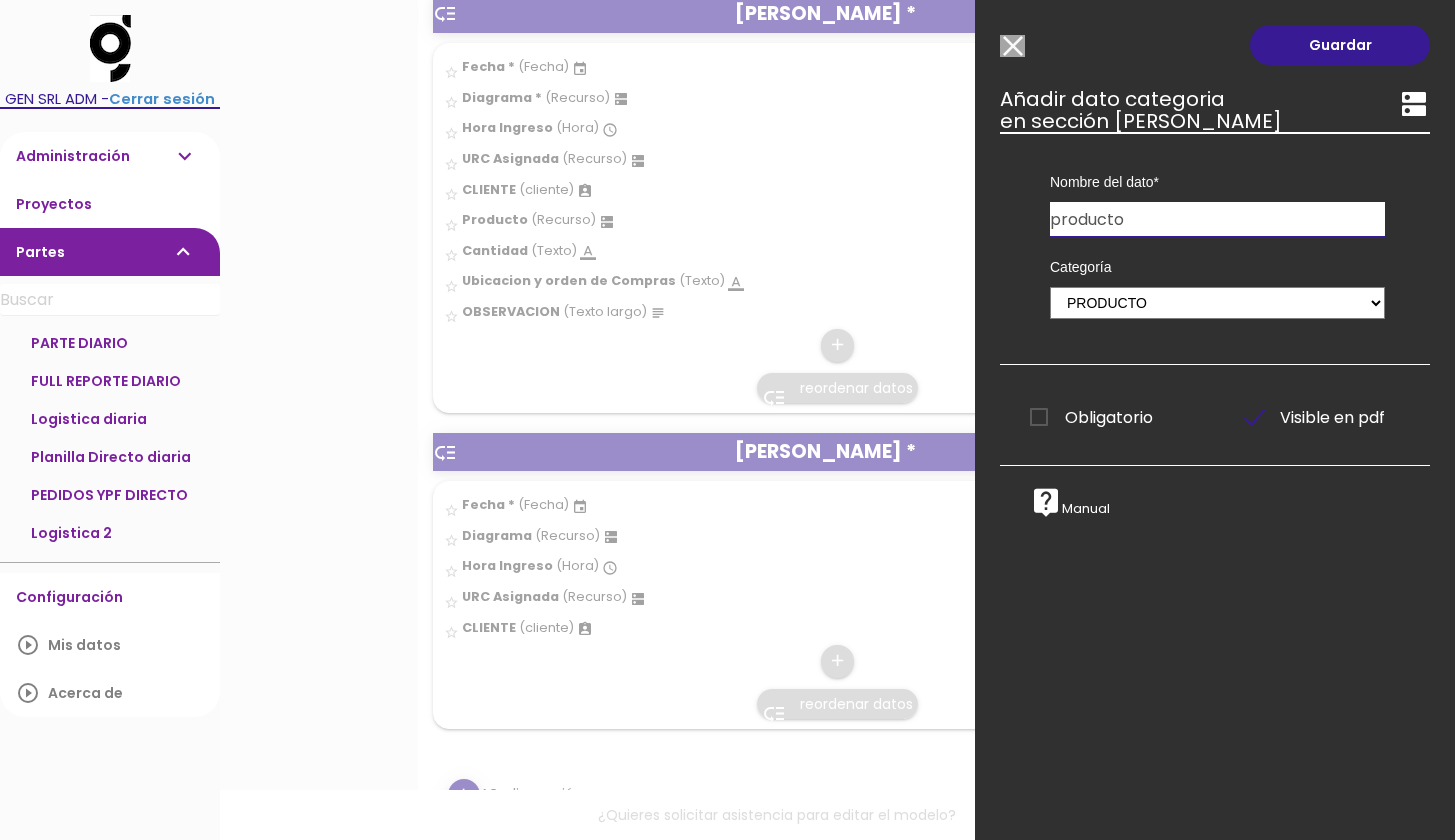 drag, startPoint x: 1062, startPoint y: 222, endPoint x: 1039, endPoint y: 222, distance: 23 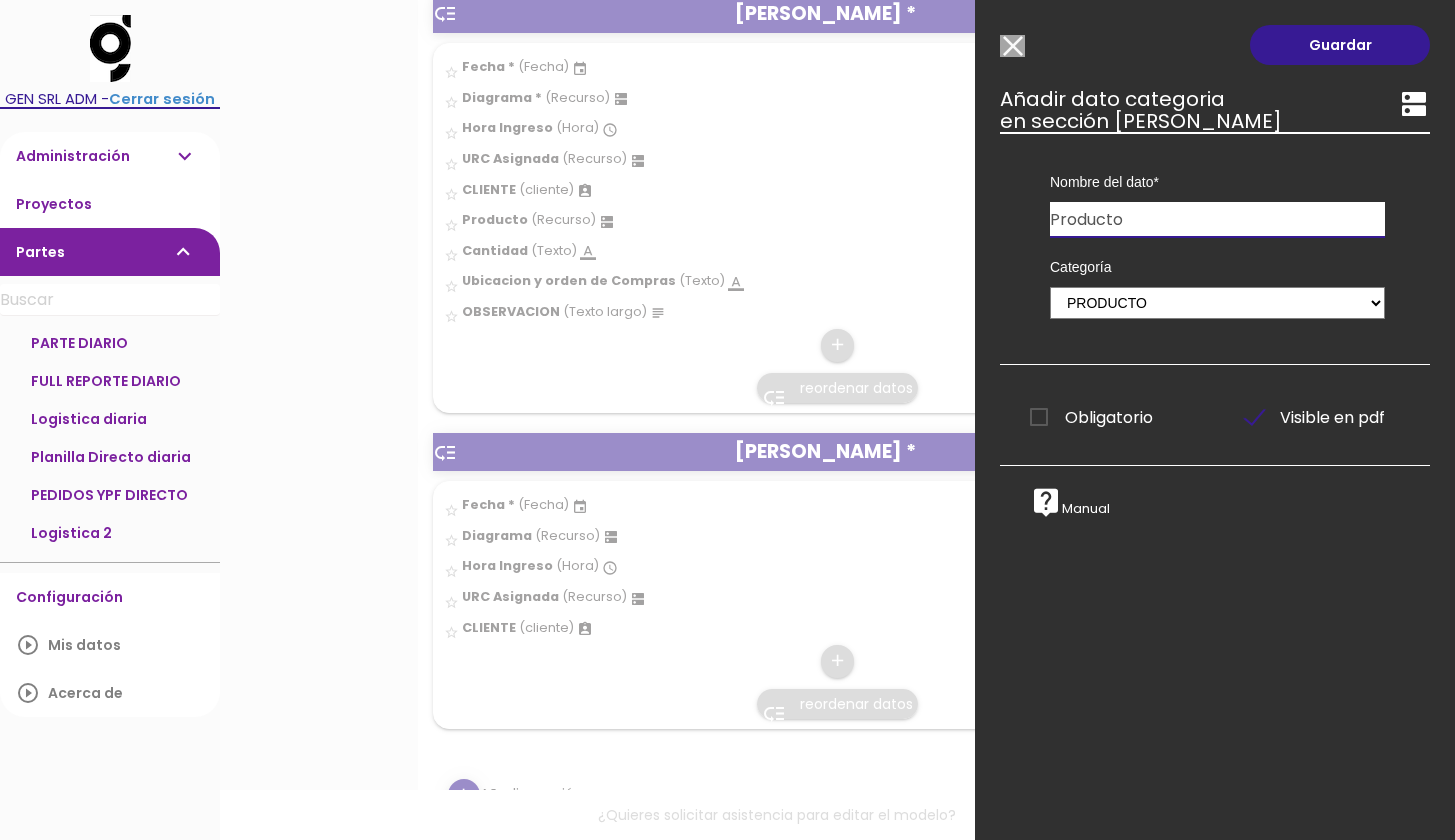 type on "Producto" 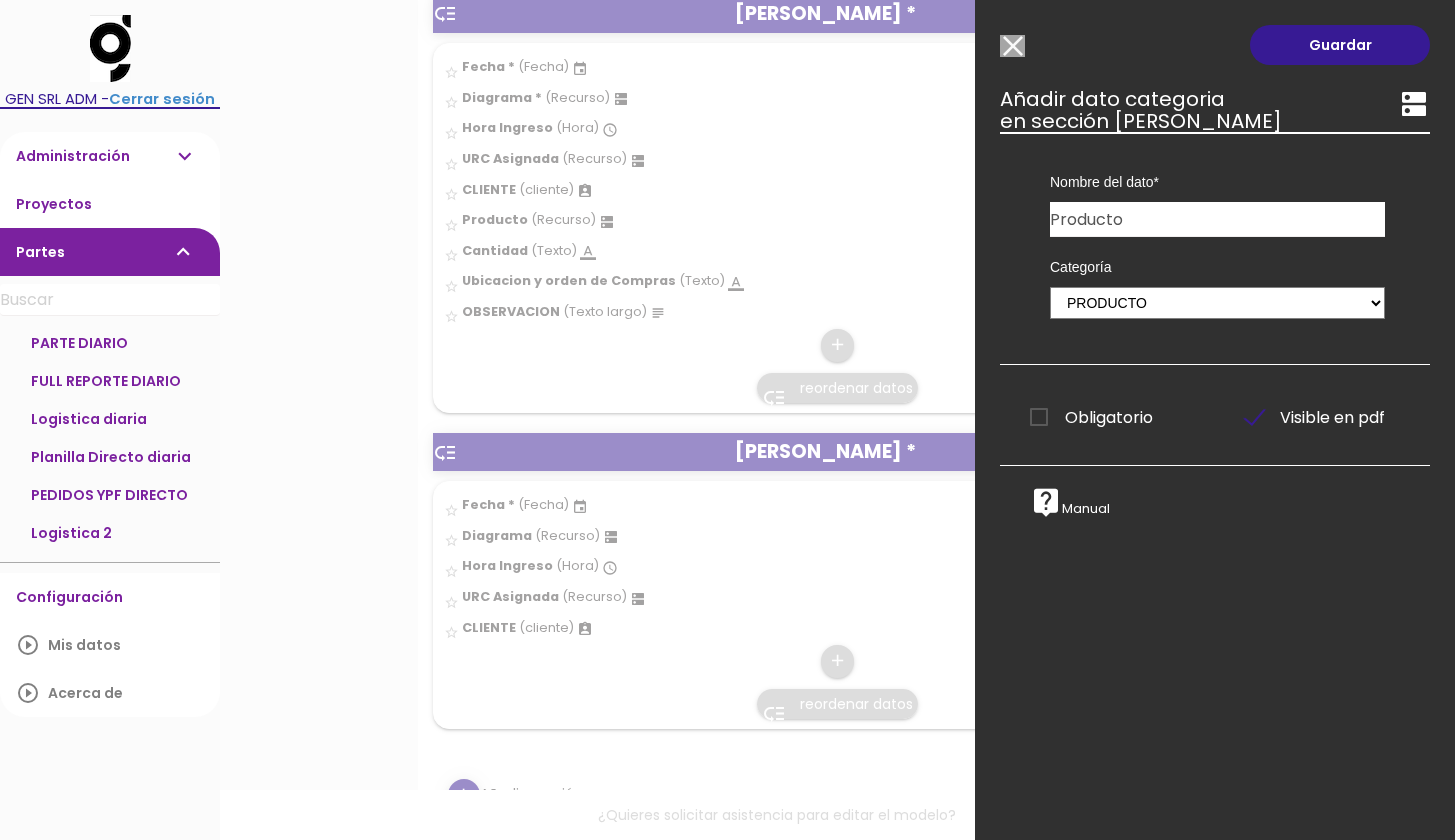 click on "Guardar
ESCOGE EL TIPO DE DATO
looks_one
NÚMERO
format_color_text
TEXTO
access_time
HORA
functions
CALCULADO
image
IMAGEN
format_list_bulleted
LISTA DE OPCIONES
event
FECHA
subject
TEXTO LARGO
line_weight
ESCANER
TEMPERATURA
email
EMAIL
%
PORCENTAJE
DATOS REALACIONADOS CON MODULOS DE LA APLICACIÓN" at bounding box center (1215, 420) 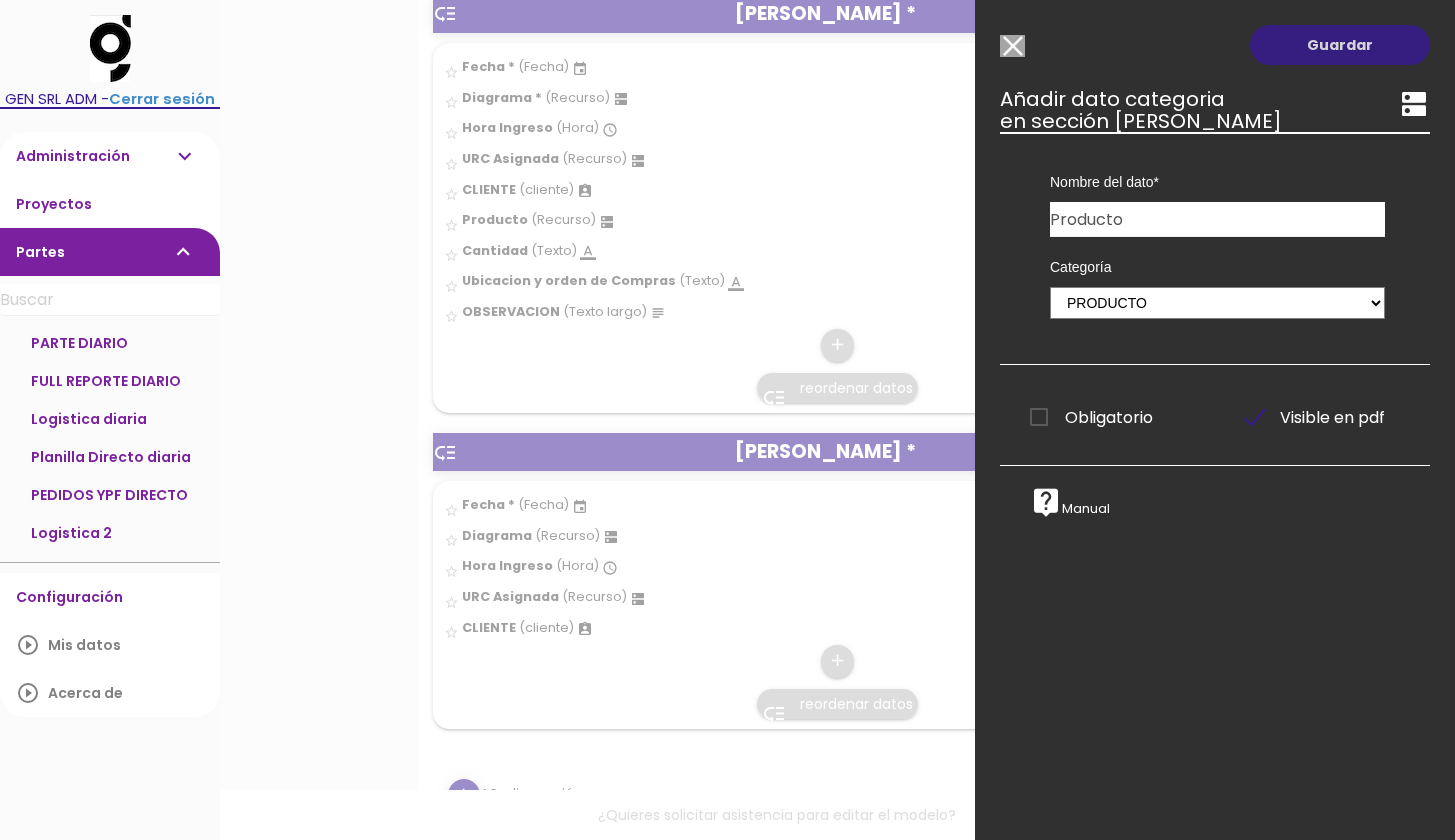 click on "Guardar" at bounding box center (1340, 45) 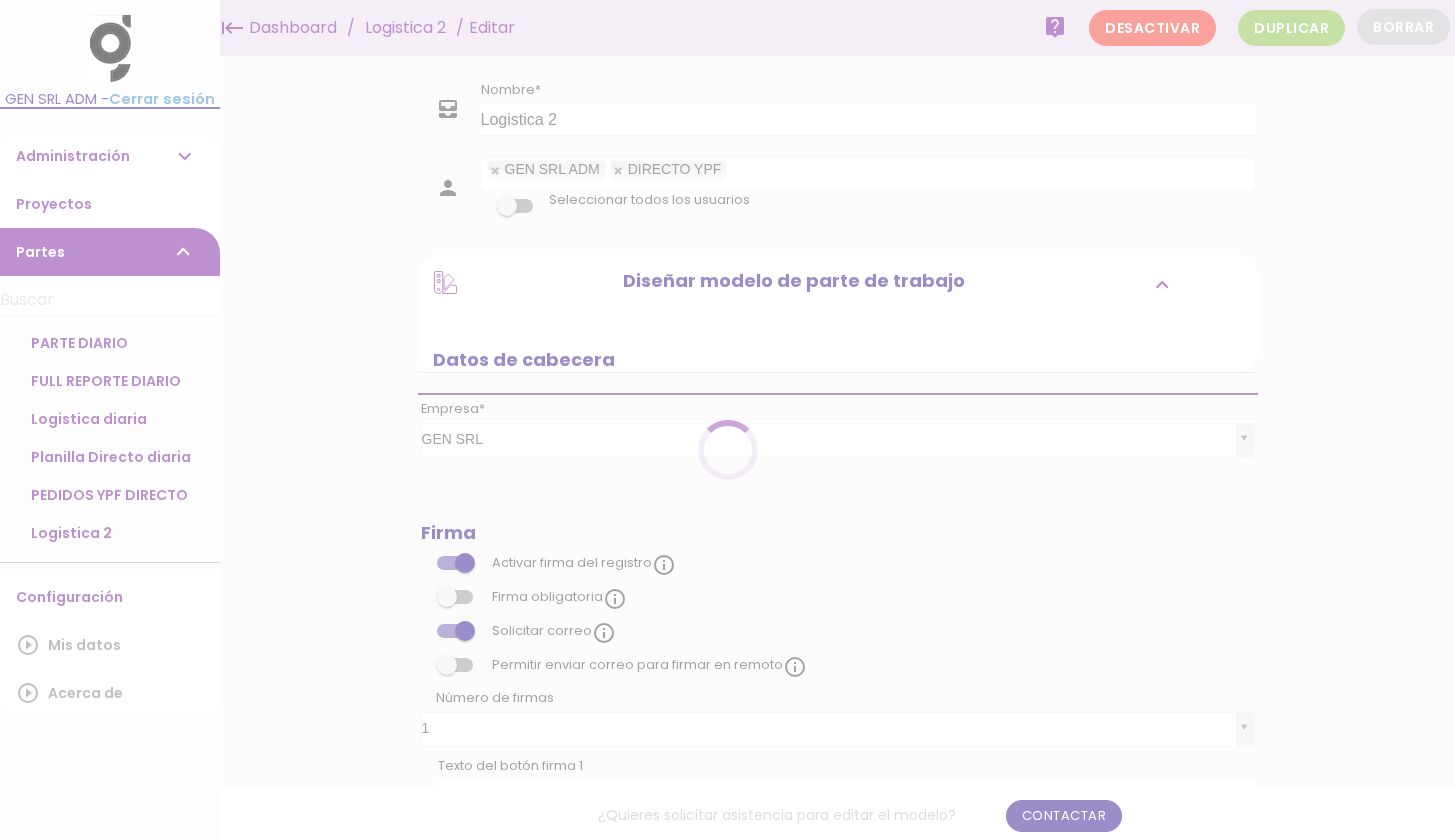 scroll, scrollTop: 0, scrollLeft: 0, axis: both 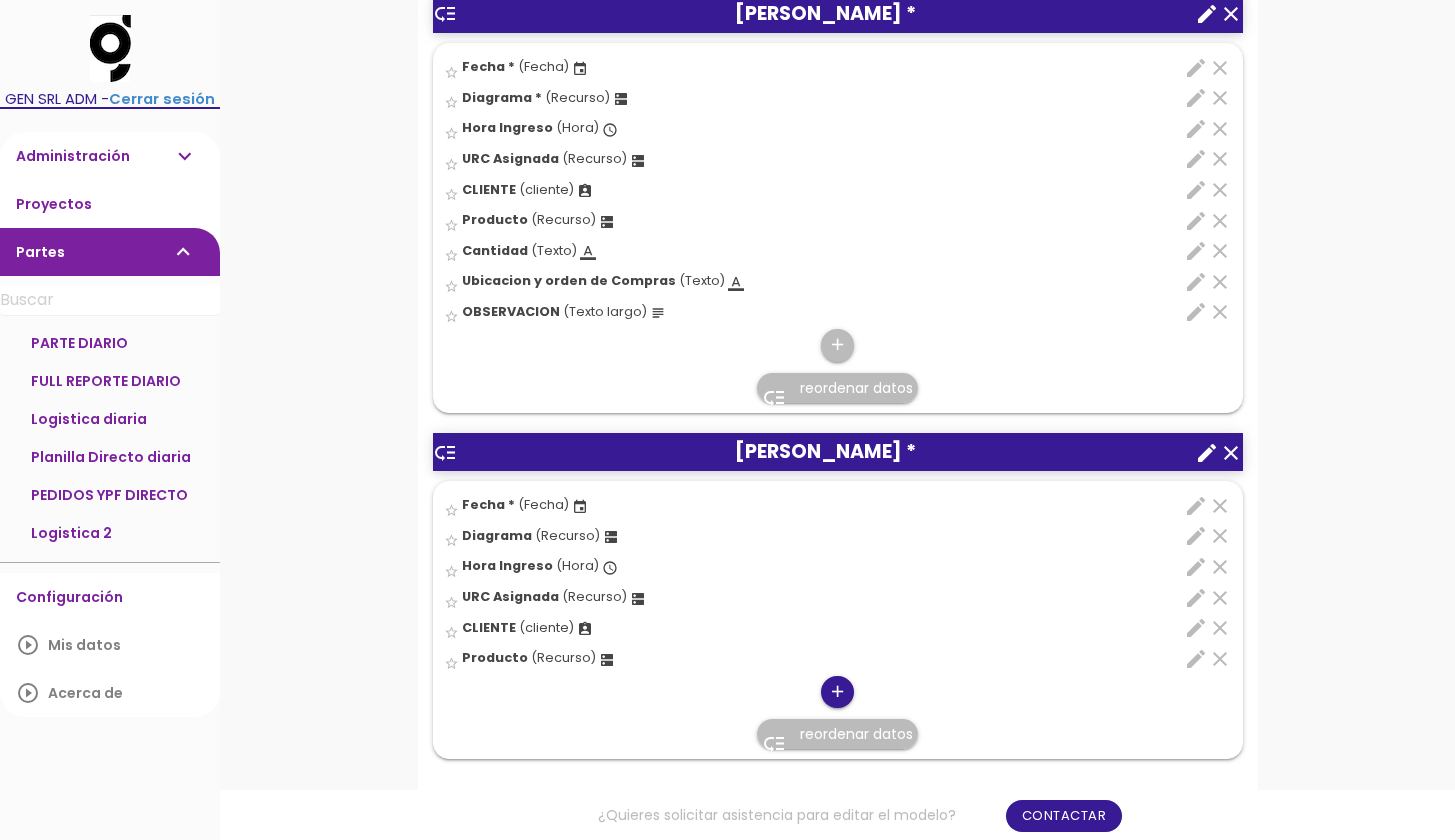 click on "add" at bounding box center [837, 692] 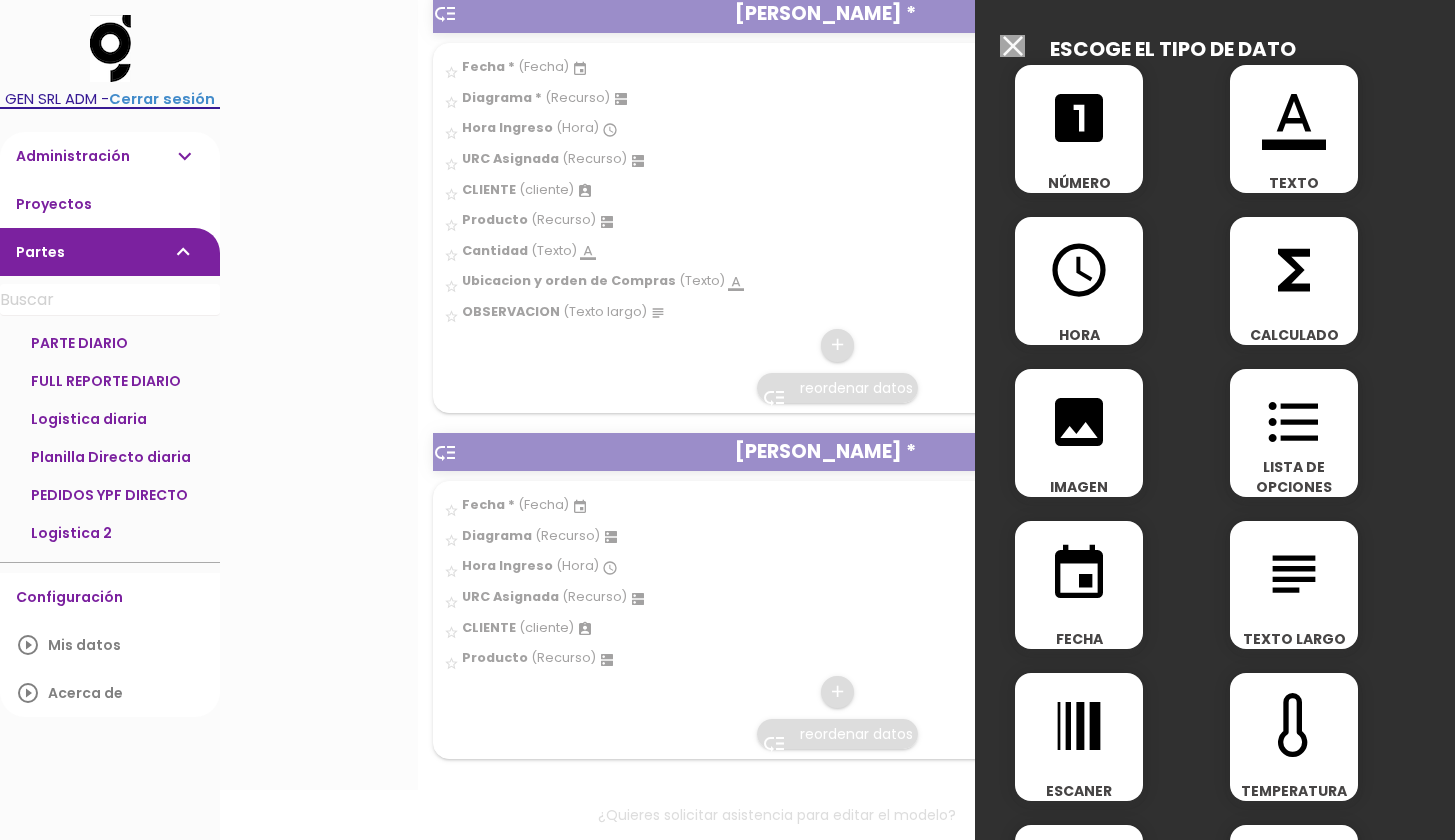 click on "format_color_text" at bounding box center (1294, 118) 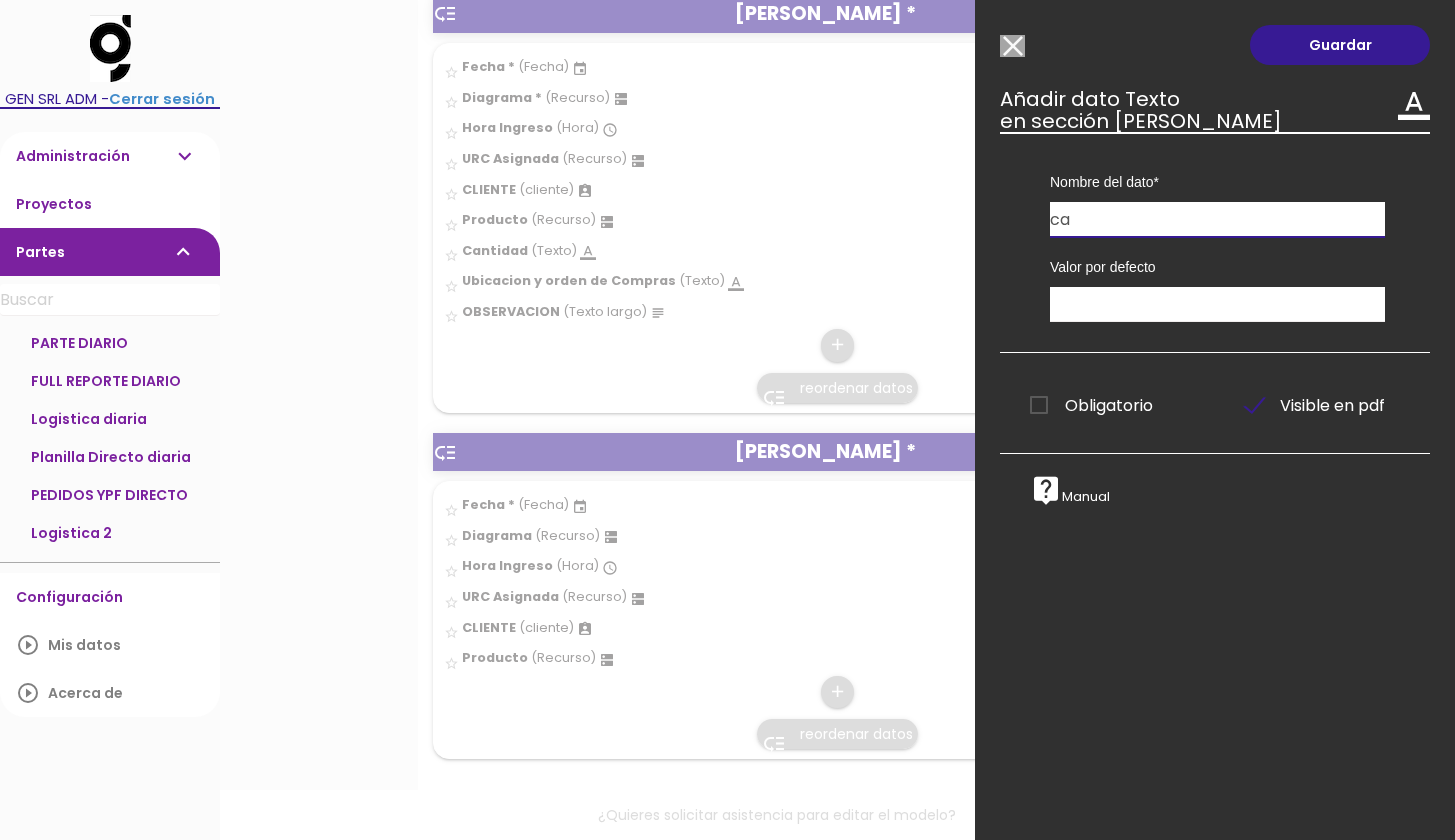 type on "c" 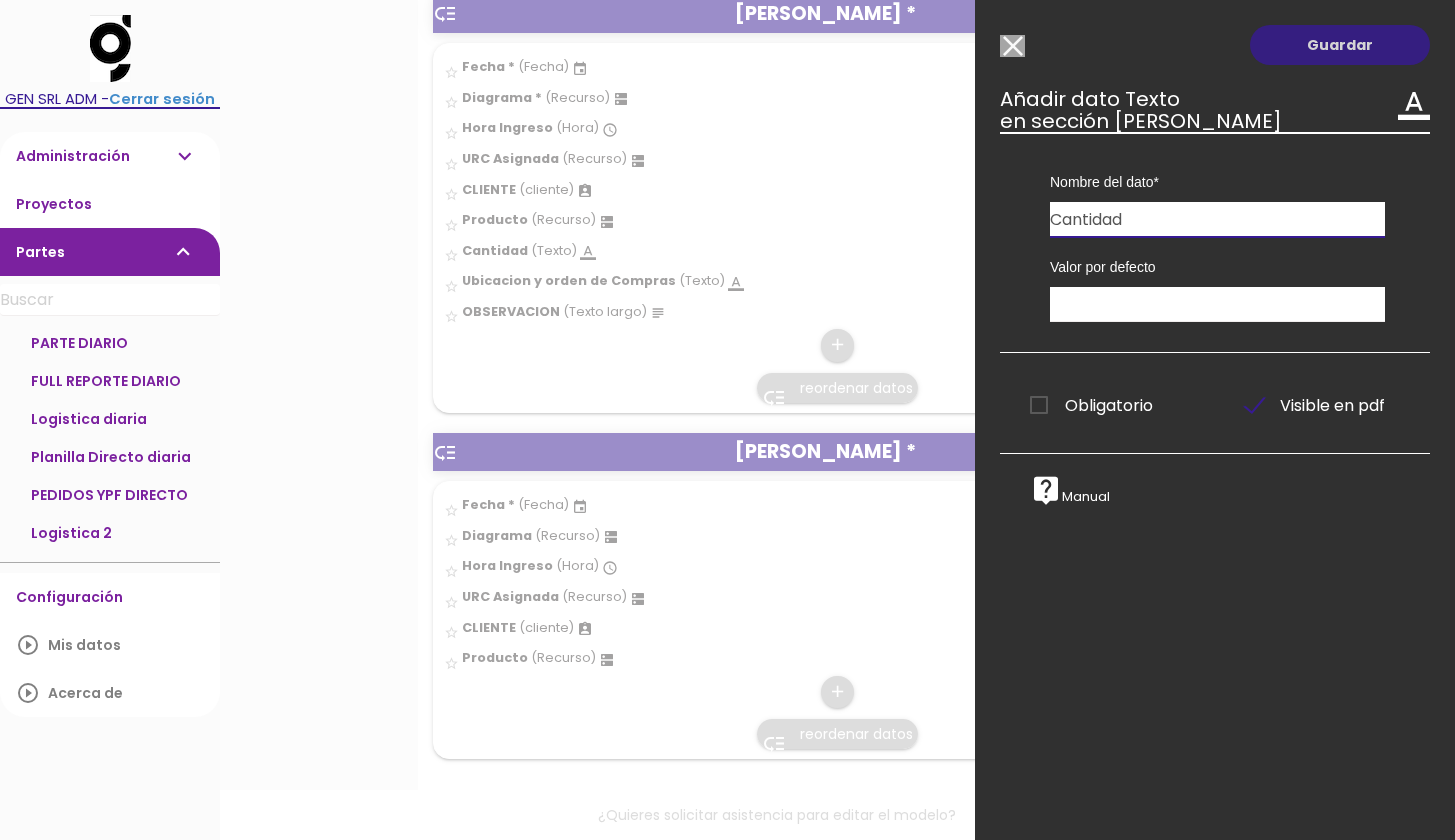type on "Cantidad" 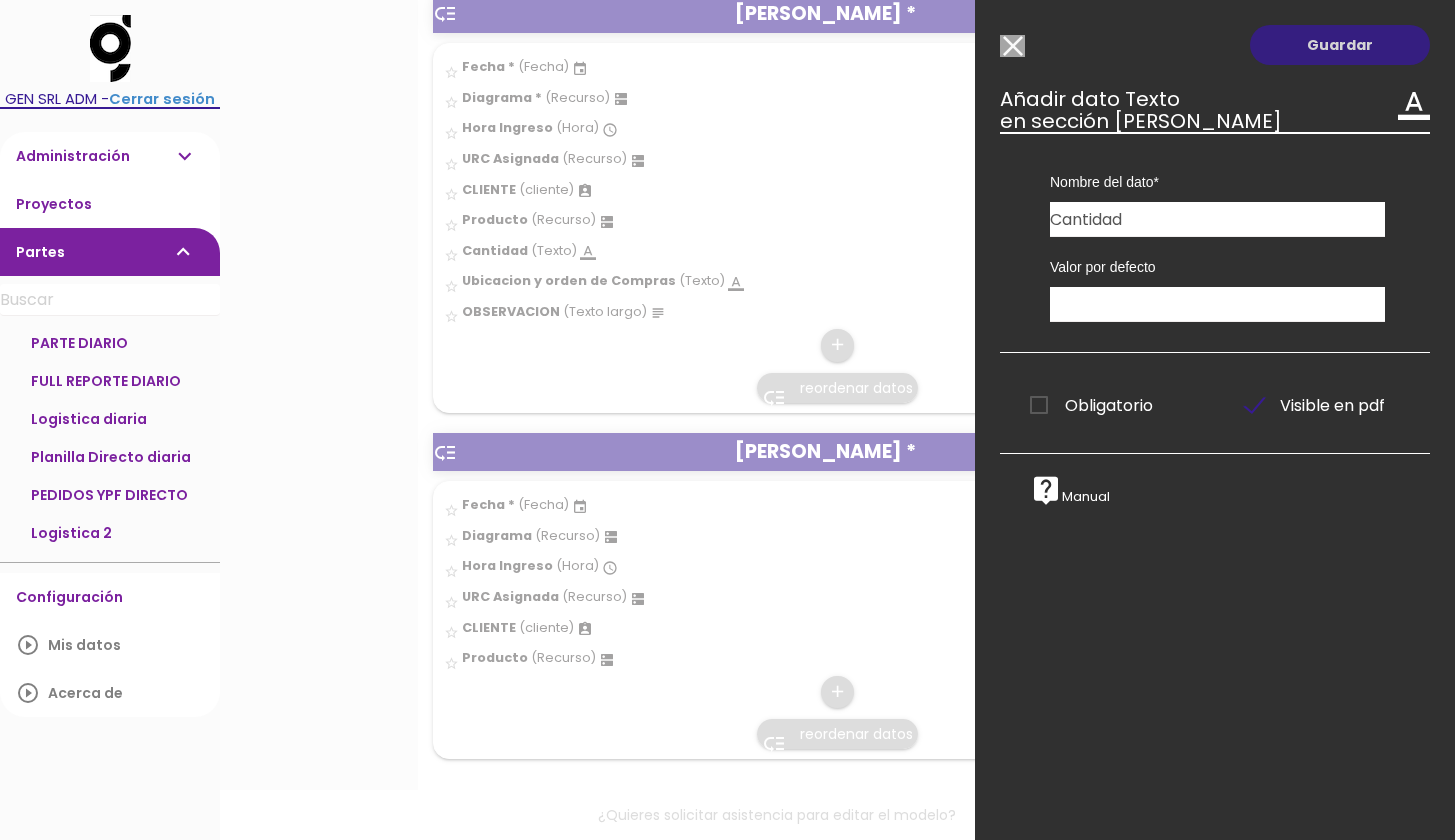 click on "Guardar" at bounding box center (1340, 45) 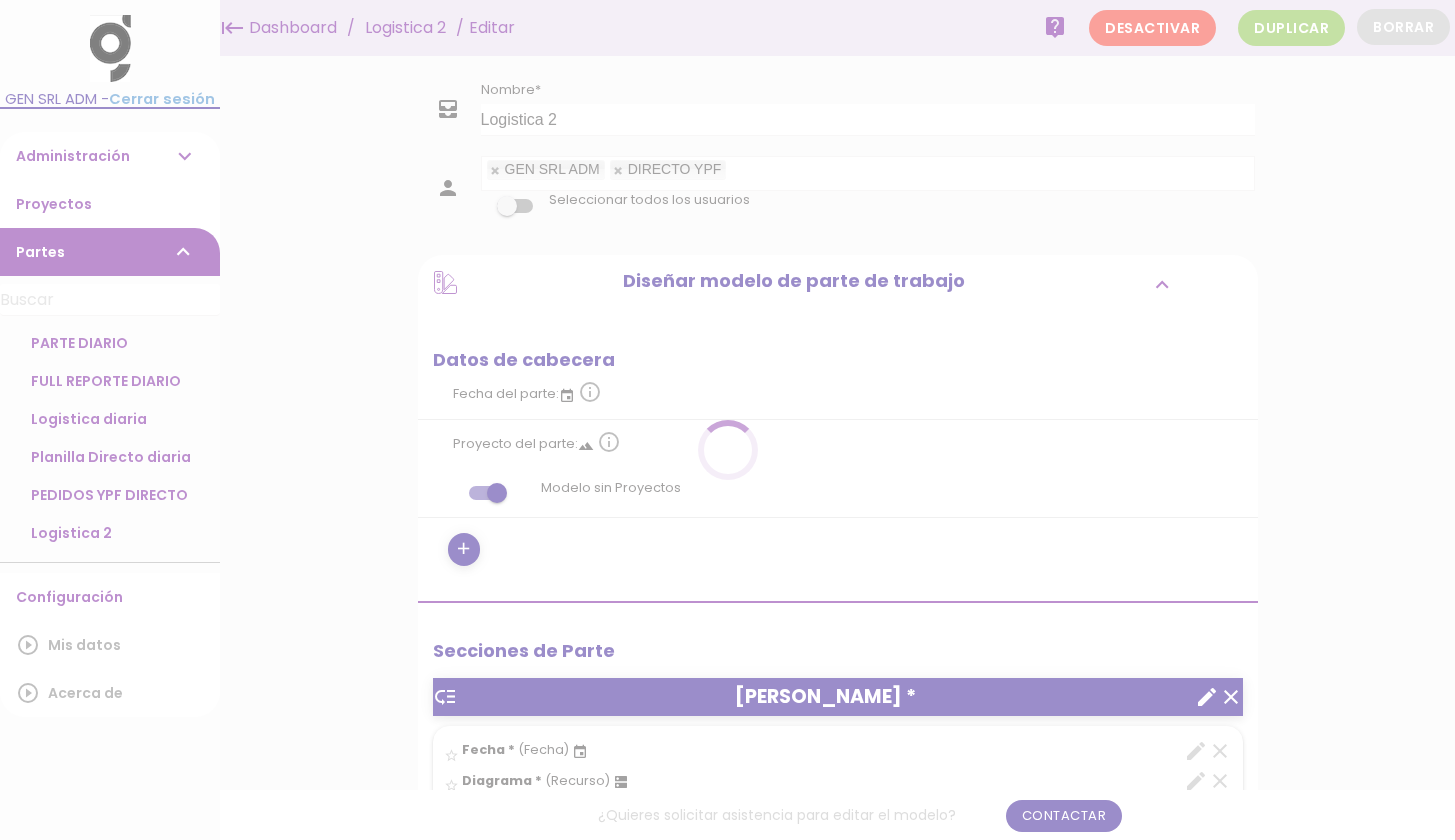 scroll, scrollTop: 0, scrollLeft: 0, axis: both 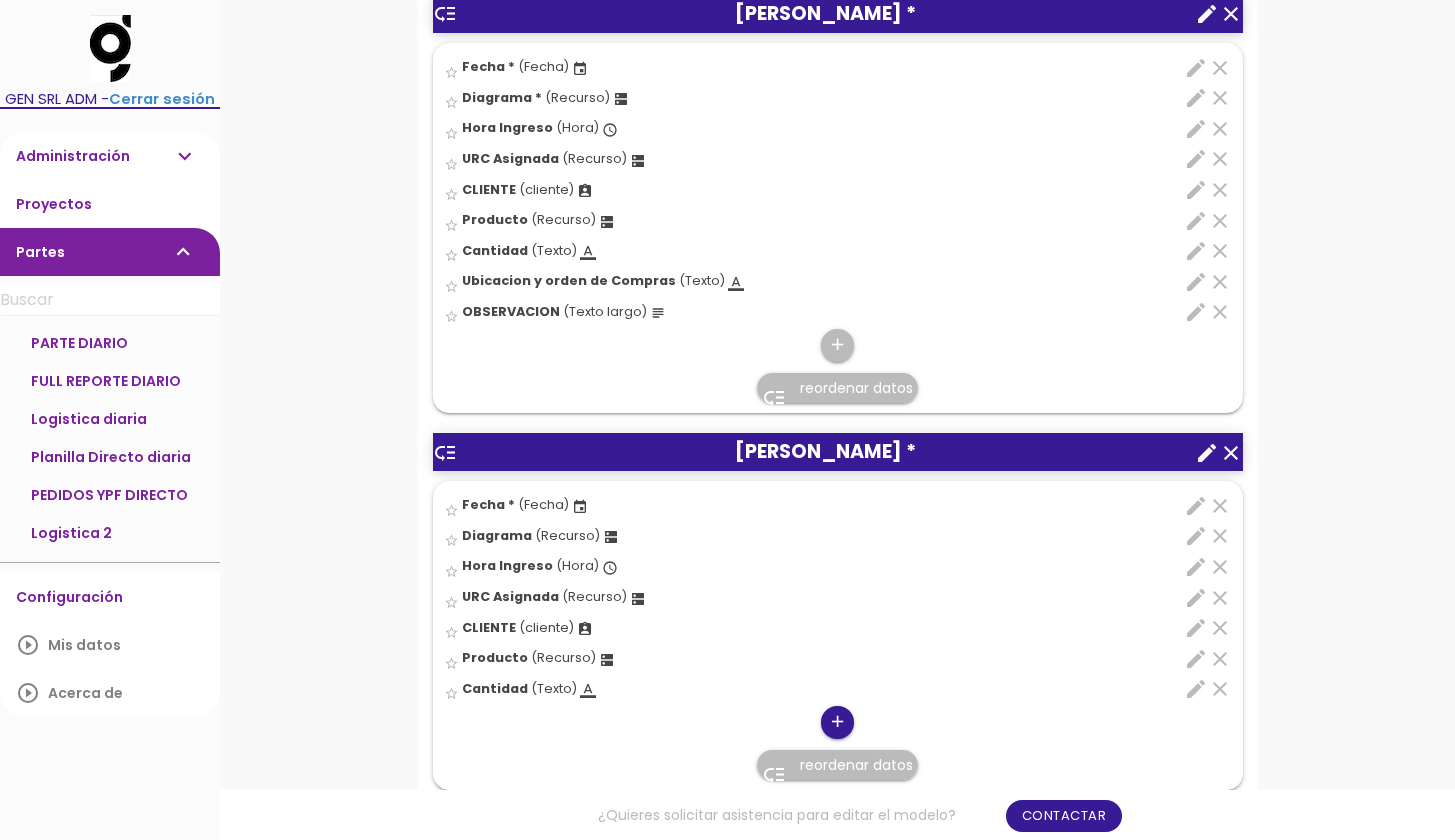 click on "add" at bounding box center (837, 722) 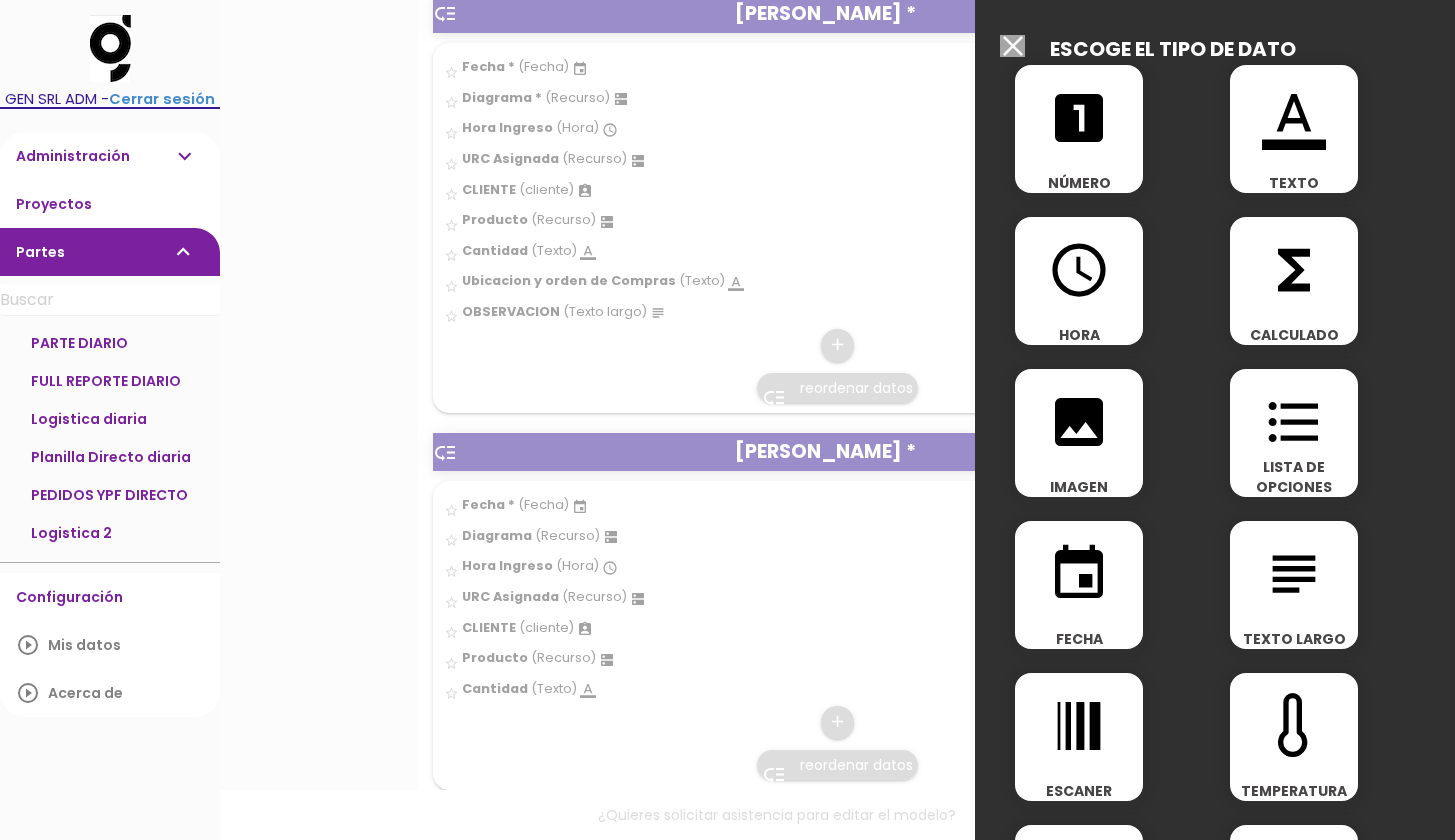 click on "format_color_text
TEXTO" at bounding box center [1294, 129] 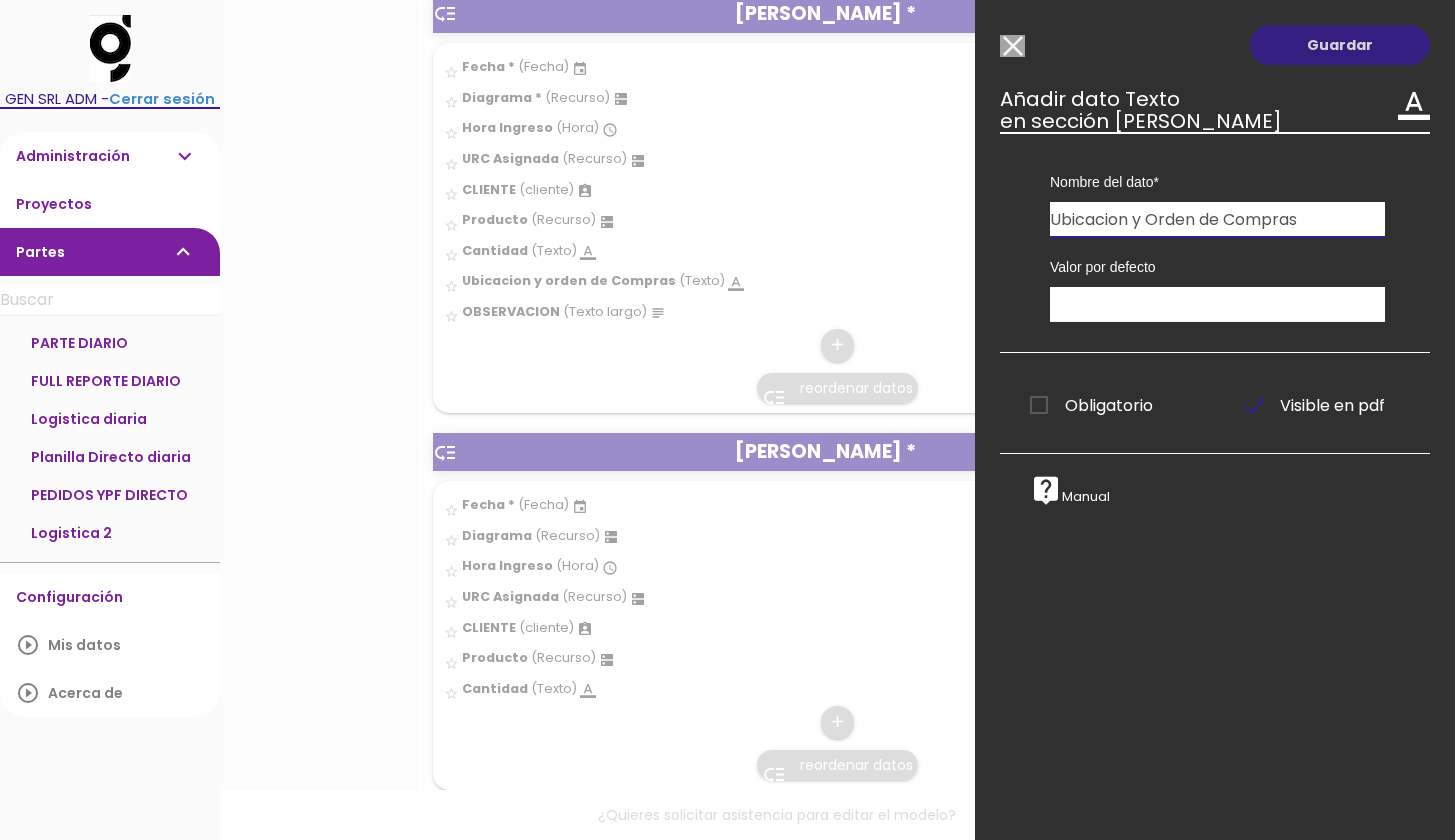 type on "Ubicacion y Orden de Compras" 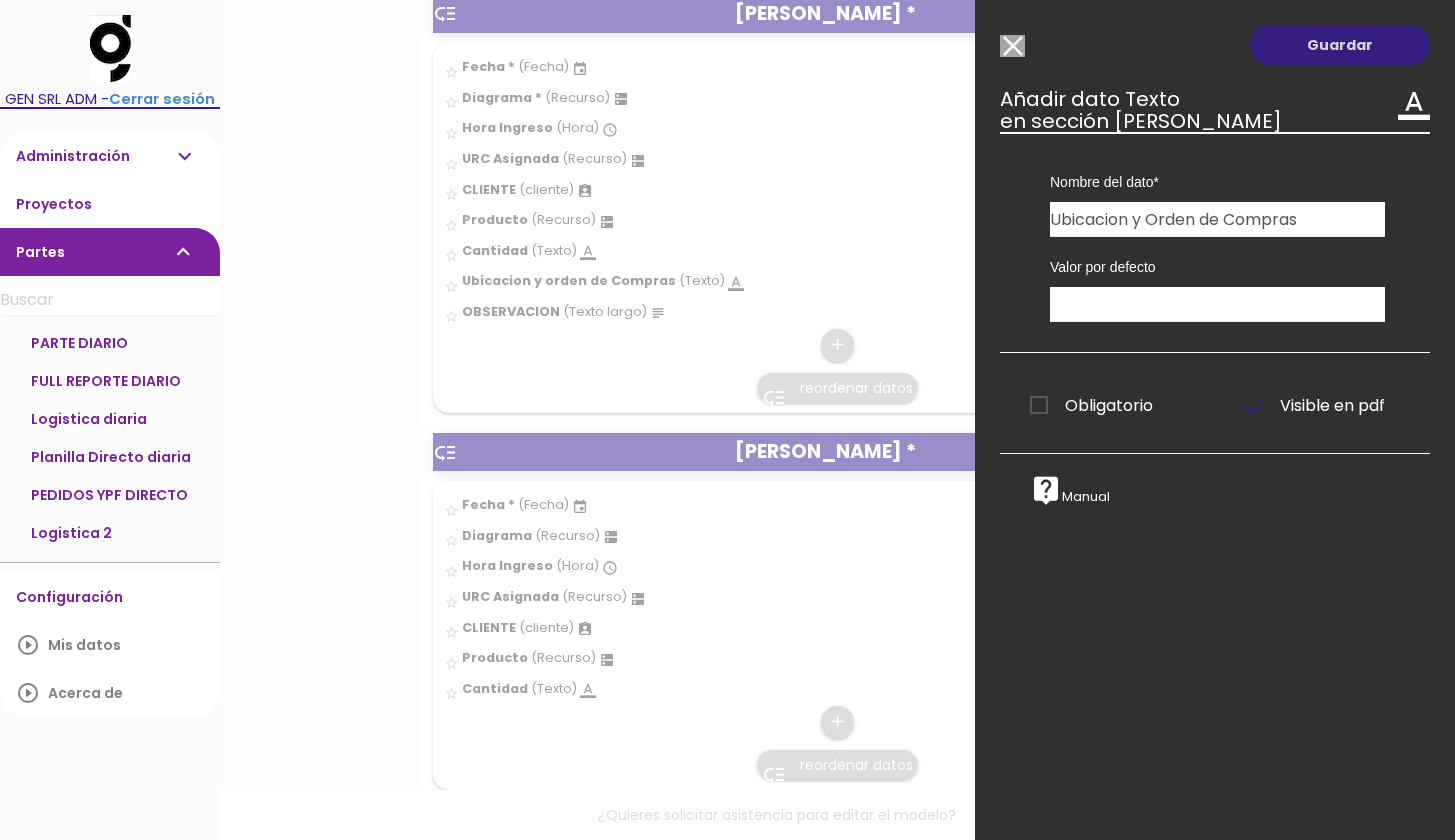 click on "Guardar" at bounding box center [1340, 45] 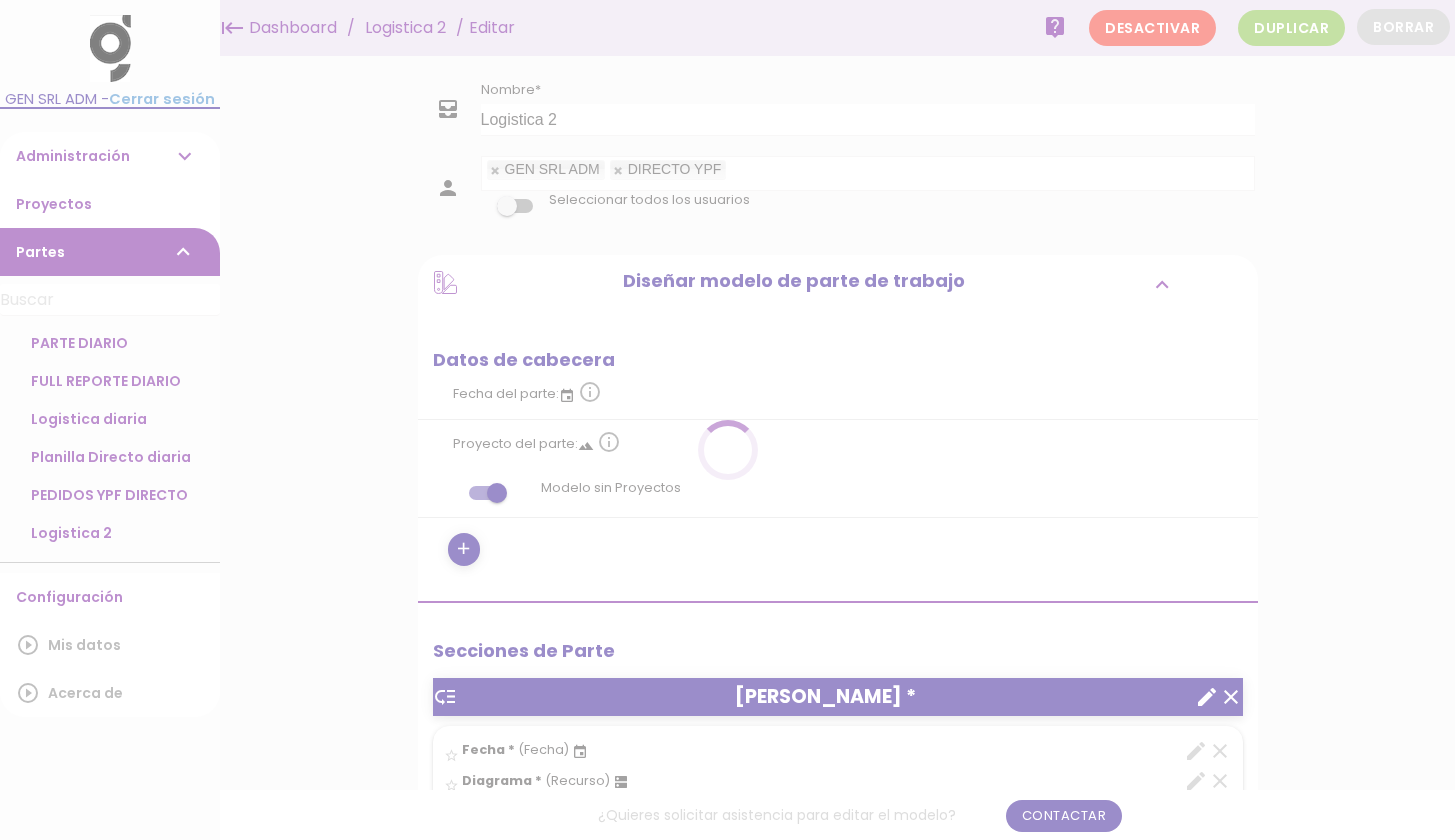 scroll, scrollTop: 0, scrollLeft: 0, axis: both 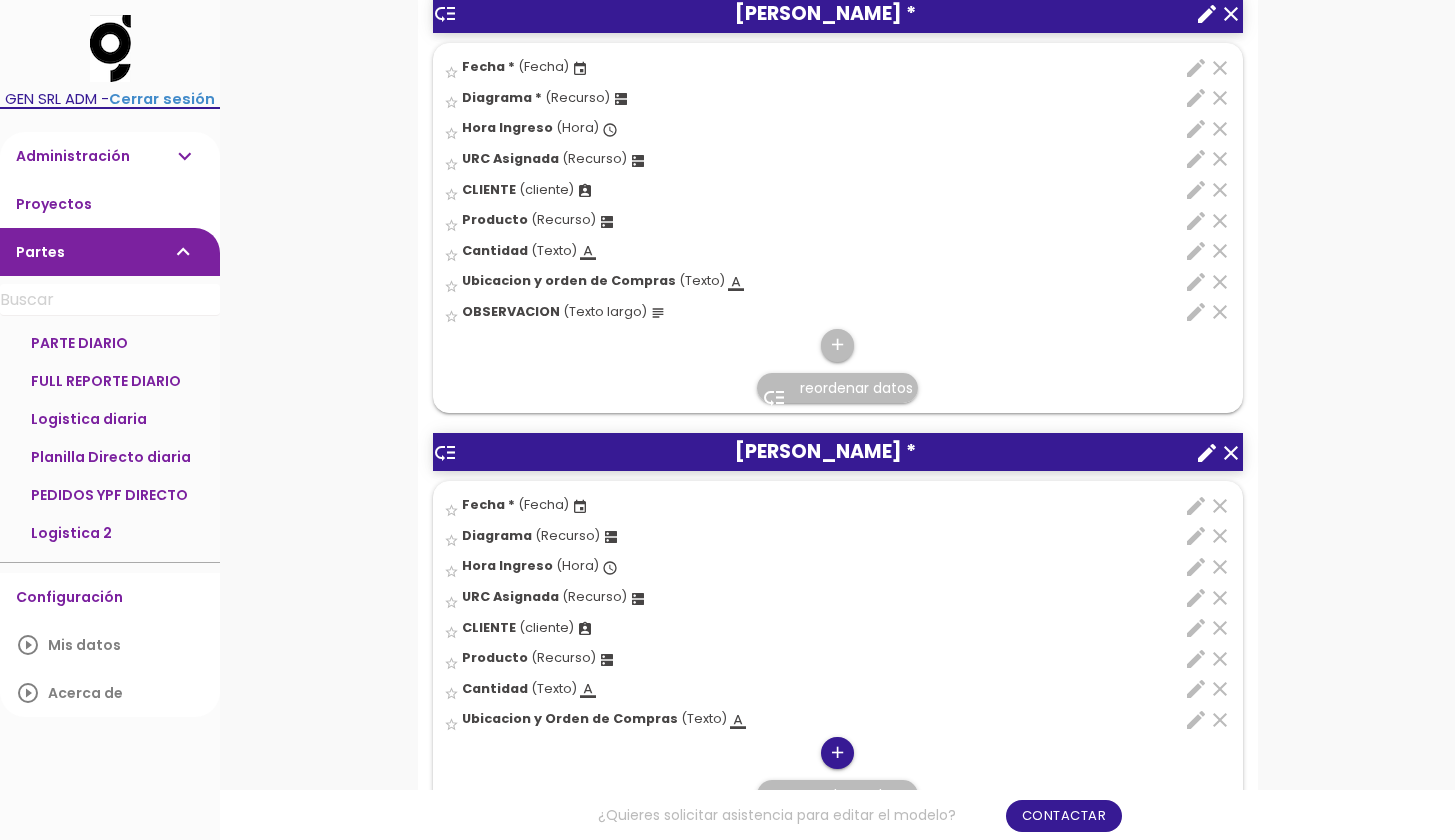 click on "add" at bounding box center (837, 753) 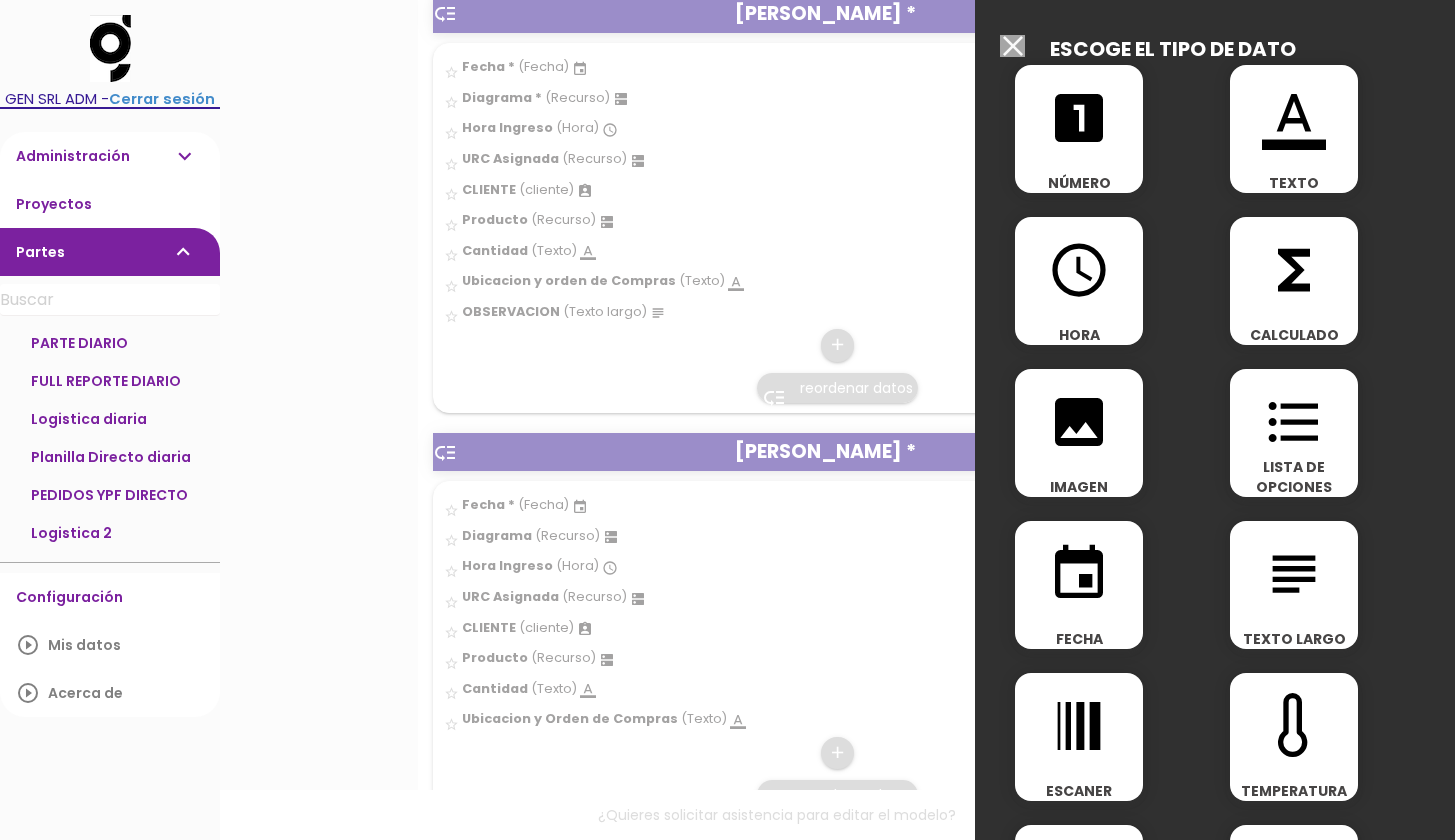 click on "subject
TEXTO LARGO" at bounding box center (1294, 585) 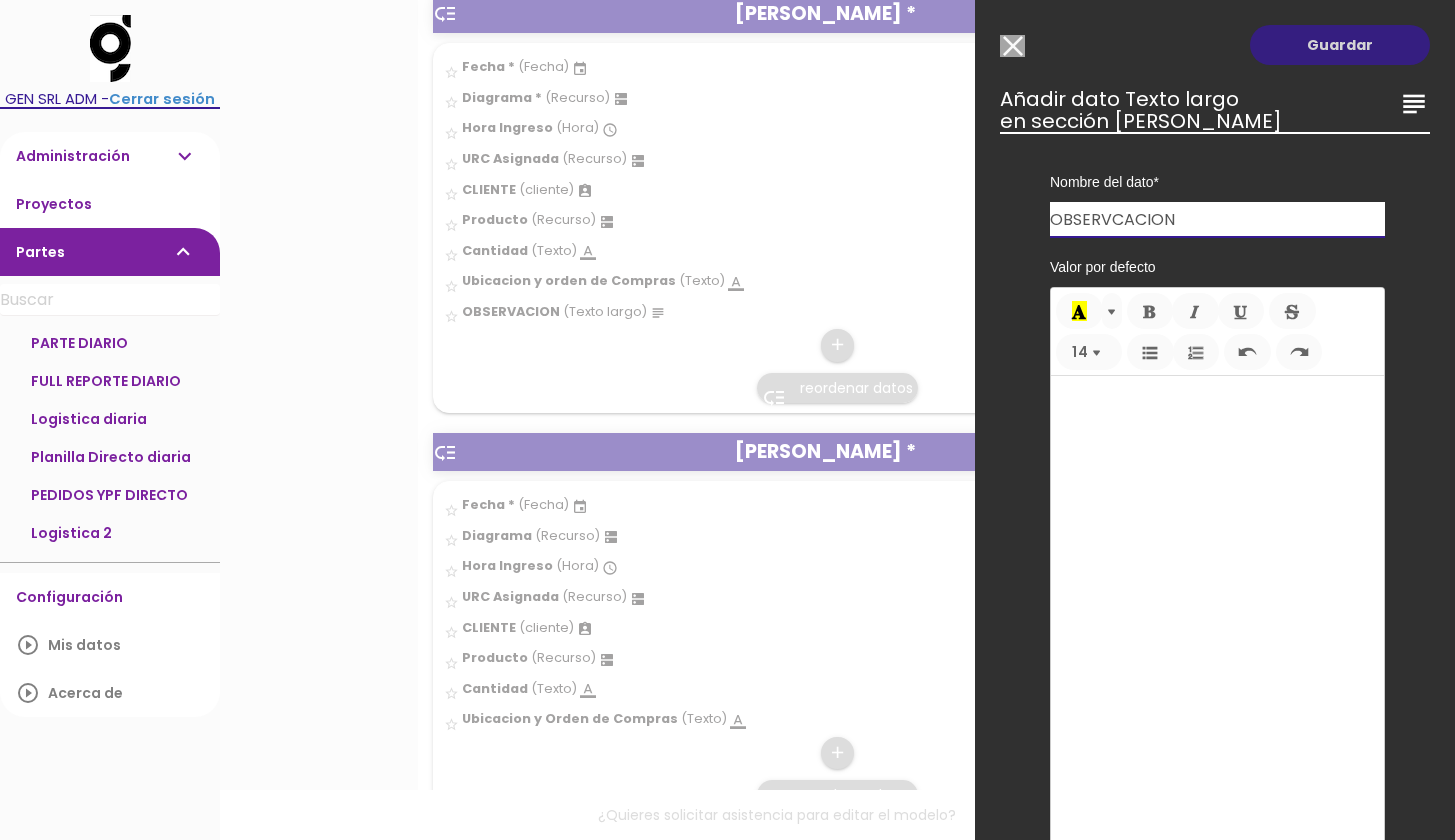 type on "OBSERVCACION" 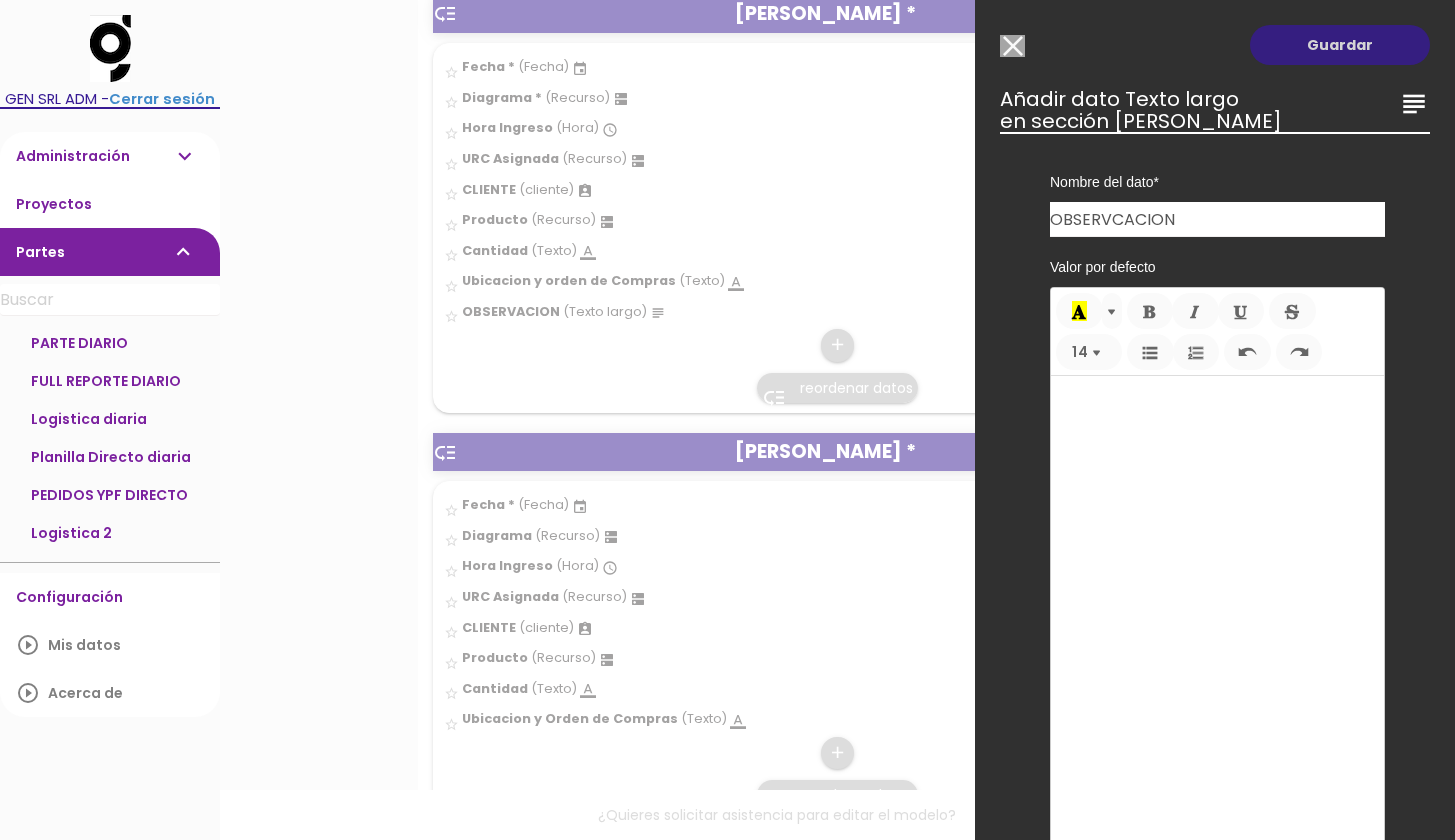 click on "Guardar" at bounding box center (1340, 45) 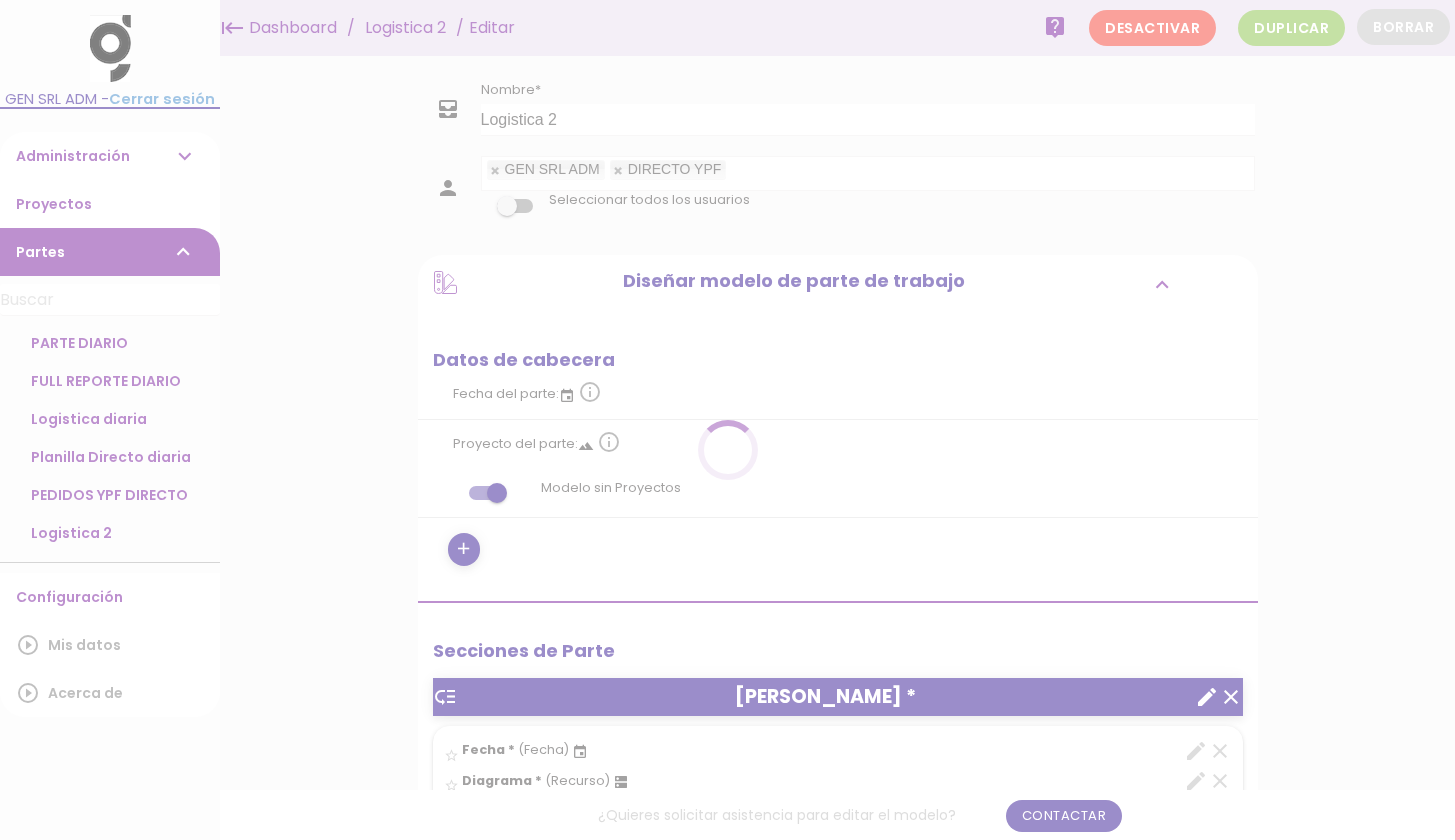 scroll, scrollTop: 0, scrollLeft: 0, axis: both 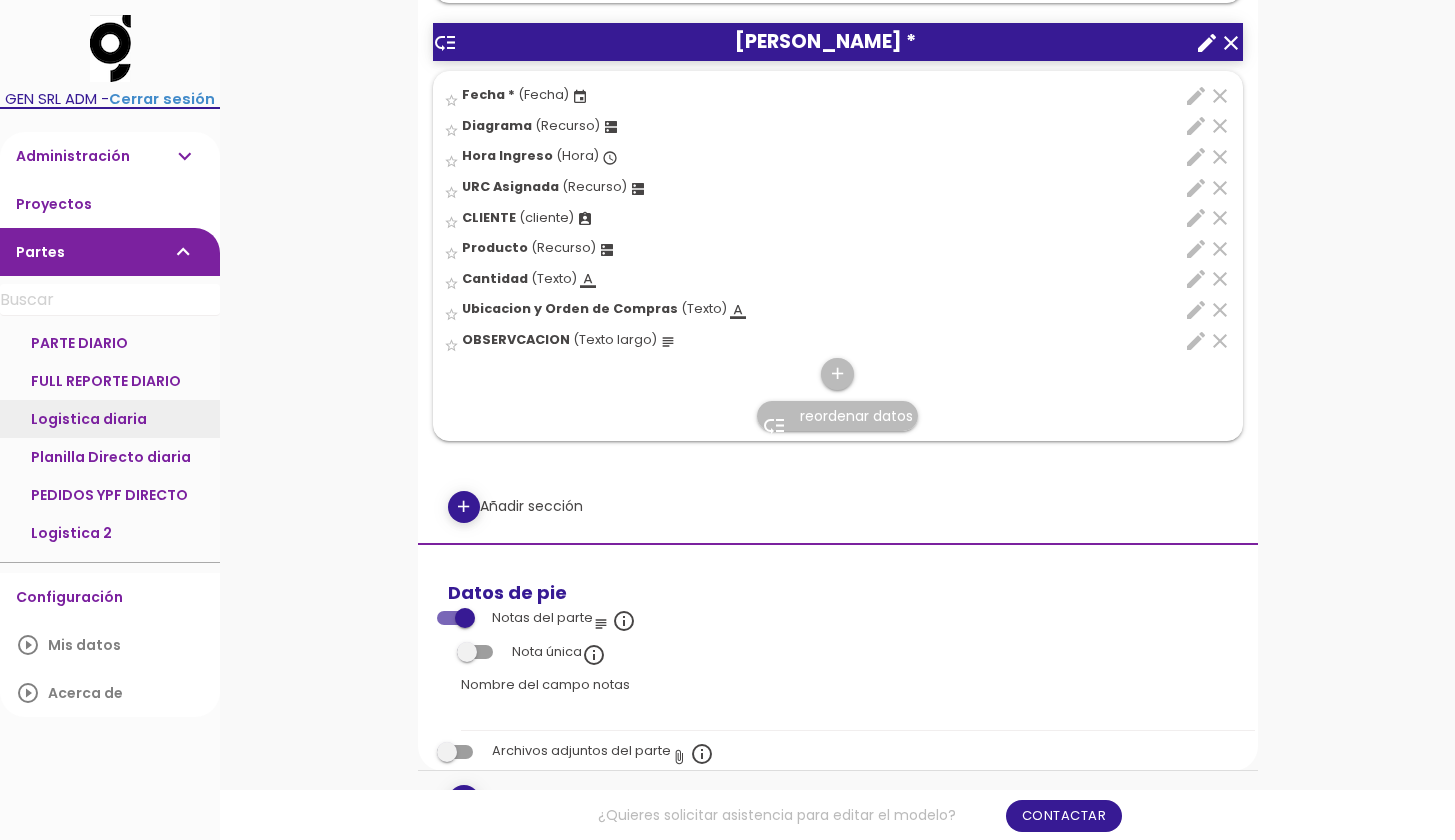click on "Logistica diaria" at bounding box center (110, 419) 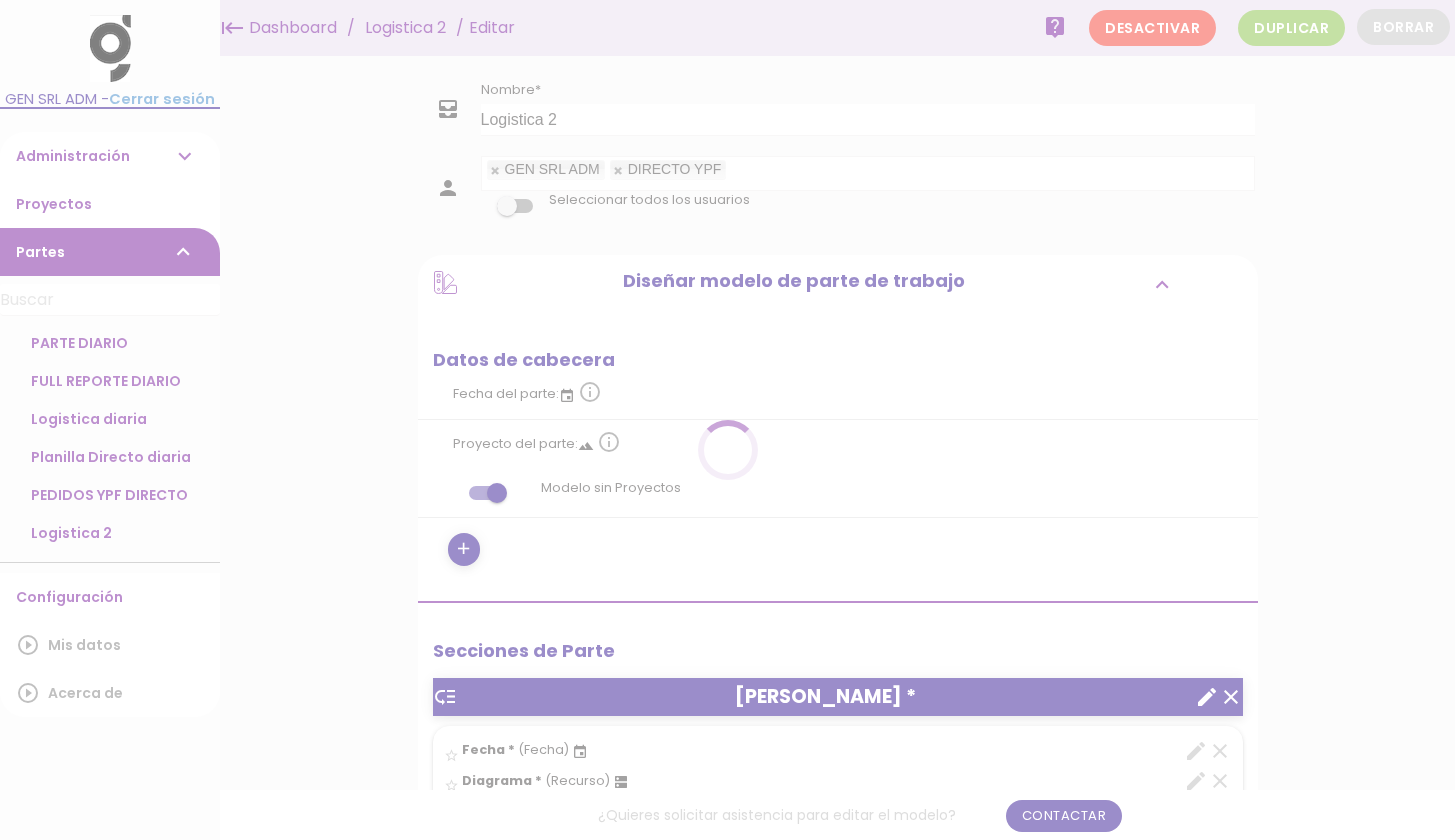 scroll, scrollTop: 0, scrollLeft: 0, axis: both 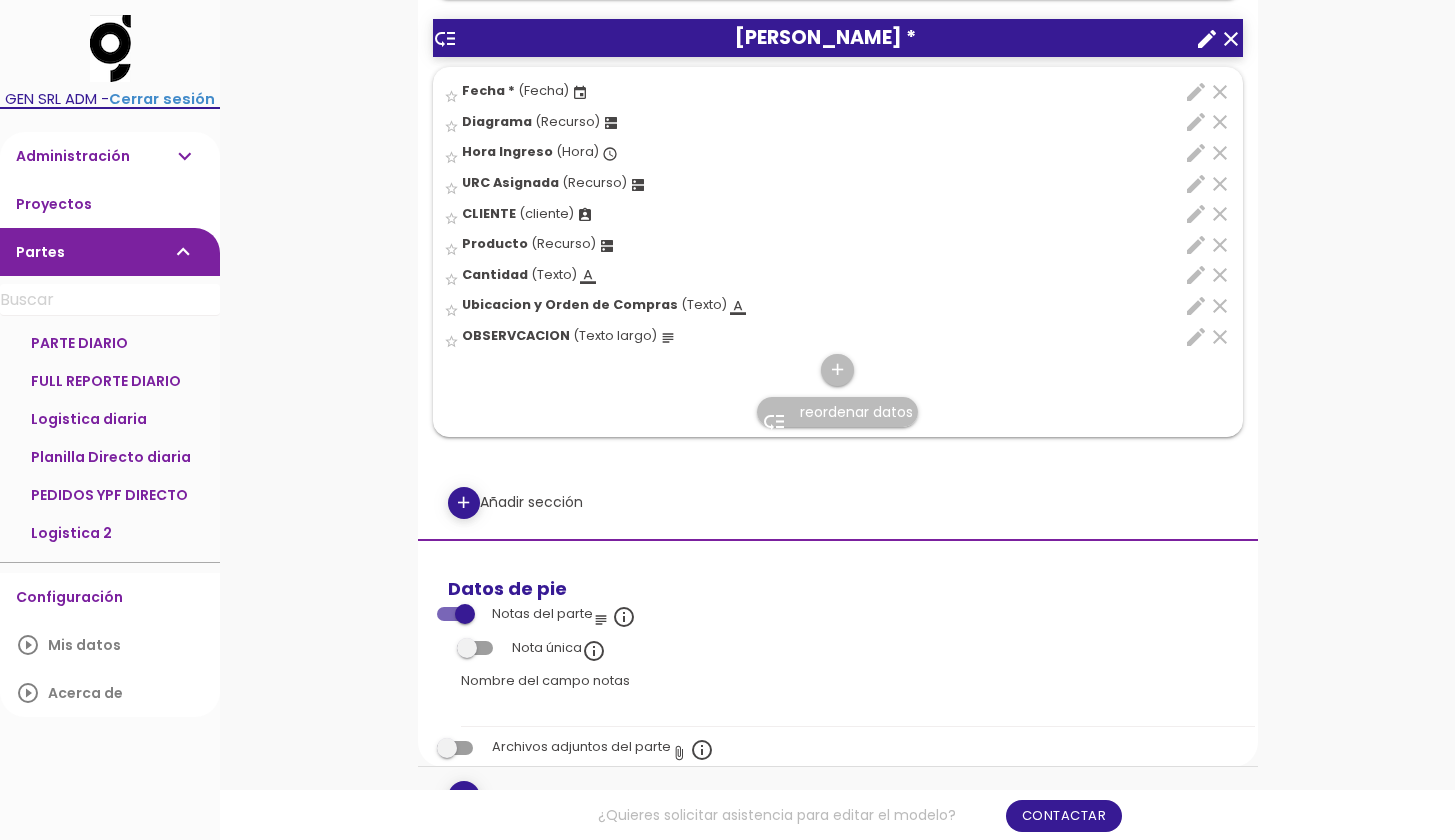 click on "add" at bounding box center (463, 503) 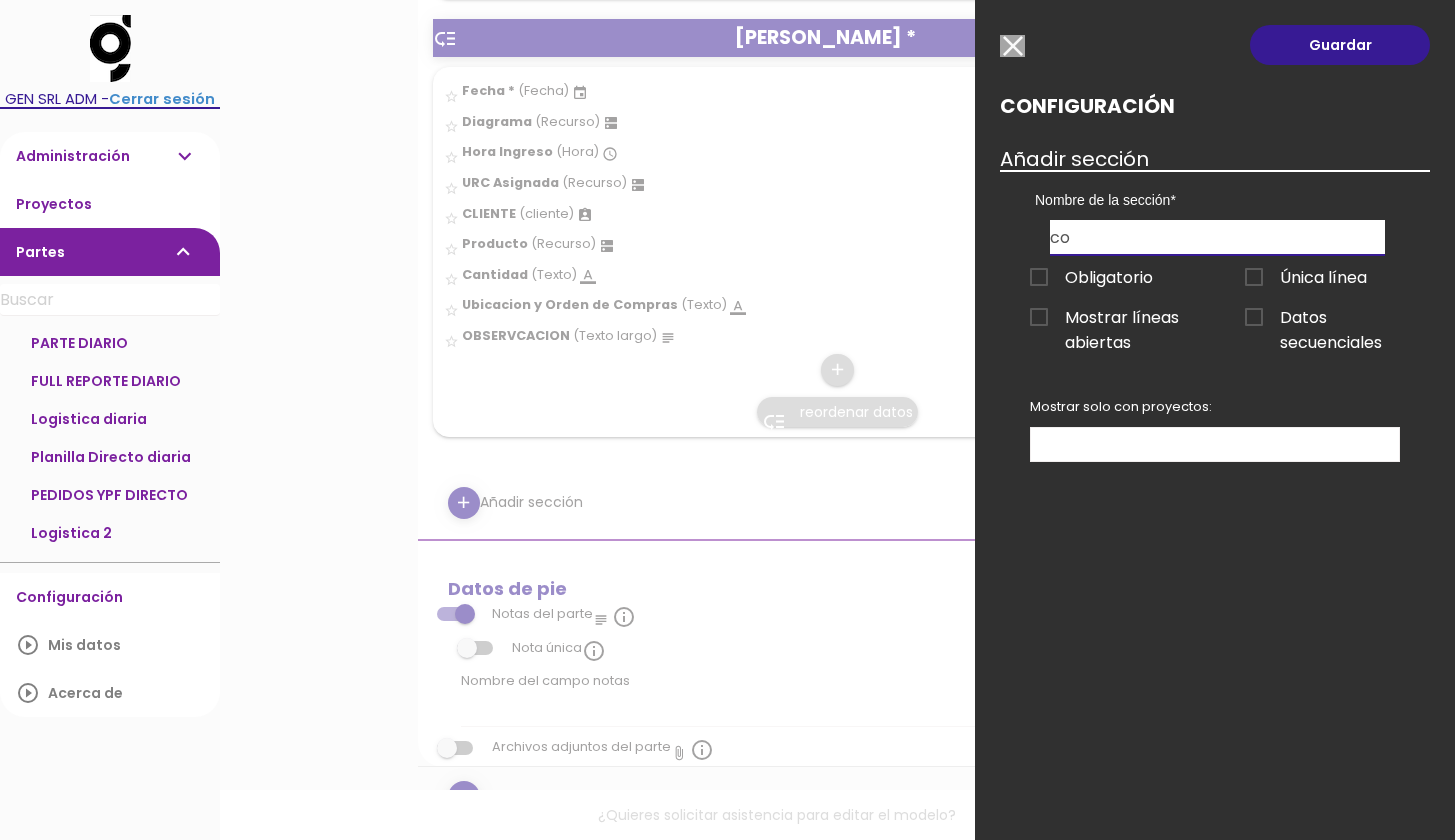 type on "c" 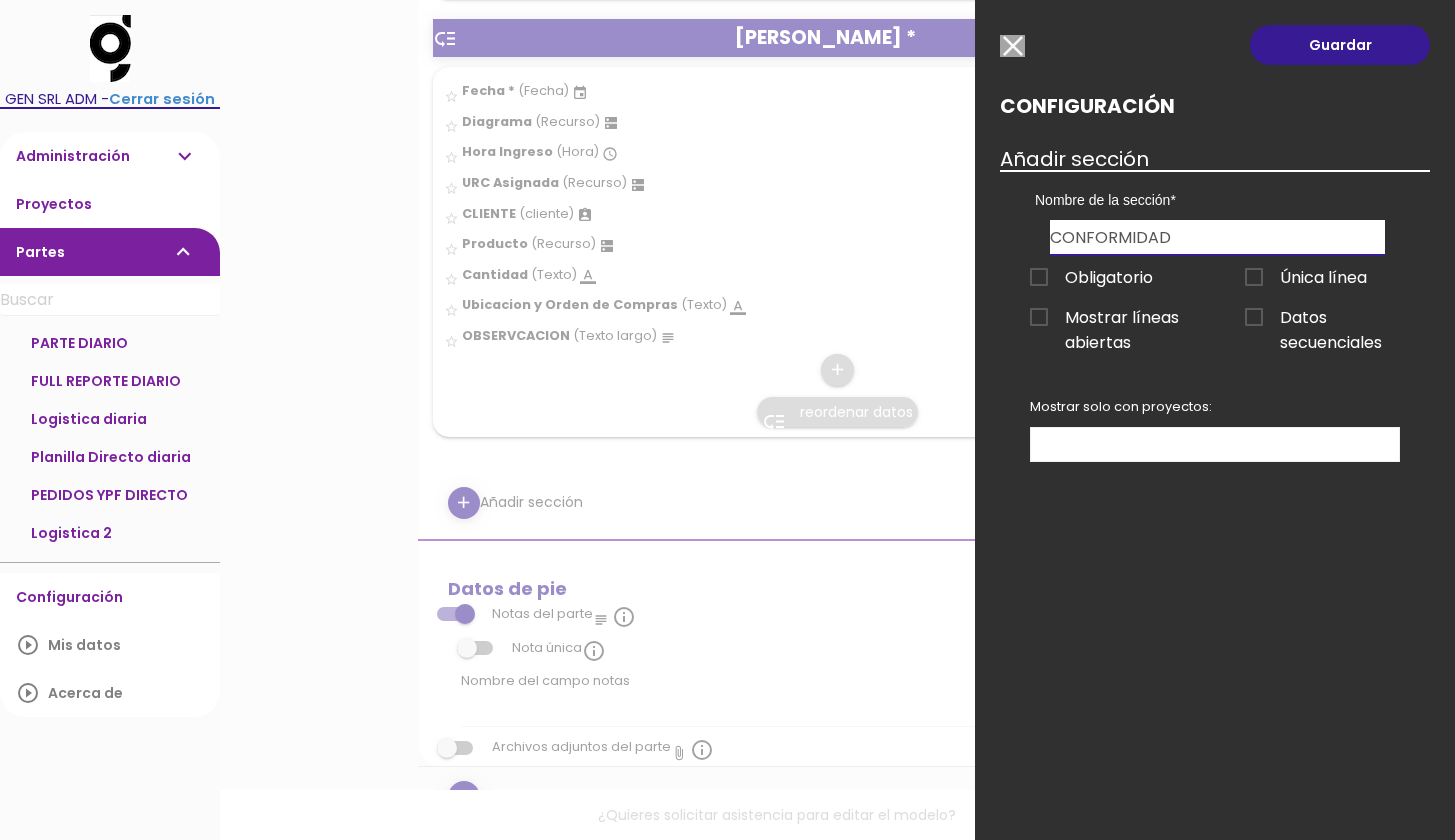 type on "CONFORMIDAD" 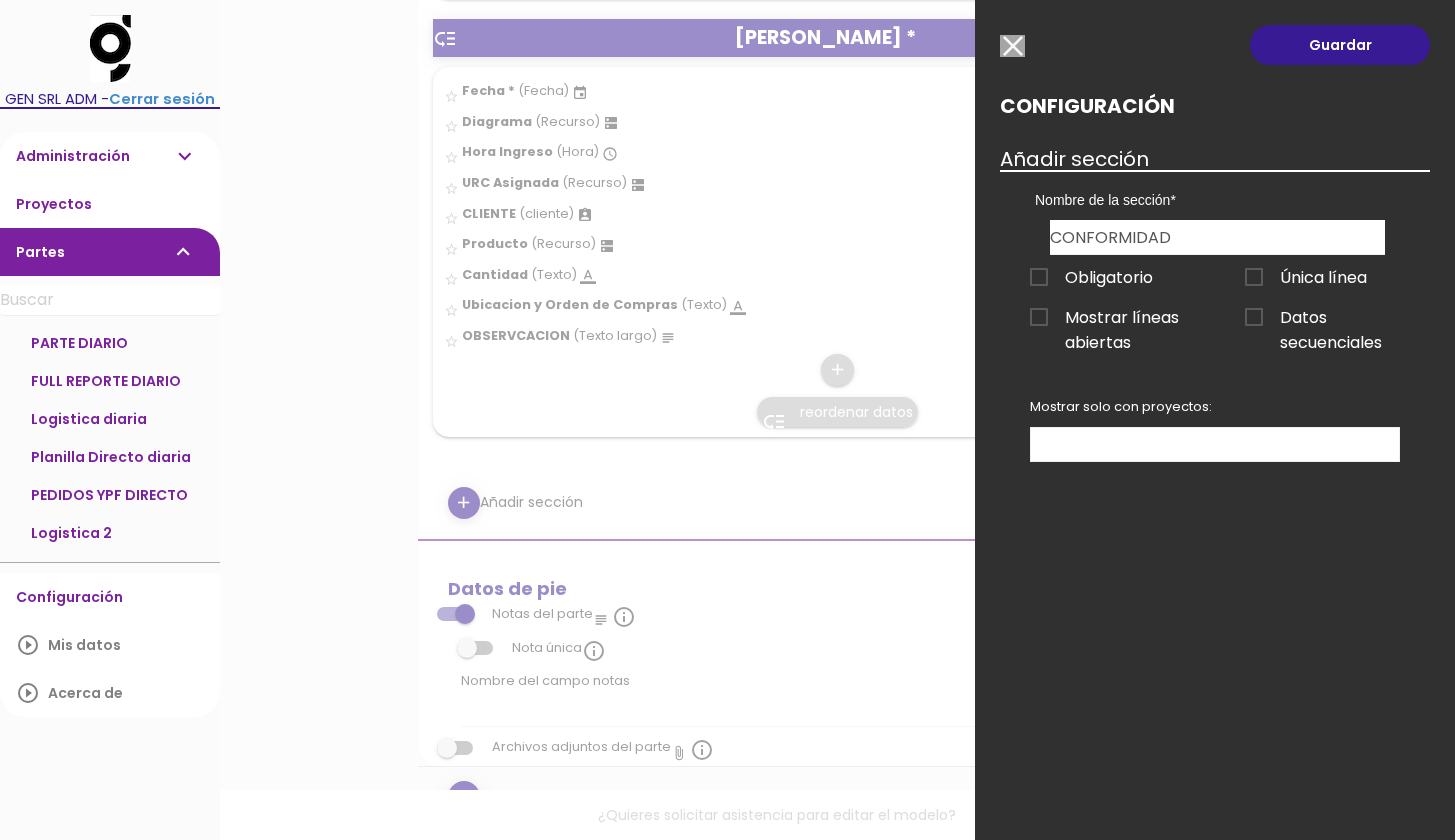click on "Obligatorio" at bounding box center [1091, 277] 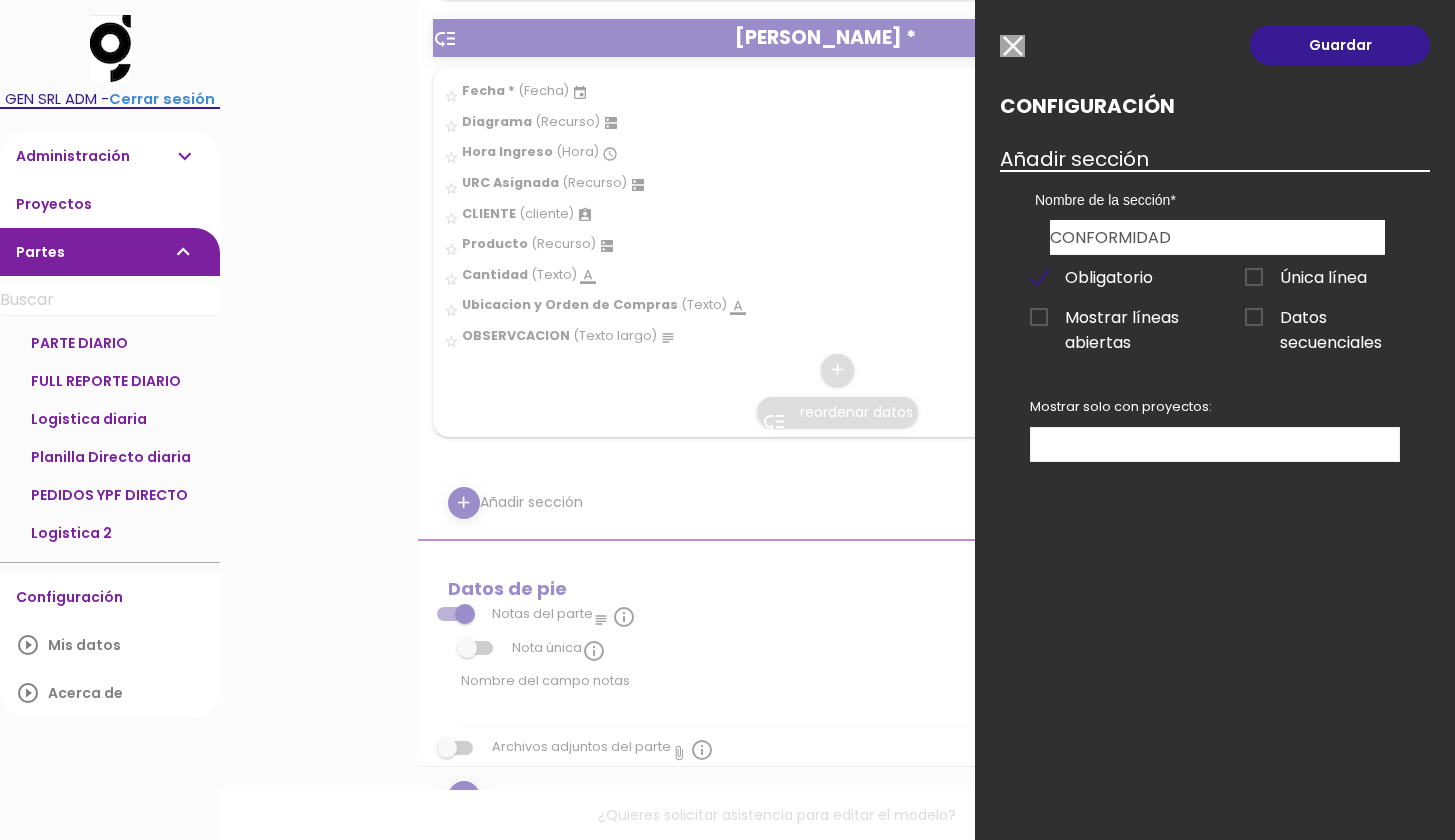 click on "Única línea" at bounding box center [1306, 277] 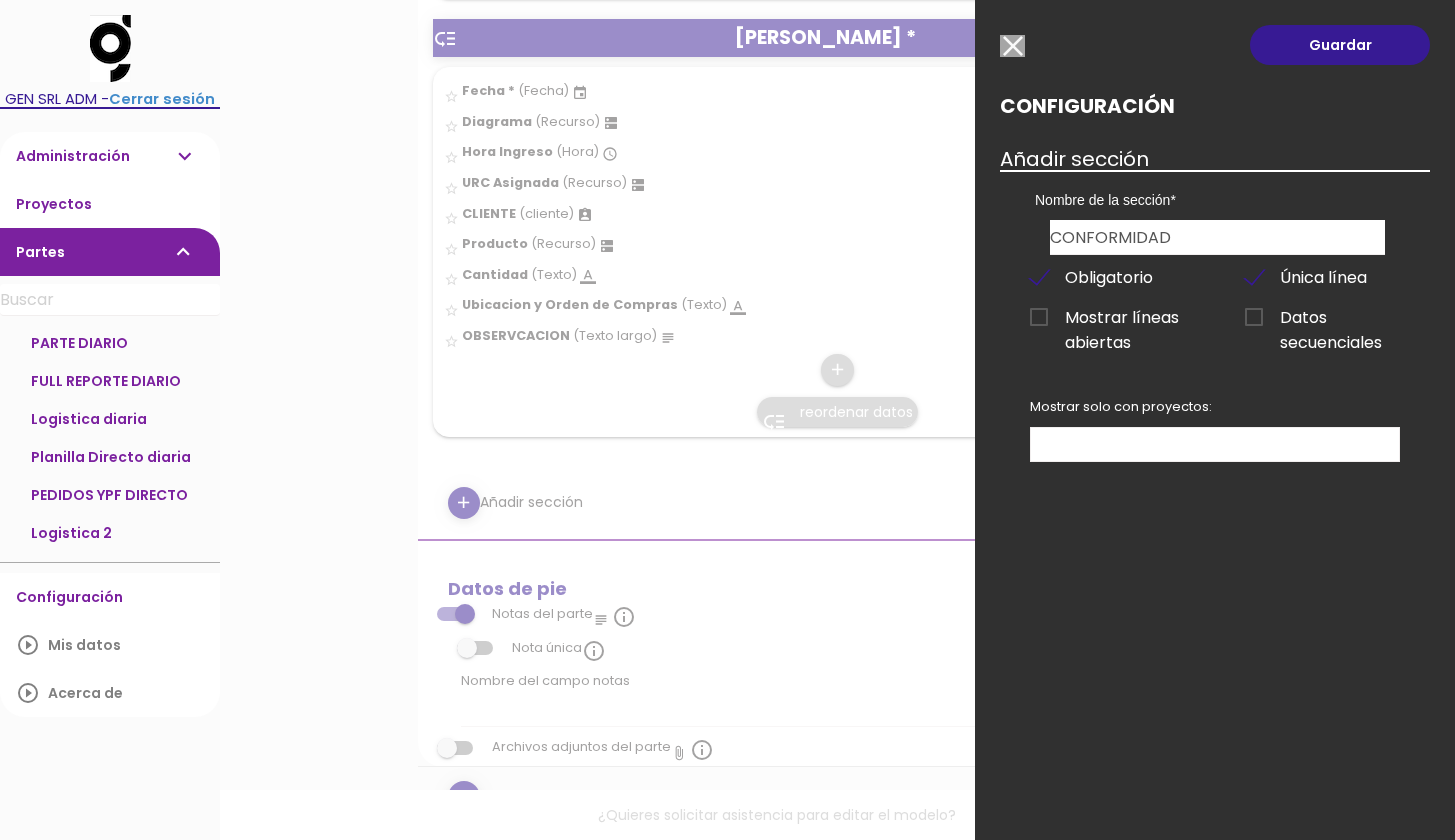 click on "Única línea" at bounding box center [1306, 277] 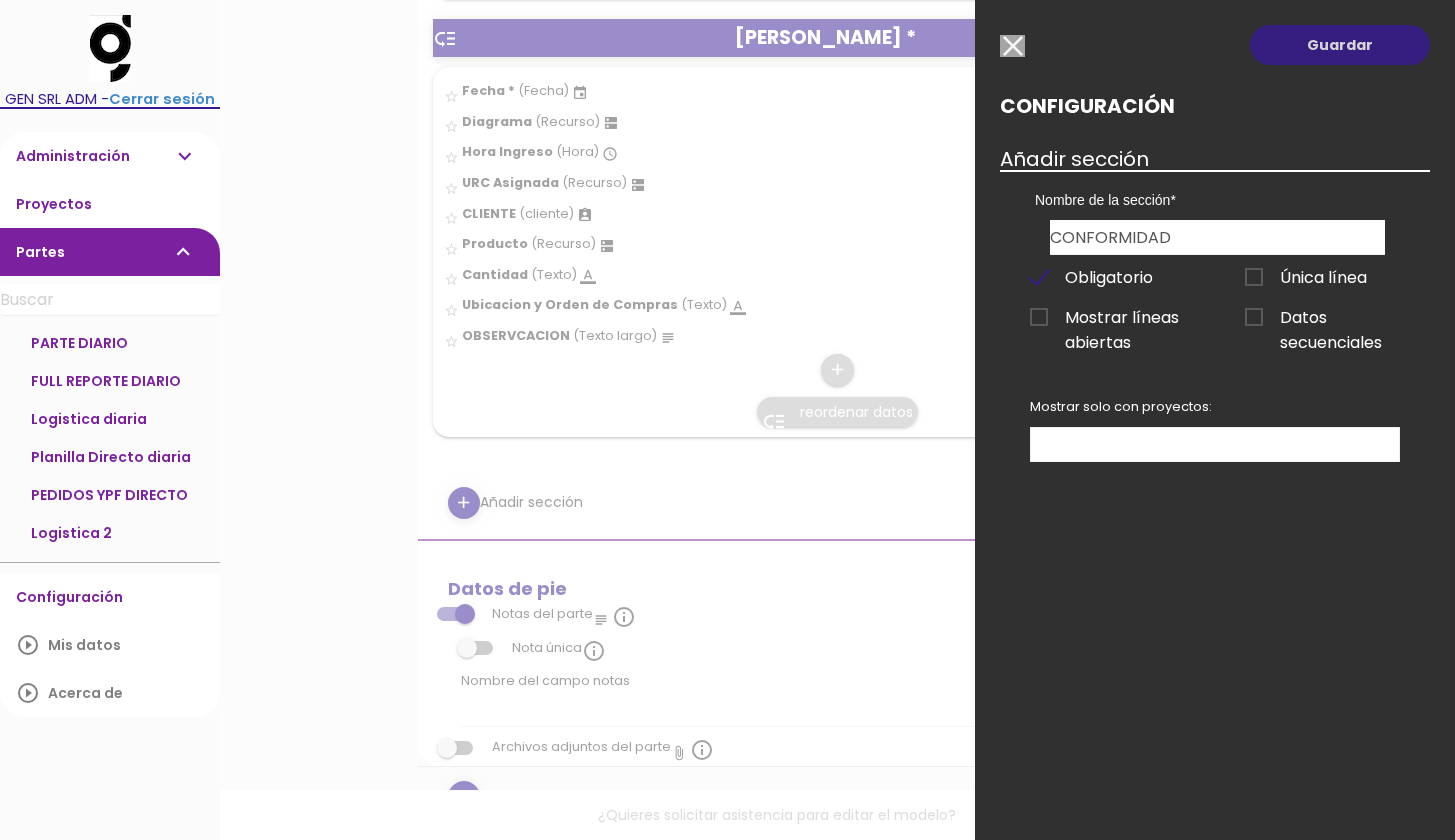 click on "Guardar" at bounding box center (1340, 45) 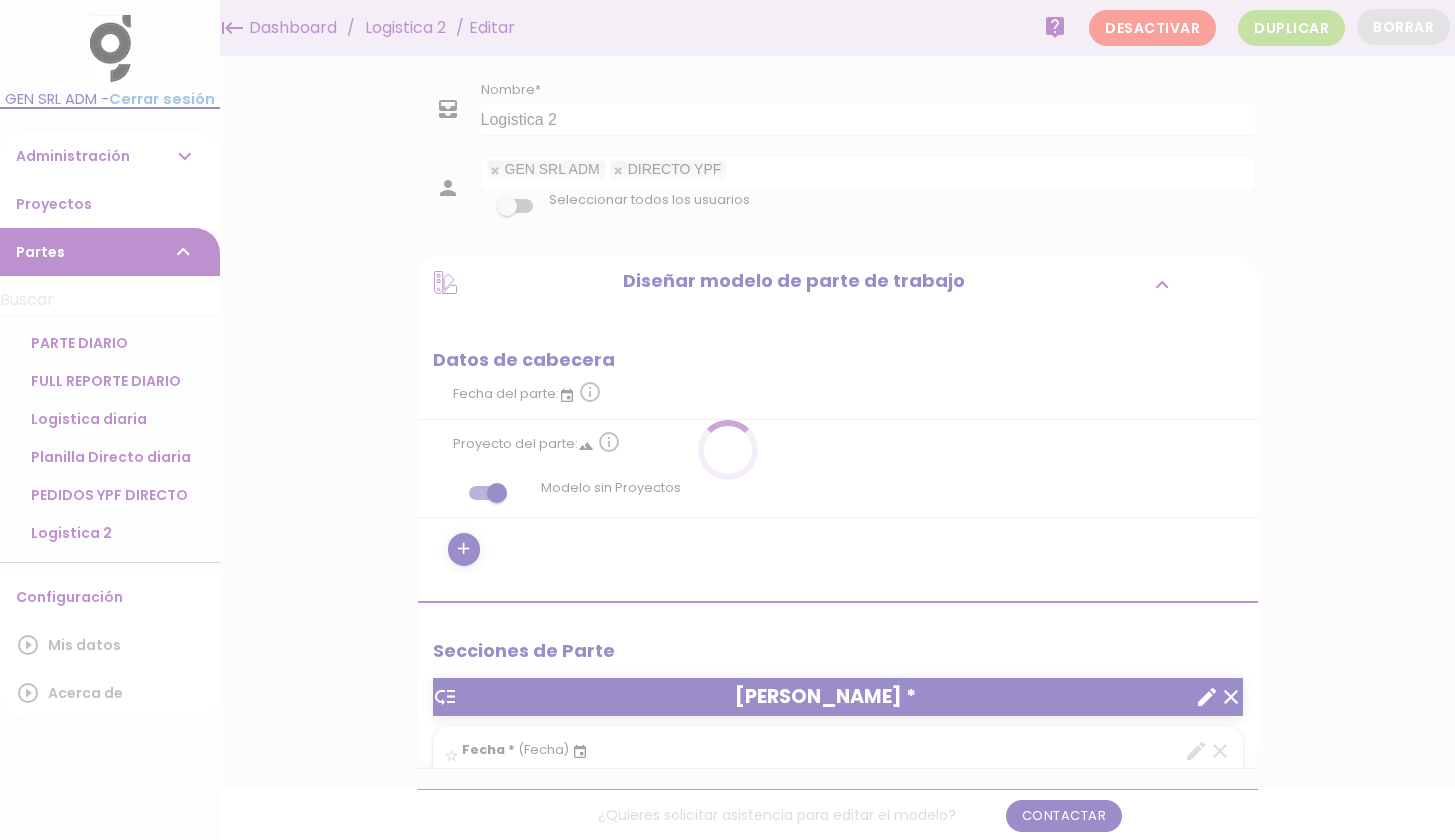 scroll, scrollTop: 0, scrollLeft: 0, axis: both 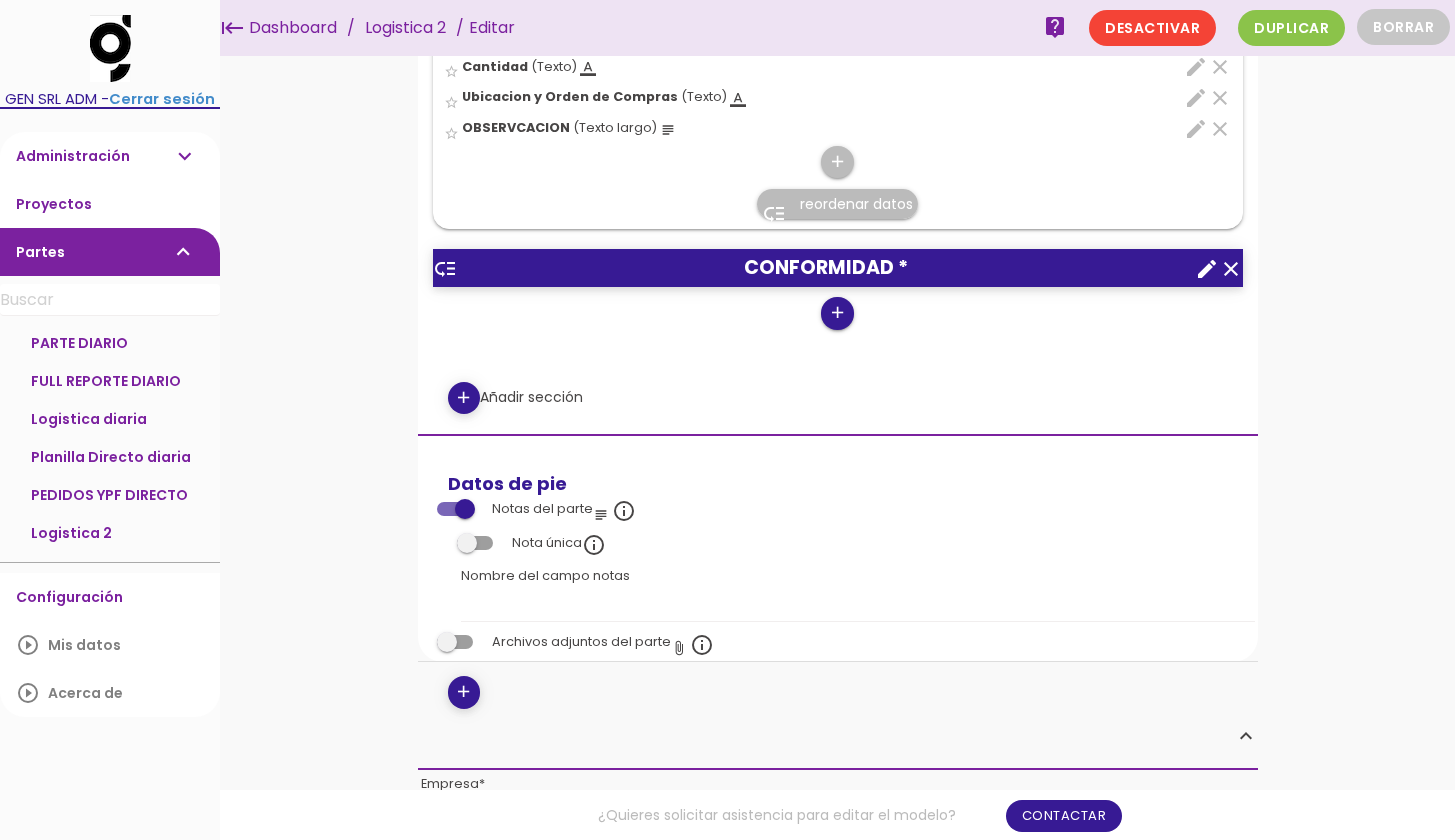 click on "add" at bounding box center [837, 313] 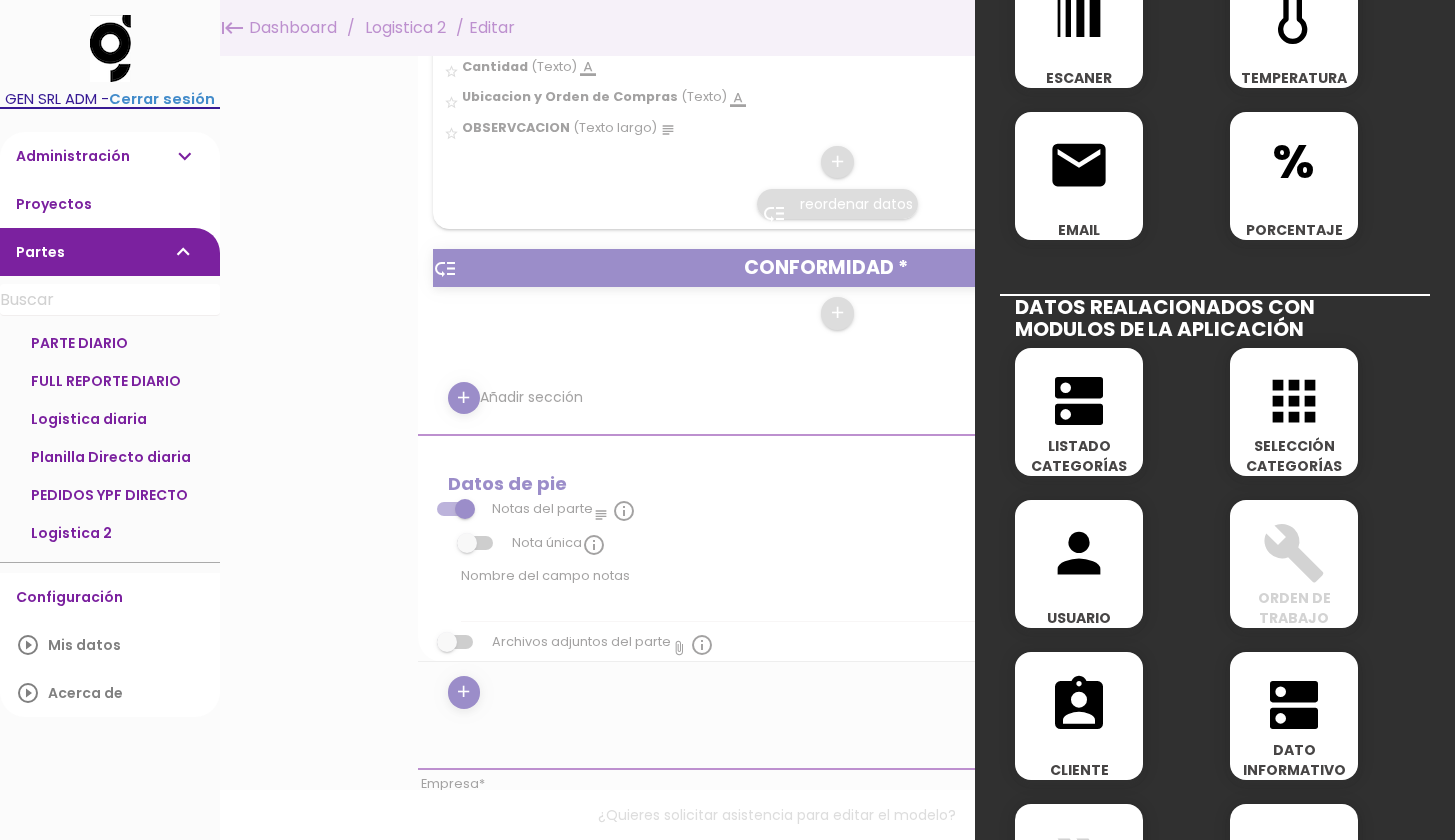 scroll, scrollTop: 716, scrollLeft: 0, axis: vertical 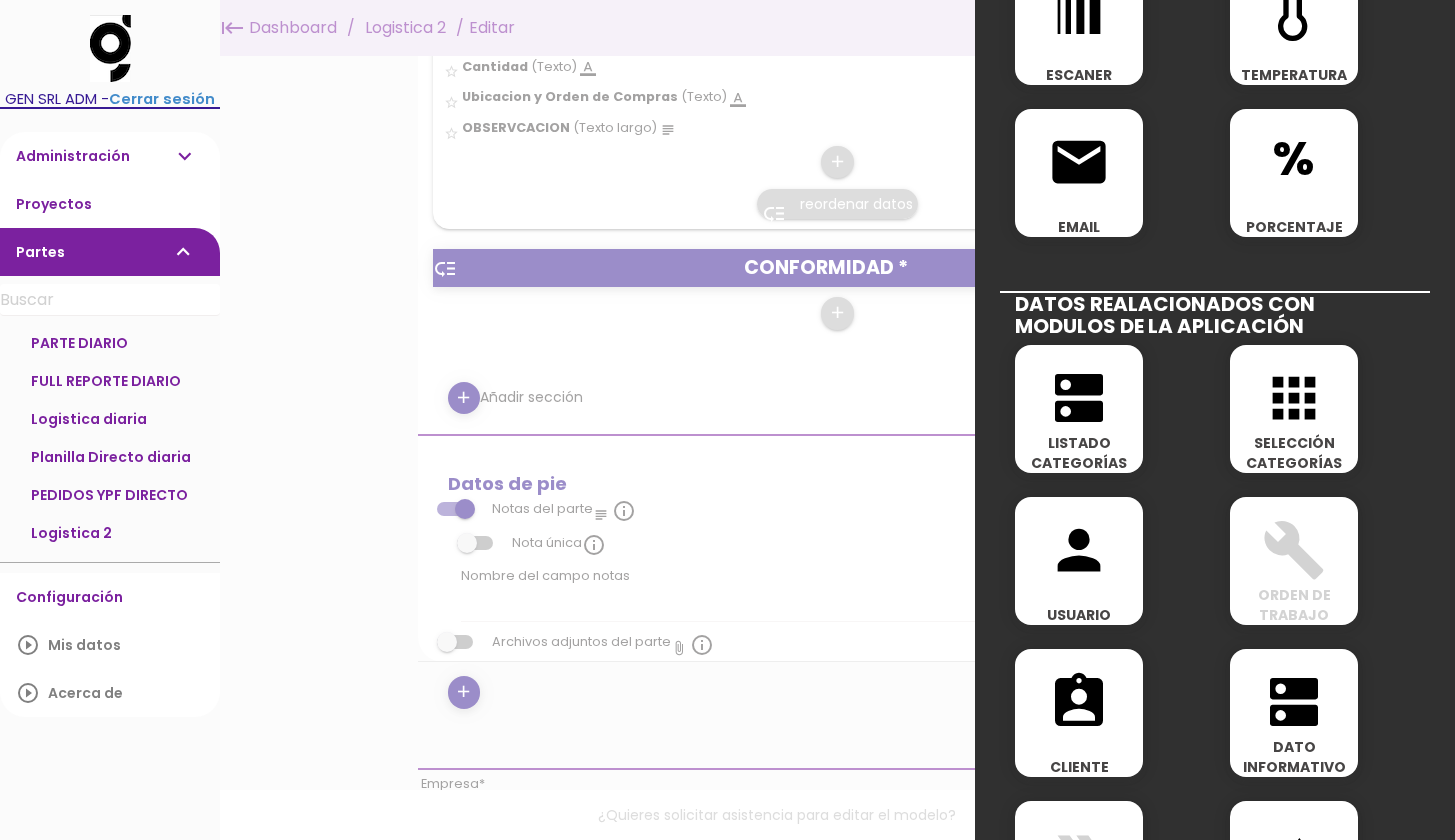 click on "LISTADO CATEGORÍAS" at bounding box center (1079, 453) 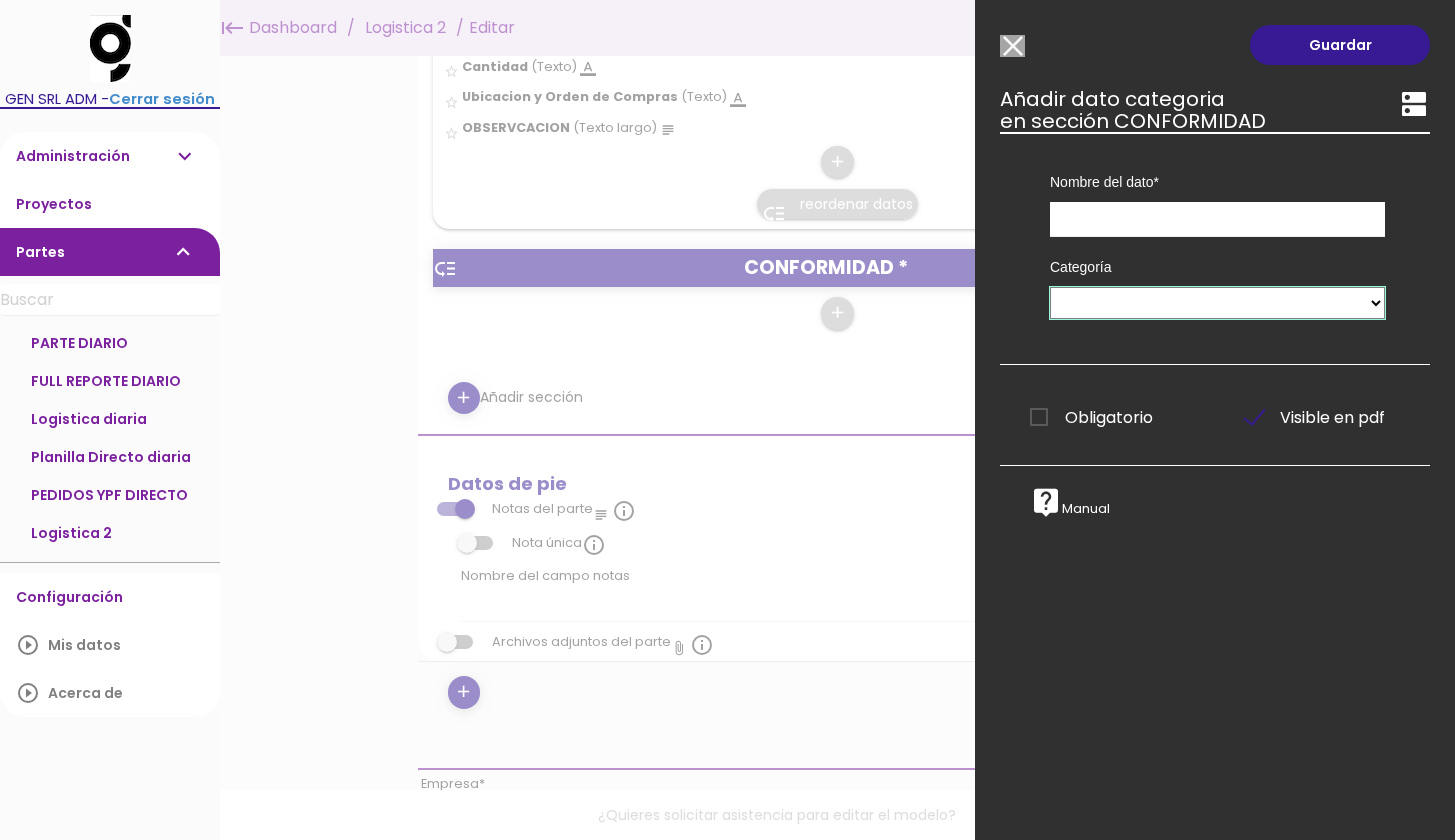 select on "72" 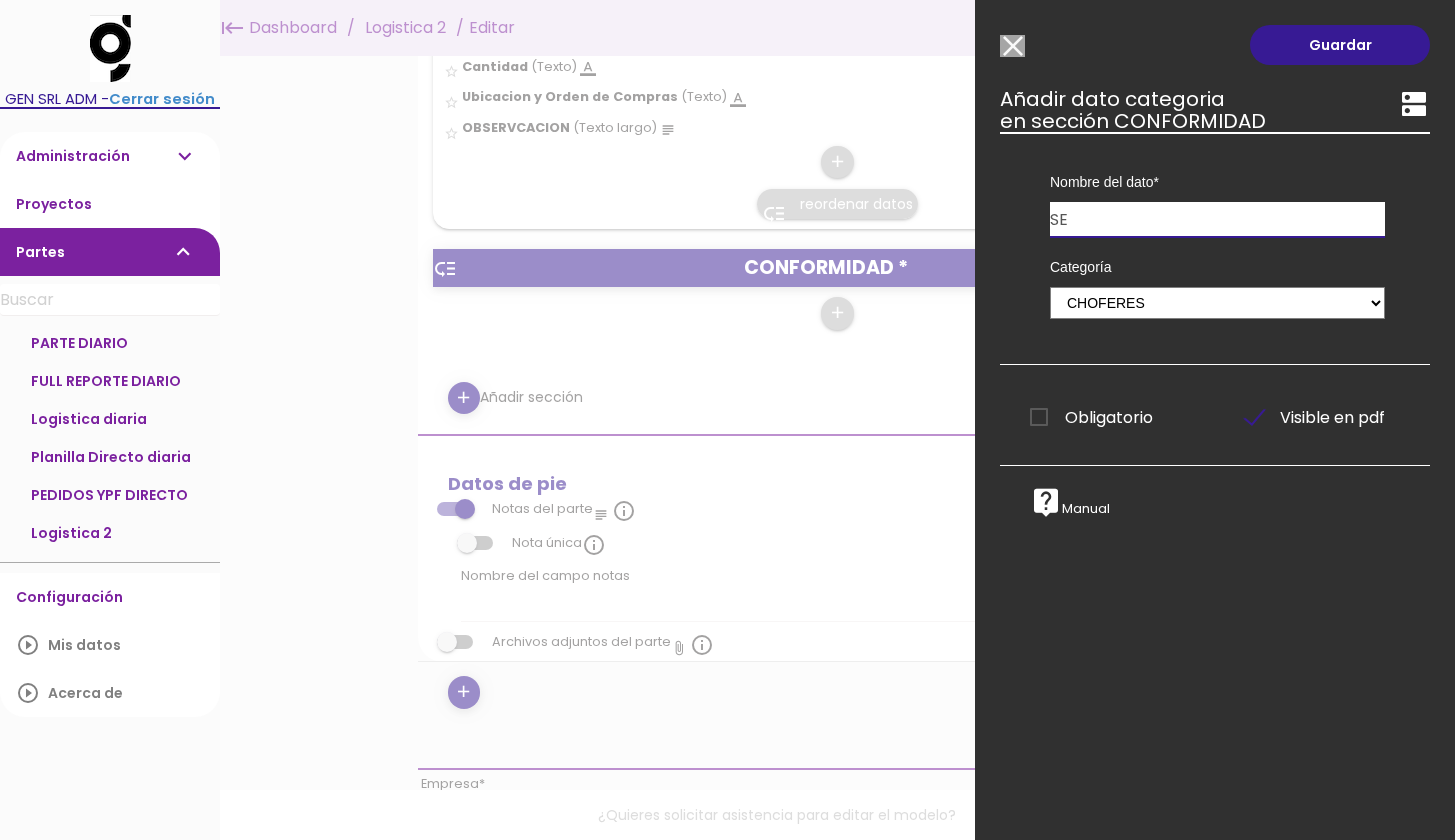 type on "S" 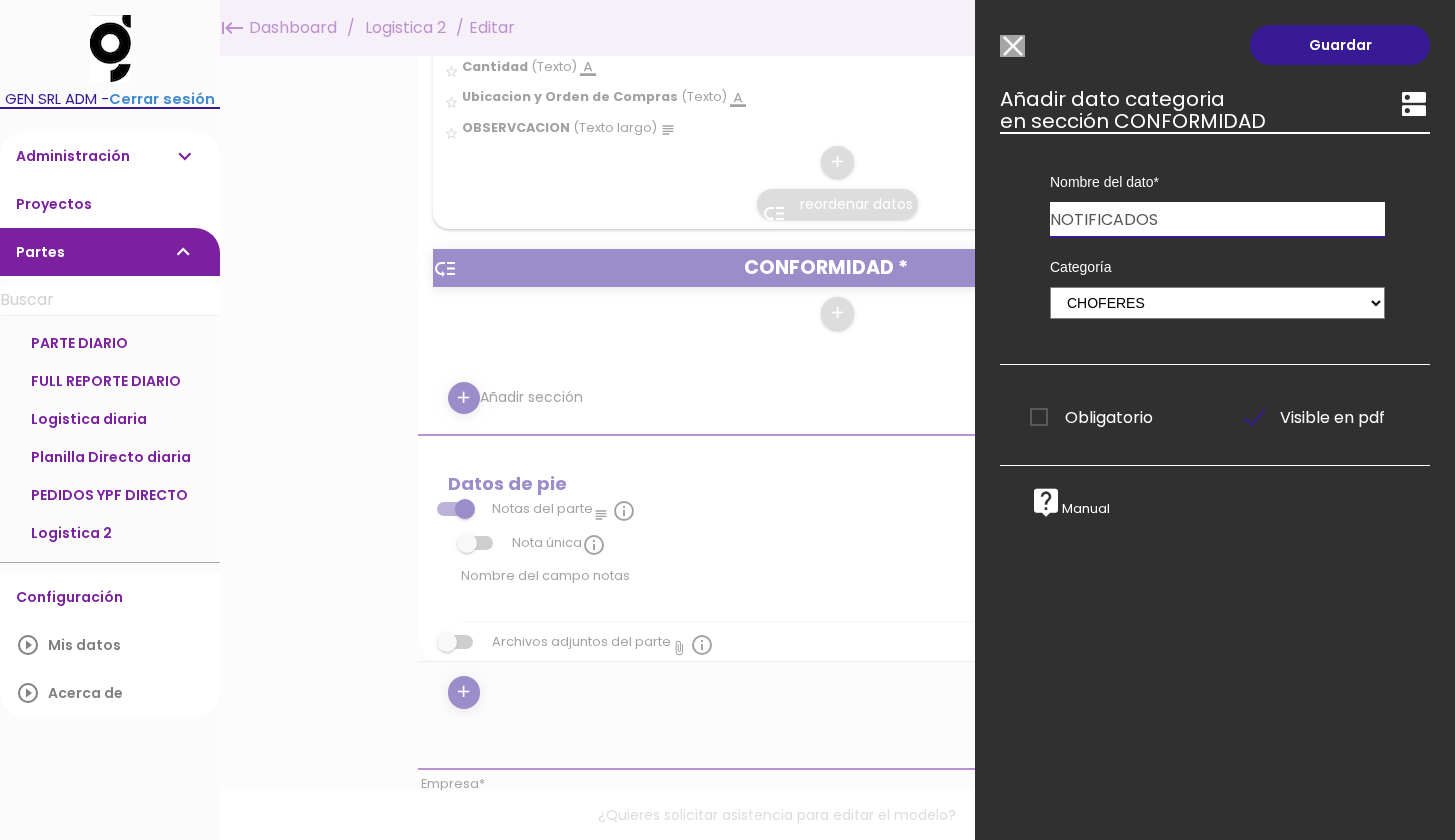 type on "NOTIFICADOS" 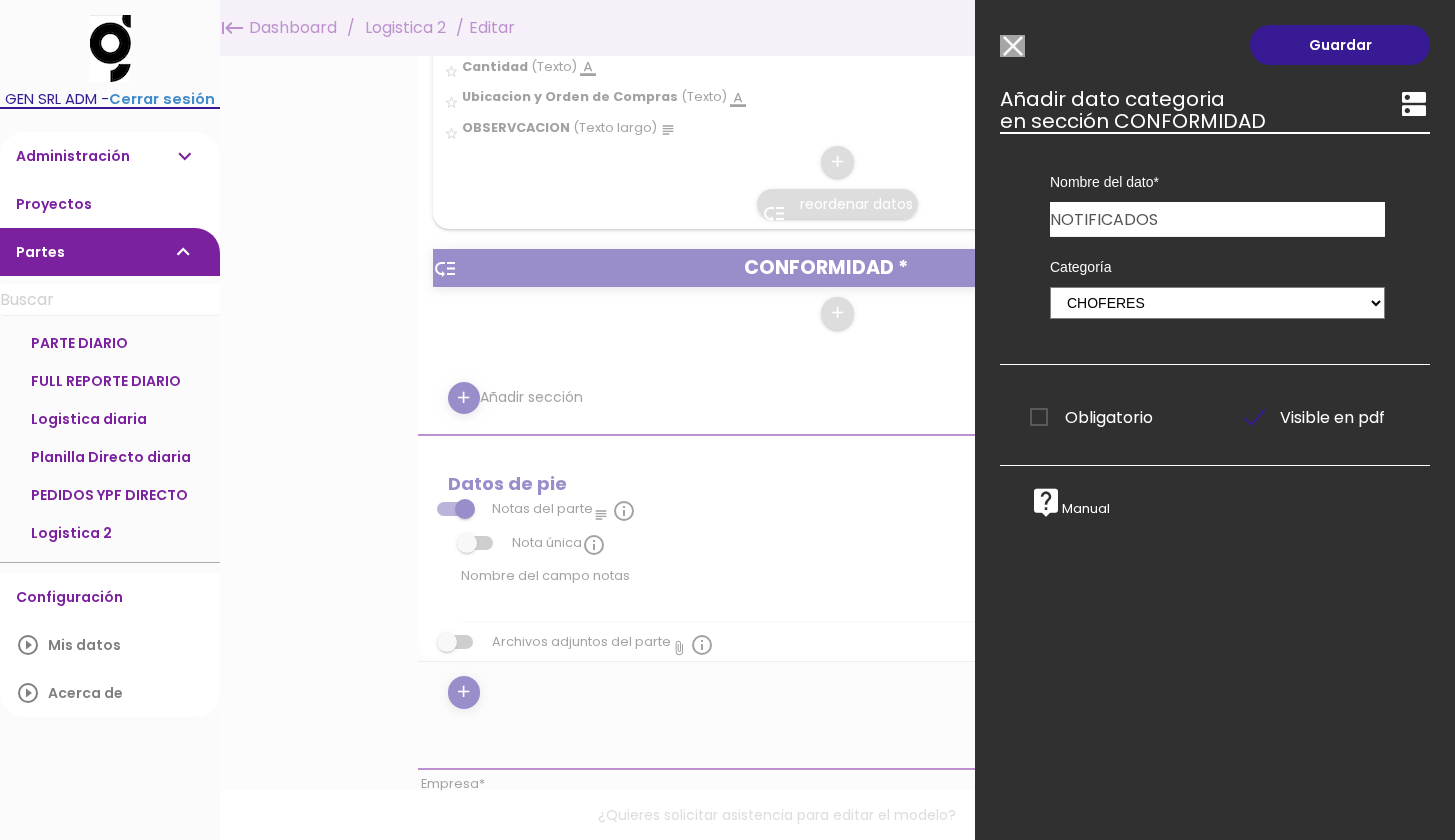 click on "Obligatorio" at bounding box center (1091, 417) 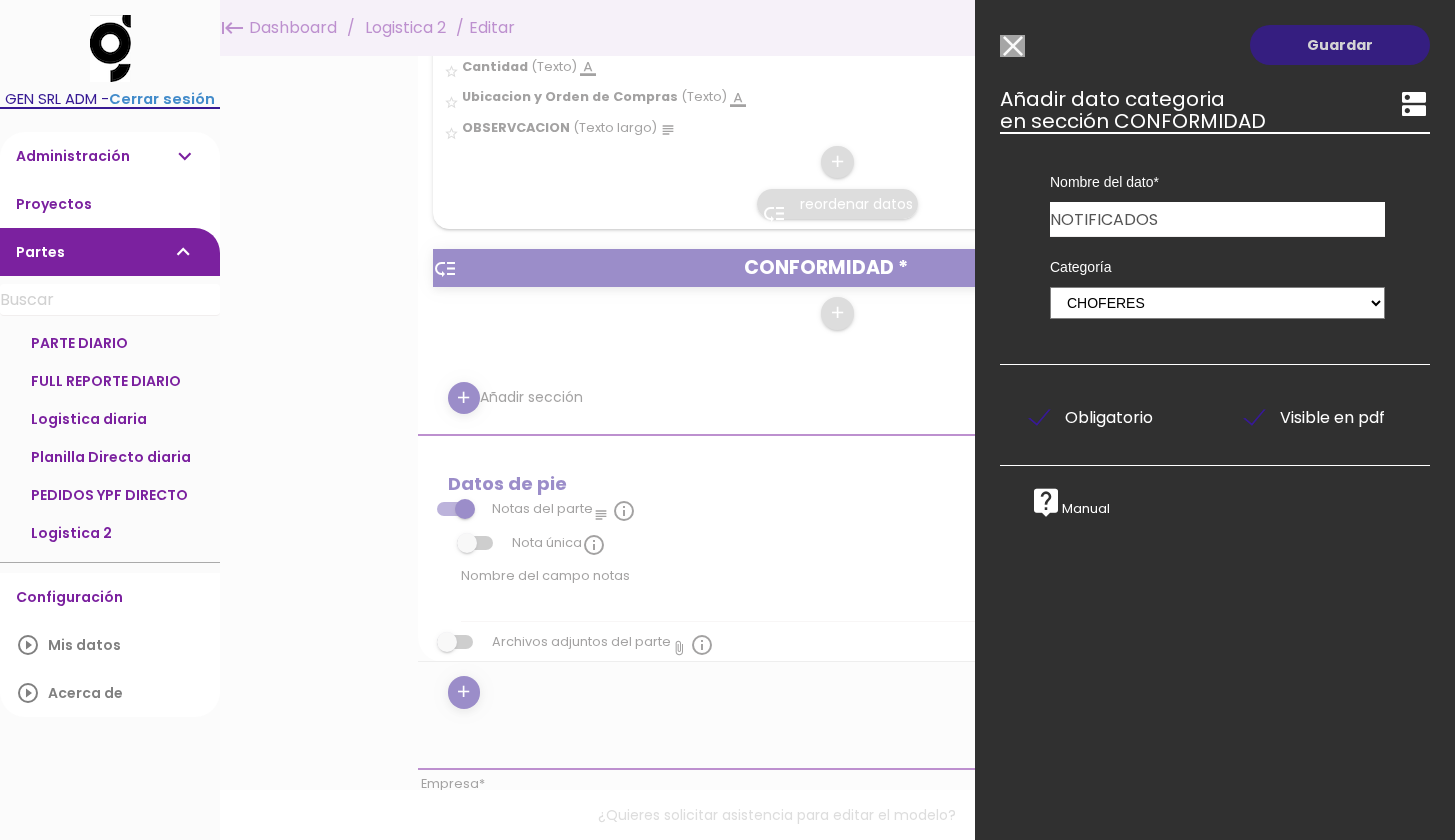 click on "Guardar" at bounding box center (1340, 45) 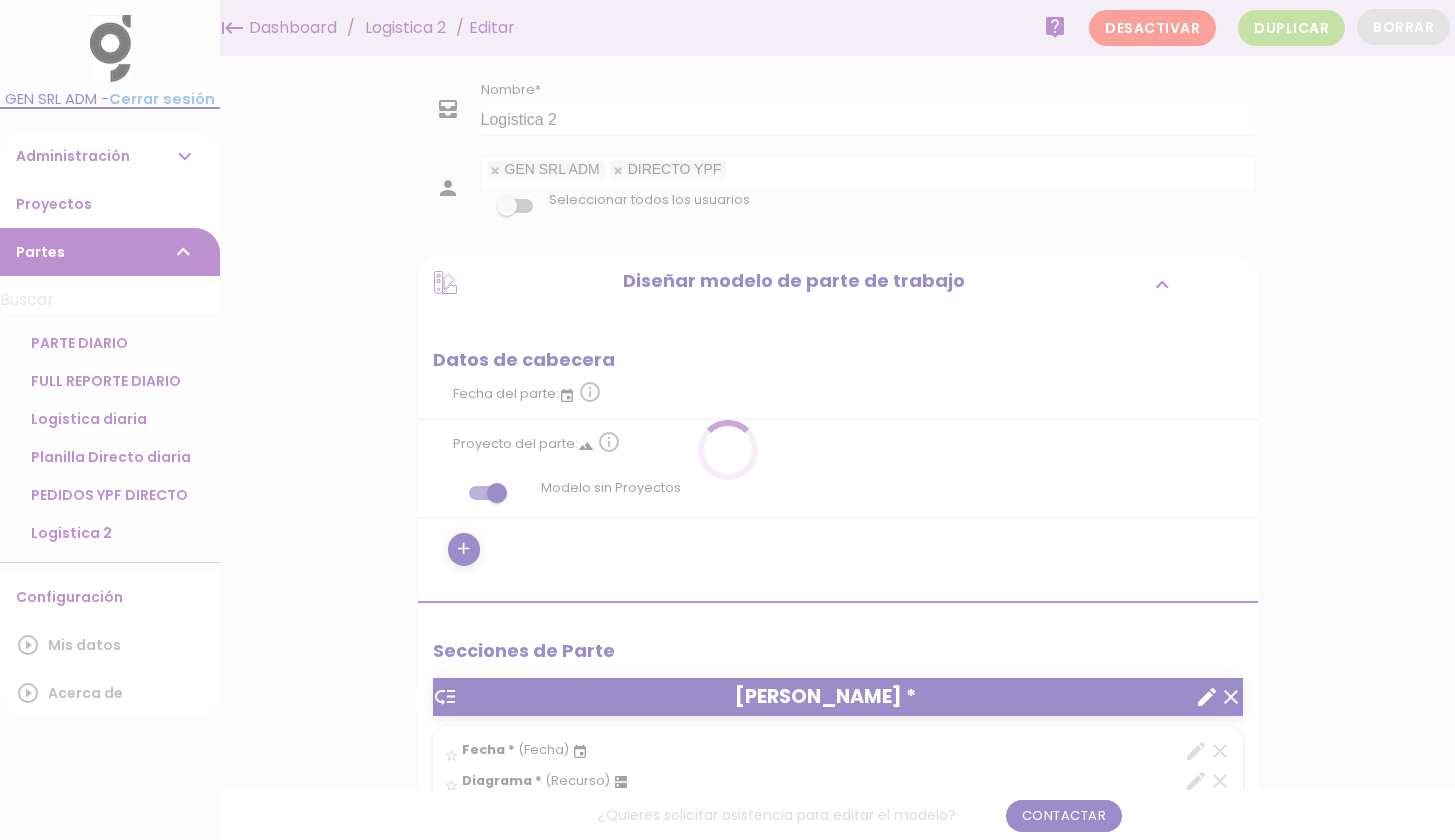 scroll, scrollTop: 0, scrollLeft: 0, axis: both 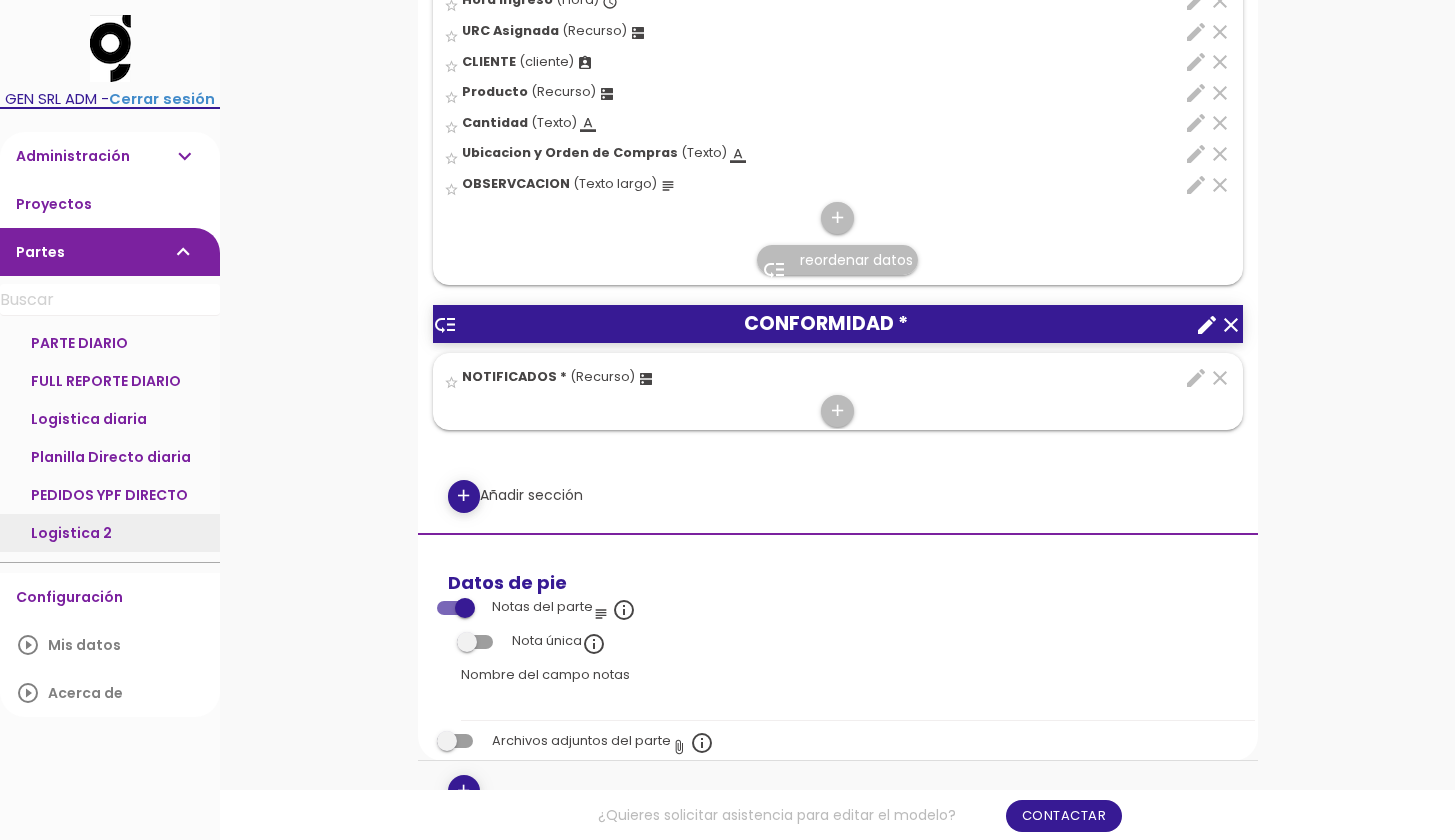 click on "Logistica 2" at bounding box center [110, 533] 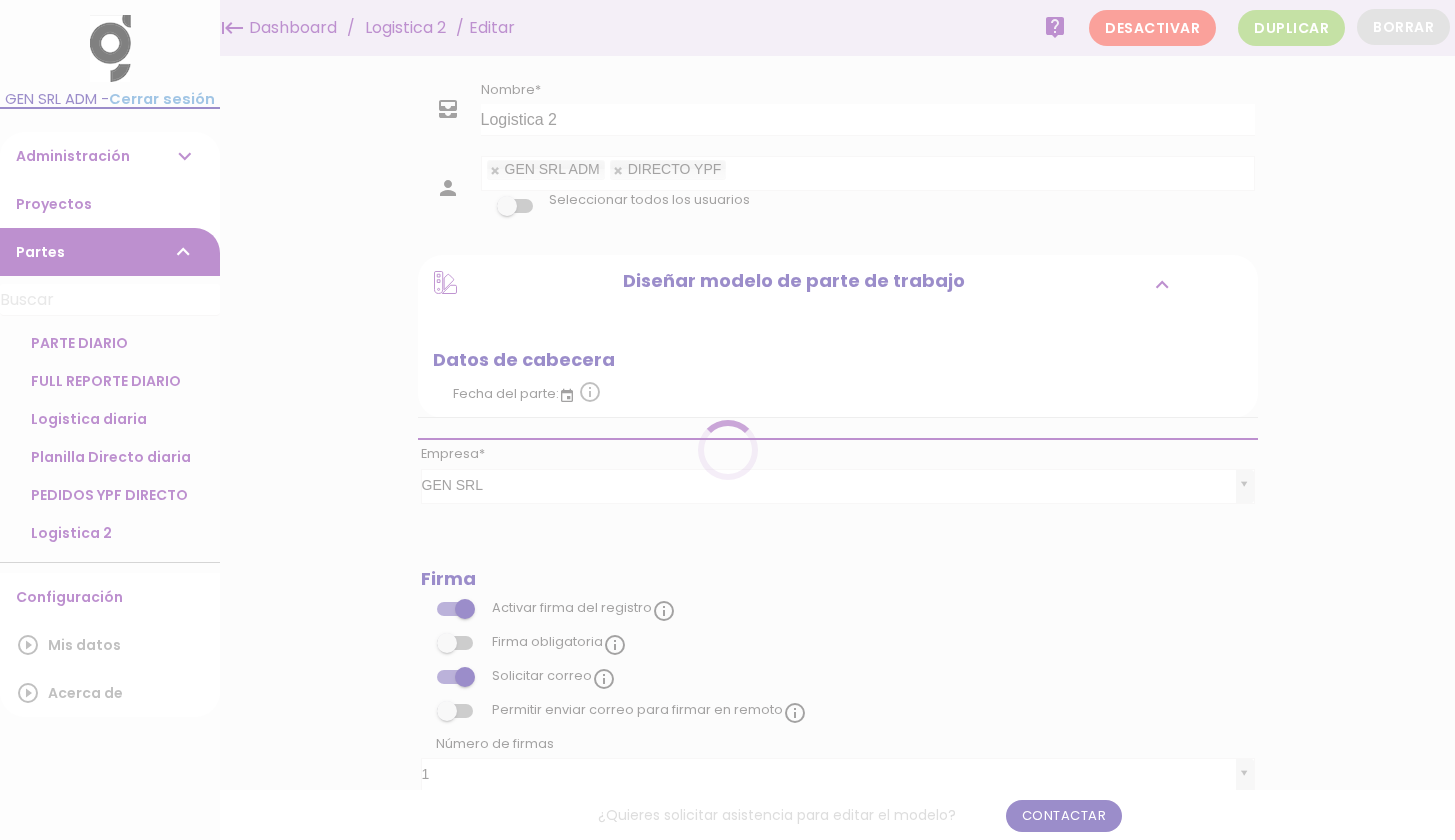 scroll, scrollTop: 0, scrollLeft: 0, axis: both 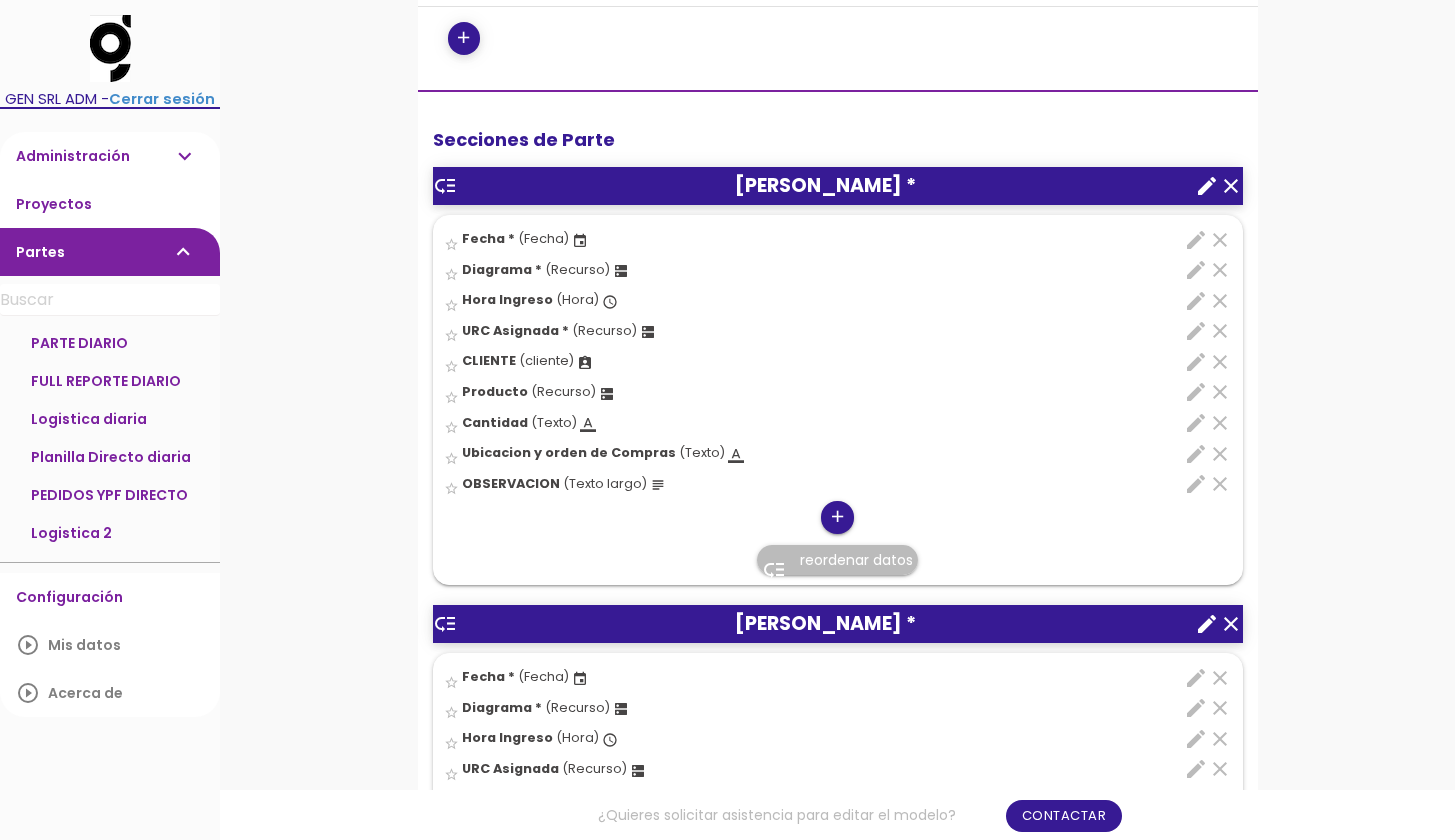 click on "add" at bounding box center [837, 517] 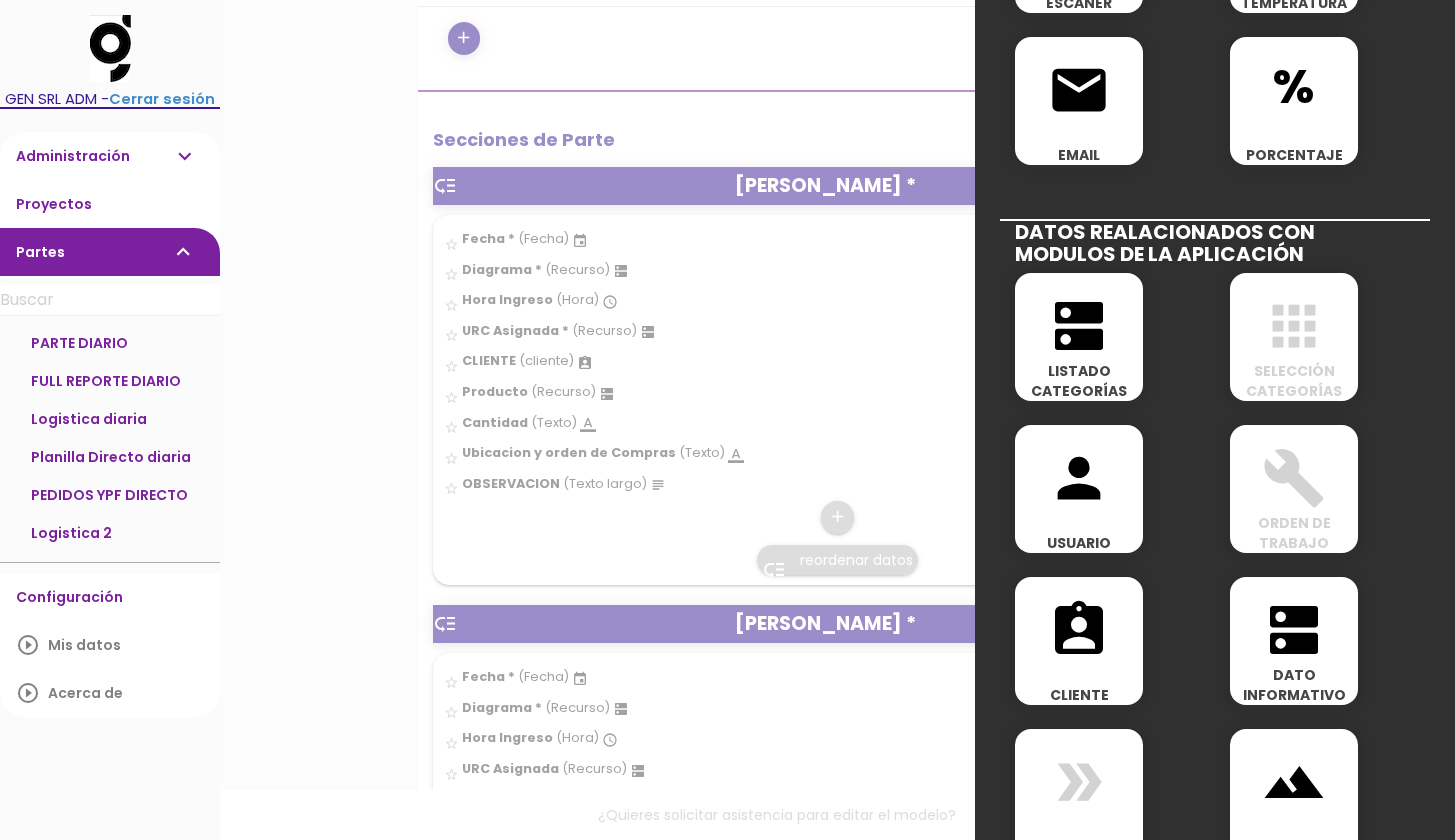 scroll, scrollTop: 790, scrollLeft: 0, axis: vertical 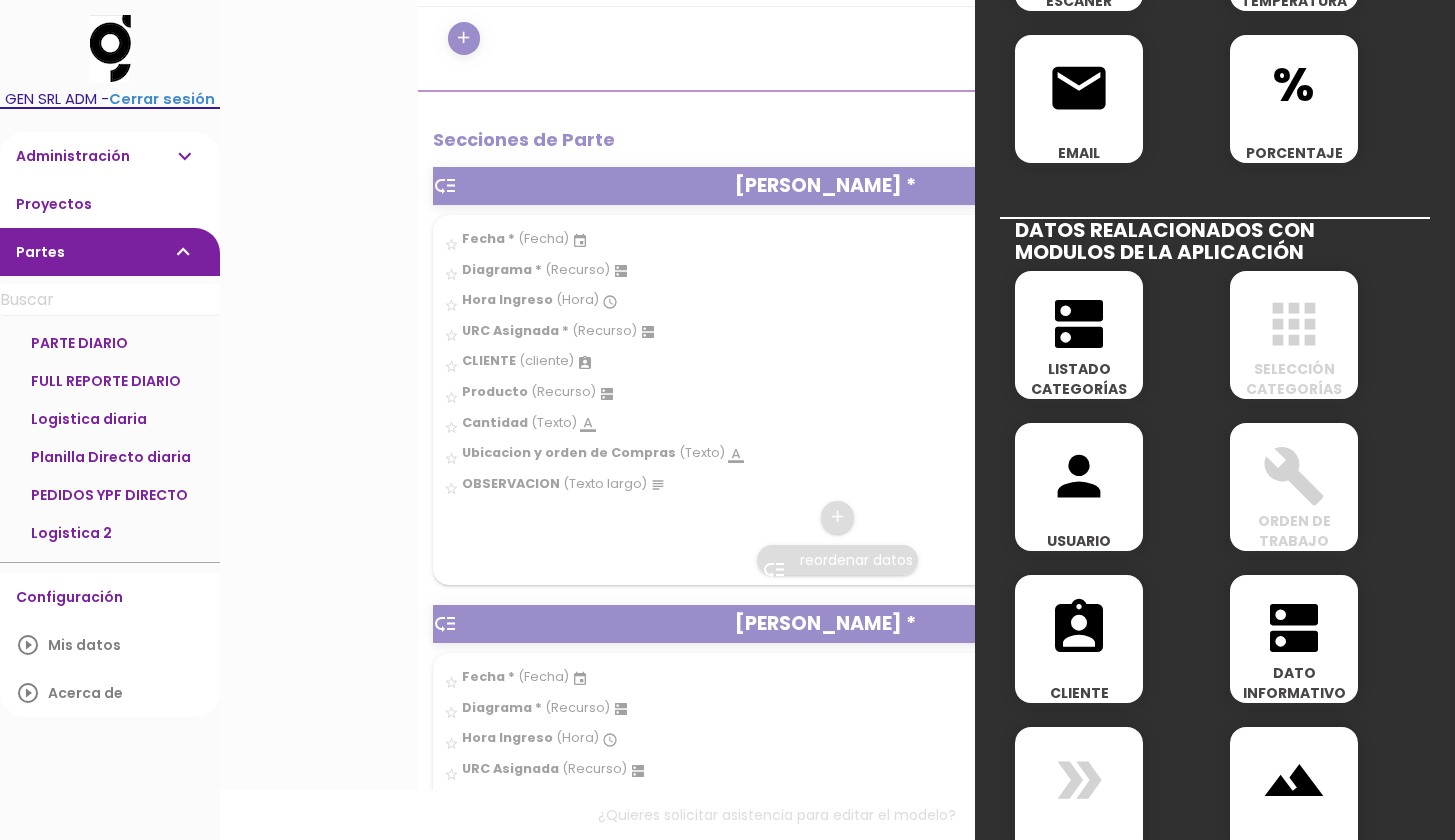 click on "LISTADO CATEGORÍAS" at bounding box center [1079, 379] 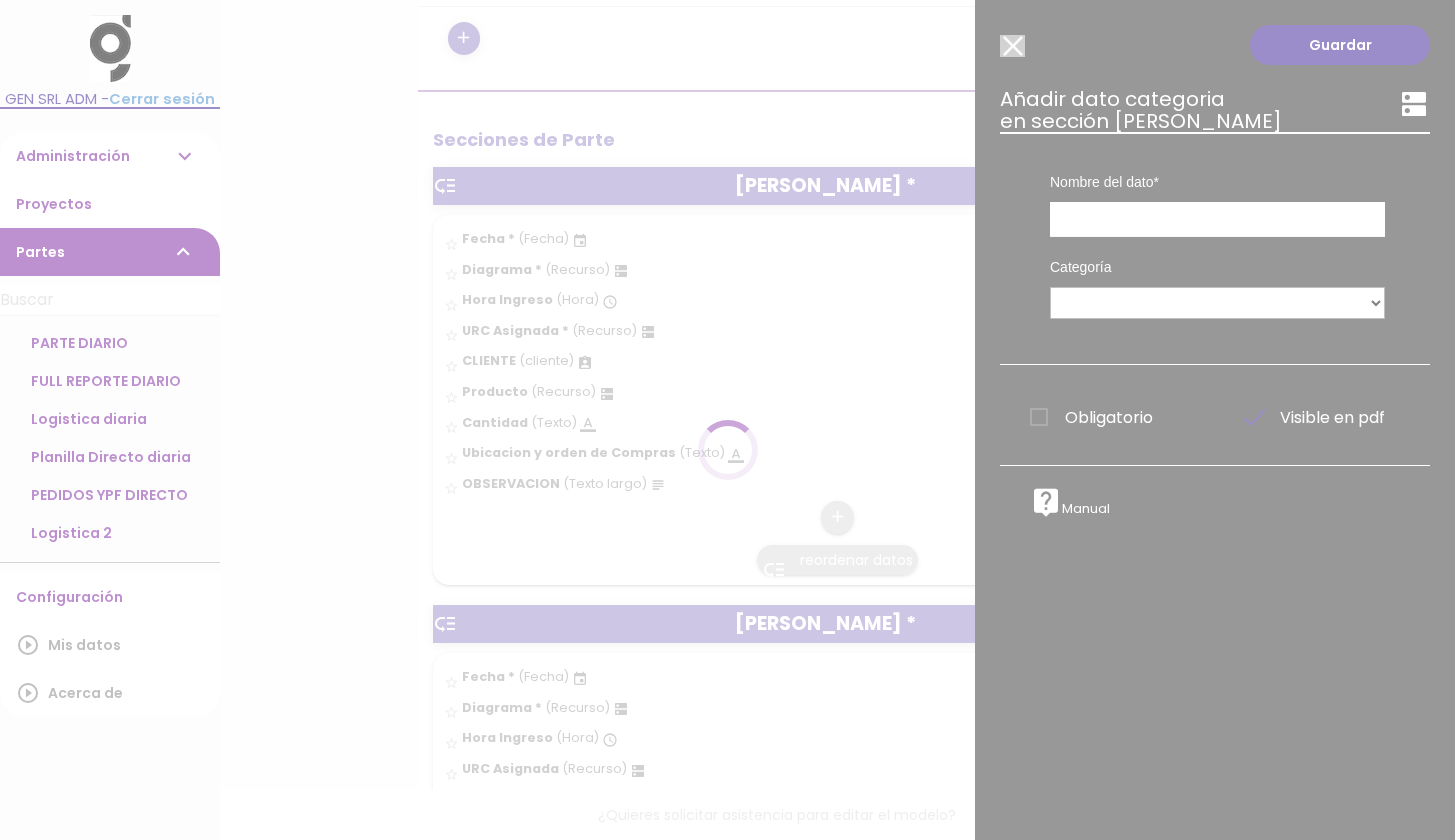 scroll, scrollTop: 0, scrollLeft: 0, axis: both 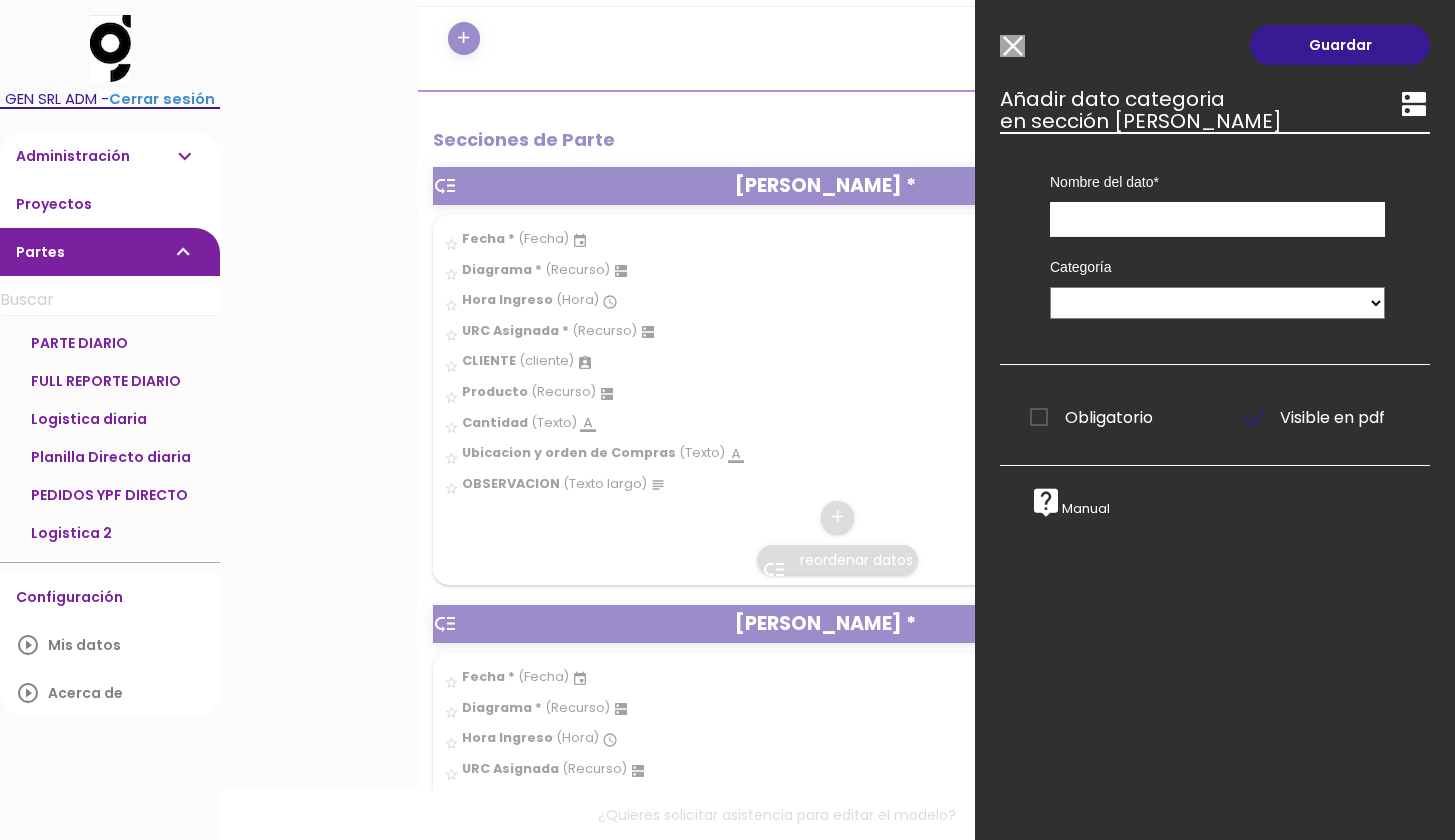 click on "Categoría MAQUINARIA VEHÍCULOS Combustible PRODUCTO CHOFERES DIAGRAMA" at bounding box center [1217, 285] 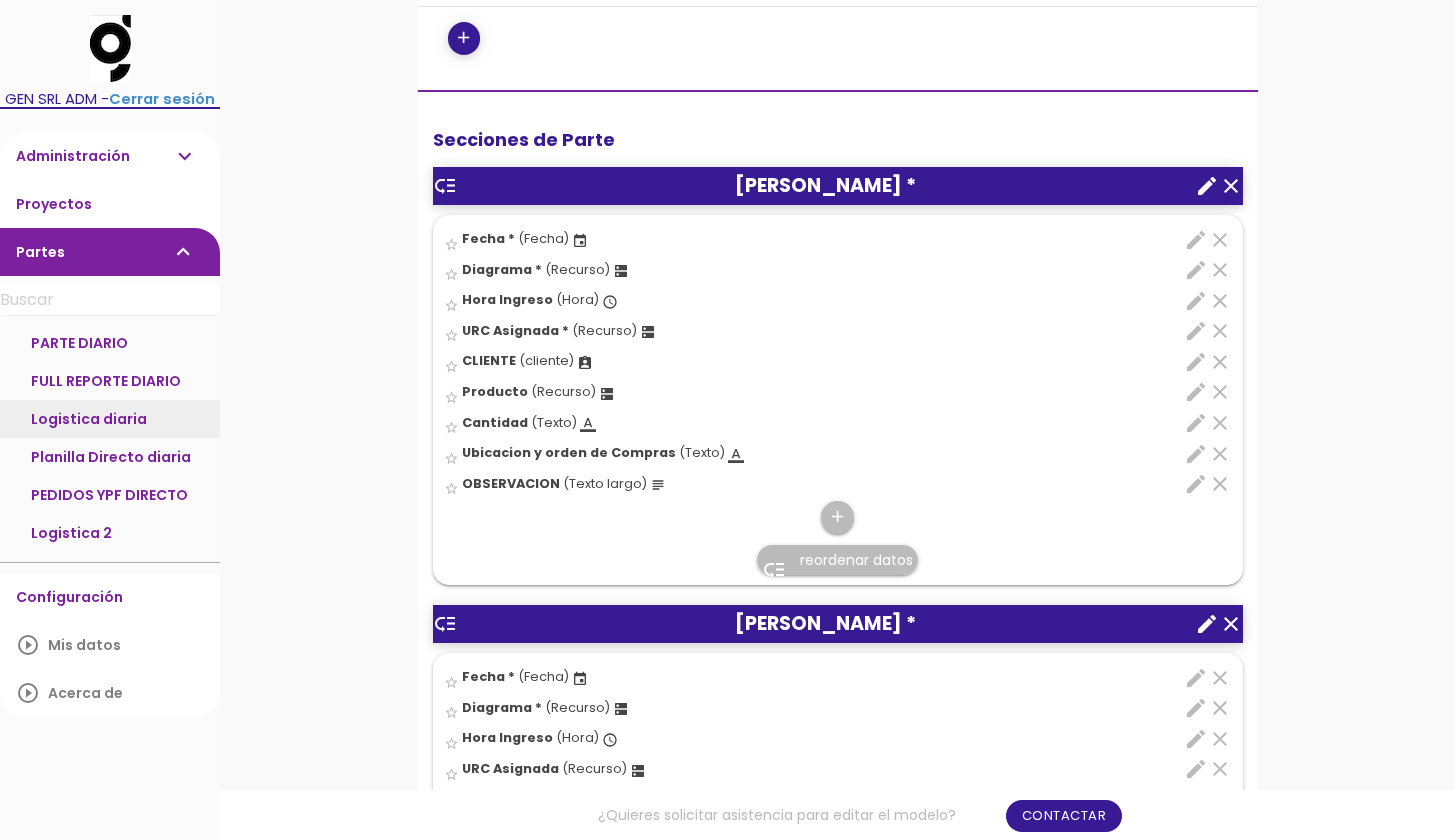 click on "Logistica diaria" at bounding box center [110, 419] 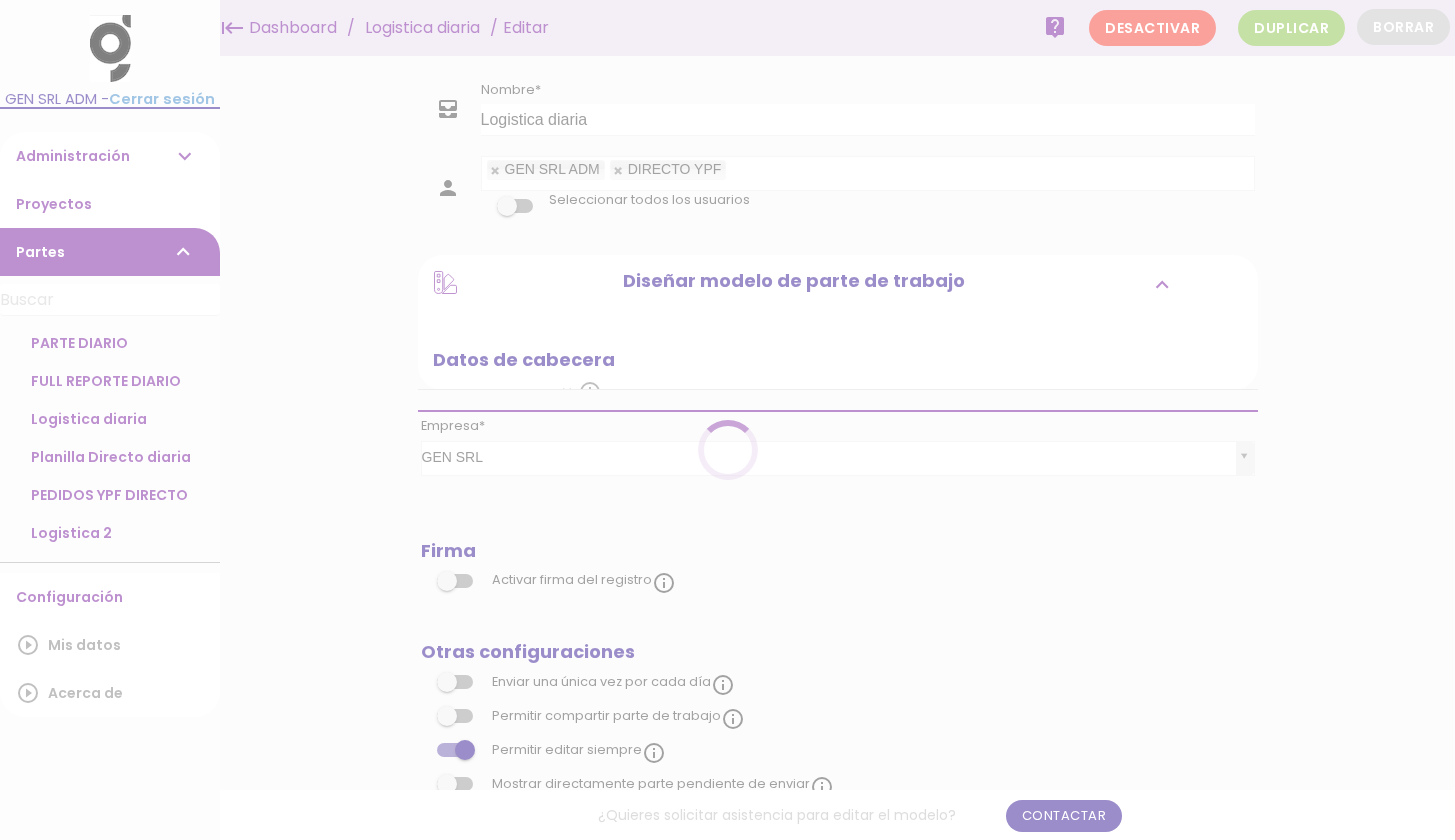 scroll, scrollTop: 0, scrollLeft: 0, axis: both 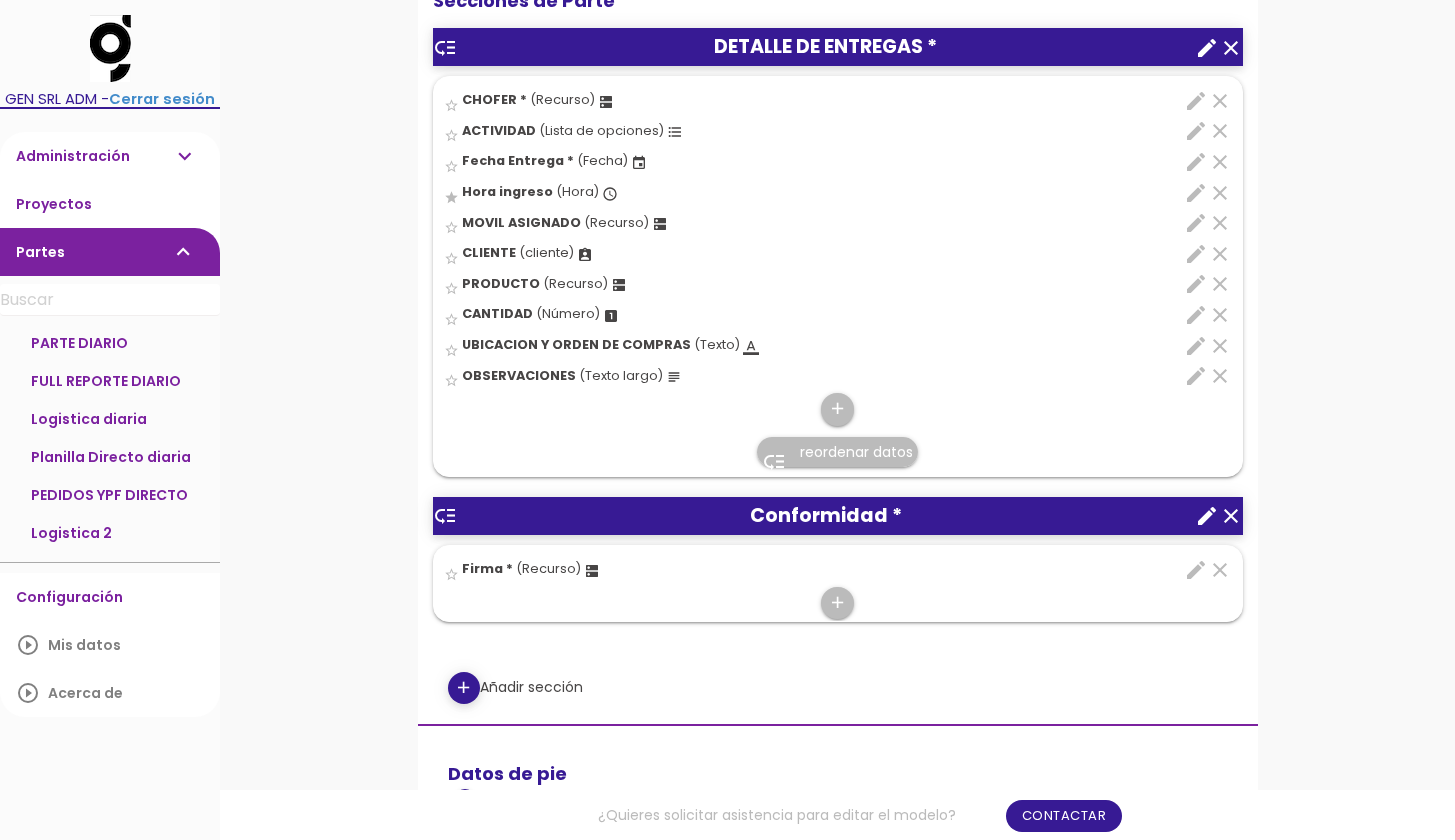 click on "expand_more" at bounding box center (184, 156) 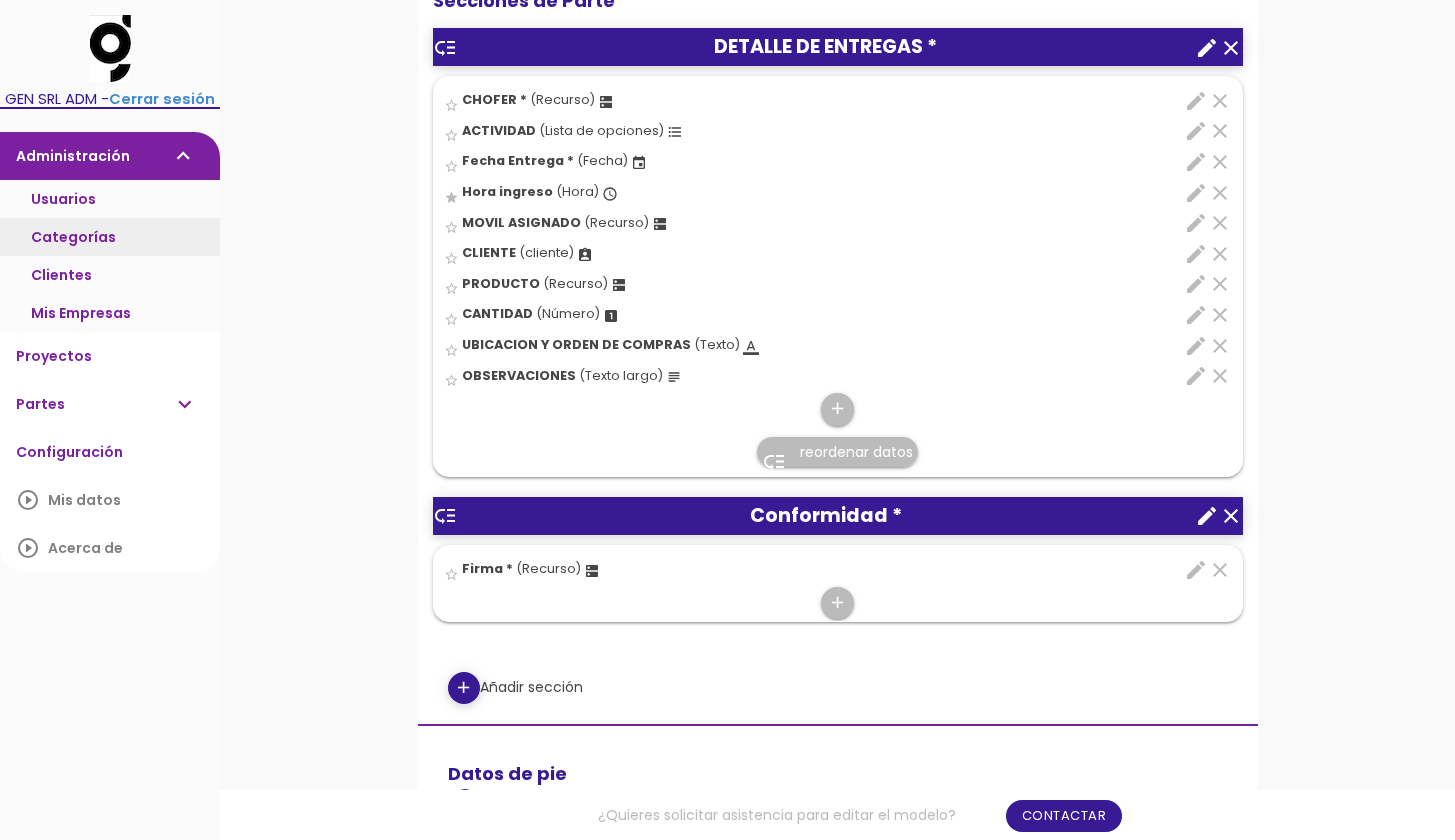 click on "Categorías" at bounding box center (110, 237) 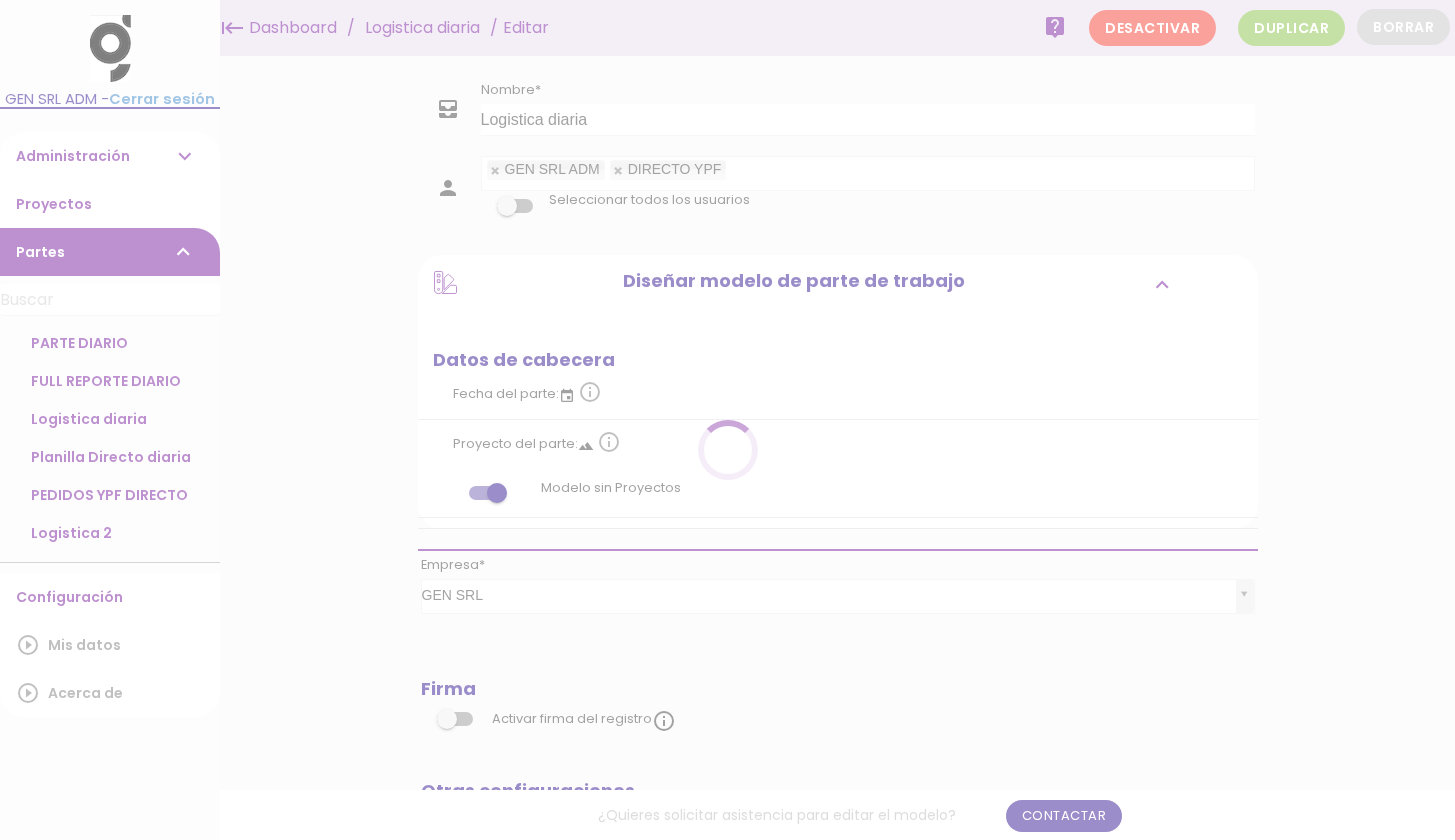 scroll, scrollTop: 0, scrollLeft: 0, axis: both 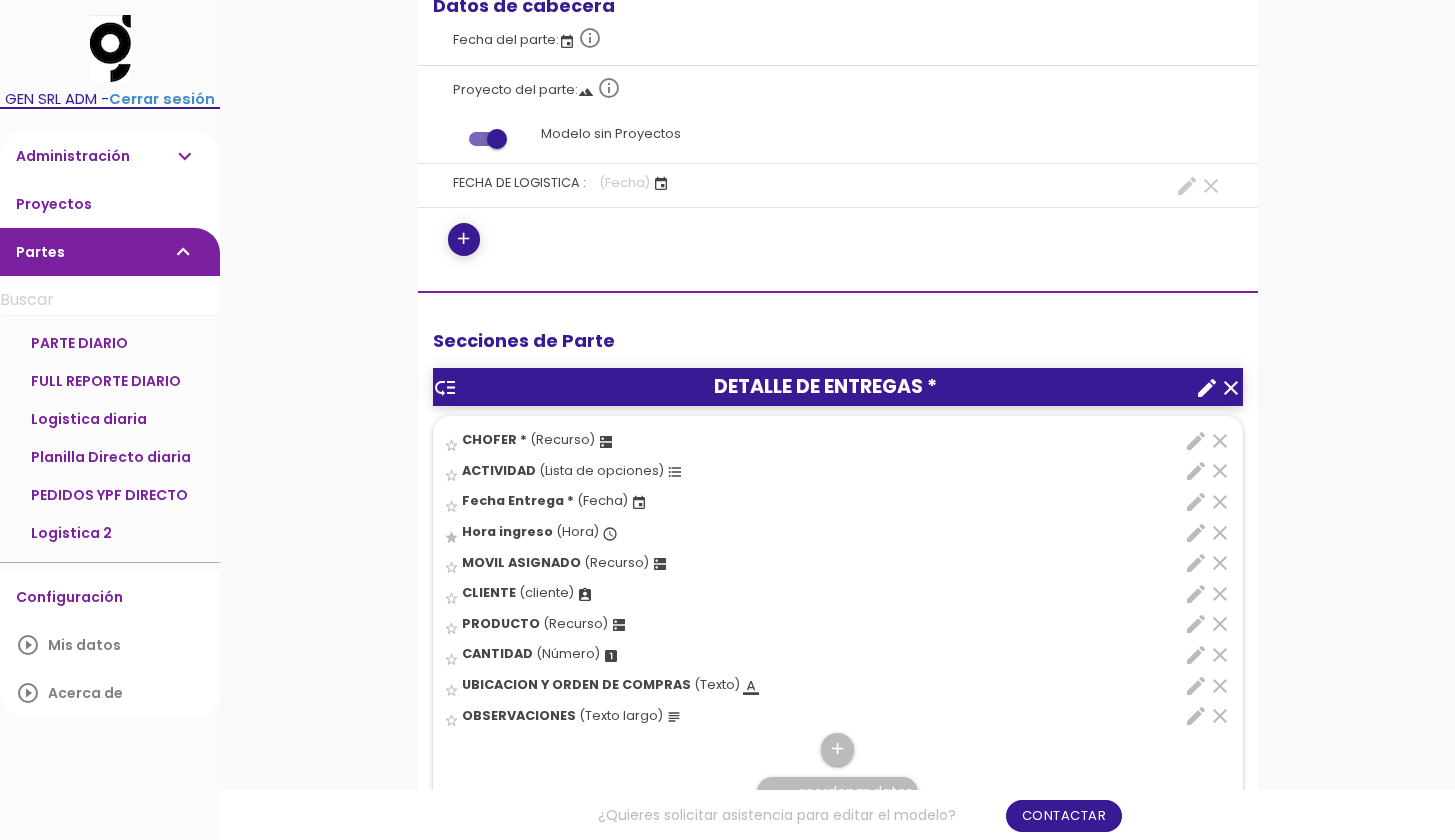 click on "format_list_bulleted" at bounding box center [675, 472] 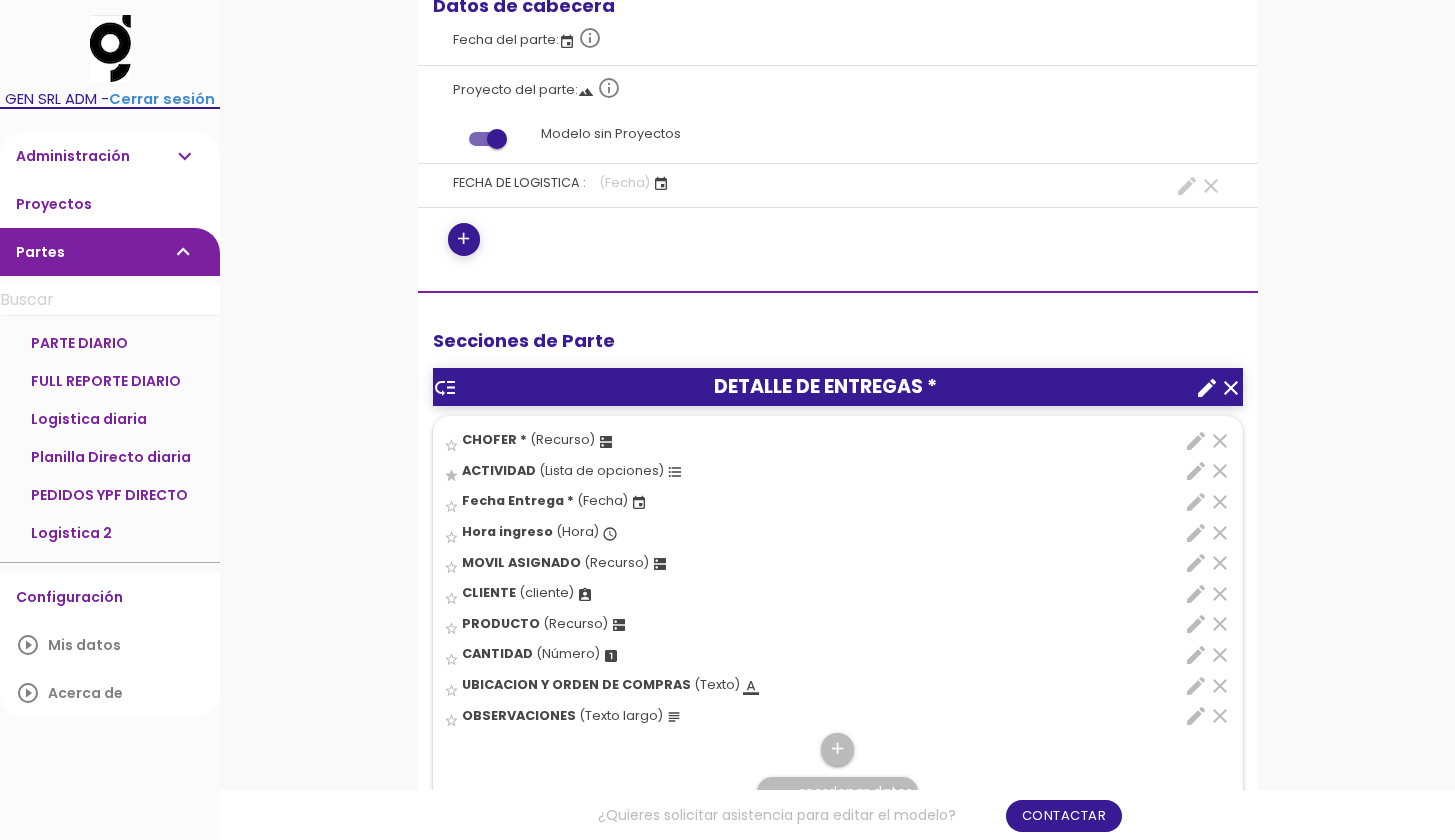 click on "edit" at bounding box center (1196, 471) 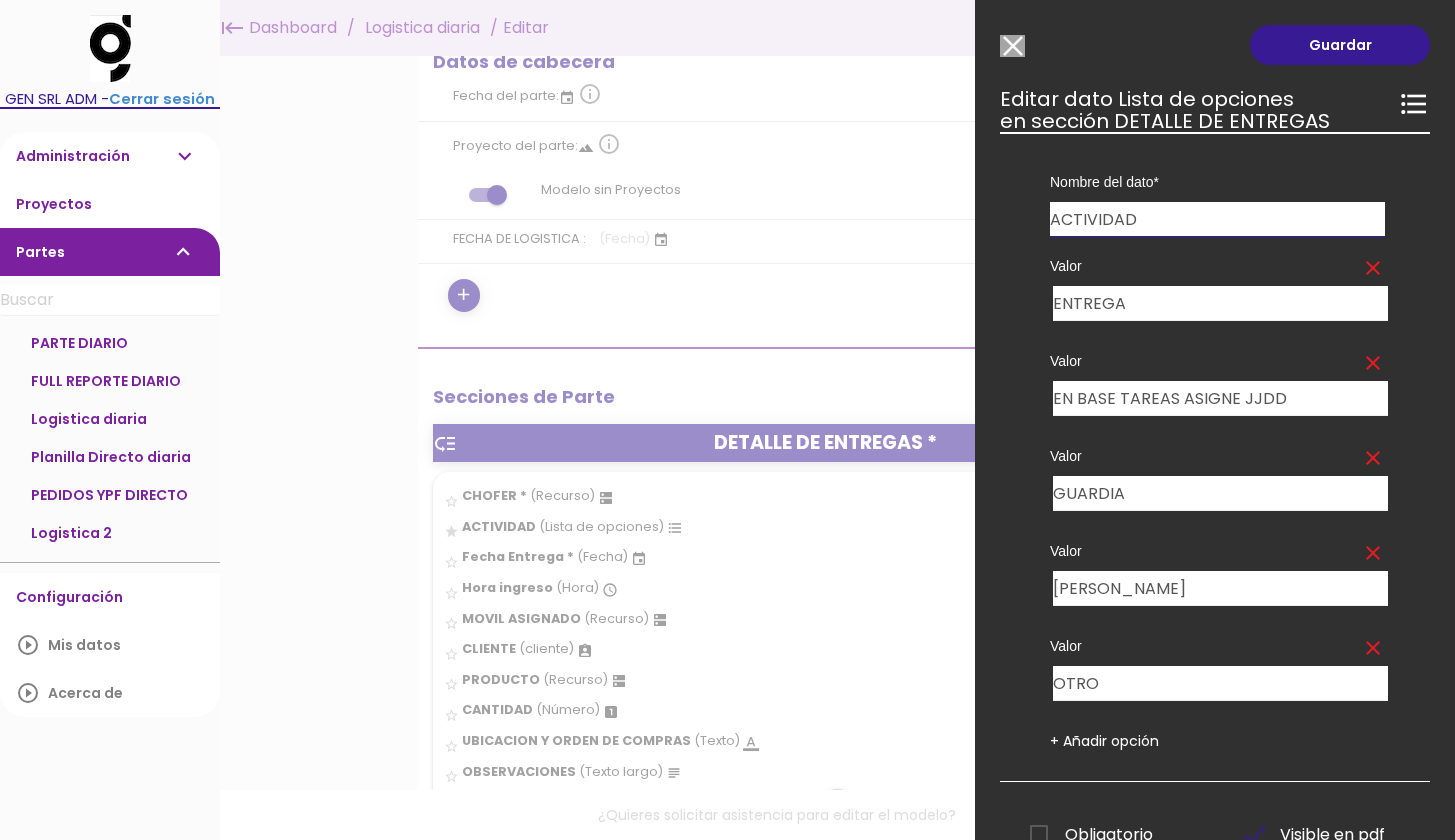scroll, scrollTop: 231, scrollLeft: 0, axis: vertical 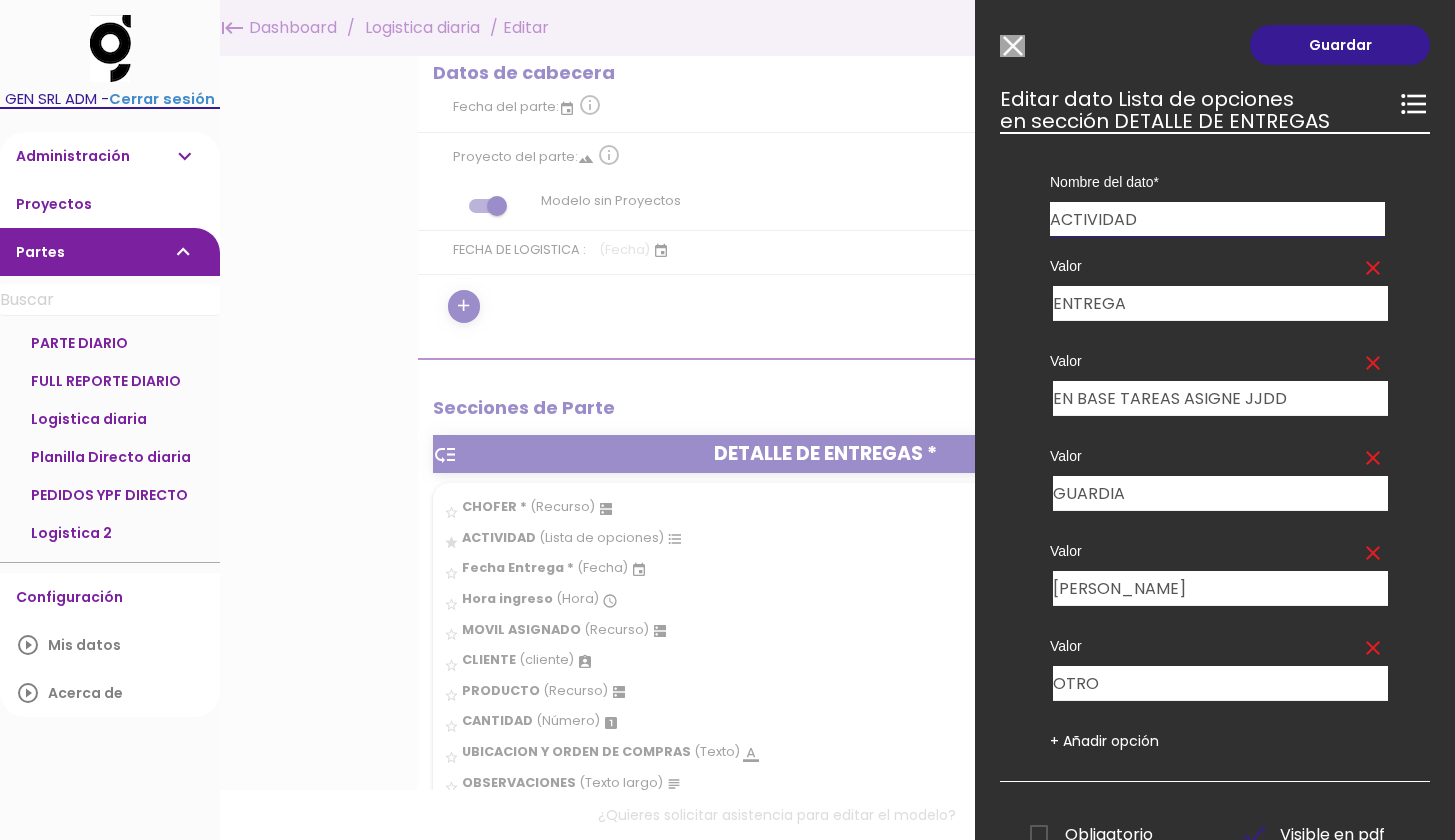click on "Administración
expand_more
Usuarios
Categorías
Clientes
Mis Empresas" at bounding box center [110, 156] 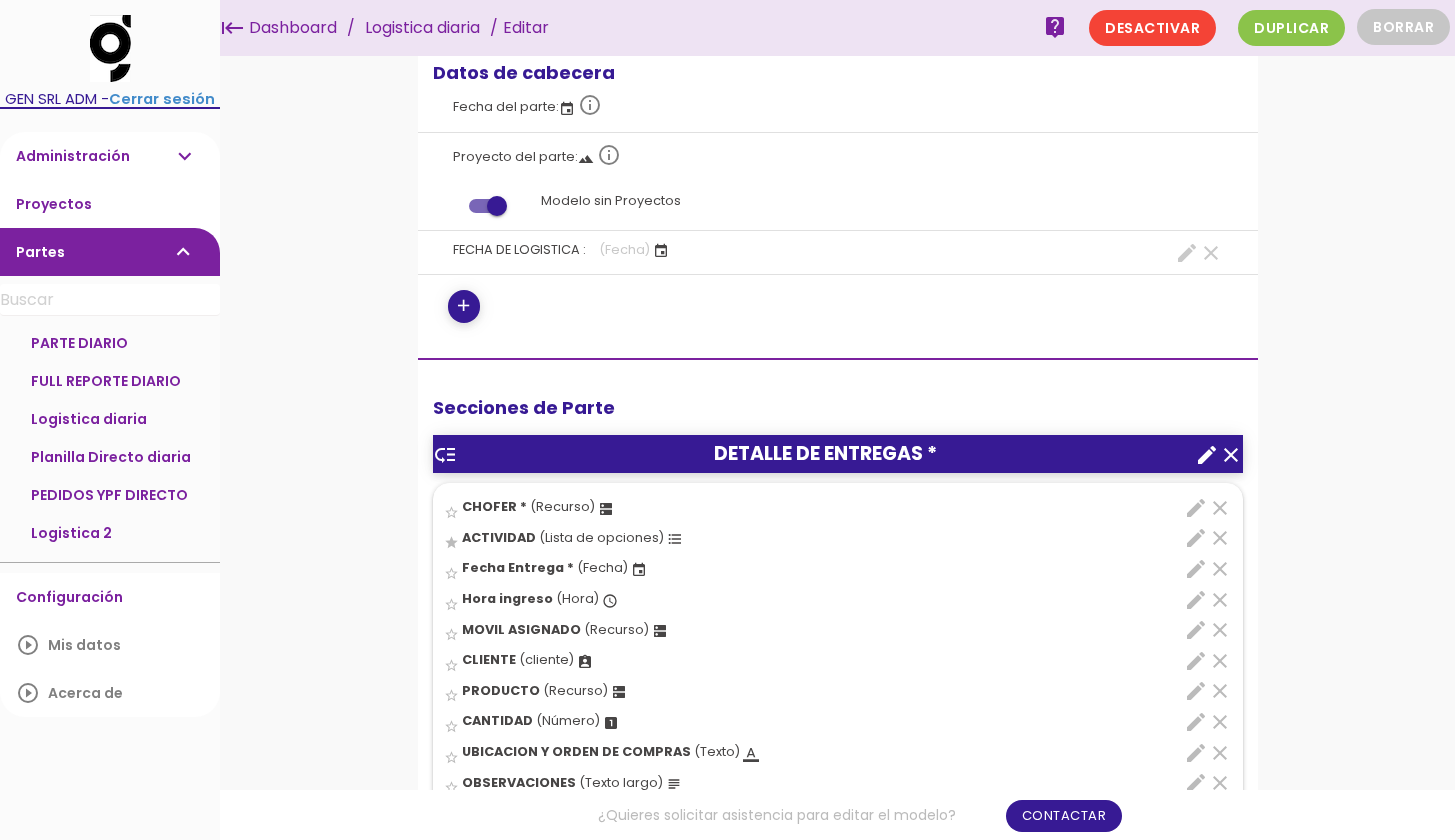 click on "expand_more" at bounding box center [184, 156] 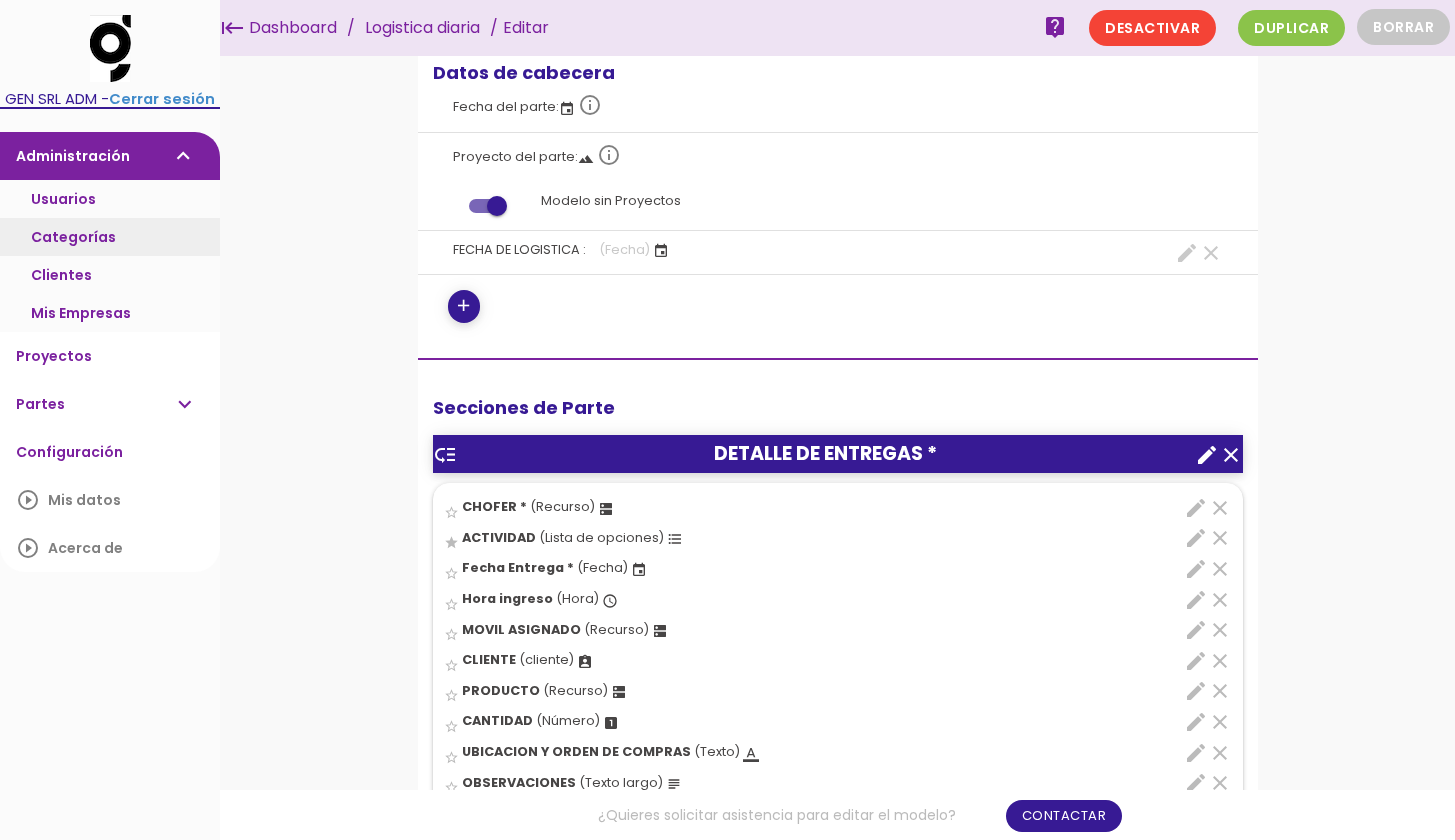 click on "Categorías" at bounding box center (110, 237) 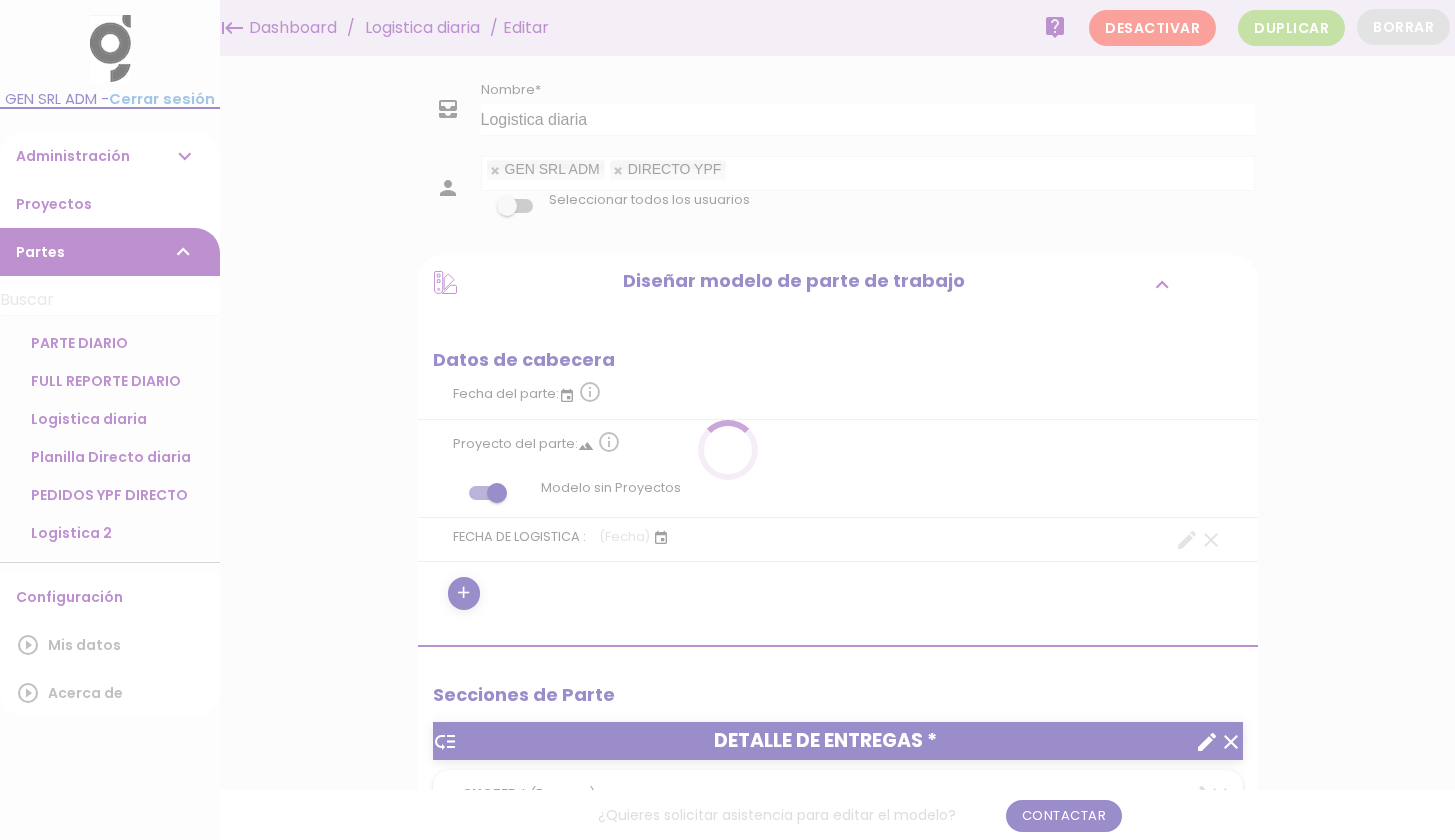 scroll, scrollTop: 0, scrollLeft: 0, axis: both 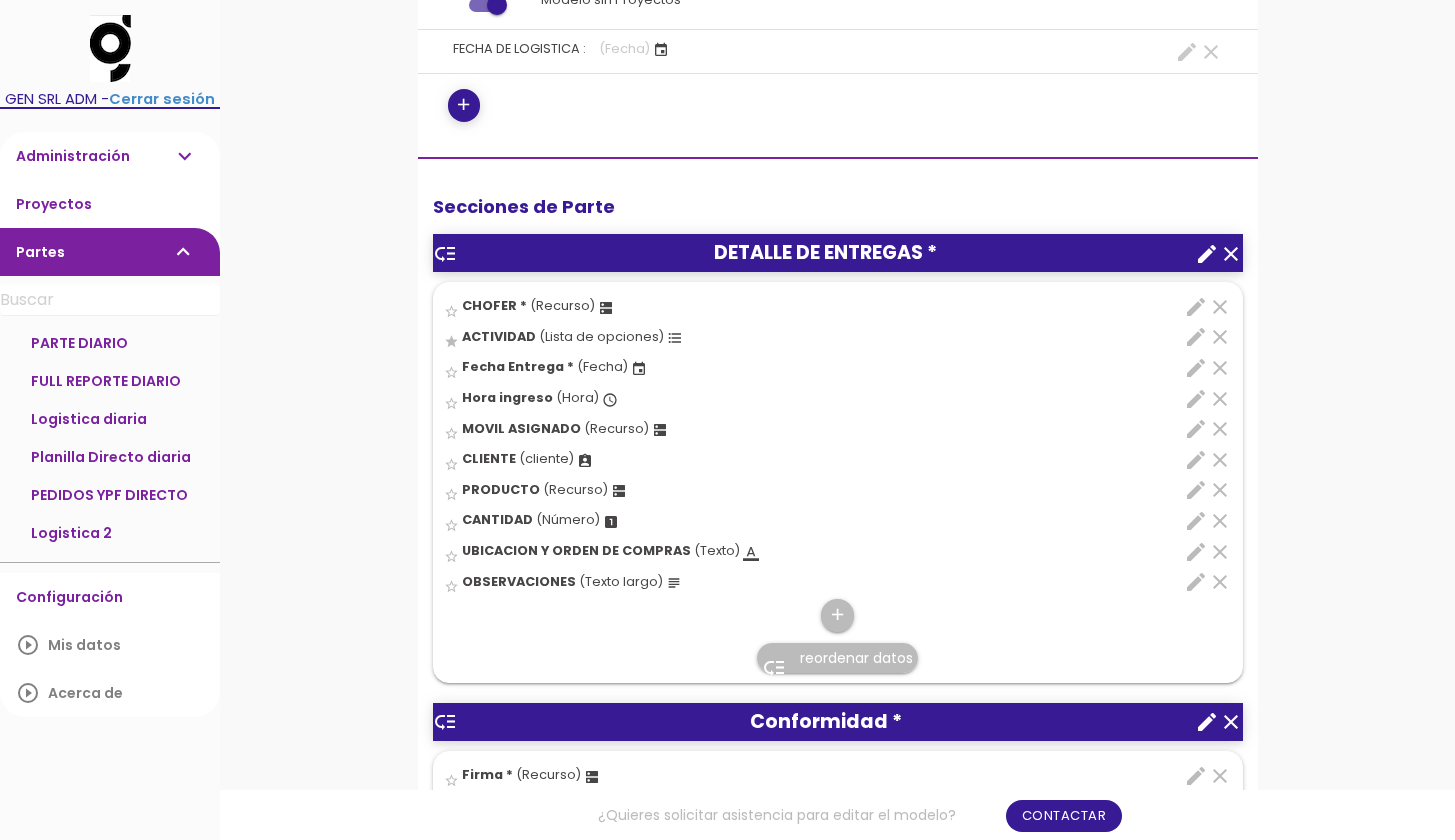 click on "edit" at bounding box center (1196, 337) 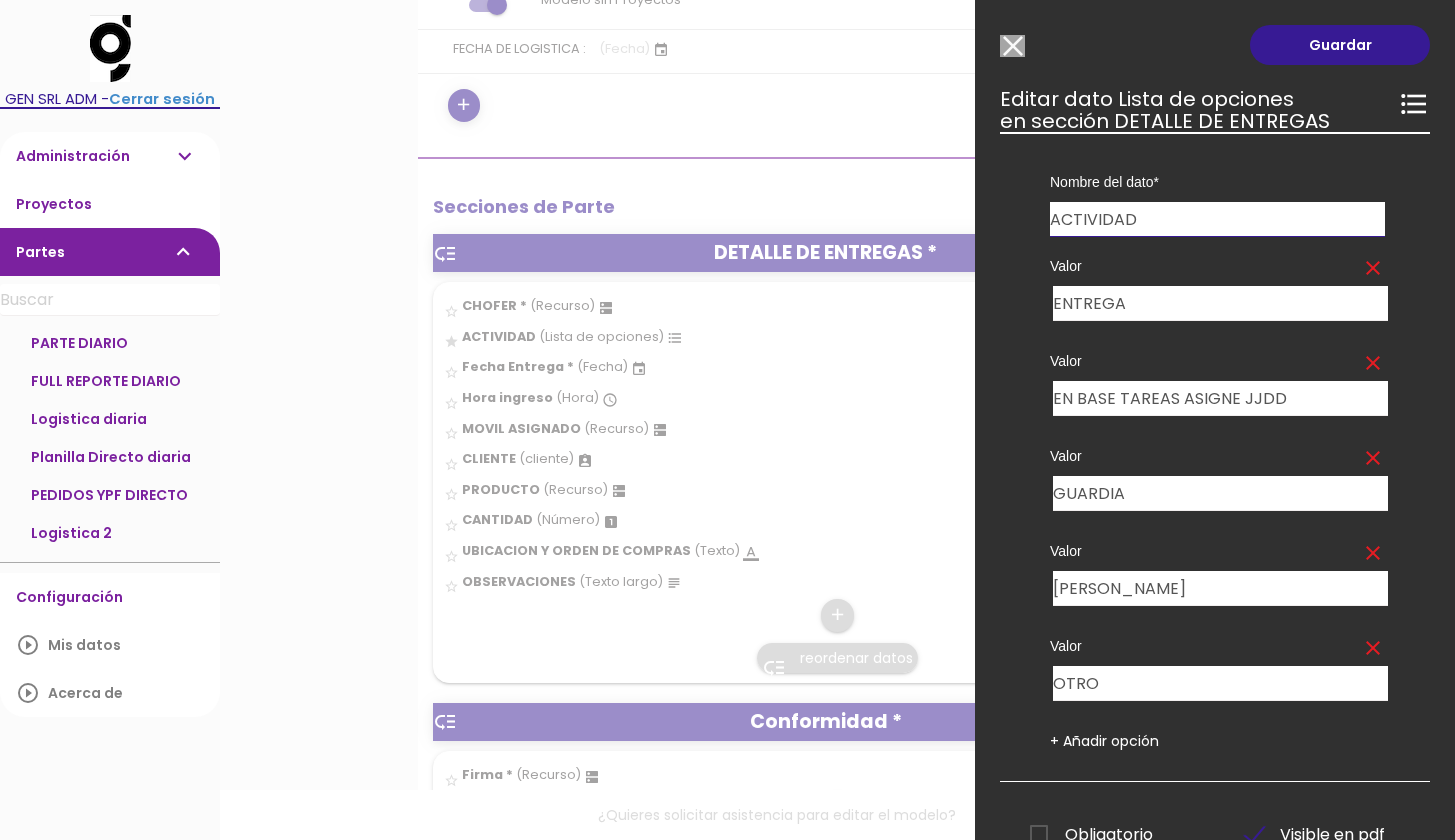 click on "Seleccionar todos los usuarios" at bounding box center (1012, 46) 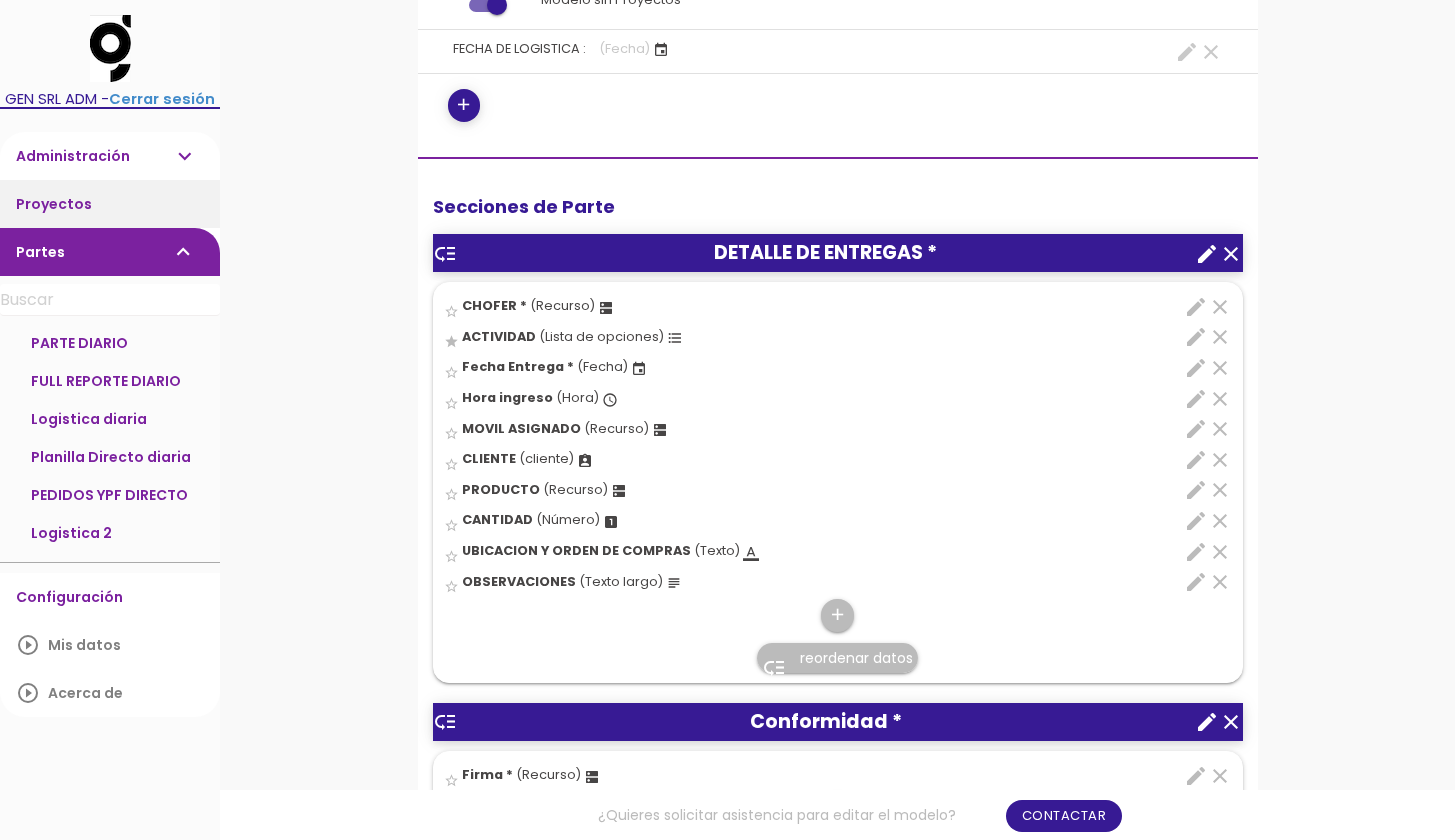 click on "Proyectos" at bounding box center [110, 204] 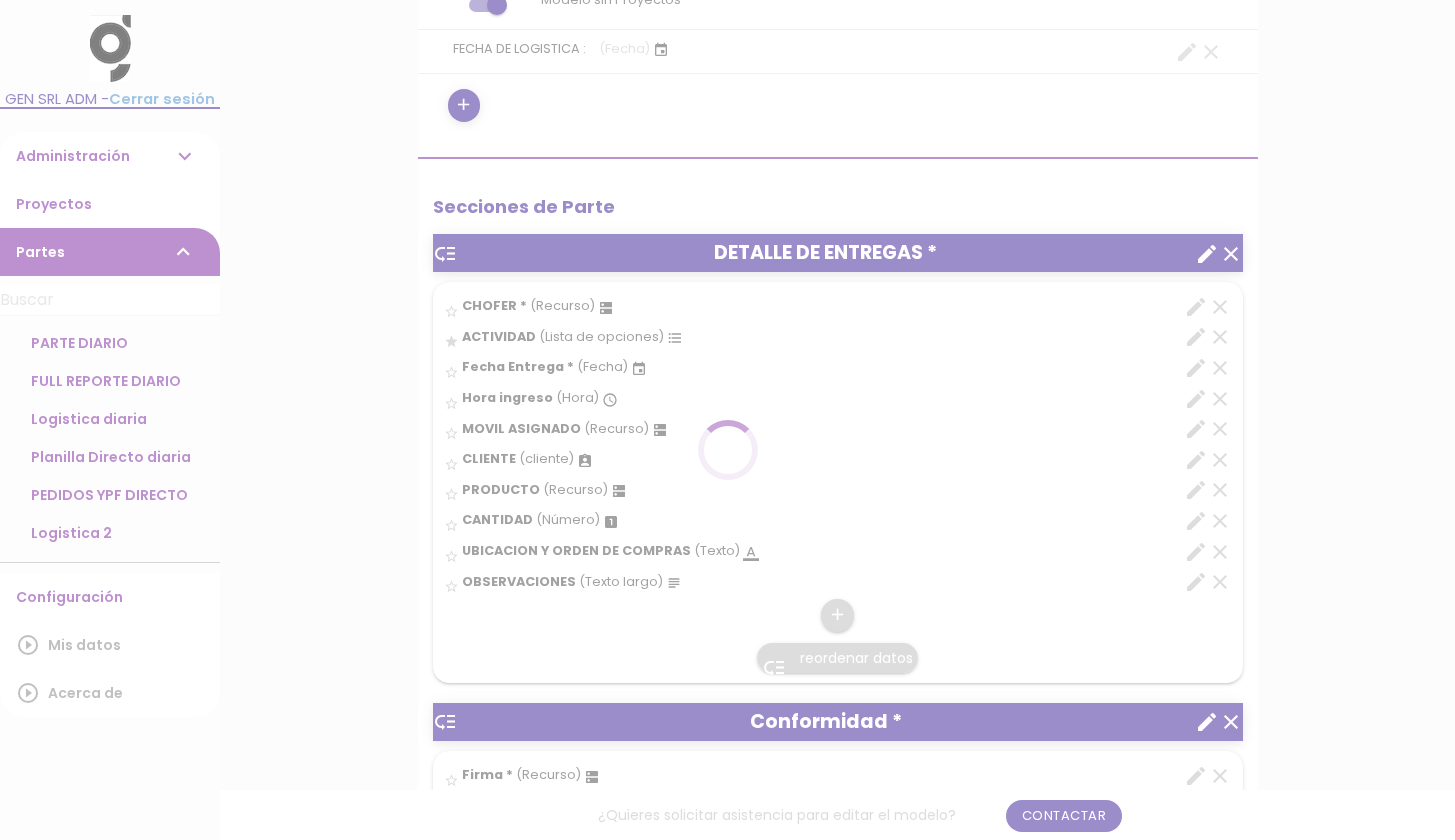 click at bounding box center (727, 420) 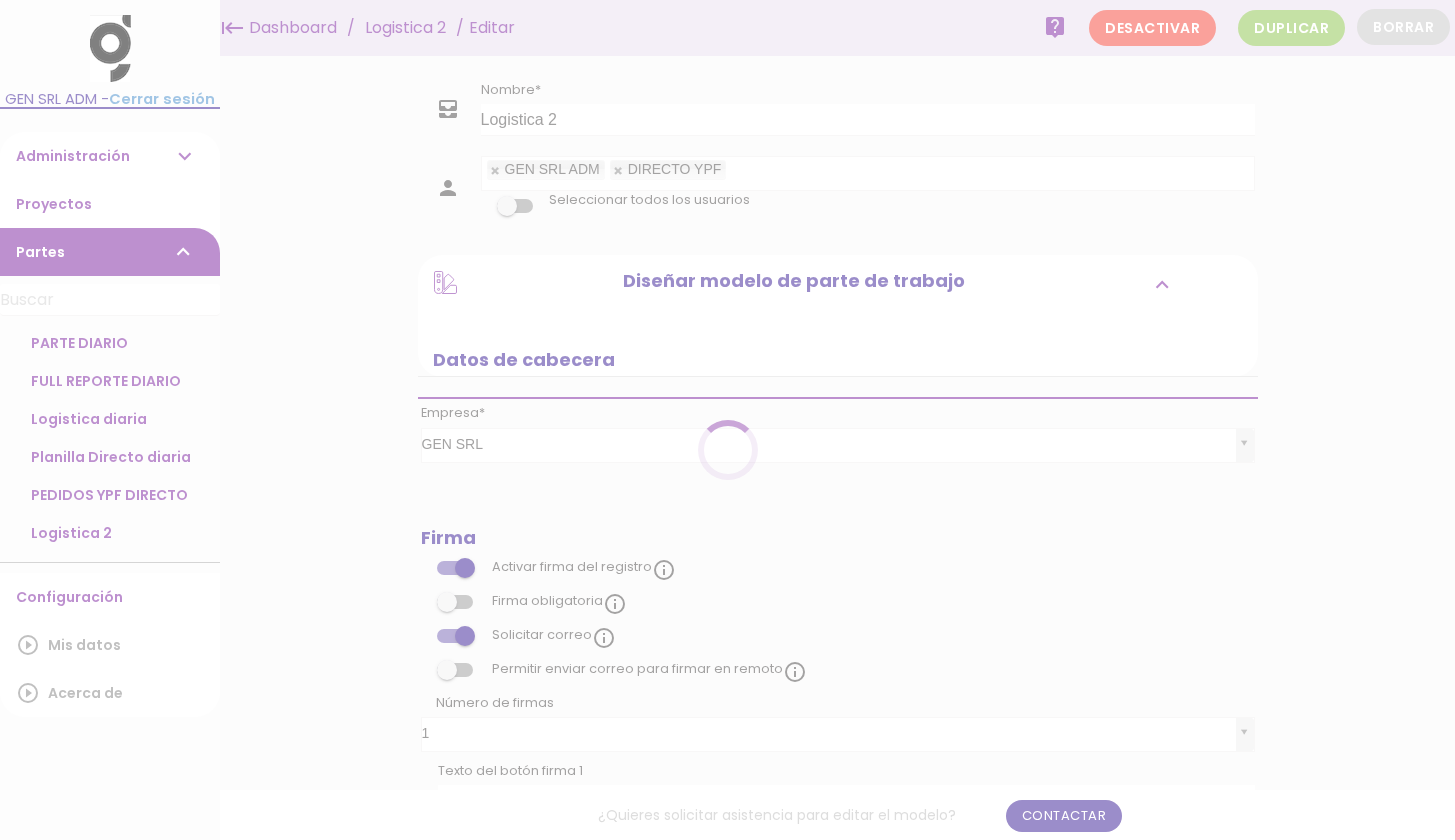 scroll, scrollTop: 0, scrollLeft: 0, axis: both 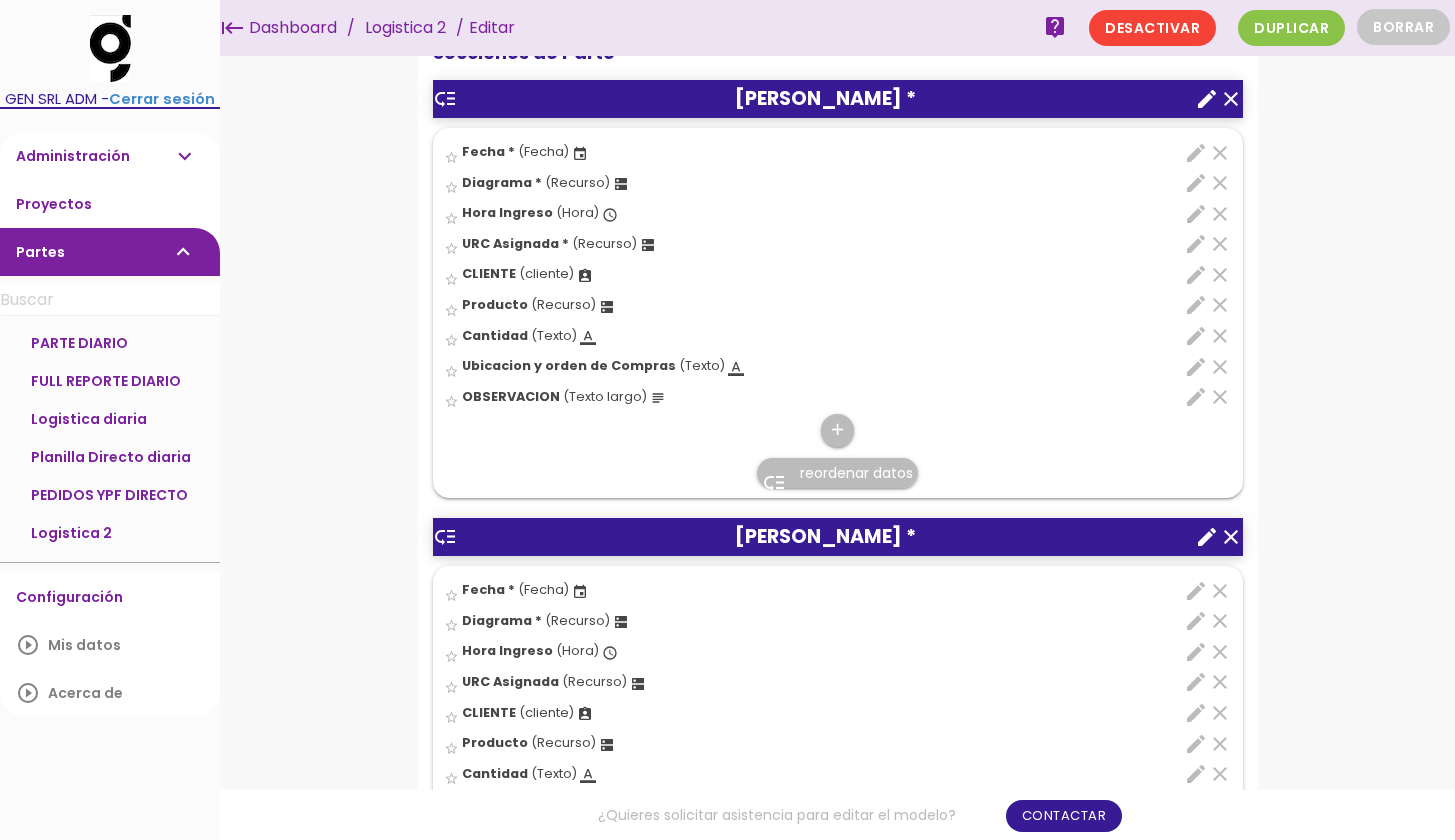 click on "Logistica 2" at bounding box center (405, 28) 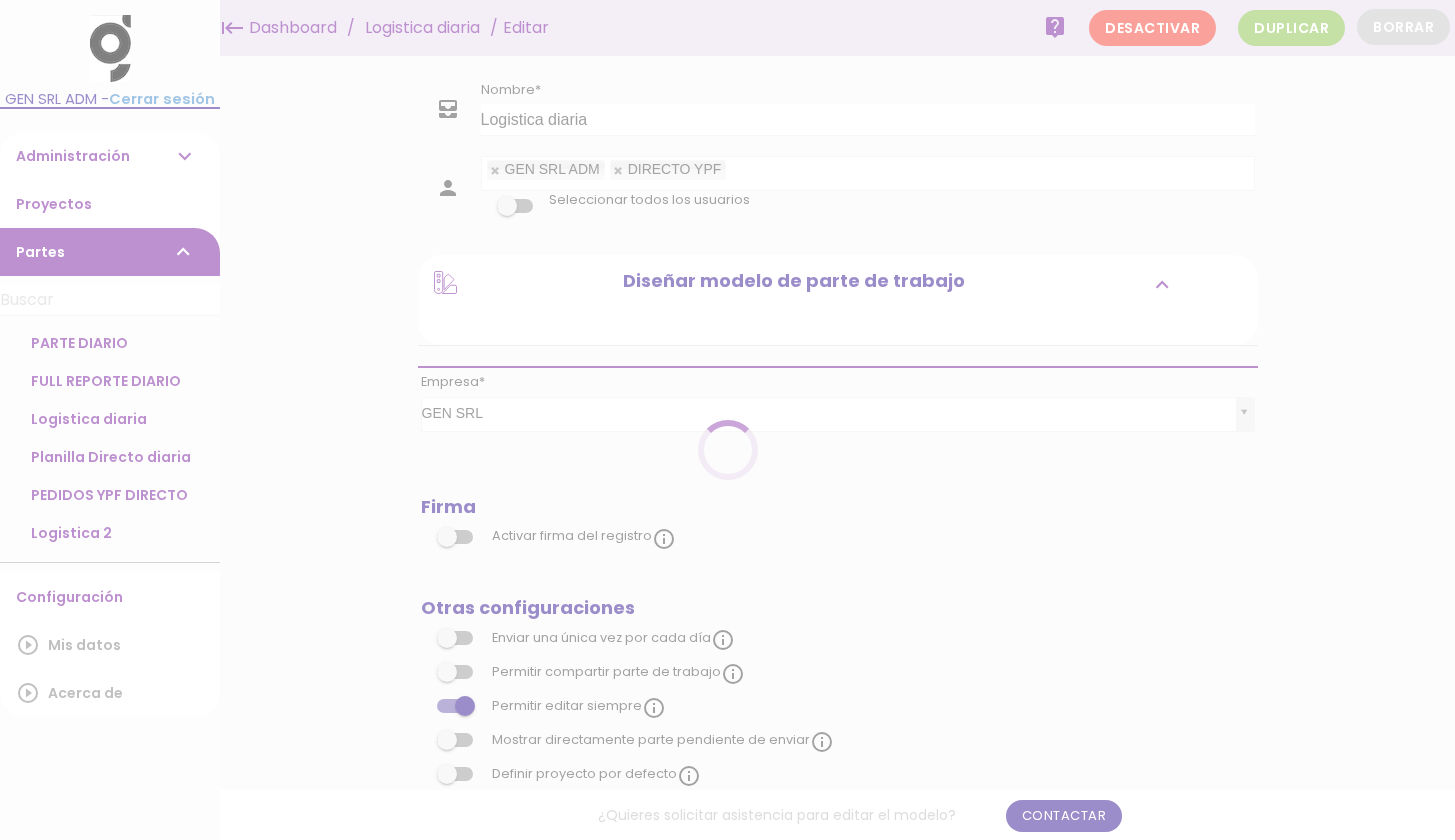 scroll, scrollTop: 0, scrollLeft: 0, axis: both 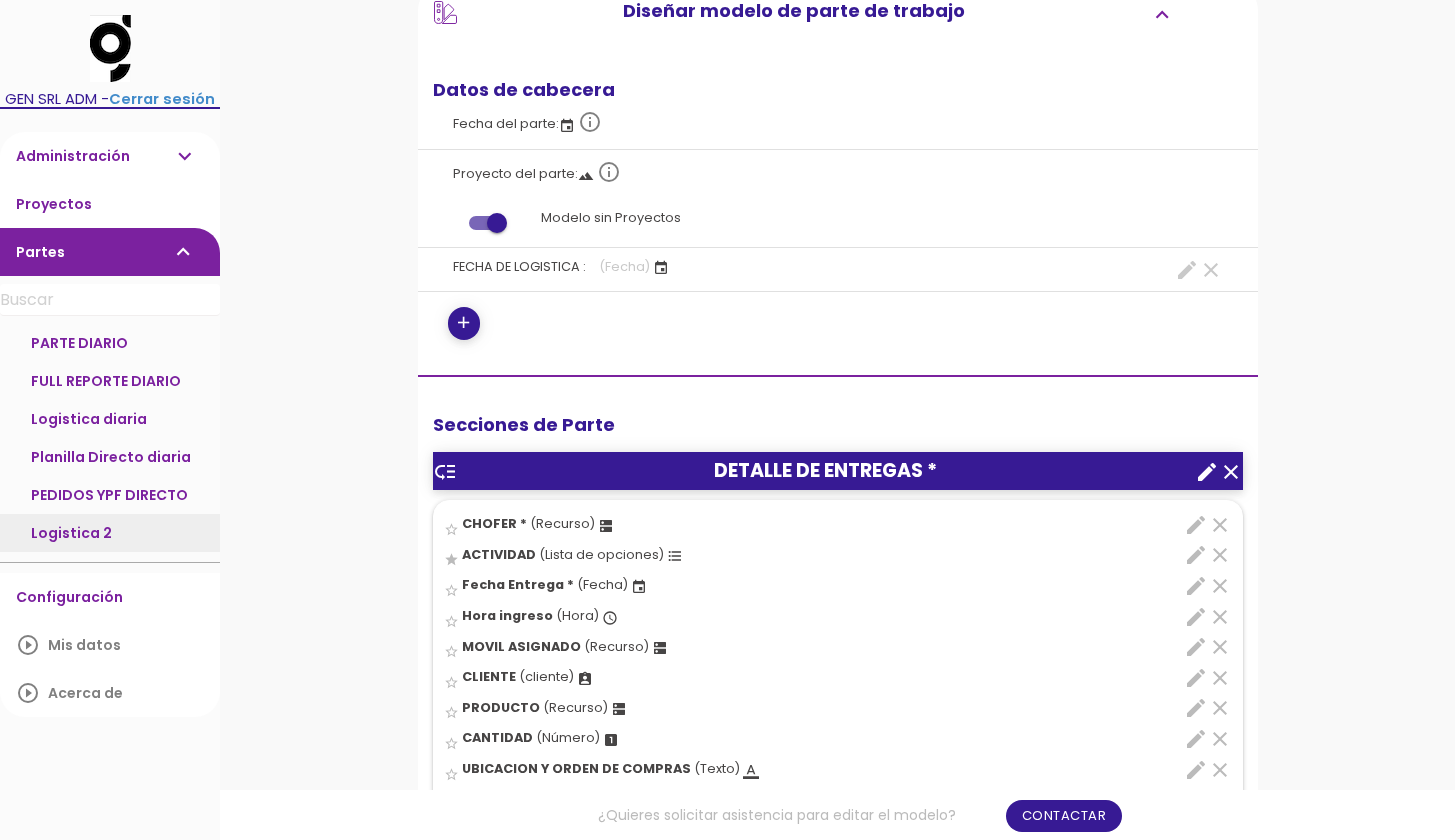 click on "Logistica 2" at bounding box center [110, 533] 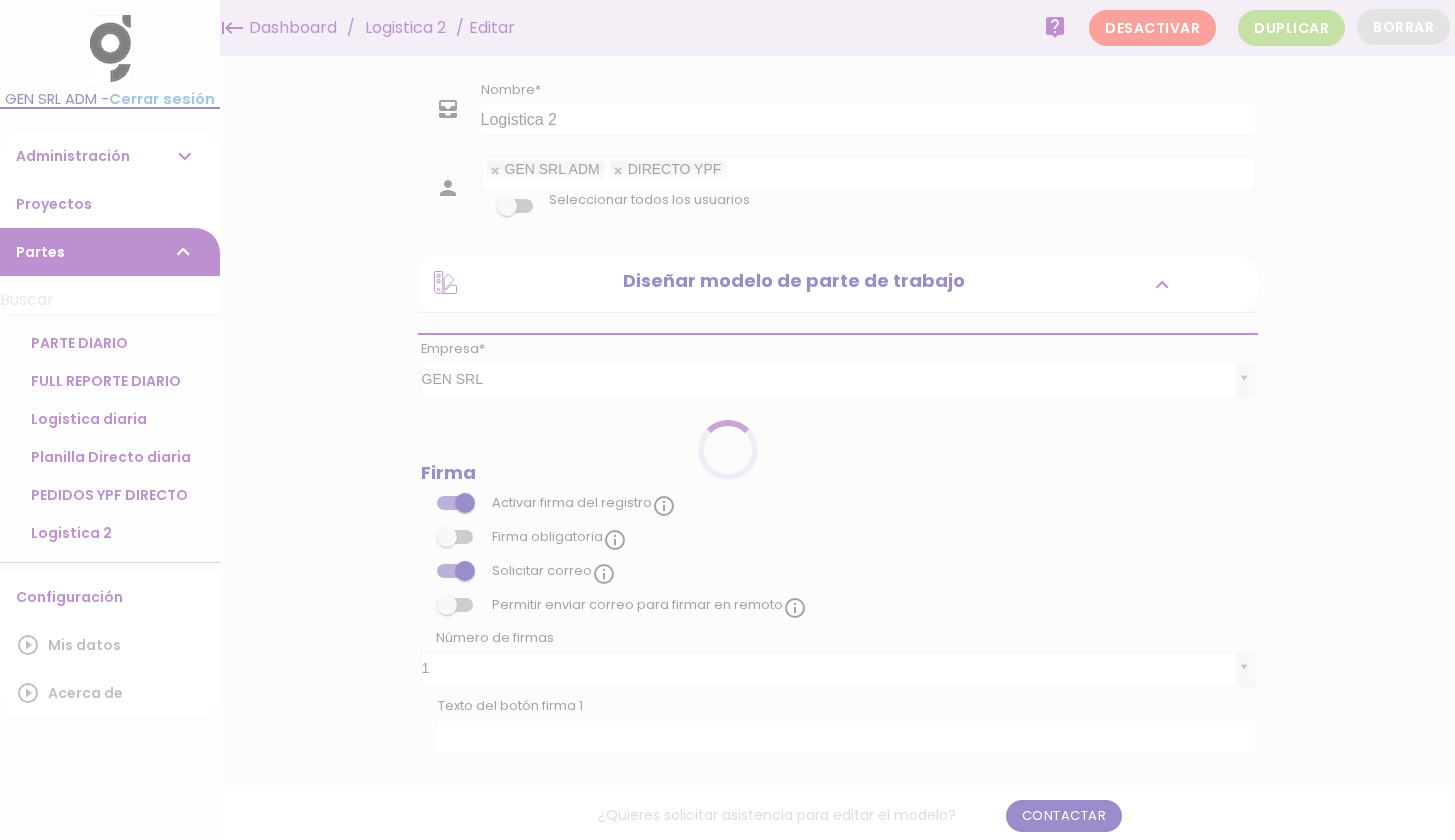 scroll, scrollTop: 0, scrollLeft: 0, axis: both 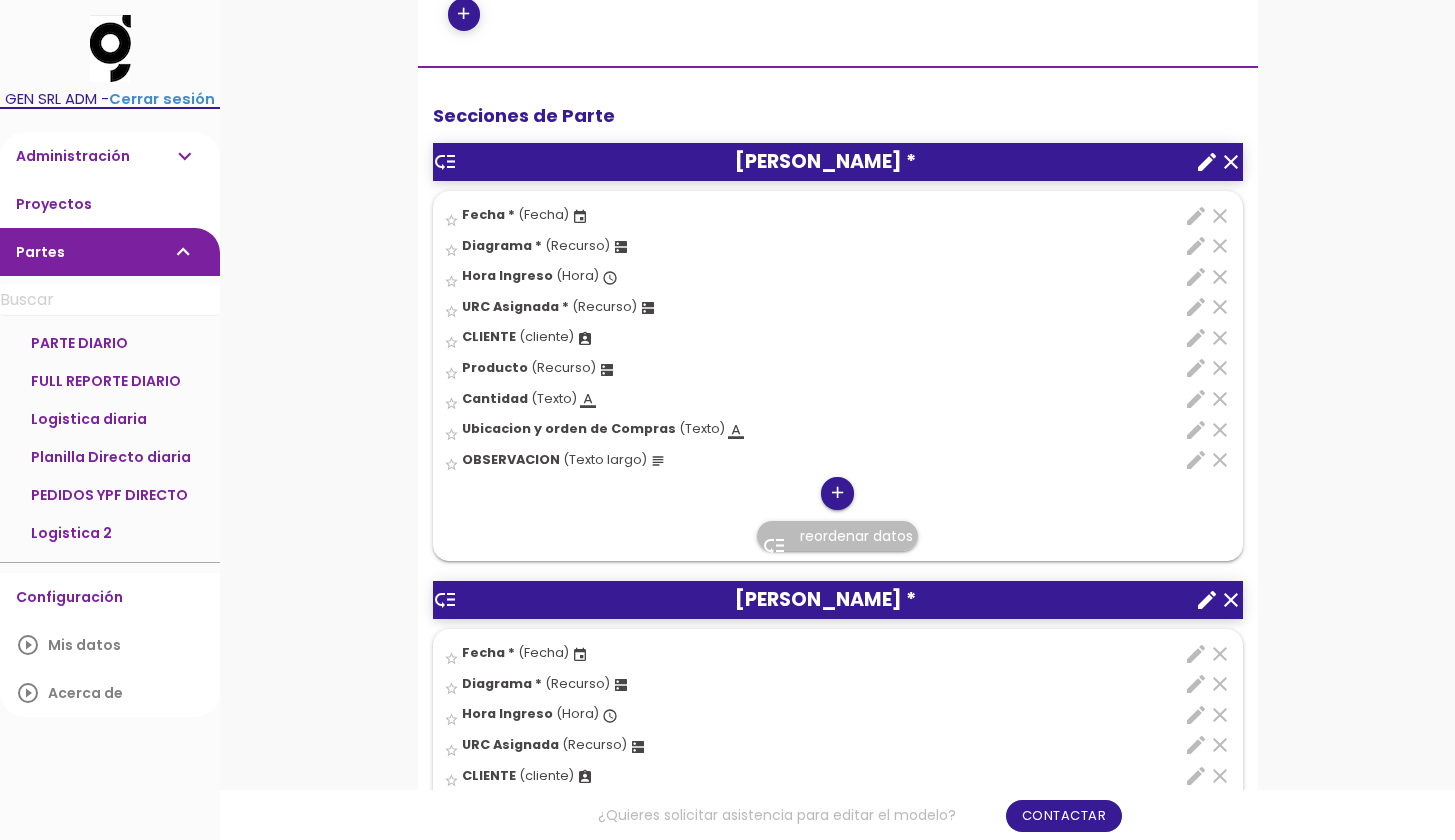 click on "add" at bounding box center [837, 493] 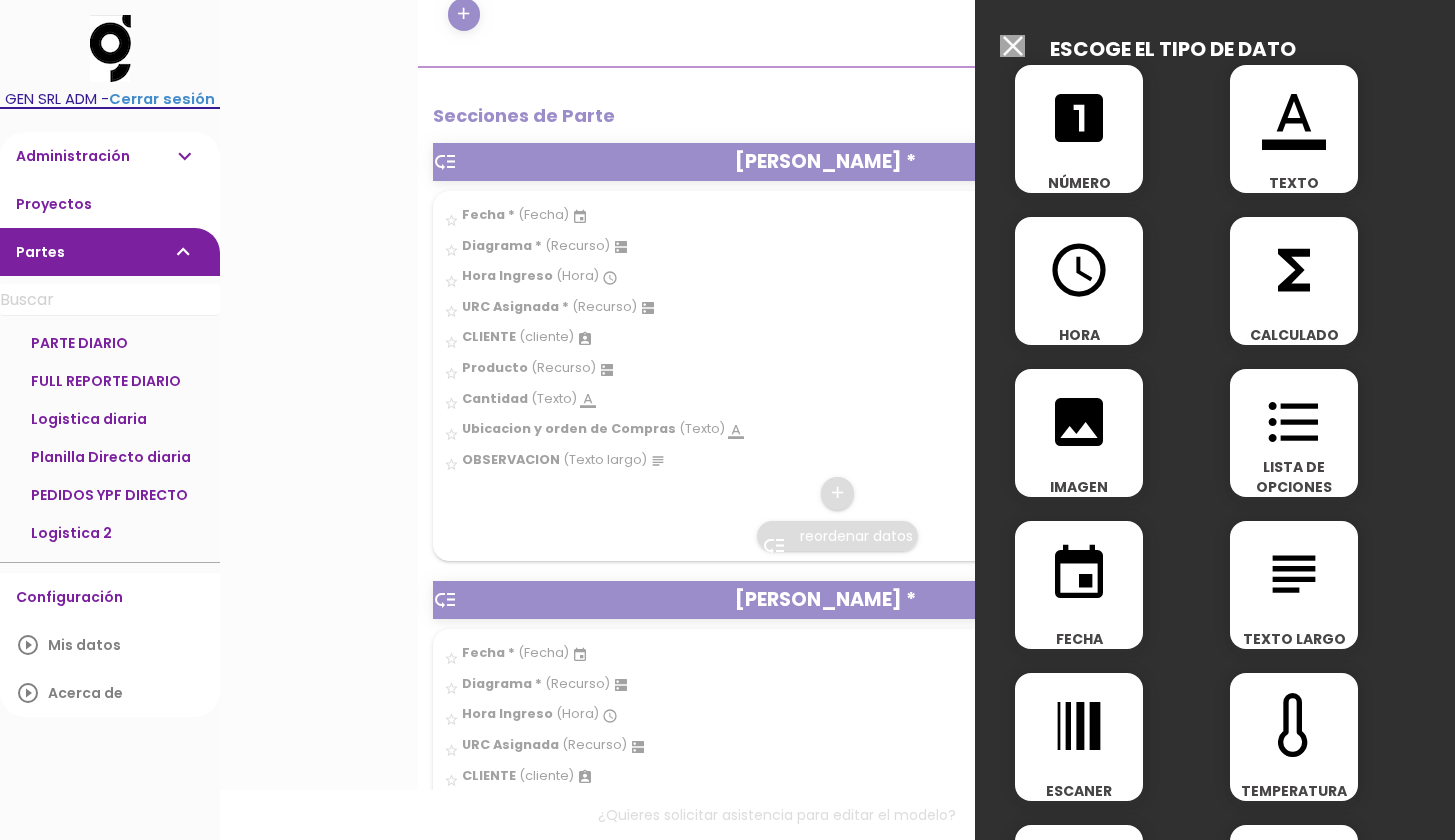 drag, startPoint x: 1439, startPoint y: 299, endPoint x: 1416, endPoint y: 526, distance: 228.16222 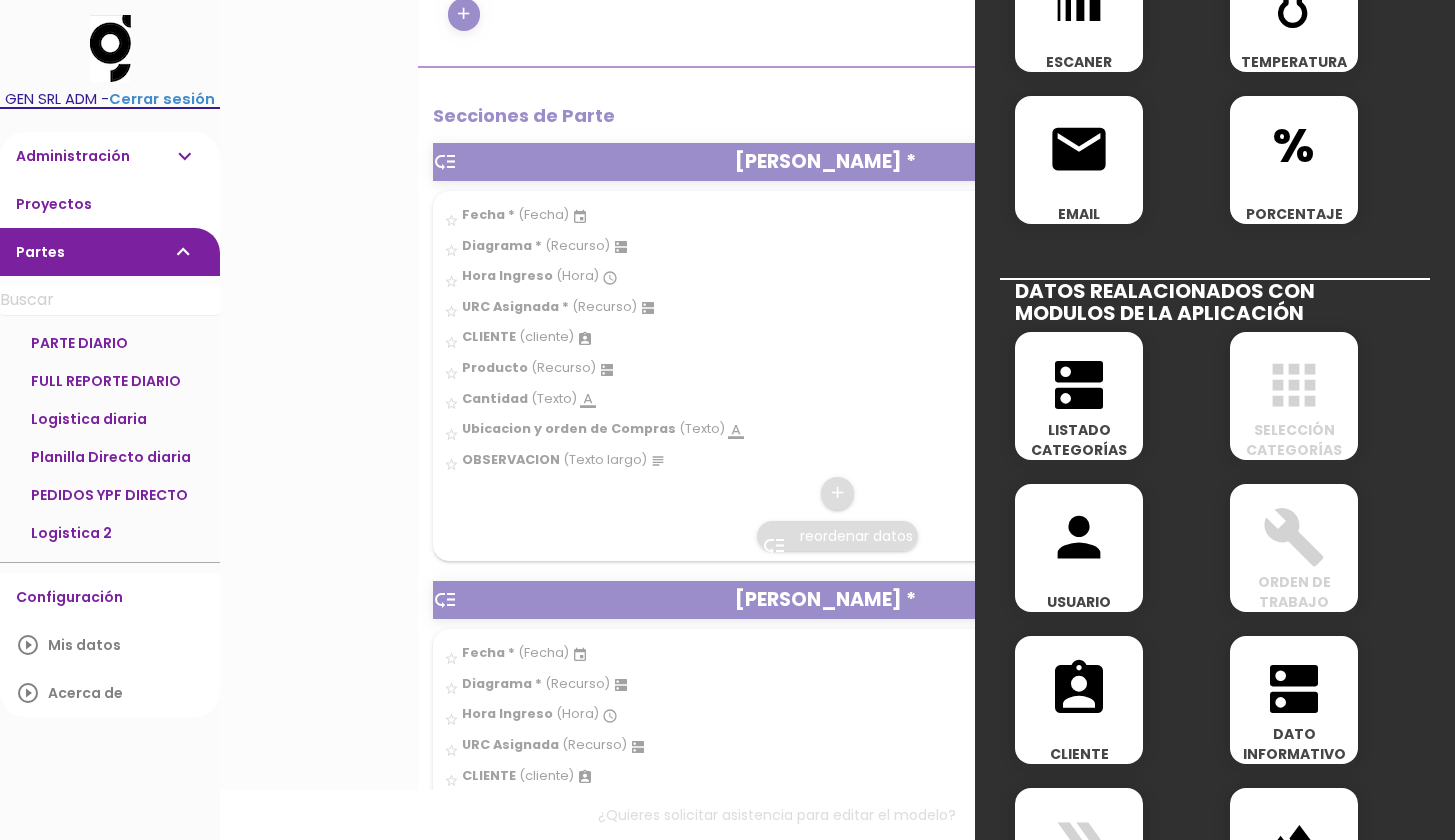 scroll, scrollTop: 726, scrollLeft: 0, axis: vertical 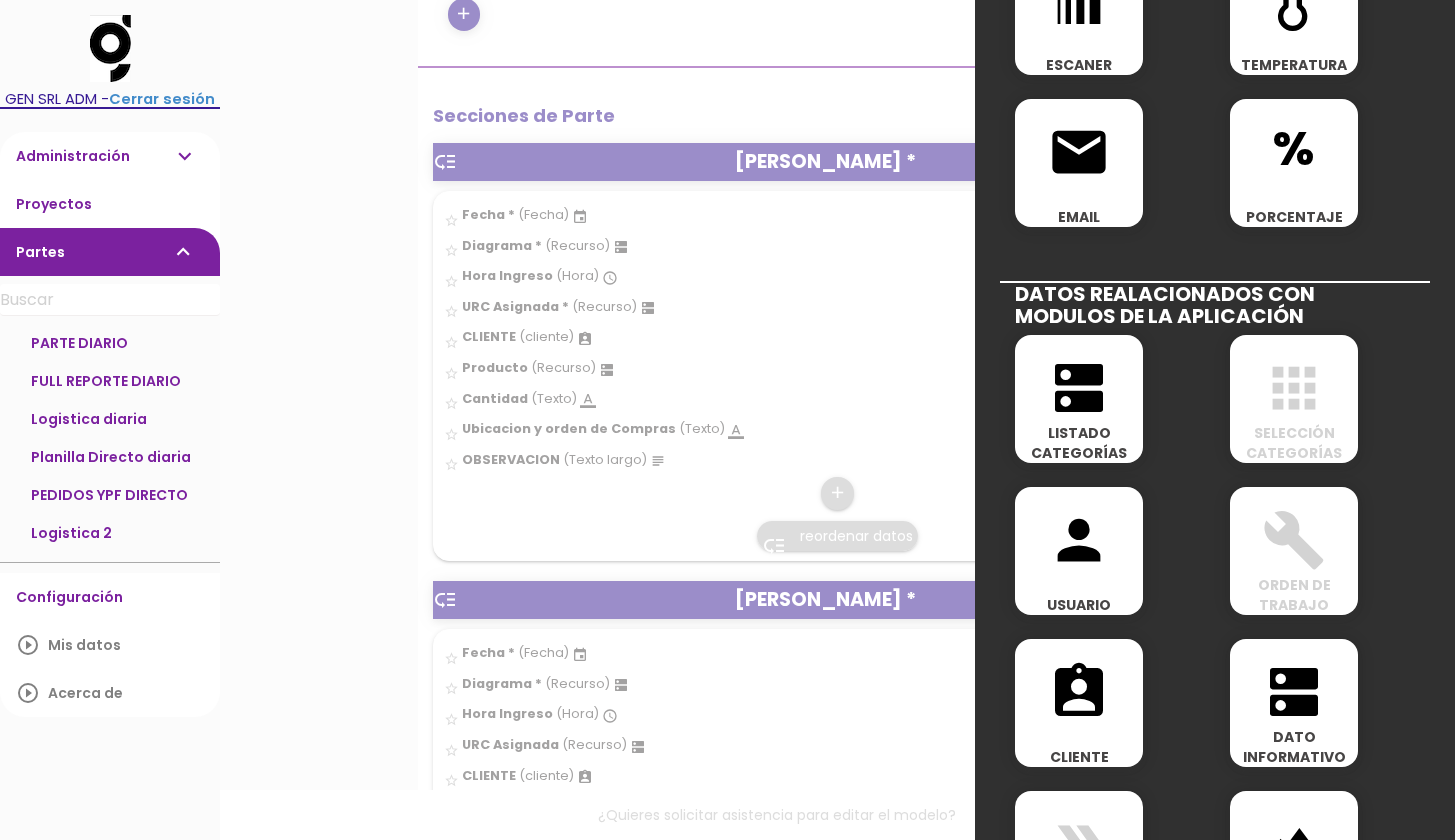 click on "dns" at bounding box center (1079, 388) 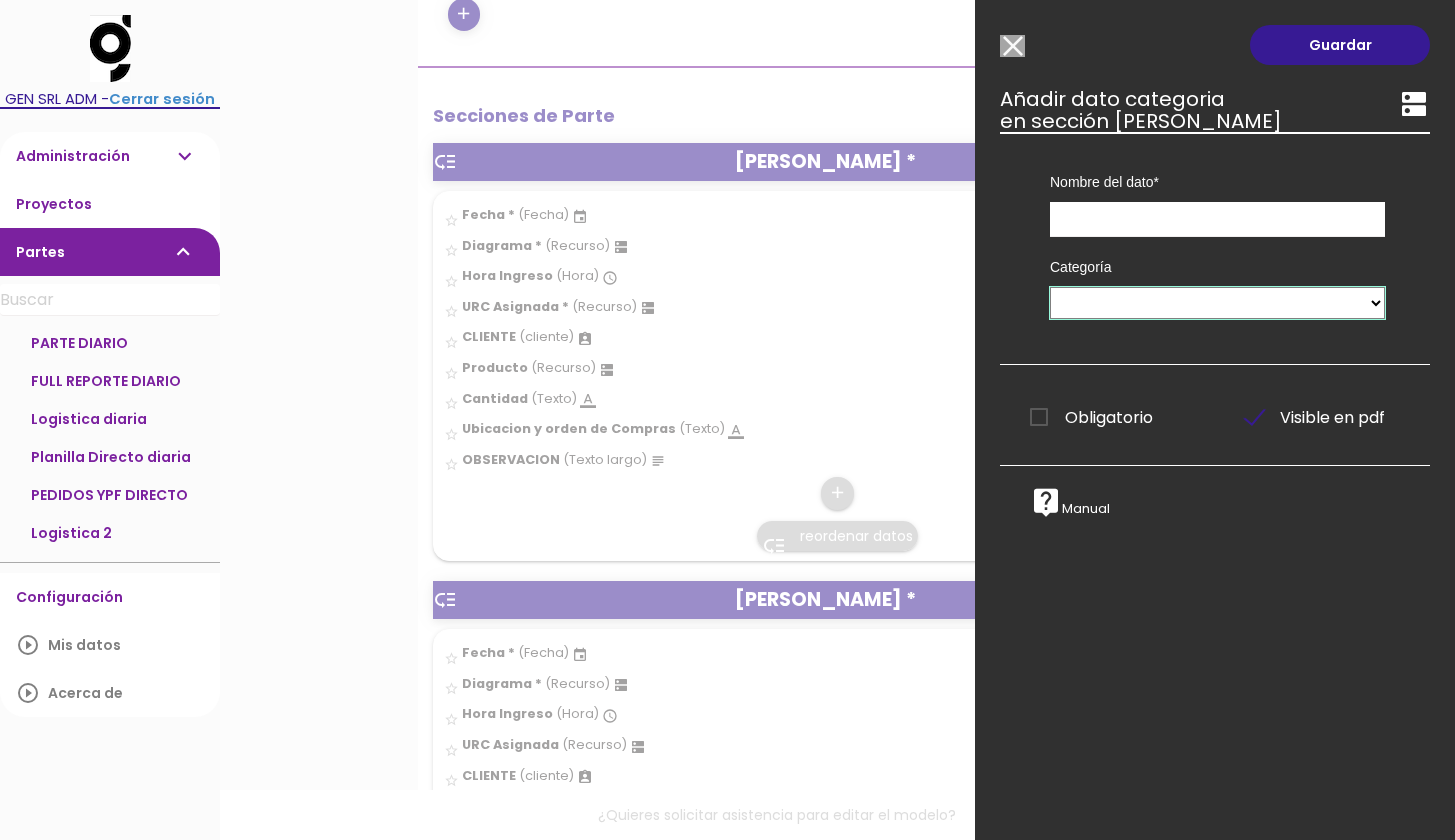 select on "79" 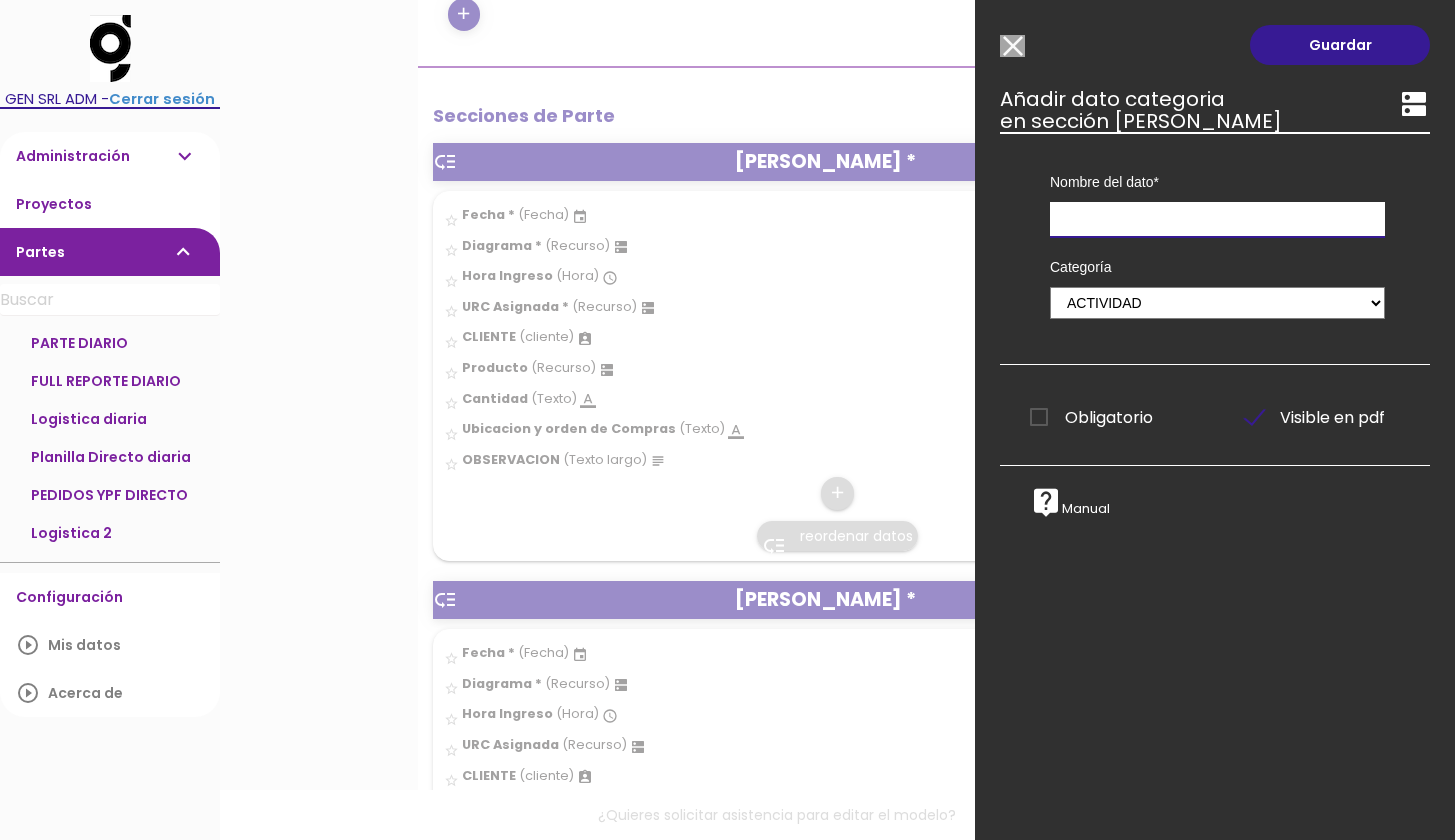 click on "menu
keyboard_tab Dashboard Logistica 2 Editar" at bounding box center (727, -115) 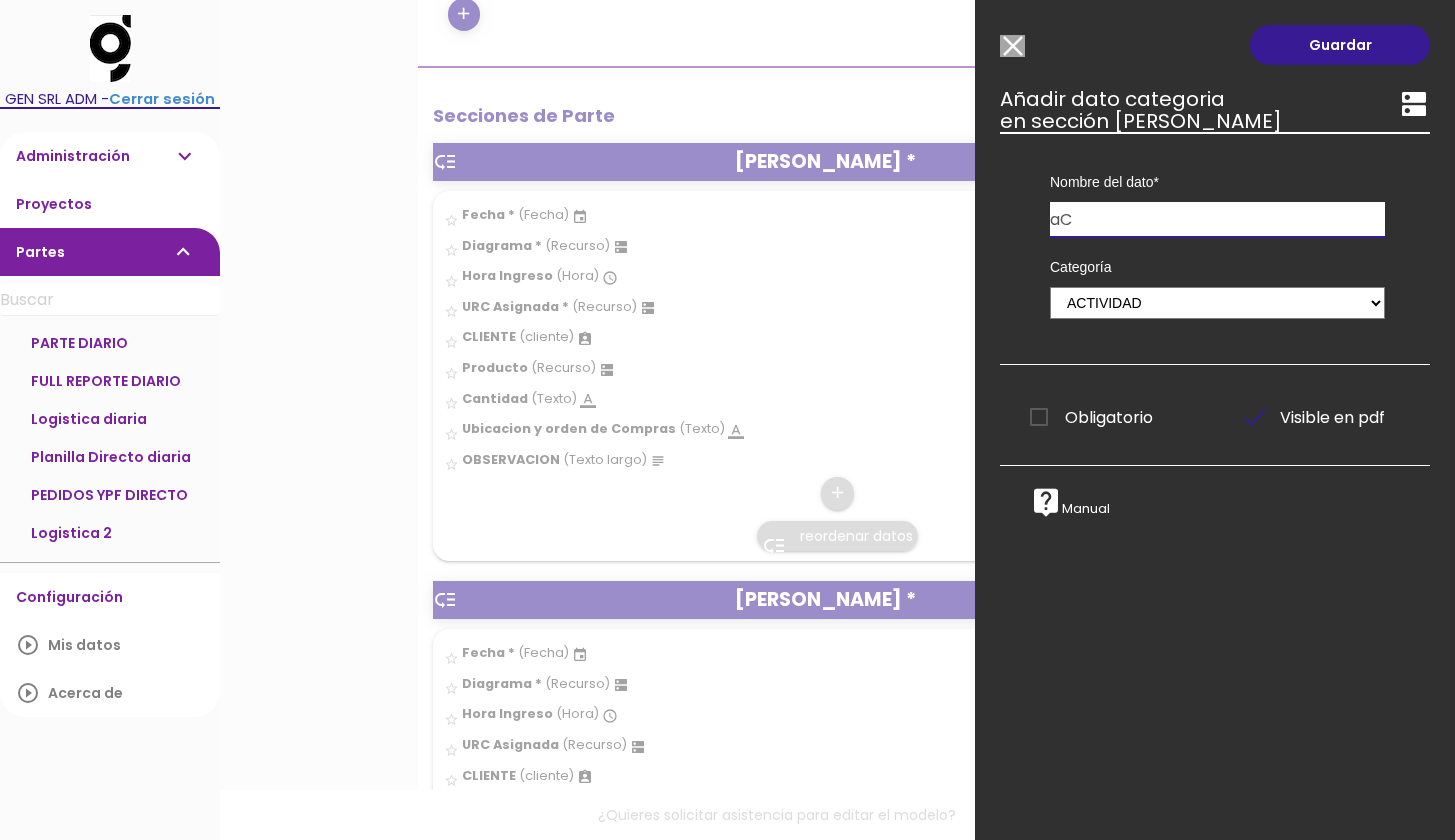 type on "a" 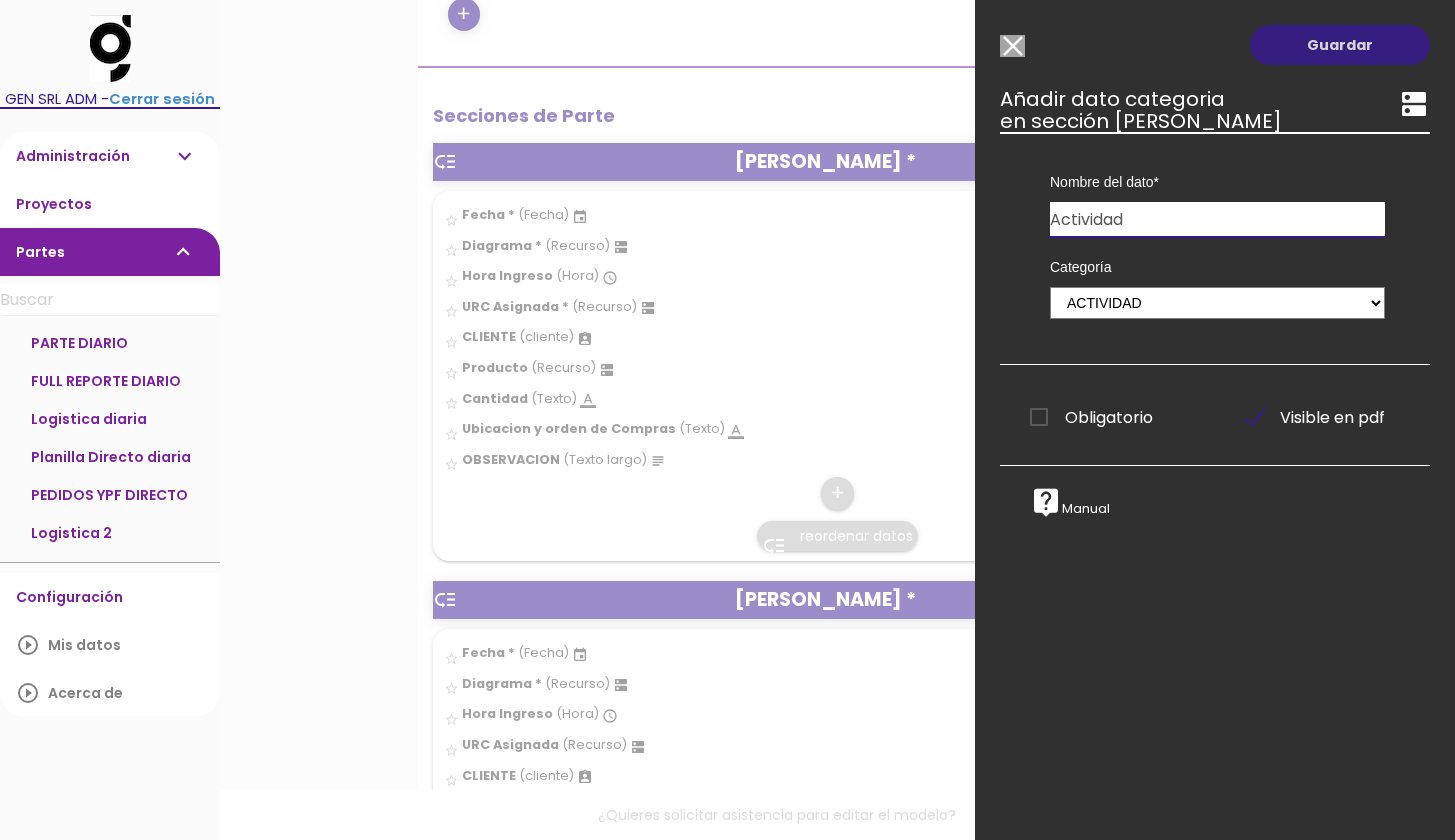 type on "Actividad" 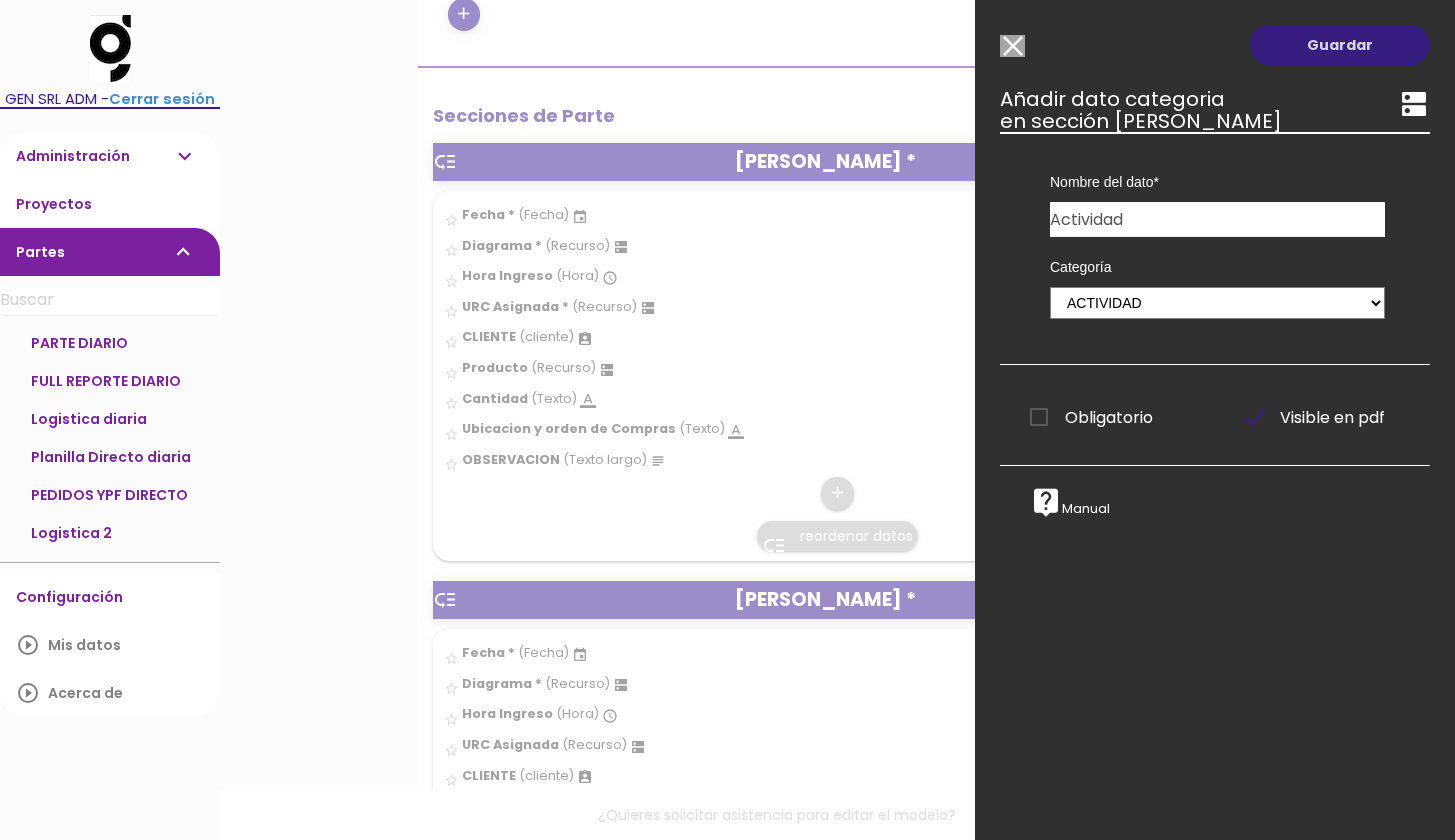click on "Guardar" at bounding box center [1340, 45] 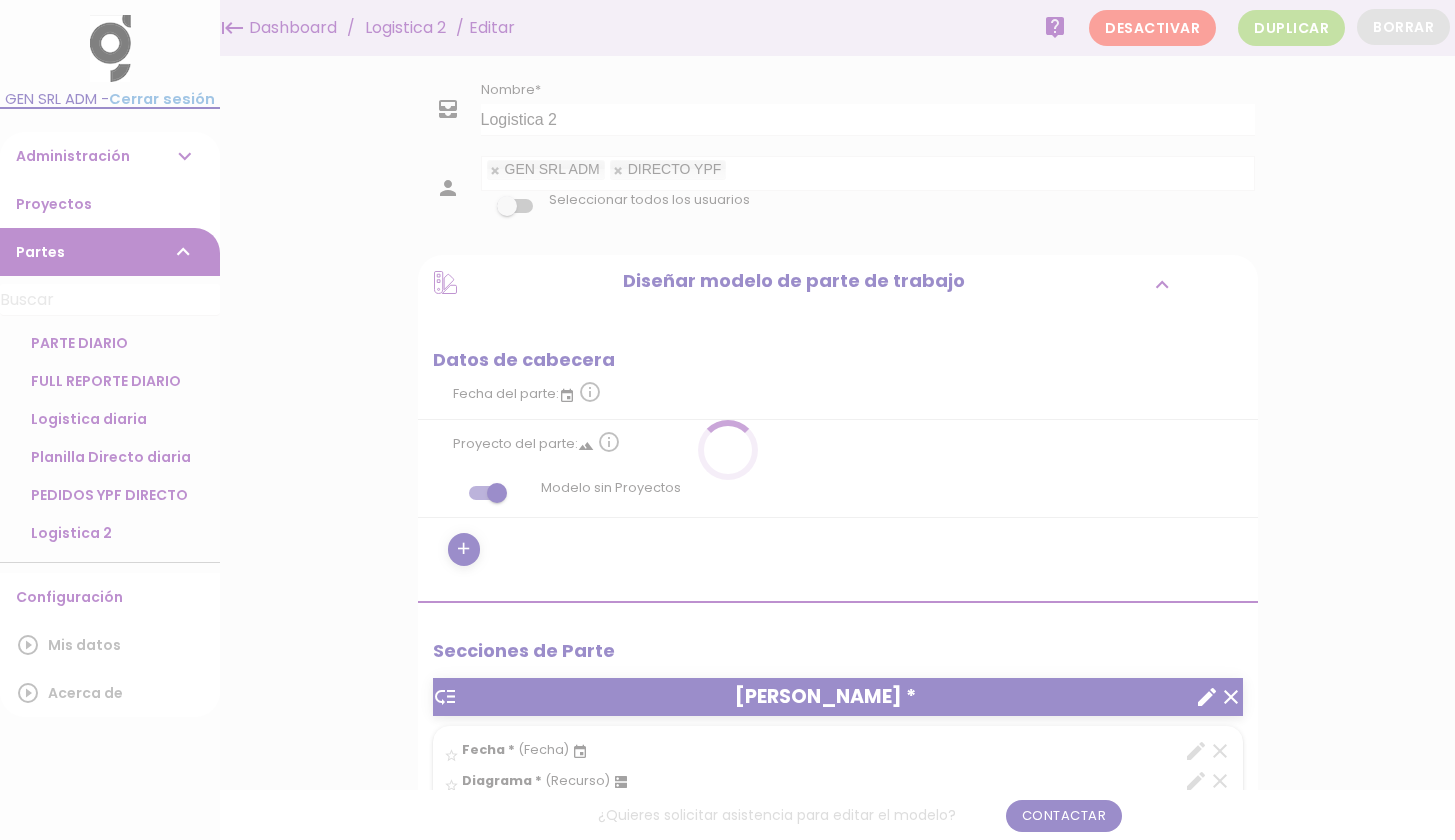 scroll, scrollTop: 0, scrollLeft: 0, axis: both 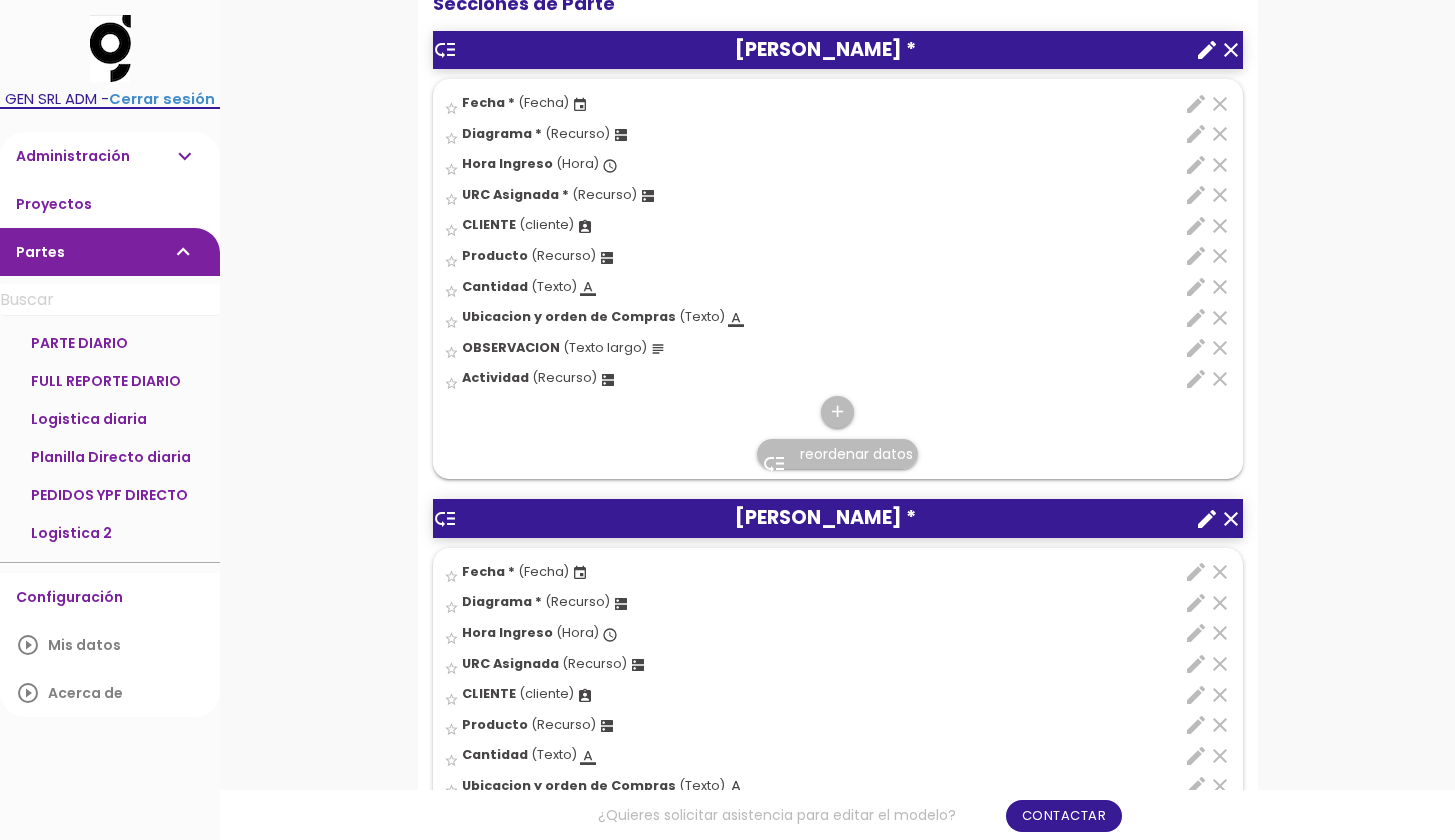 click on "low_priority   reordenar datos" at bounding box center (838, 454) 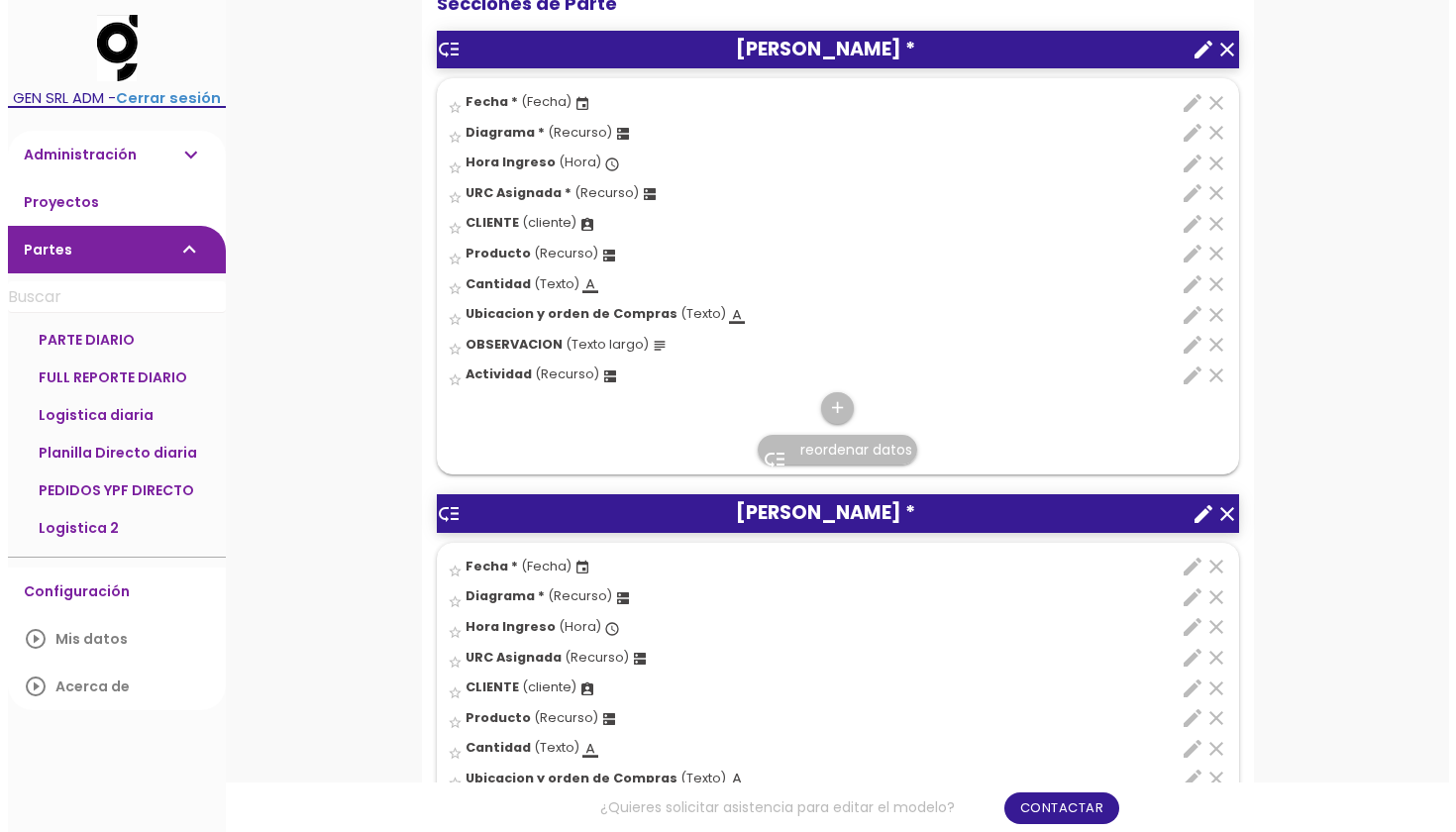 scroll, scrollTop: 0, scrollLeft: 0, axis: both 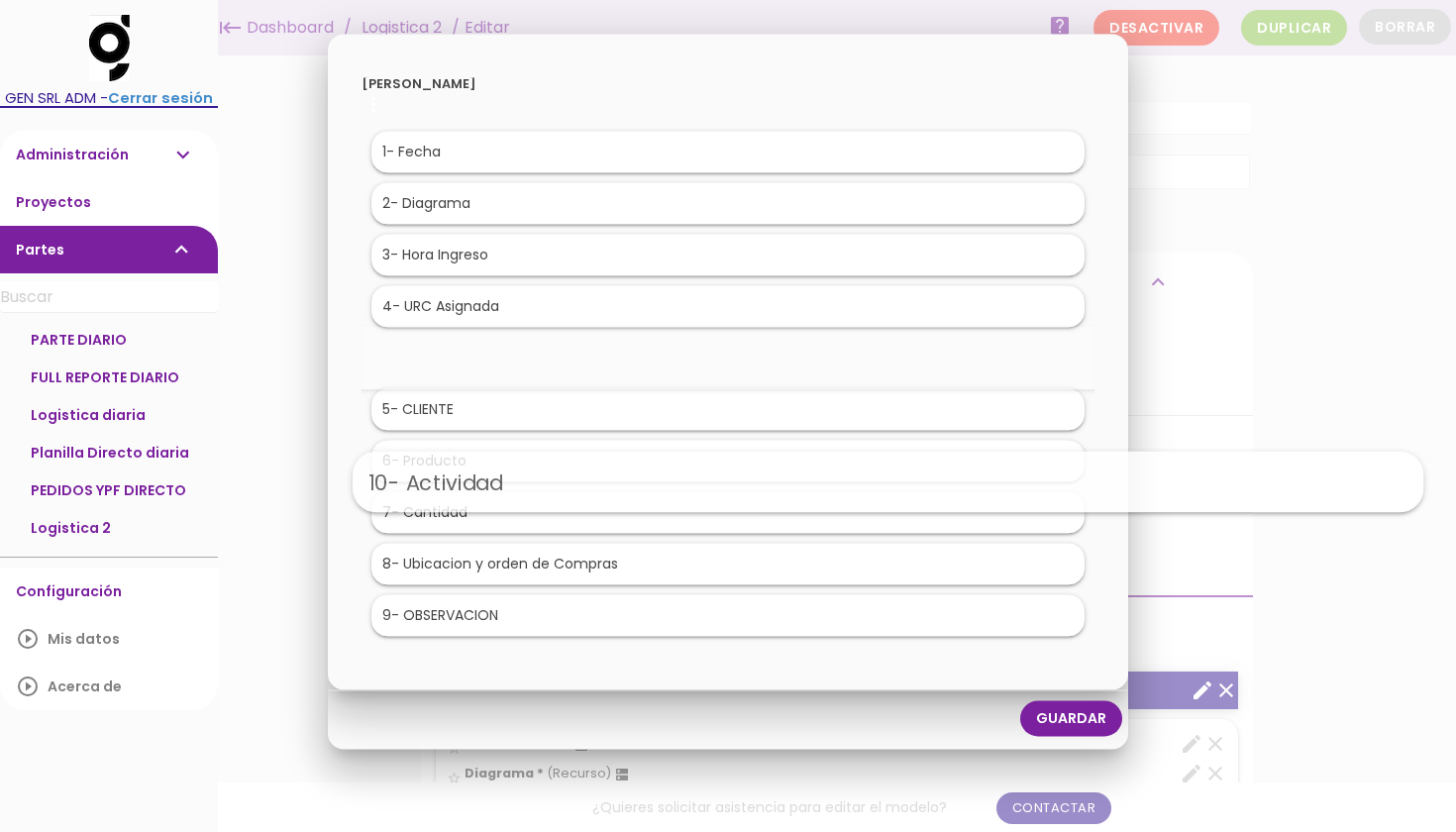 drag, startPoint x: 643, startPoint y: 726, endPoint x: 802, endPoint y: 489, distance: 285.39446 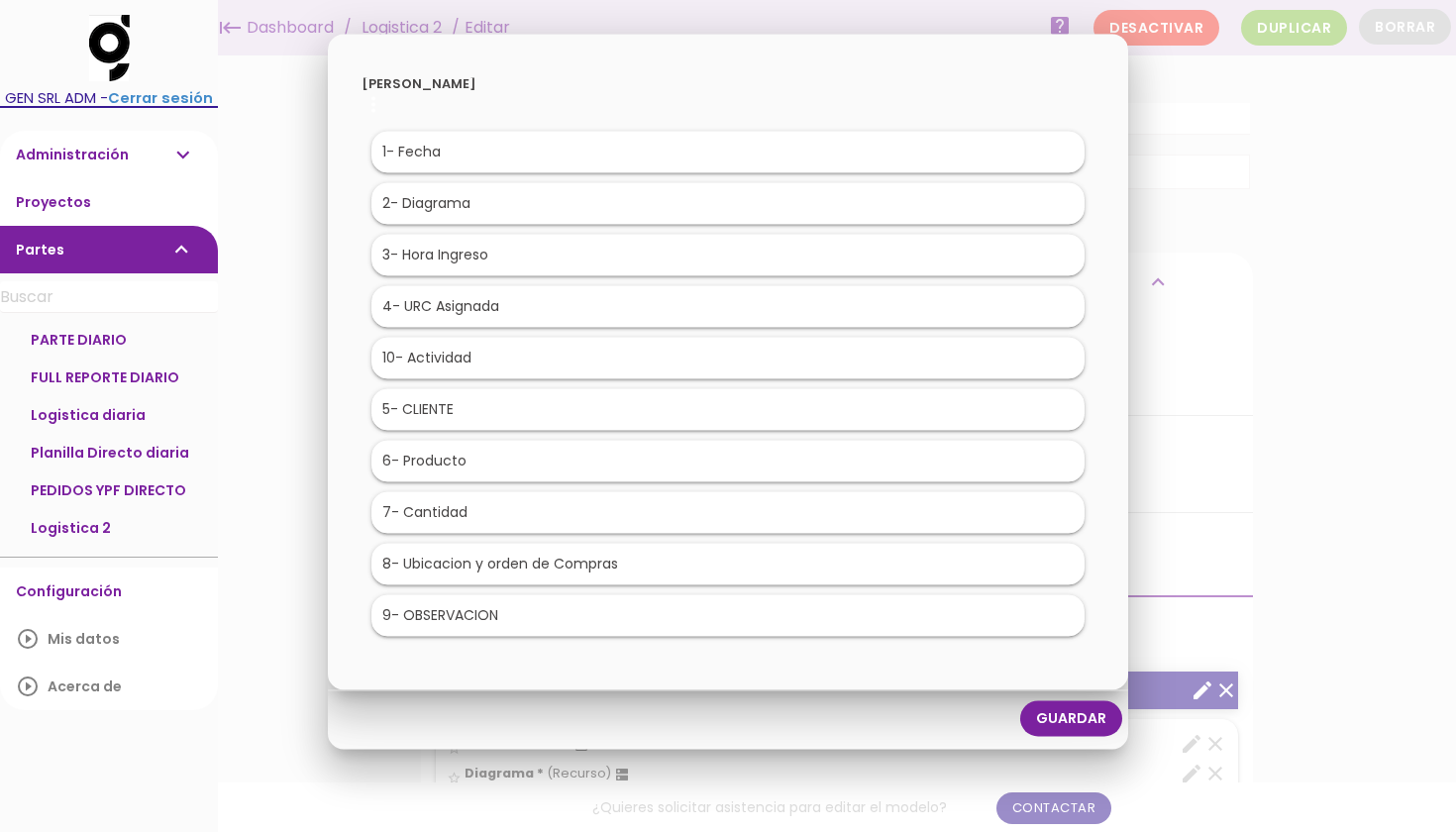 scroll, scrollTop: 124, scrollLeft: 0, axis: vertical 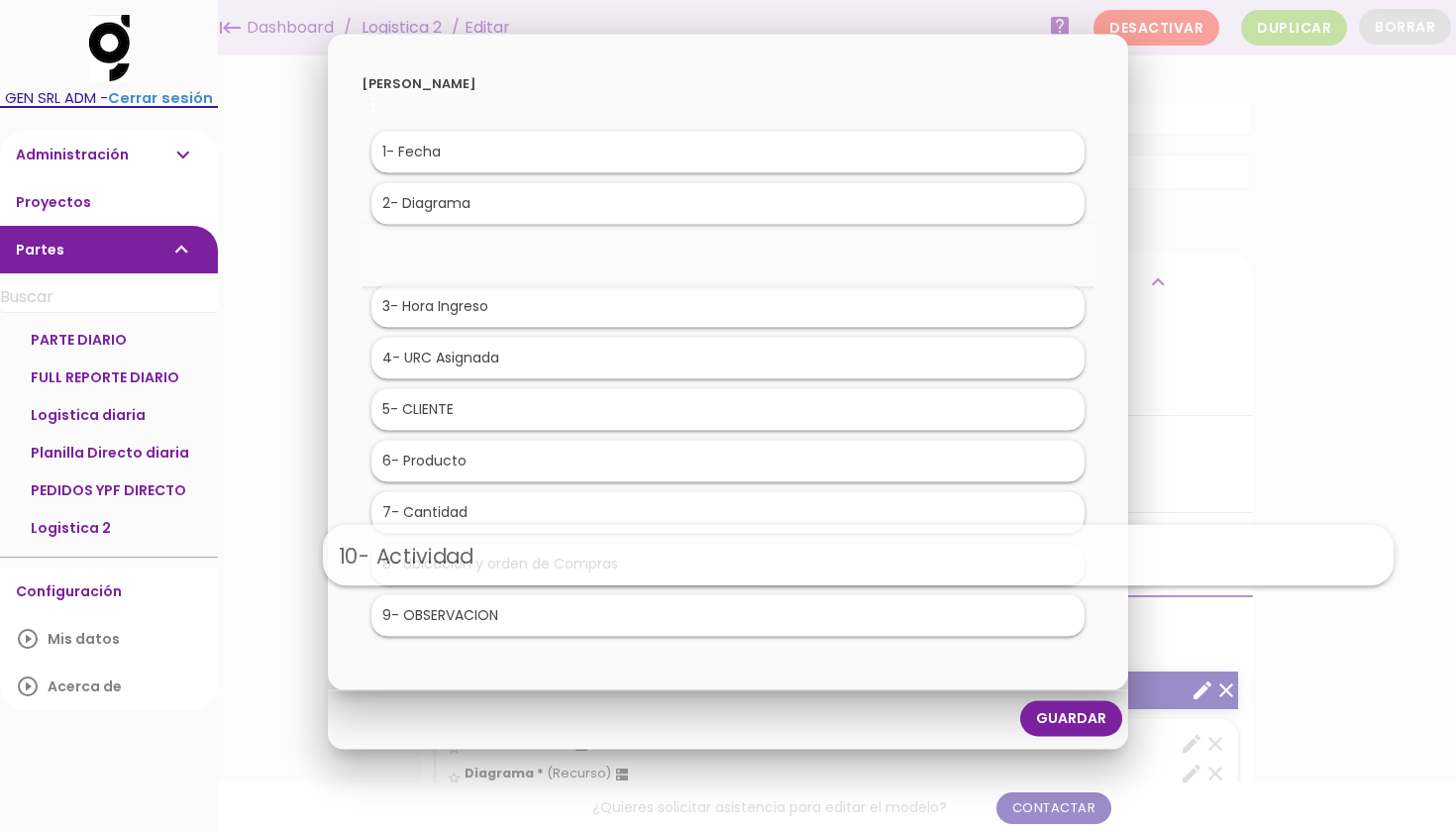 drag, startPoint x: 545, startPoint y: 639, endPoint x: 676, endPoint y: 548, distance: 159.50549 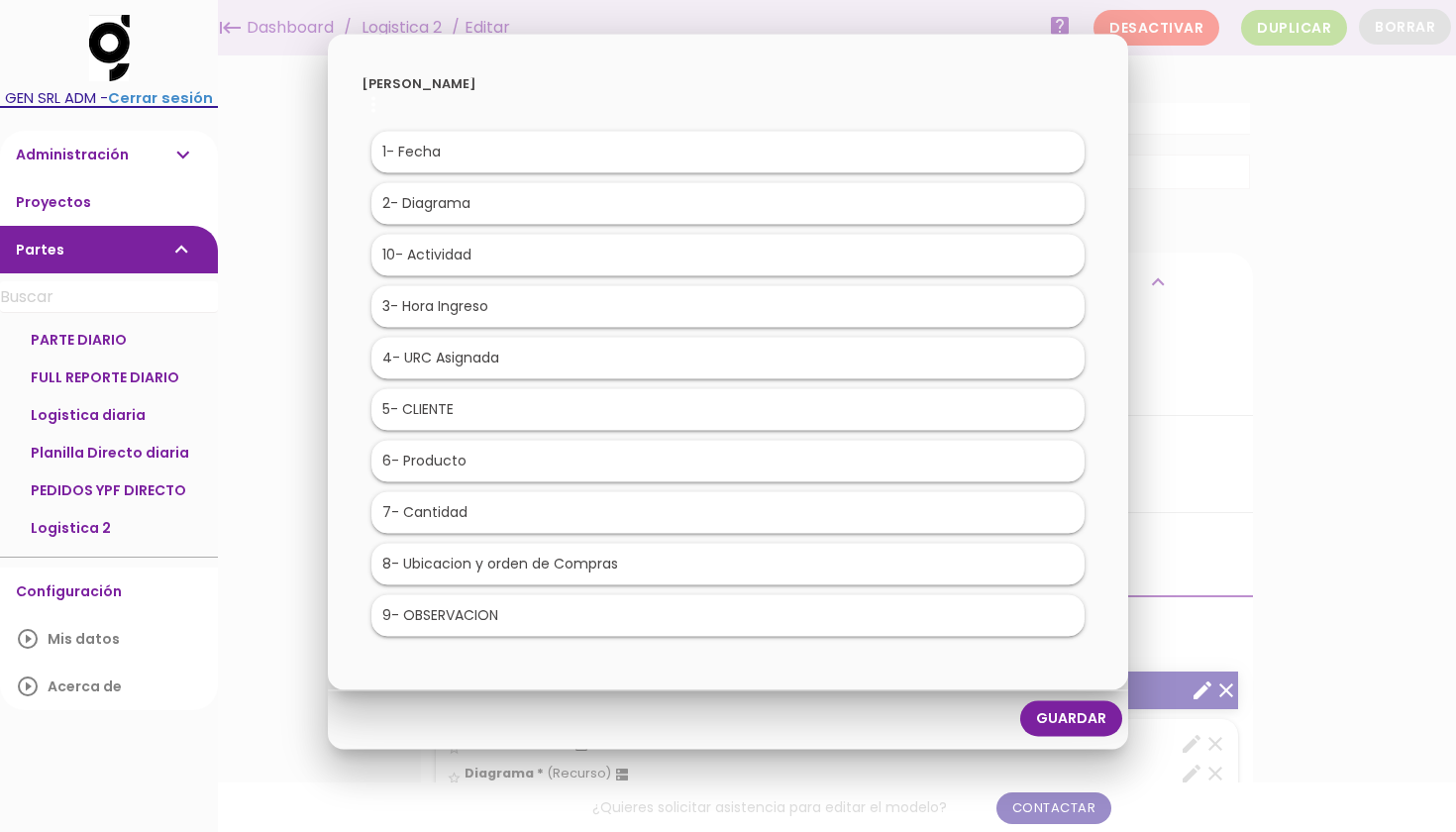 click on "Guardar" at bounding box center [1071, 718] 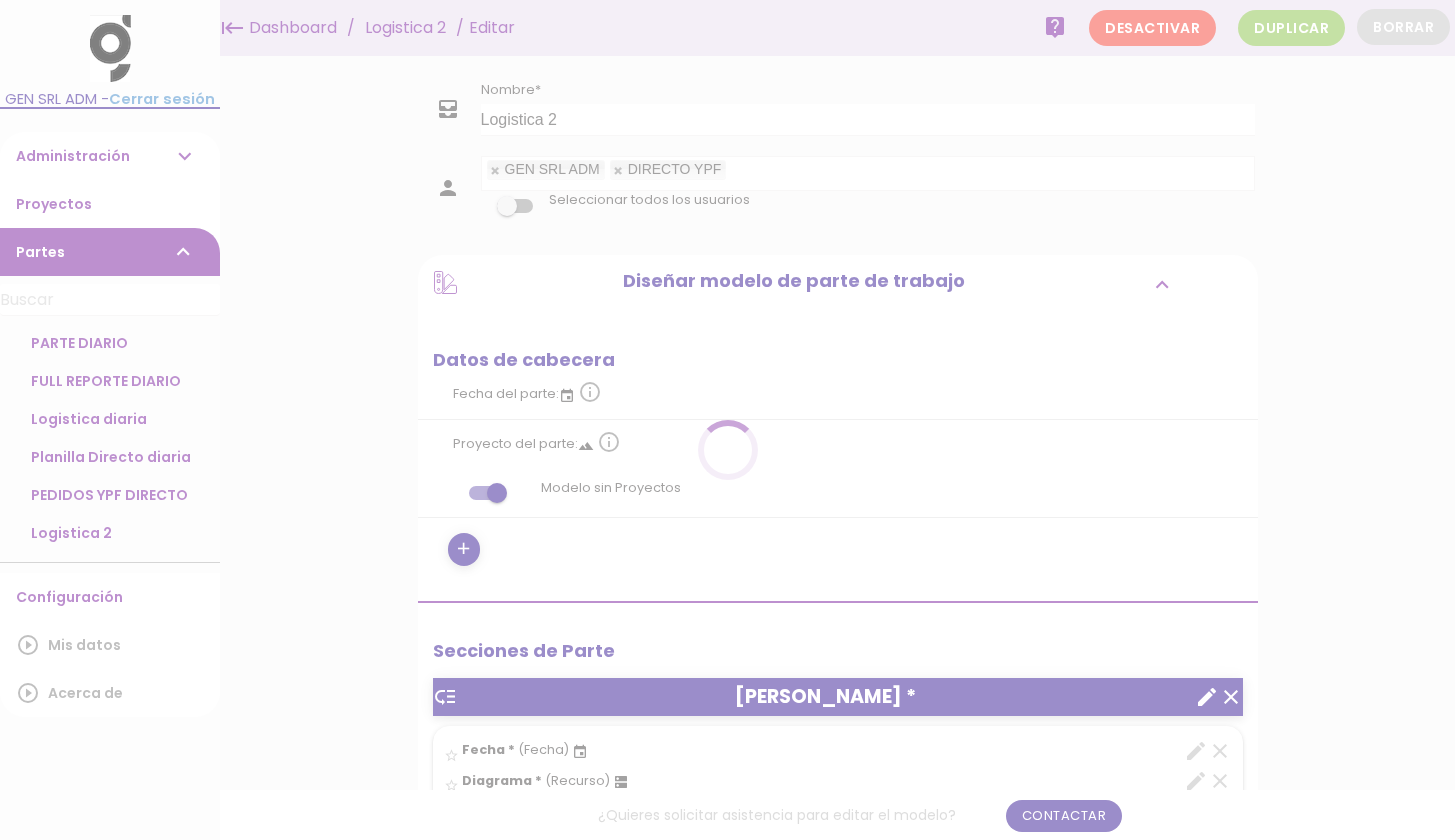 scroll, scrollTop: 0, scrollLeft: 0, axis: both 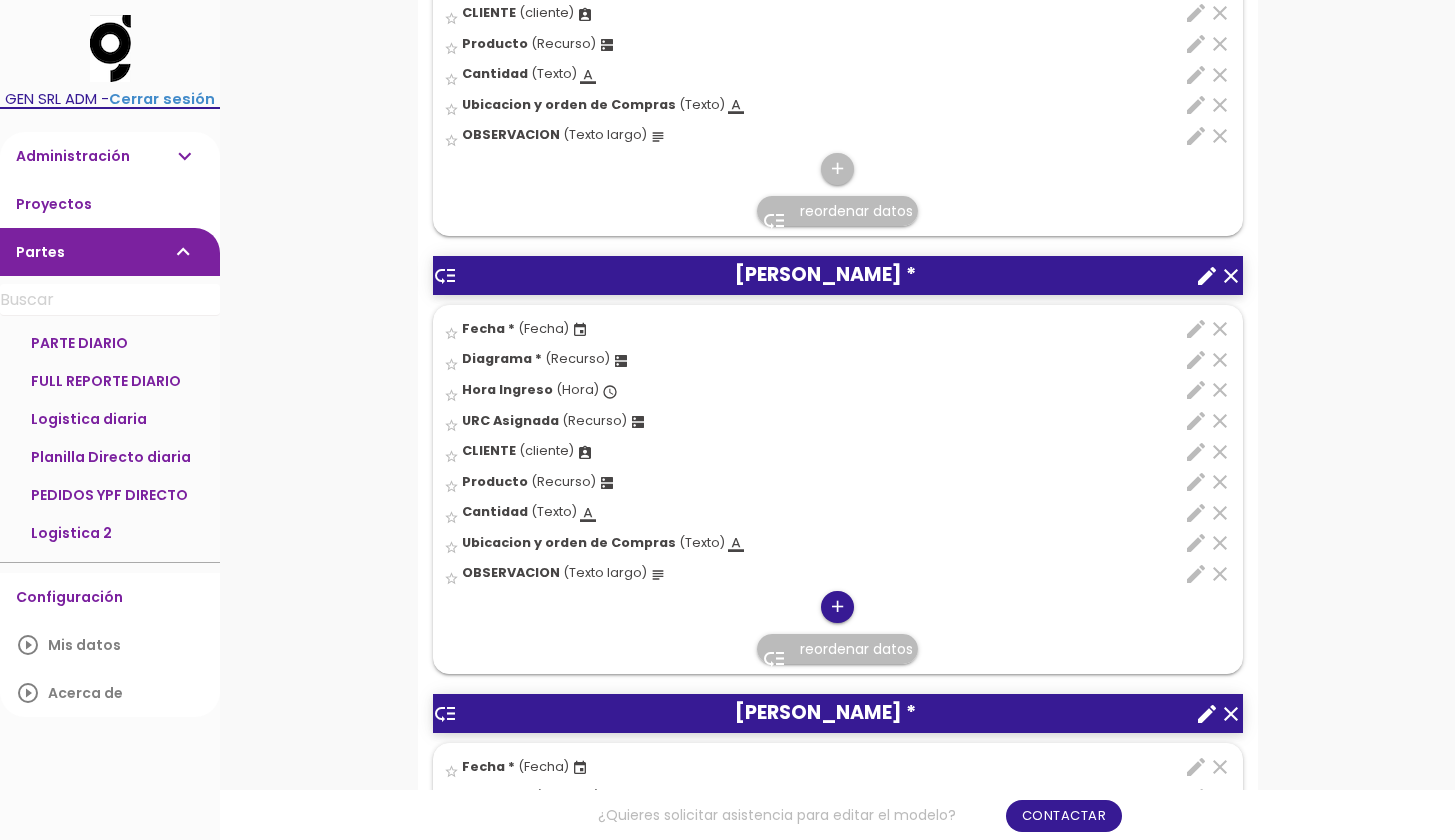 click on "add" at bounding box center [837, 607] 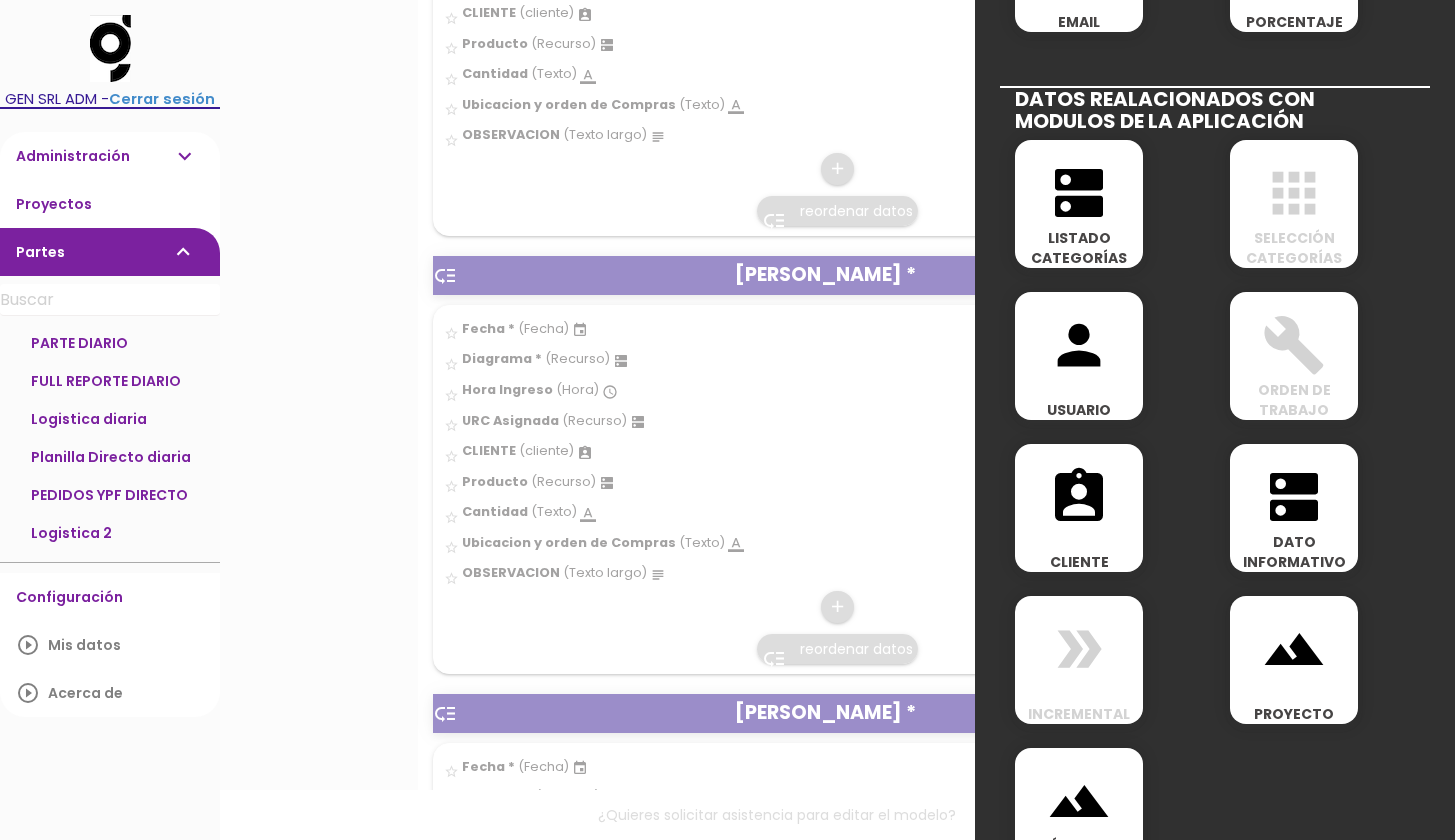 scroll, scrollTop: 1000, scrollLeft: 0, axis: vertical 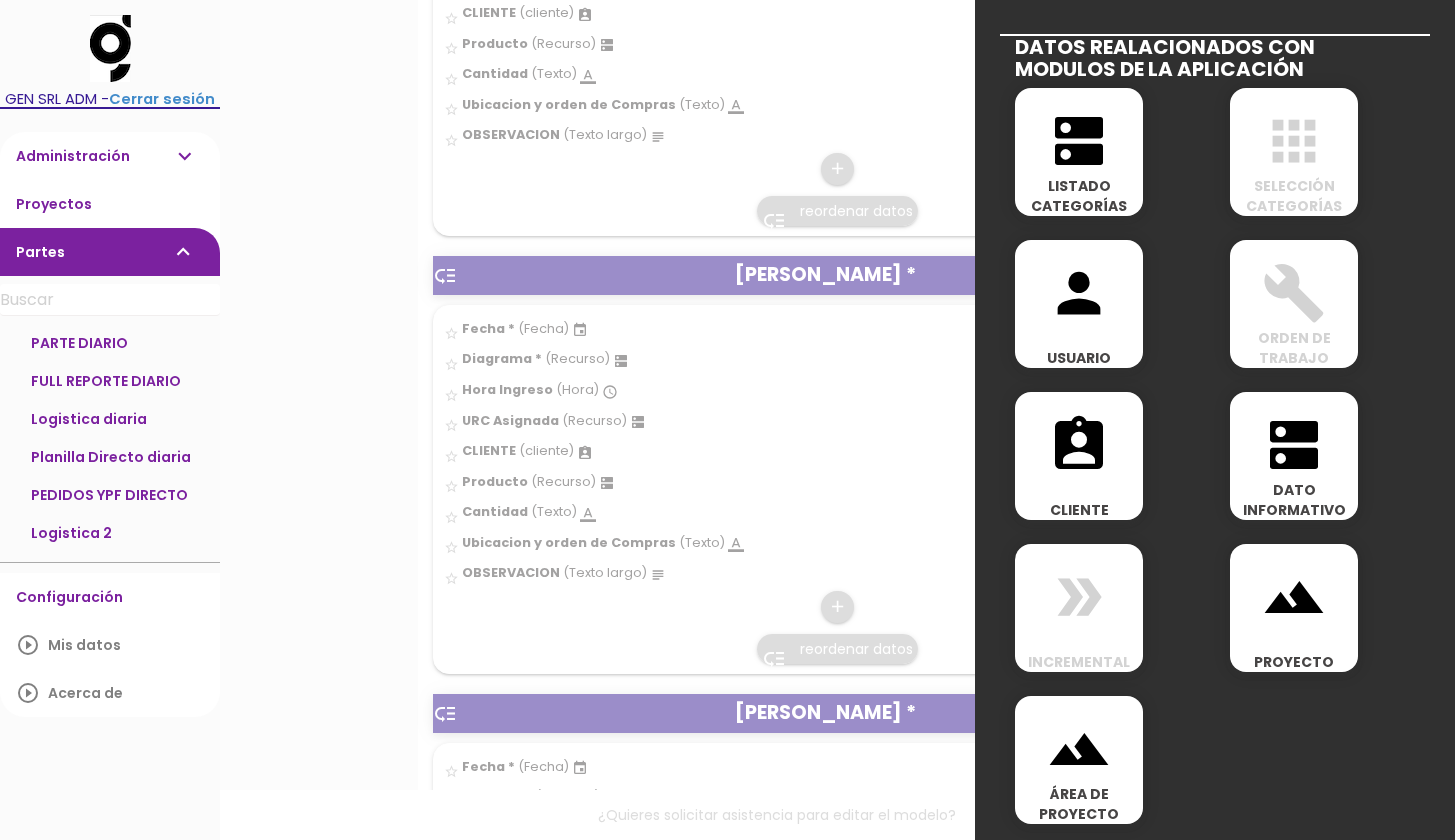 click on "LISTADO CATEGORÍAS" at bounding box center (1079, 196) 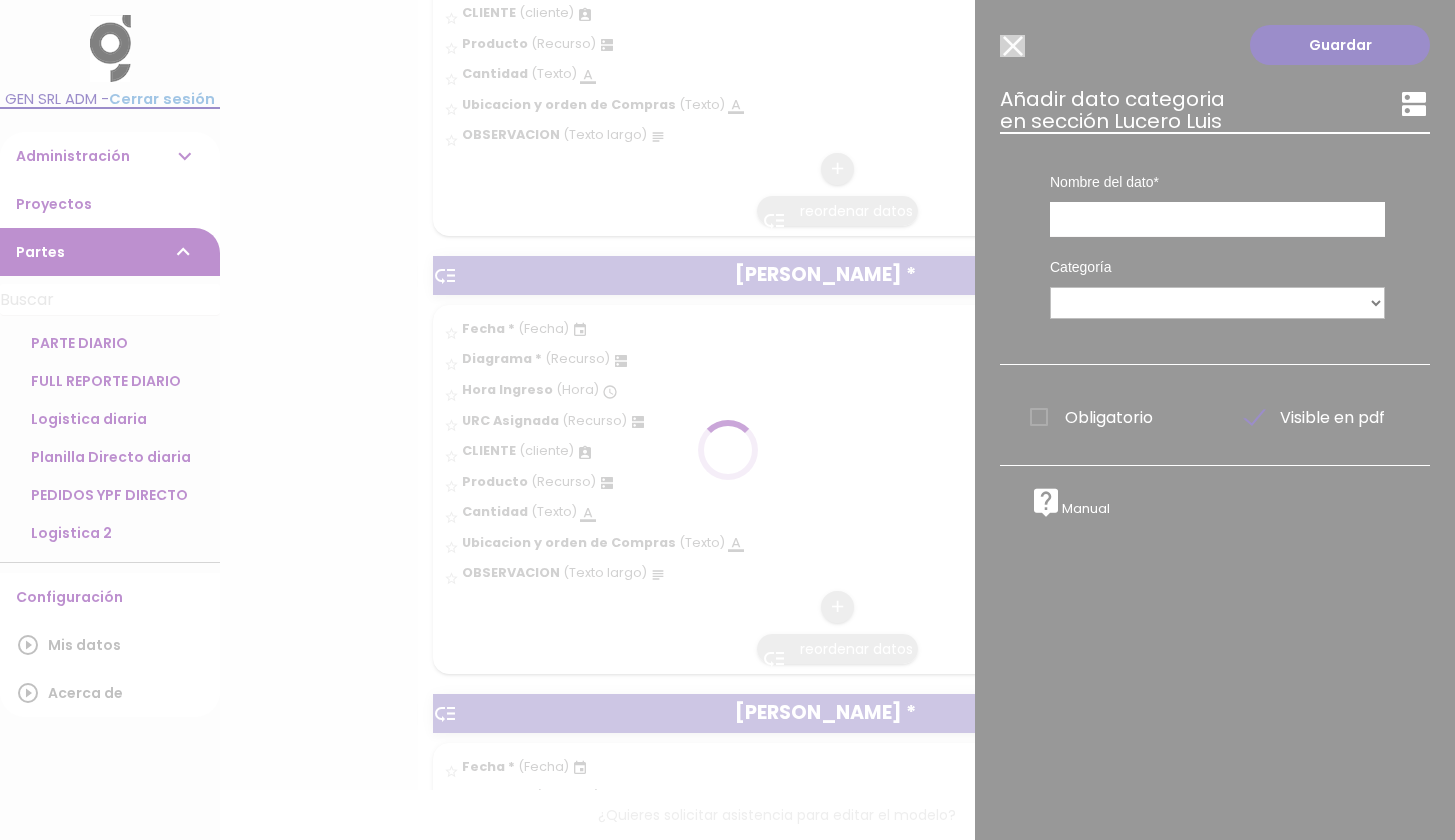 scroll, scrollTop: 0, scrollLeft: 0, axis: both 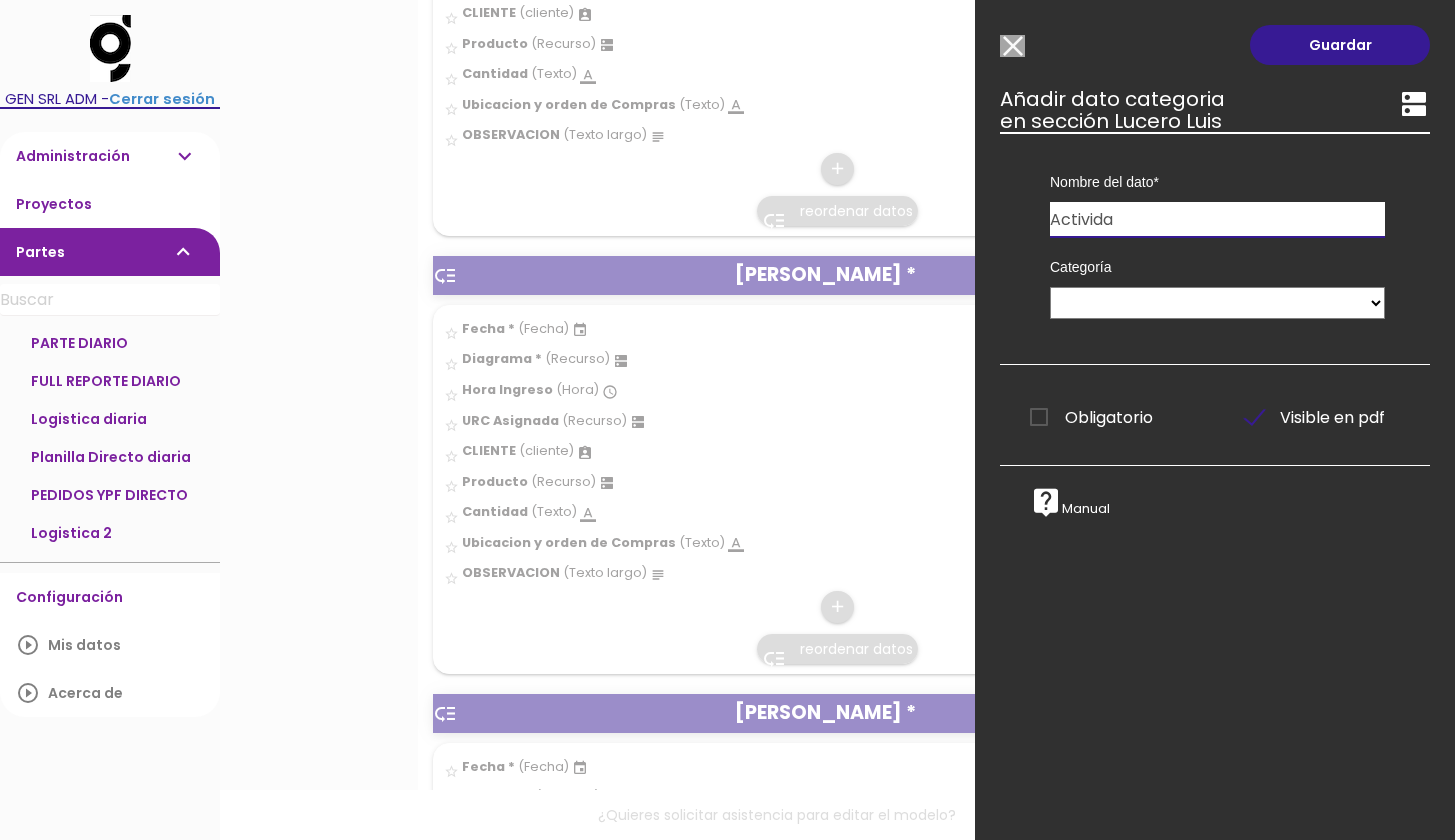 click on "Activida" at bounding box center (1217, 219) 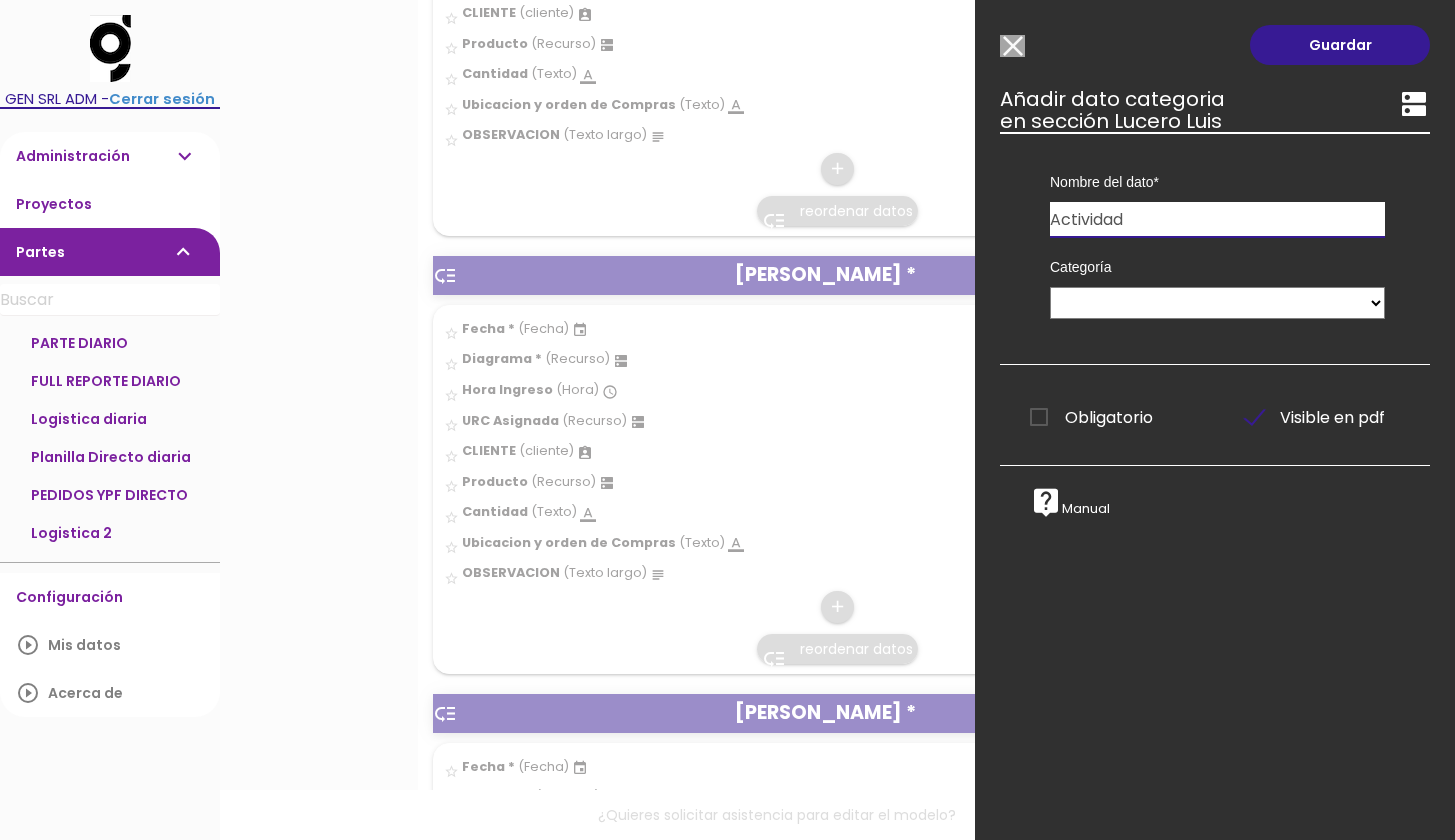 type on "Actividad" 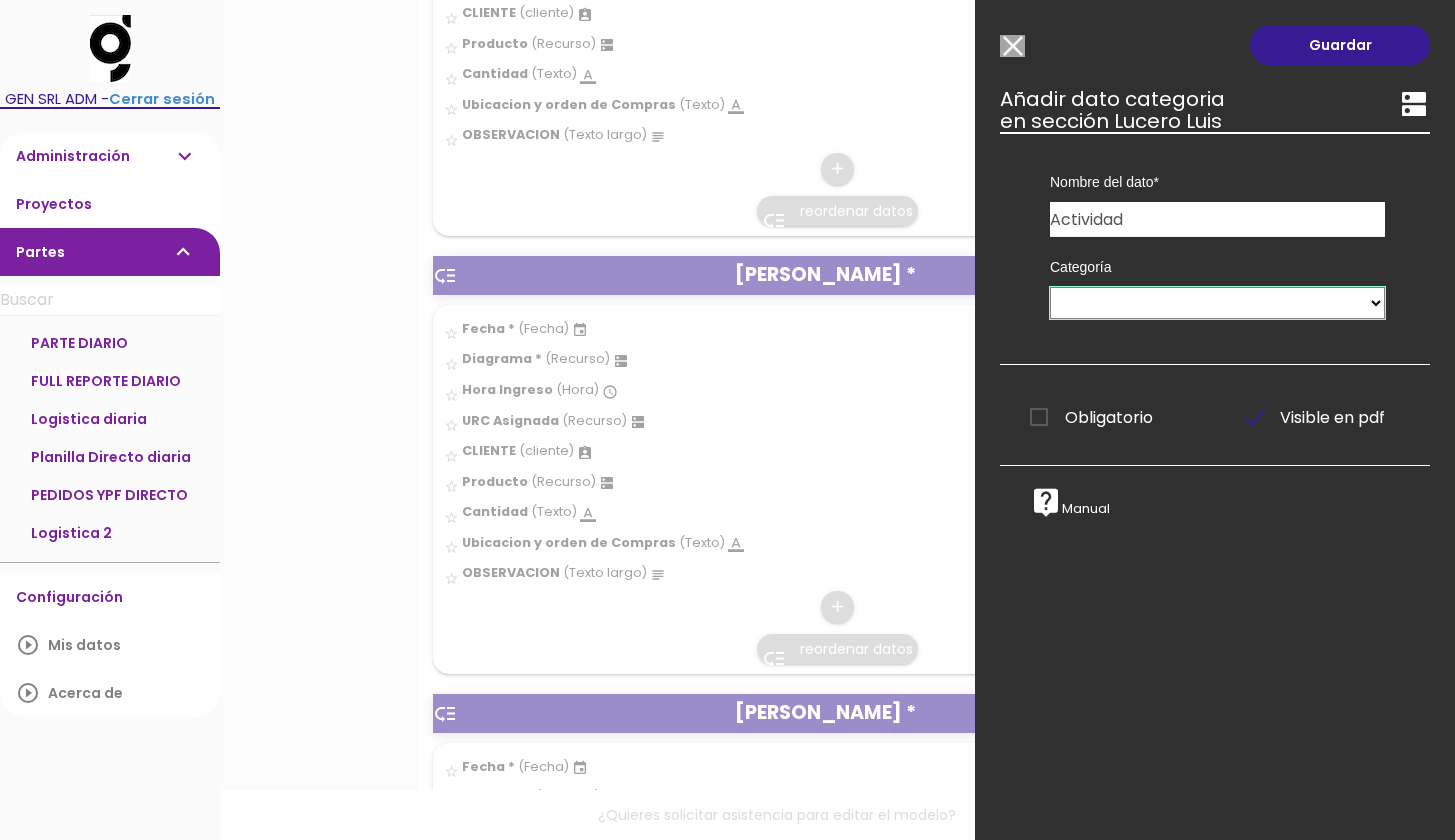 select on "79" 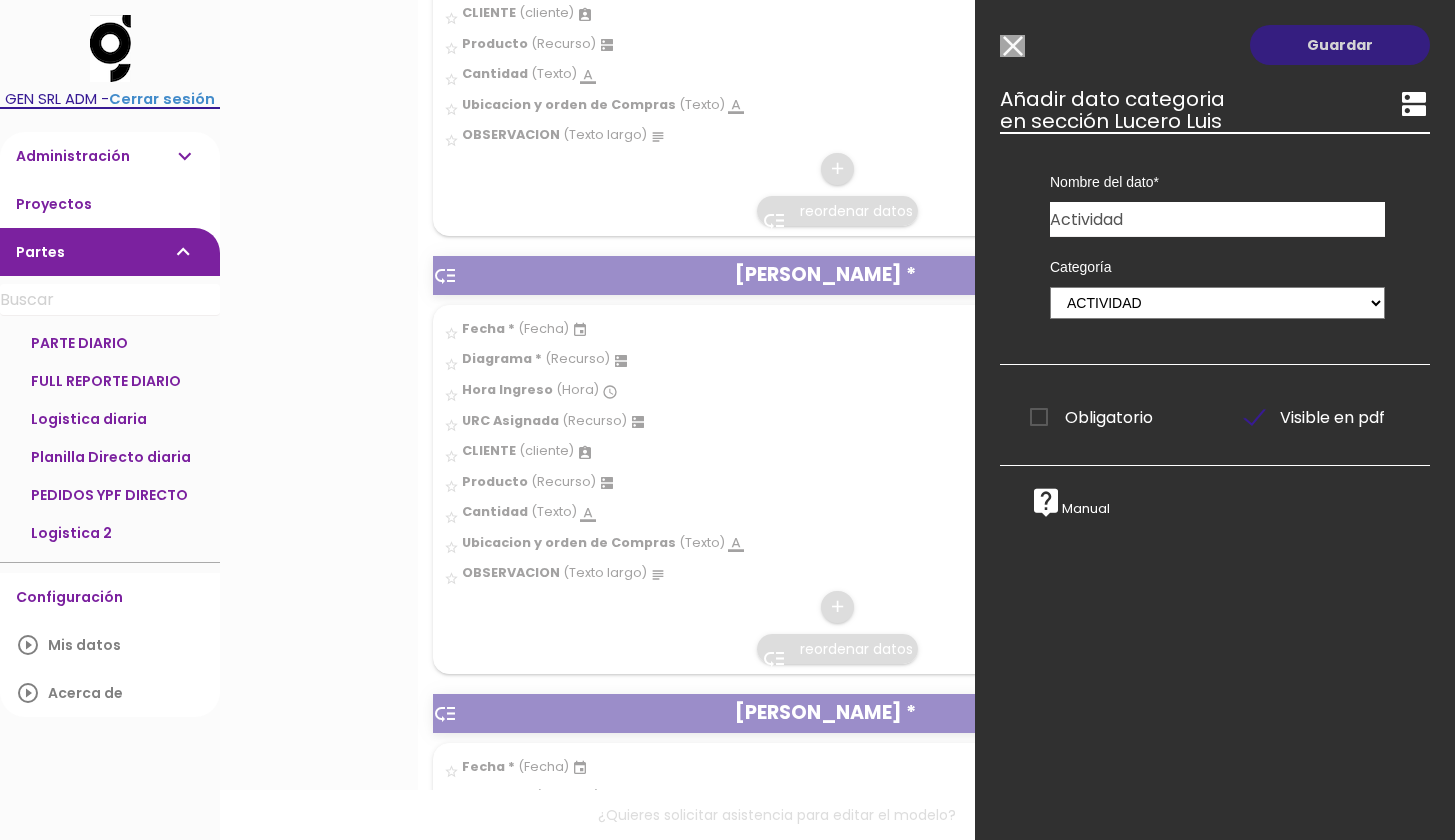 click on "Guardar" at bounding box center [1340, 45] 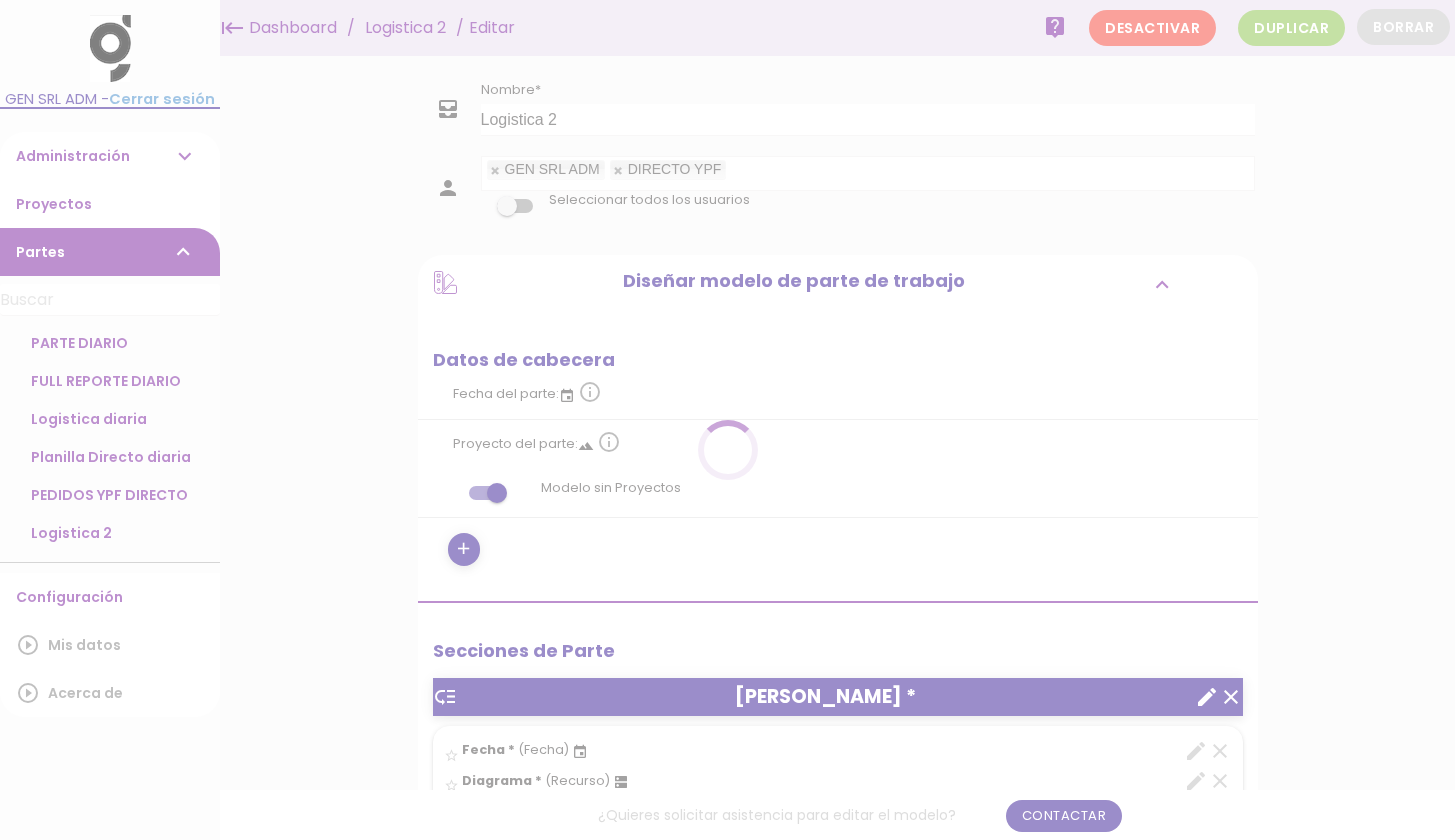 scroll, scrollTop: 0, scrollLeft: 0, axis: both 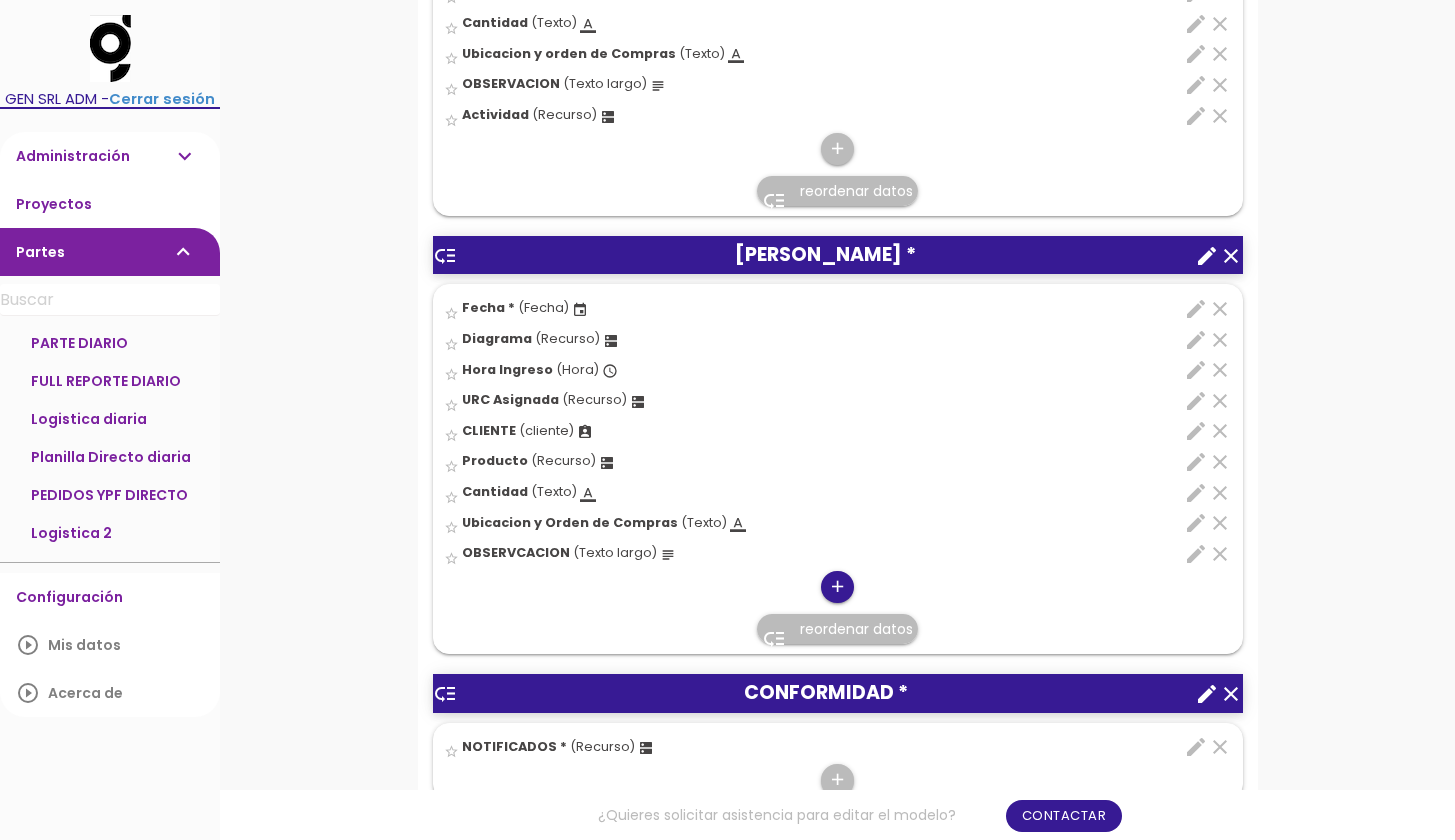 click on "add" at bounding box center [837, 587] 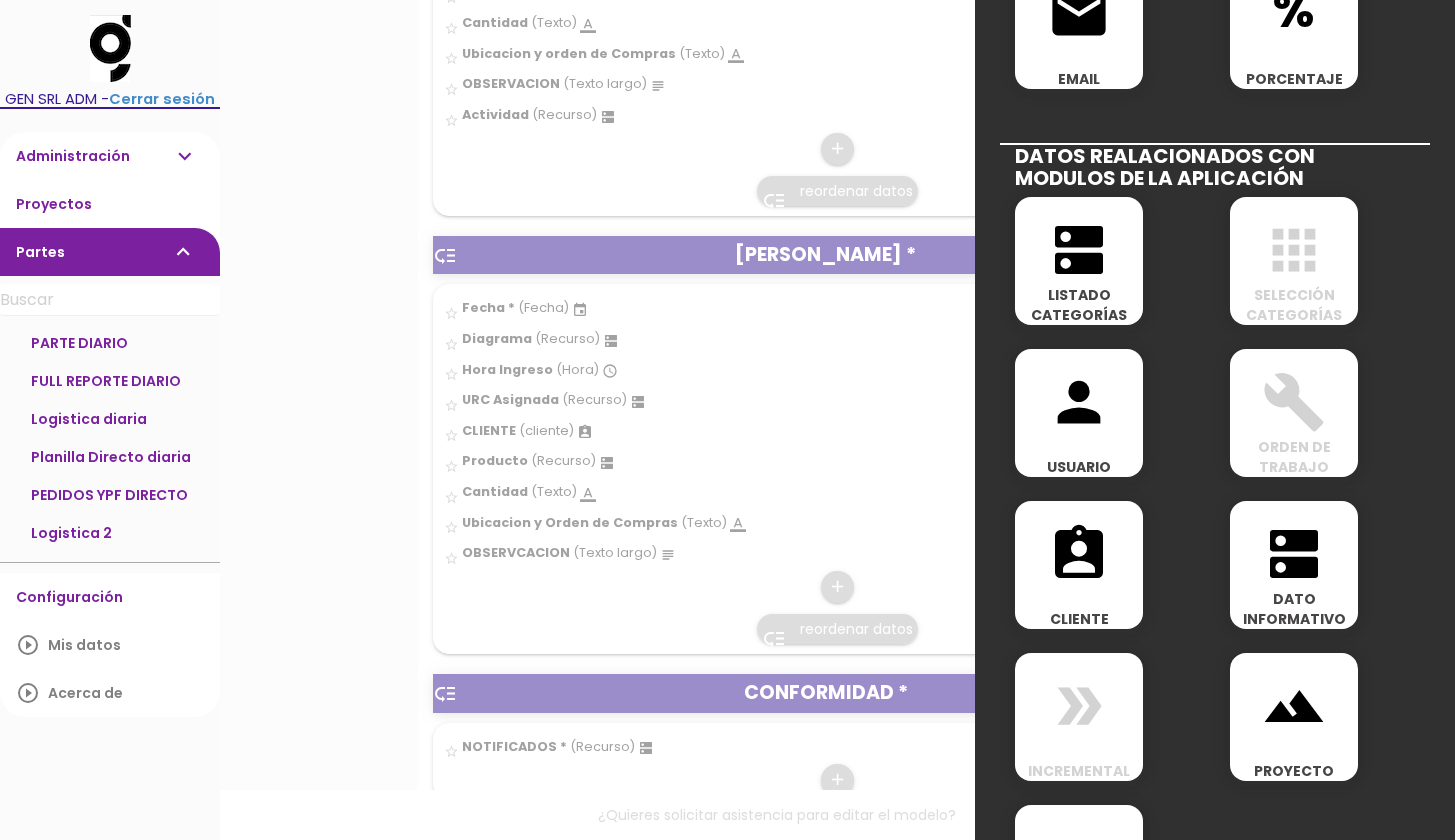 scroll, scrollTop: 864, scrollLeft: 0, axis: vertical 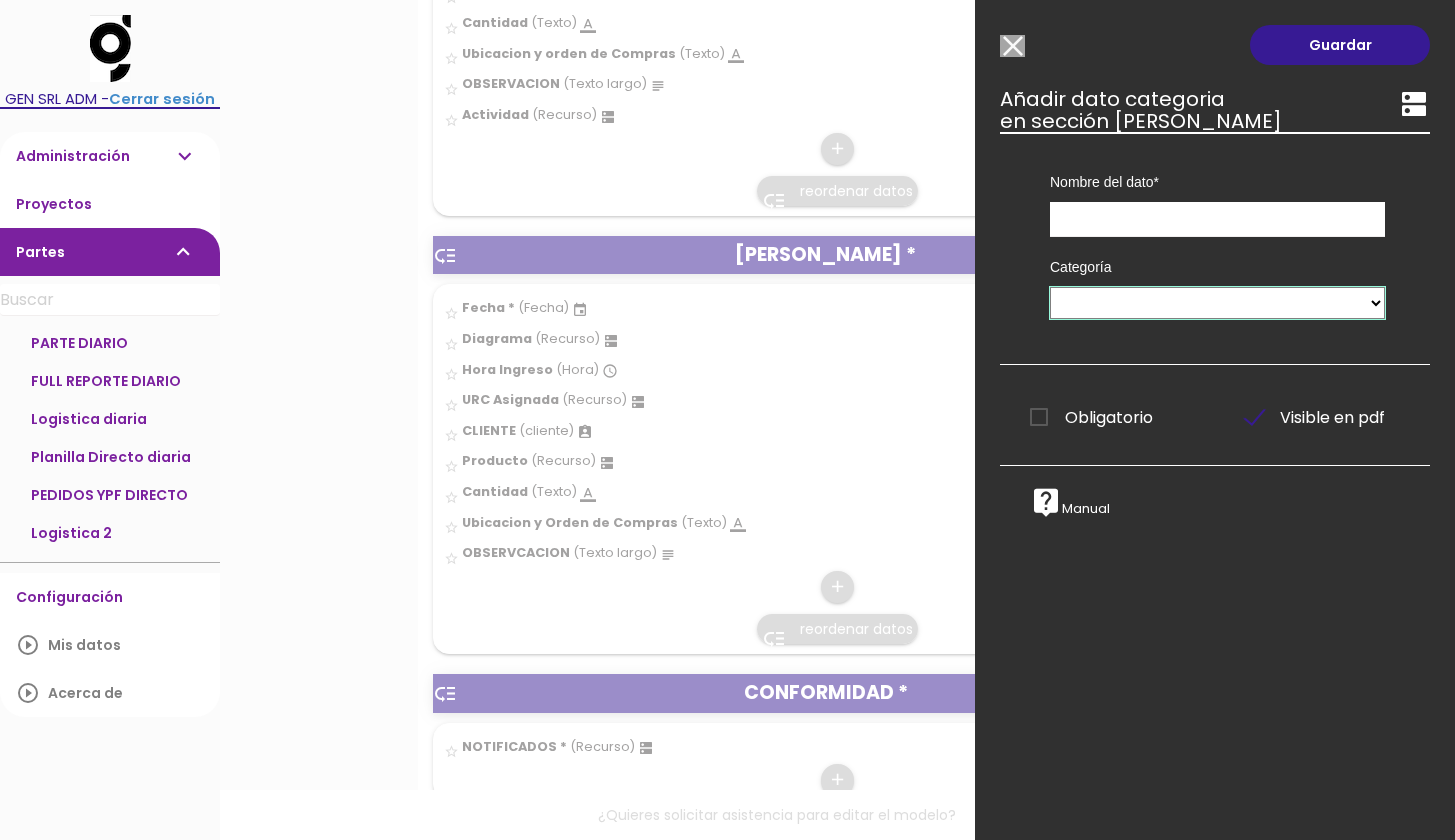 select on "79" 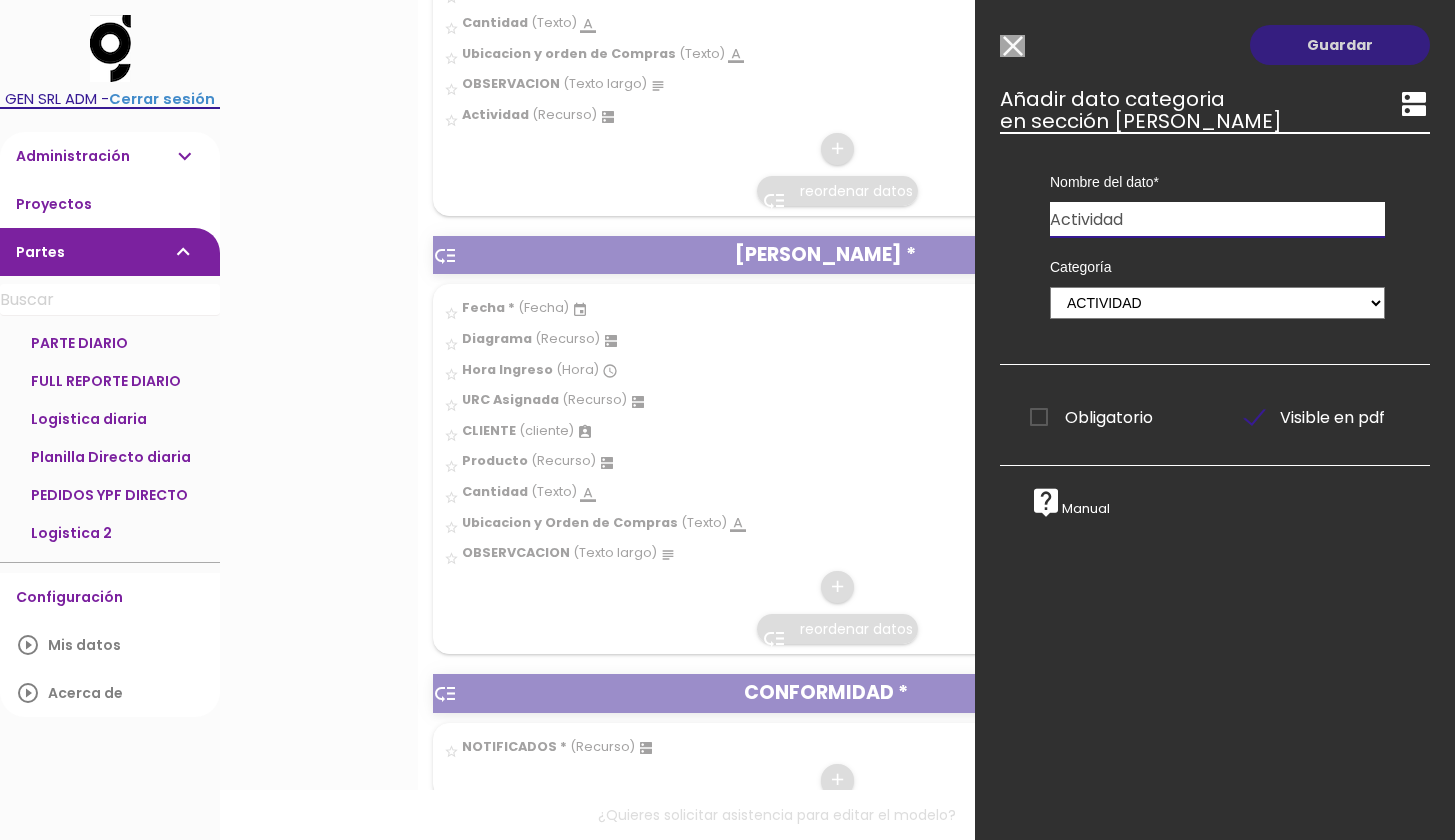type on "Actividad" 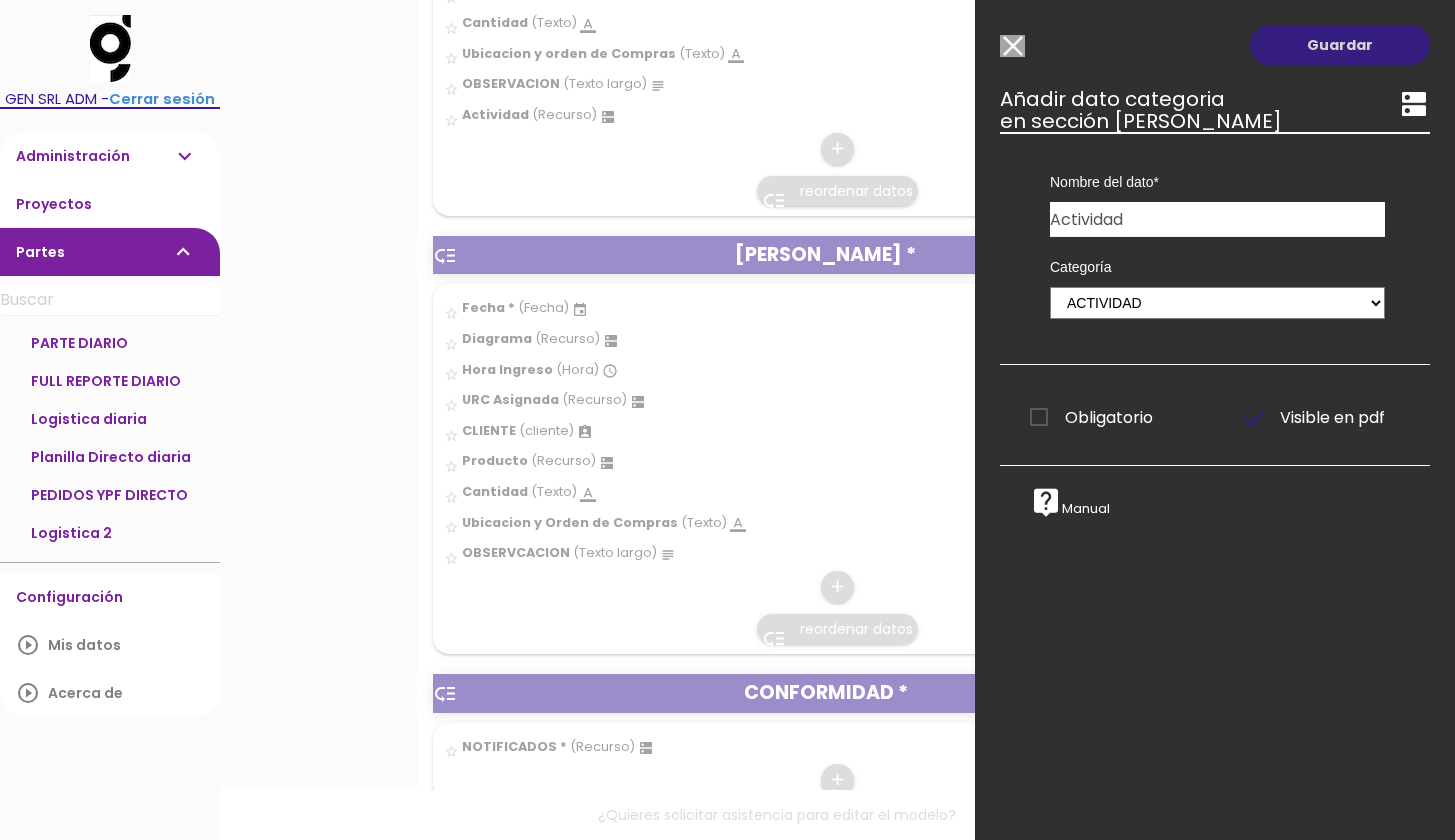 click on "Guardar" at bounding box center [1340, 45] 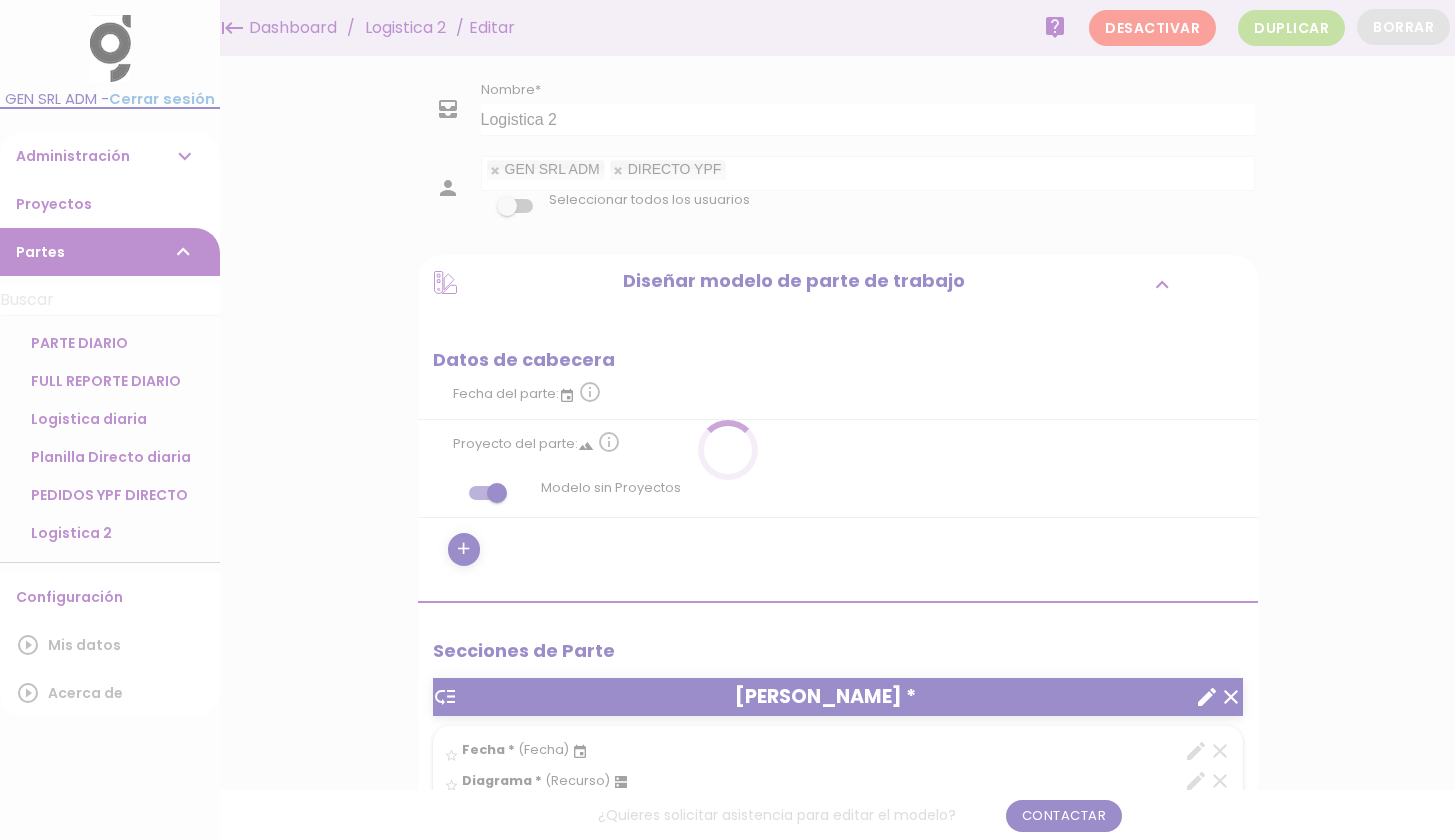 scroll, scrollTop: 0, scrollLeft: 0, axis: both 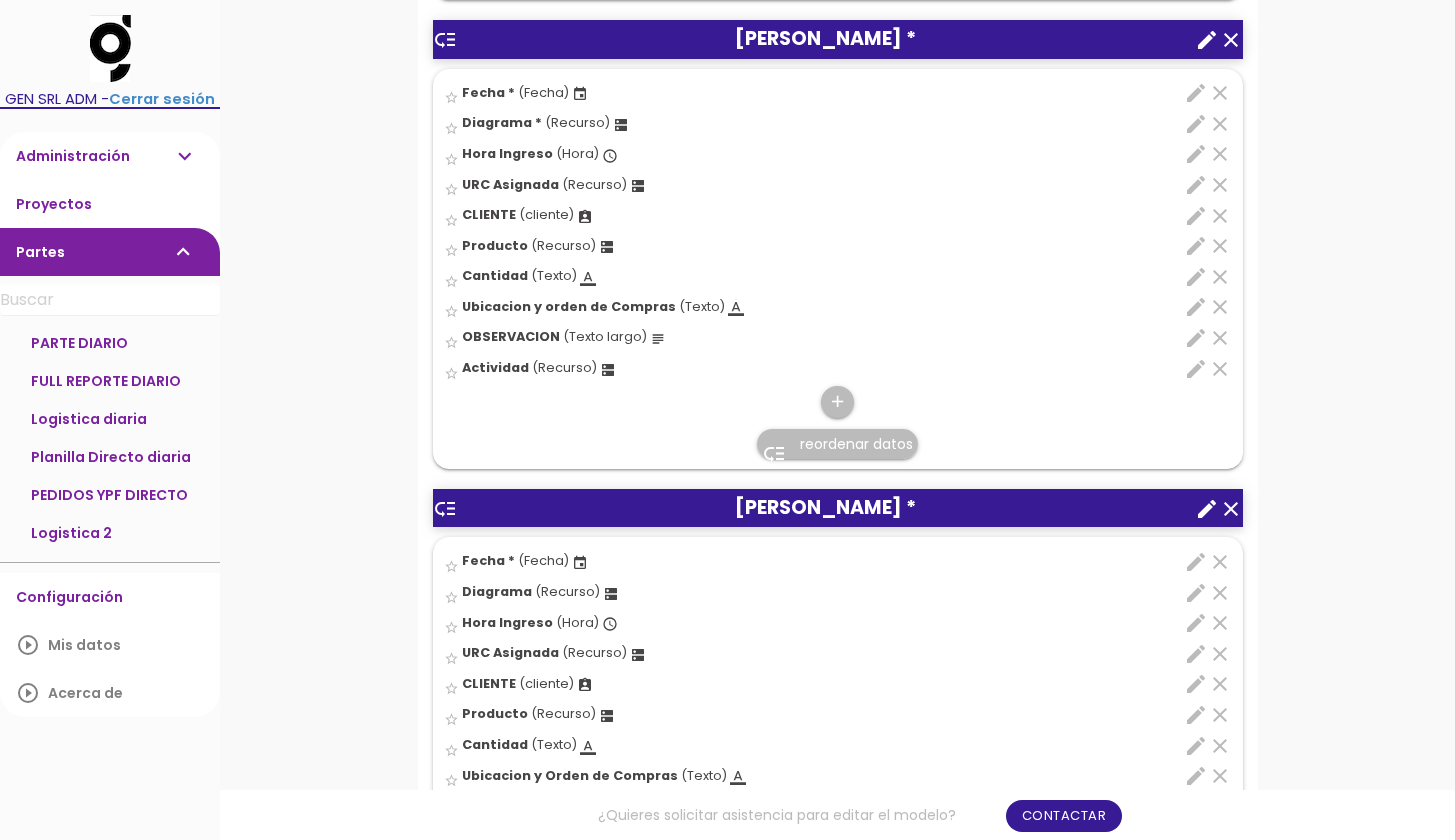 click on "reordenar datos" at bounding box center (856, 444) 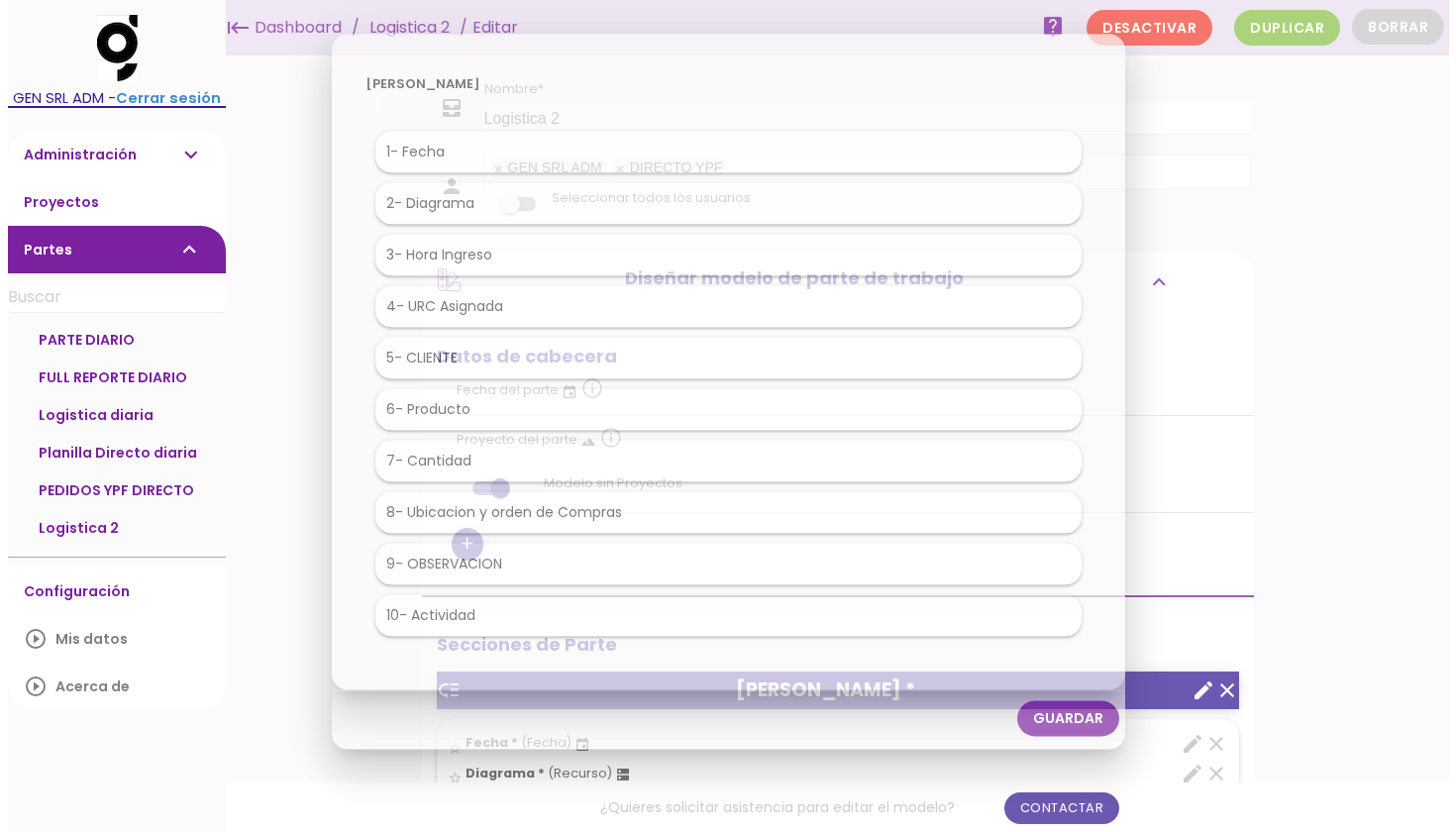 scroll, scrollTop: 0, scrollLeft: 0, axis: both 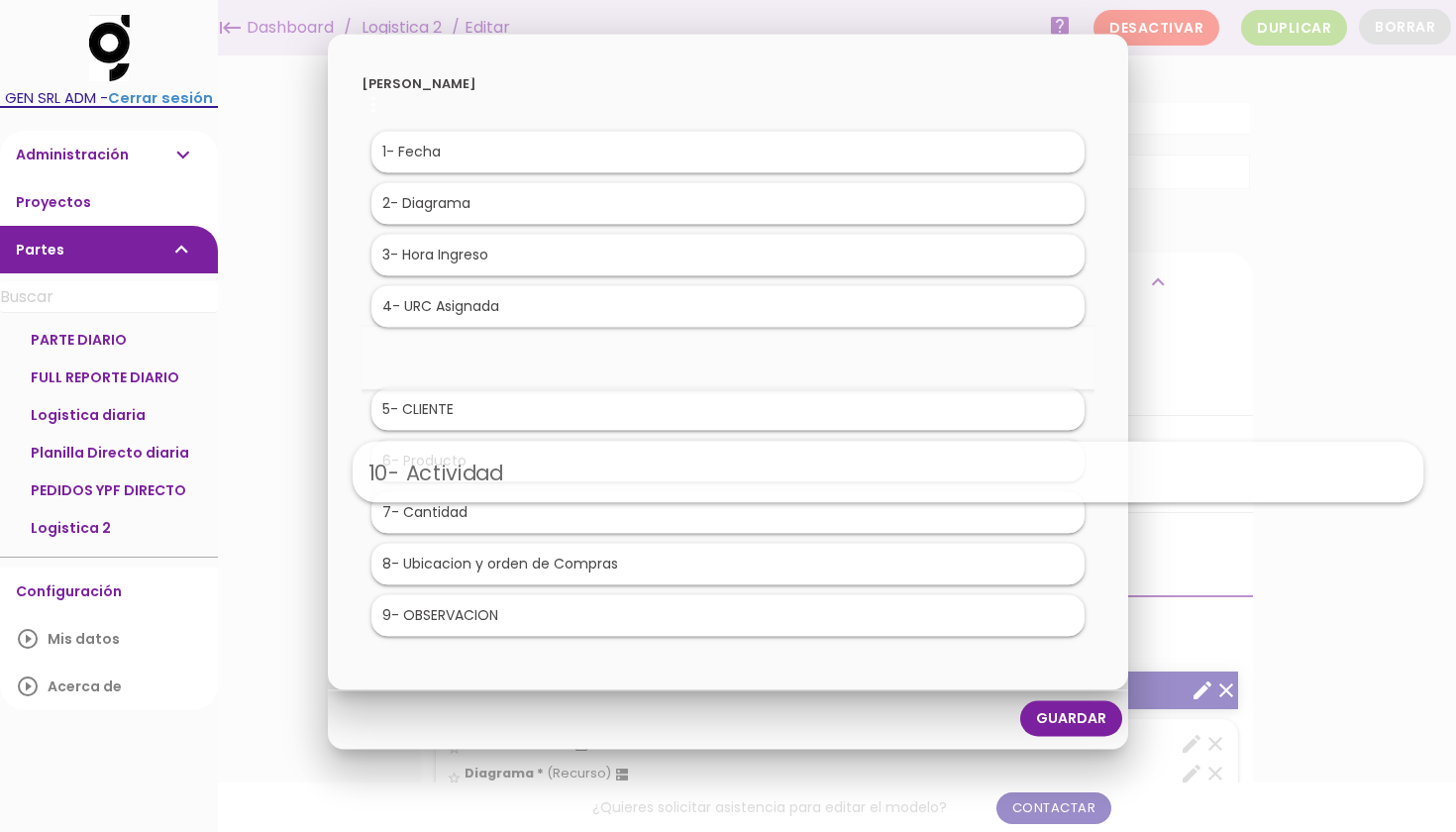 drag, startPoint x: 603, startPoint y: 716, endPoint x: 763, endPoint y: 468, distance: 295.1339 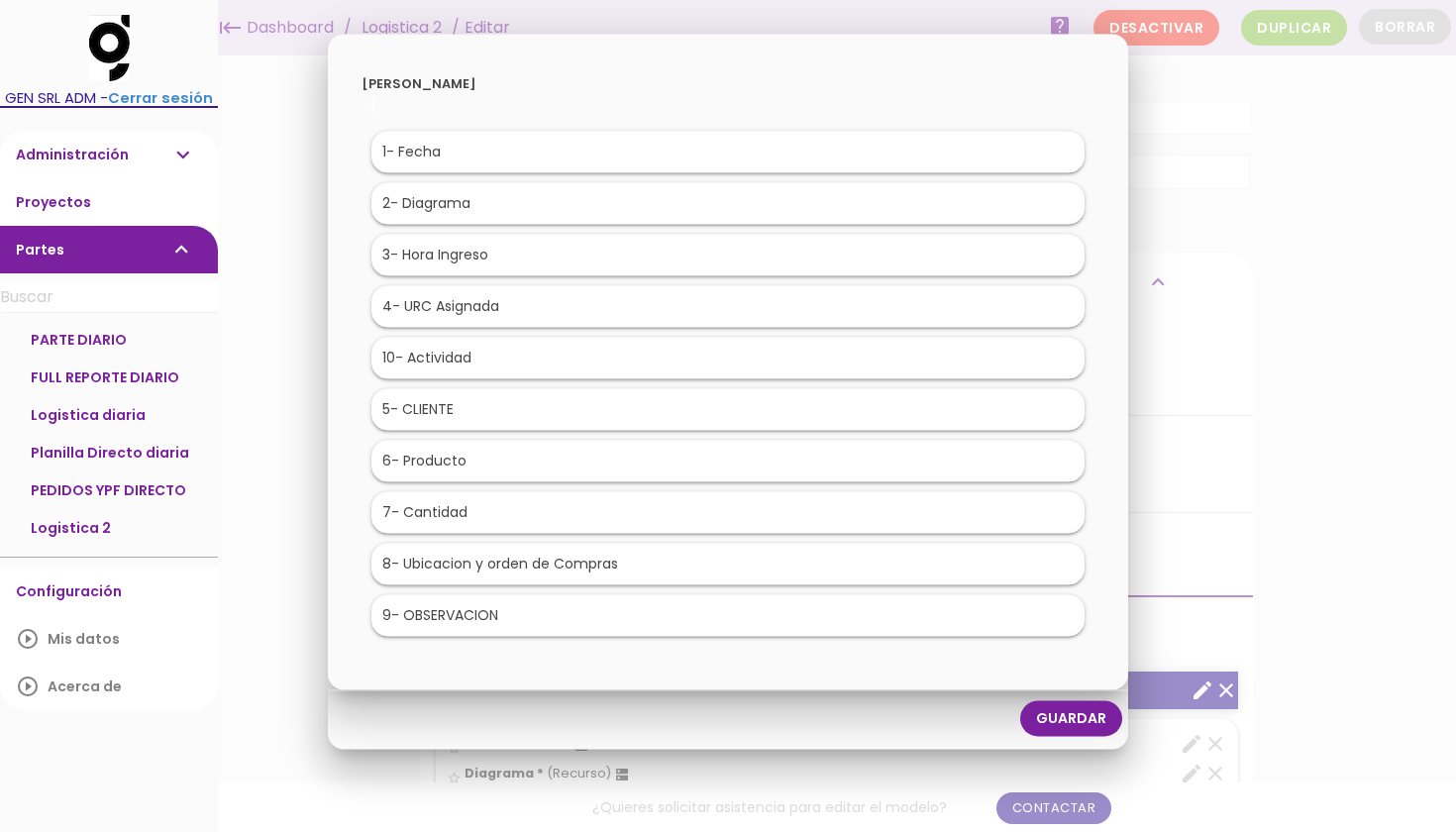 scroll, scrollTop: 99, scrollLeft: 0, axis: vertical 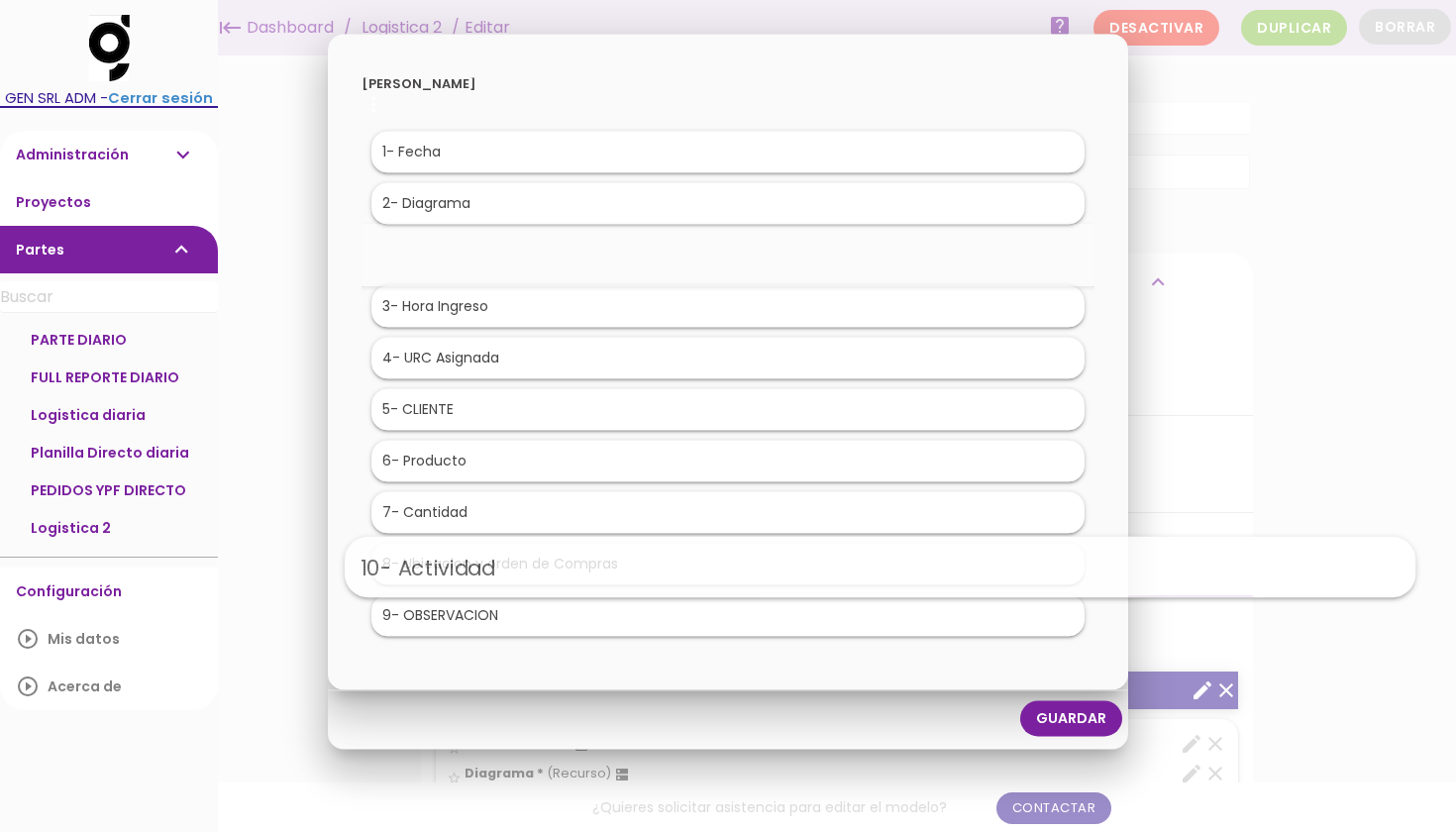 drag, startPoint x: 581, startPoint y: 676, endPoint x: 733, endPoint y: 571, distance: 184.74036 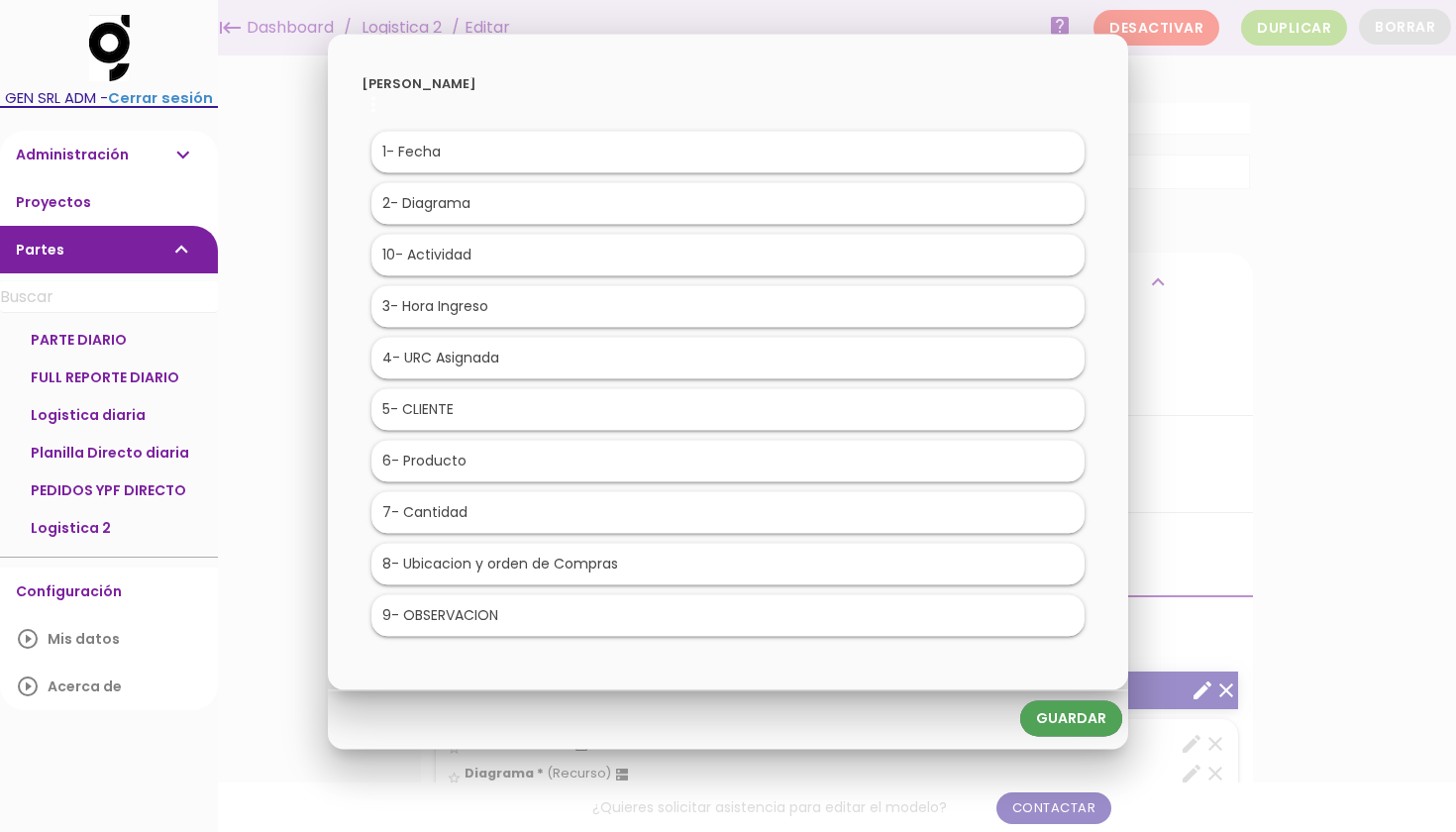 click on "Guardar" at bounding box center (1071, 718) 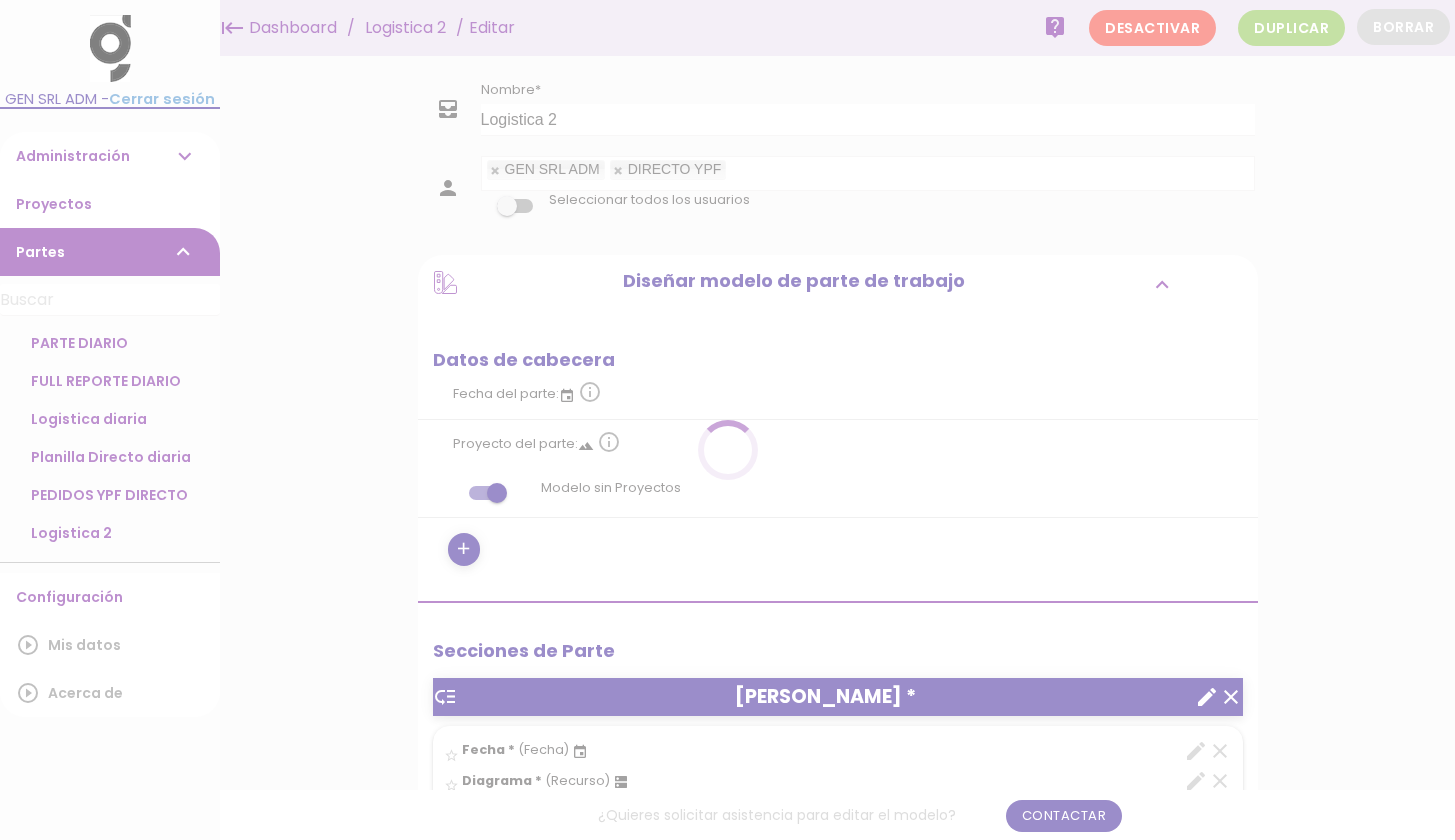 scroll, scrollTop: 0, scrollLeft: 0, axis: both 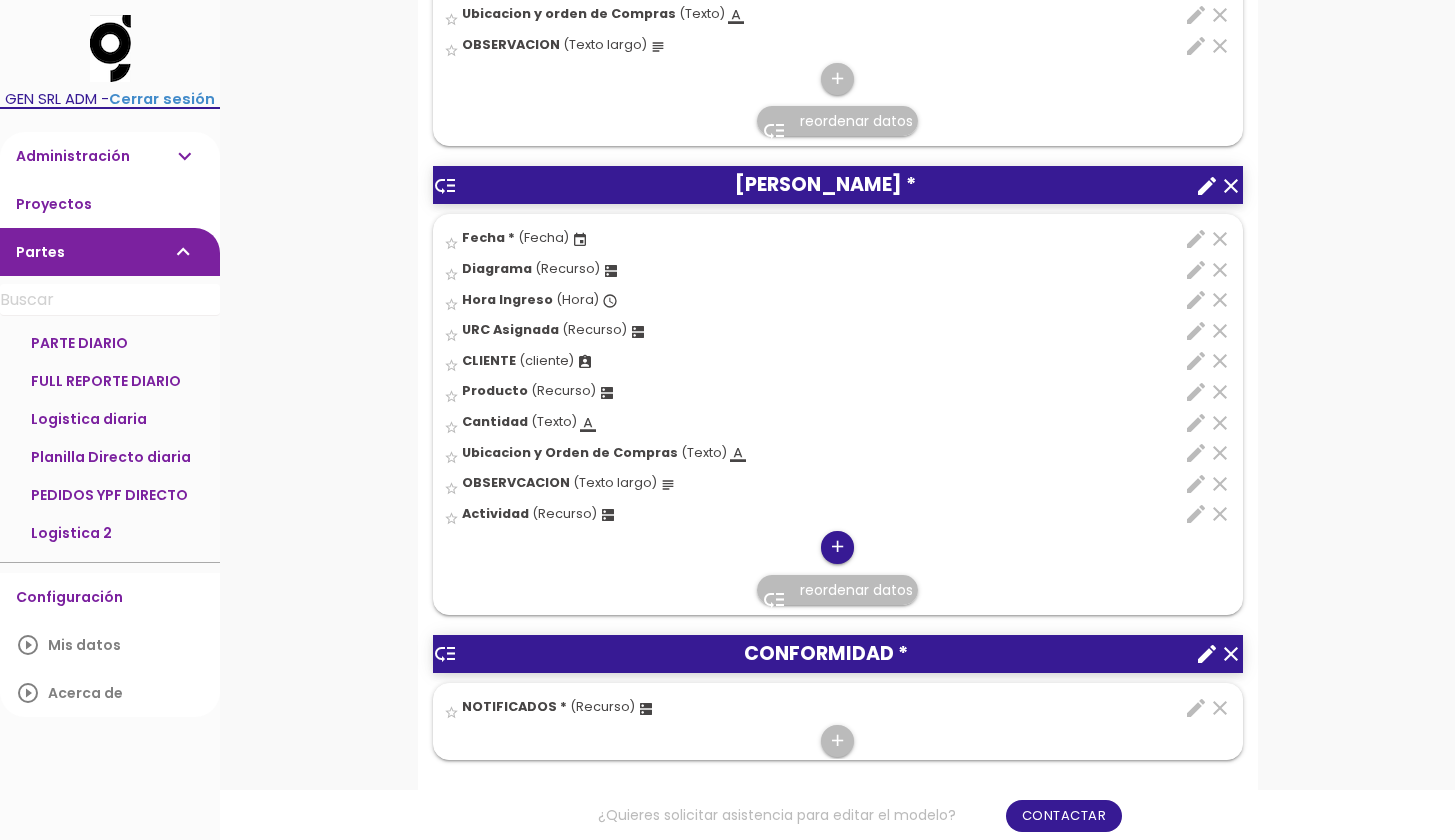 click on "add" at bounding box center [837, 547] 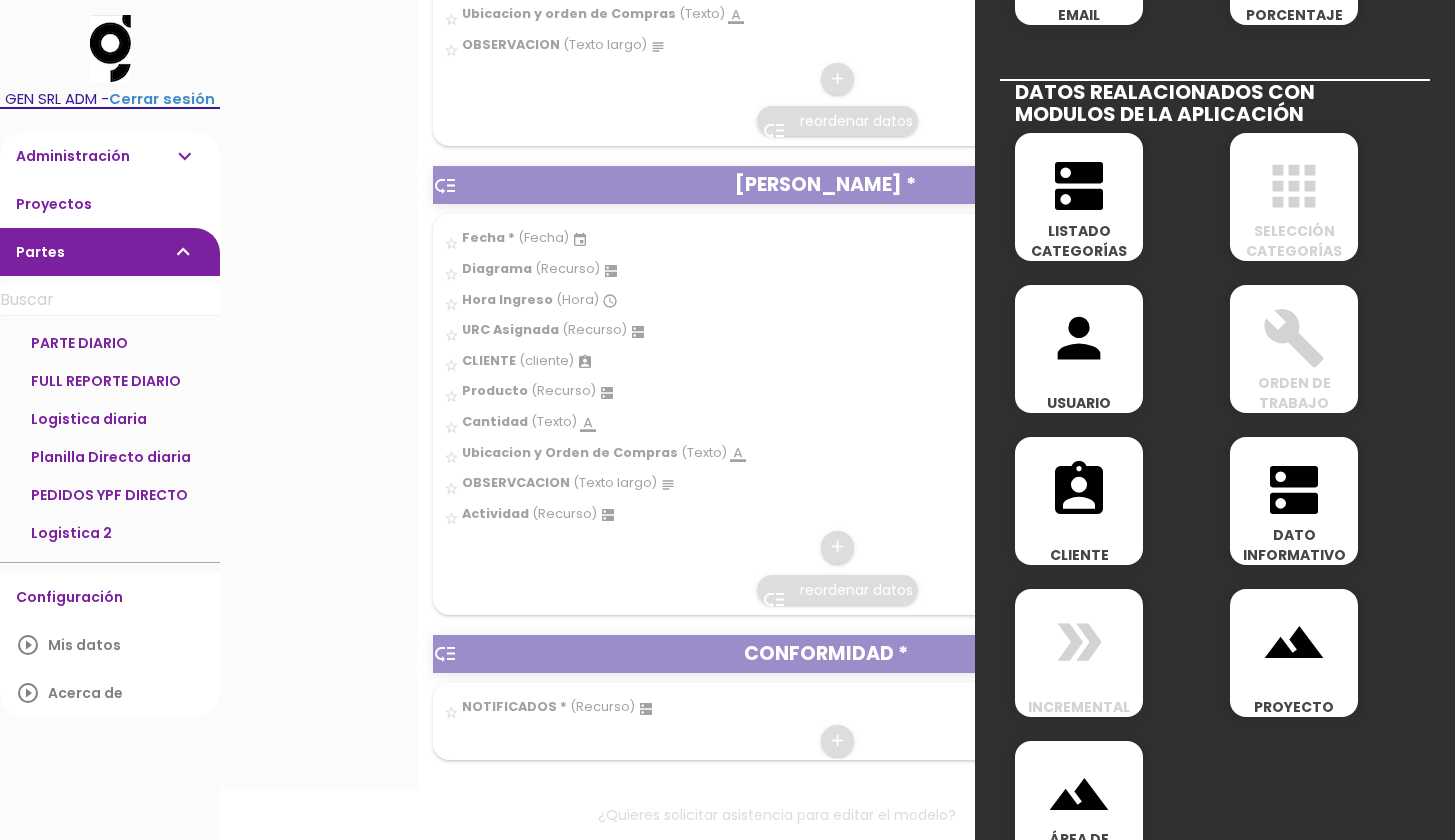 scroll, scrollTop: 926, scrollLeft: 0, axis: vertical 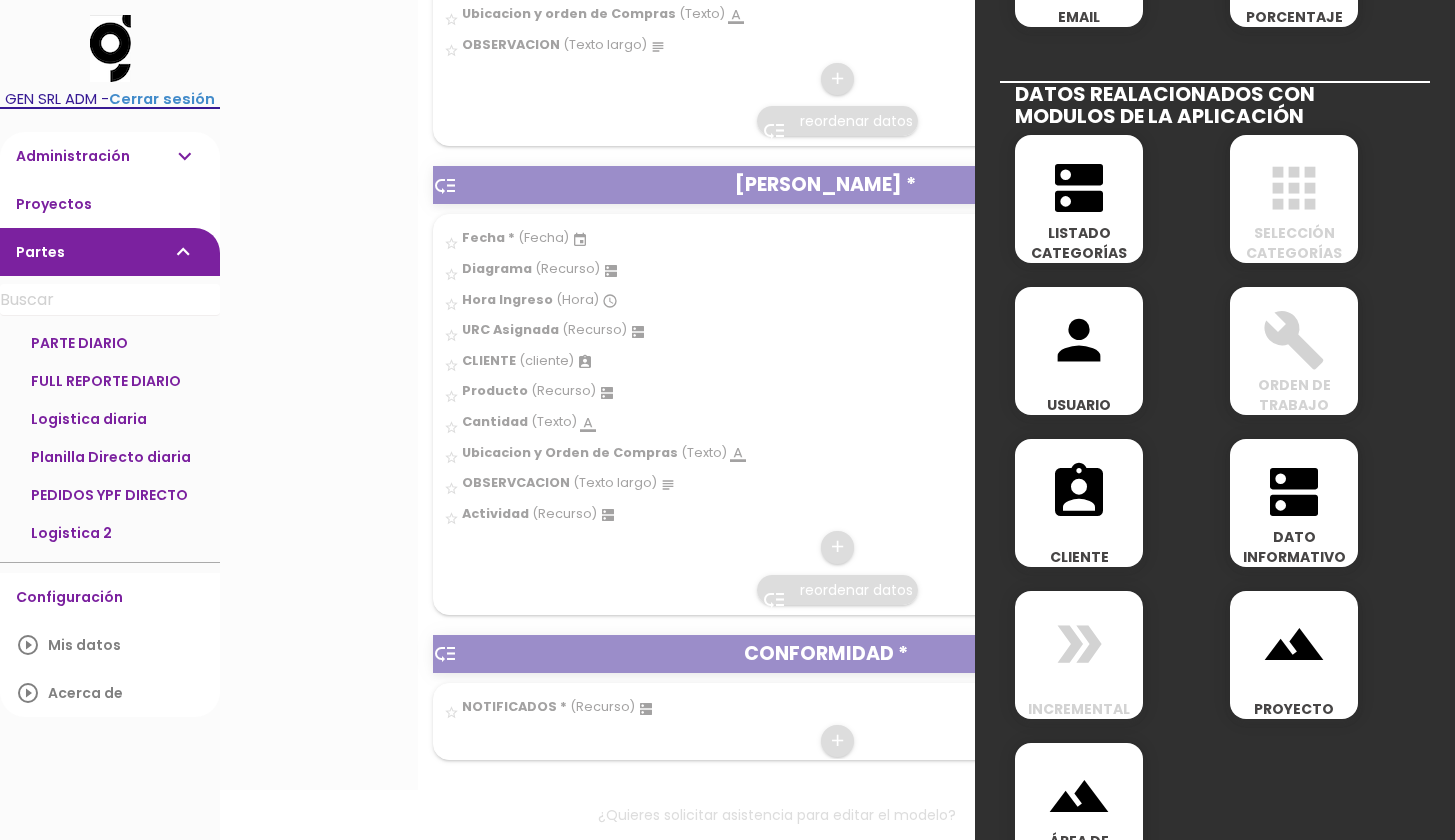 click on "LISTADO CATEGORÍAS" at bounding box center (1079, 243) 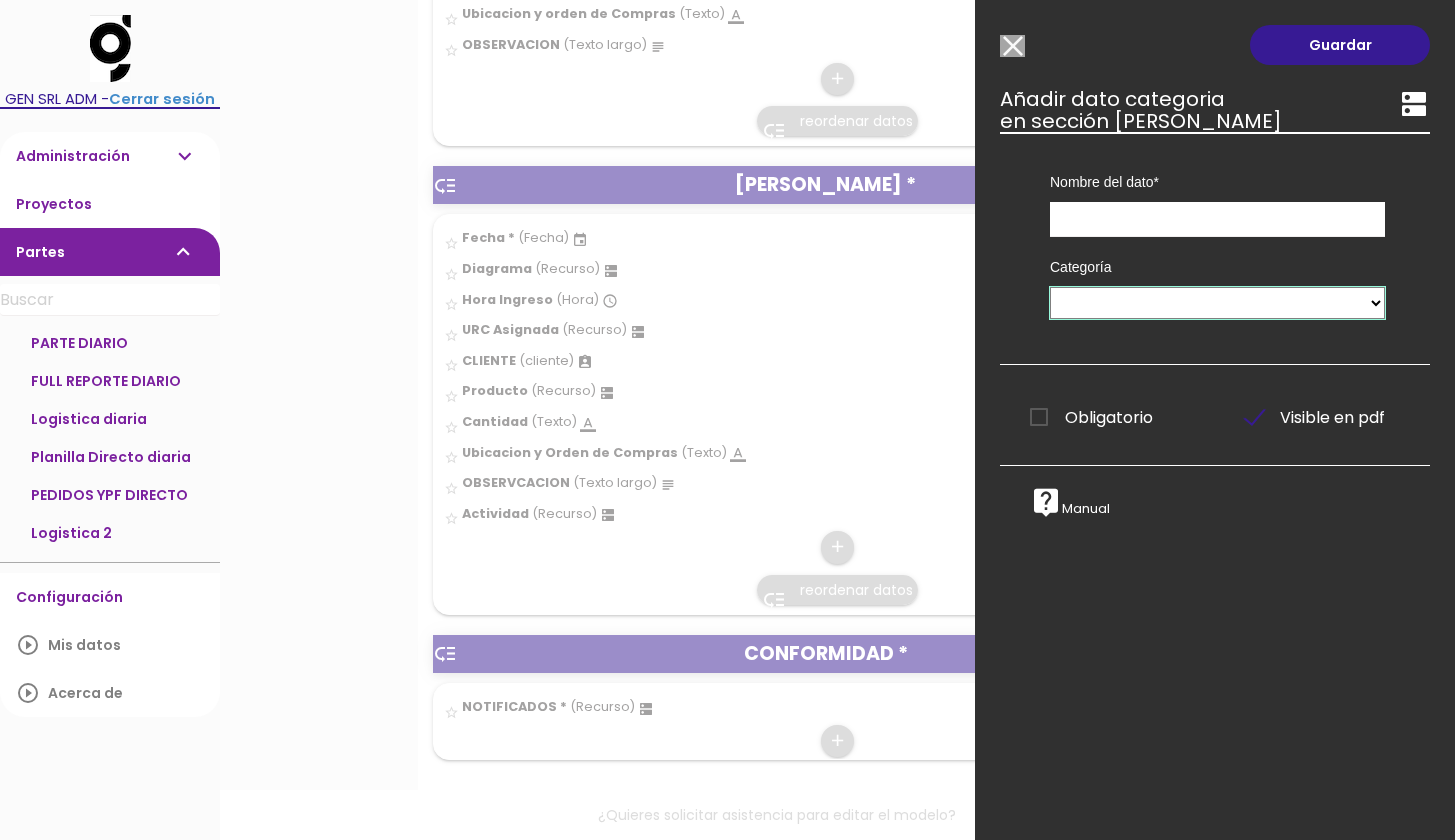 select on "79" 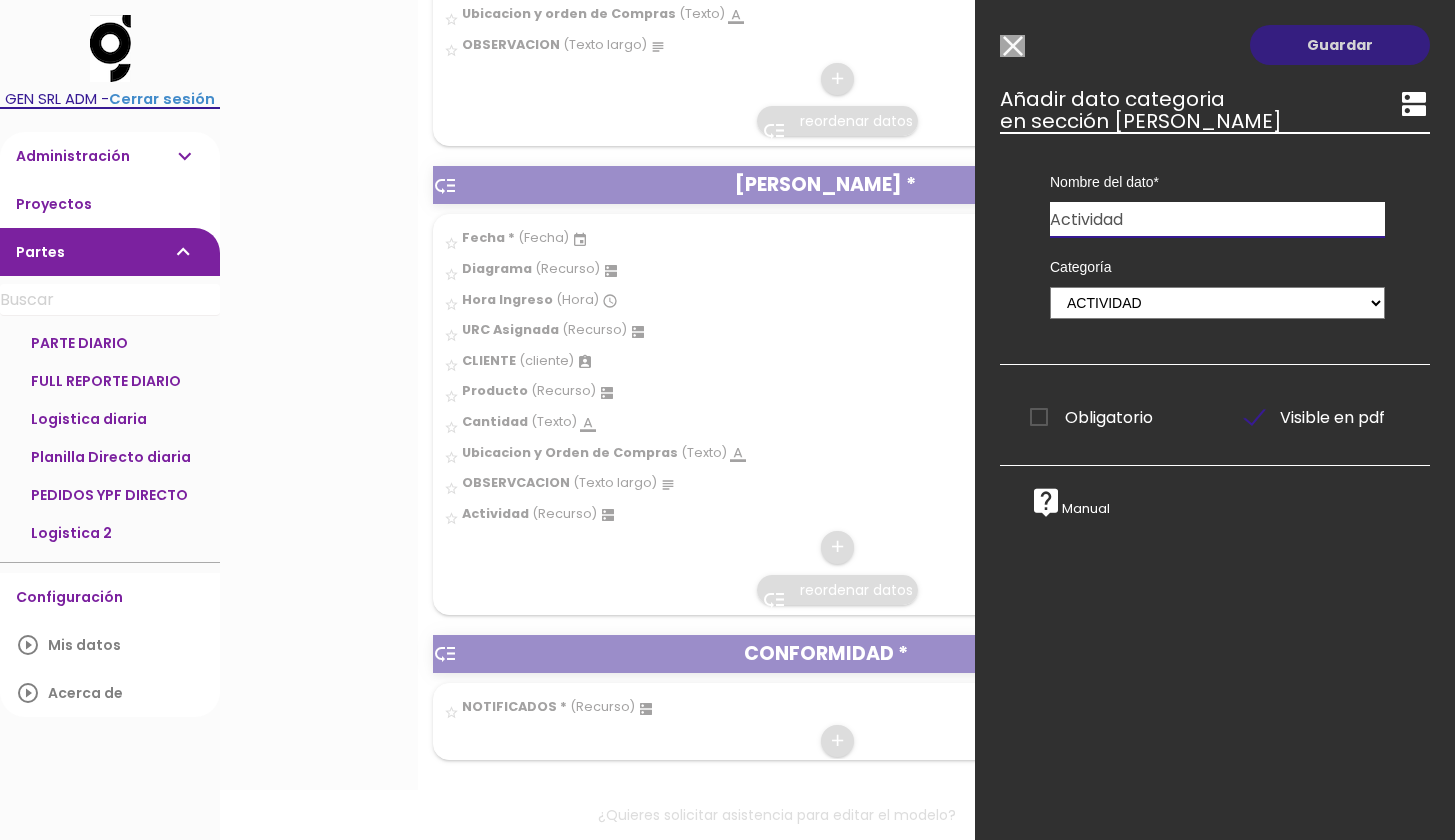 type on "Actividad" 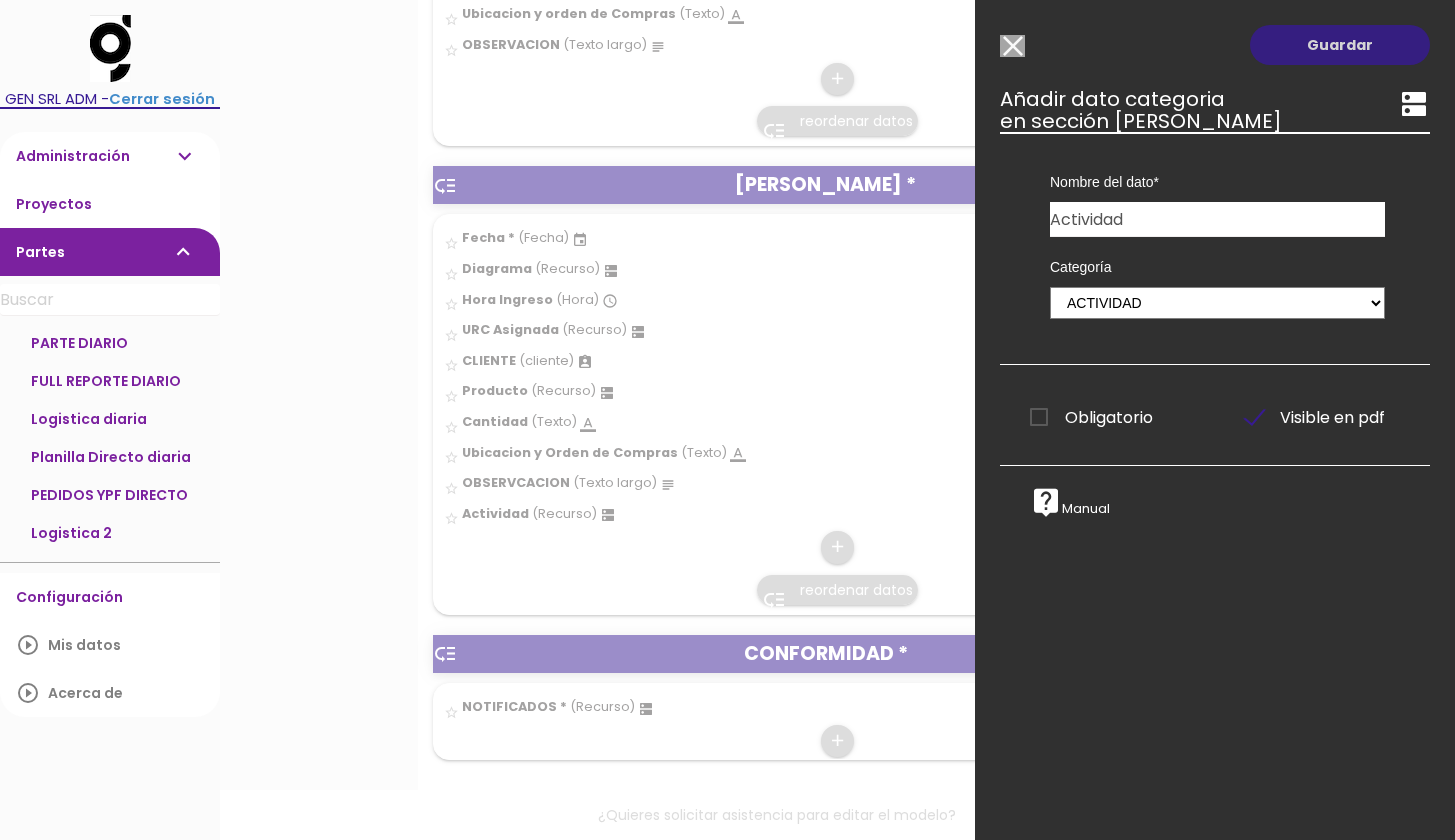 click on "Guardar" at bounding box center (1340, 45) 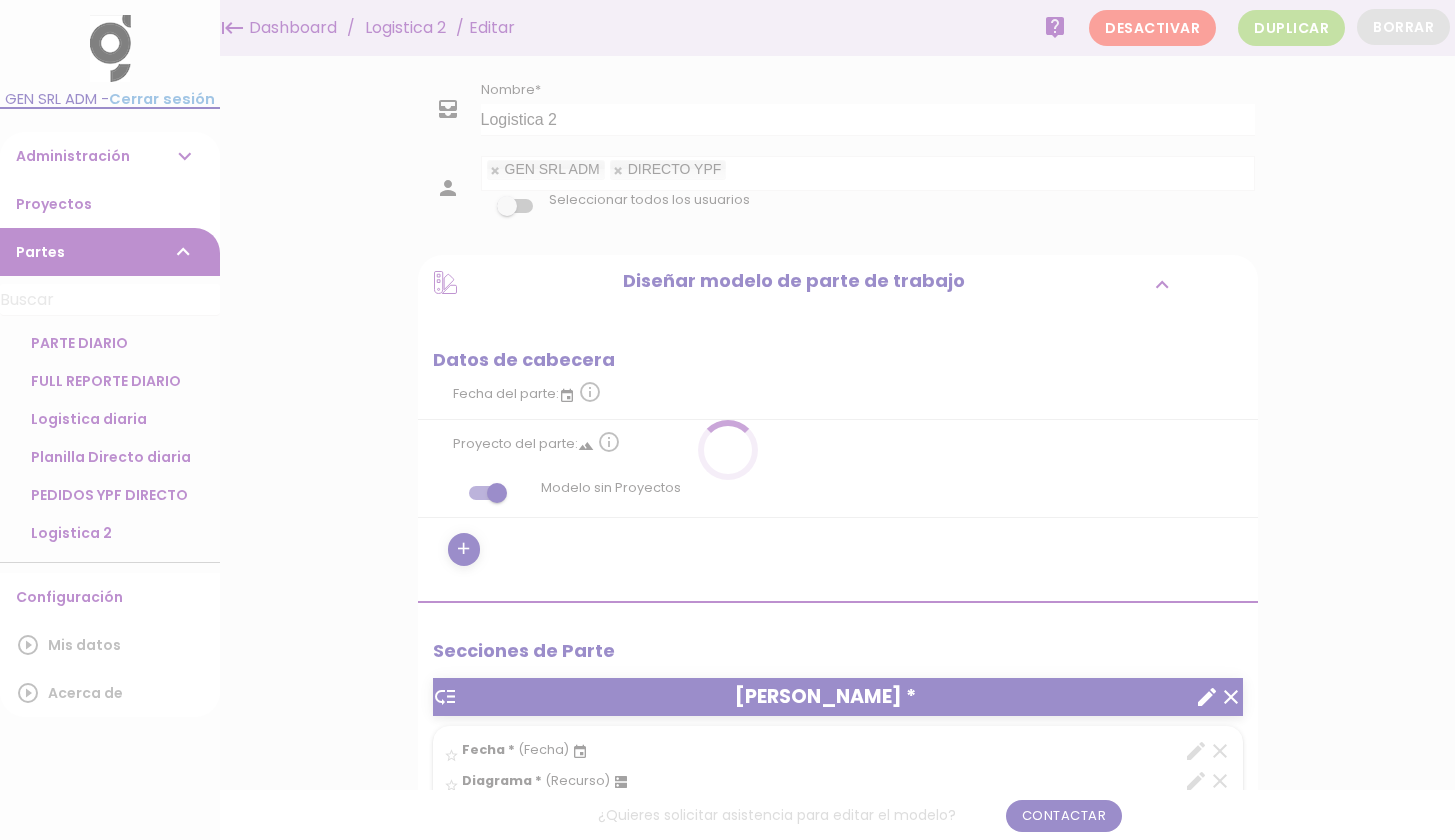 scroll, scrollTop: 0, scrollLeft: 0, axis: both 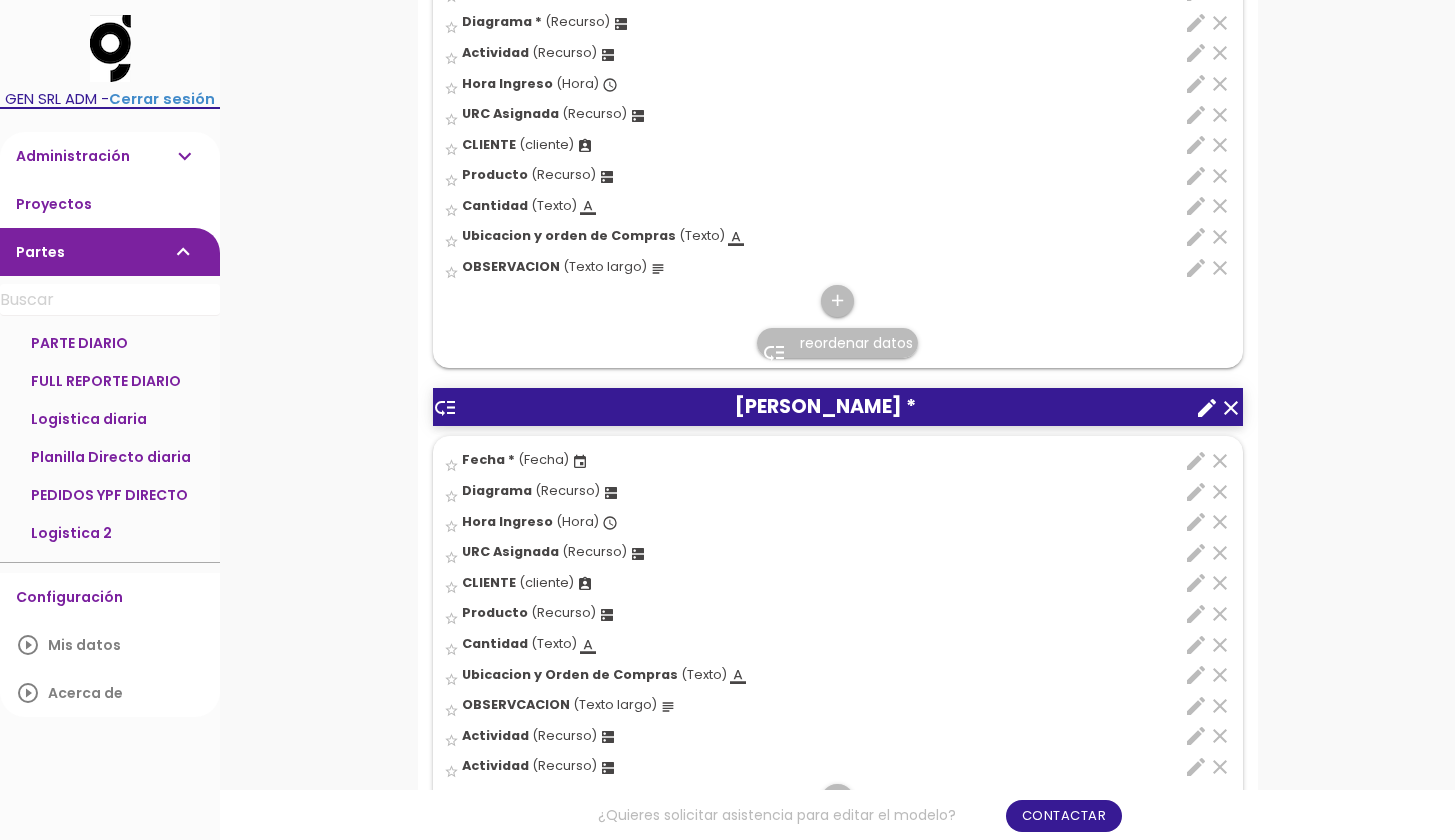click on "clear" at bounding box center [1220, 767] 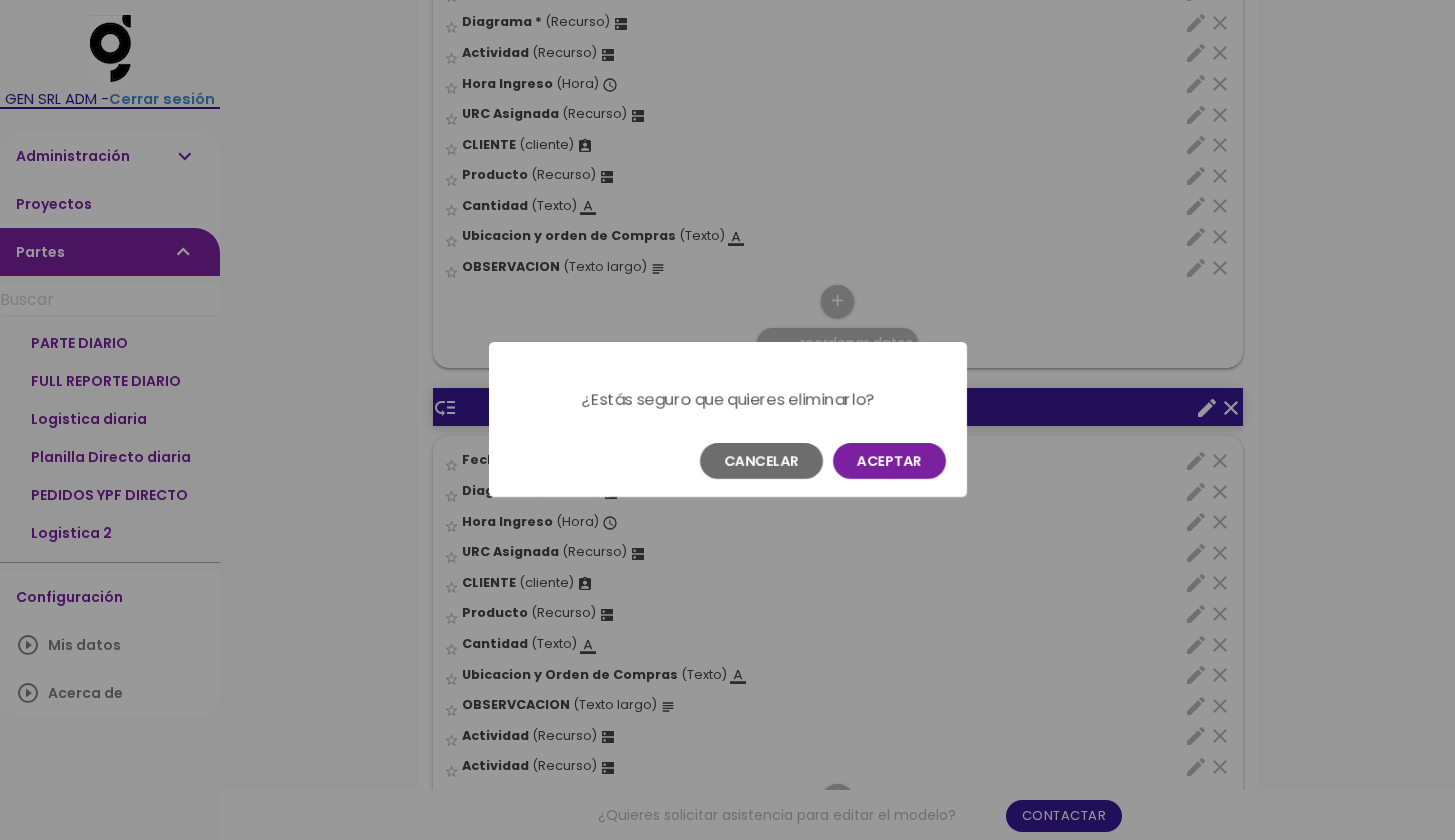 scroll, scrollTop: 0, scrollLeft: 0, axis: both 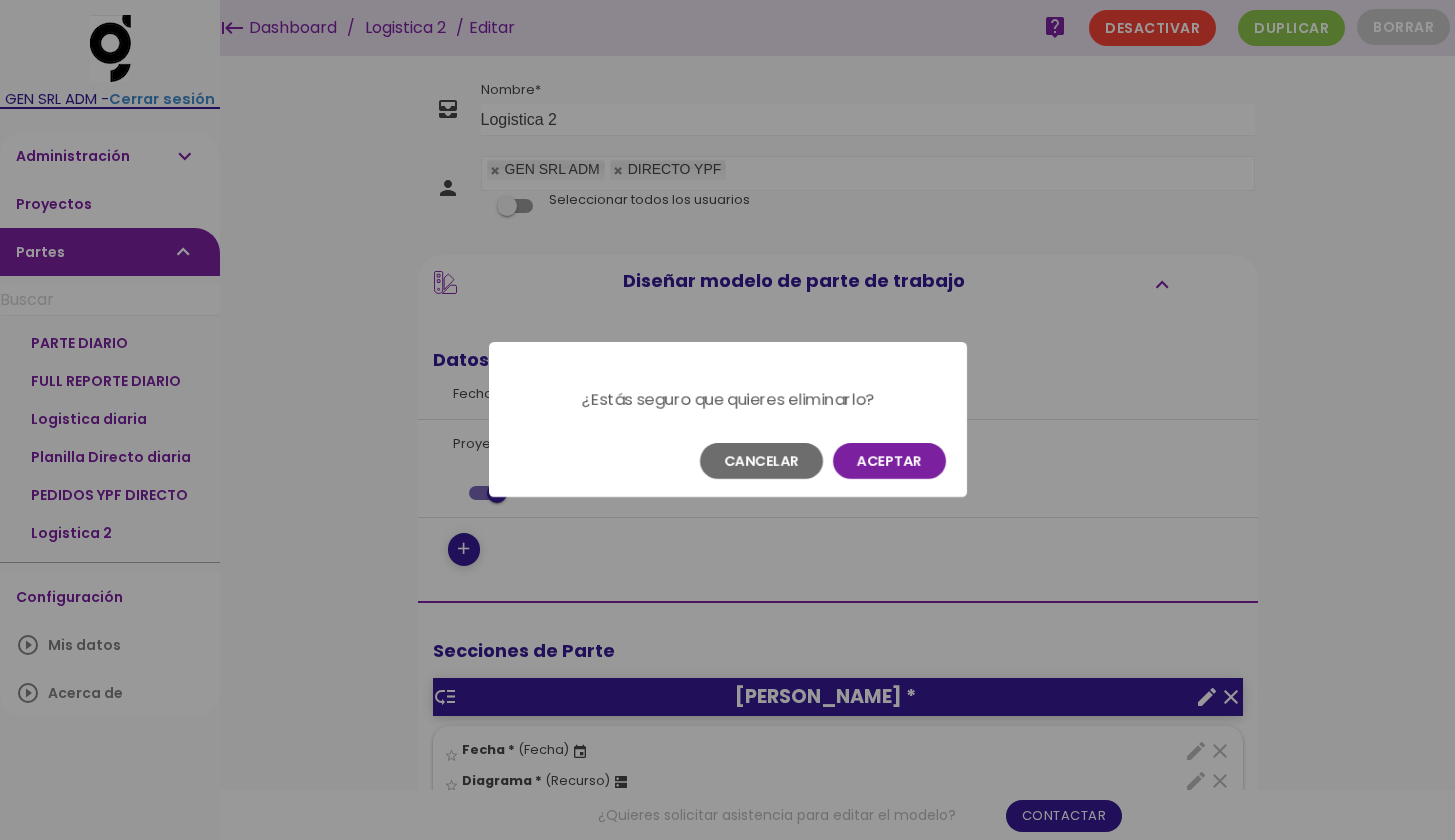 click on "Aceptar" at bounding box center (889, 461) 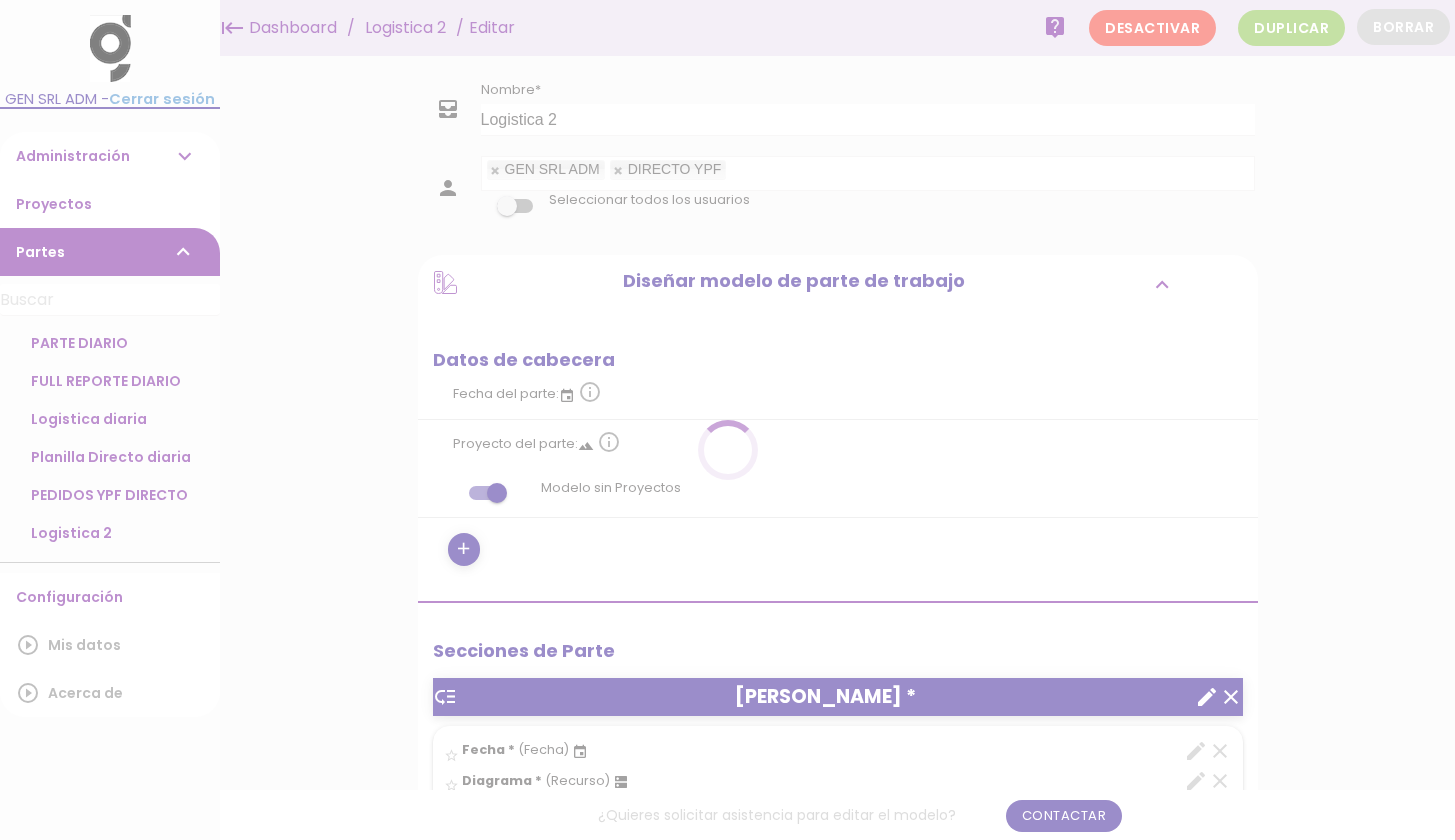 scroll, scrollTop: 0, scrollLeft: 0, axis: both 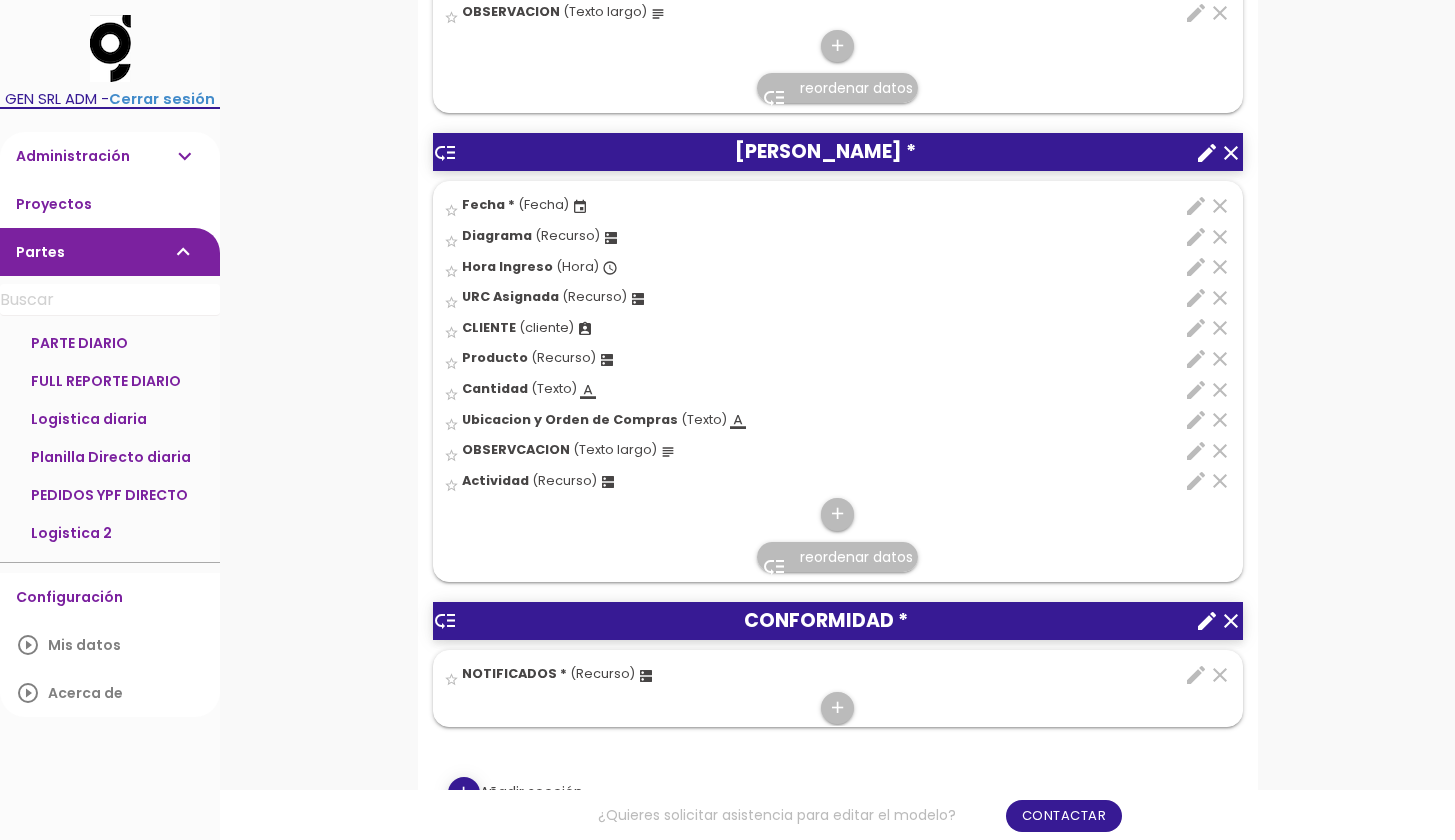 click on "low_priority   reordenar datos" at bounding box center (837, 557) 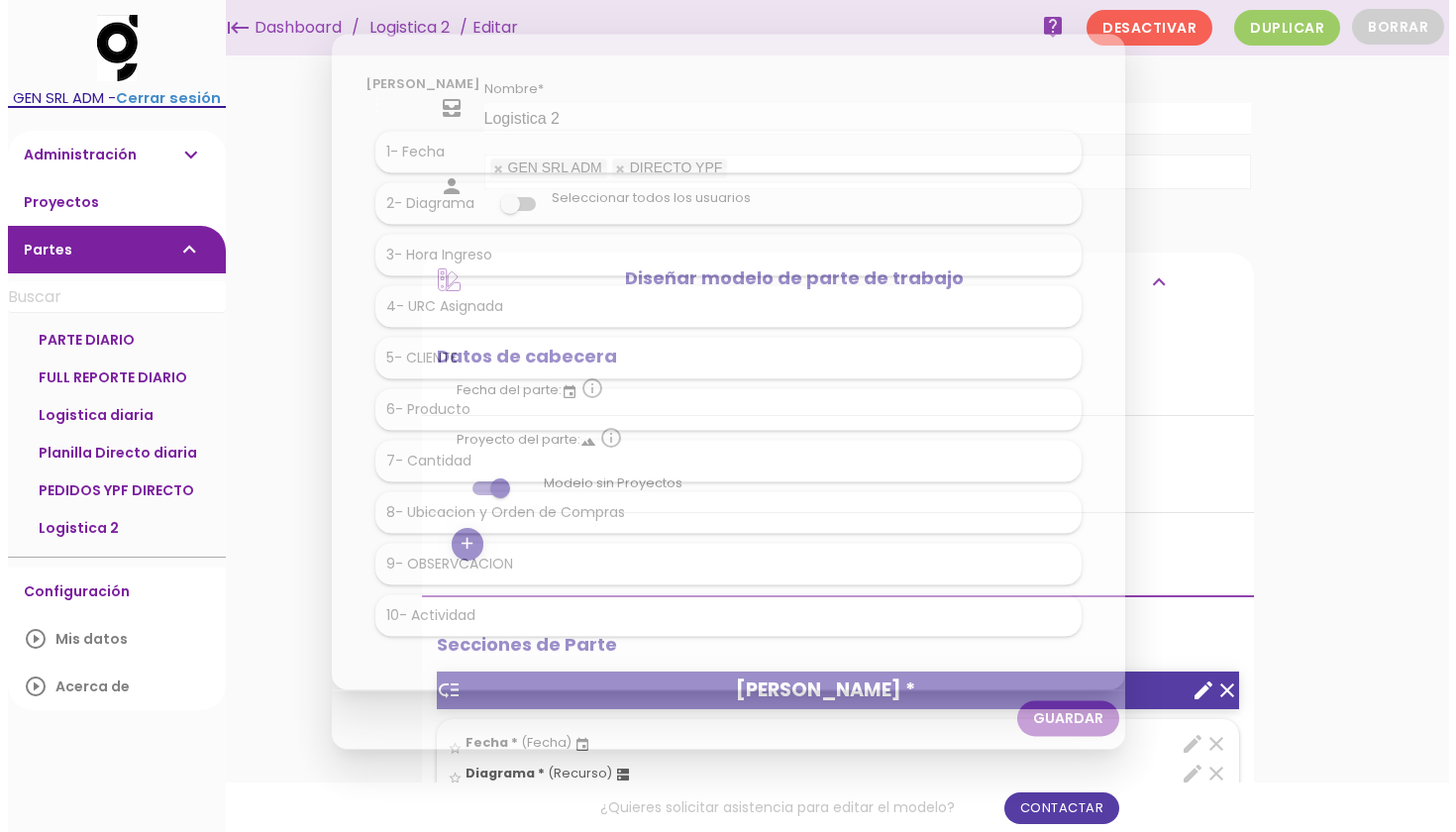 scroll, scrollTop: 0, scrollLeft: 0, axis: both 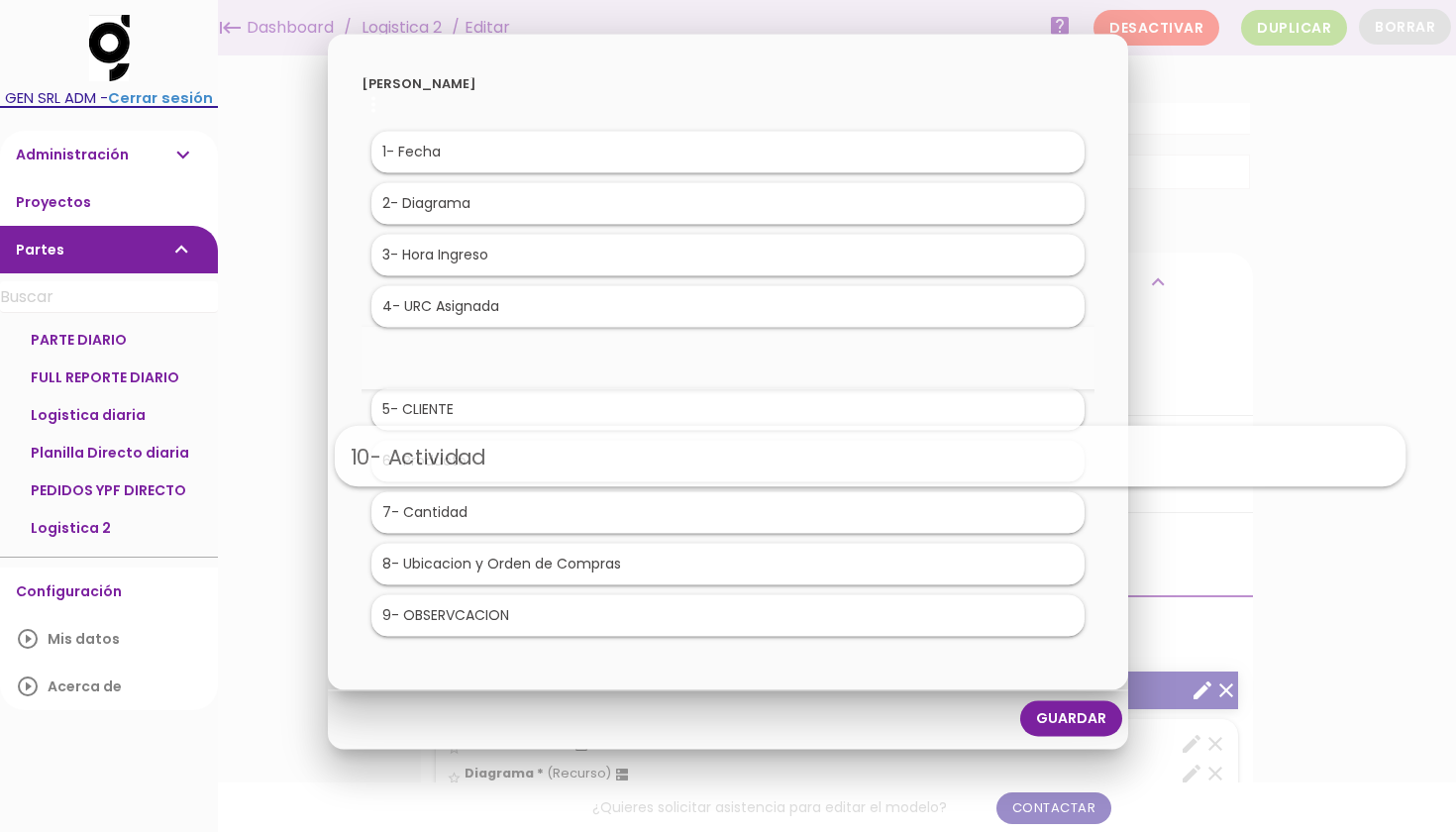 drag, startPoint x: 457, startPoint y: 717, endPoint x: 598, endPoint y: 454, distance: 298.41247 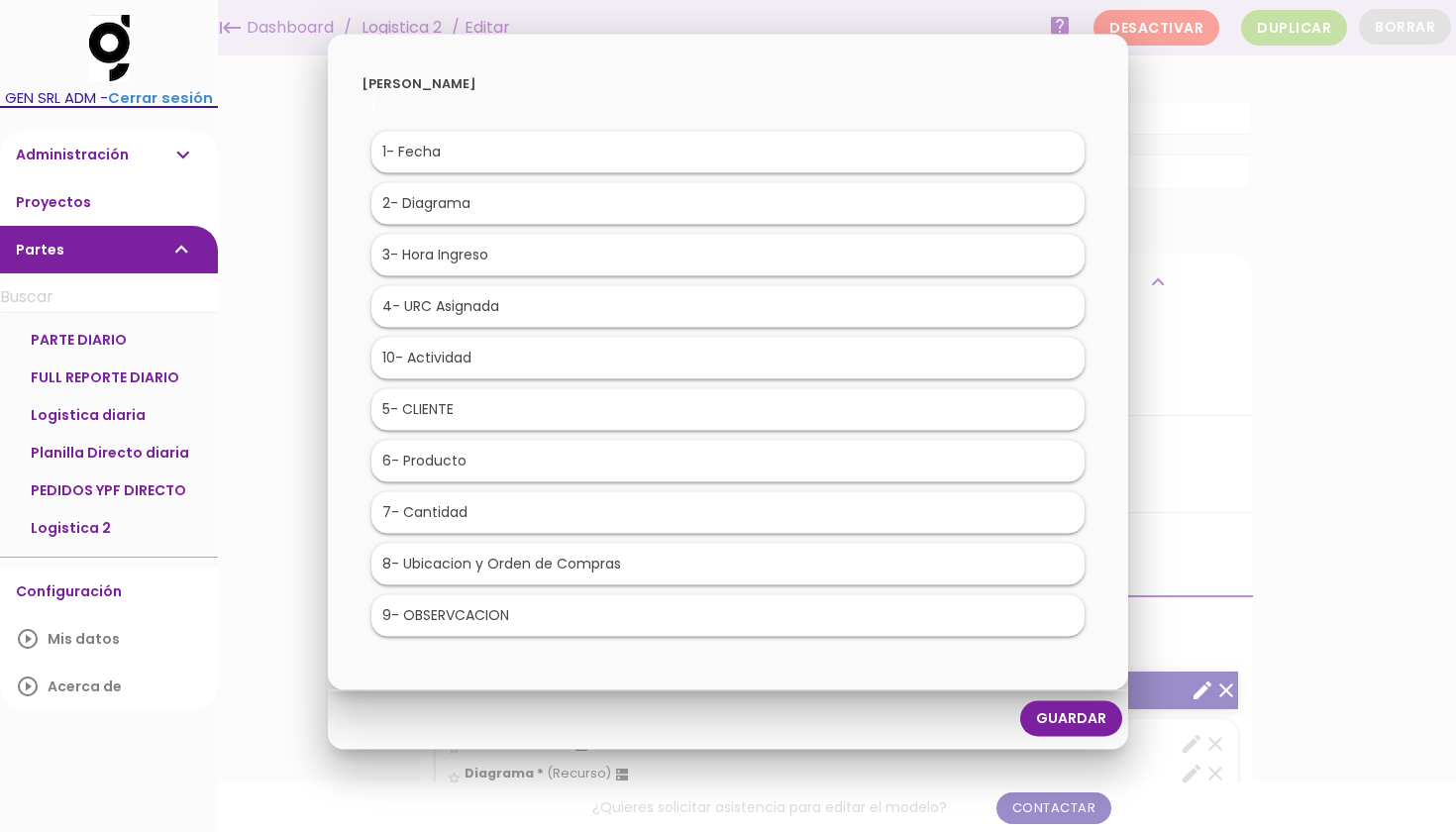 scroll, scrollTop: 130, scrollLeft: 0, axis: vertical 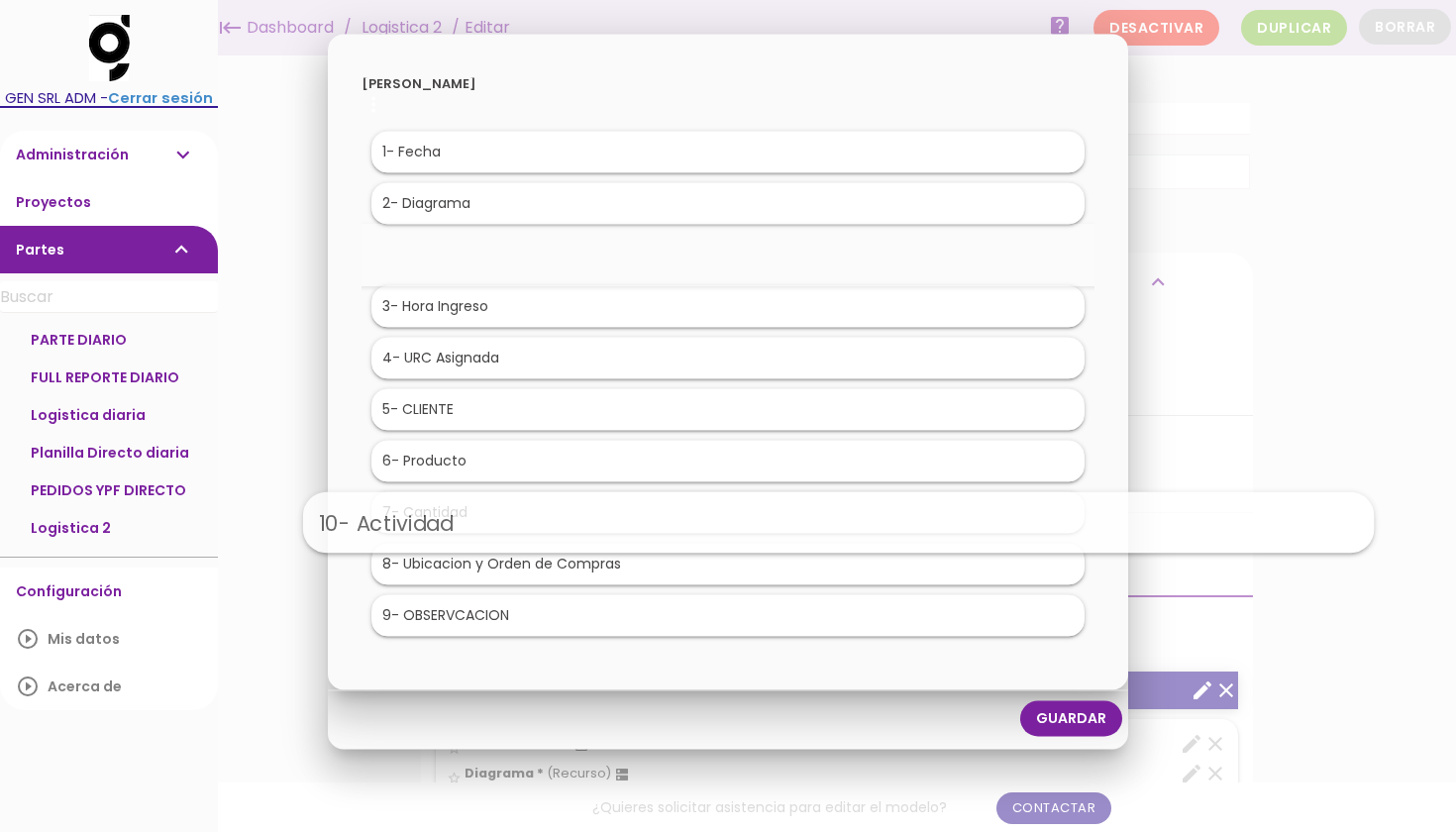 drag, startPoint x: 616, startPoint y: 638, endPoint x: 730, endPoint y: 517, distance: 166.2438 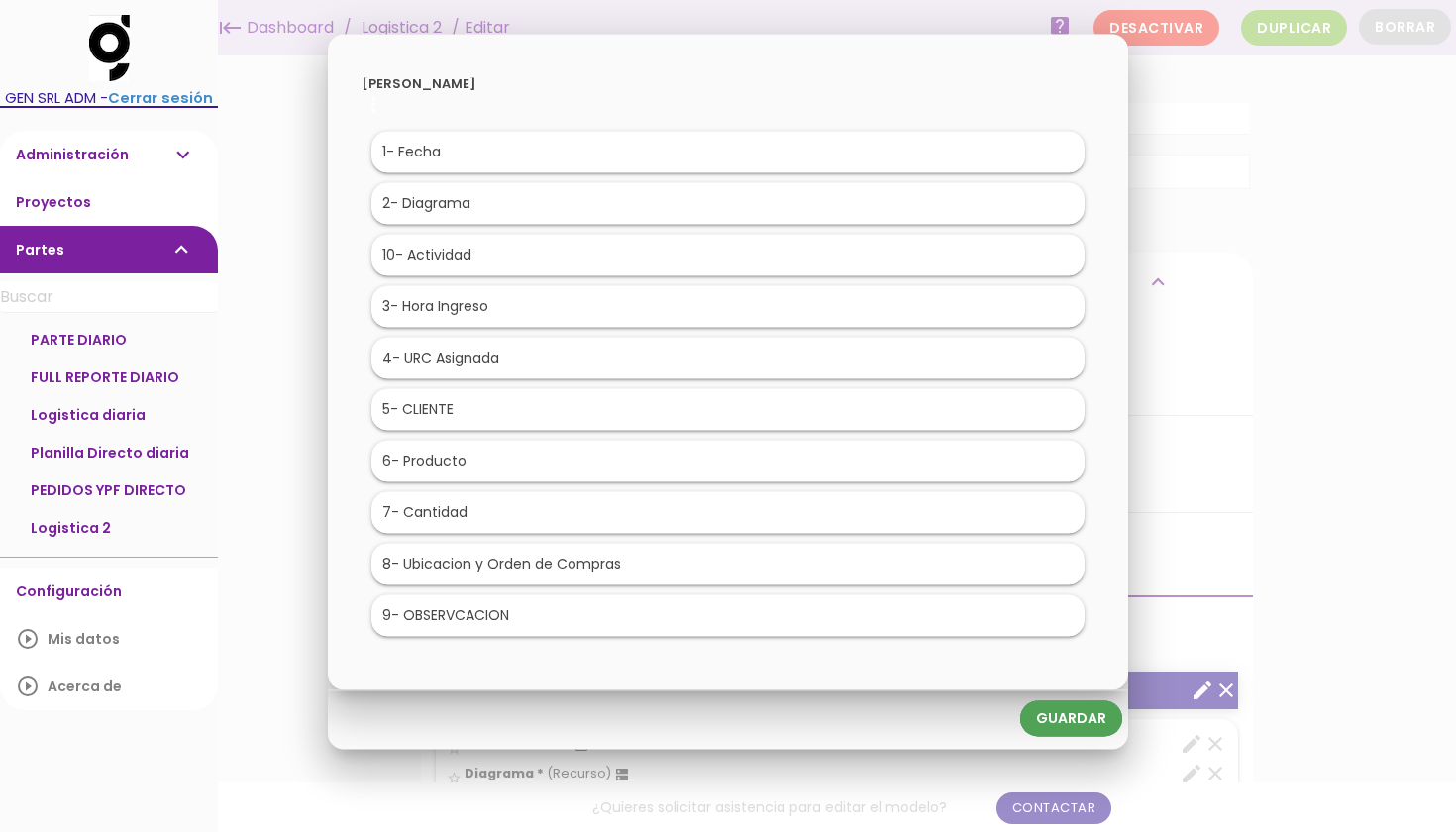 click on "Guardar" at bounding box center (1071, 718) 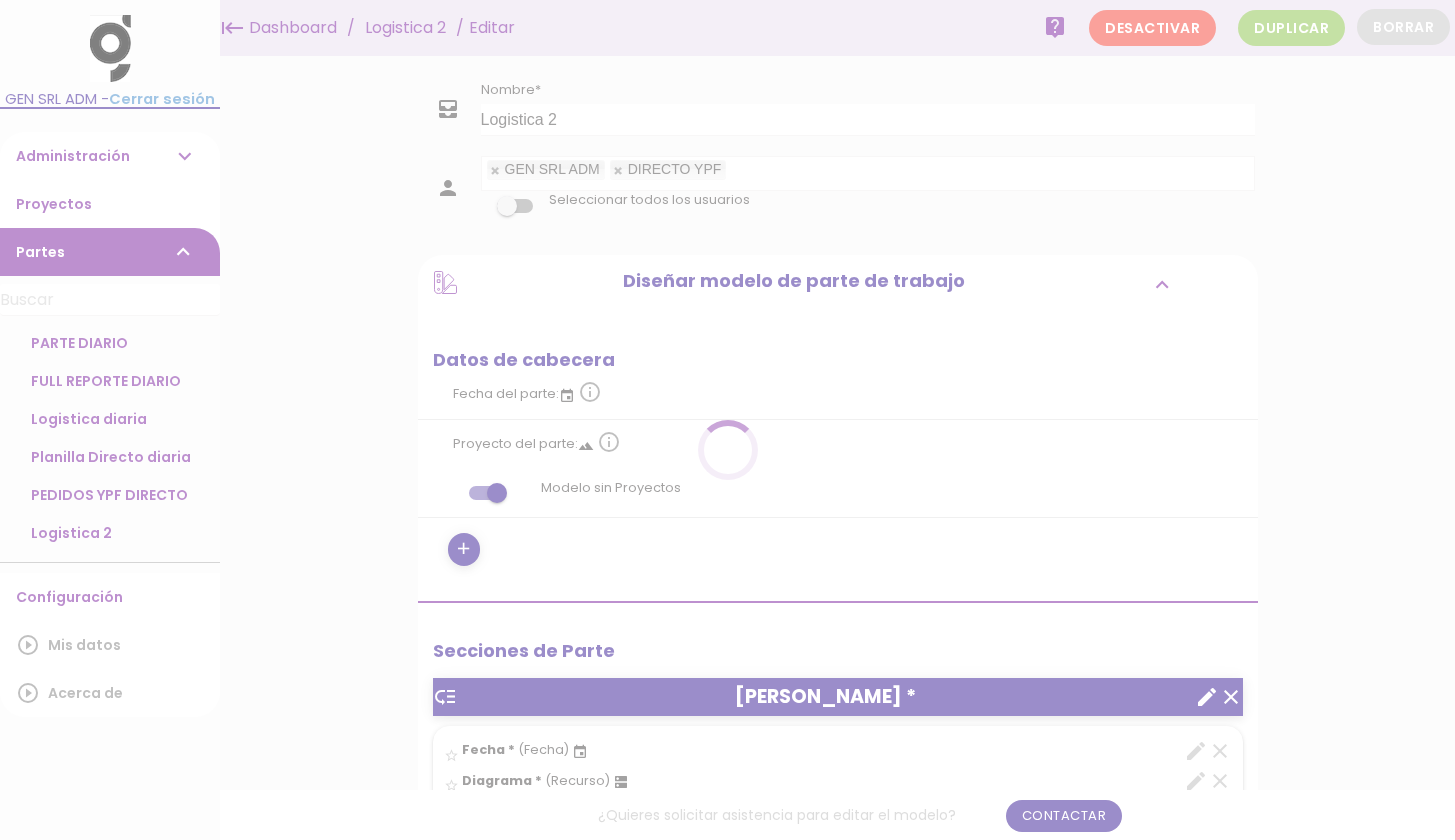 scroll, scrollTop: 0, scrollLeft: 0, axis: both 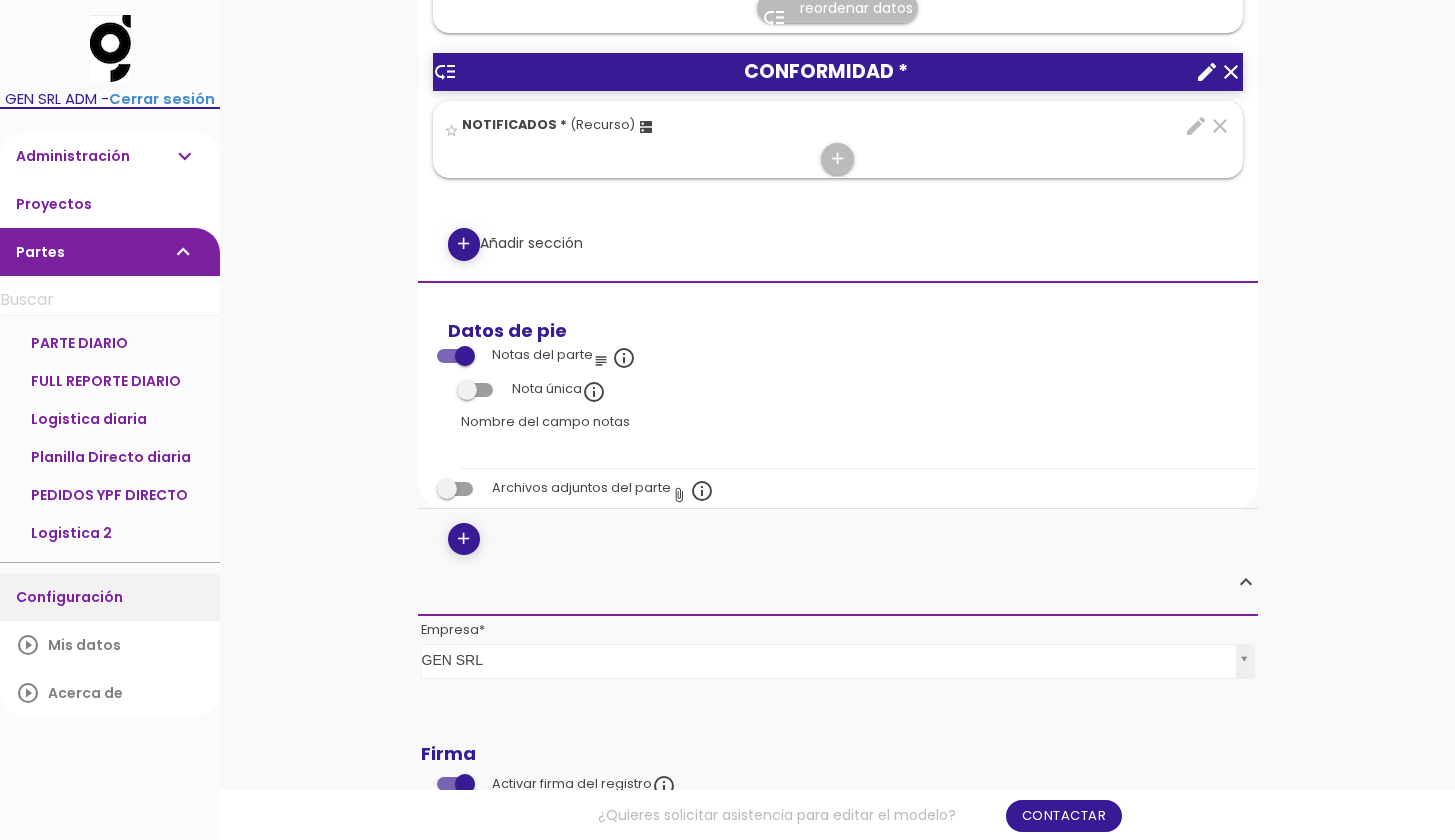 click on "Configuración" at bounding box center (110, 597) 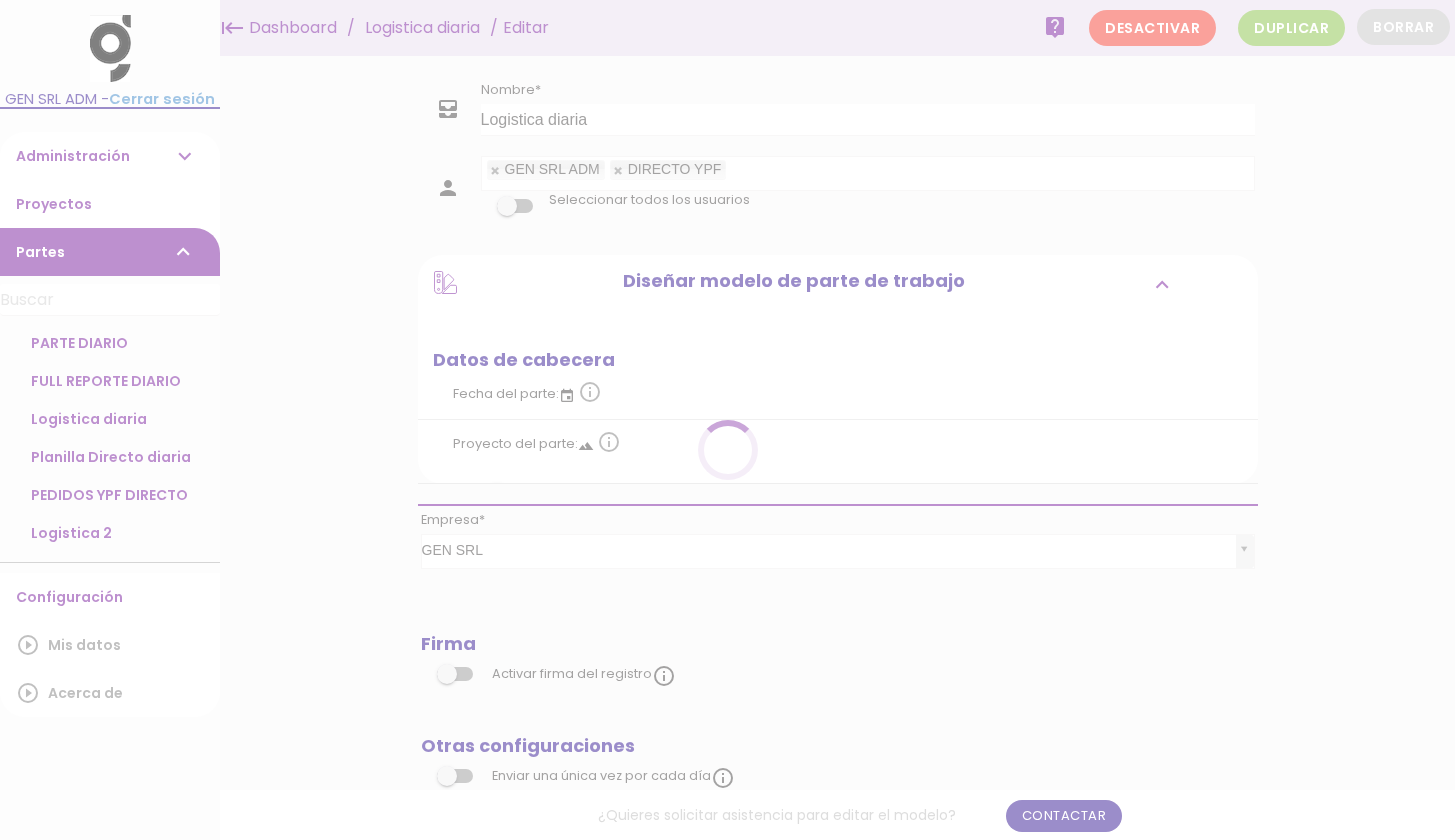scroll, scrollTop: 0, scrollLeft: 0, axis: both 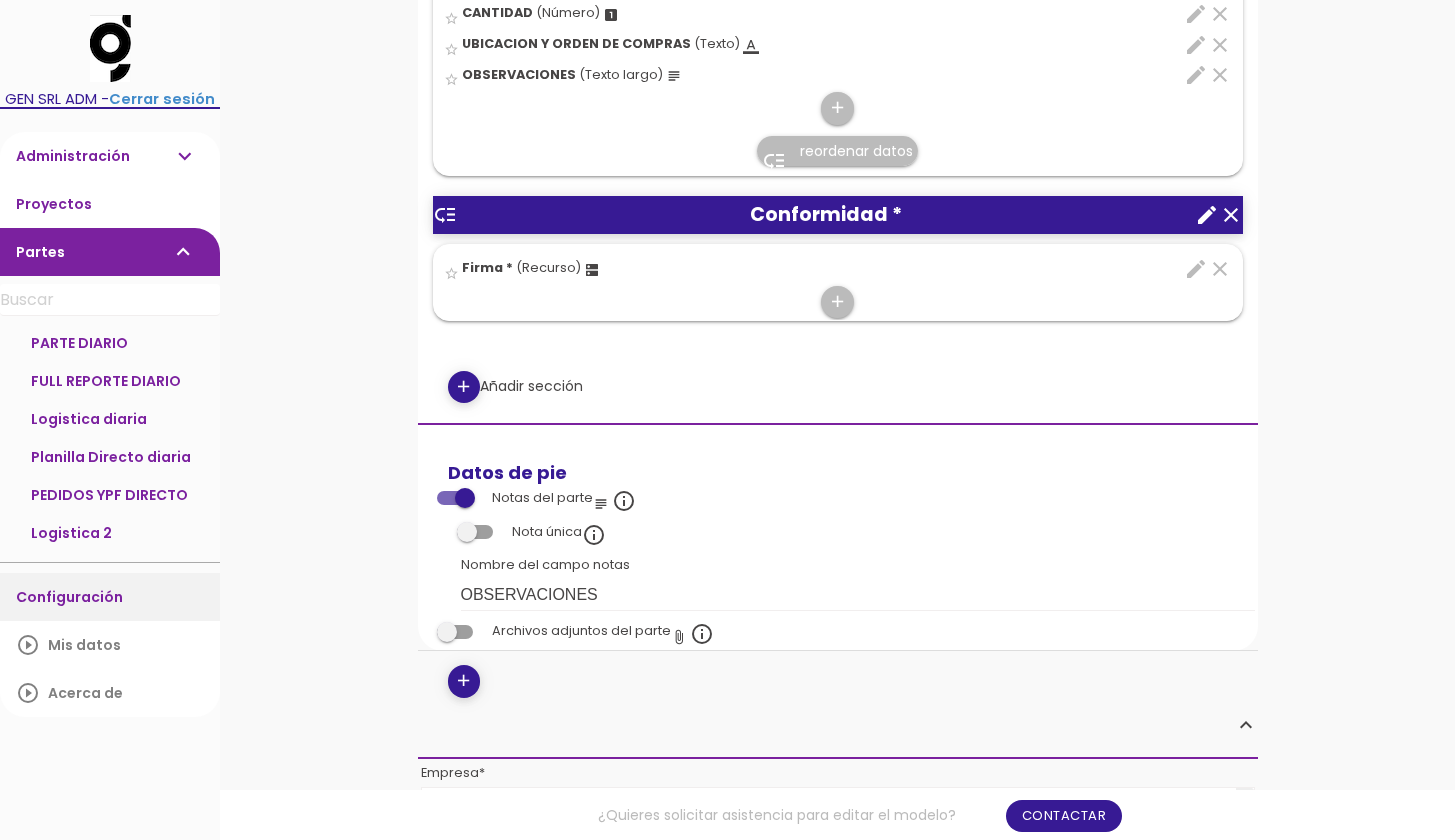 click on "Configuración" at bounding box center (110, 597) 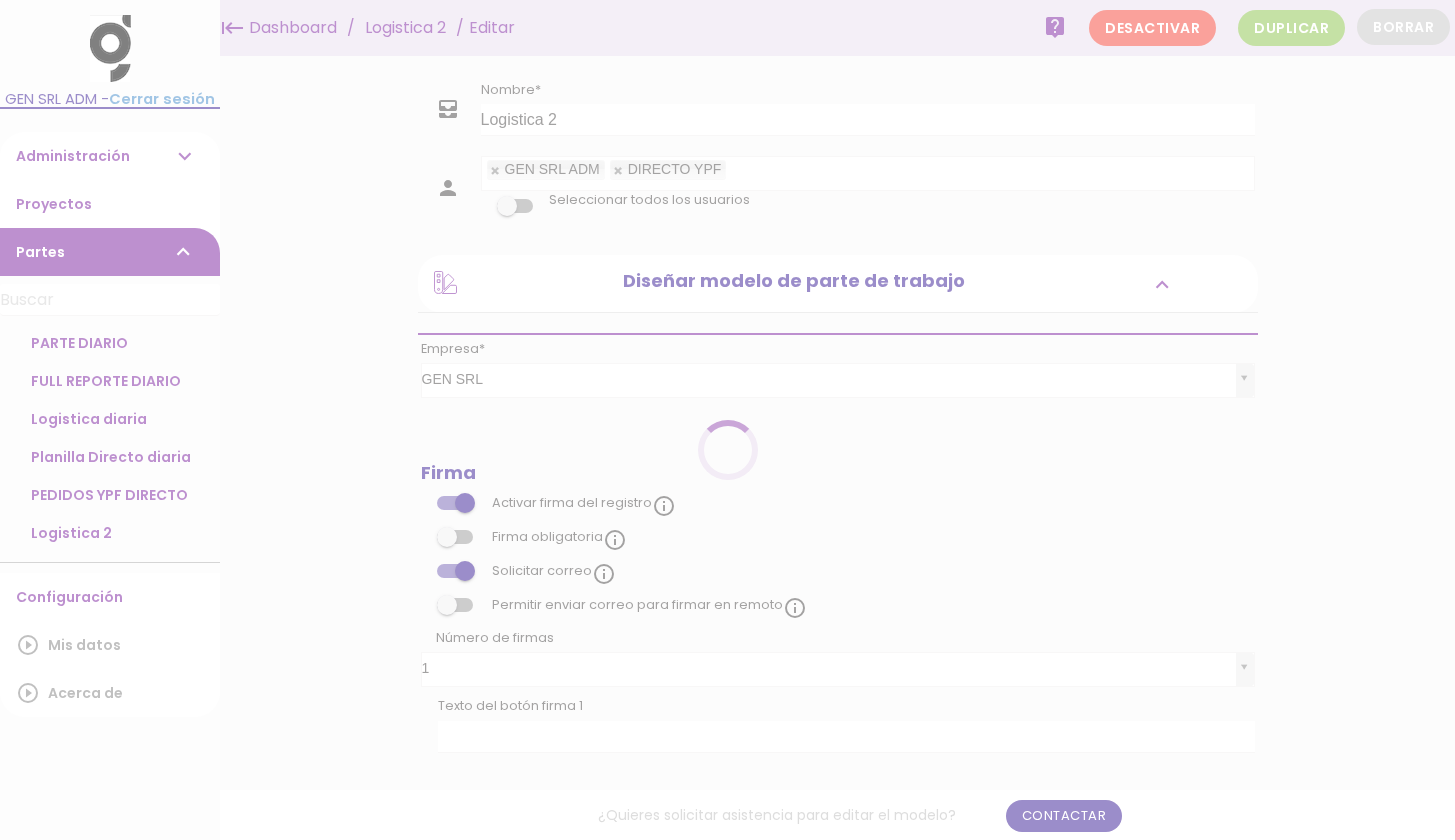 scroll, scrollTop: 0, scrollLeft: 0, axis: both 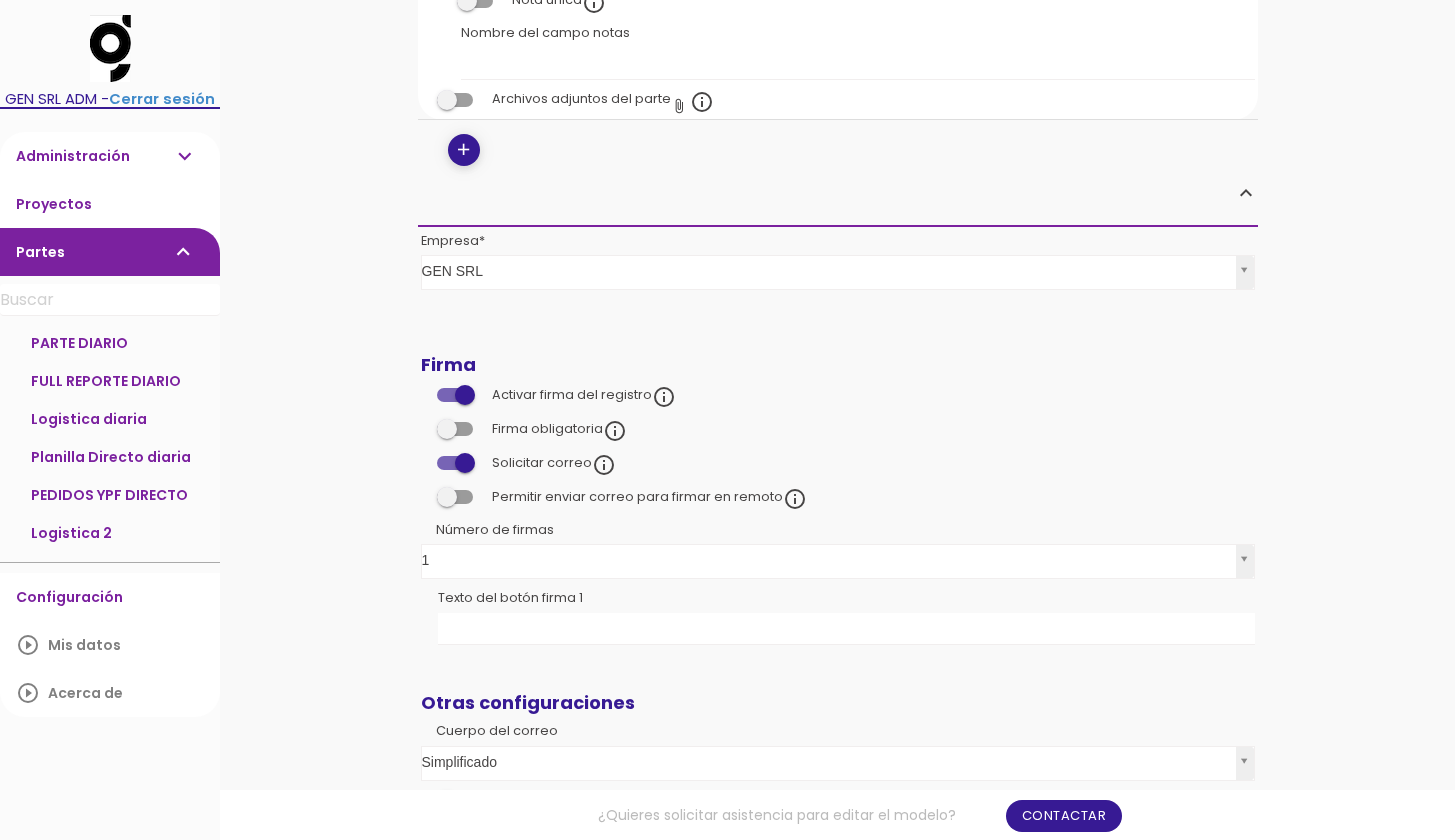 click at bounding box center (455, 395) 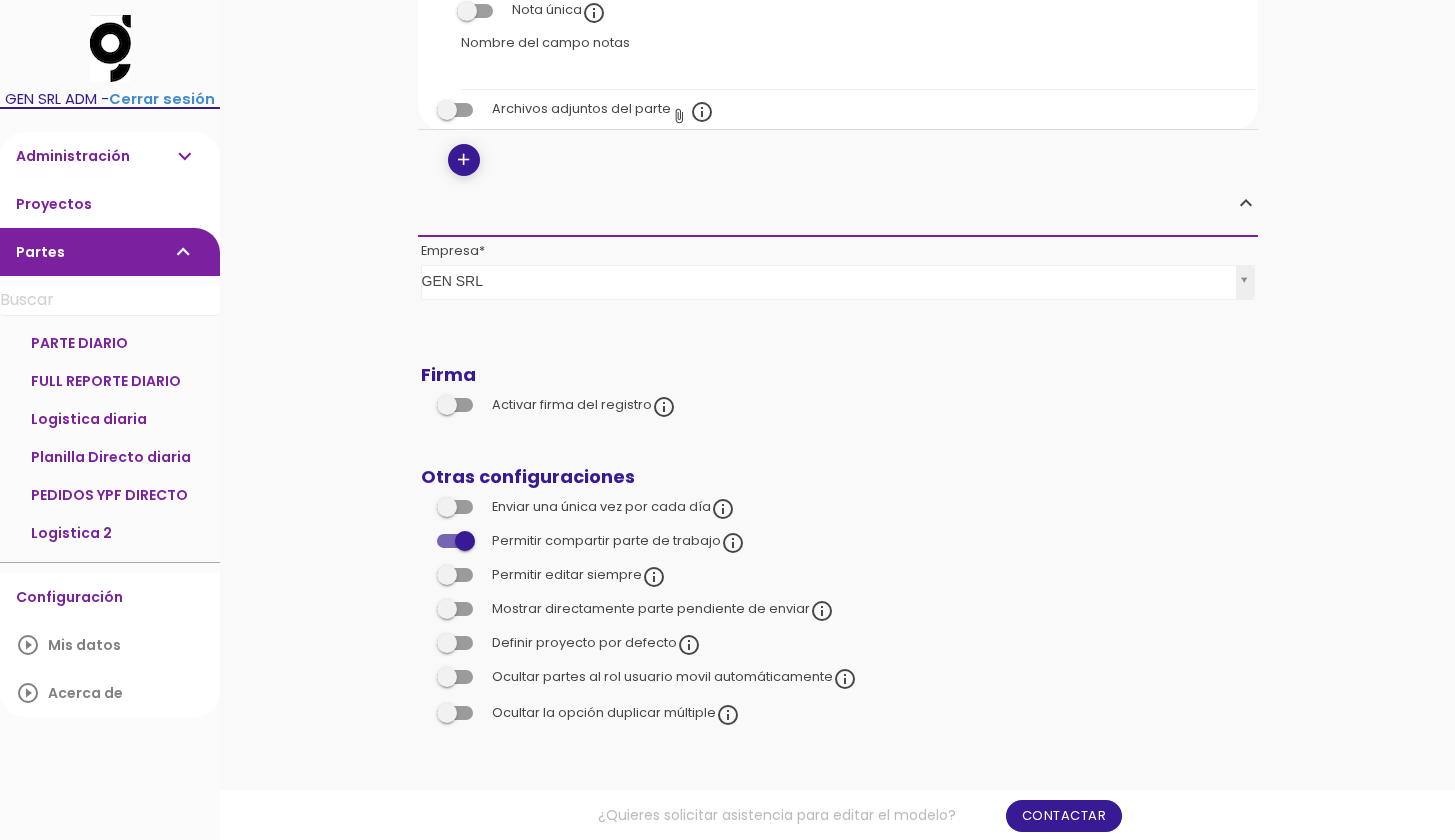 scroll, scrollTop: 2377, scrollLeft: 0, axis: vertical 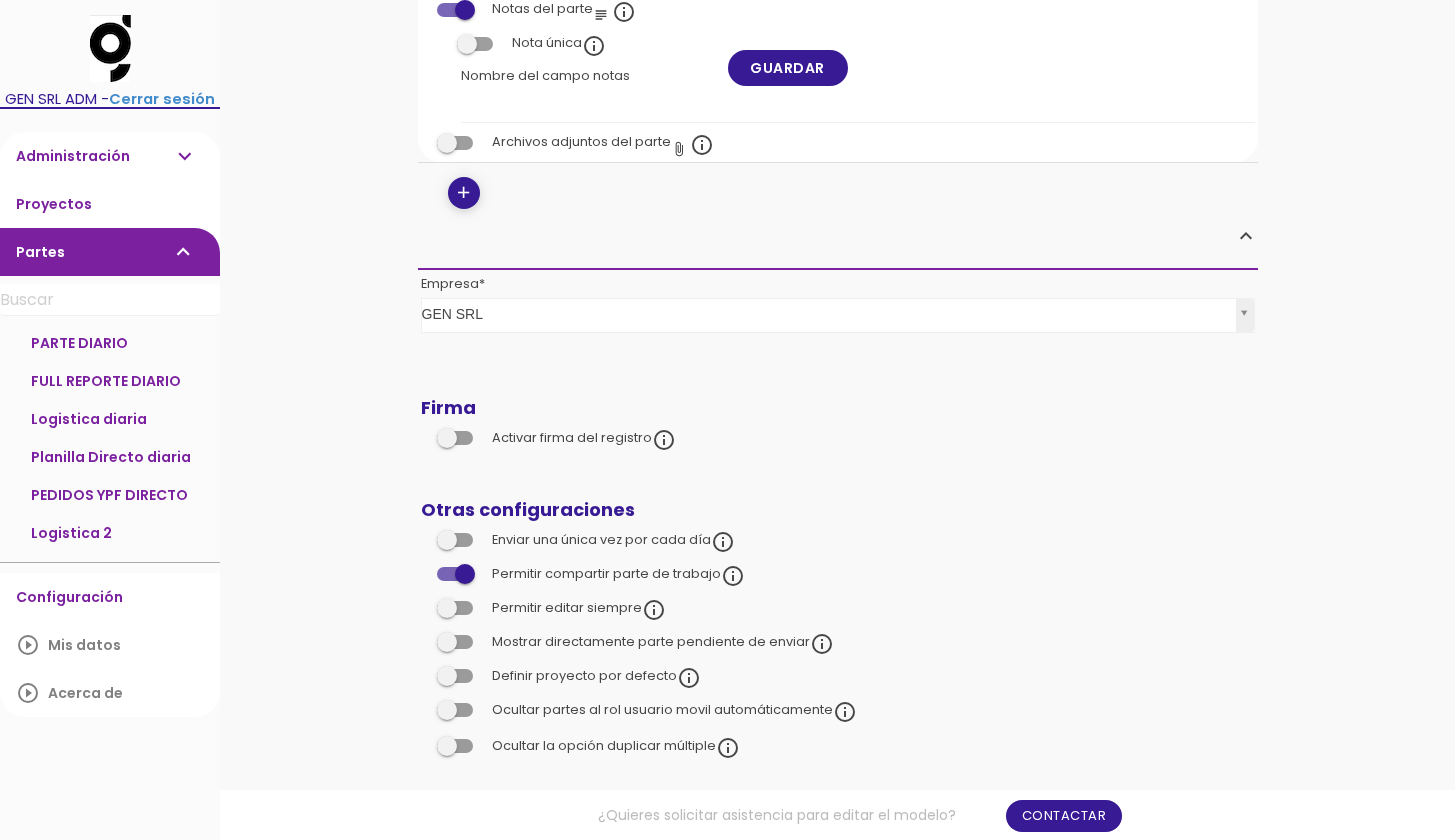 click at bounding box center [455, 574] 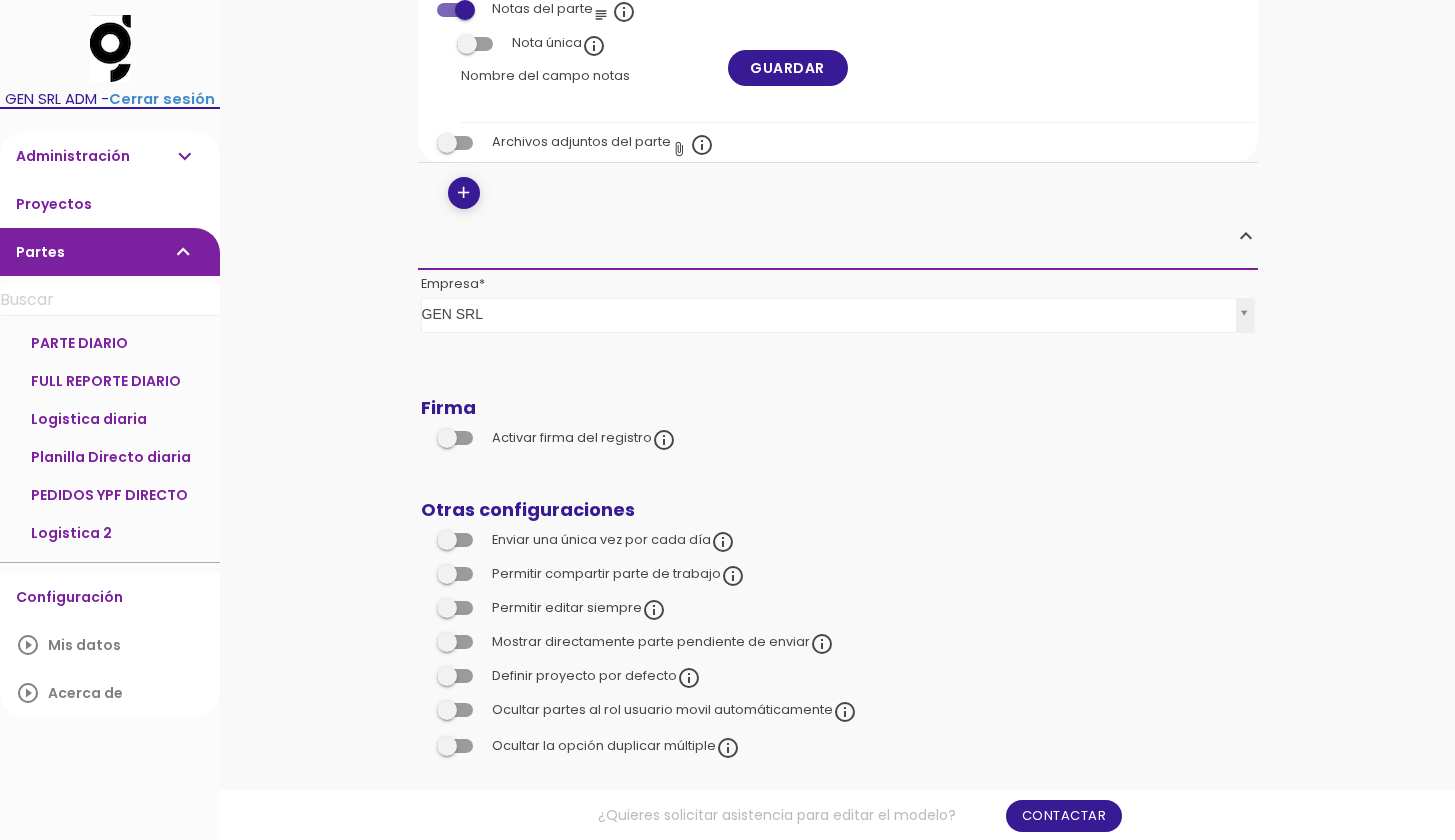click at bounding box center [455, 574] 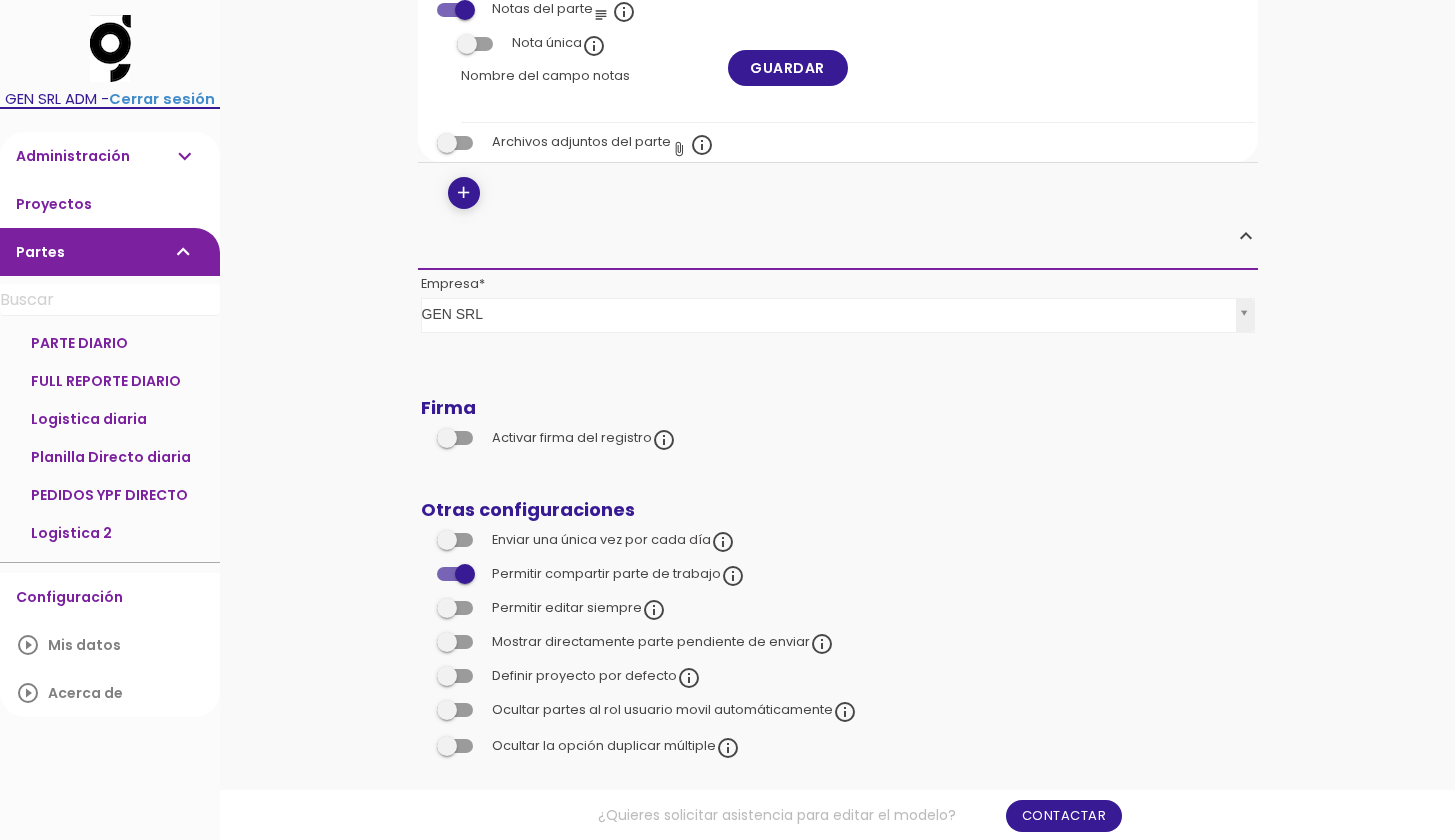 click at bounding box center (455, 608) 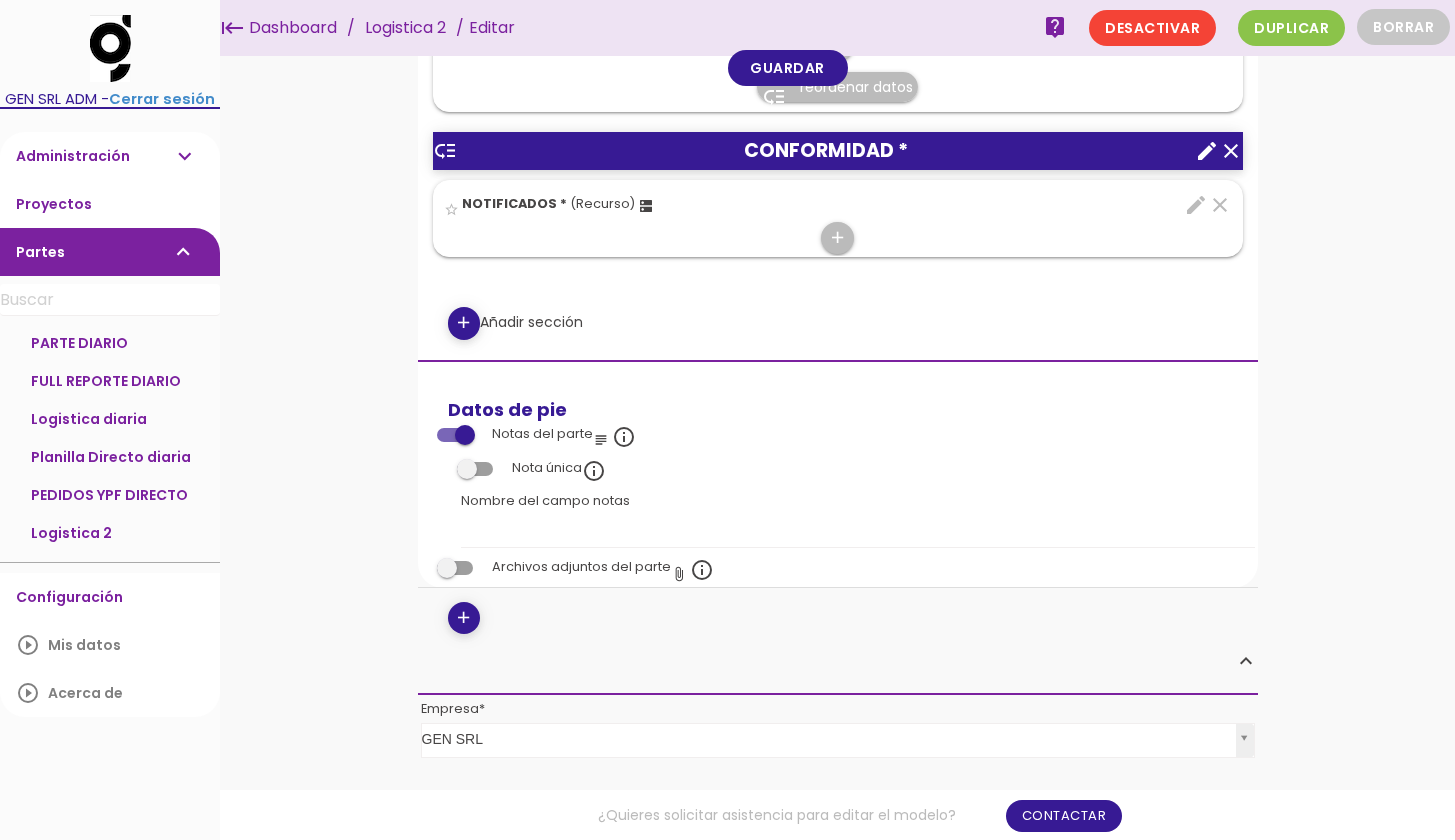 scroll, scrollTop: 1892, scrollLeft: 0, axis: vertical 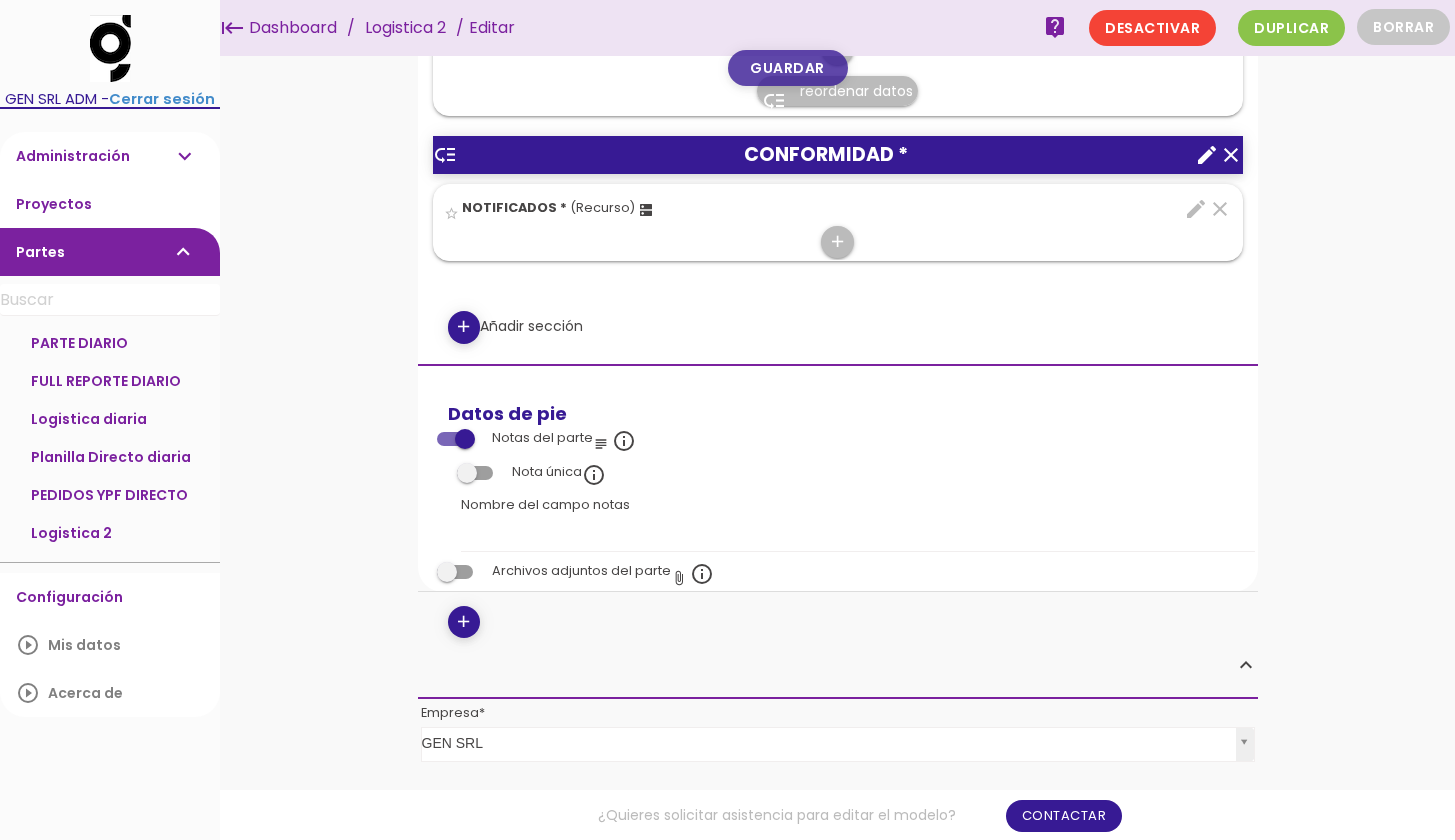 click on "Guardar" at bounding box center [788, 68] 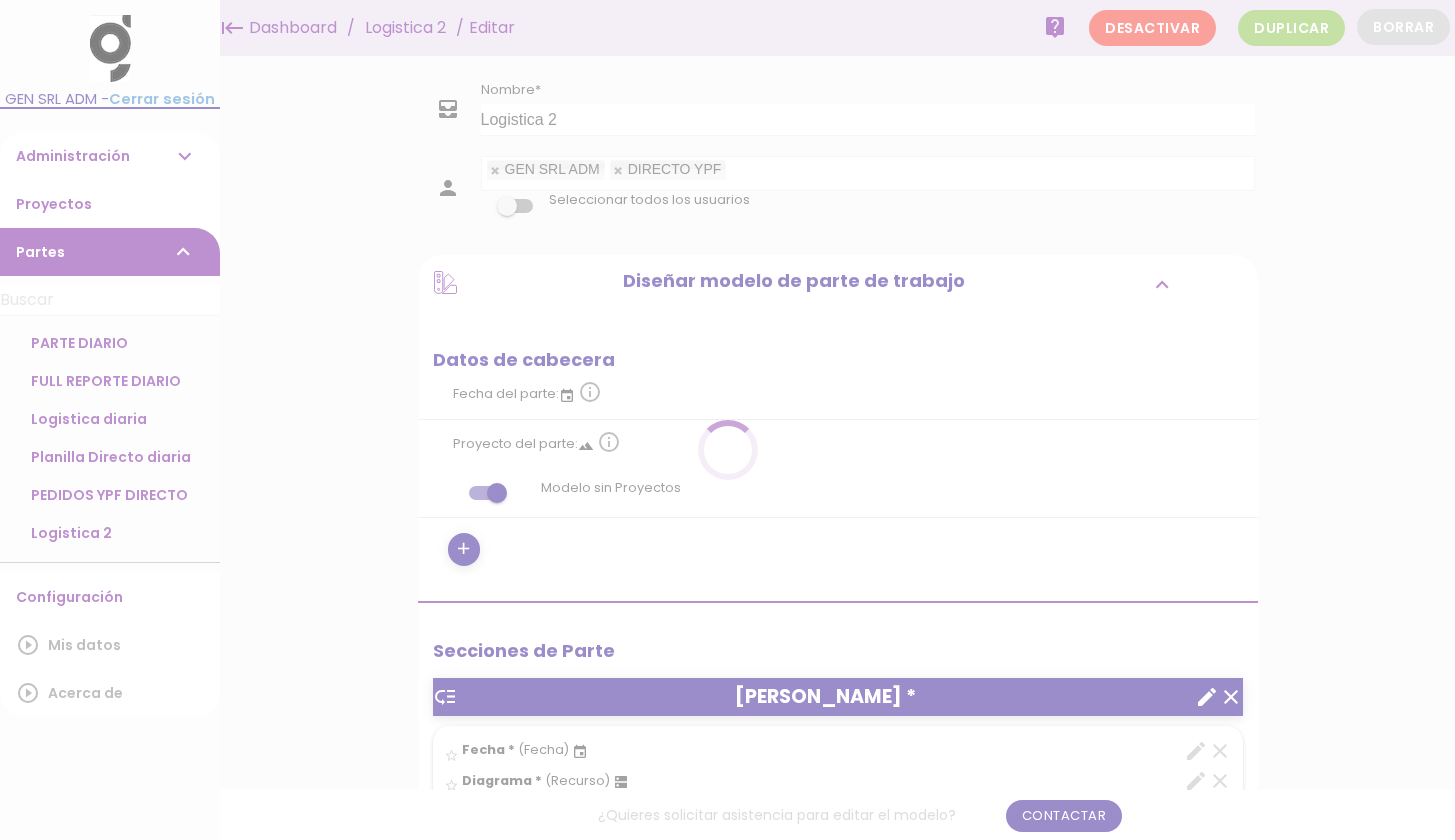 scroll, scrollTop: 0, scrollLeft: 0, axis: both 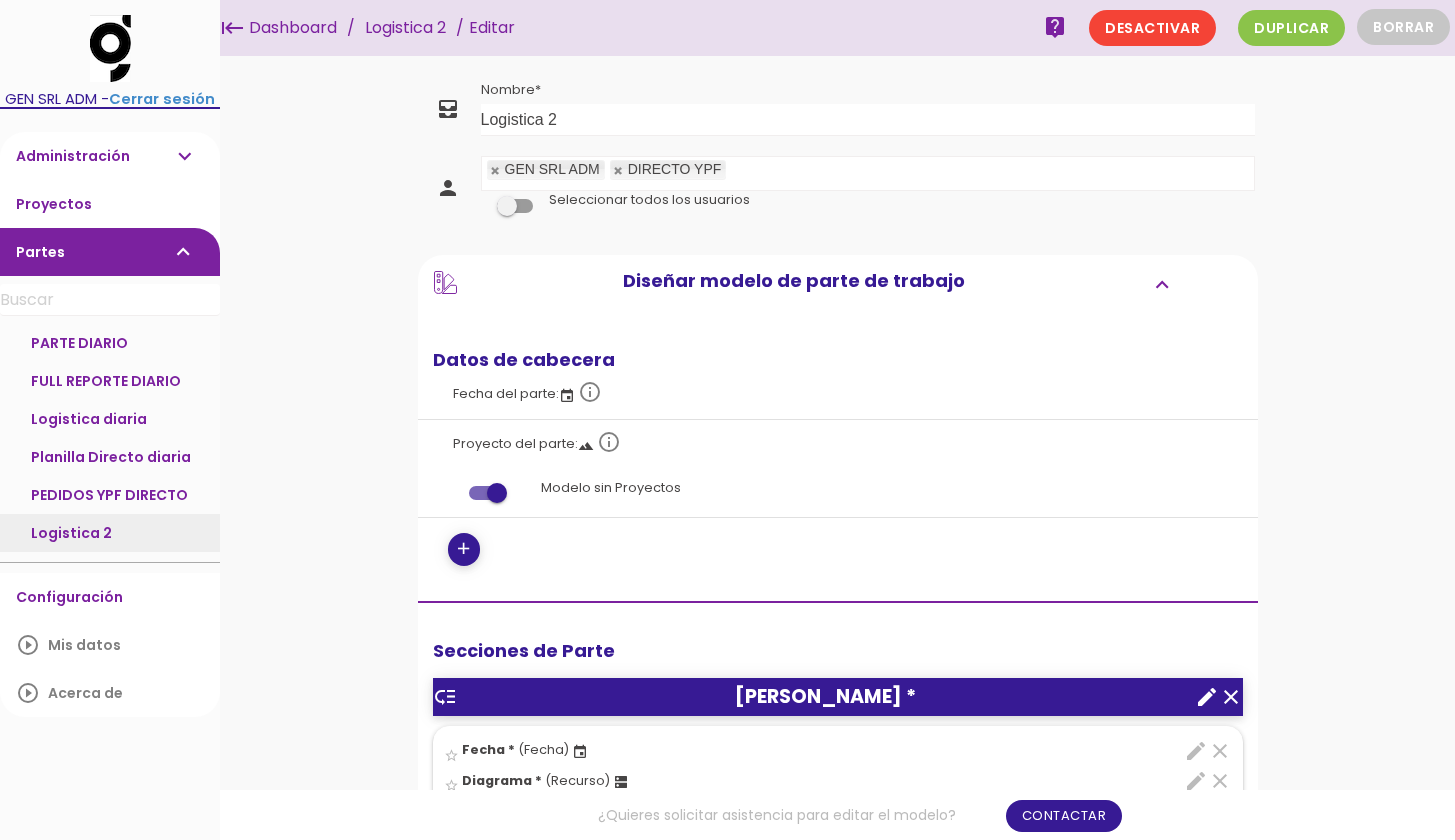 click on "Logistica 2" at bounding box center [110, 533] 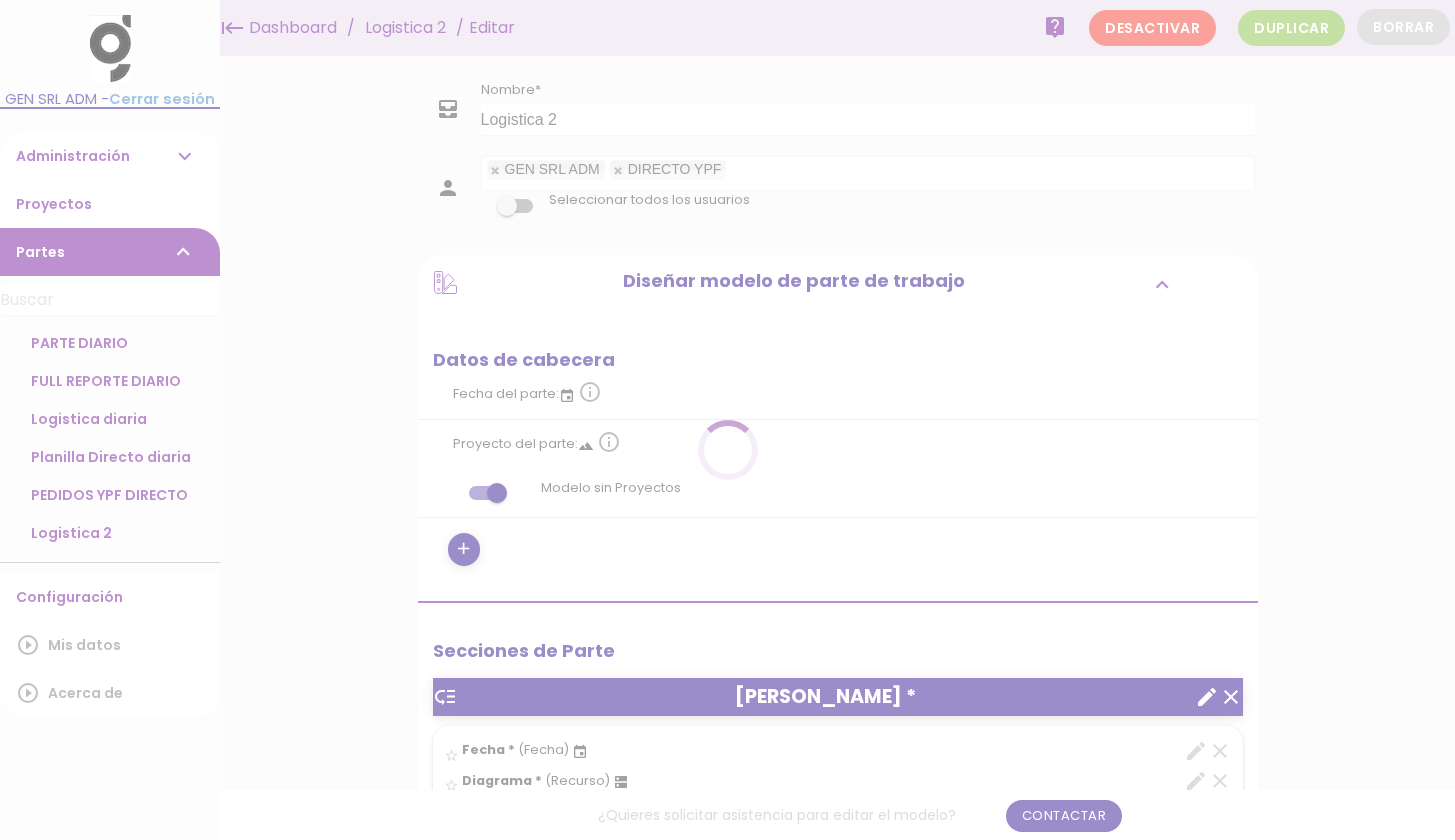 scroll, scrollTop: 0, scrollLeft: 0, axis: both 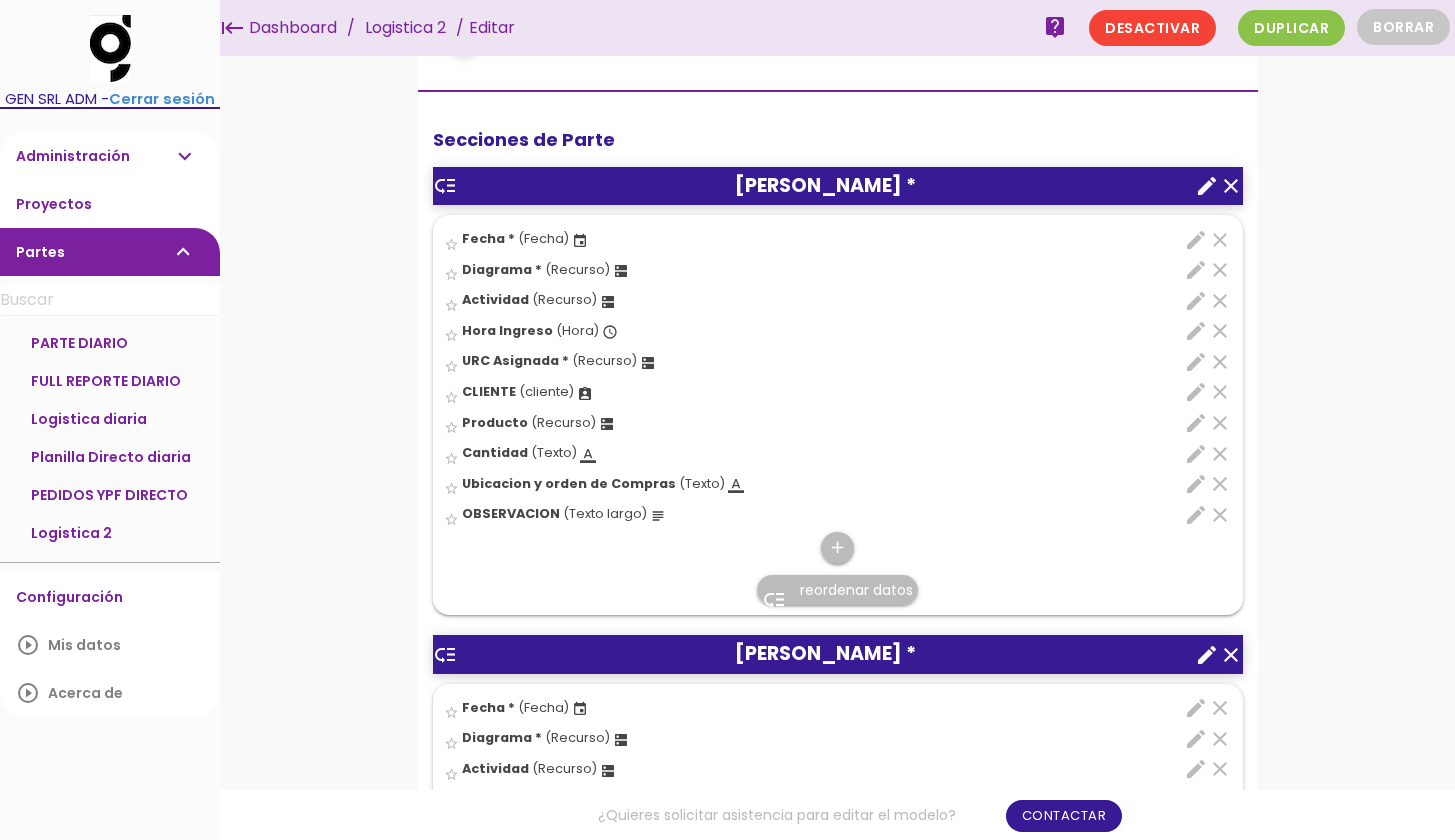 click on "edit" at bounding box center [1196, 301] 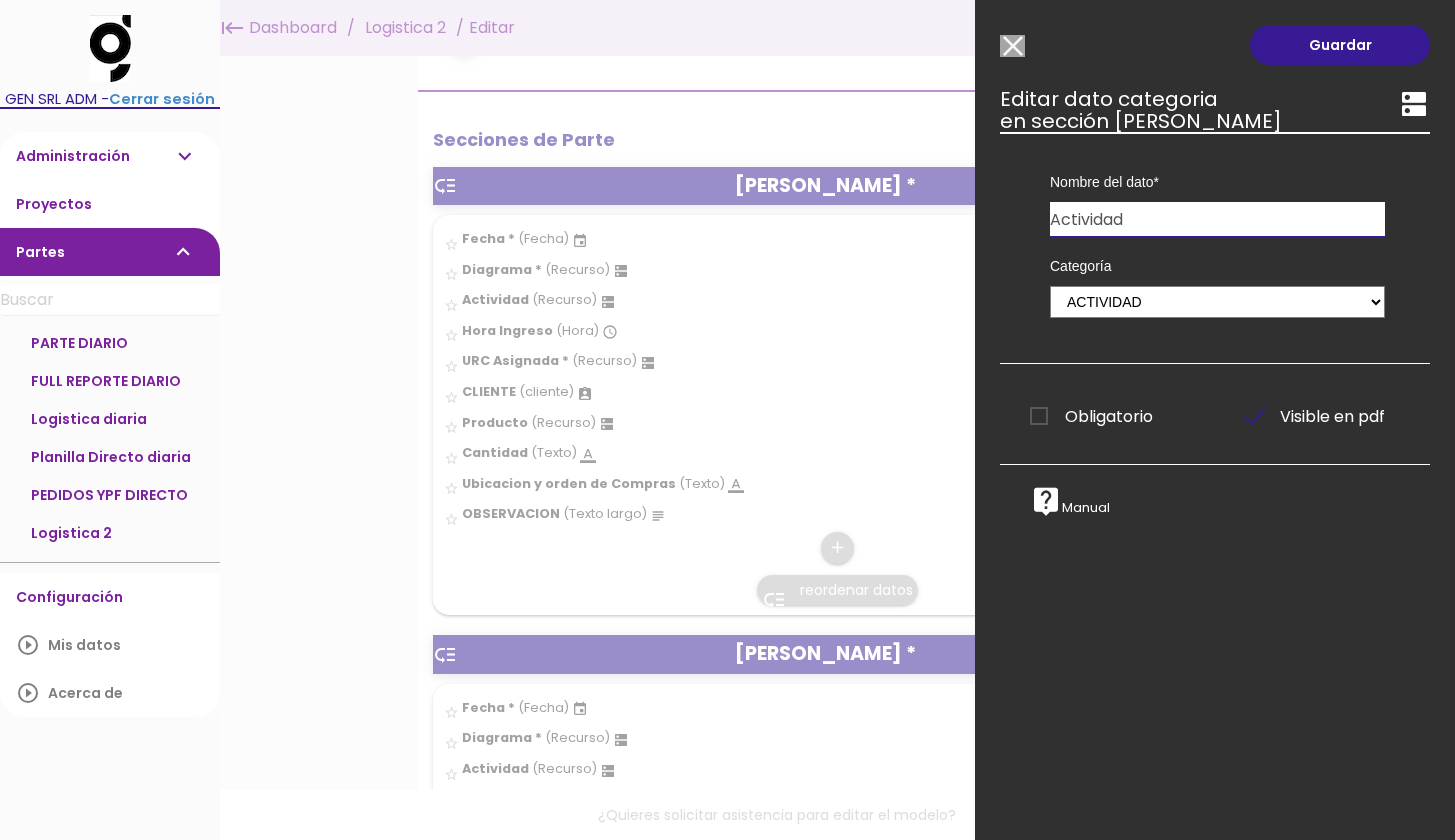 click on "Seleccionar todos los usuarios" at bounding box center [1012, 46] 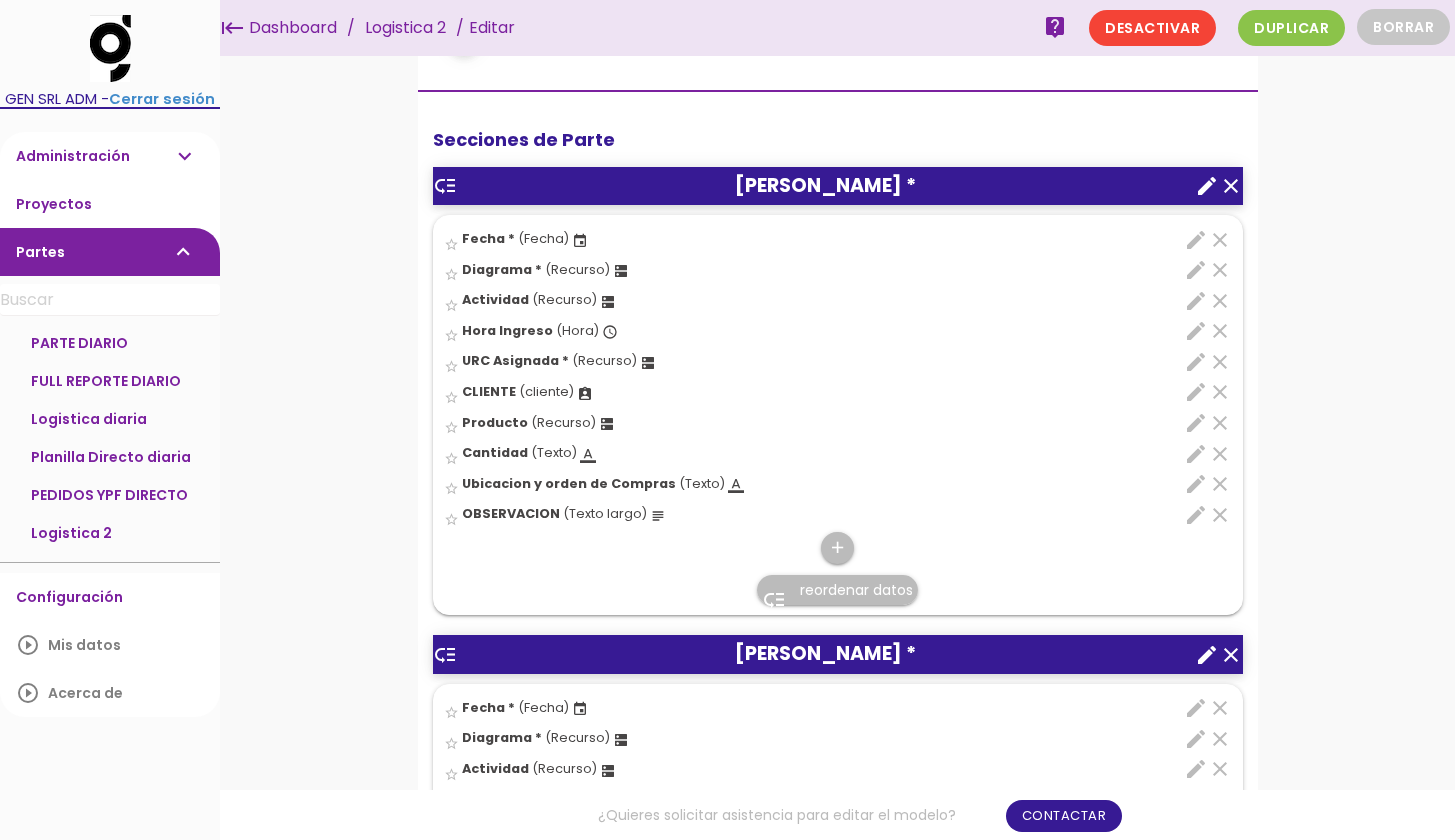 click on "edit" at bounding box center (1196, 331) 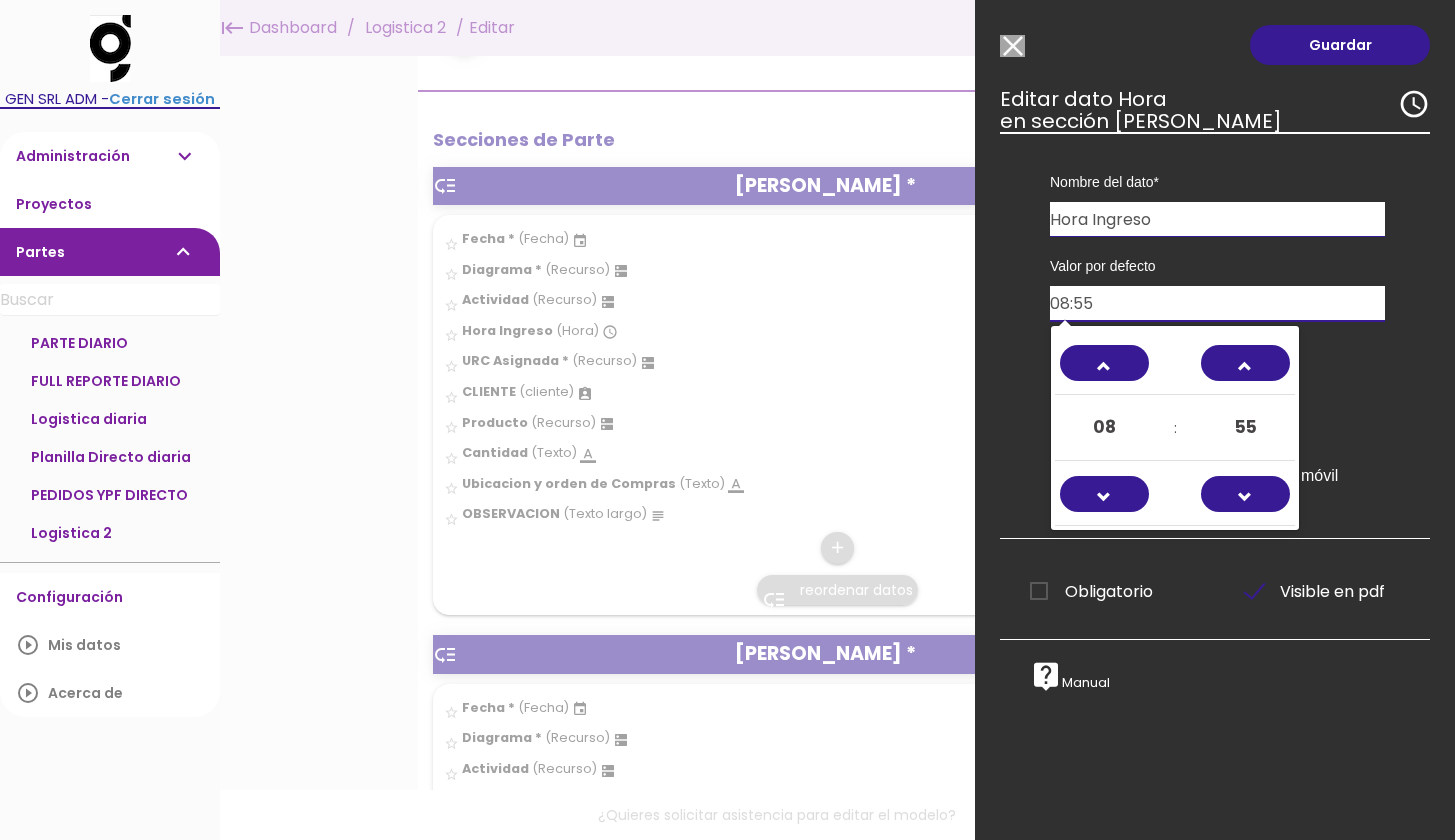 click on "08:55" at bounding box center (1217, 303) 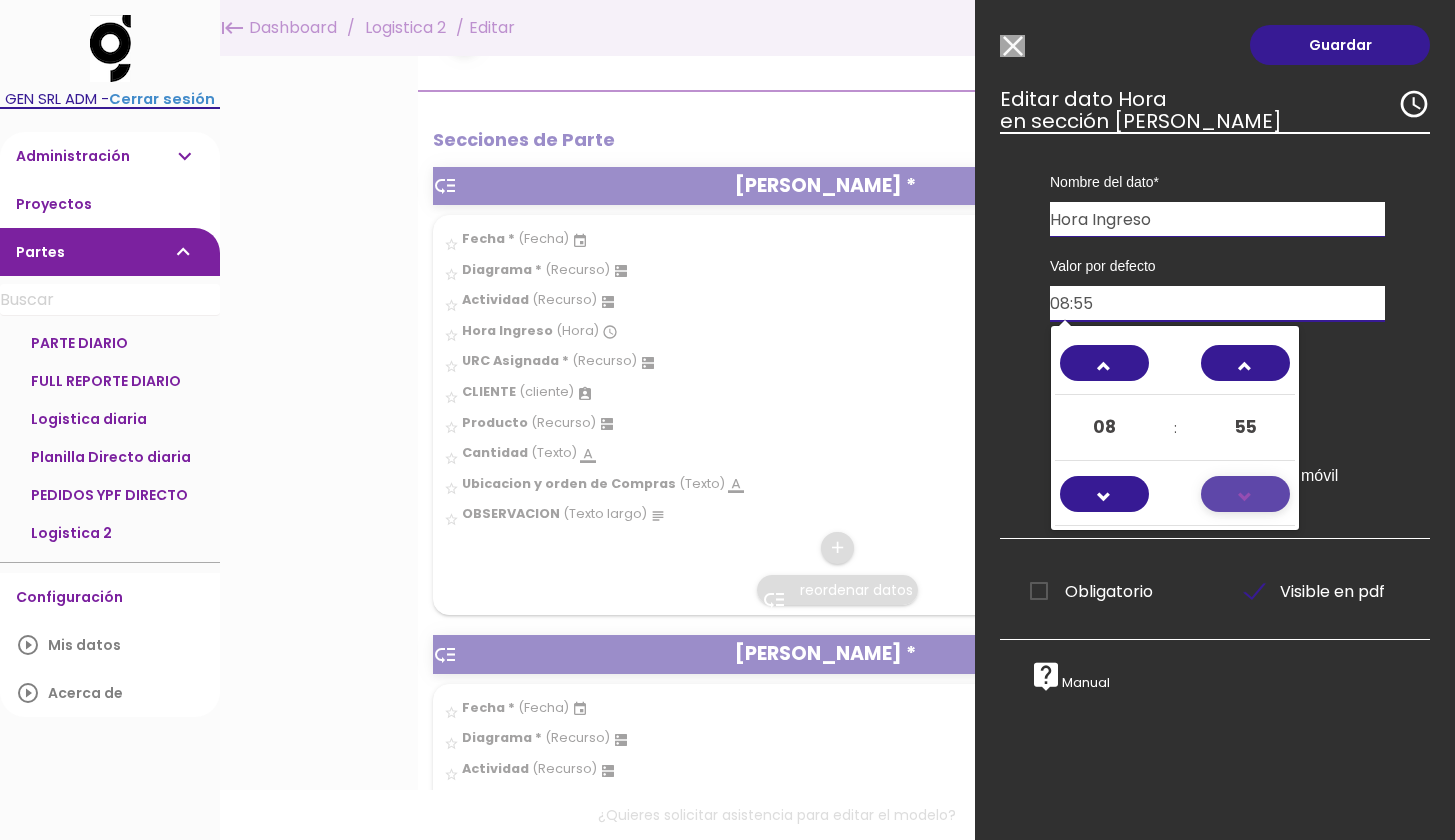 click at bounding box center [1246, 506] 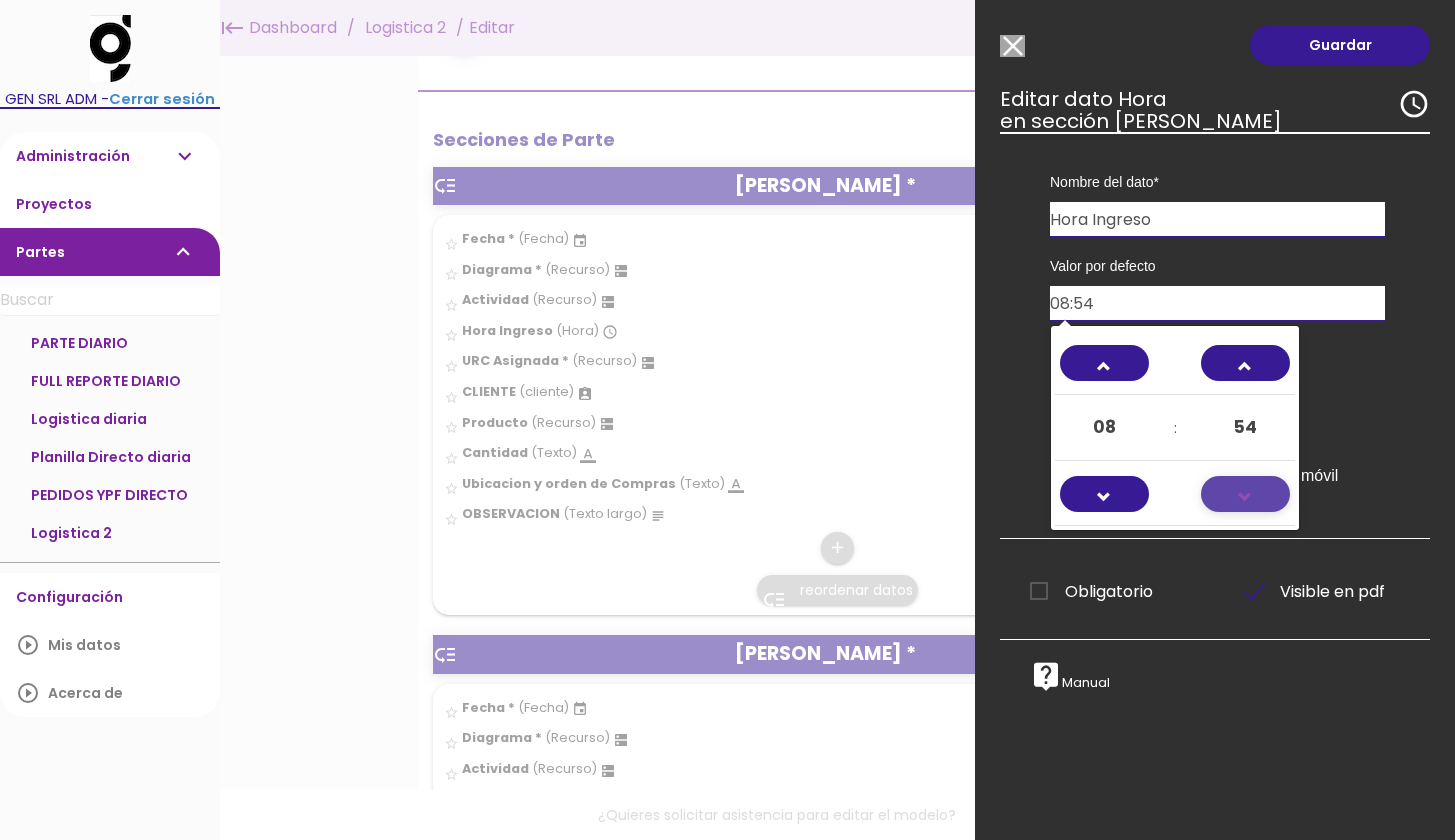 click at bounding box center [1246, 506] 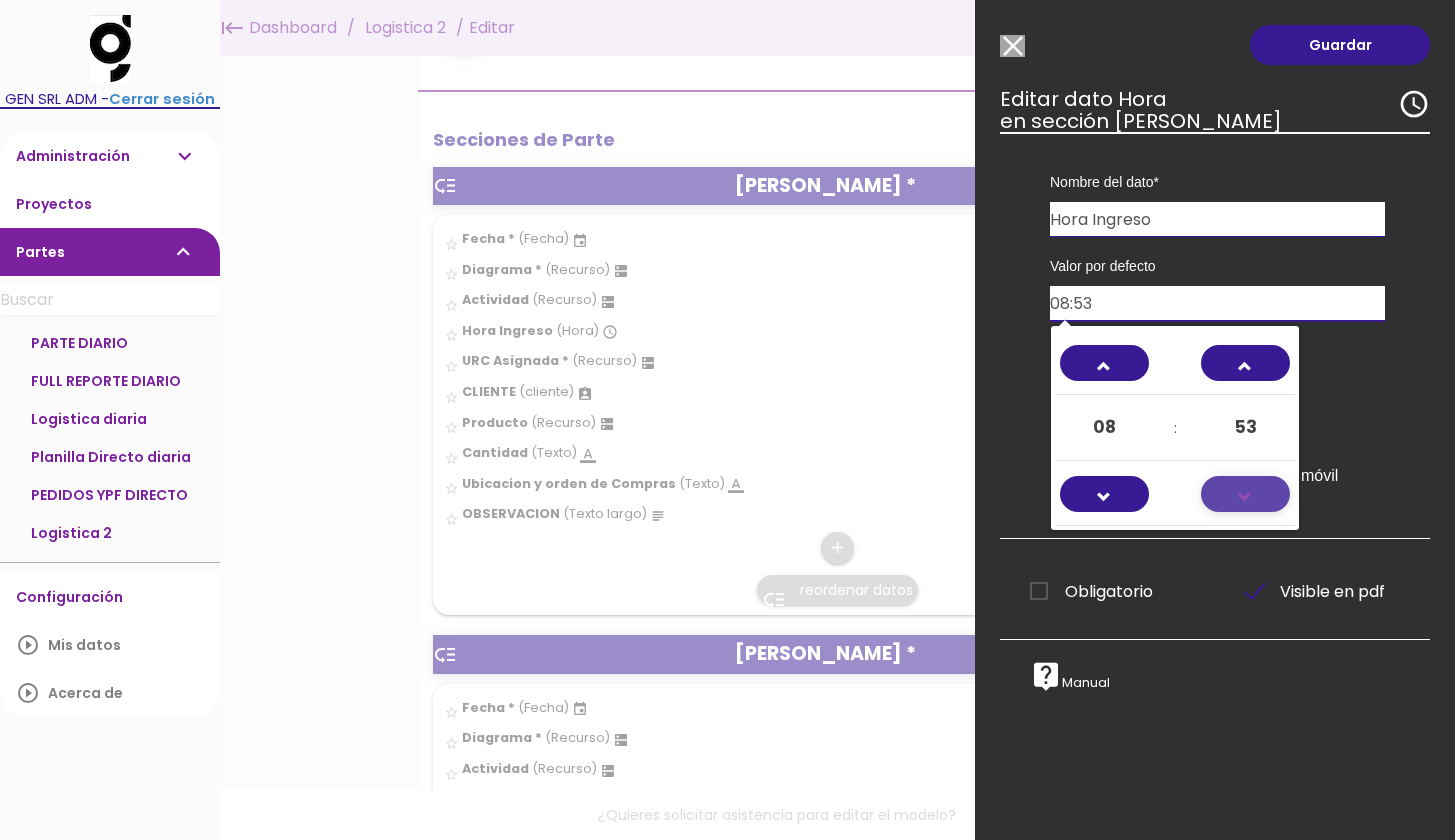 click at bounding box center (1246, 506) 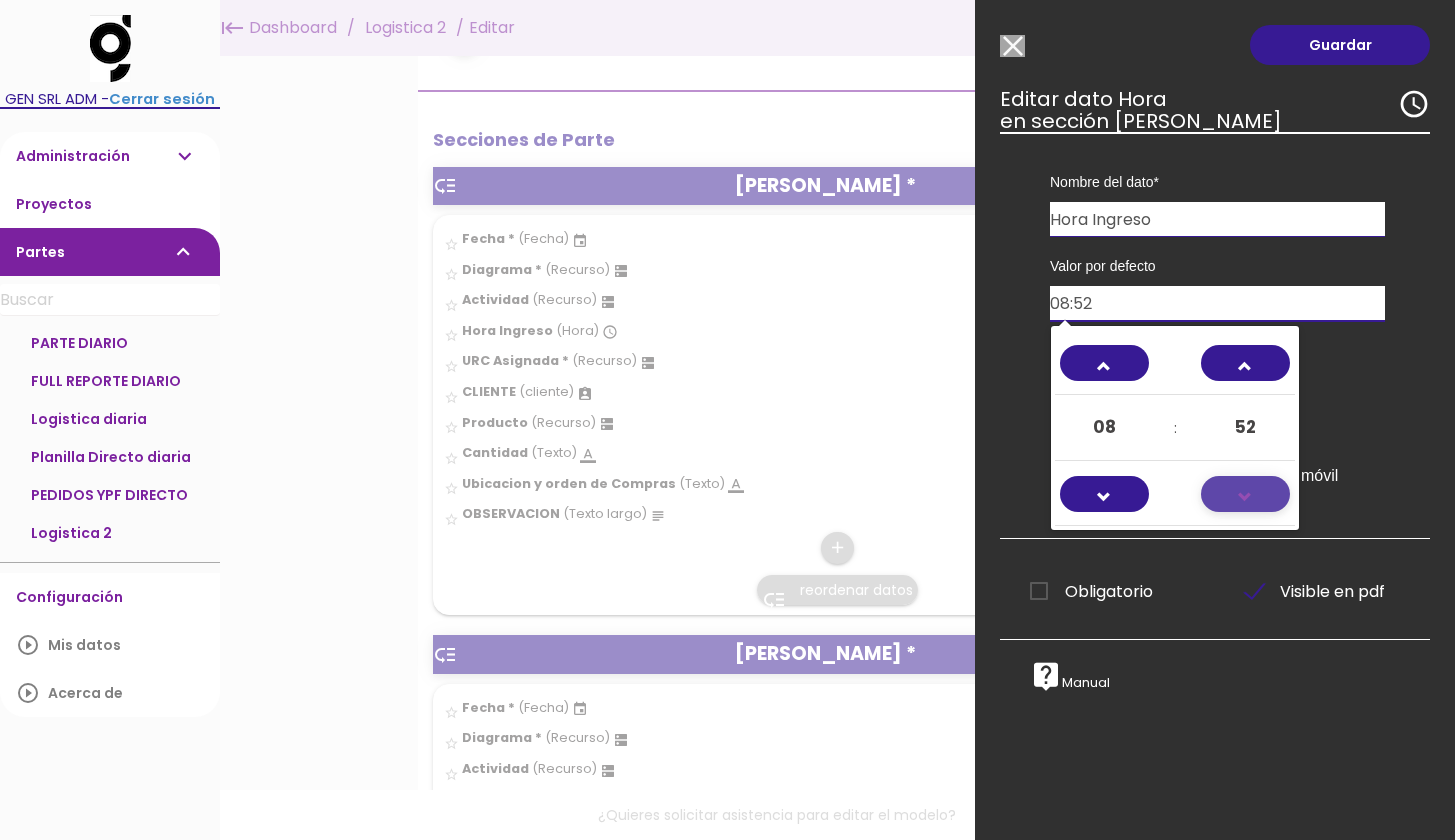 click at bounding box center (1246, 506) 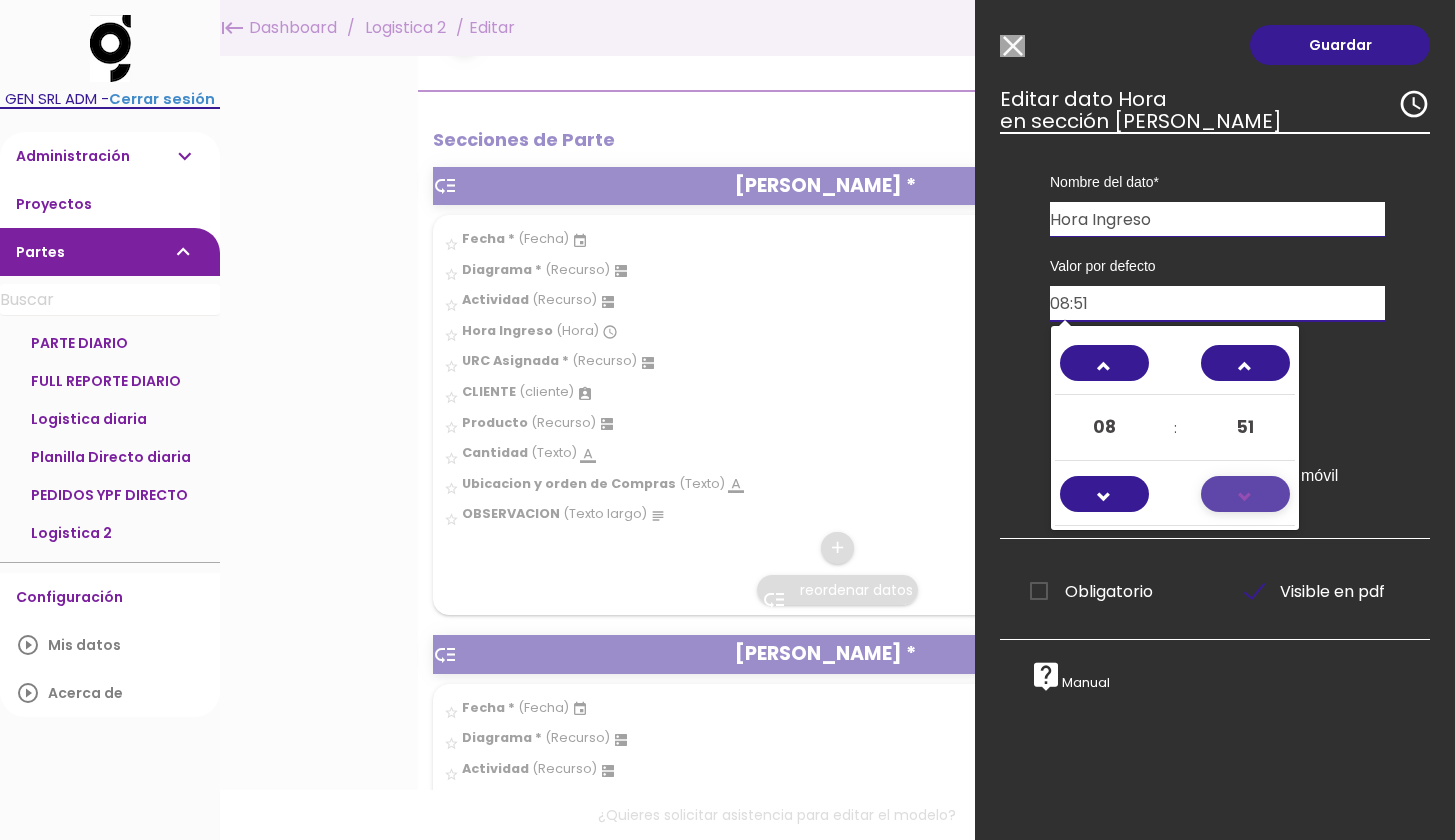 click at bounding box center (1246, 506) 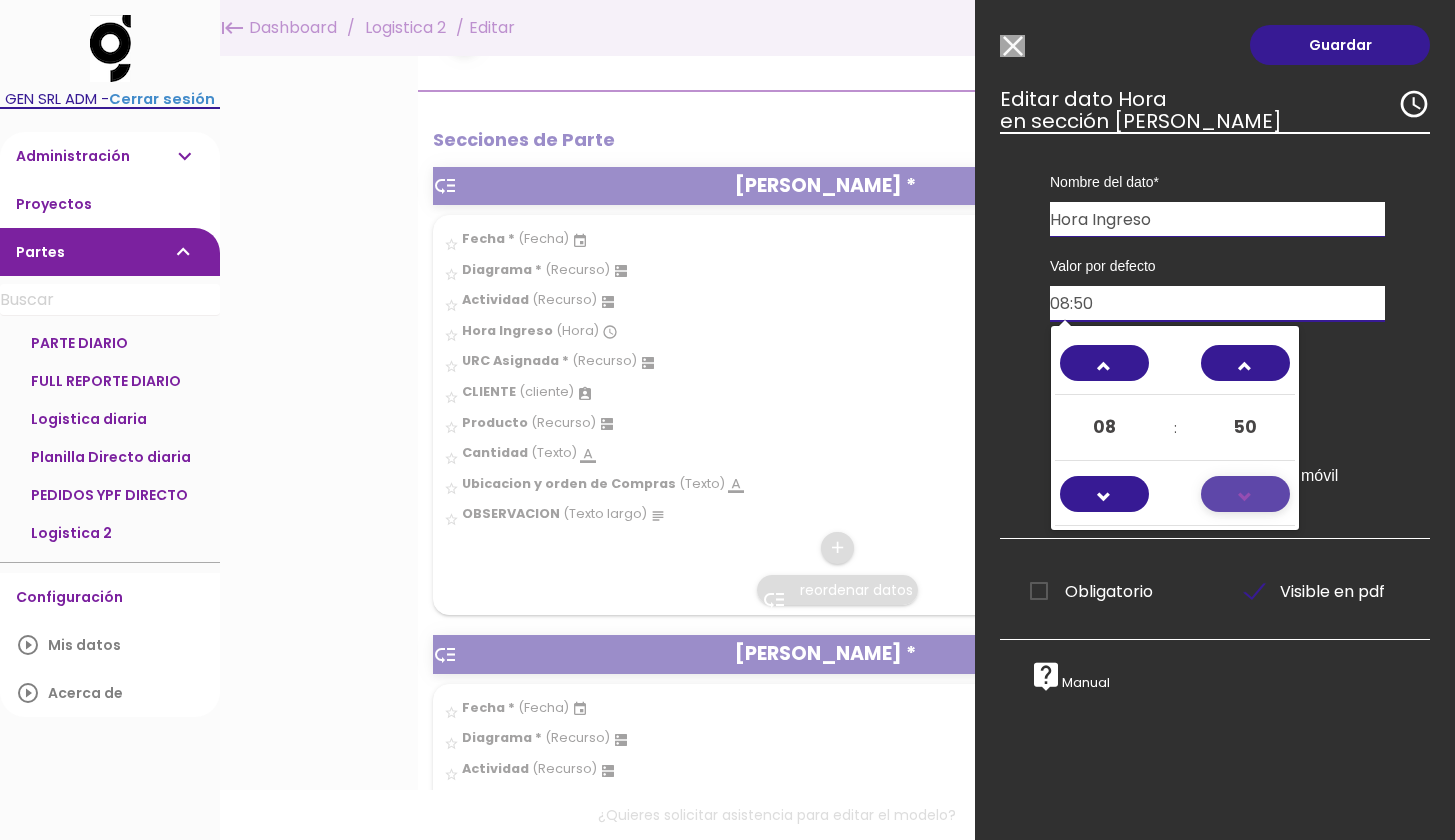 click at bounding box center [1246, 506] 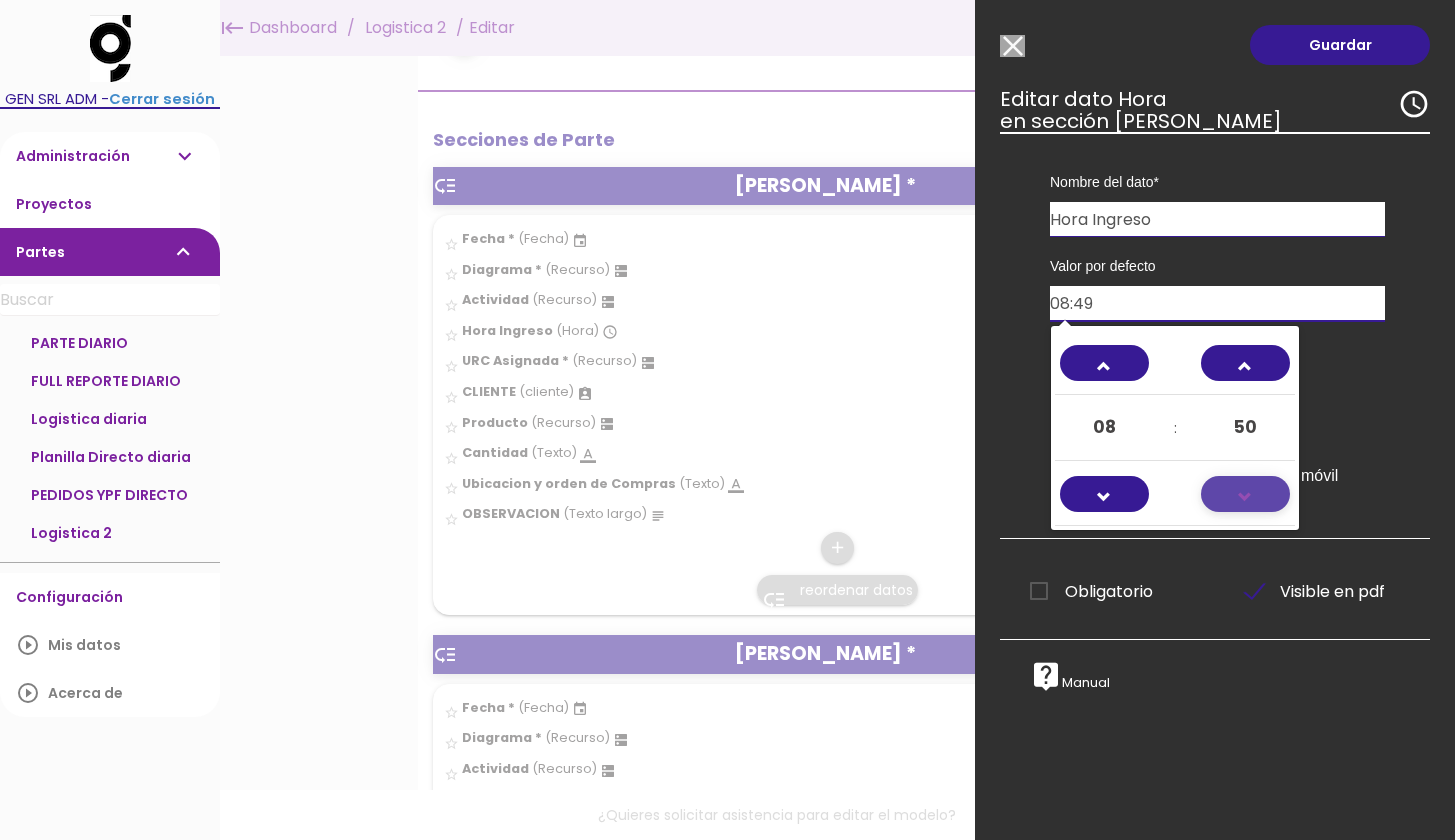 click at bounding box center (1246, 506) 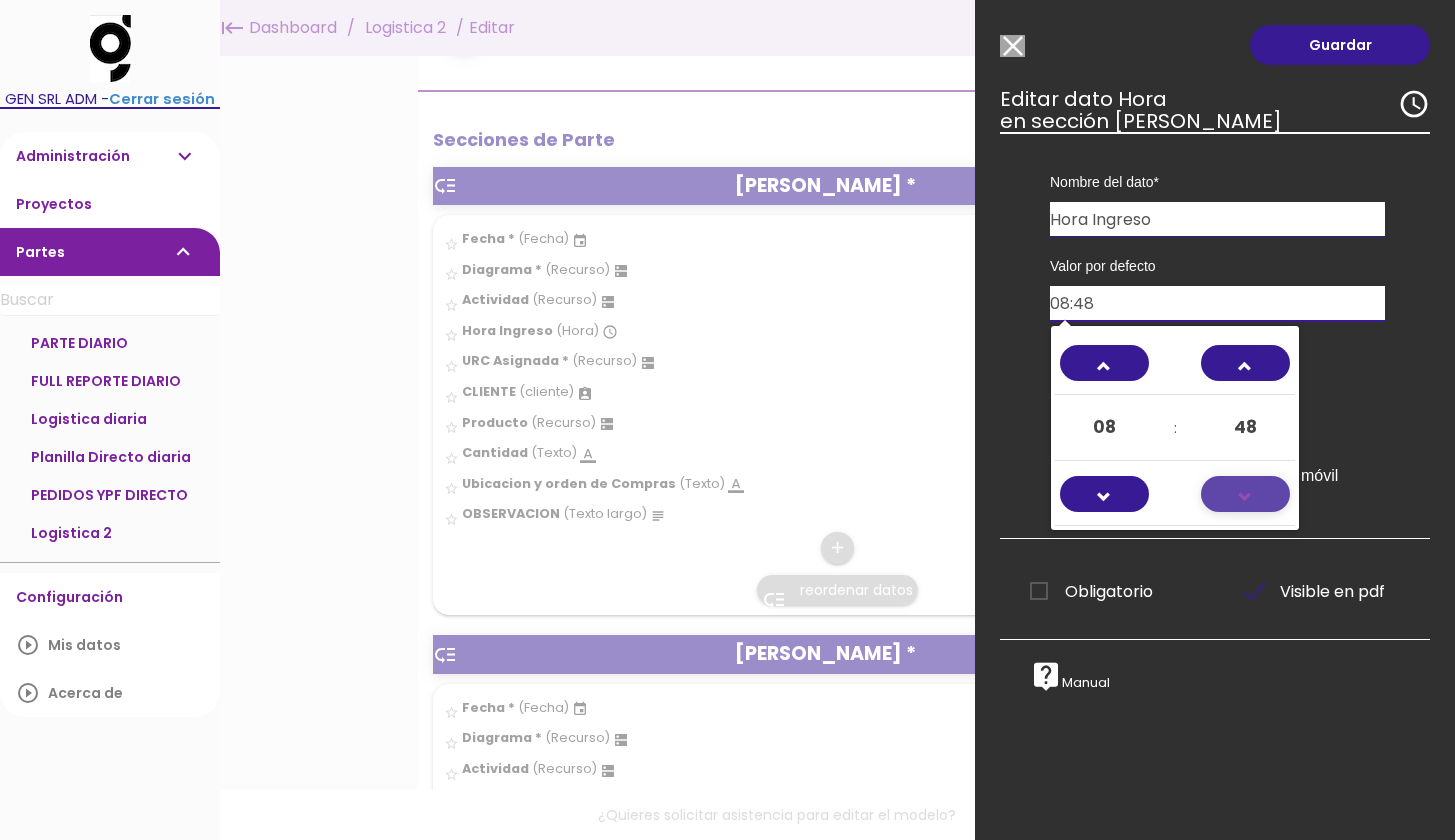 click at bounding box center [1246, 506] 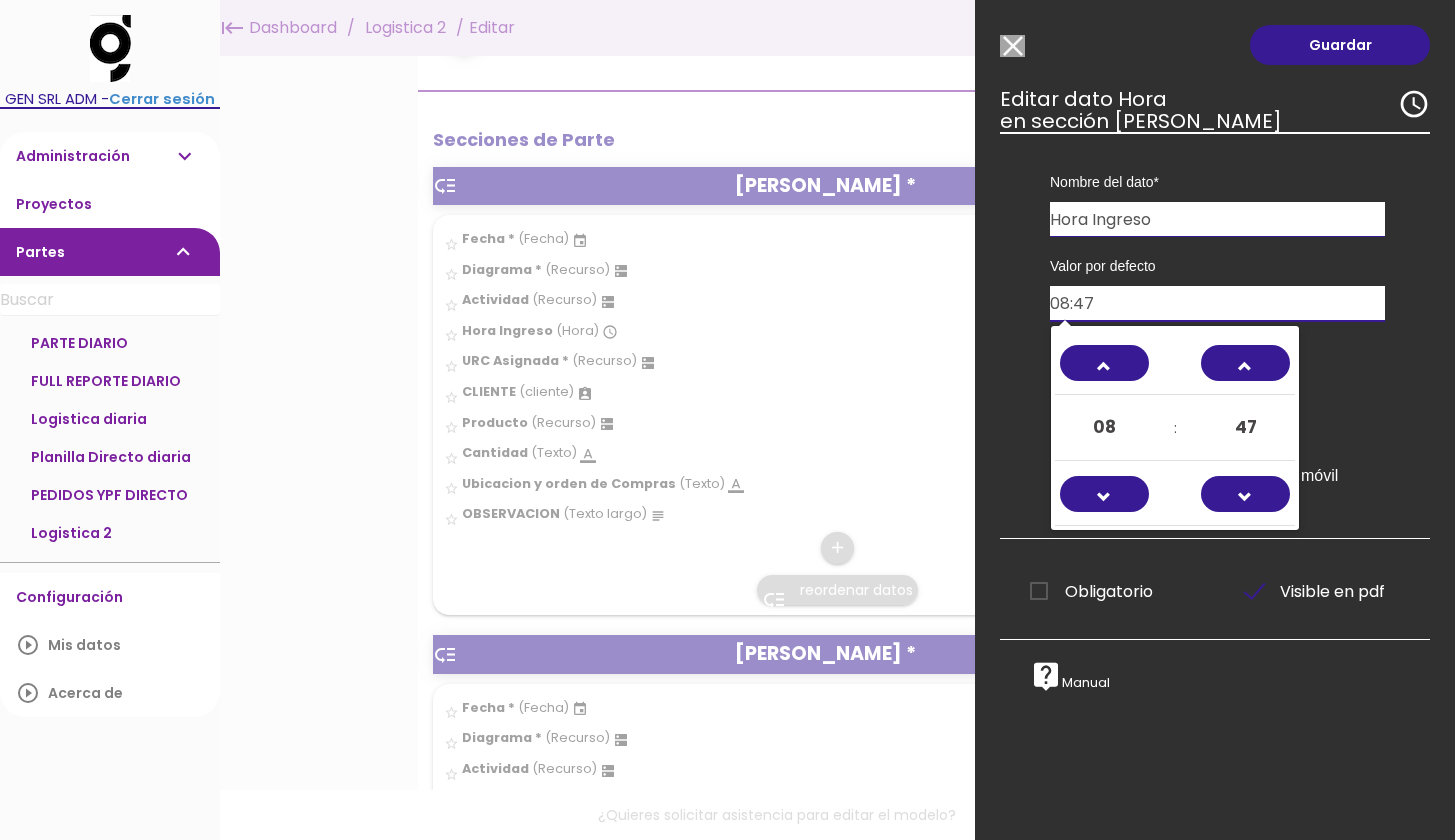 click on "47" at bounding box center [1246, 427] 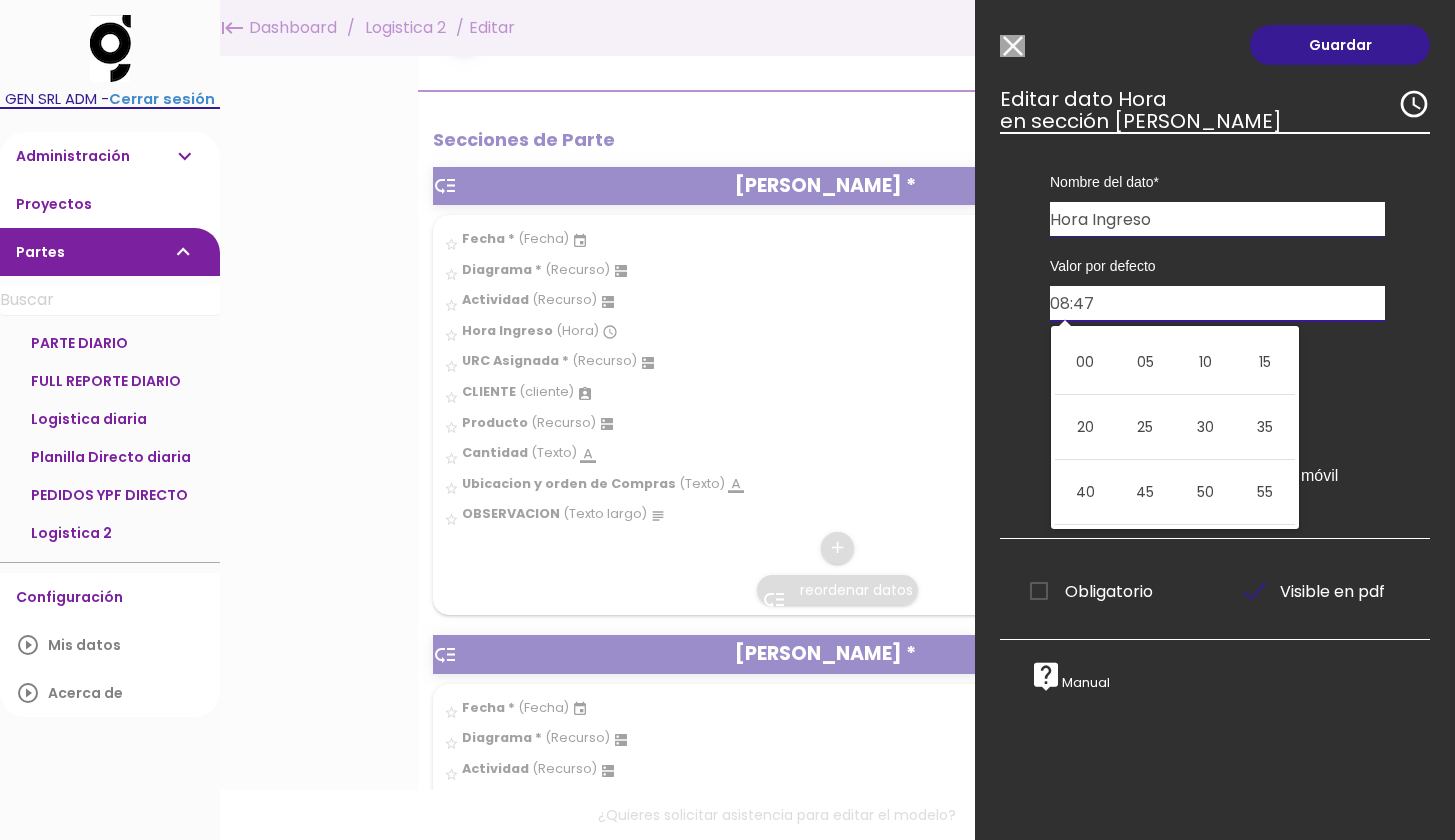 click on "00" at bounding box center (1085, 362) 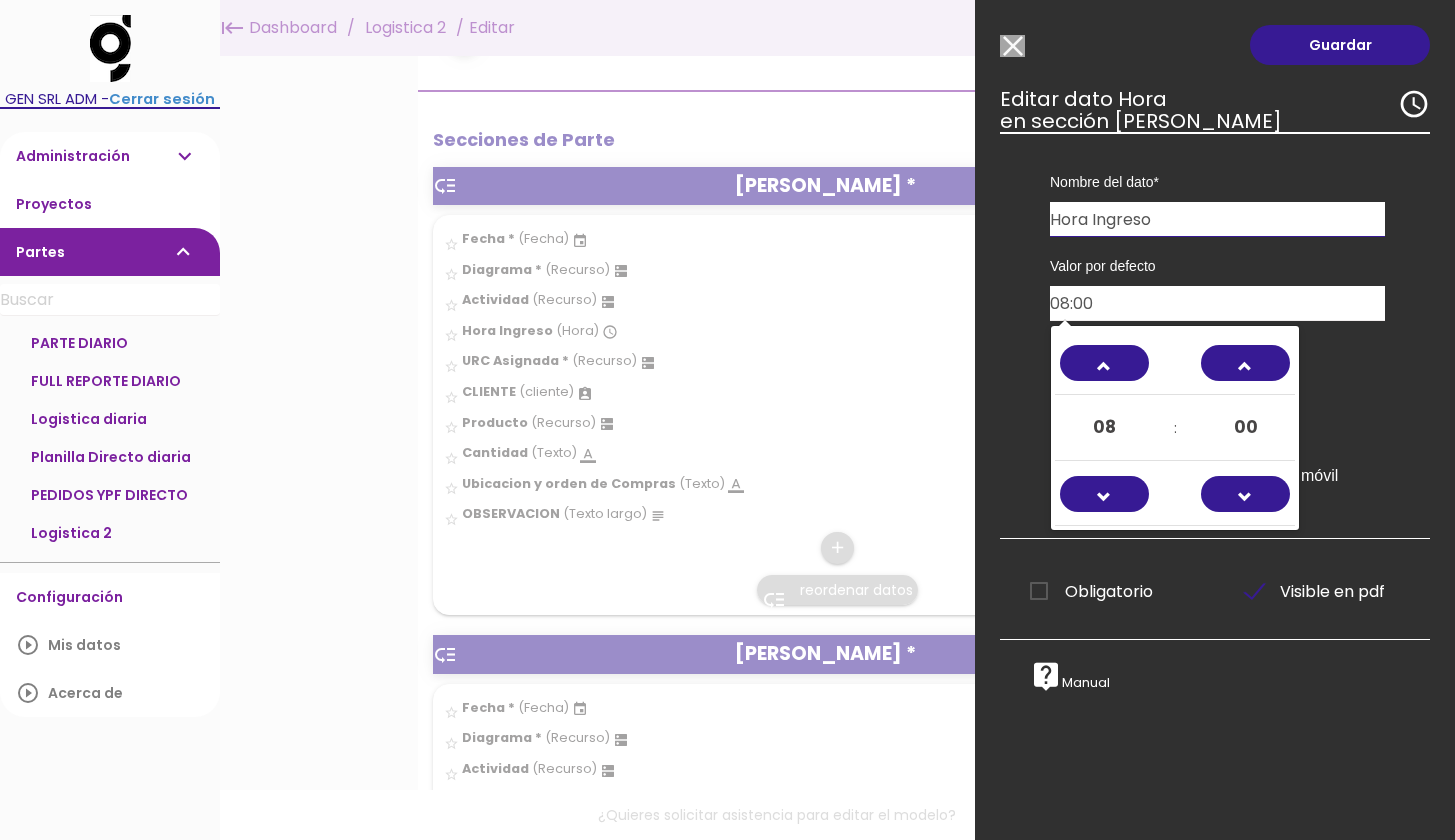 click on "Intervalo
Ubicación
No editable para rol usuario móvil" at bounding box center (1217, 425) 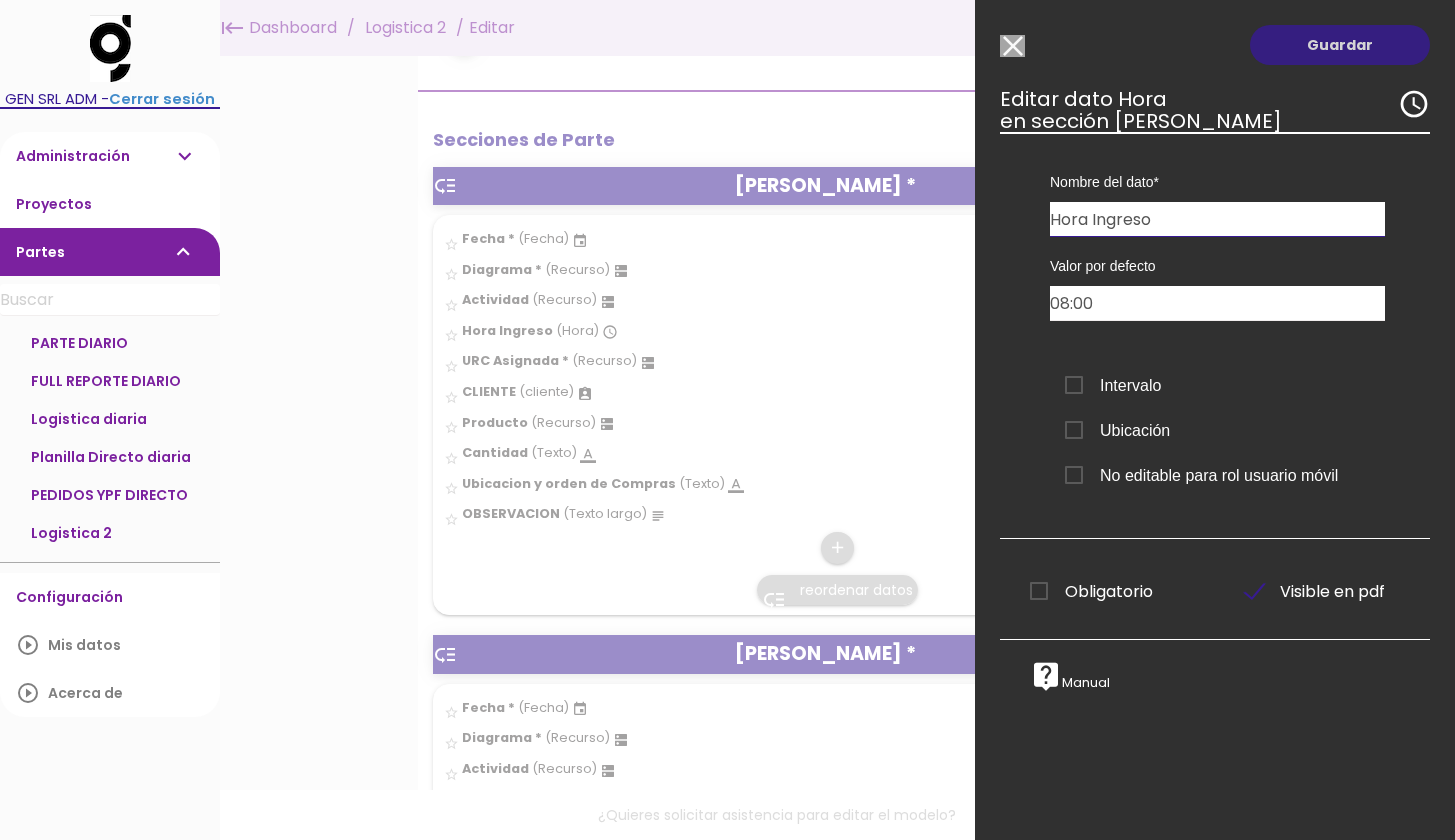 click on "Guardar" at bounding box center [1340, 45] 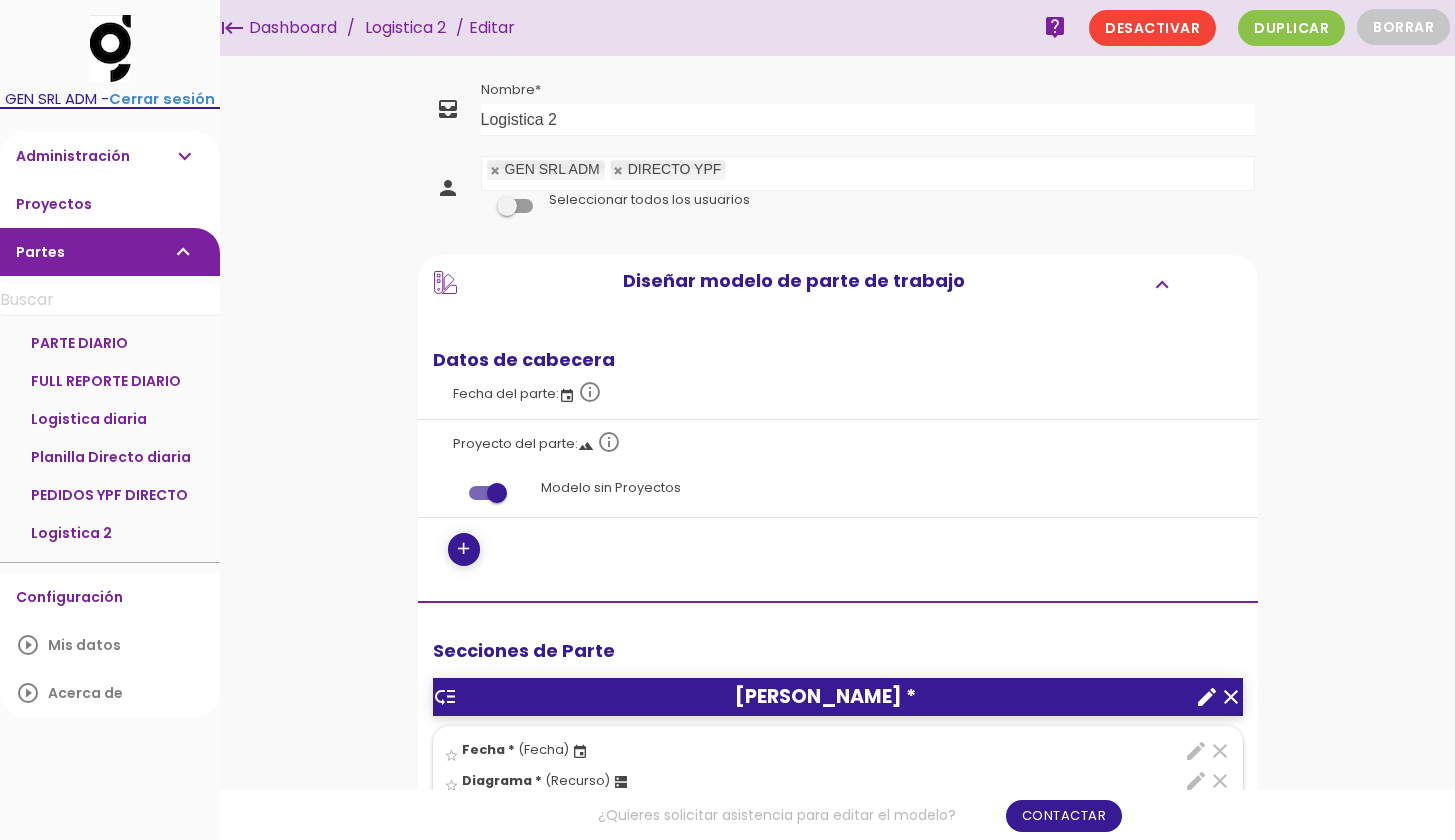 scroll, scrollTop: 0, scrollLeft: 0, axis: both 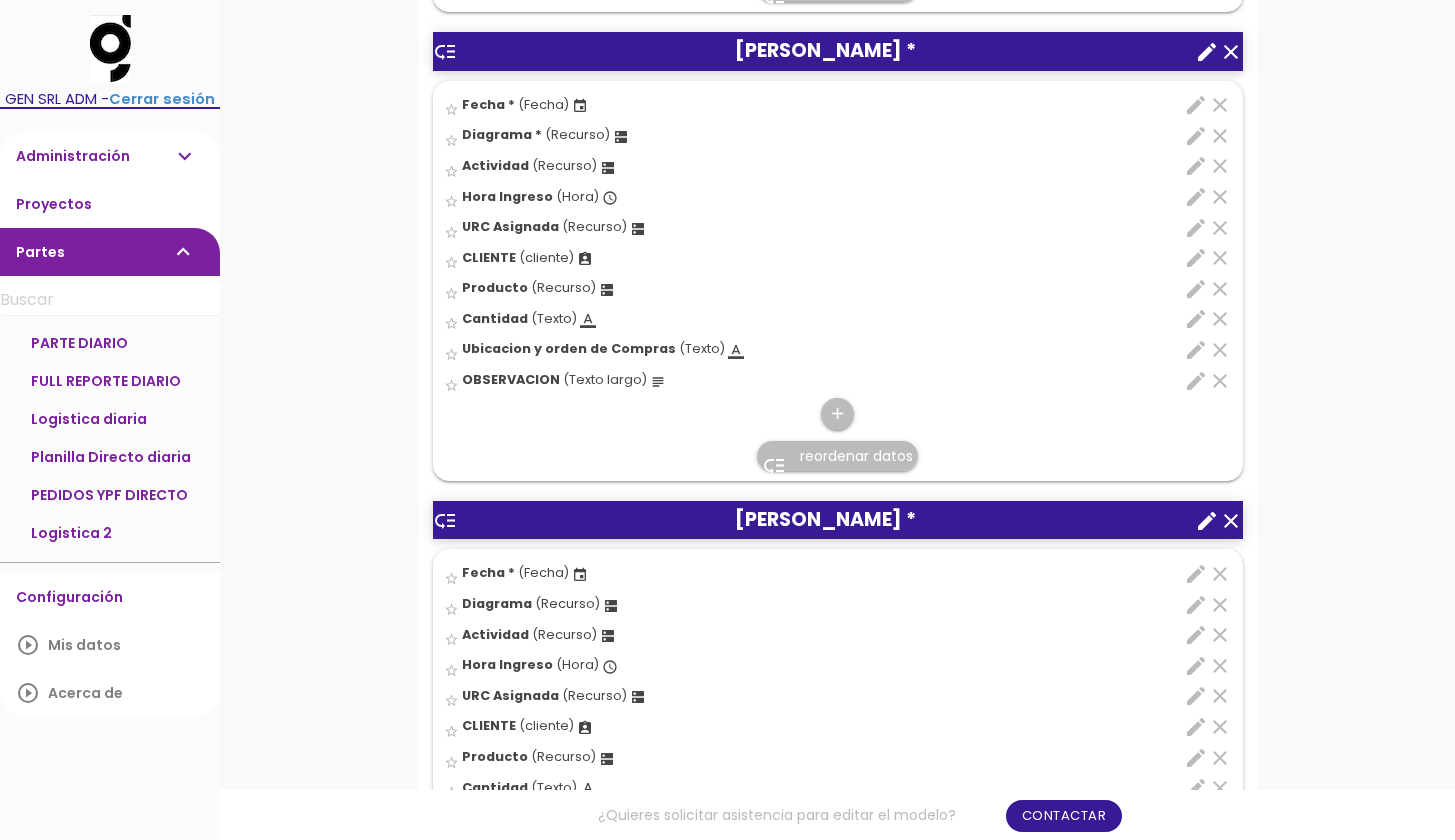 click on "edit" at bounding box center [1196, 197] 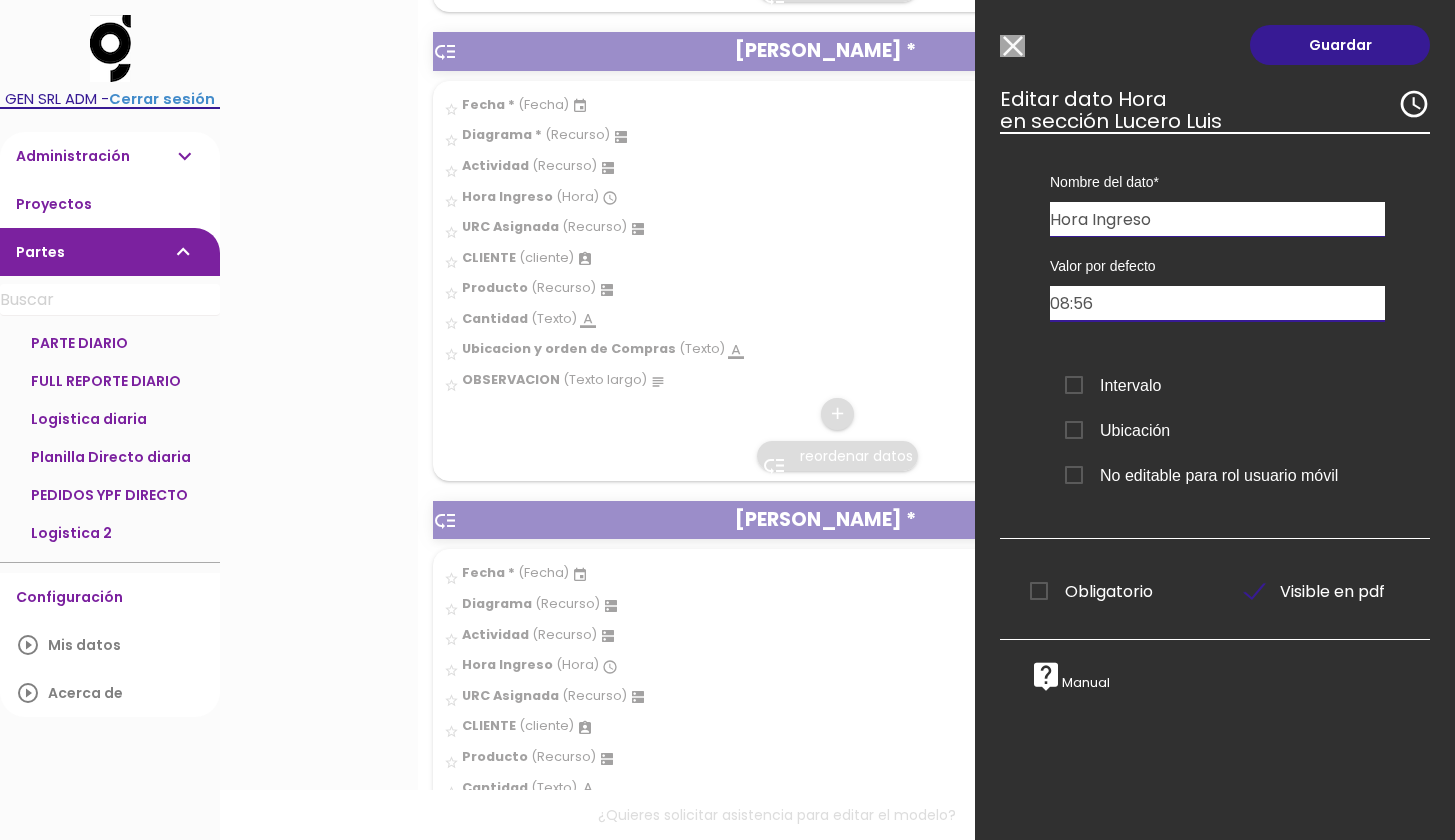 click on "08:56" at bounding box center (1217, 303) 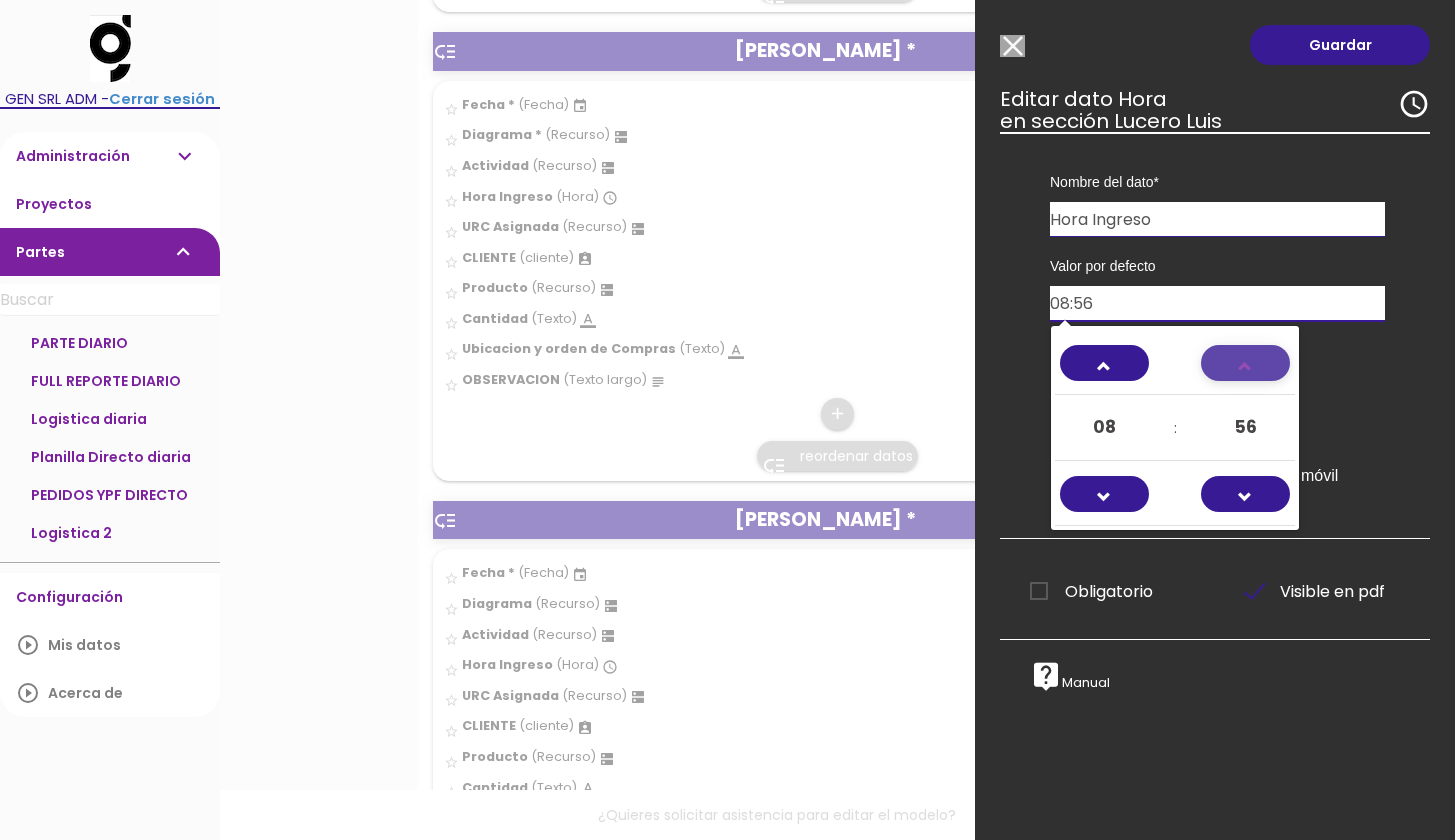 click at bounding box center (1246, 375) 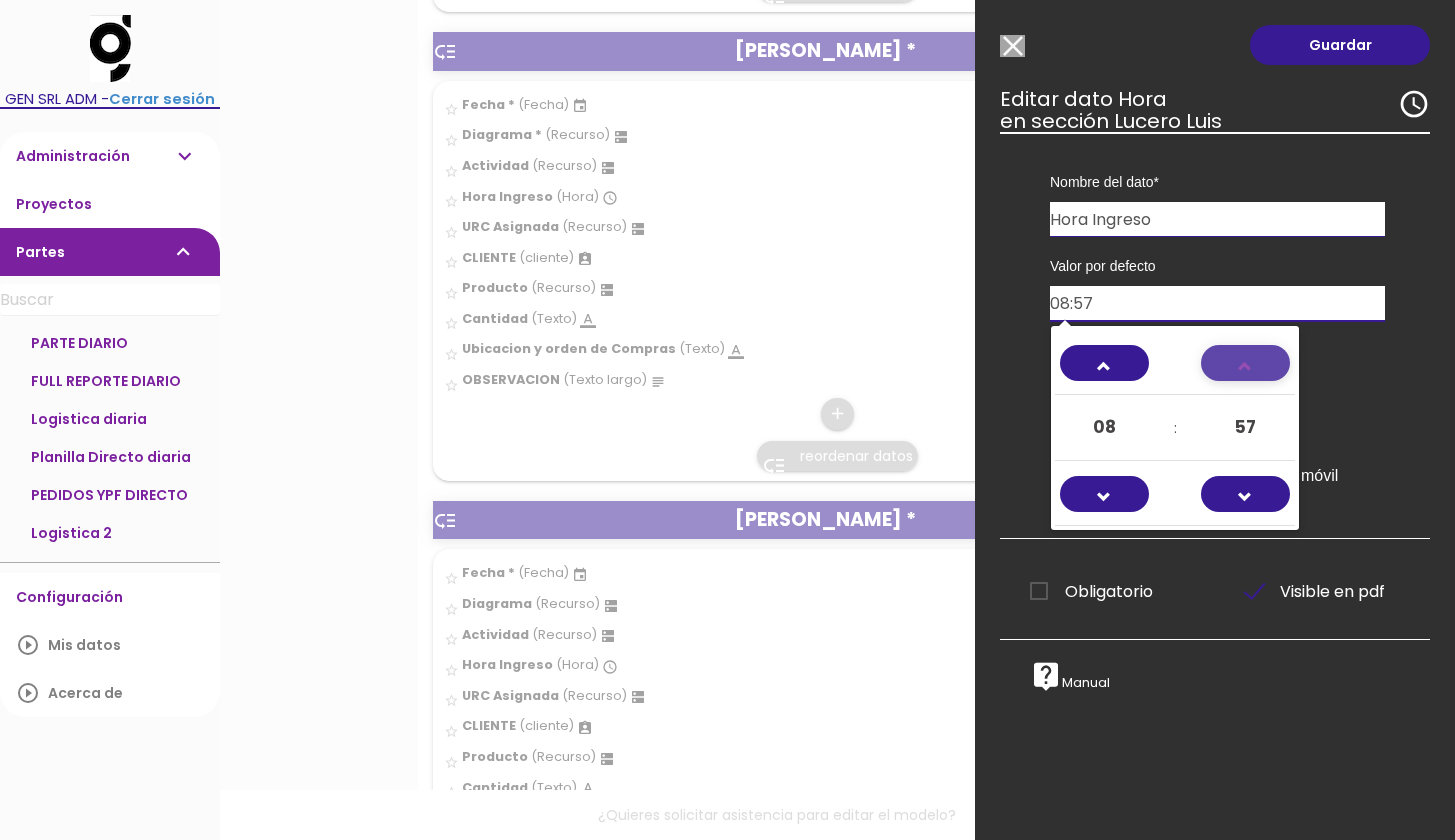 click at bounding box center (1246, 375) 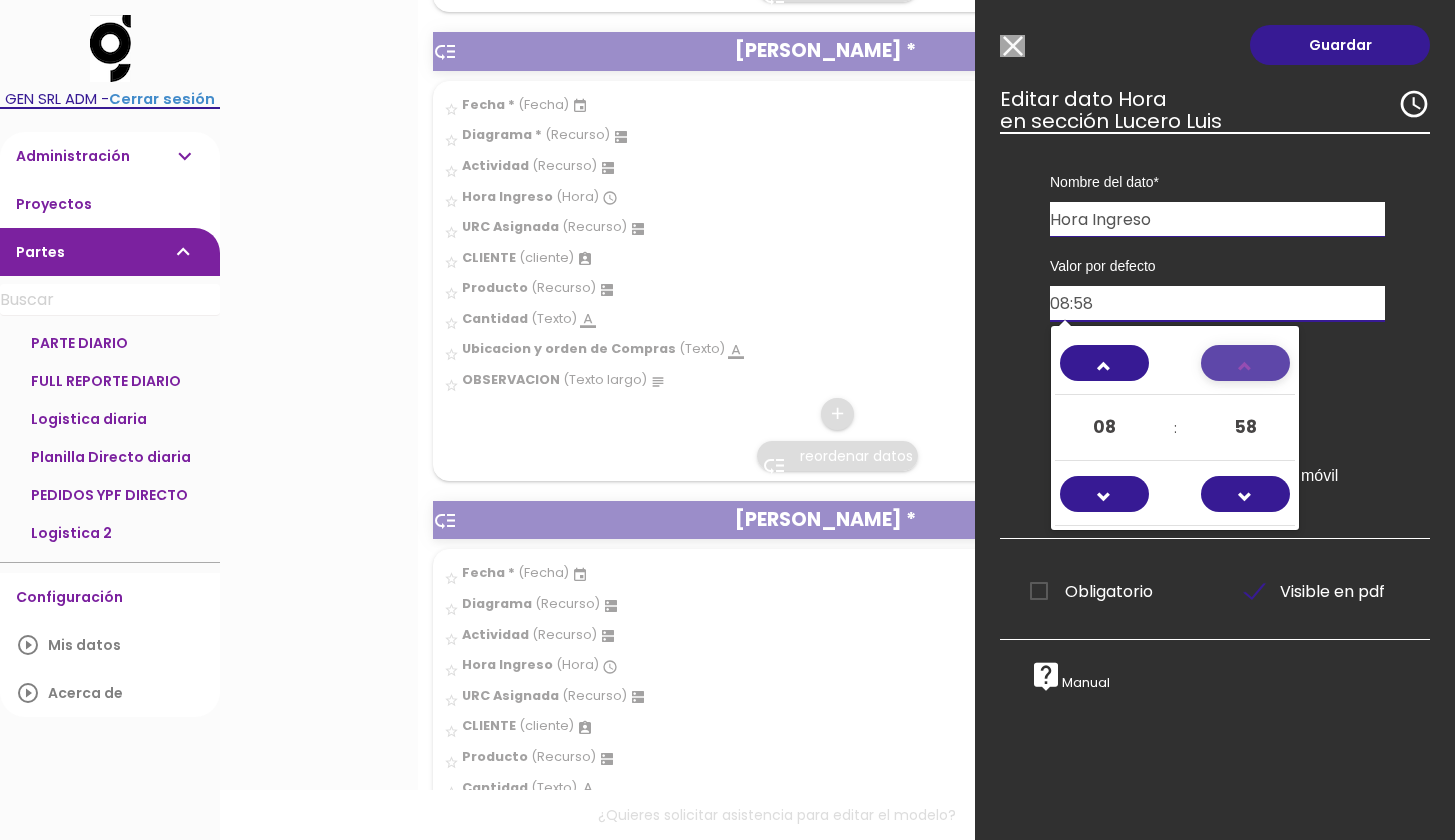 click at bounding box center (1246, 375) 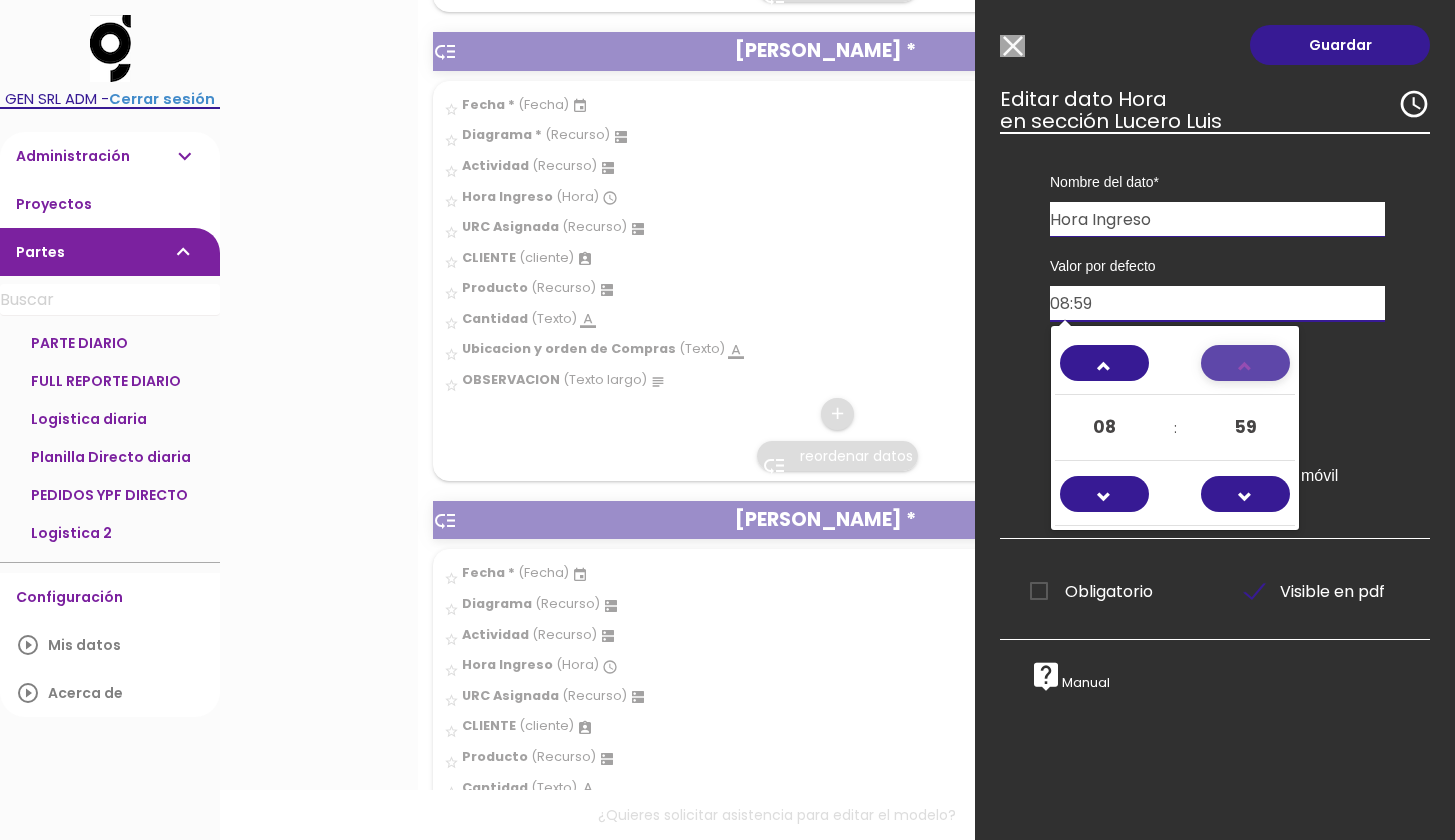 click at bounding box center [1246, 375] 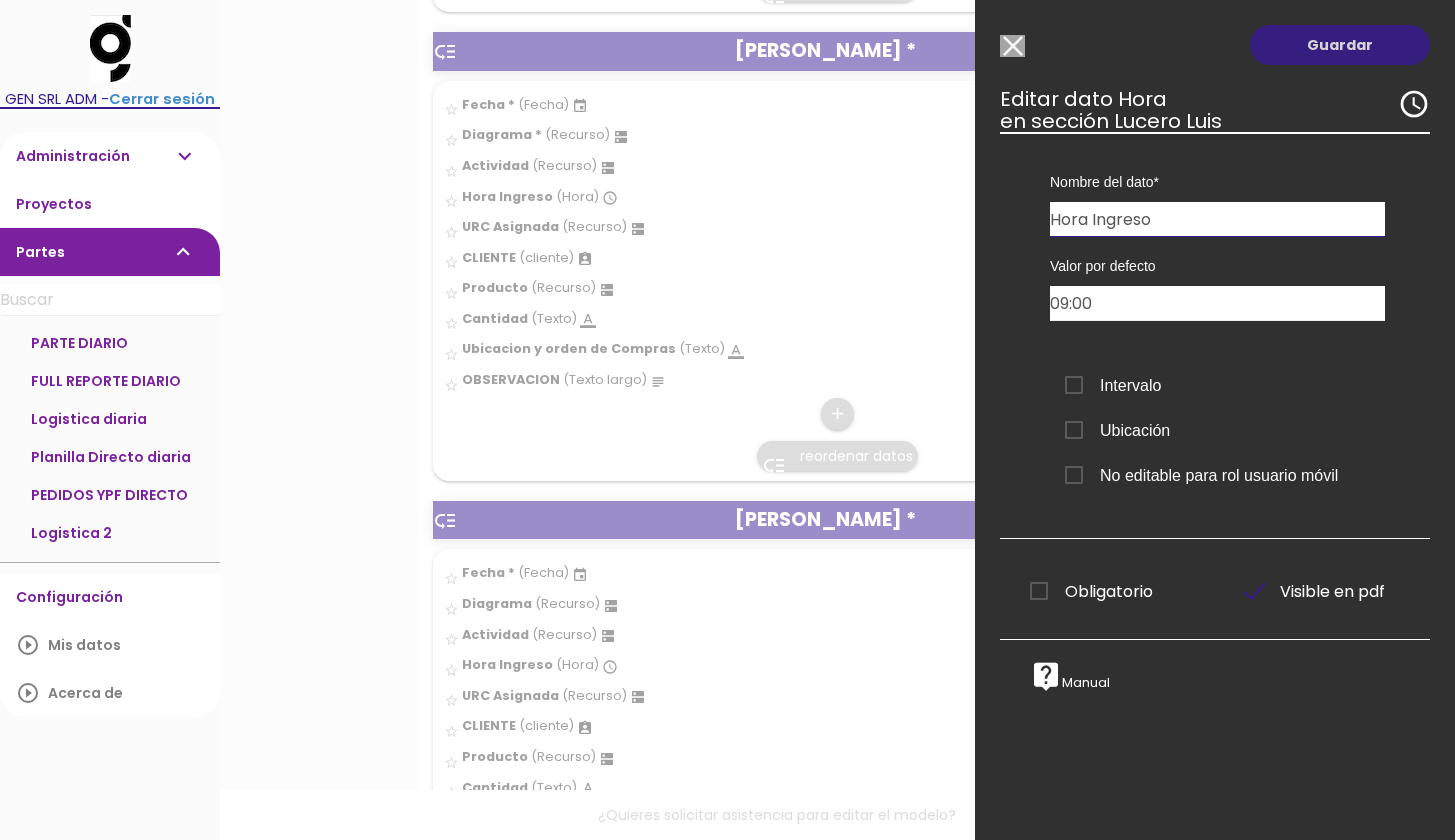 click on "Guardar" at bounding box center [1340, 45] 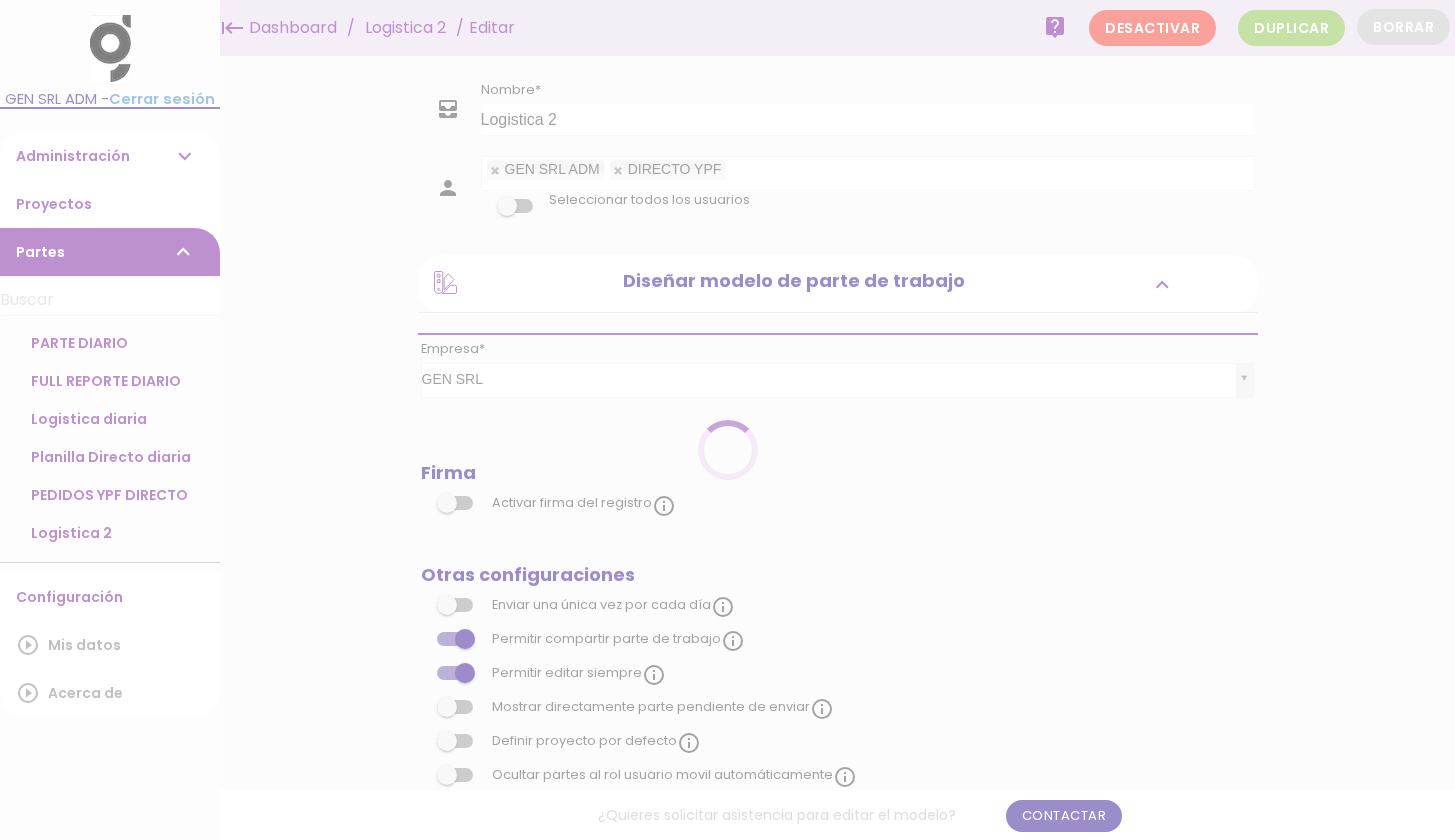 scroll, scrollTop: 0, scrollLeft: 0, axis: both 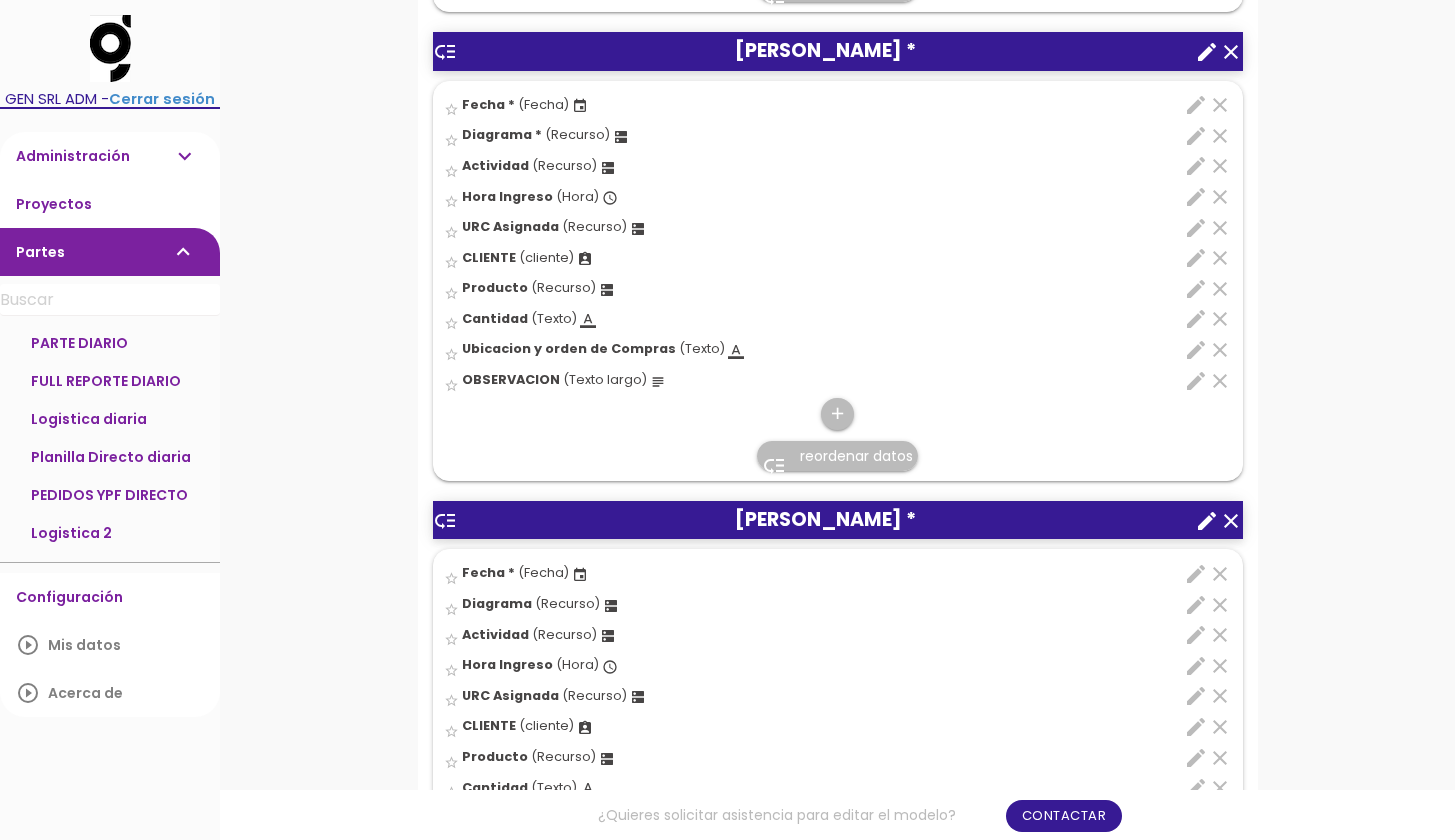 drag, startPoint x: 1455, startPoint y: 336, endPoint x: 1441, endPoint y: 479, distance: 143.68369 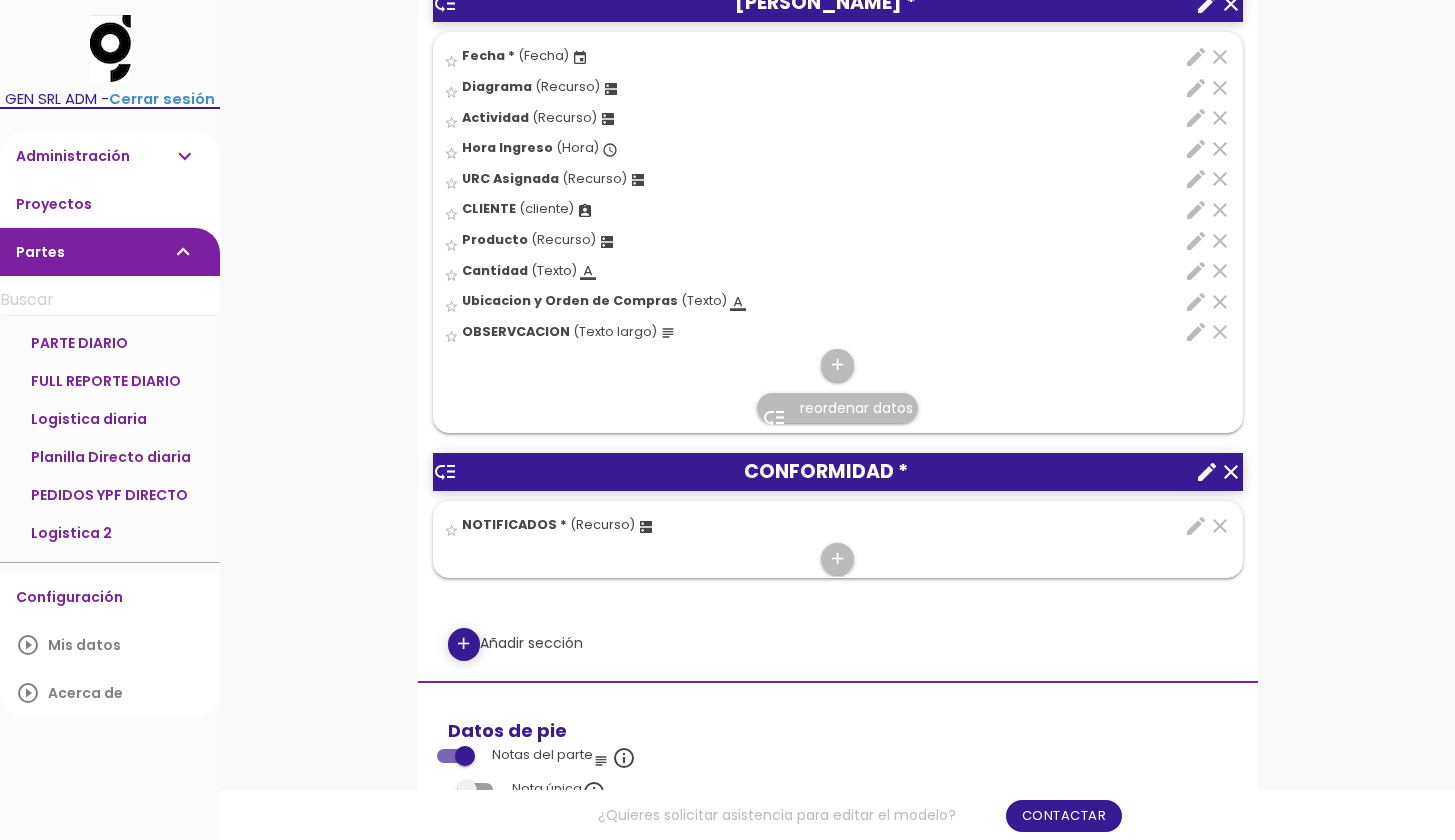 scroll, scrollTop: 1634, scrollLeft: 0, axis: vertical 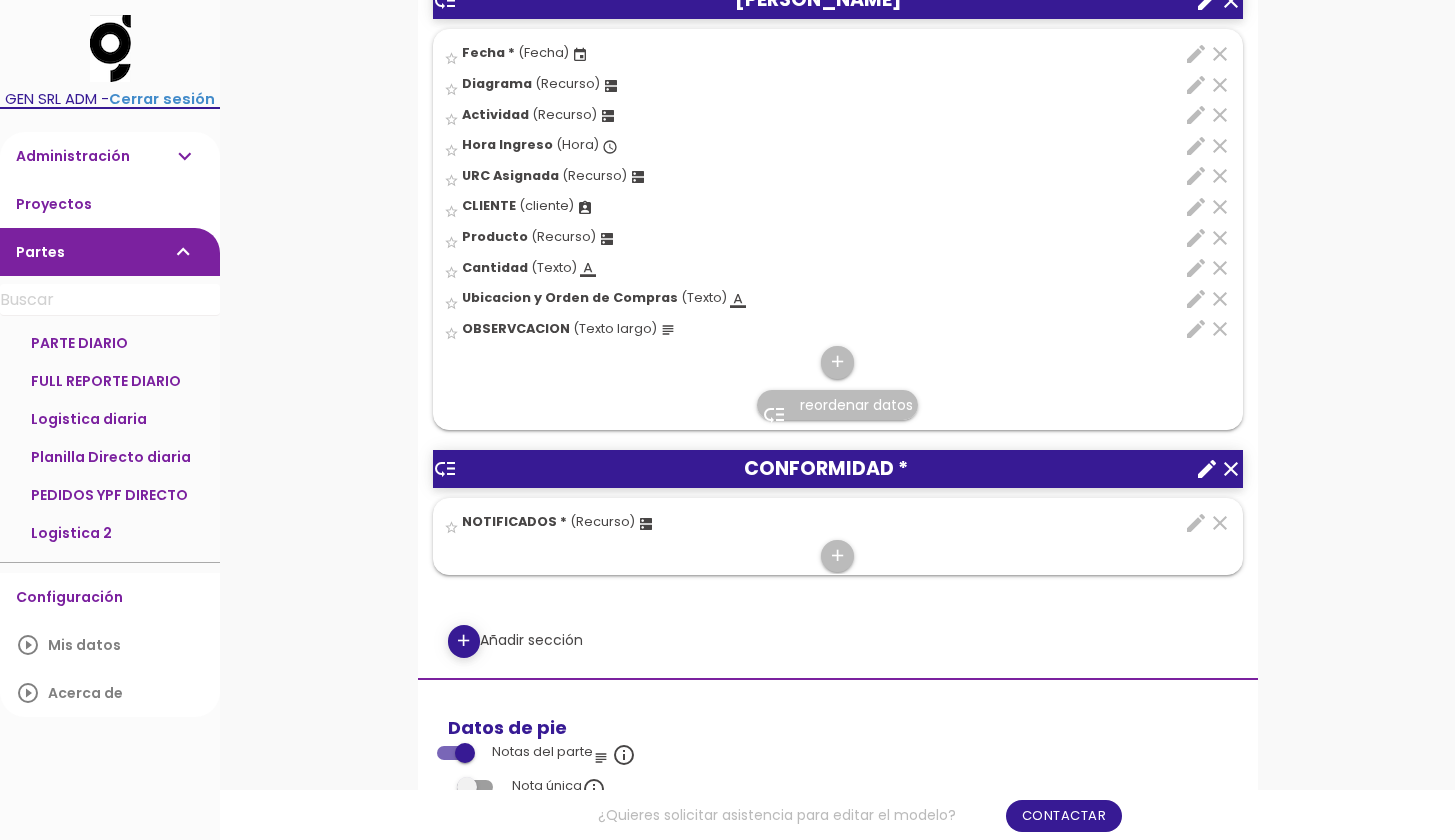 click on "edit" at bounding box center (1196, 146) 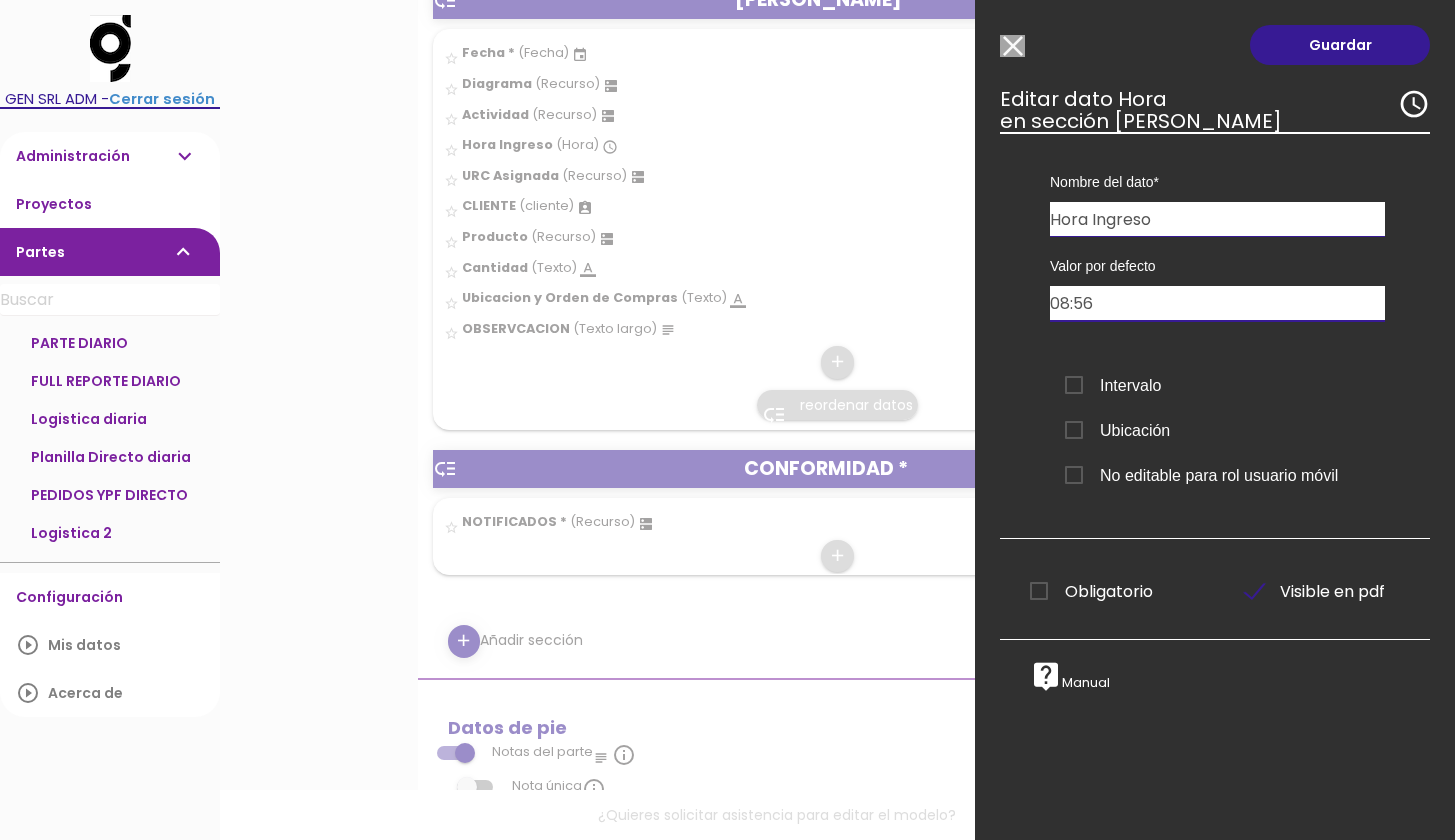 click on "08:56" at bounding box center [1217, 303] 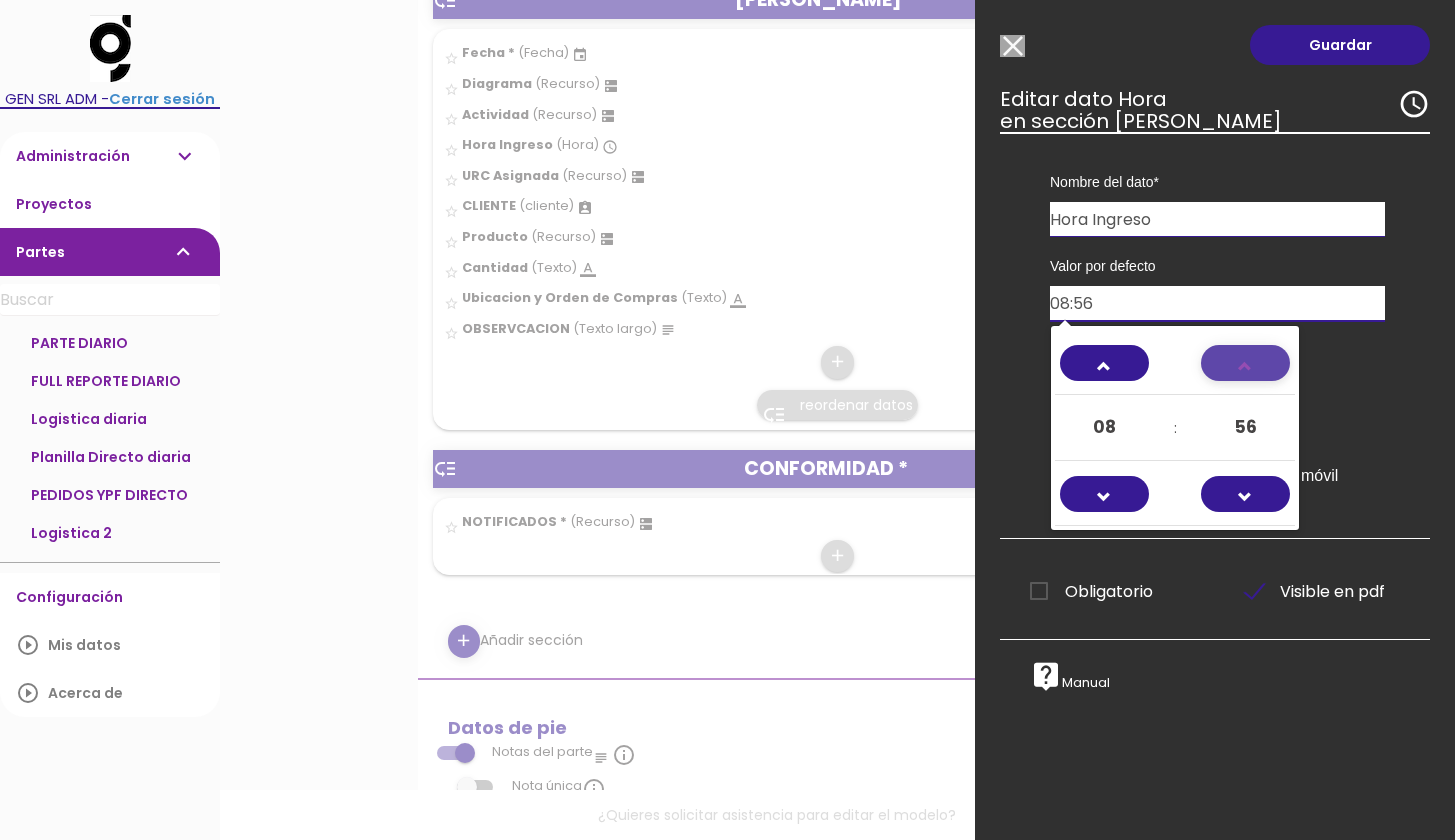 click at bounding box center [1246, 375] 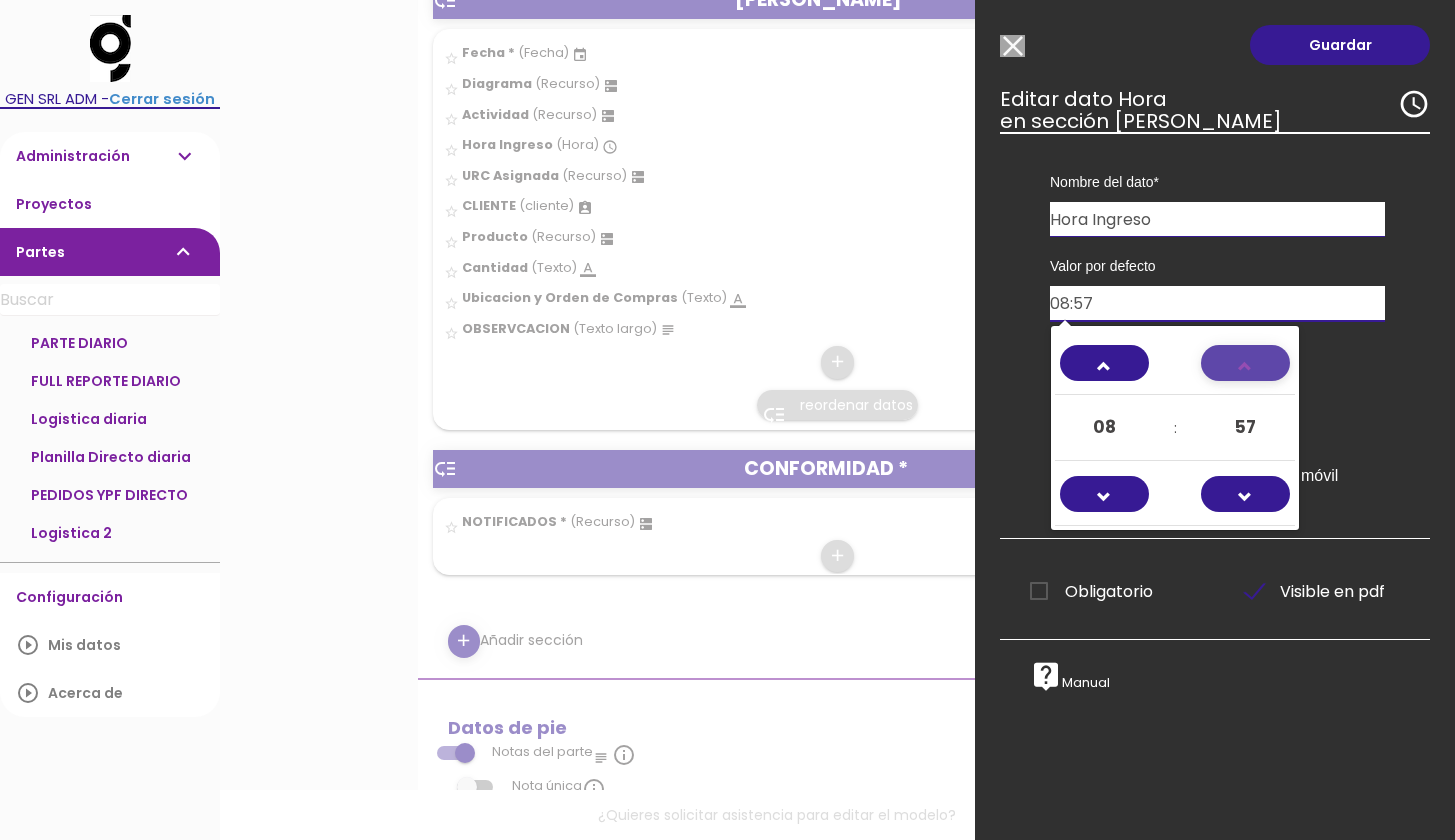 click at bounding box center [1246, 375] 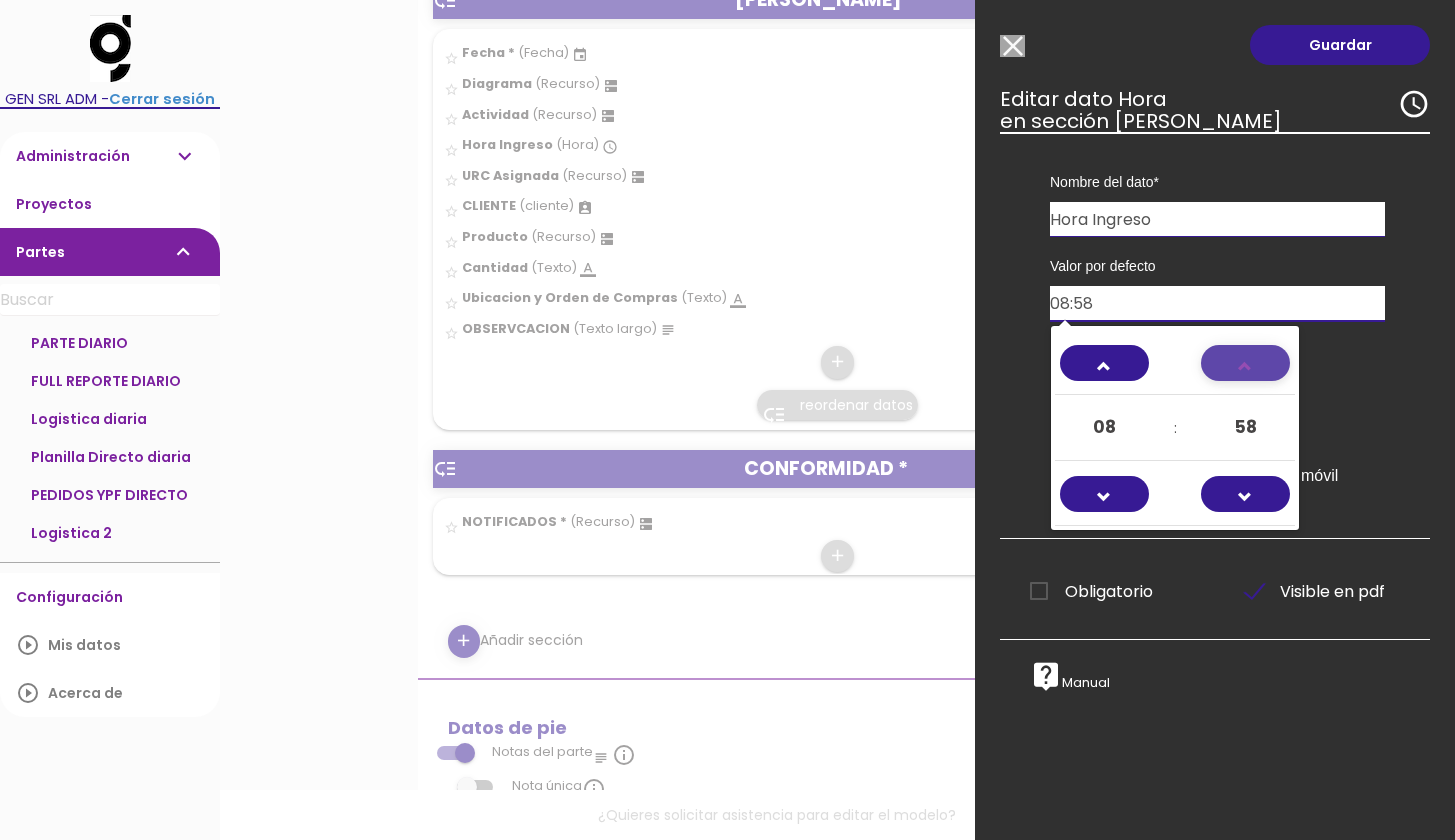 click at bounding box center [1246, 375] 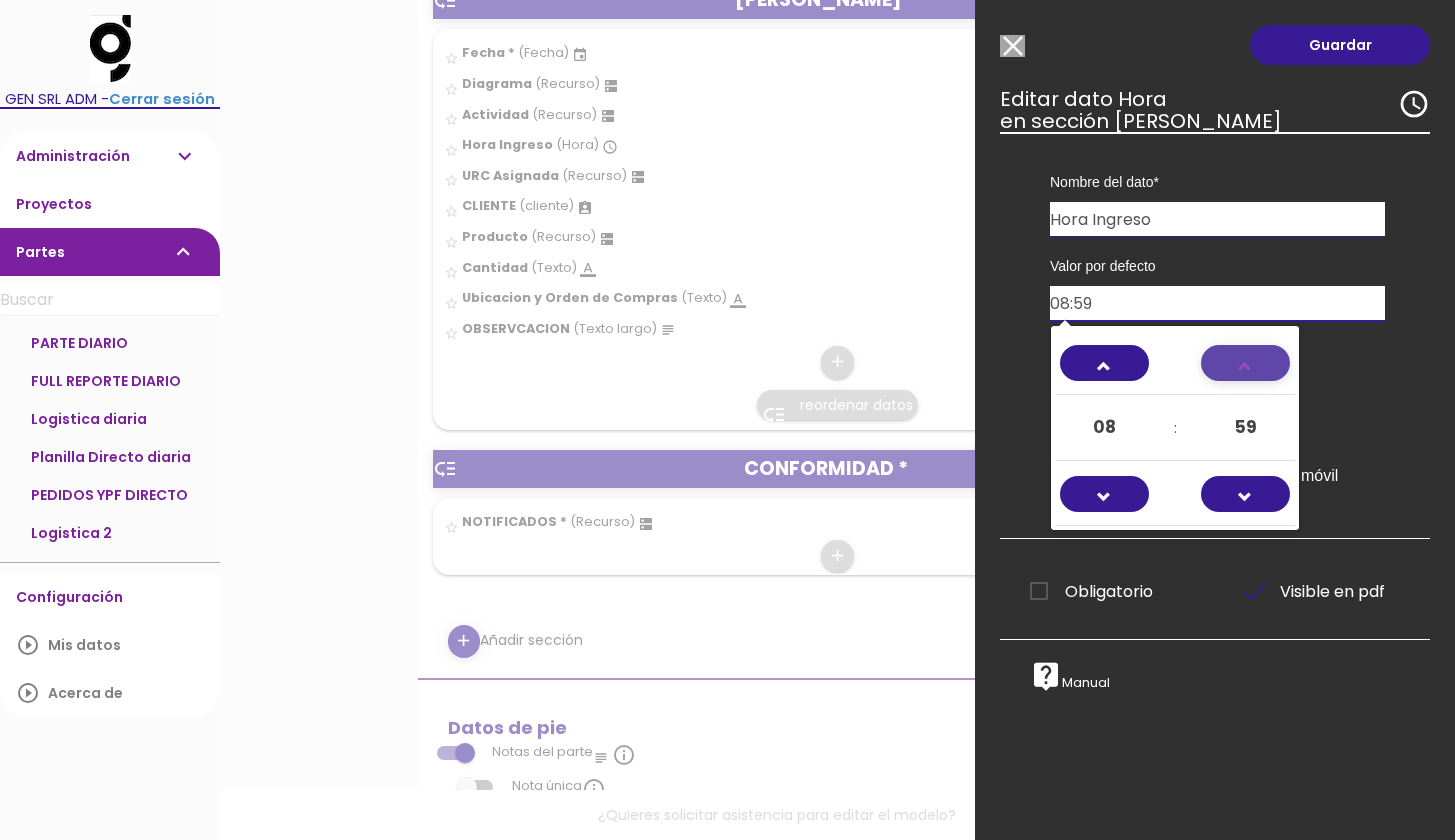 click at bounding box center (1246, 375) 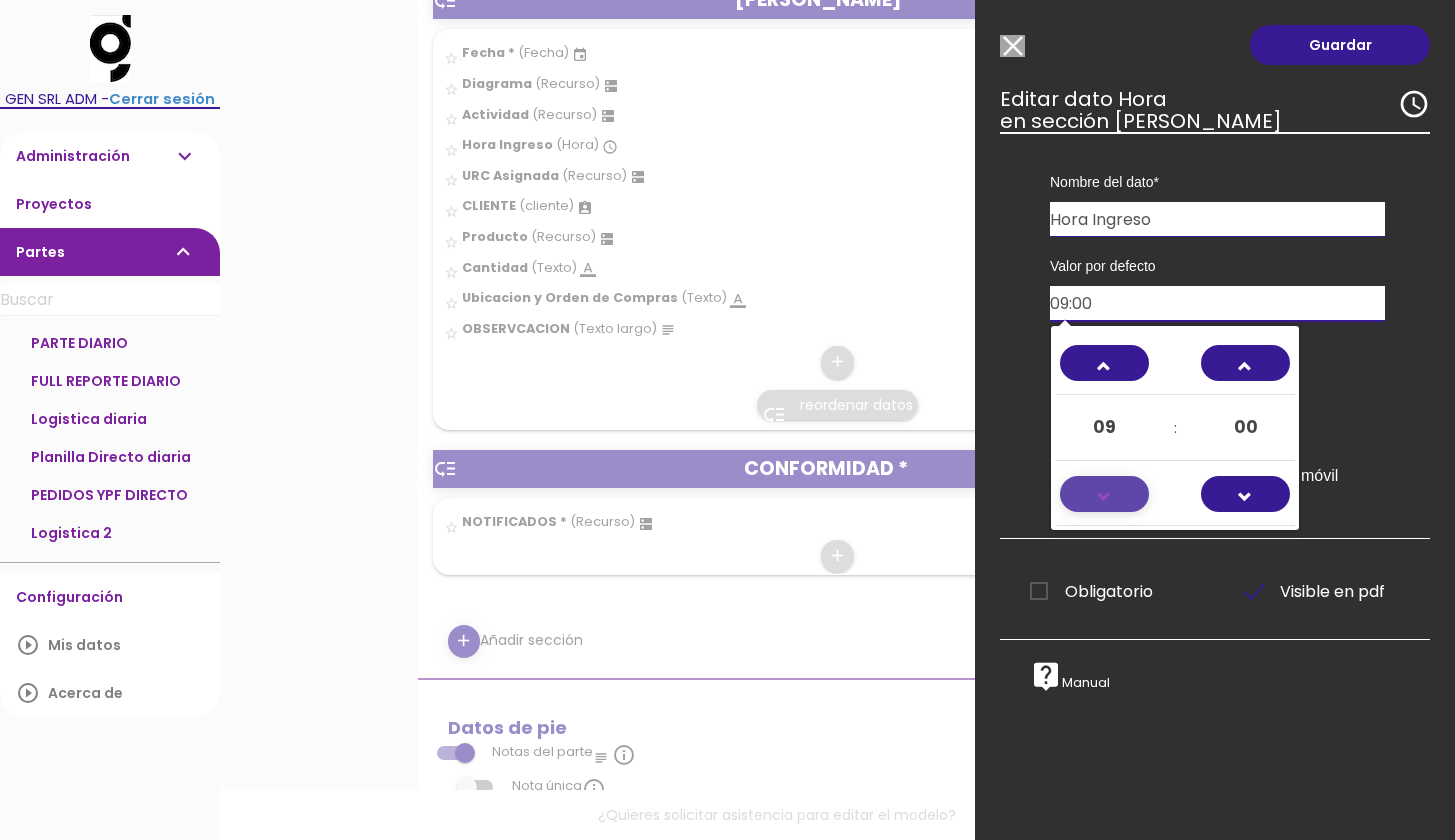 click at bounding box center [1104, 494] 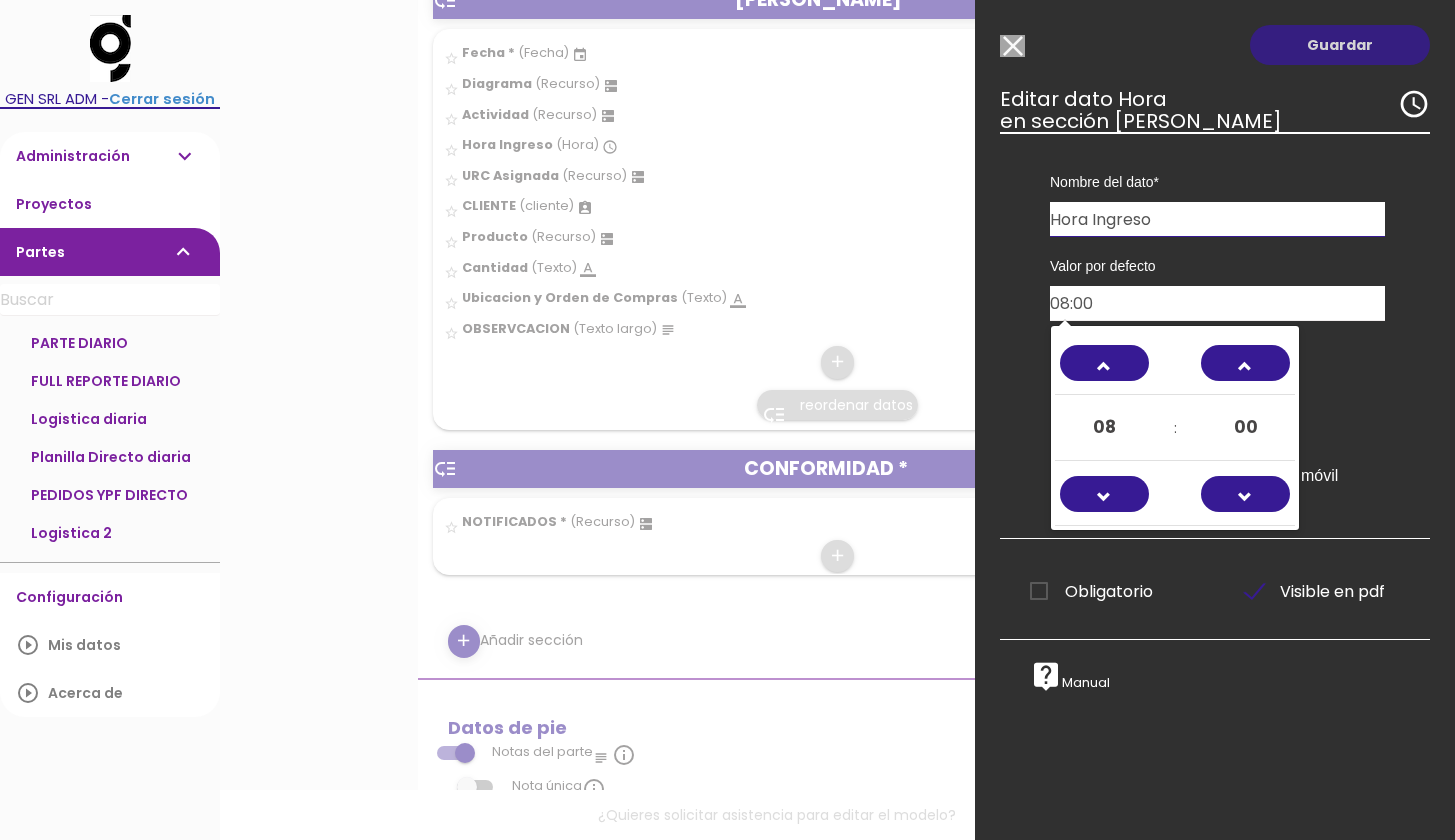 click on "Guardar" at bounding box center (1340, 45) 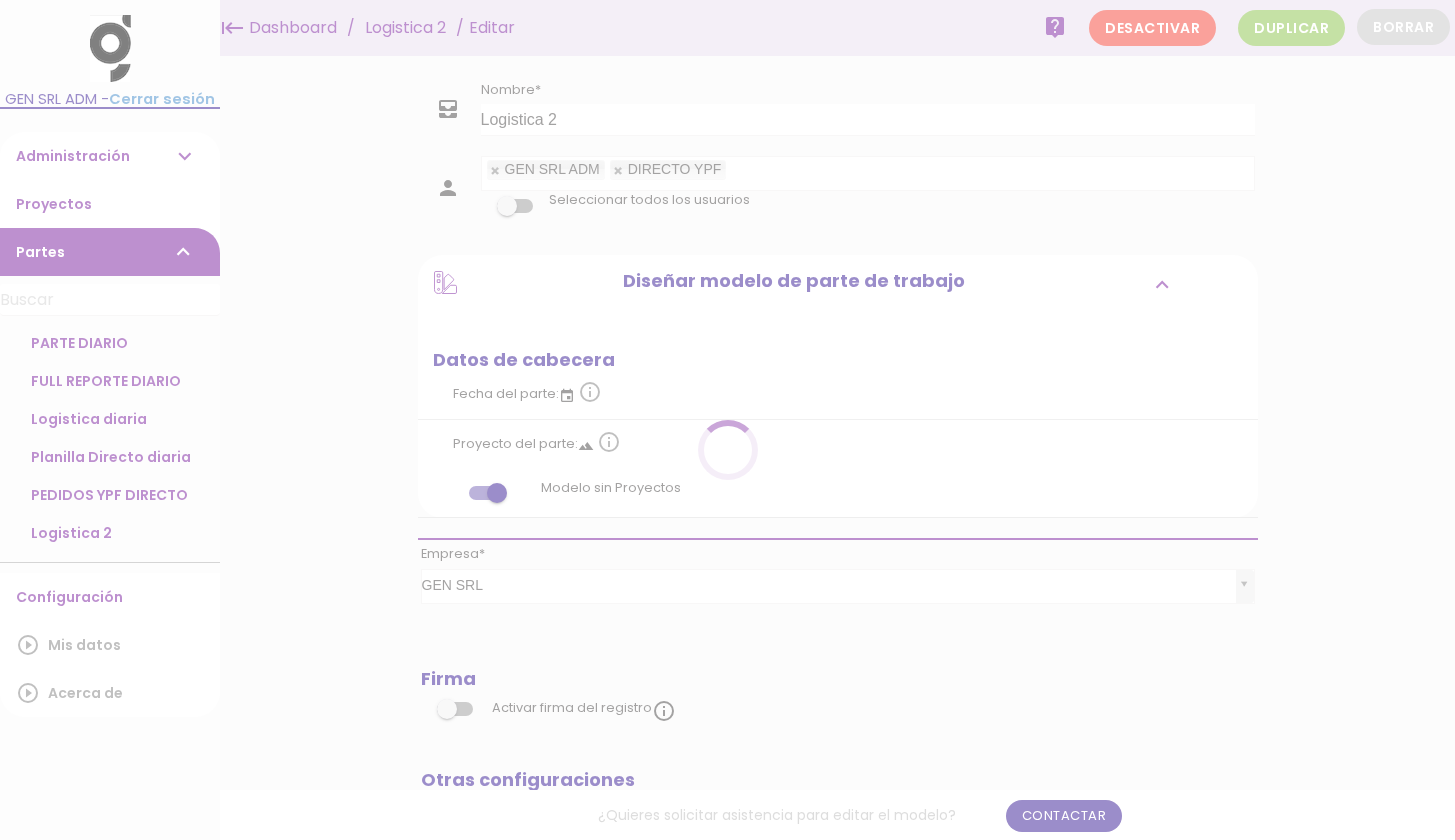 scroll, scrollTop: 0, scrollLeft: 0, axis: both 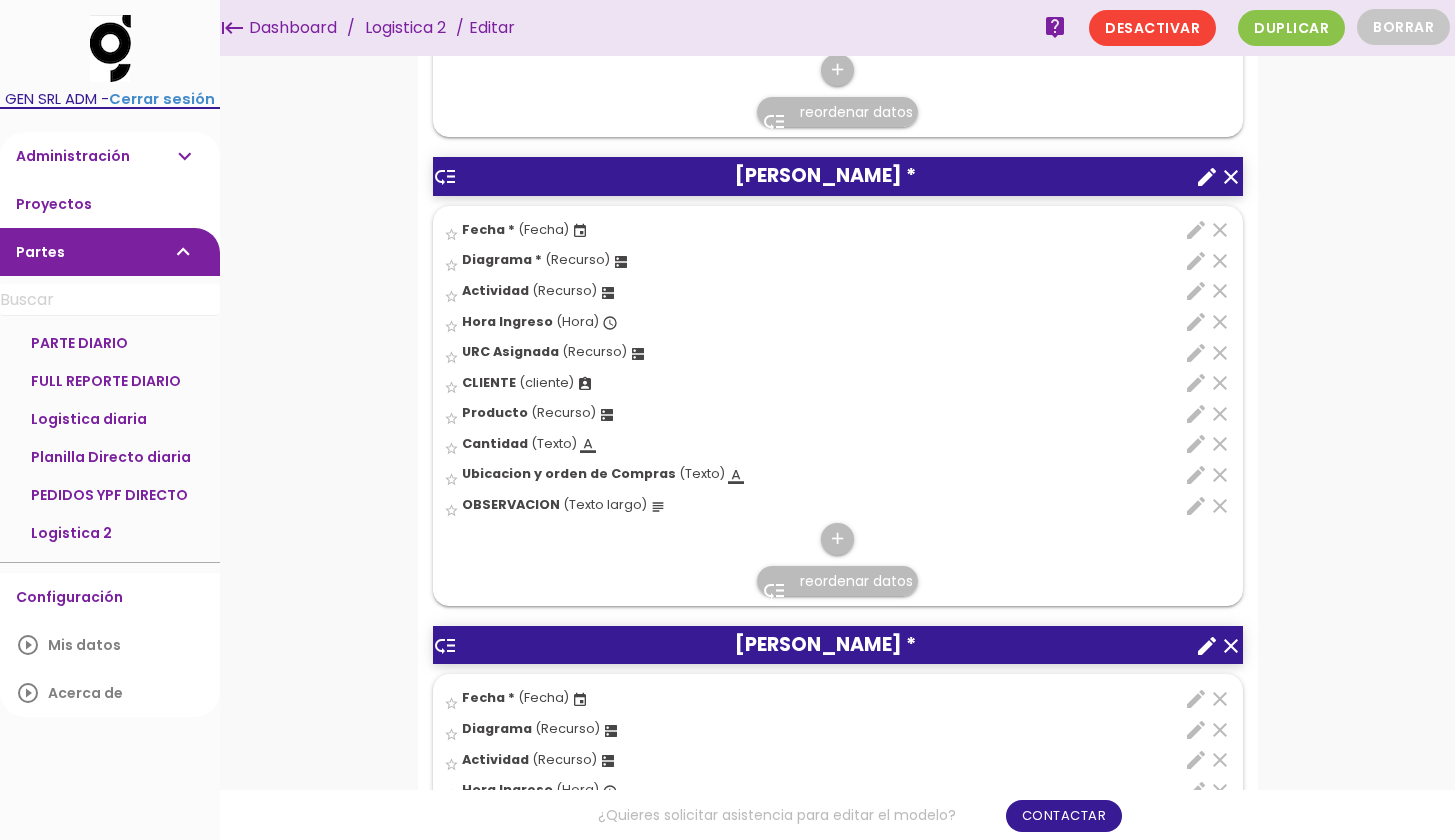 click on "edit" at bounding box center [1196, 322] 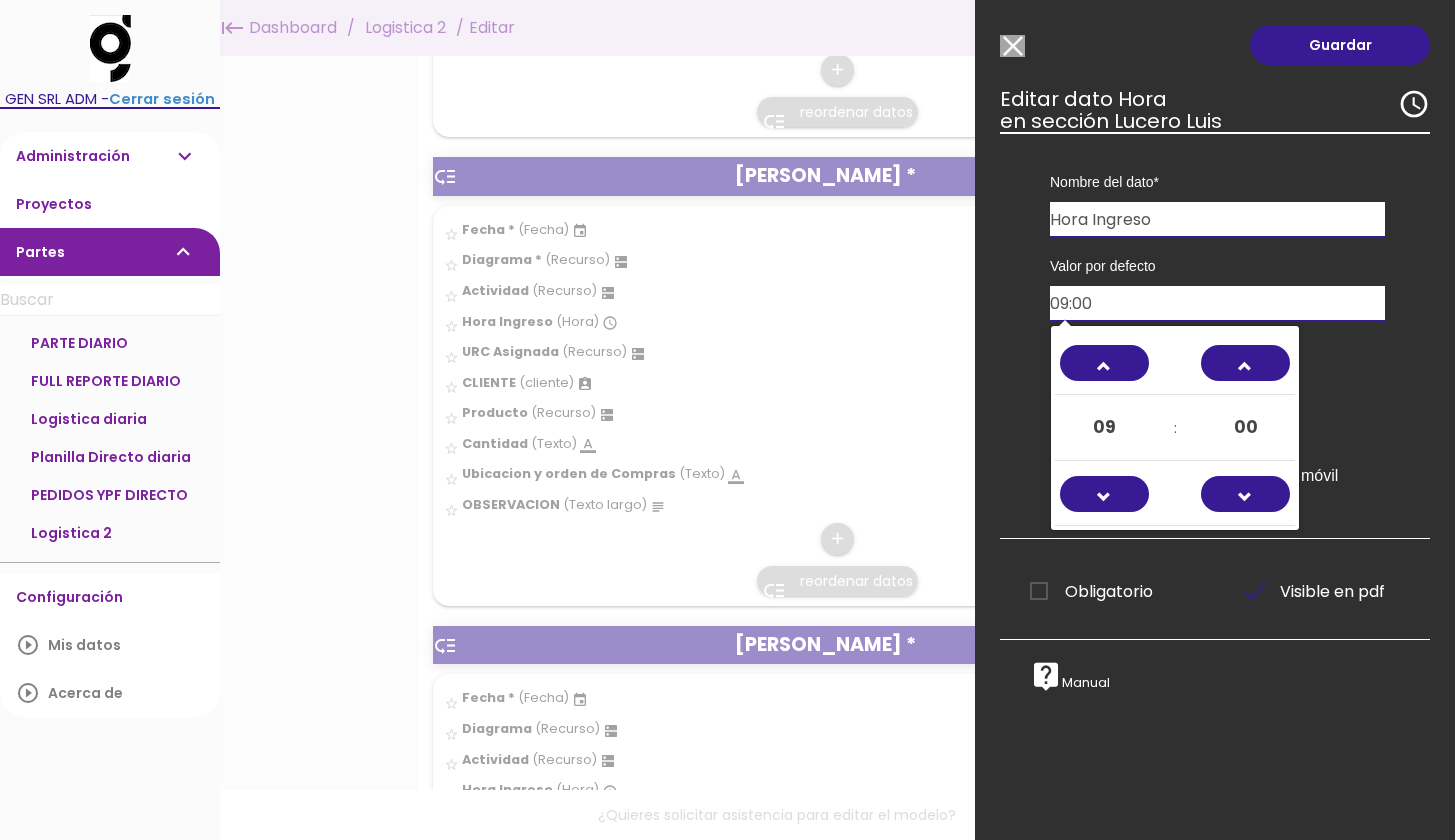 click on "09:00" at bounding box center (1217, 303) 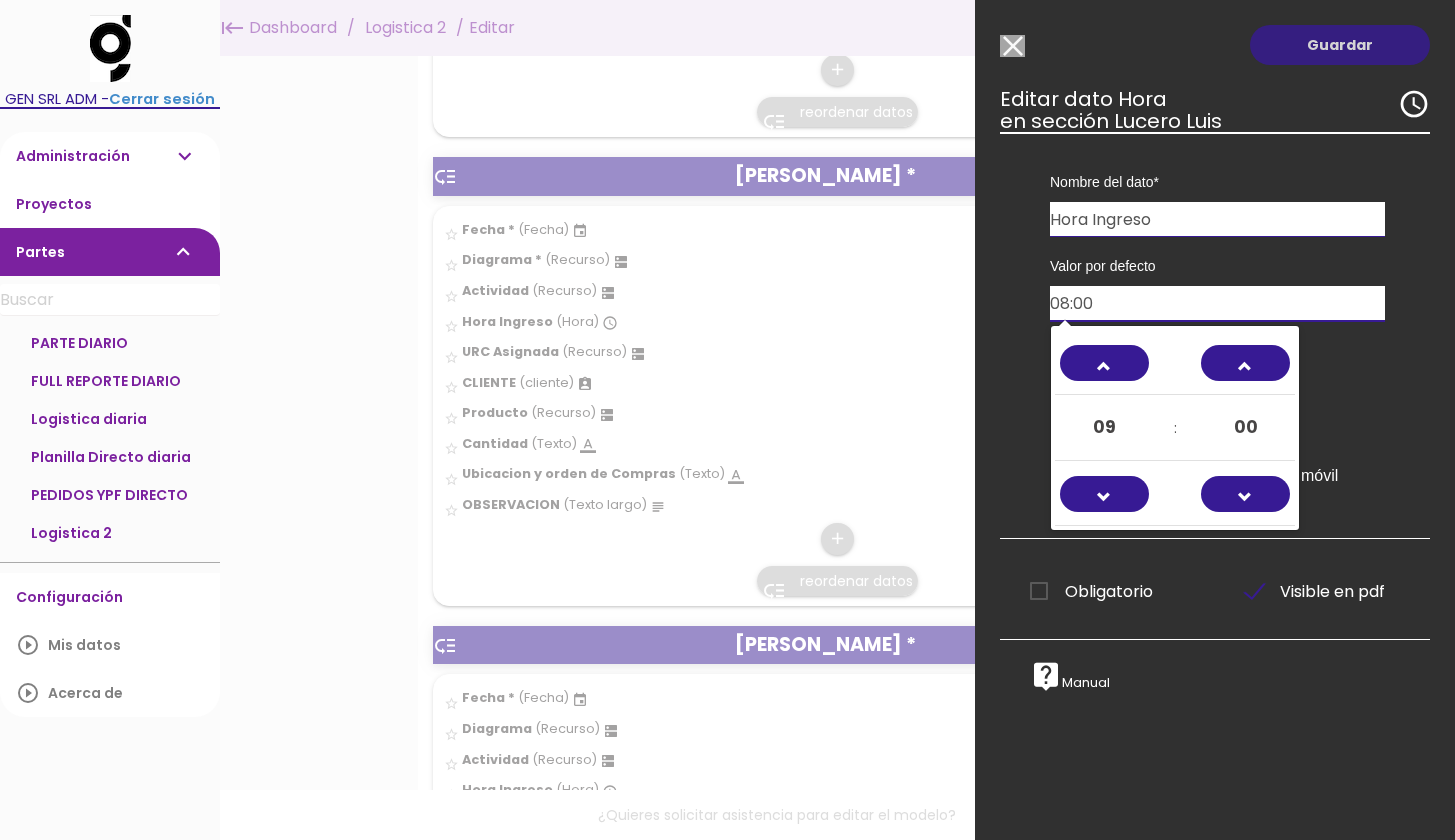 type on "08:00" 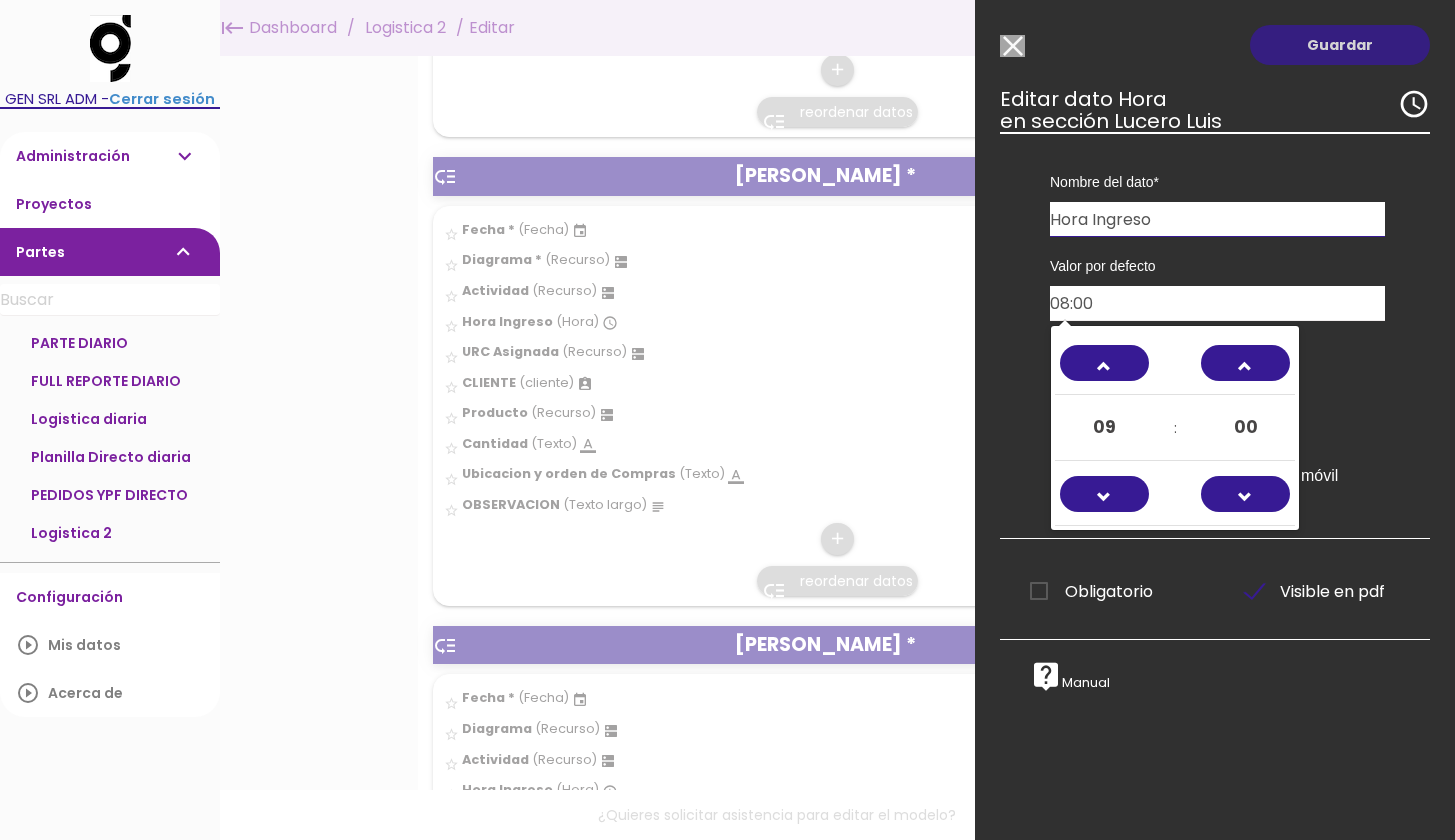 click on "Guardar" at bounding box center (1340, 45) 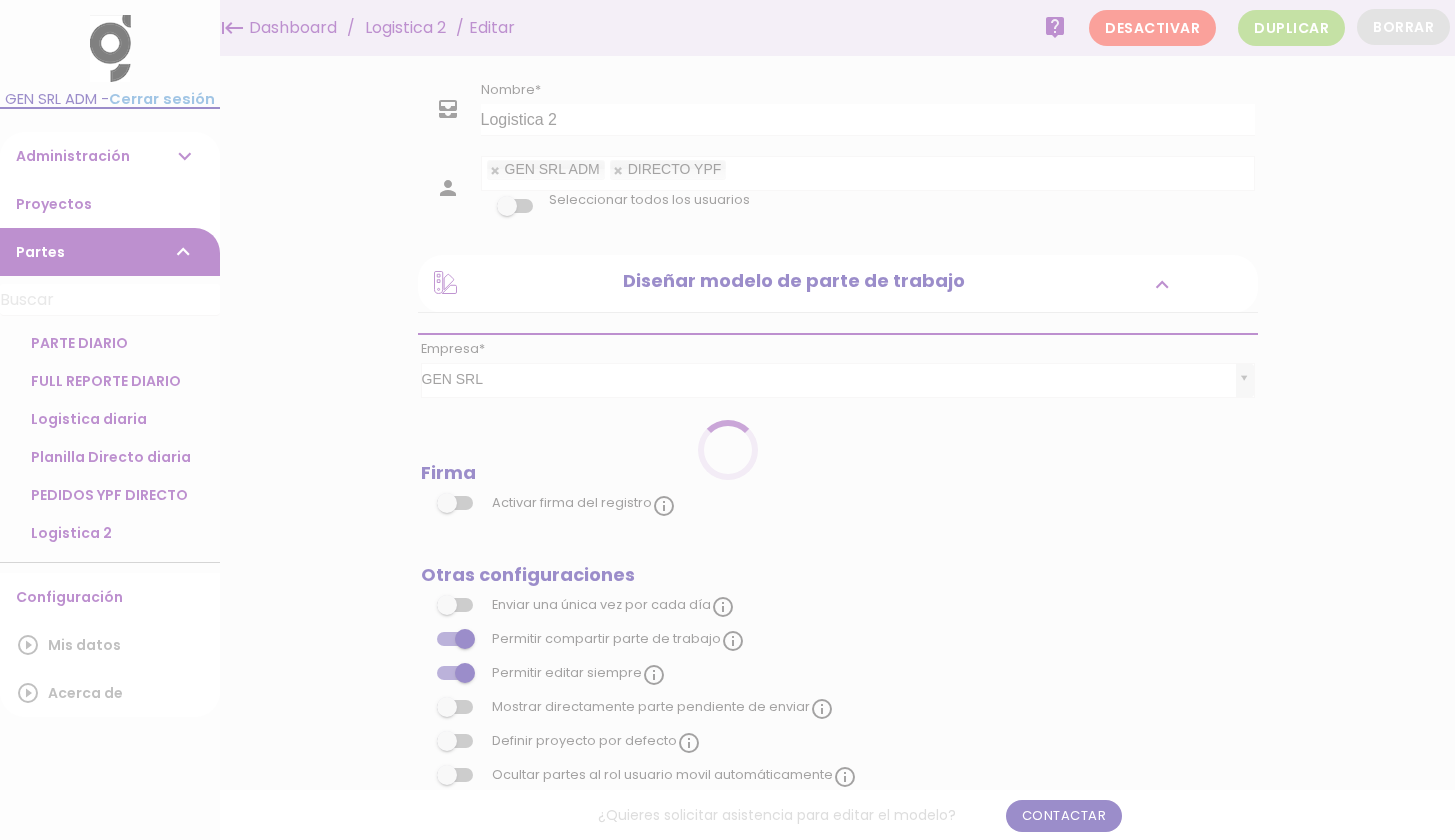 scroll, scrollTop: 0, scrollLeft: 0, axis: both 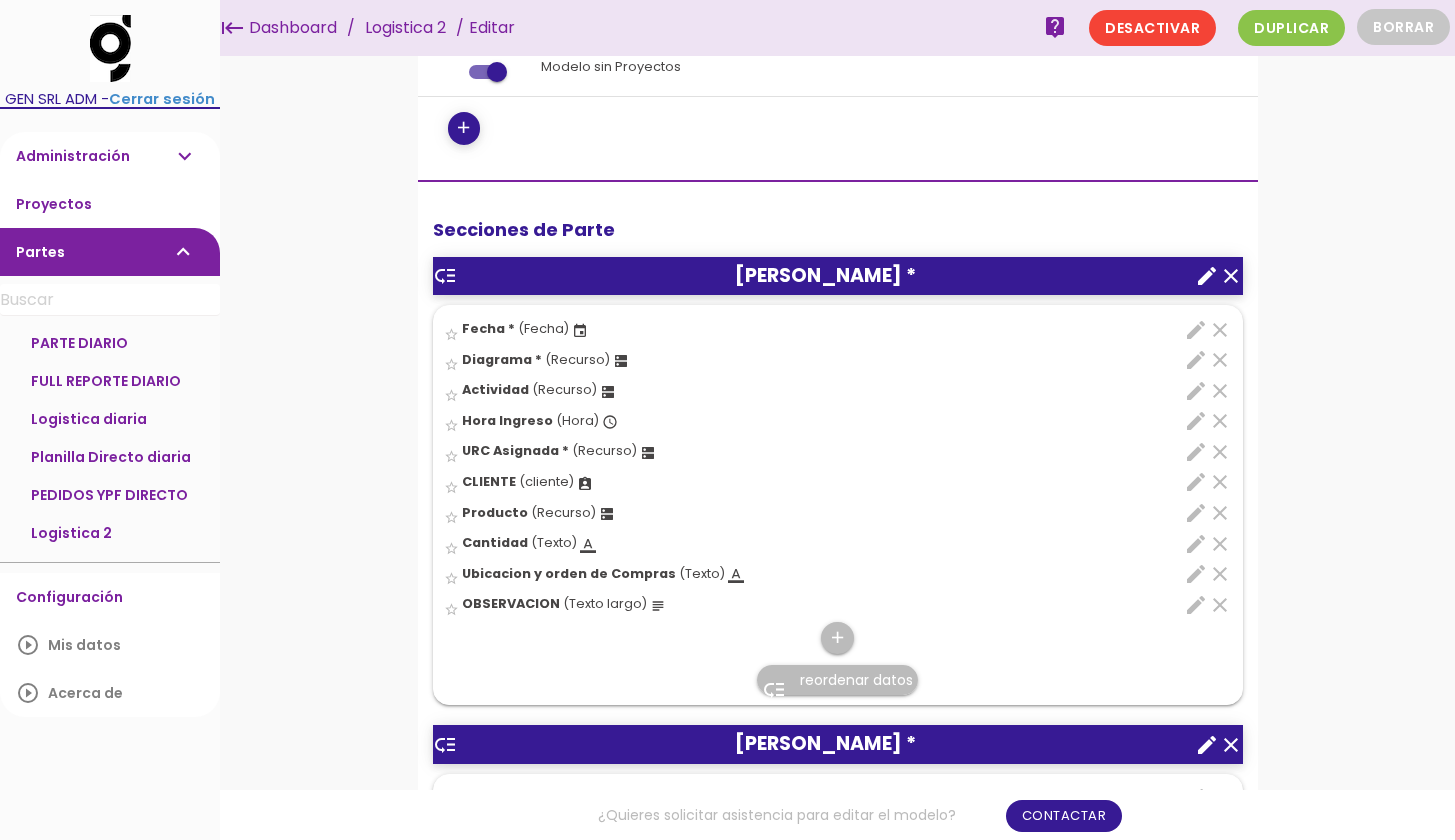 click on "edit" at bounding box center [1196, 391] 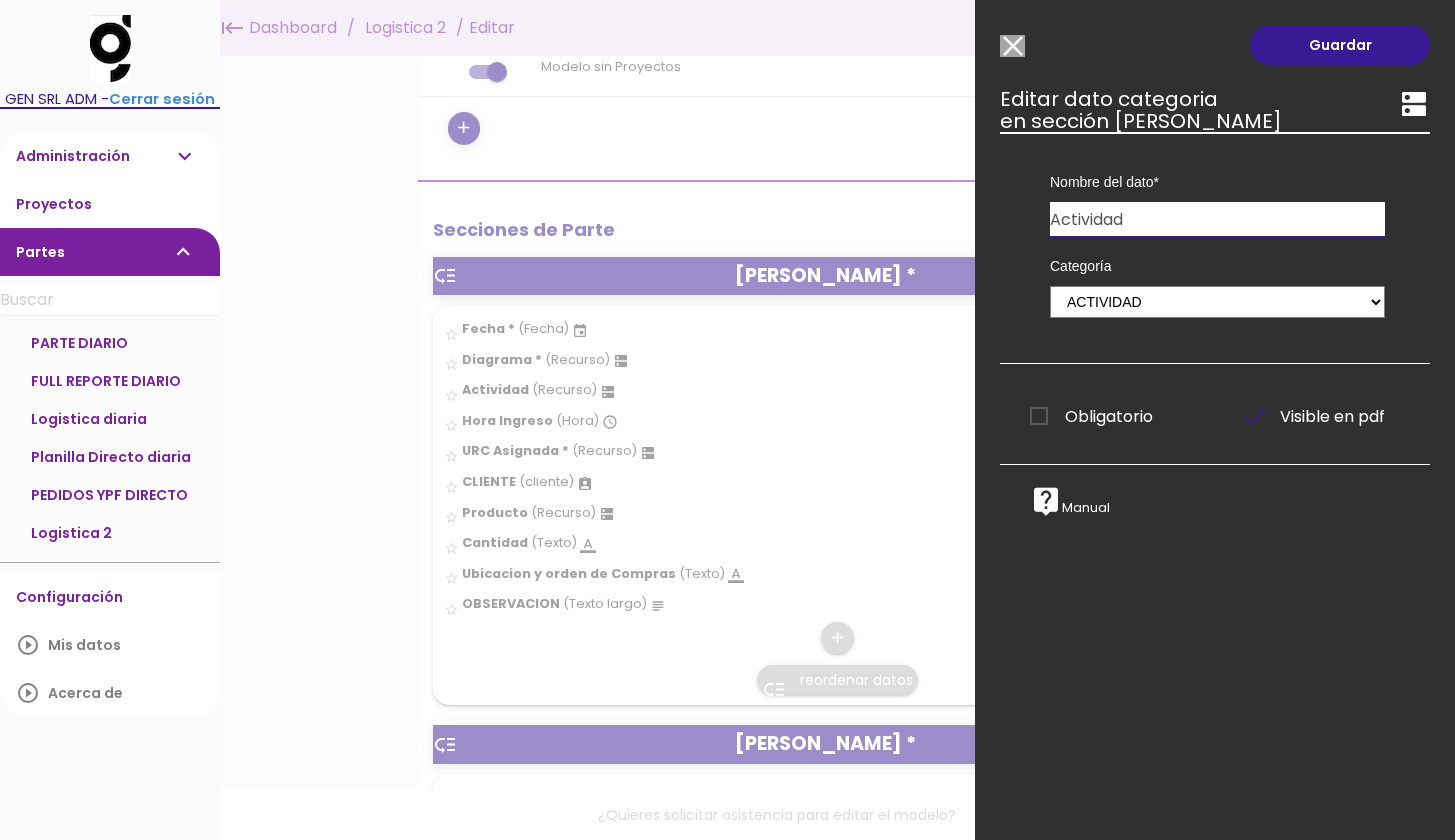 click on "Seleccionar todos los usuarios" at bounding box center (1012, 46) 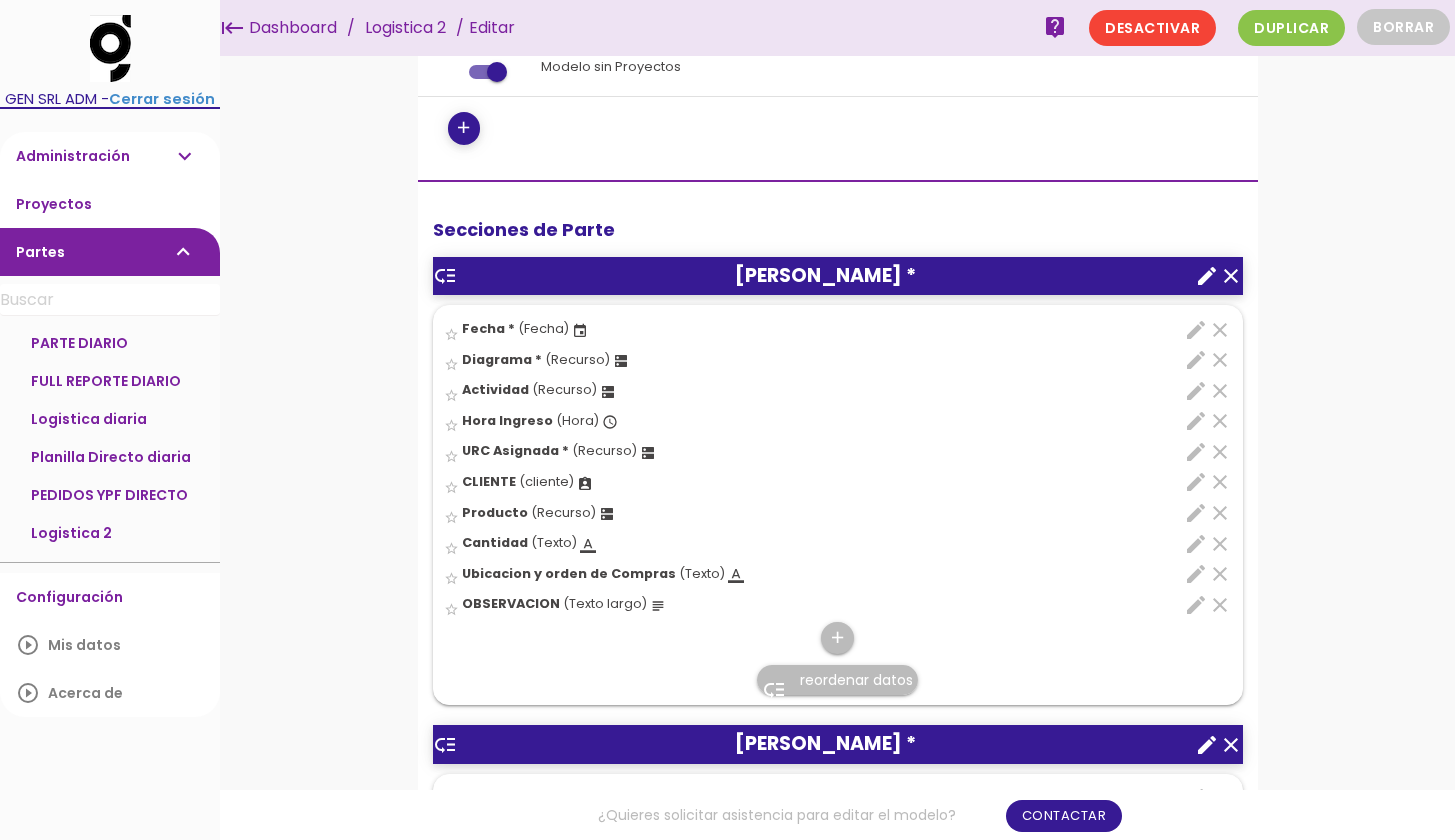 click on "edit" at bounding box center (1196, 421) 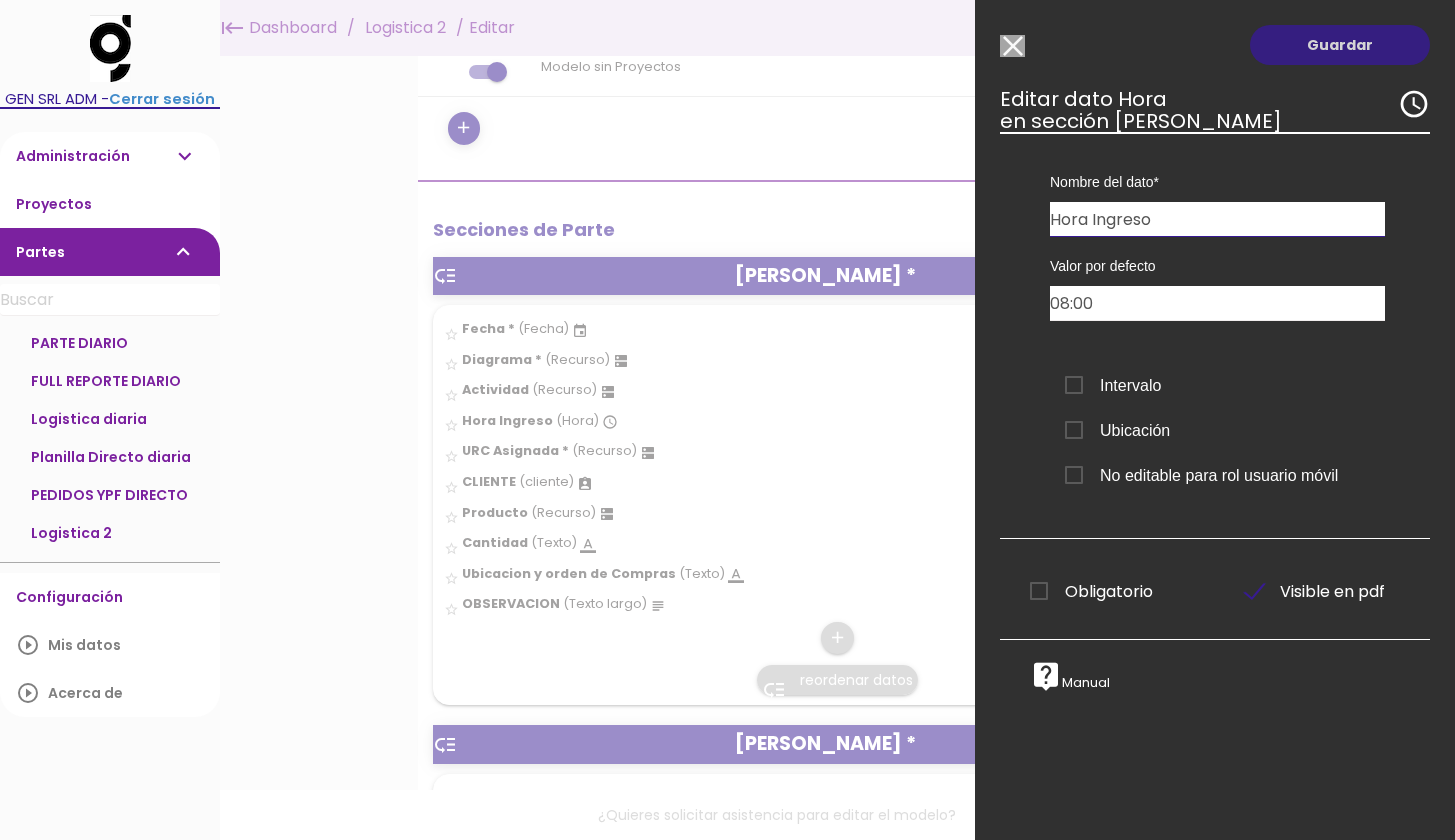 click on "Guardar" at bounding box center [1340, 45] 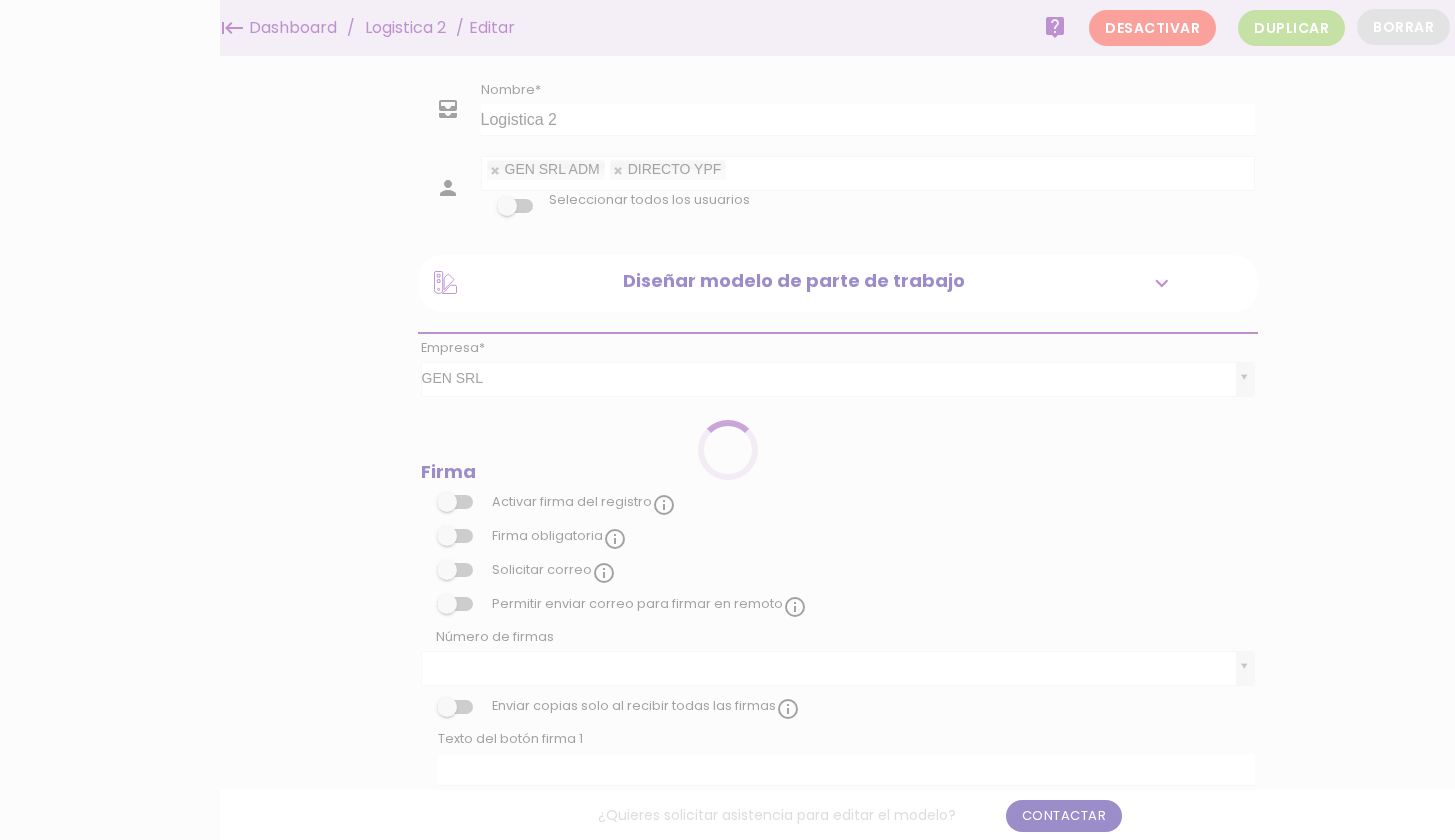 scroll, scrollTop: 0, scrollLeft: 0, axis: both 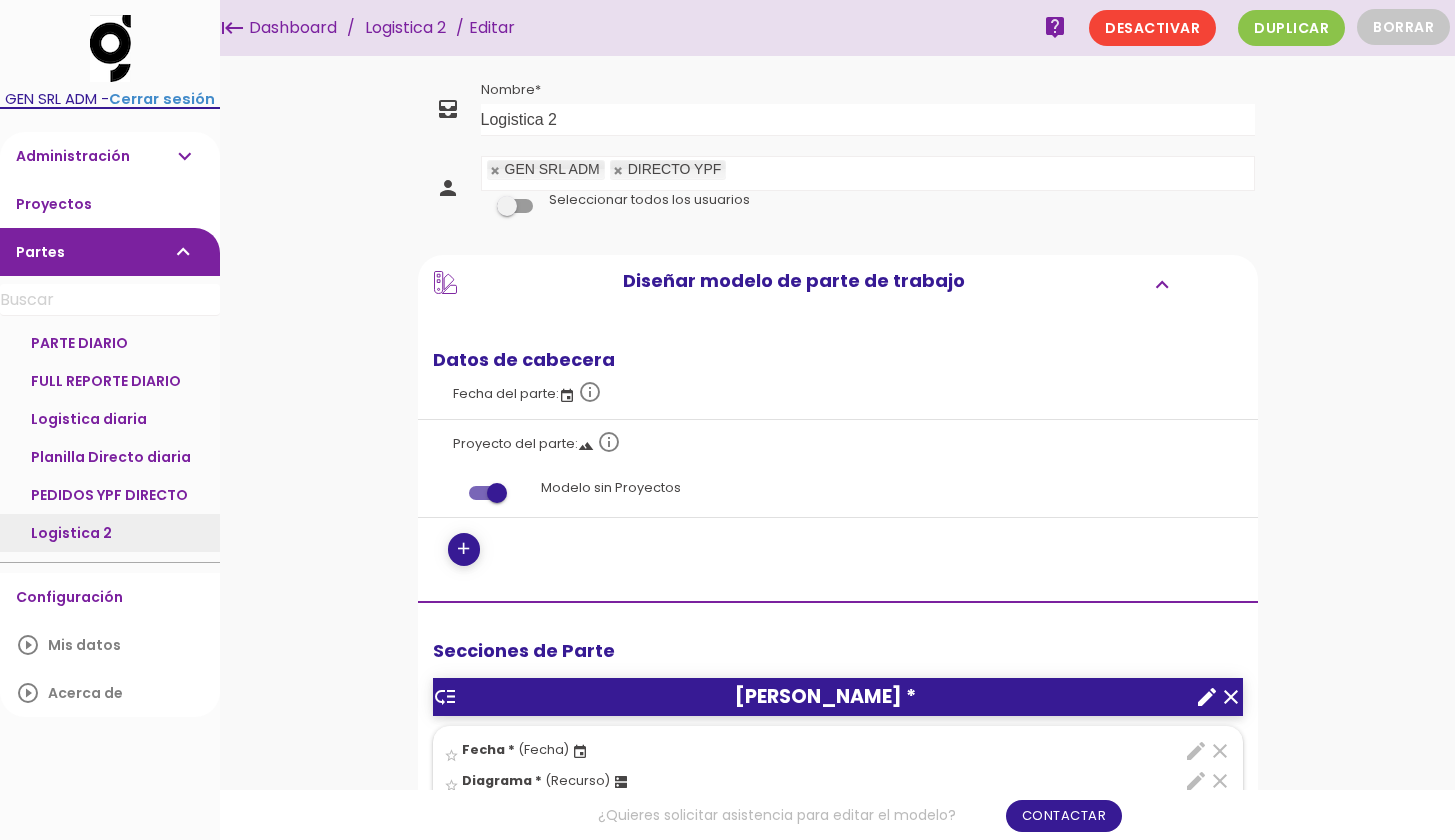 click on "Logistica 2" at bounding box center [110, 533] 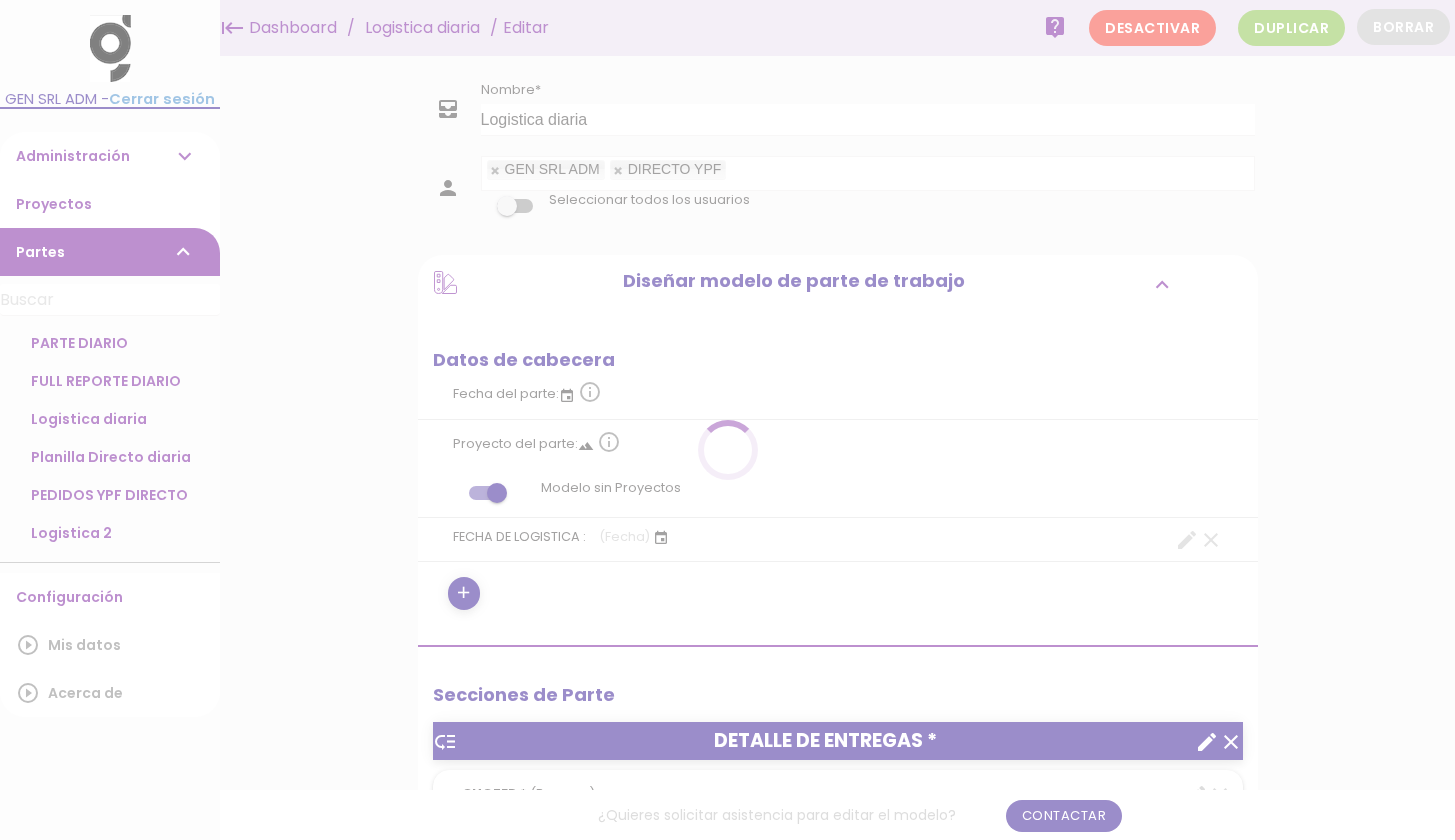 scroll, scrollTop: 0, scrollLeft: 0, axis: both 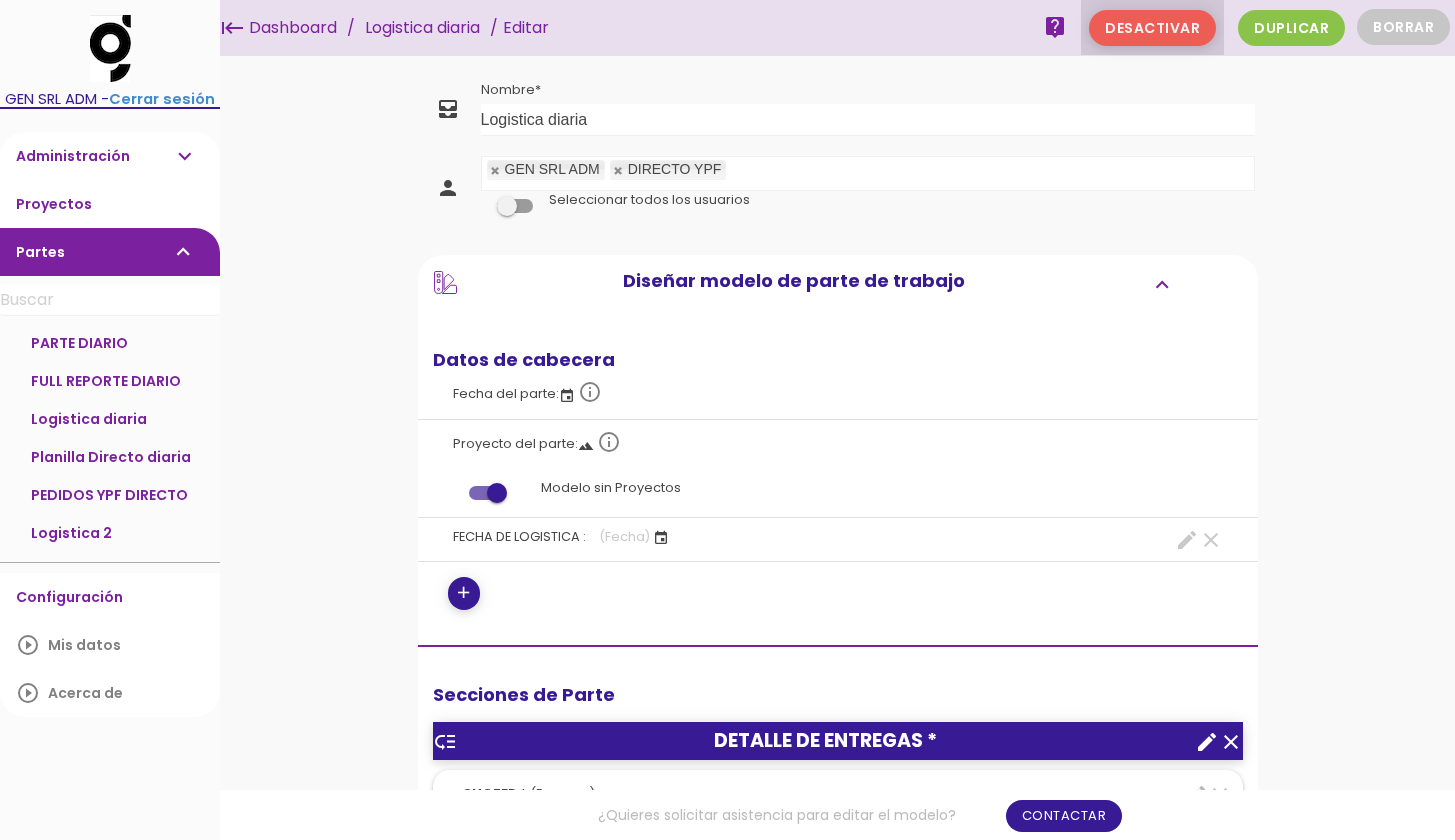 click on "Desactivar" at bounding box center [1152, 28] 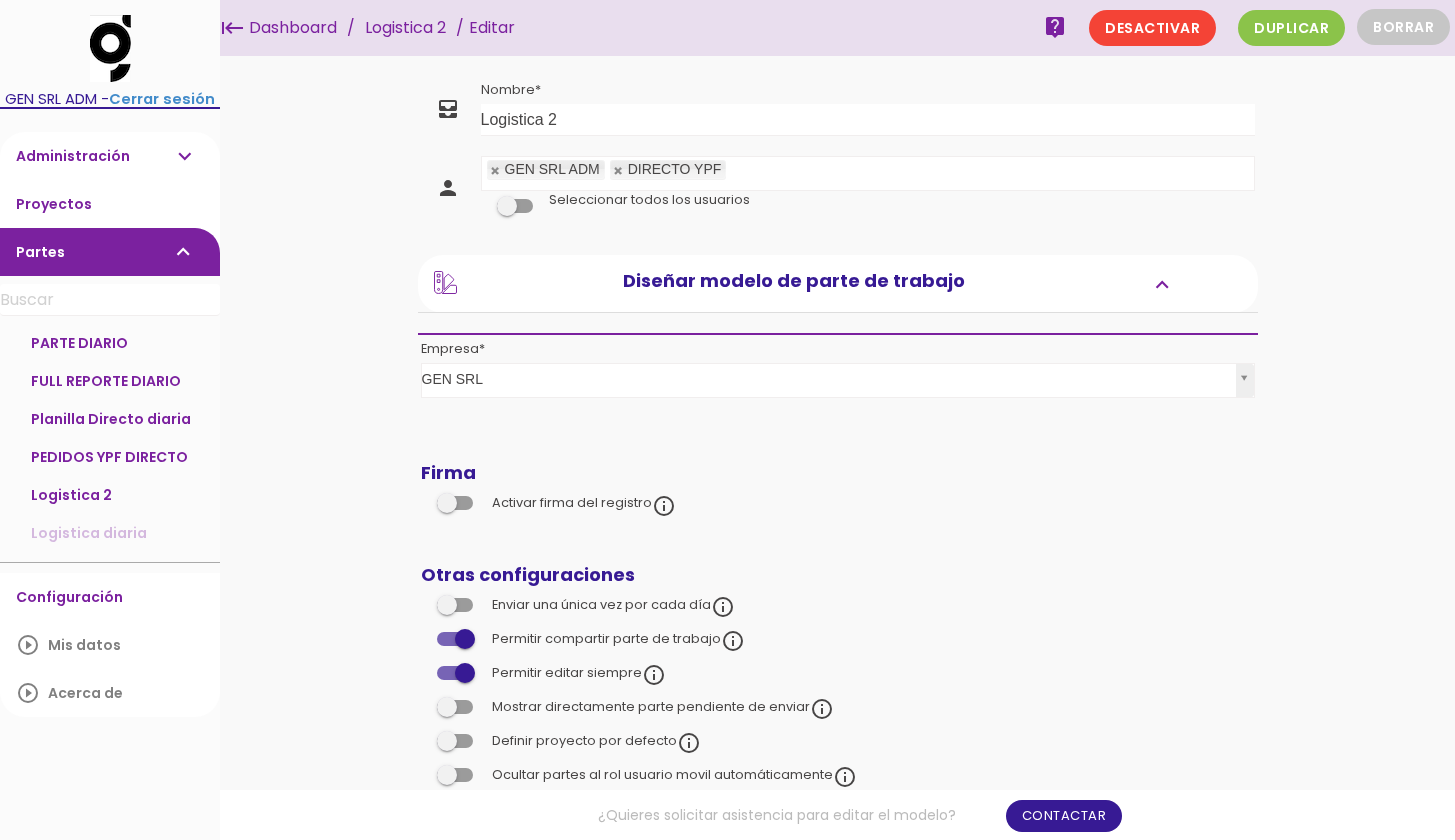 scroll, scrollTop: 0, scrollLeft: 0, axis: both 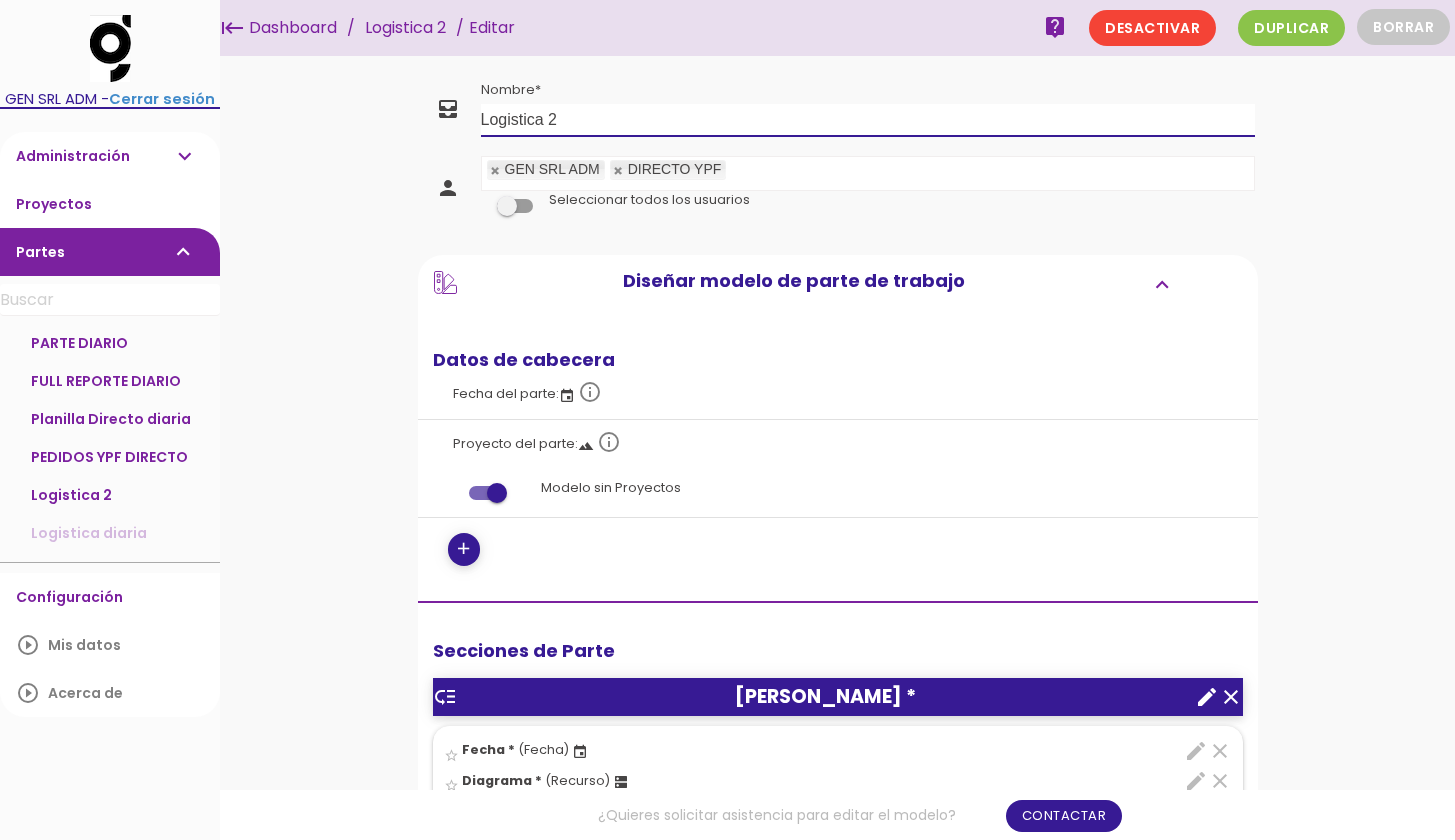 click on "Logistica 2" at bounding box center [868, 120] 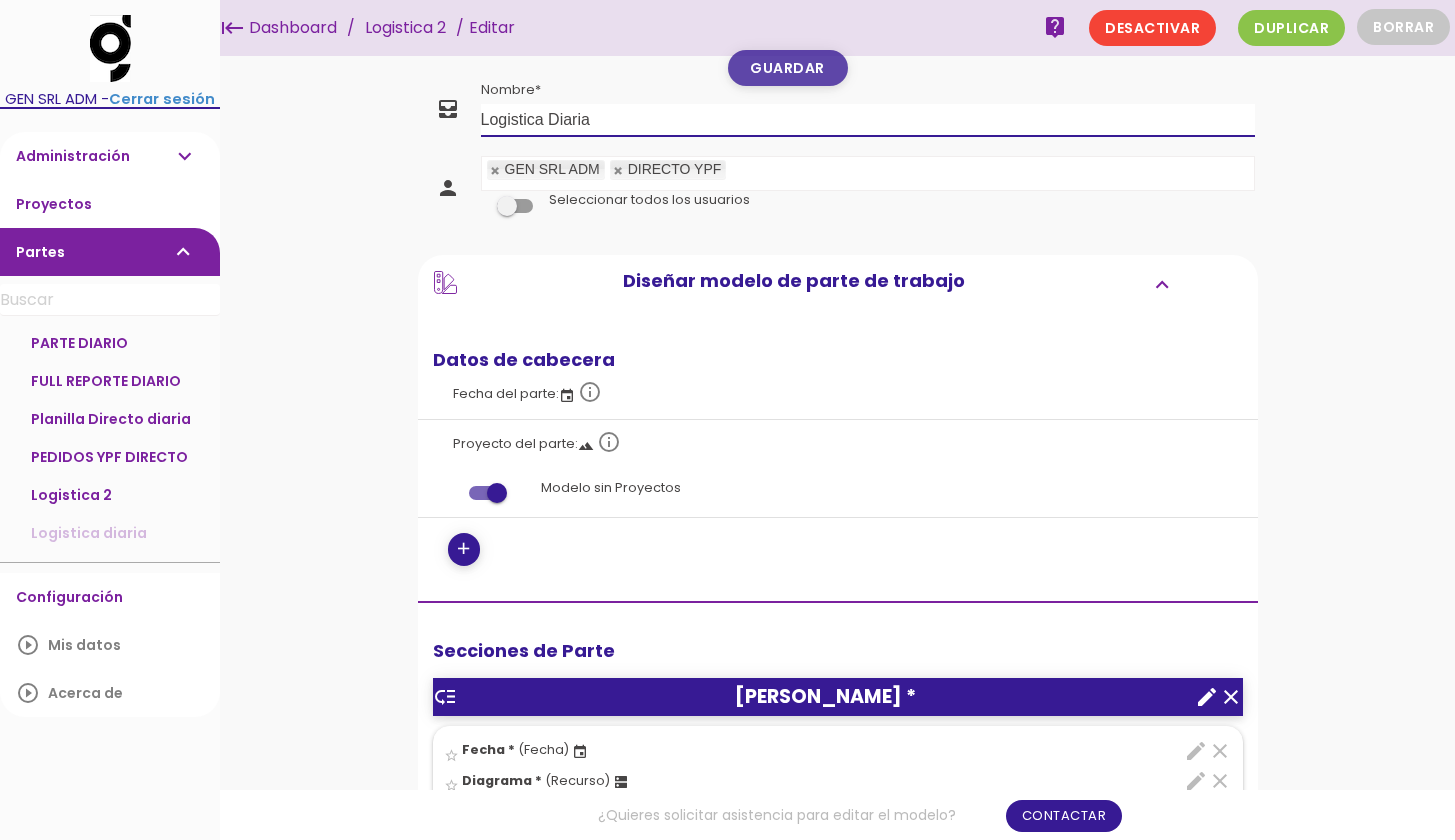 type on "Logistica Diaria" 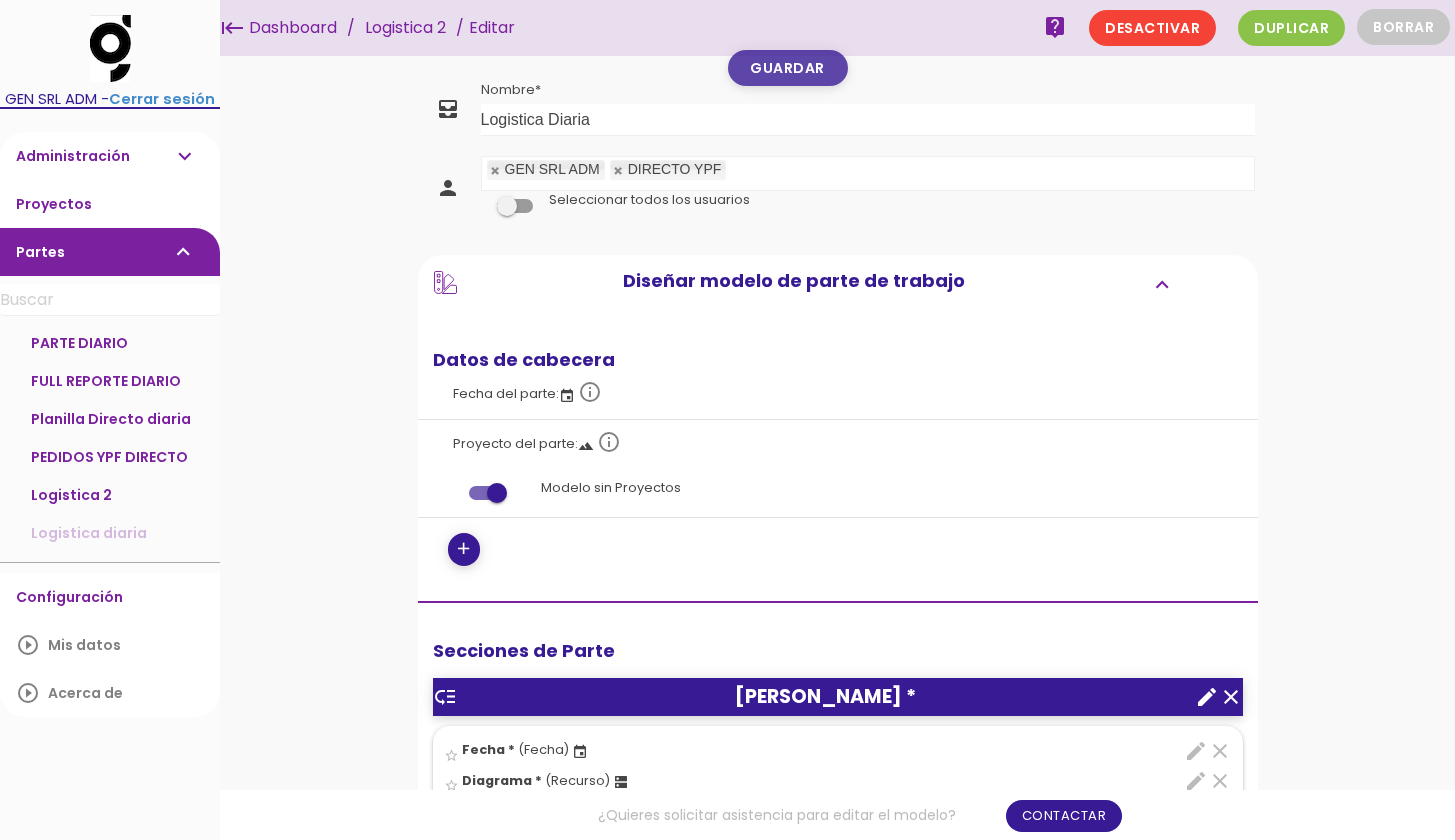 click on "Guardar" at bounding box center [788, 68] 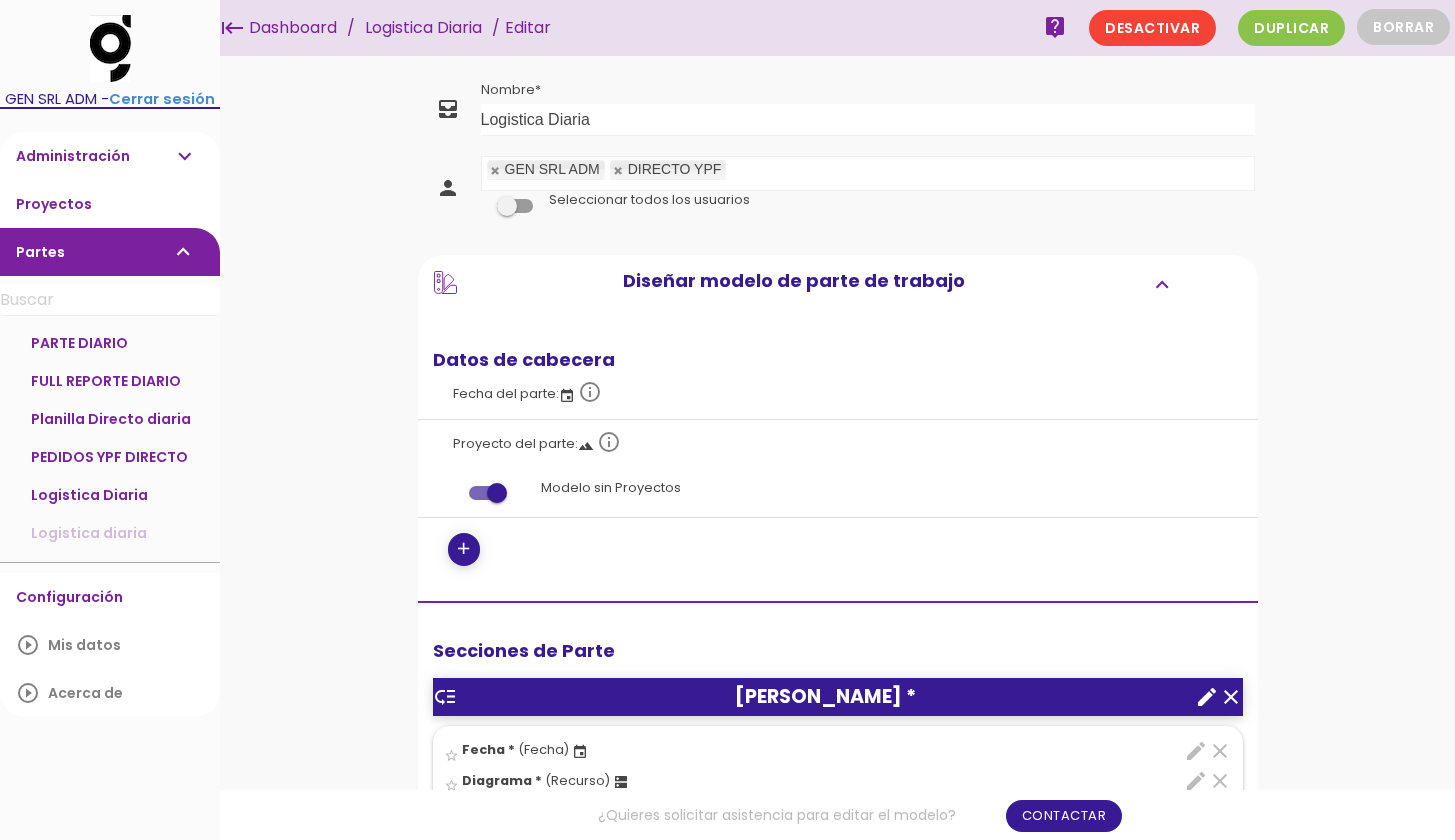 scroll, scrollTop: 0, scrollLeft: 0, axis: both 